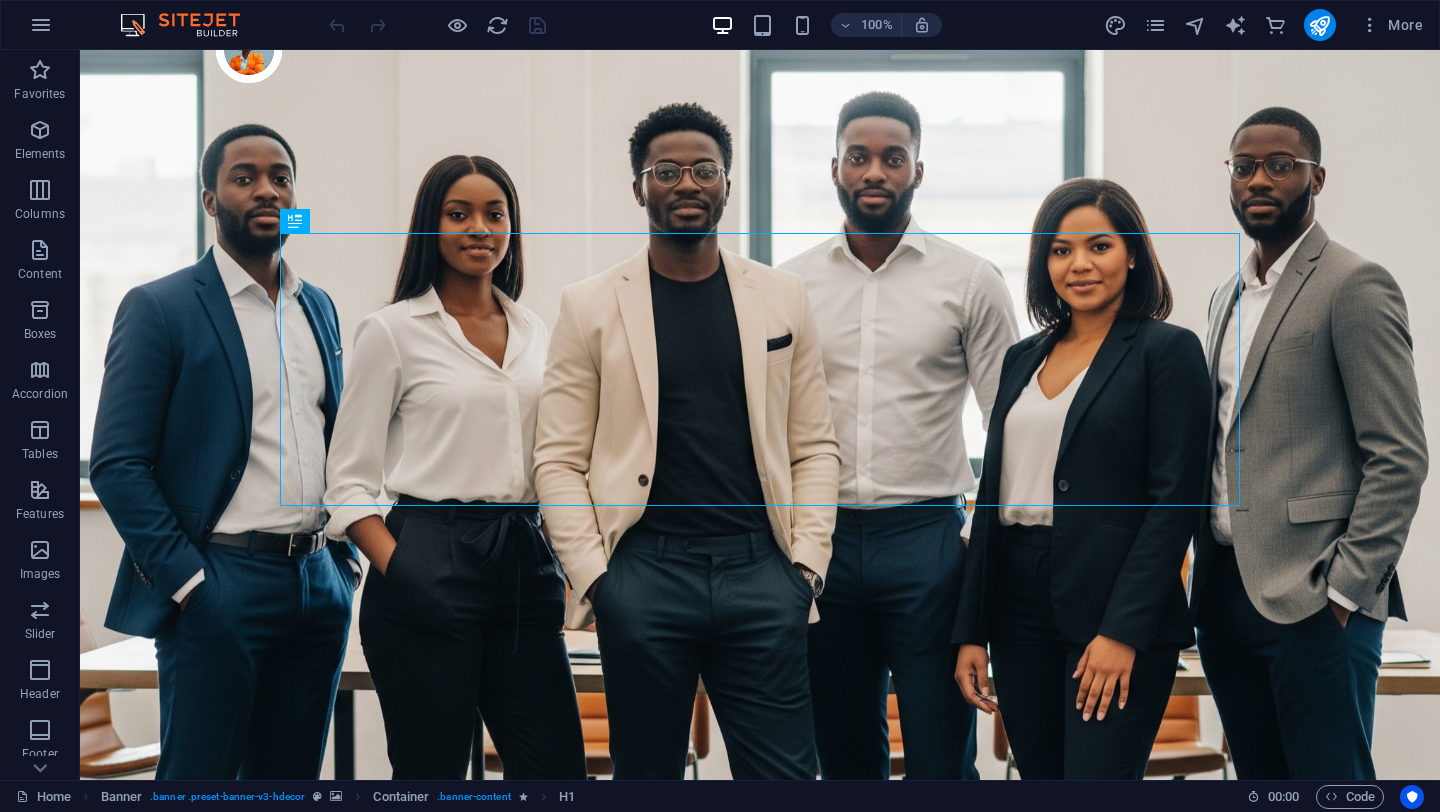 scroll, scrollTop: 0, scrollLeft: 0, axis: both 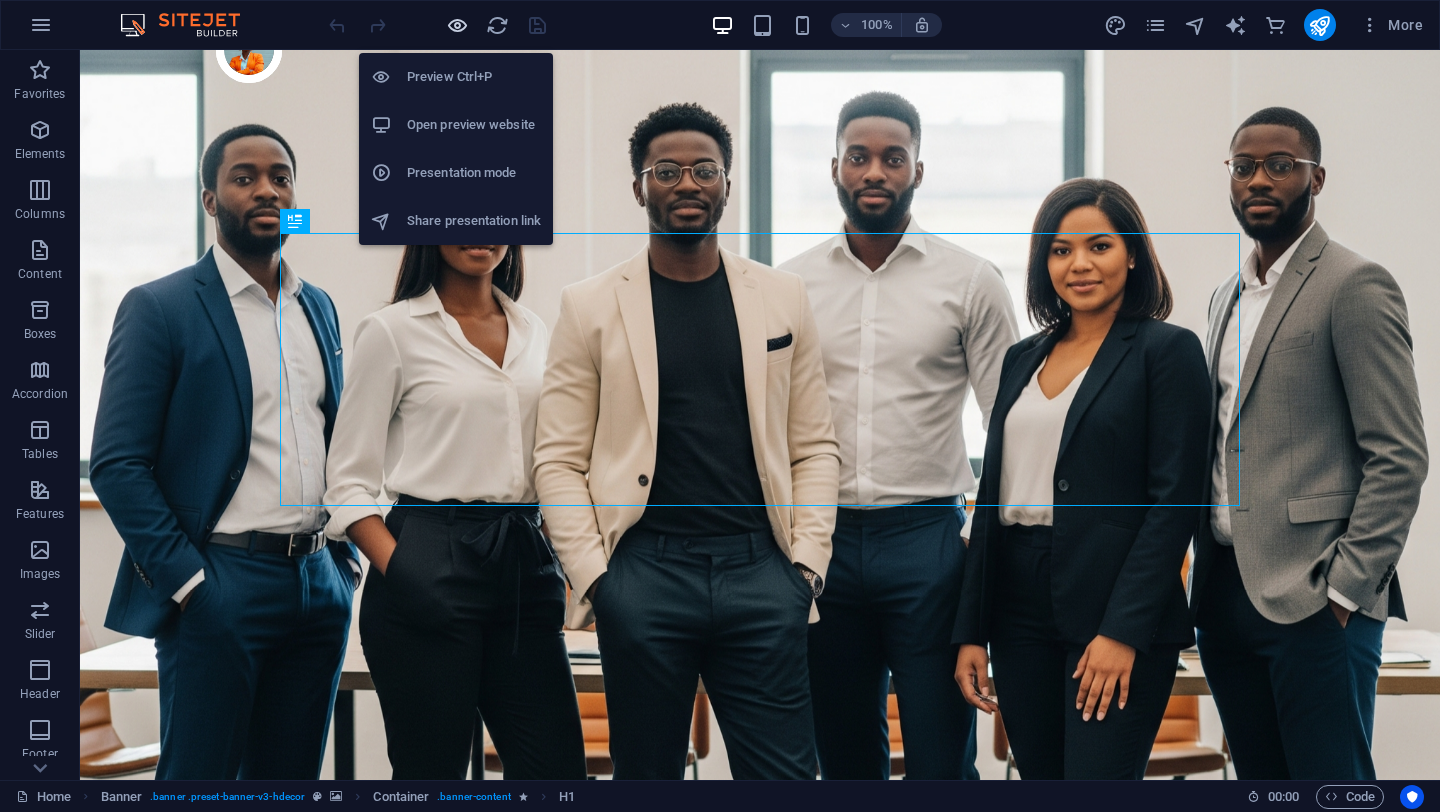 click at bounding box center (457, 25) 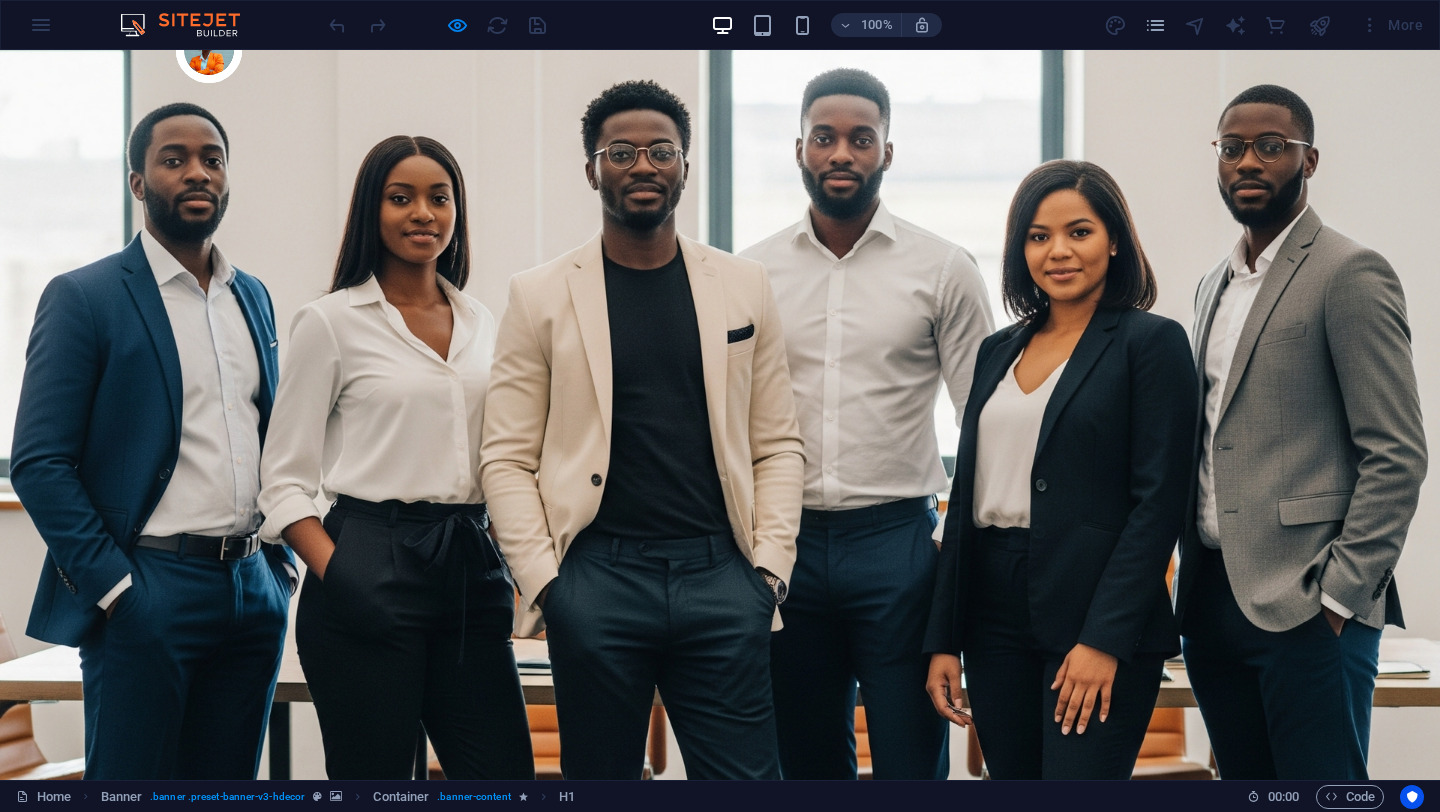 click on "Contact" at bounding box center (914, 1037) 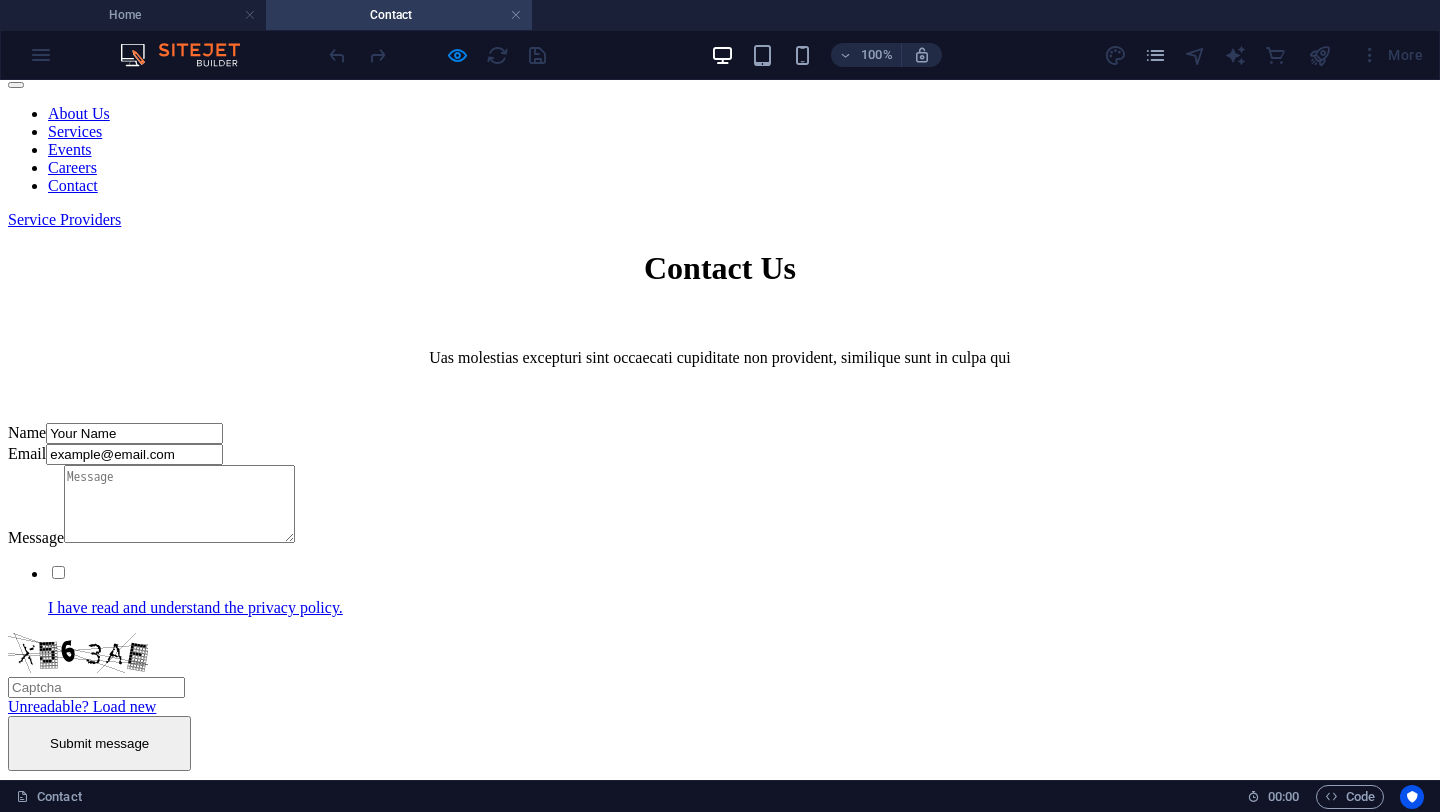scroll, scrollTop: 0, scrollLeft: 0, axis: both 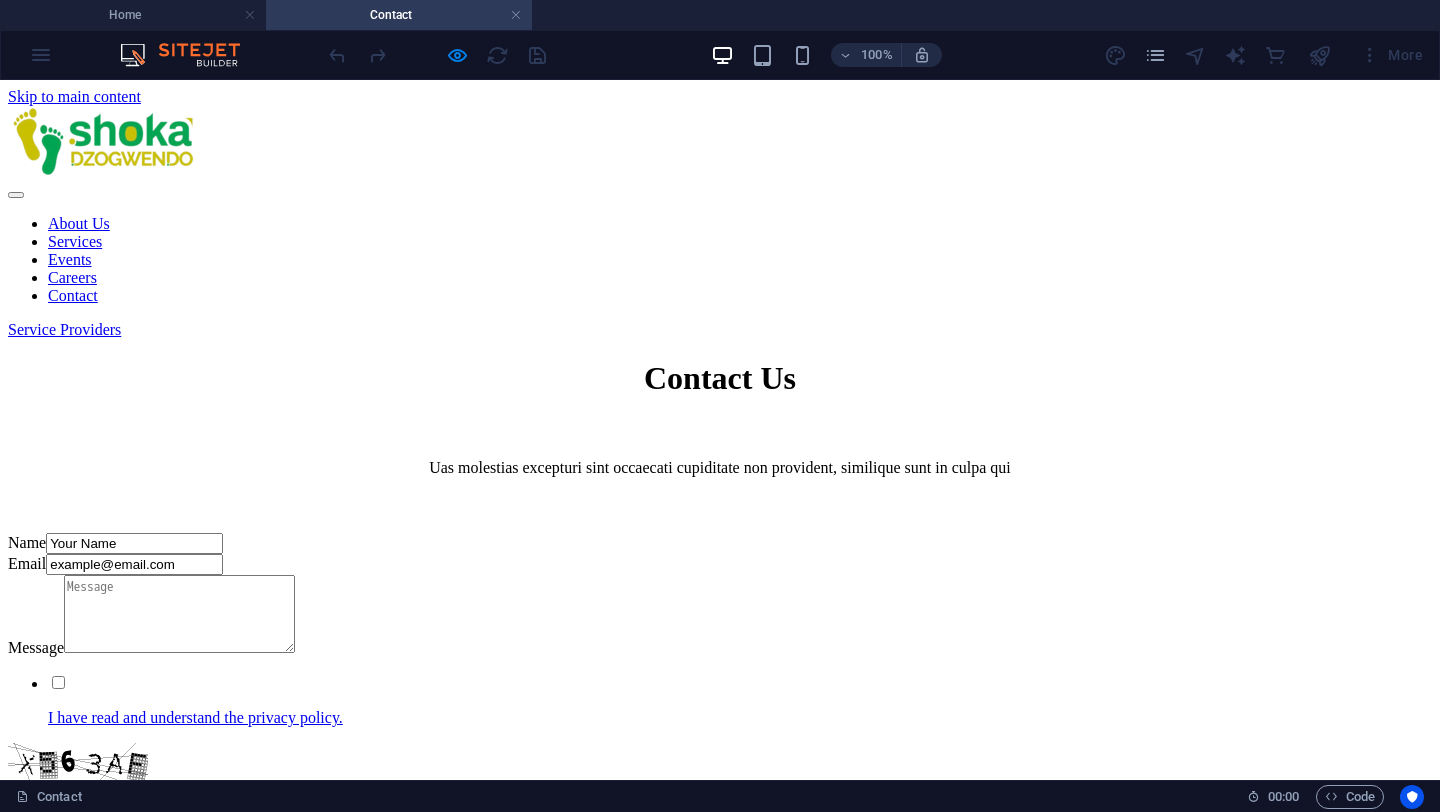 click on "Contact Us Uas molestias excepturi sint occaecati cupiditate non provident, similique sunt in culpa qui Name Your Name Email example@email.com Message   I have read and understand the privacy policy. Unreadable? Load new Submit message" at bounding box center (720, 620) 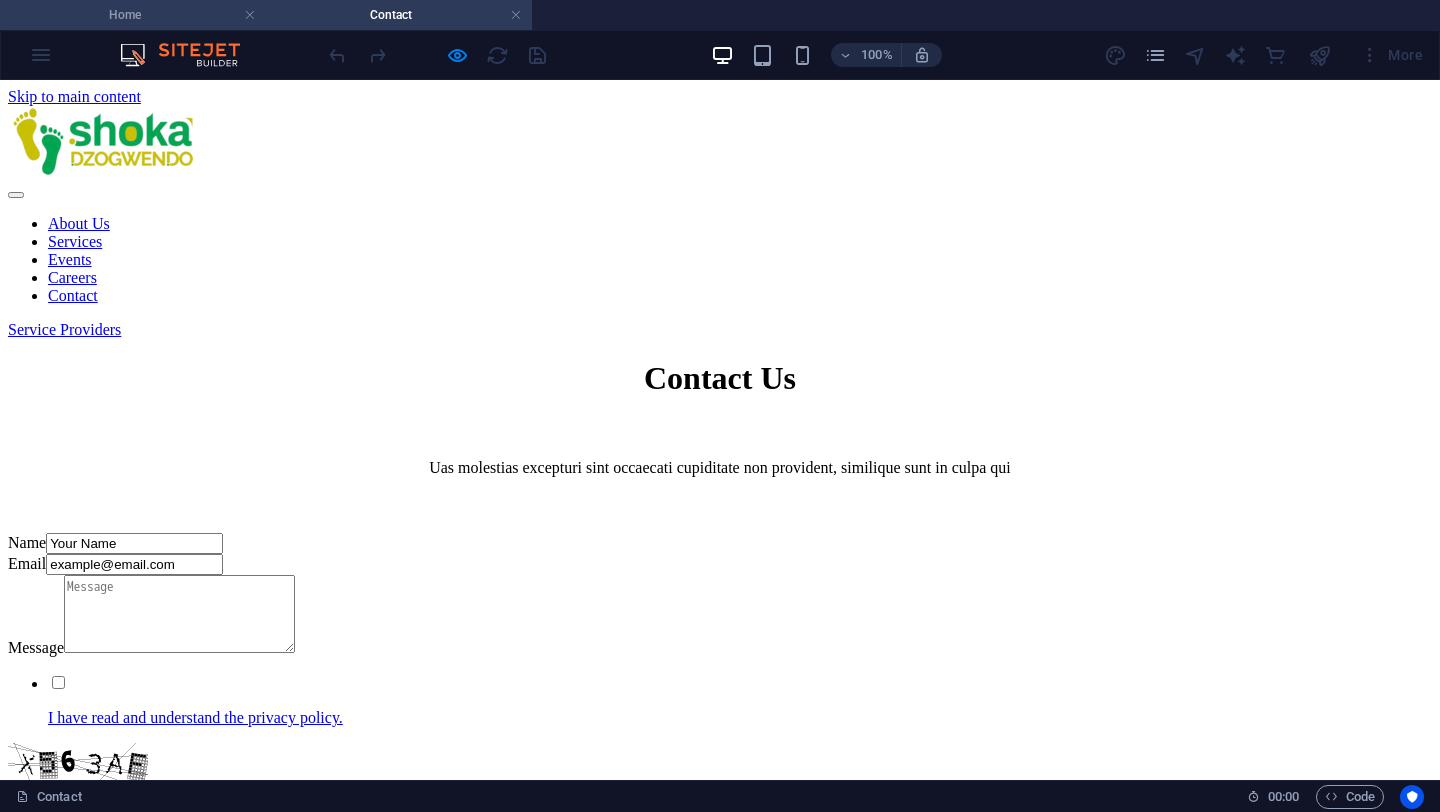 click on "Home" at bounding box center (133, 15) 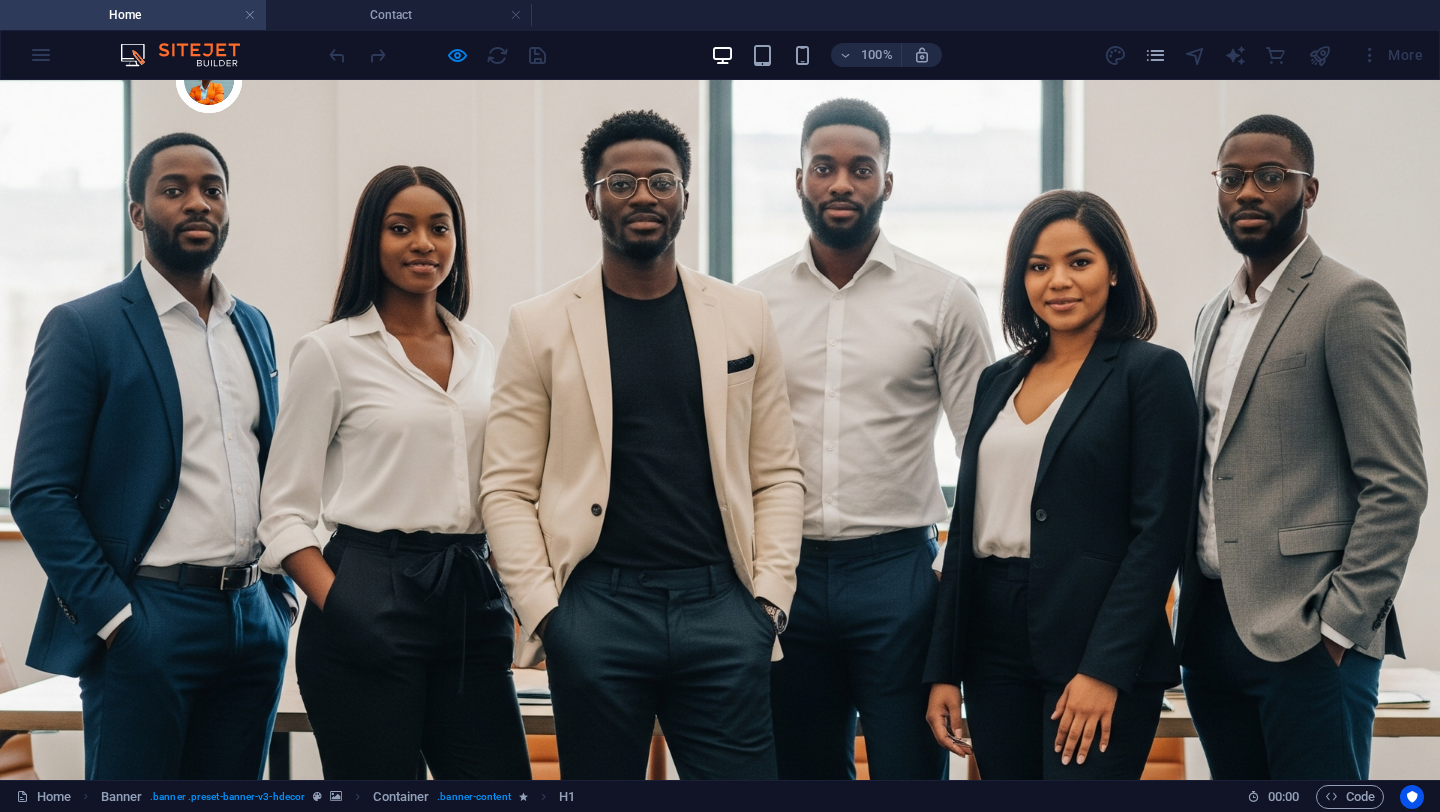 click on "About Us" at bounding box center (532, 1067) 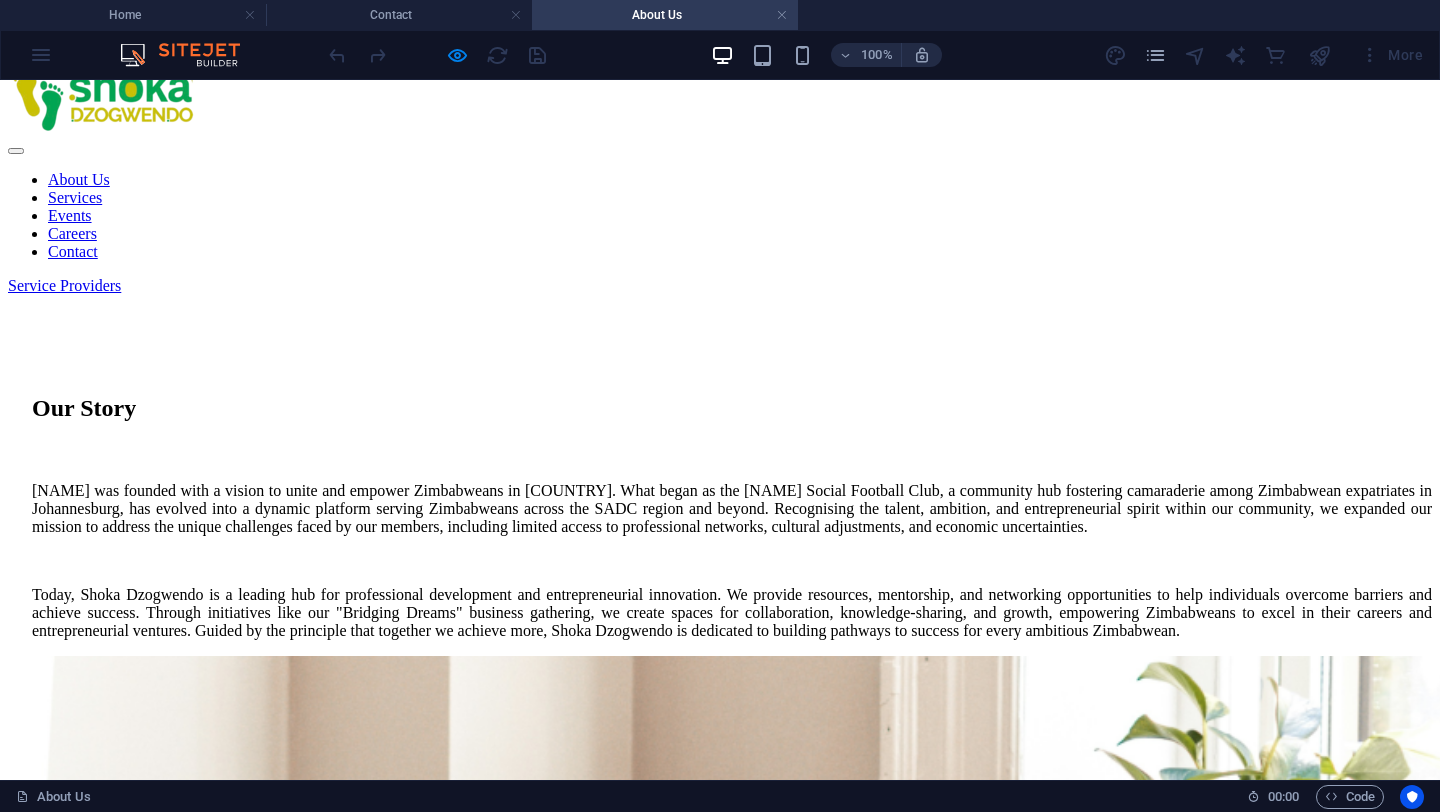 scroll, scrollTop: 0, scrollLeft: 0, axis: both 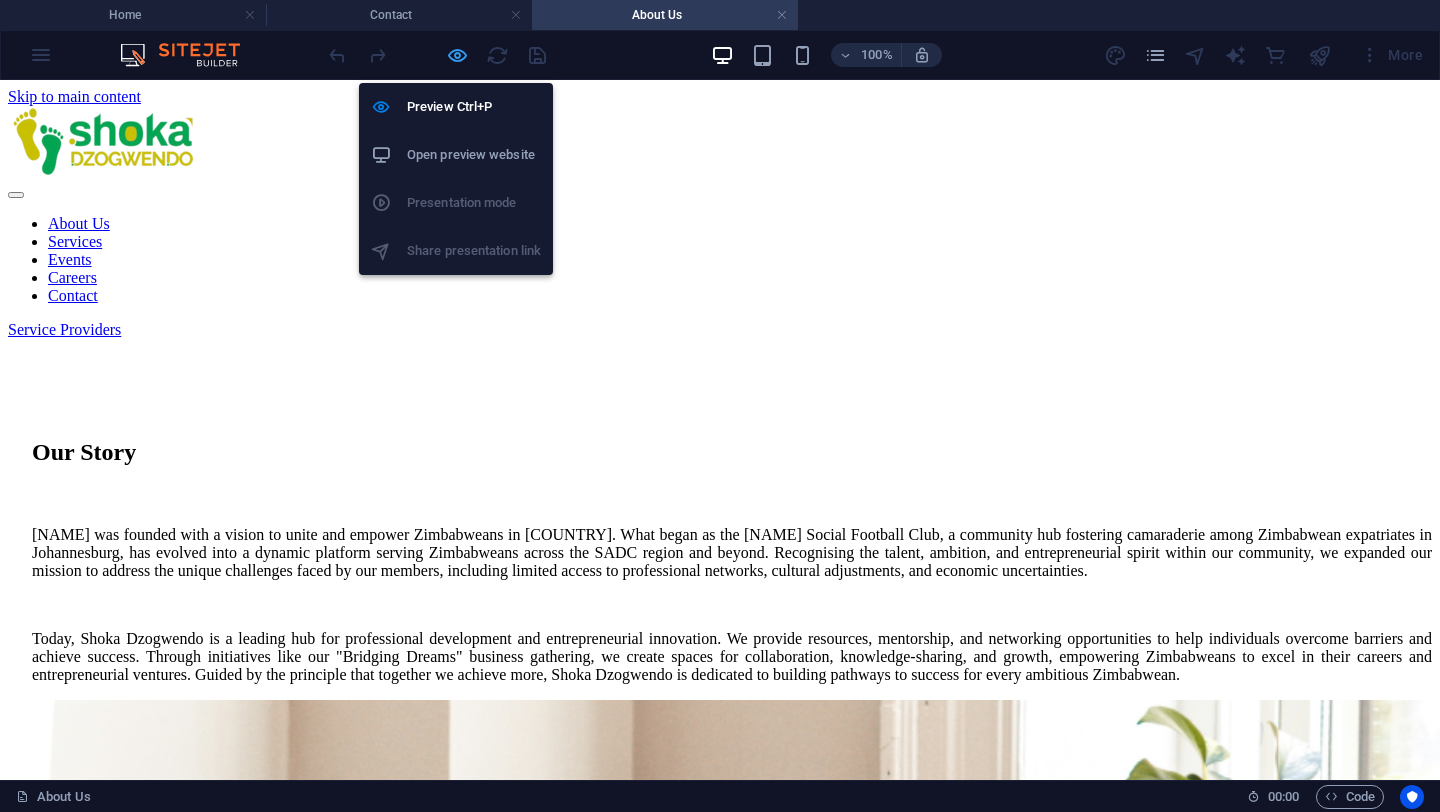 click at bounding box center [457, 55] 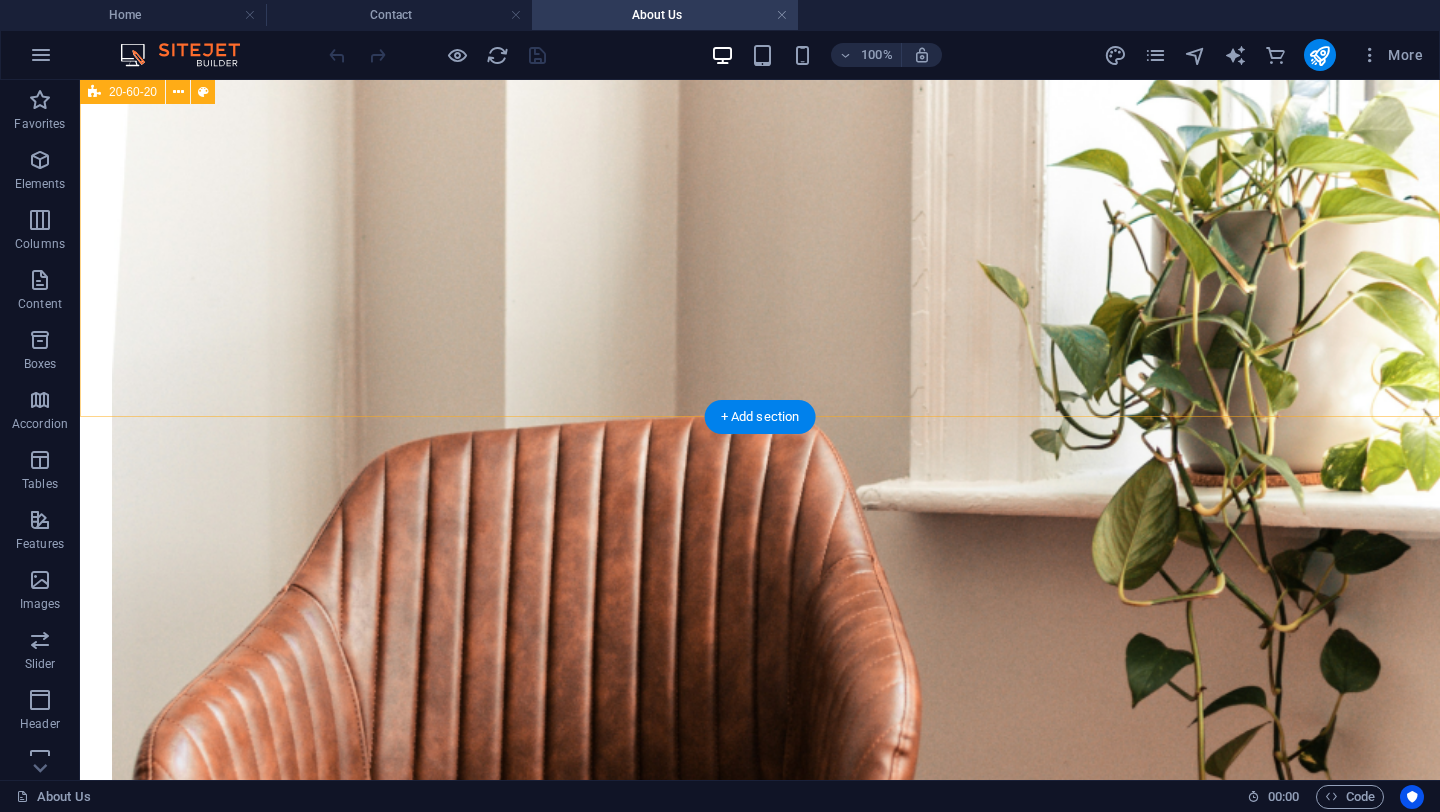 scroll, scrollTop: 700, scrollLeft: 0, axis: vertical 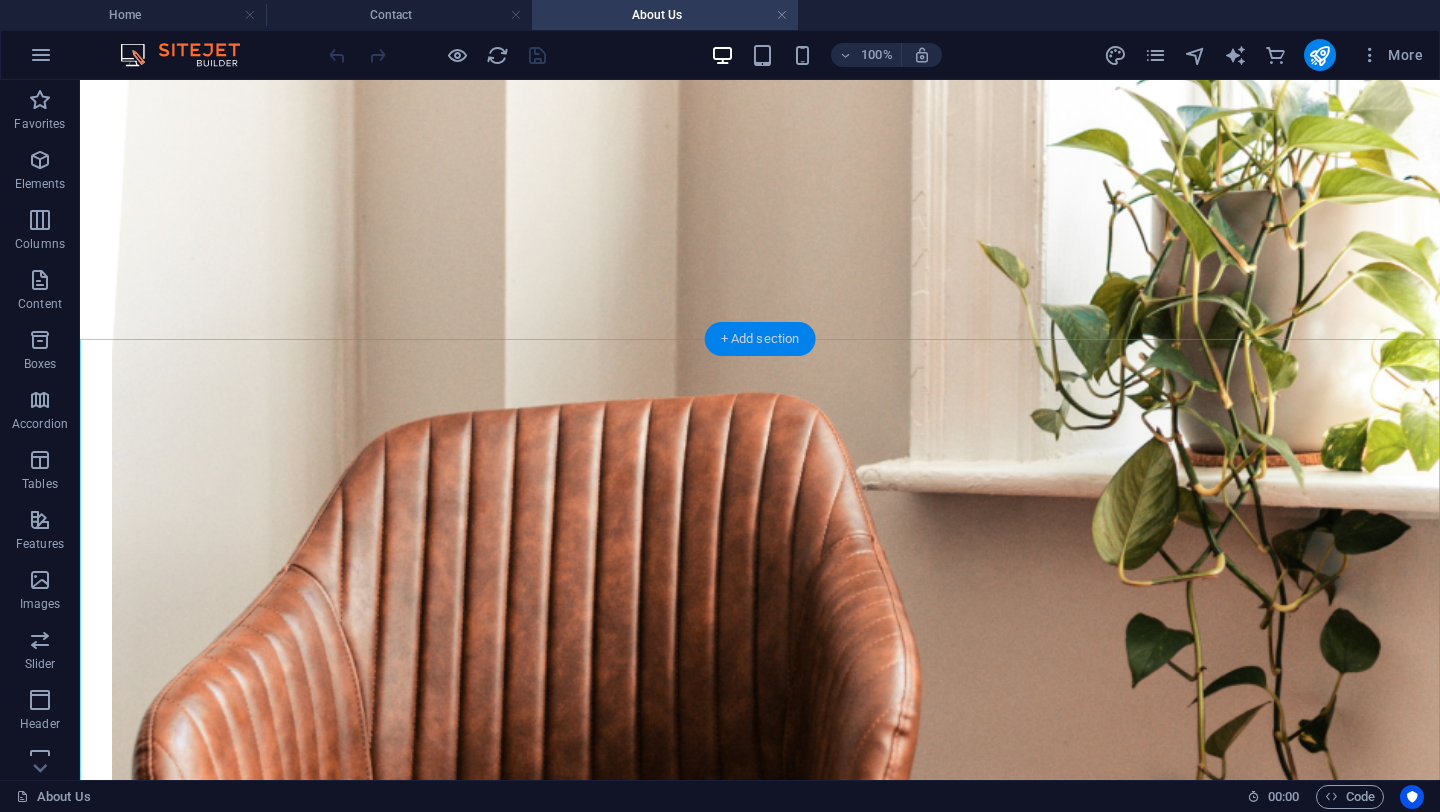 click on "+ Add section" at bounding box center [760, 339] 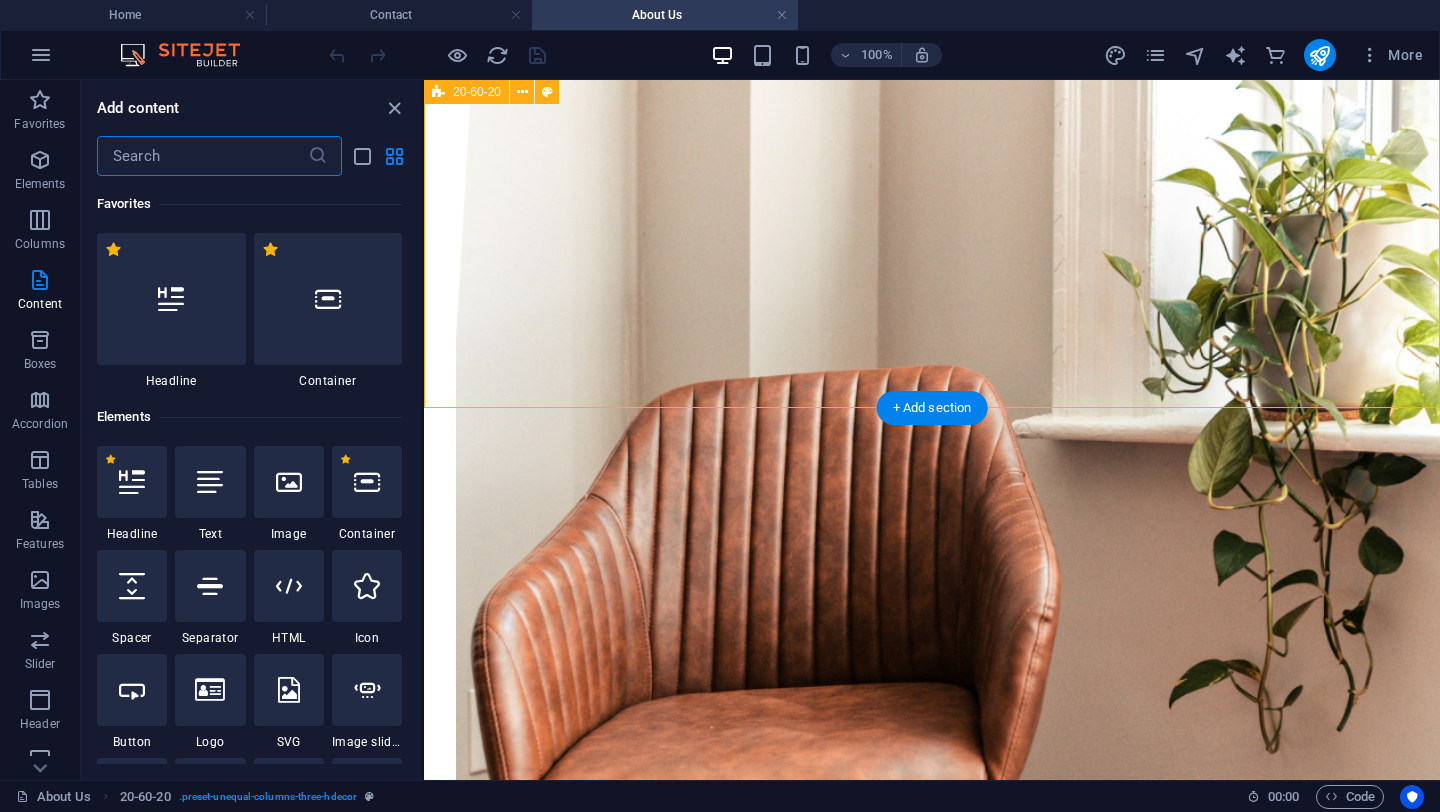 scroll, scrollTop: 768, scrollLeft: 0, axis: vertical 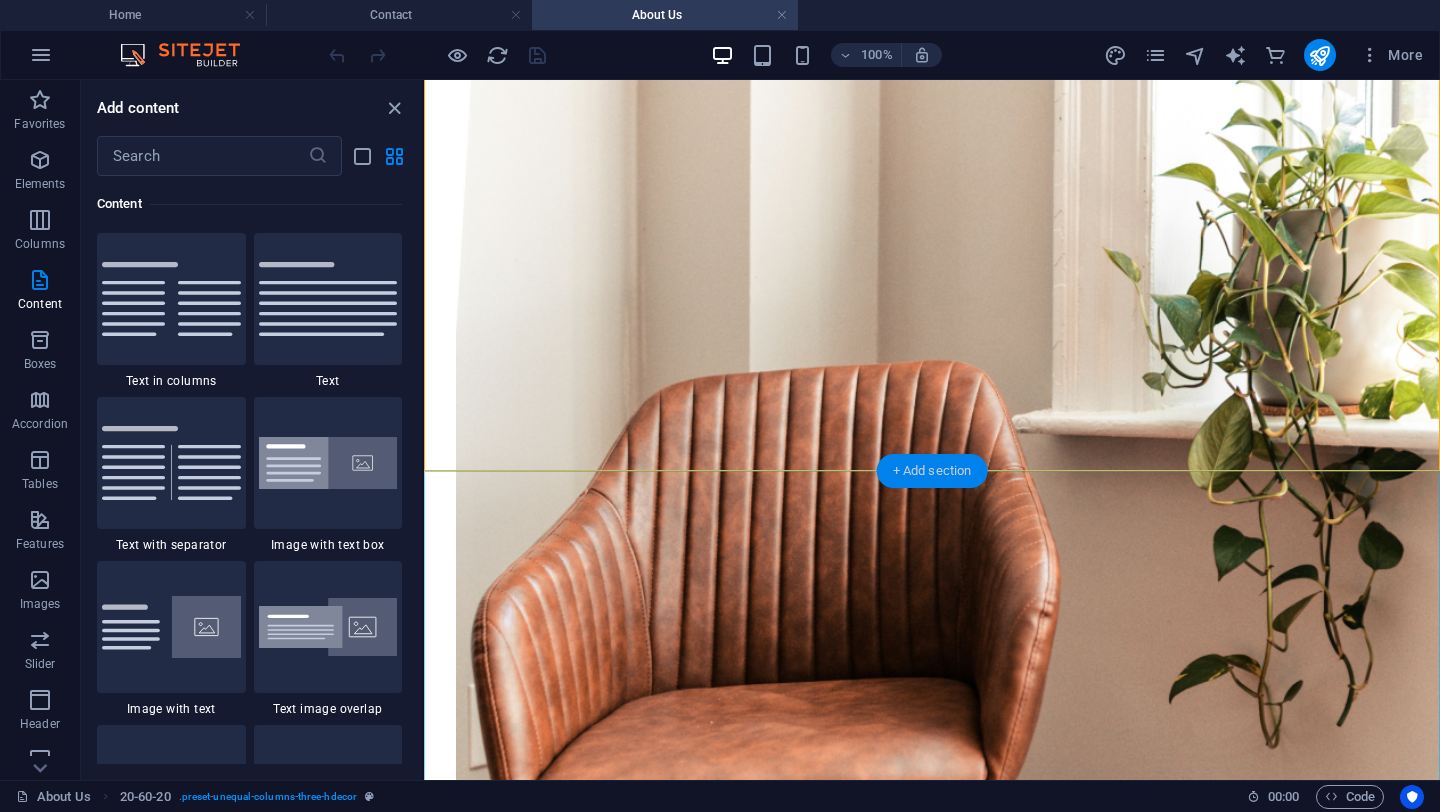 click on "+ Add section" at bounding box center (932, 471) 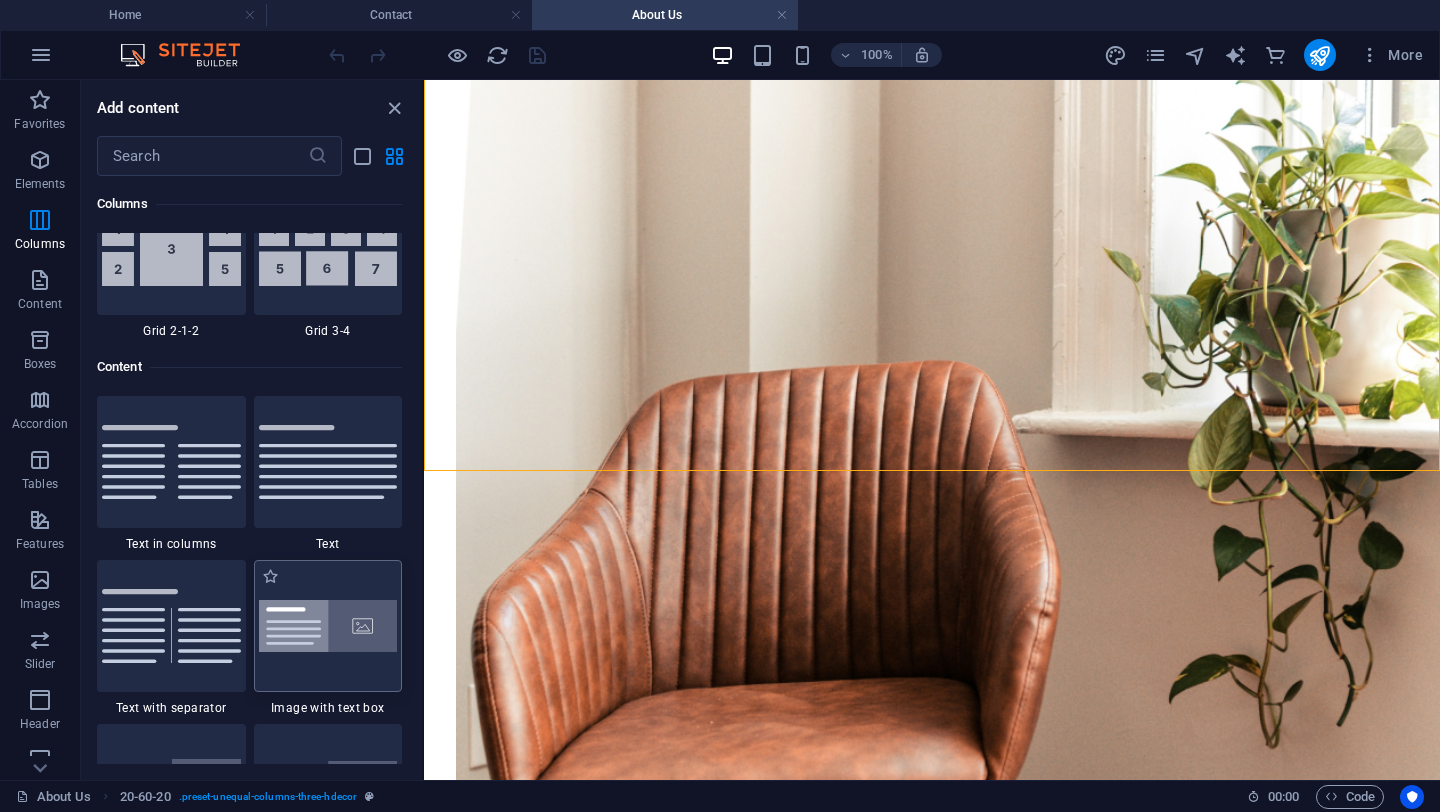 scroll, scrollTop: 3315, scrollLeft: 0, axis: vertical 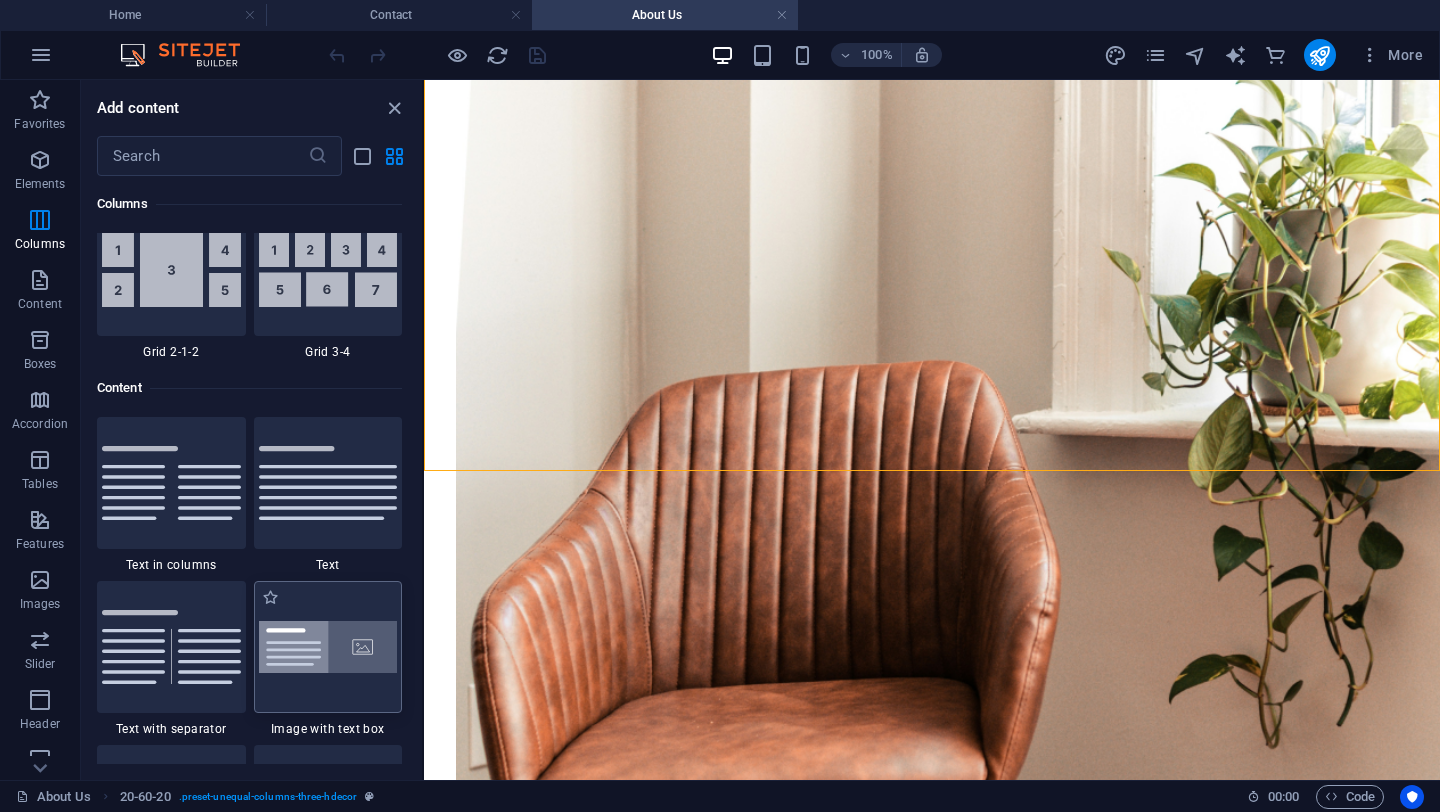click at bounding box center (328, 647) 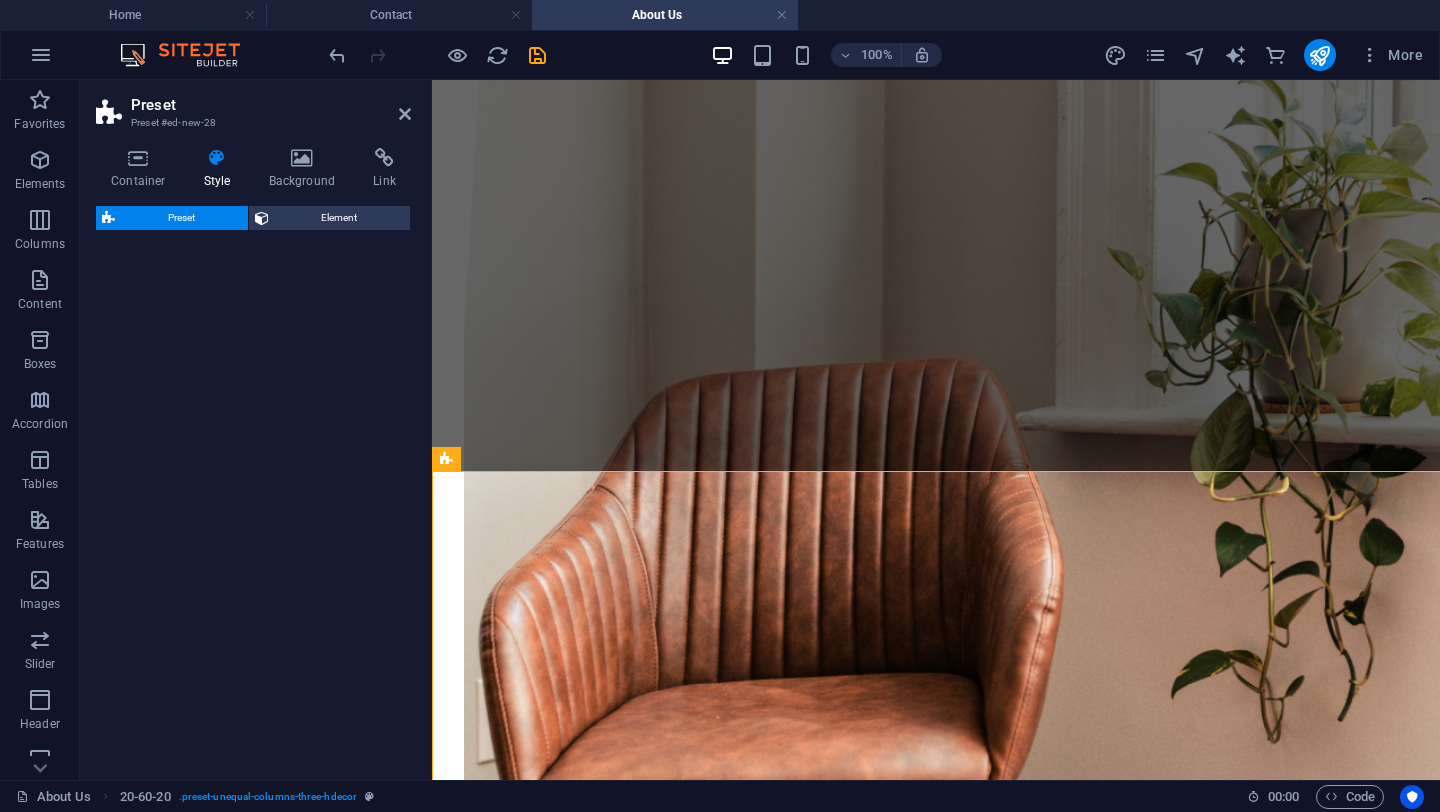 select on "rem" 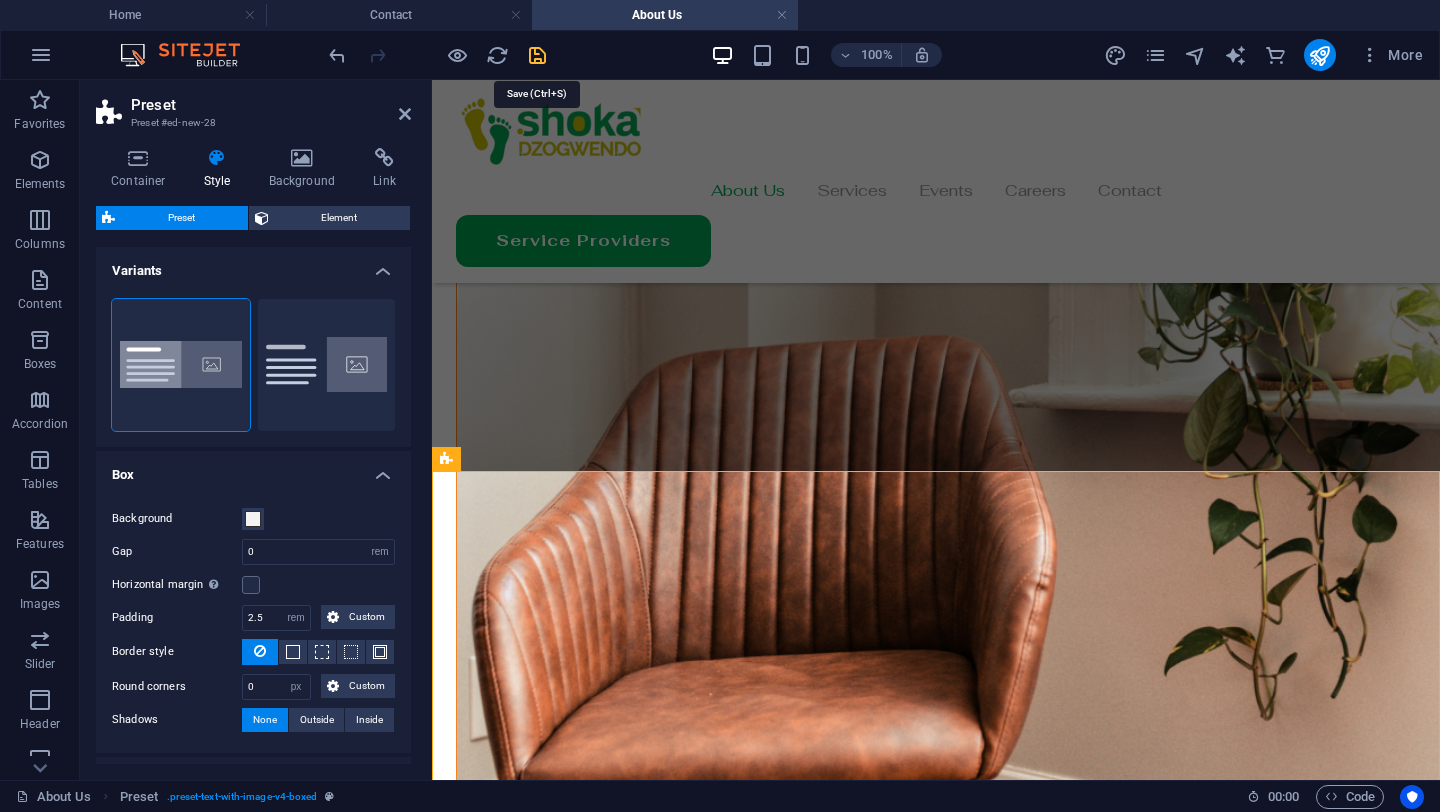click at bounding box center [537, 55] 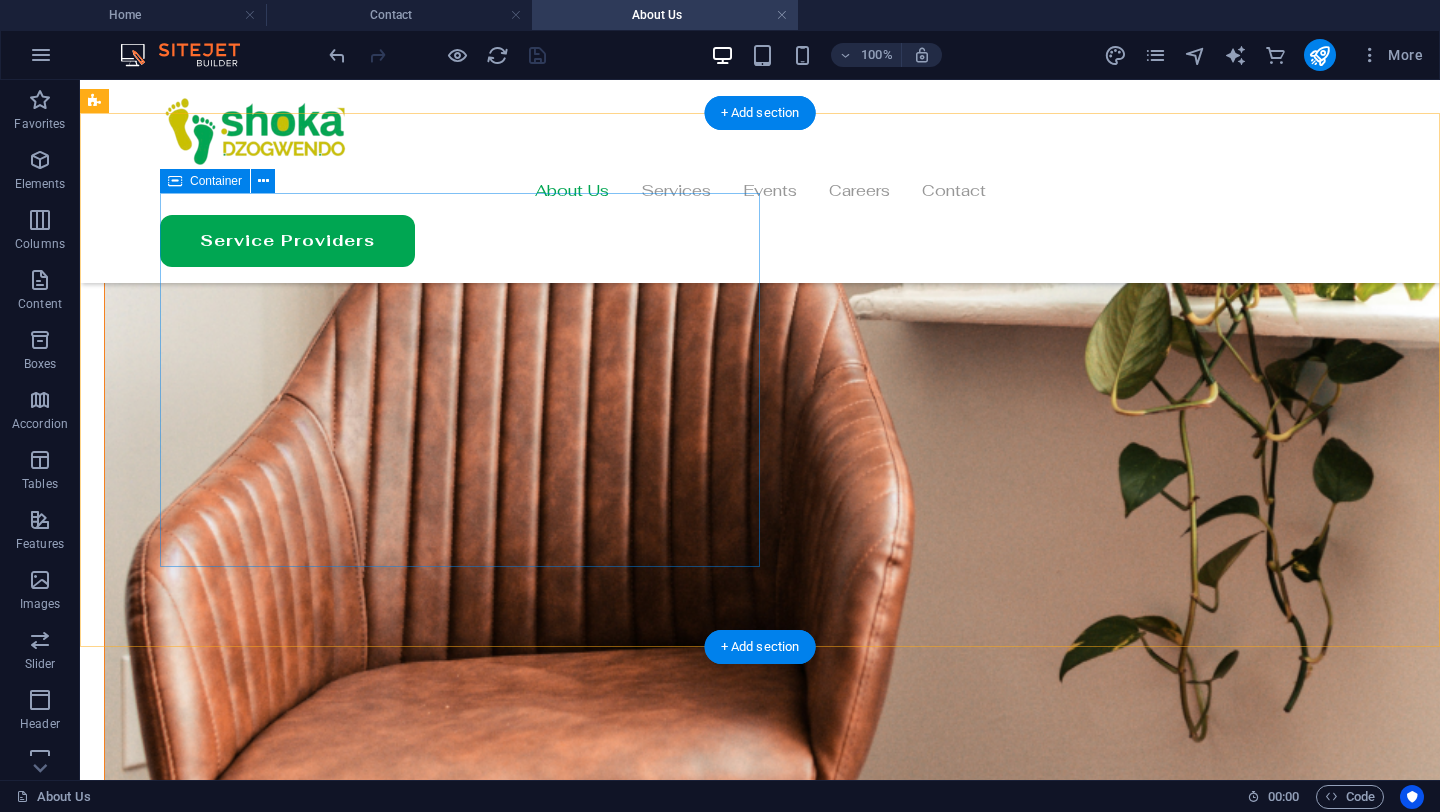 scroll, scrollTop: 934, scrollLeft: 0, axis: vertical 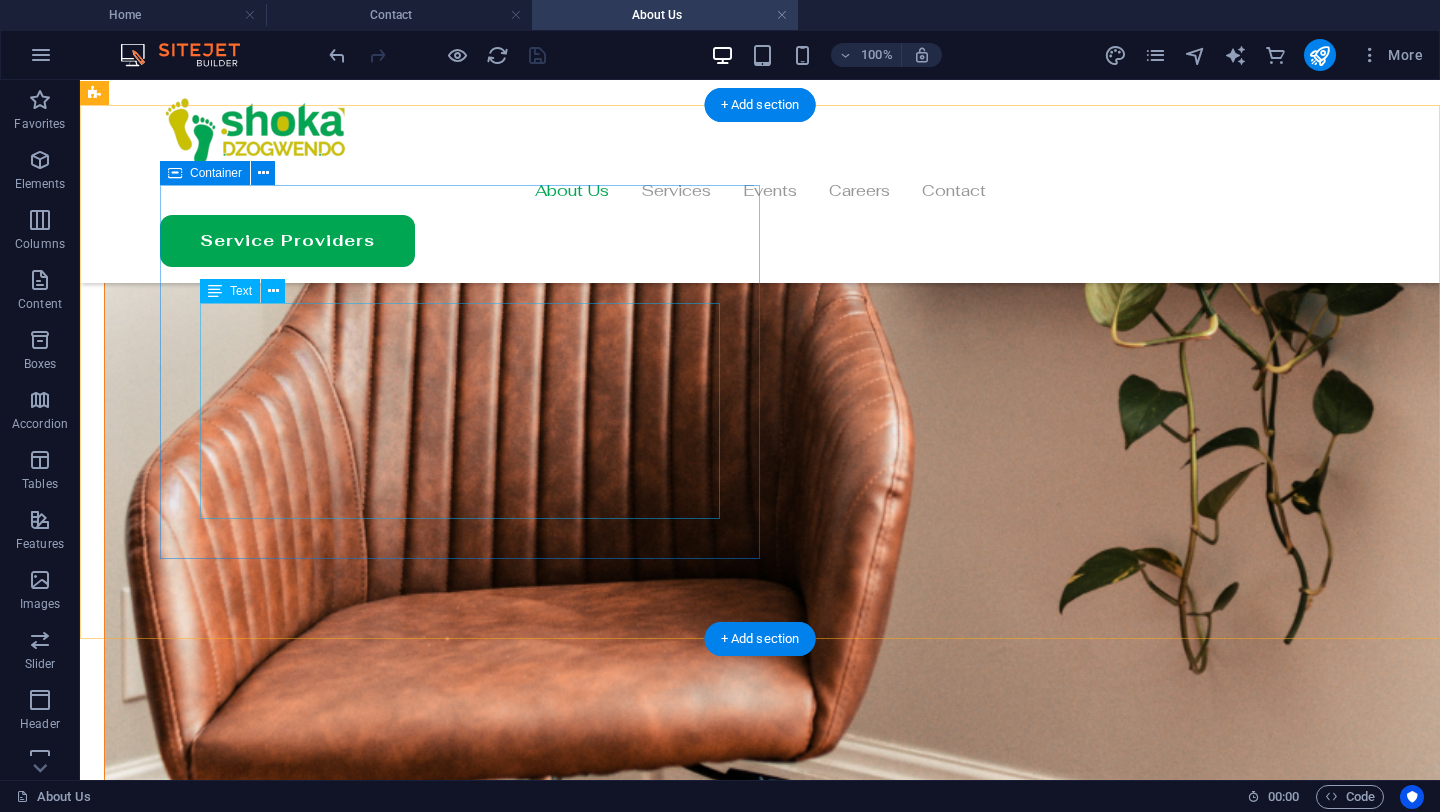 click on "Lorem ipsum dolor sit amet, consectetuer adipiscing elit. Aenean commodo ligula eget dolor. Lorem ipsum dolor sit amet, consectetuer adipiscing elit leget dolor. Lorem ipsum dolor sit amet, consectetuer adipiscing elit. Aenean commodo ligula eget dolor. Lorem ipsum dolor sit amet, consectetuer adipiscing elit dolor consectetuer adipiscing elit leget dolor. Lorem elit saget ipsum dolor sit amet, consectetuer." at bounding box center [704, 3962] 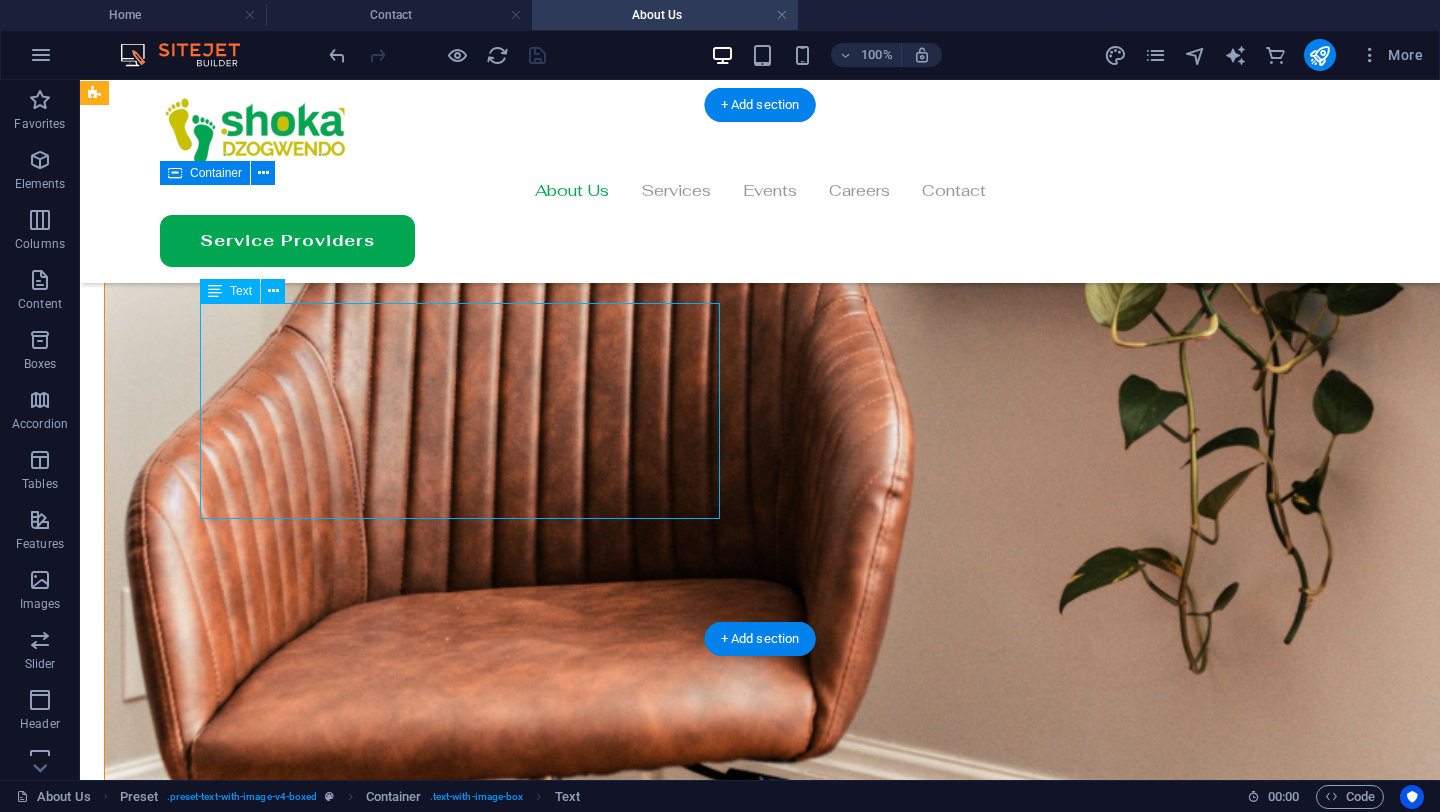 click on "Lorem ipsum dolor sit amet, consectetuer adipiscing elit. Aenean commodo ligula eget dolor. Lorem ipsum dolor sit amet, consectetuer adipiscing elit leget dolor. Lorem ipsum dolor sit amet, consectetuer adipiscing elit. Aenean commodo ligula eget dolor. Lorem ipsum dolor sit amet, consectetuer adipiscing elit dolor consectetuer adipiscing elit leget dolor. Lorem elit saget ipsum dolor sit amet, consectetuer." at bounding box center (704, 3962) 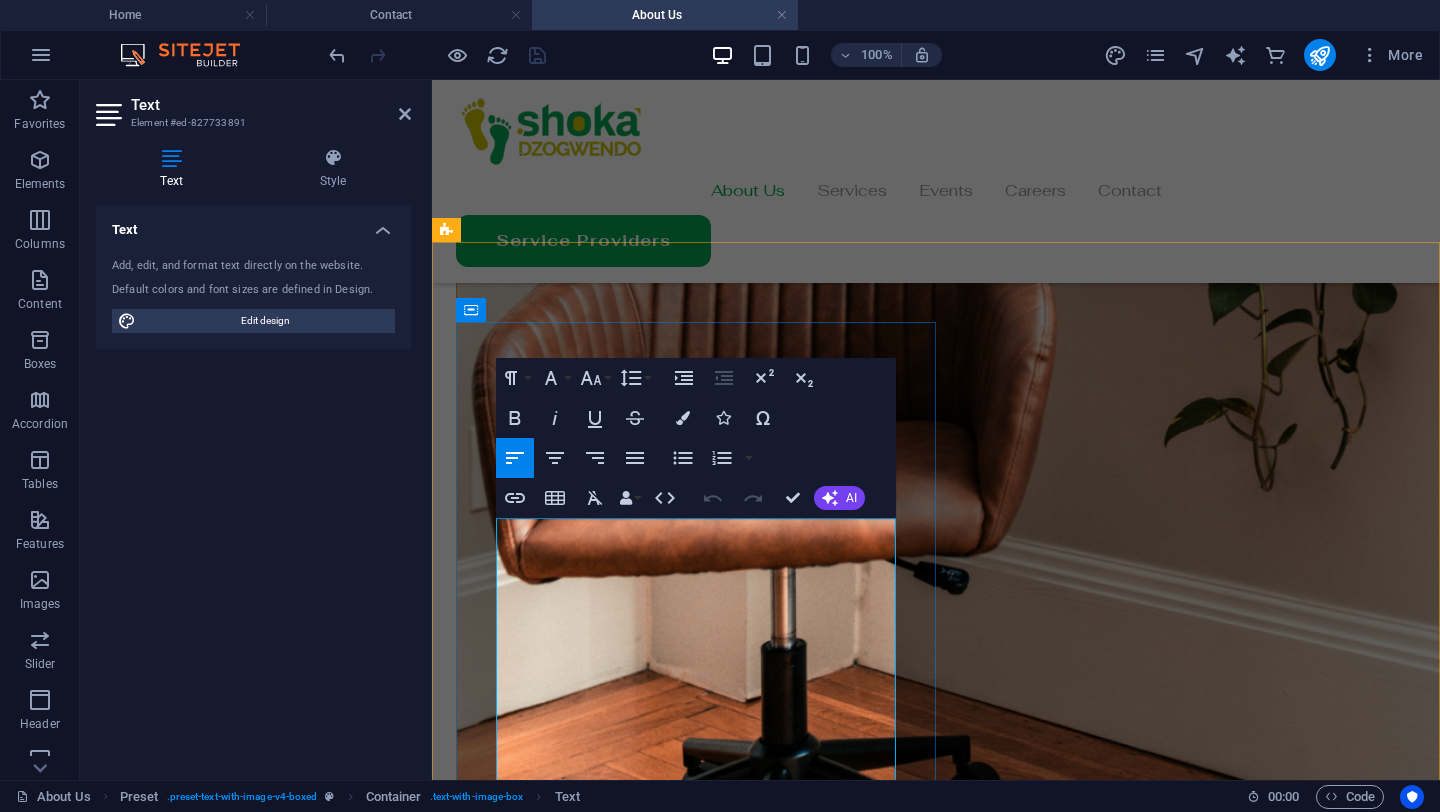 click on "Lorem ipsum dolor sit amet, consectetuer adipiscing elit. Aenean commodo ligula eget dolor. Lorem ipsum dolor sit amet, consectetuer adipiscing elit leget dolor. Lorem ipsum dolor sit amet, consectetuer adipiscing elit. Aenean commodo ligula eget dolor. Lorem ipsum dolor sit amet, consectetuer adipiscing elit dolor consectetuer adipiscing elit leget dolor. Lorem elit saget ipsum dolor sit amet, consectetuer." at bounding box center (936, 3167) 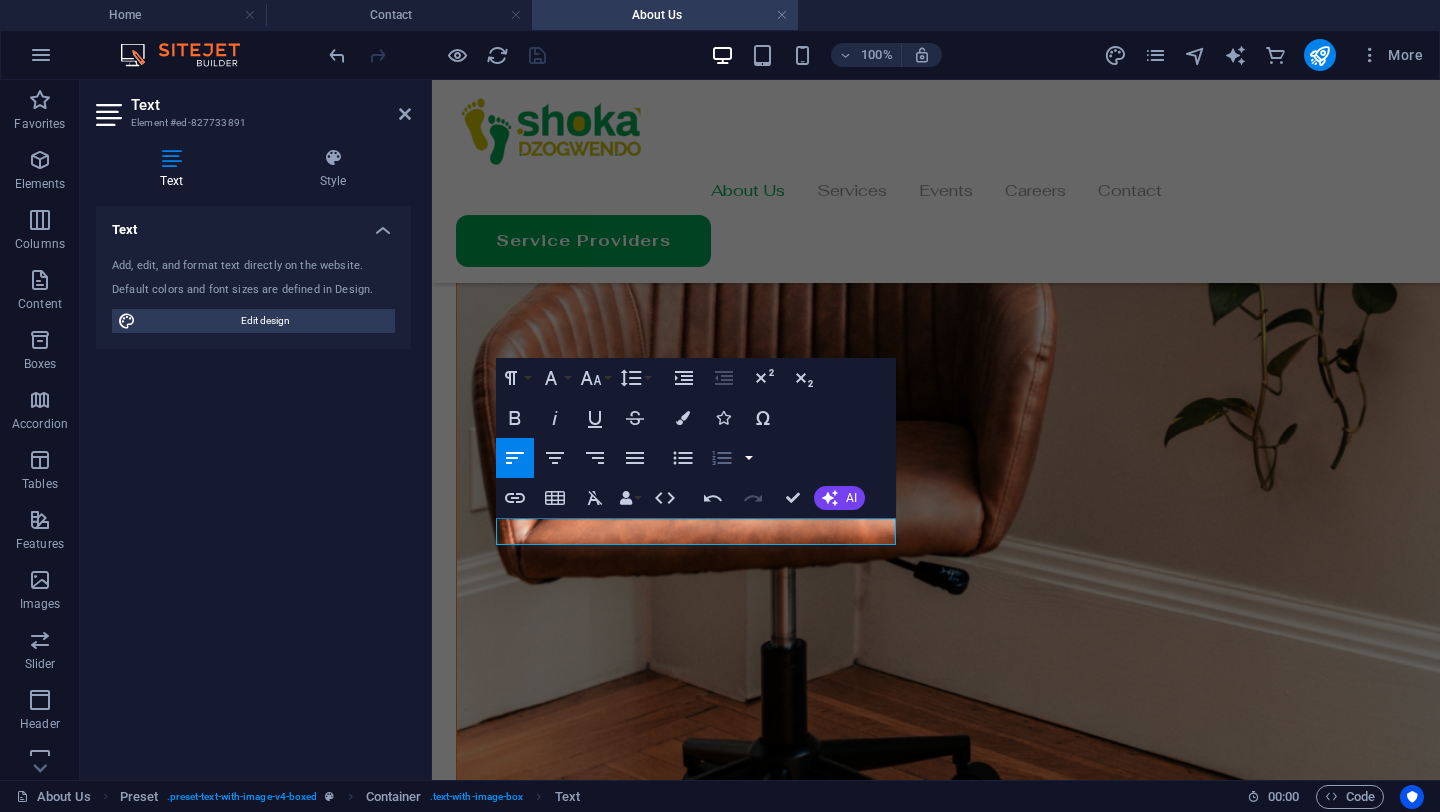 scroll, scrollTop: 0, scrollLeft: 10, axis: horizontal 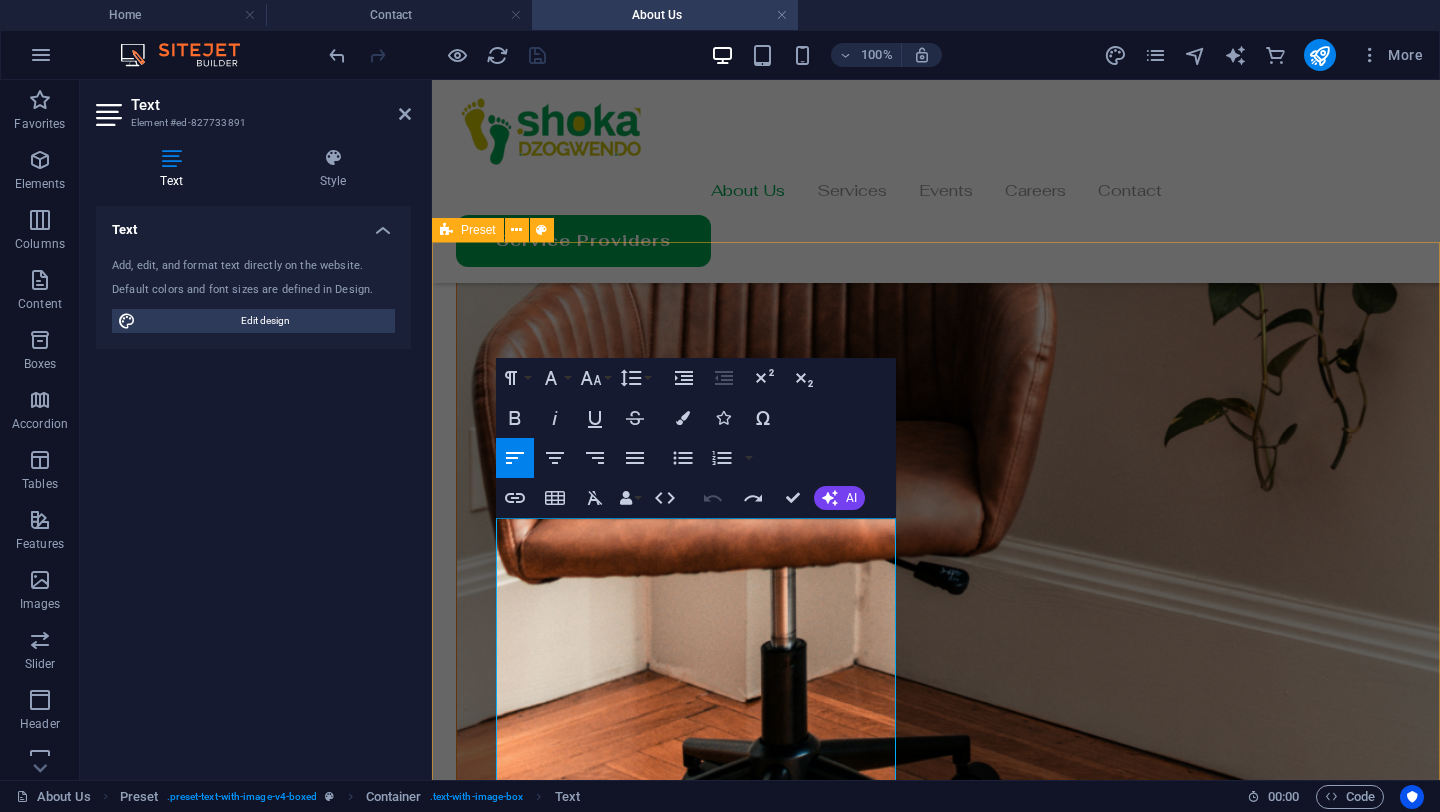 click on "New headline Lorem ipsum dolor sit amet, consectetuer adipiscing elit. Aenean commodo ligula eget dolor. Lorem ipsum dolor sit amet, consectetuer adipiscing elit leget dolor. Lorem ipsum dolor sit amet, consectetuer adipiscing elit. Aenean commodo ligula eget dolor. Lorem ipsum dolor sit amet, consectetuer adipiscing elit dolor consectetuer adipiscing elit leget dolor. Lorem elit saget ipsum dolor sit amet, consectetuer. Our Vision Drop content here or  Add elements  Paste clipboard" at bounding box center (936, 3466) 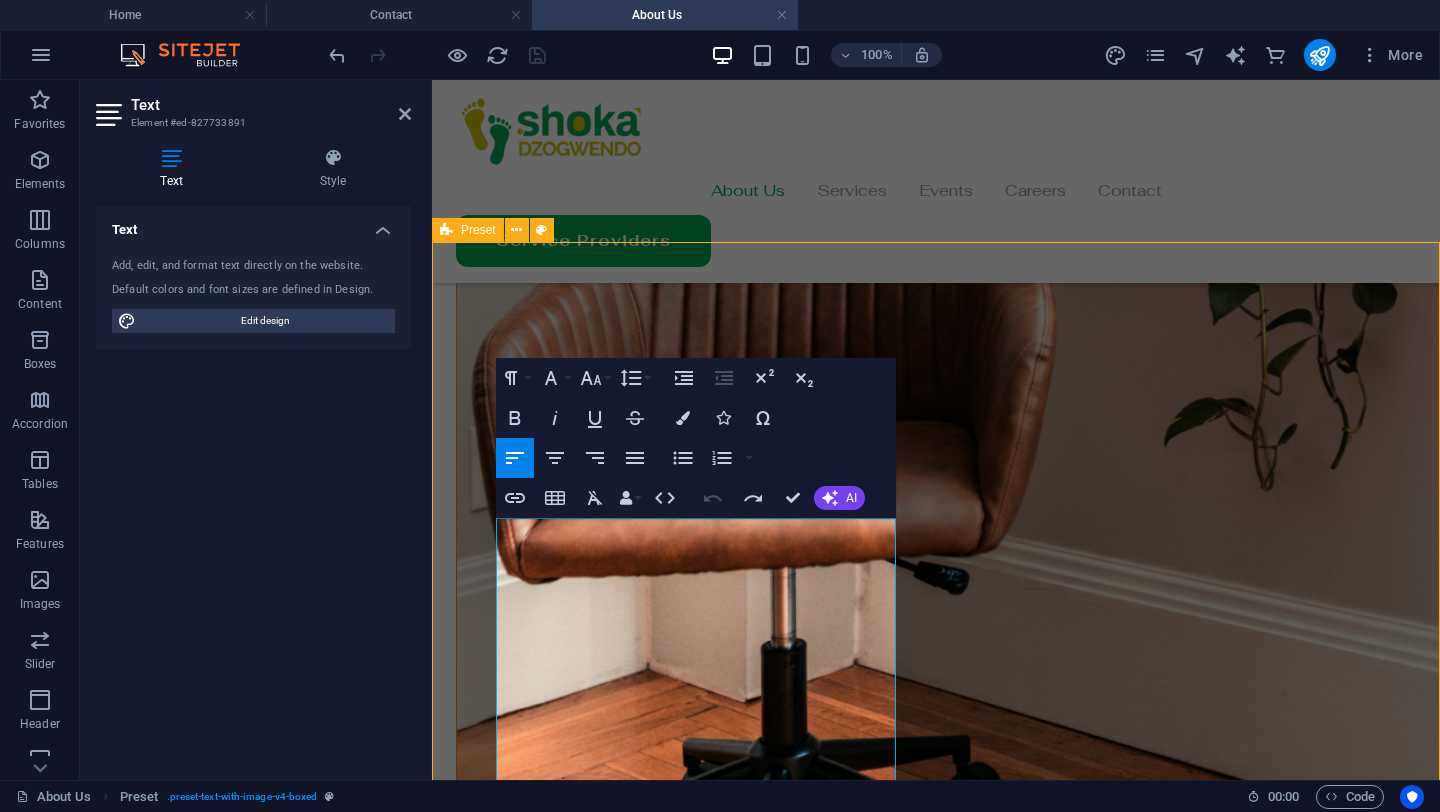 scroll, scrollTop: 719, scrollLeft: 0, axis: vertical 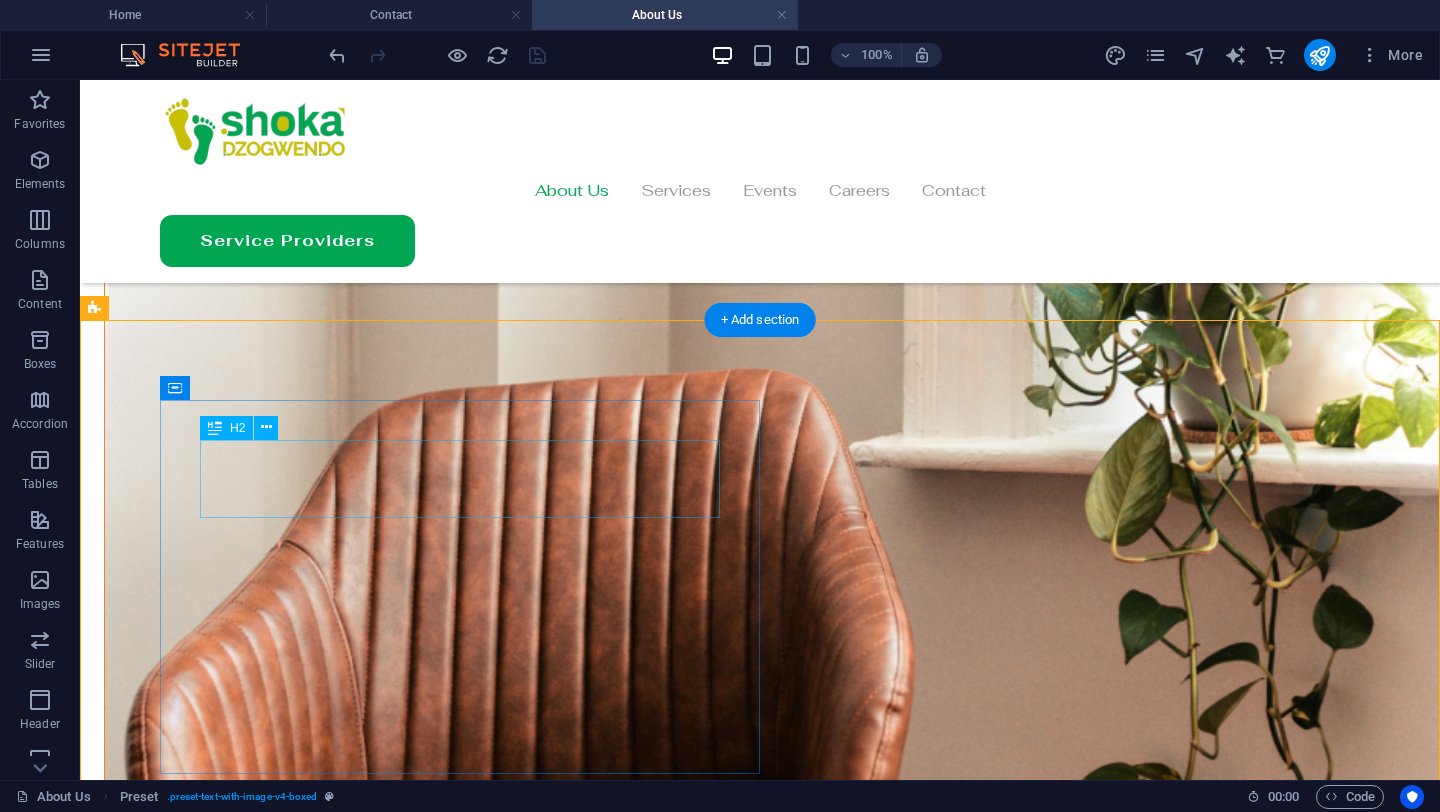 click on "New headline" at bounding box center (704, 4084) 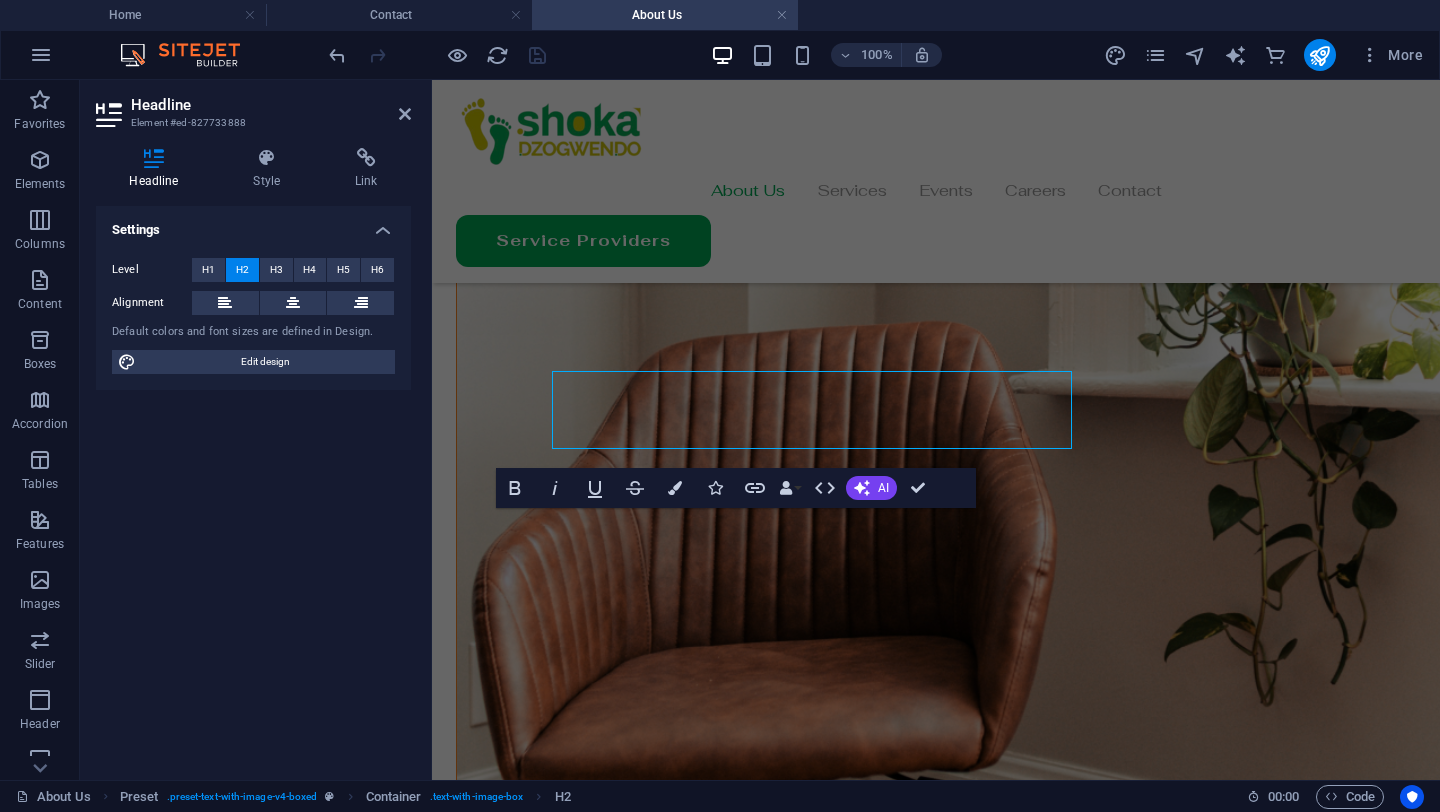 scroll, scrollTop: 788, scrollLeft: 0, axis: vertical 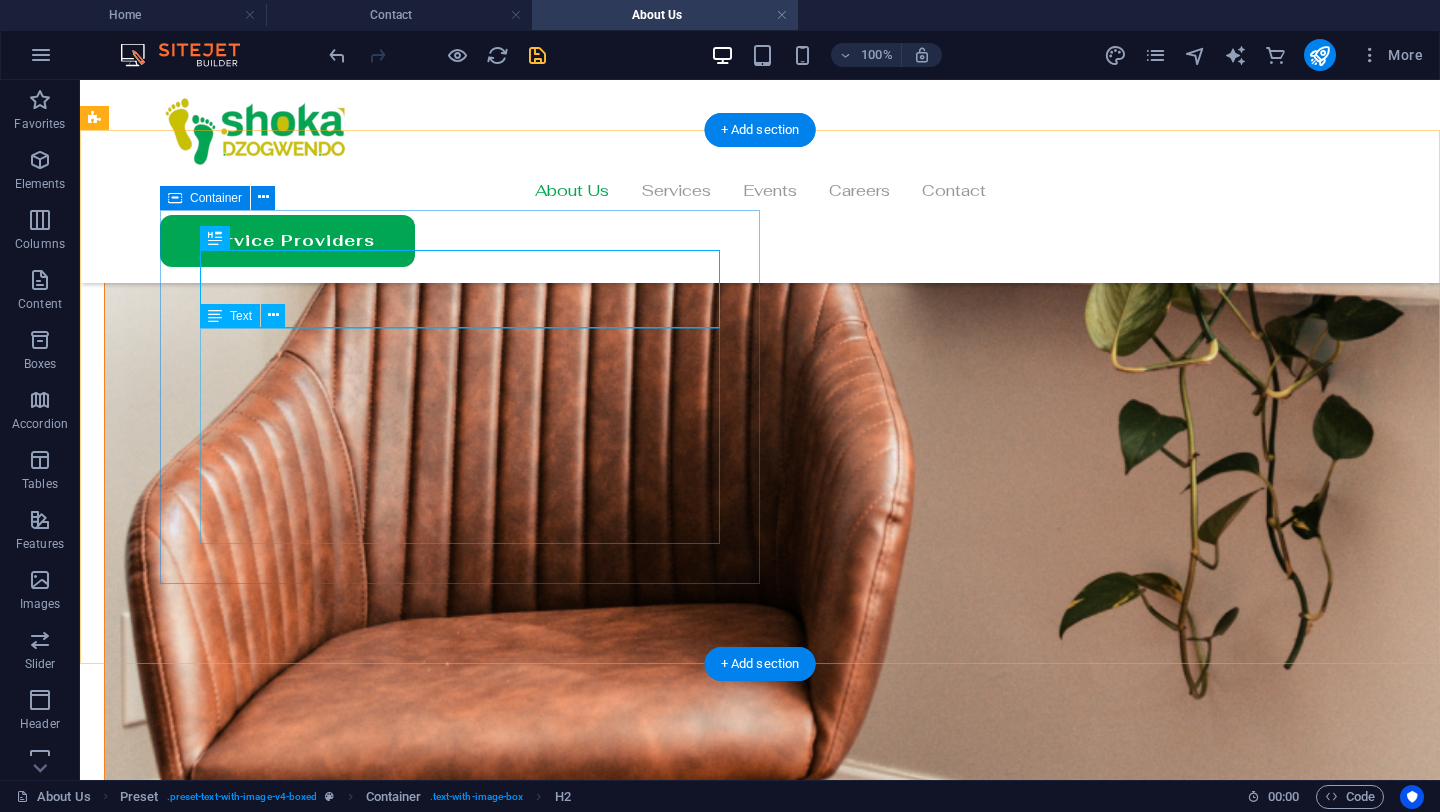 click on "Lorem ipsum dolor sit amet, consectetuer adipiscing elit. Aenean commodo ligula eget dolor. Lorem ipsum dolor sit amet, consectetuer adipiscing elit leget dolor. Lorem ipsum dolor sit amet, consectetuer adipiscing elit. Aenean commodo ligula eget dolor. Lorem ipsum dolor sit amet, consectetuer adipiscing elit dolor consectetuer adipiscing elit leget dolor. Lorem elit saget ipsum dolor sit amet, consectetuer." at bounding box center [704, 3987] 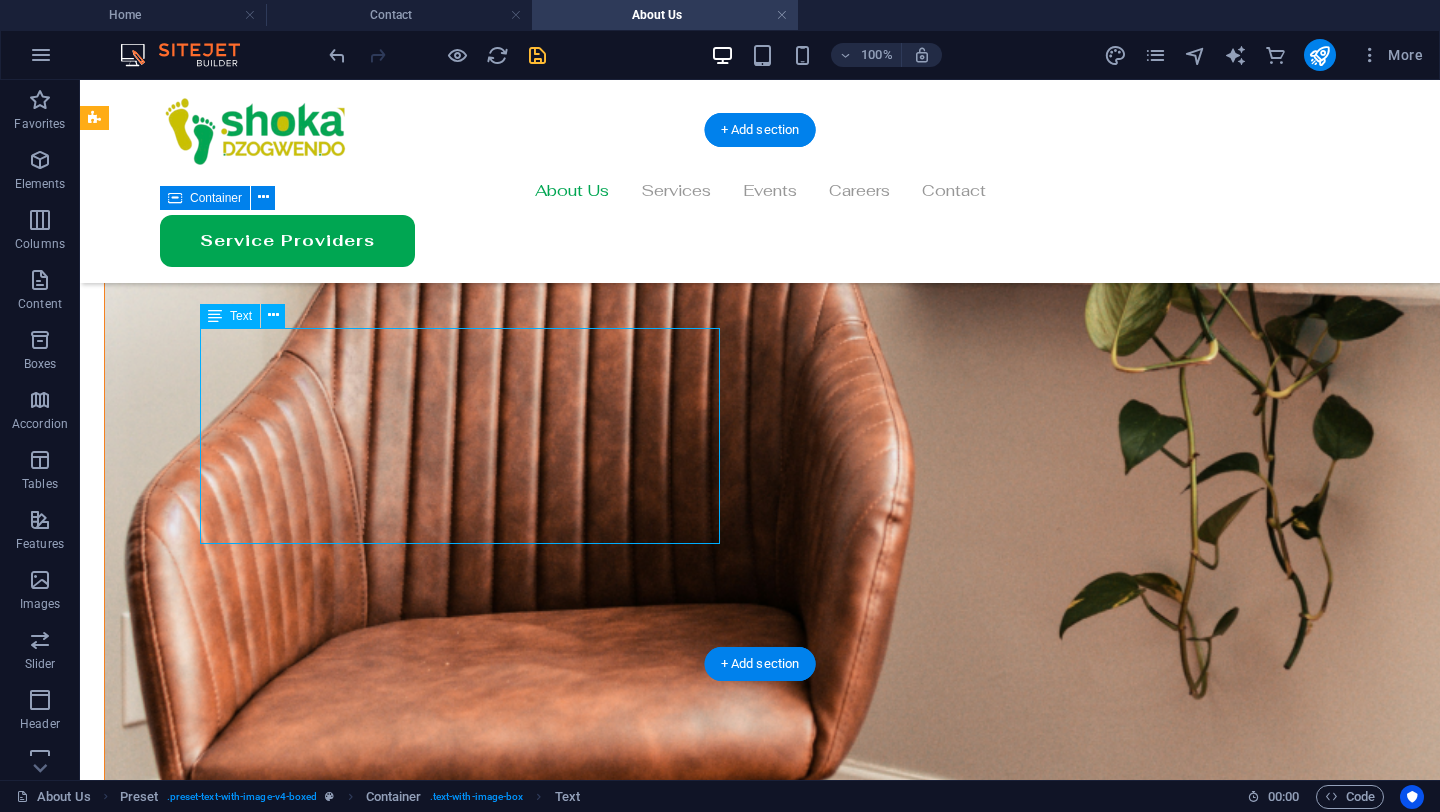 click on "Lorem ipsum dolor sit amet, consectetuer adipiscing elit. Aenean commodo ligula eget dolor. Lorem ipsum dolor sit amet, consectetuer adipiscing elit leget dolor. Lorem ipsum dolor sit amet, consectetuer adipiscing elit. Aenean commodo ligula eget dolor. Lorem ipsum dolor sit amet, consectetuer adipiscing elit dolor consectetuer adipiscing elit leget dolor. Lorem elit saget ipsum dolor sit amet, consectetuer." at bounding box center [704, 3987] 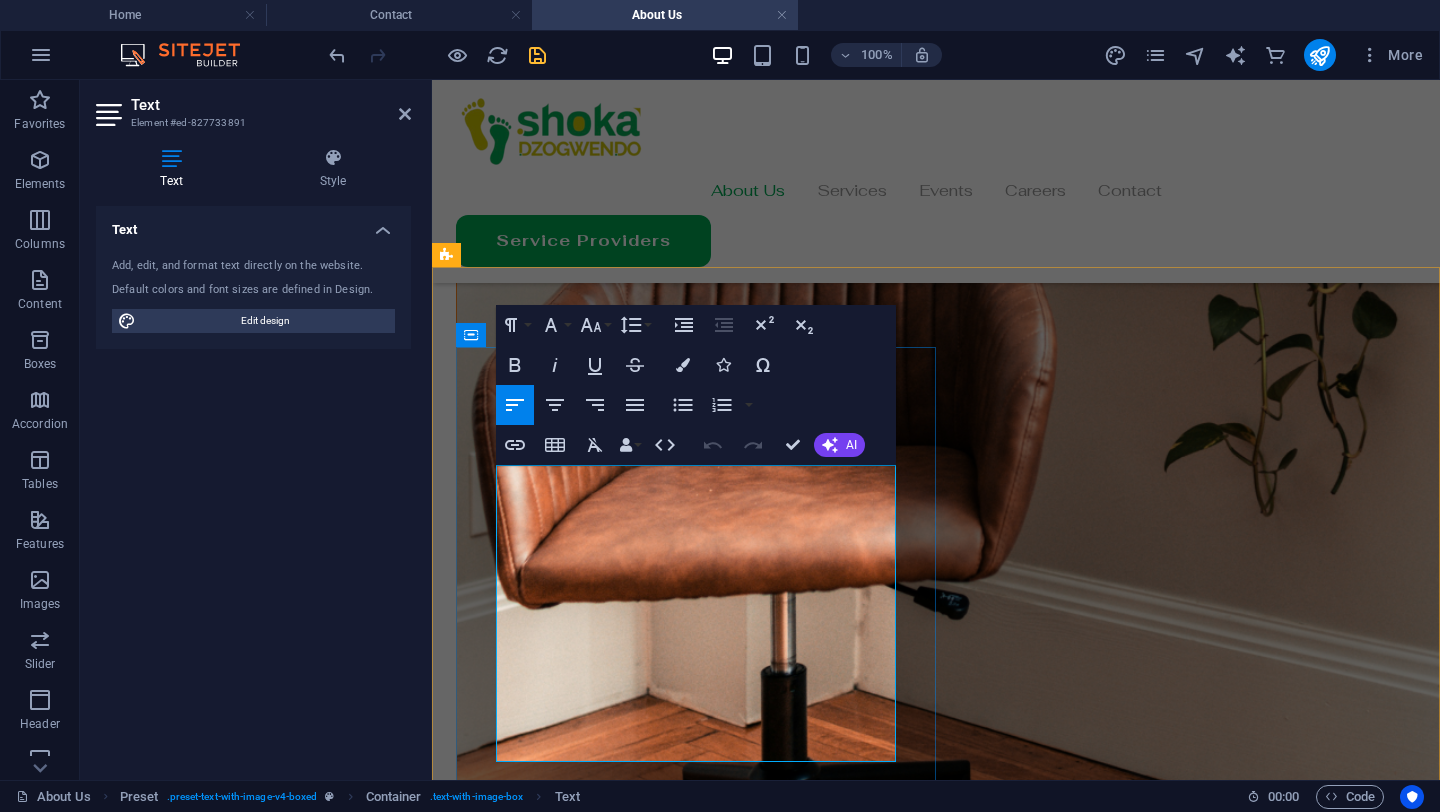 click on "Lorem ipsum dolor sit amet, consectetuer adipiscing elit. Aenean commodo ligula eget dolor. Lorem ipsum dolor sit amet, consectetuer adipiscing elit leget dolor. Lorem ipsum dolor sit amet, consectetuer adipiscing elit. Aenean commodo ligula eget dolor. Lorem ipsum dolor sit amet, consectetuer adipiscing elit dolor consectetuer adipiscing elit leget dolor. Lorem elit saget ipsum dolor sit amet, consectetuer." at bounding box center (936, 3192) 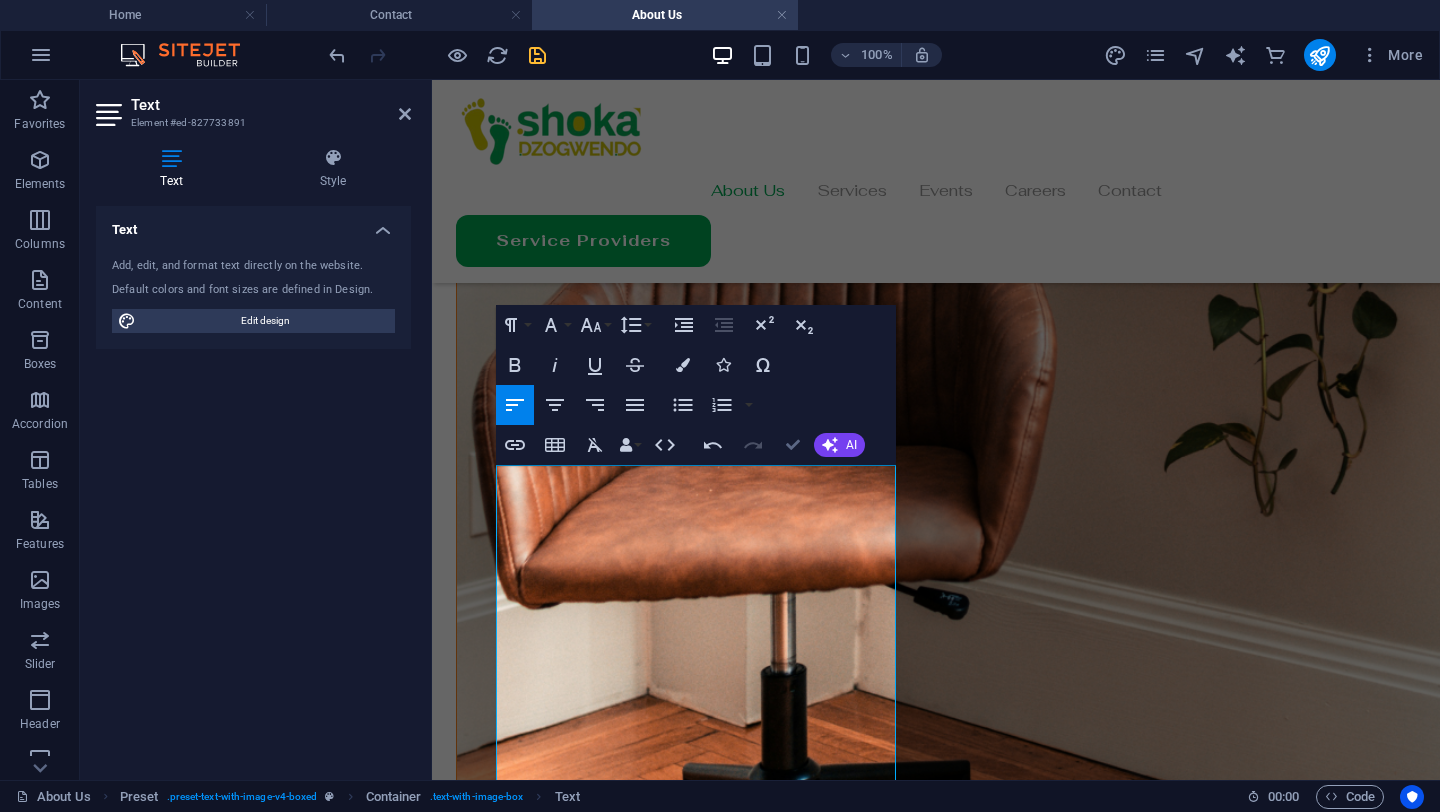 scroll, scrollTop: 15101, scrollLeft: 2, axis: both 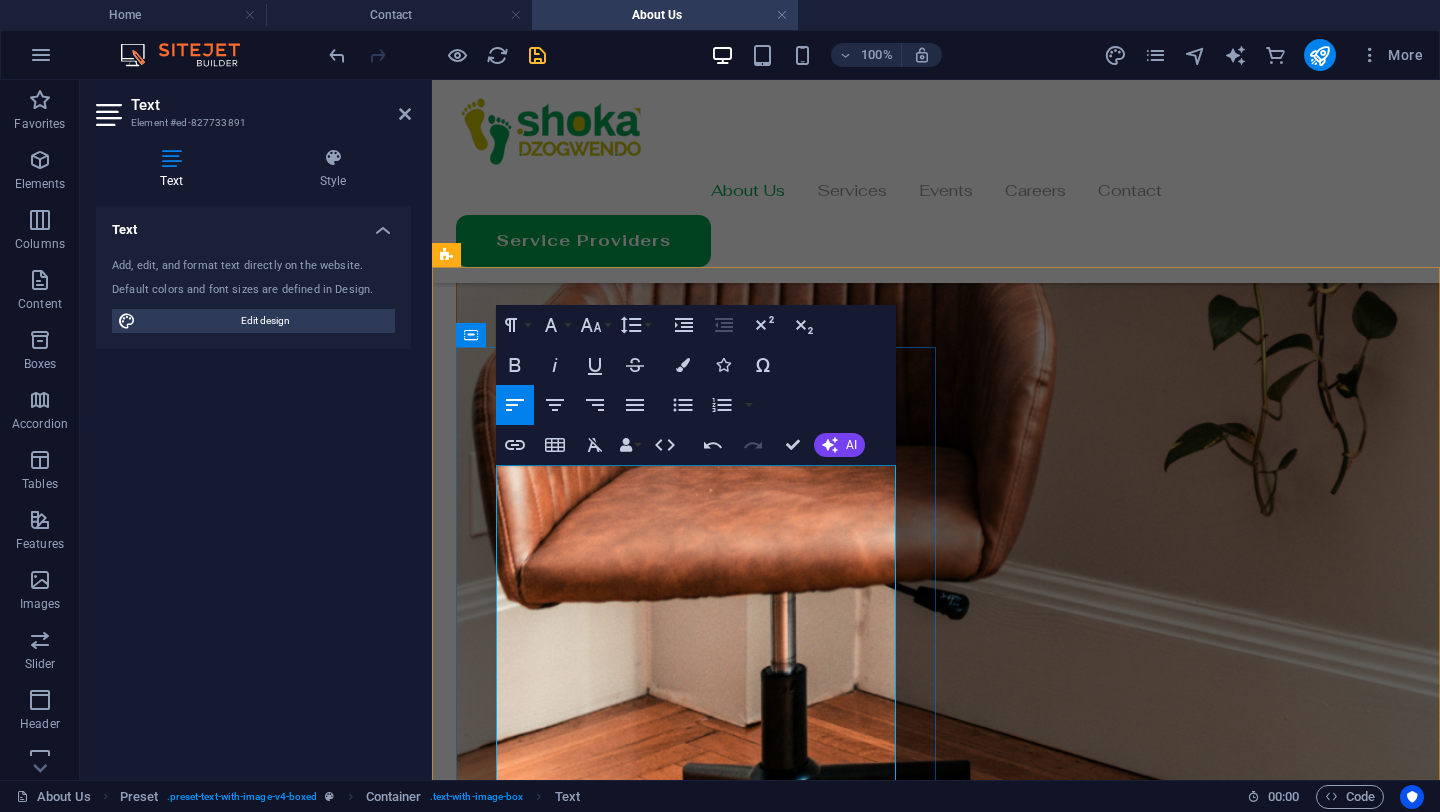 click at bounding box center (936, 3273) 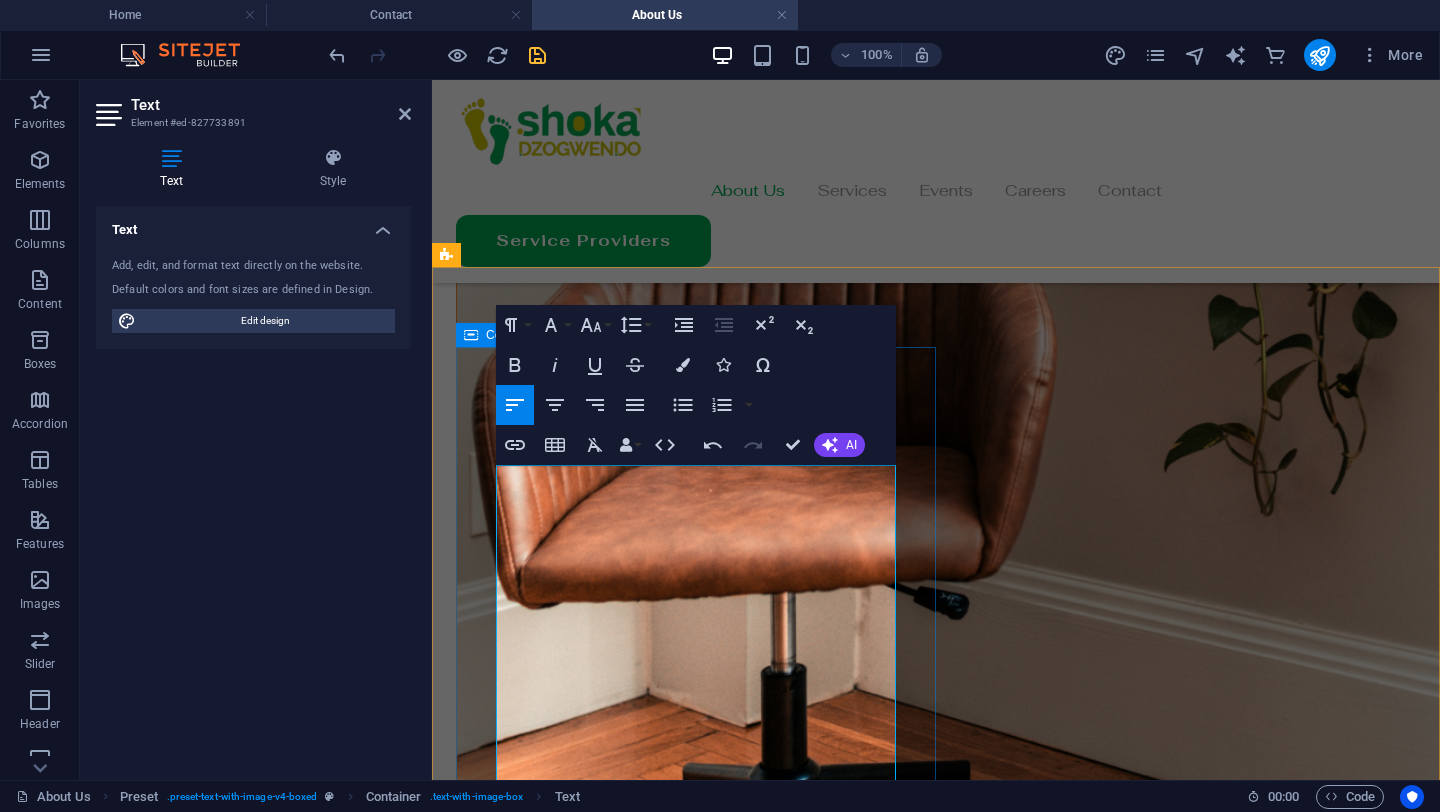 click on "Establishing additional branches in countries with significant Zimbabwean diaspora populations." at bounding box center [936, 3192] 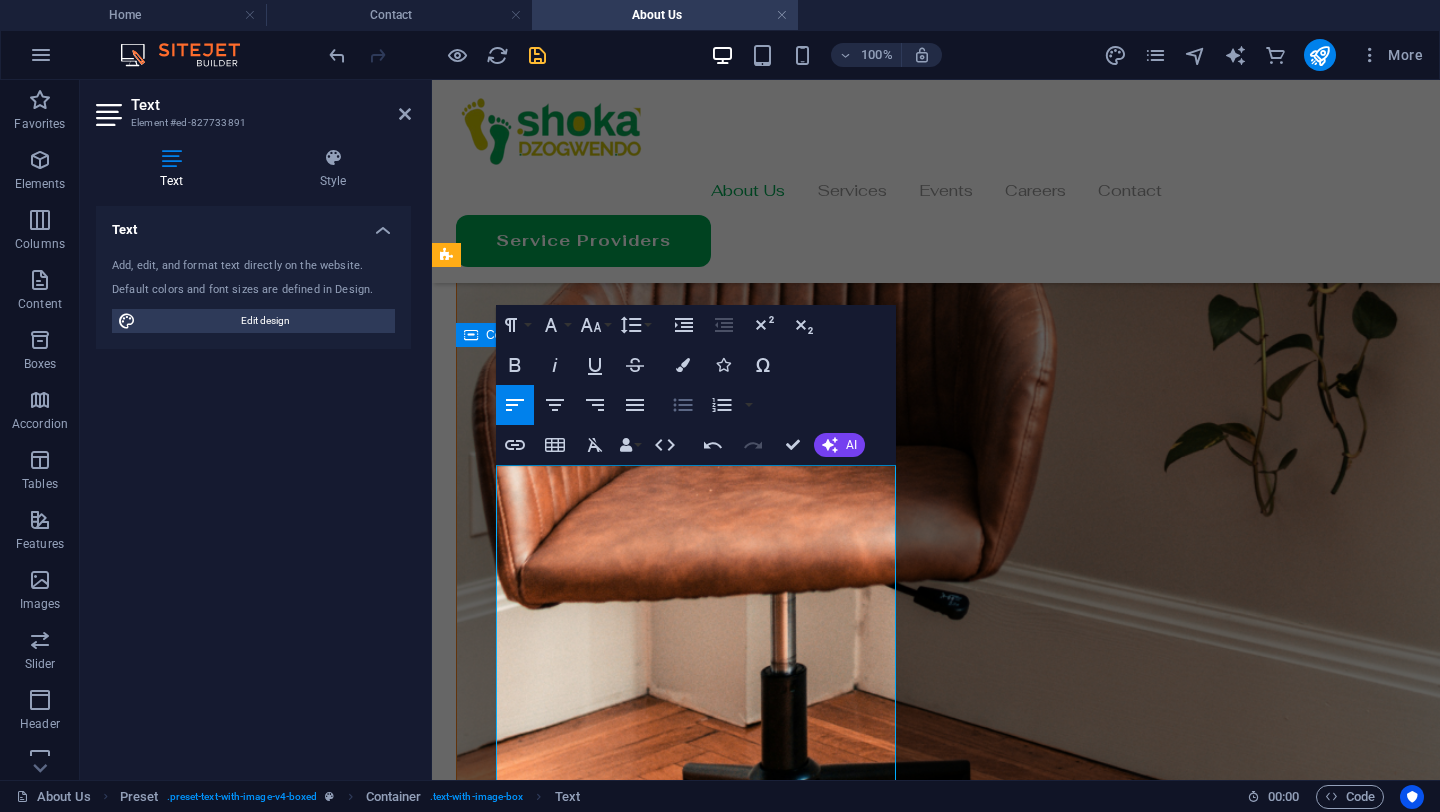 click 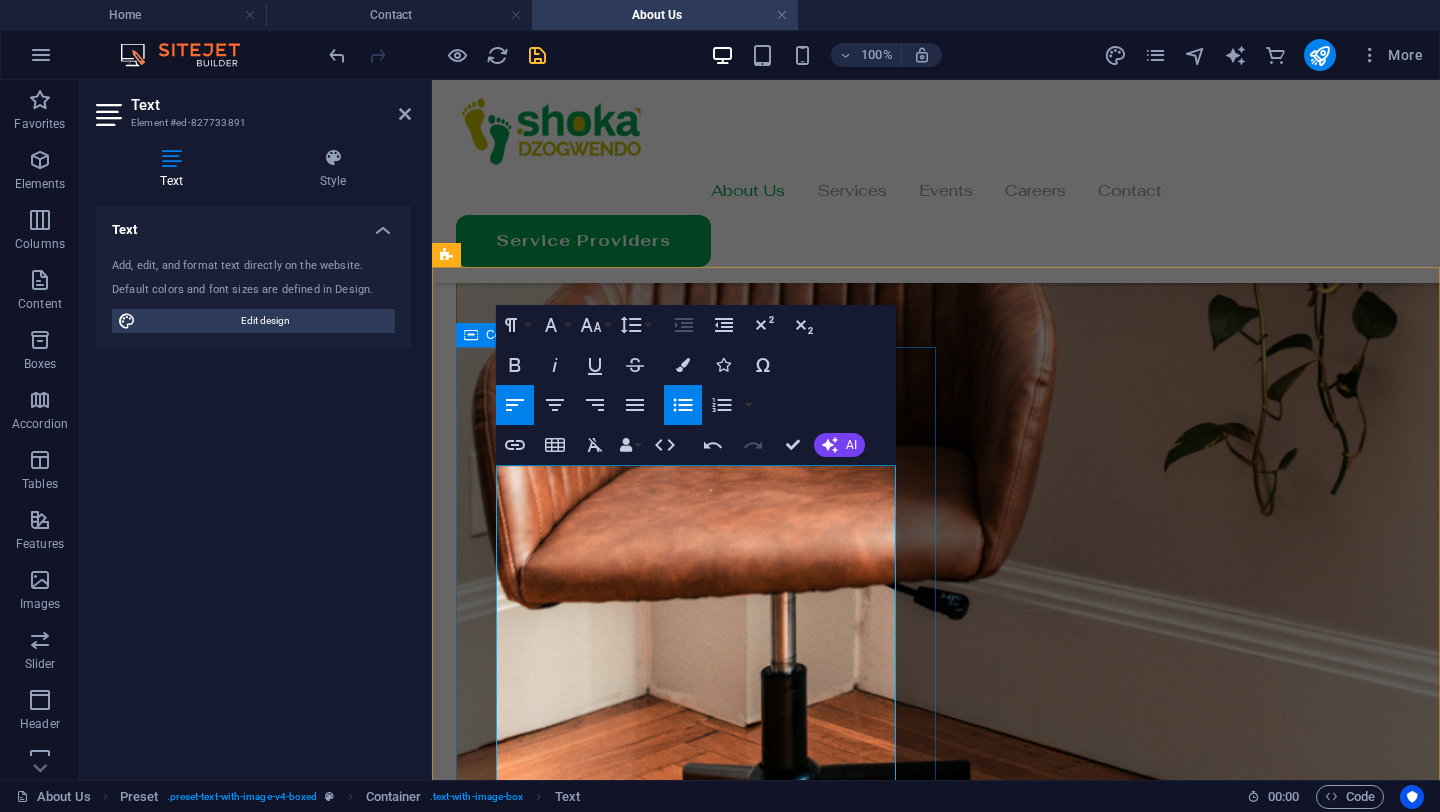 click on "Developing a comprehensive digital platform to connect members across all locations." at bounding box center [936, 3328] 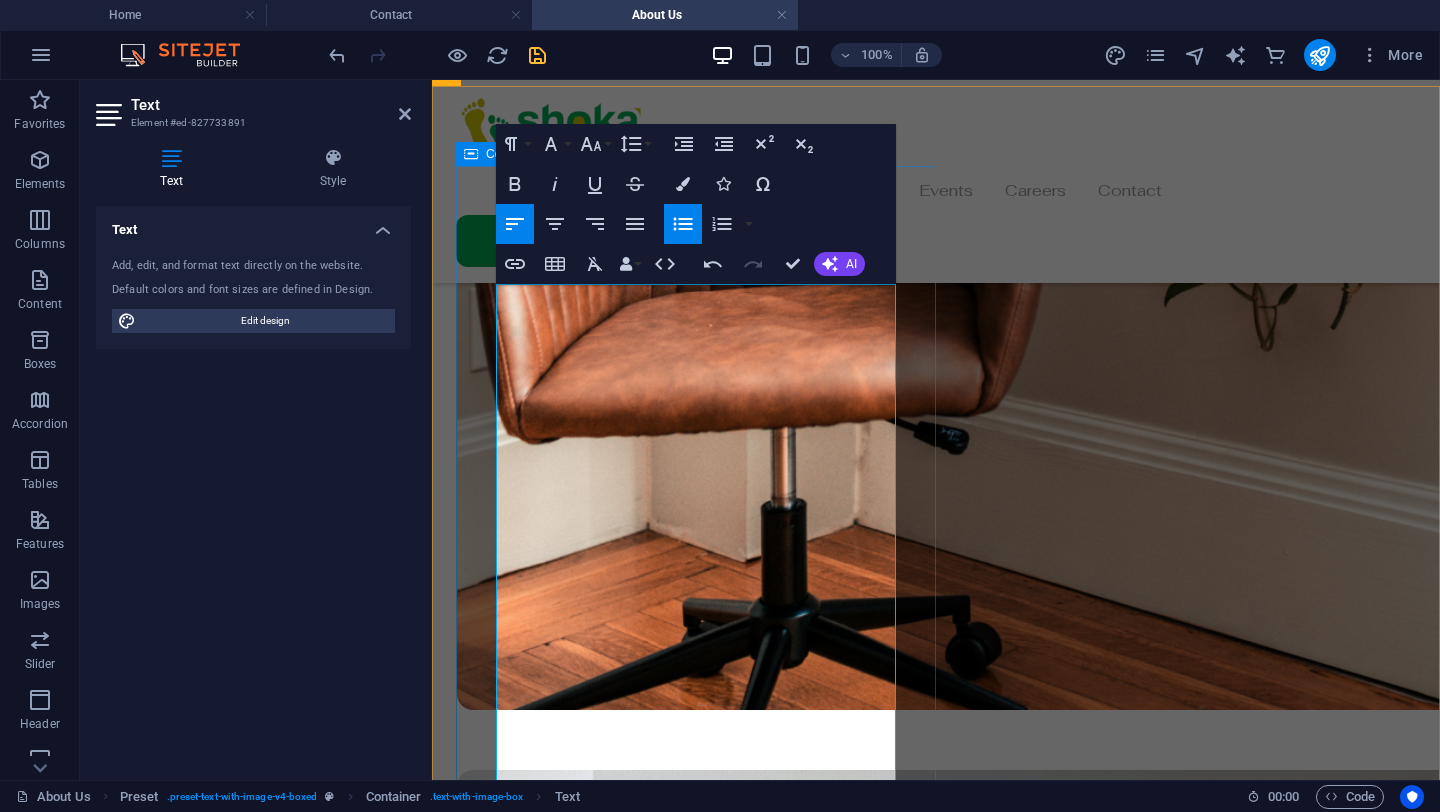 scroll, scrollTop: 1128, scrollLeft: 0, axis: vertical 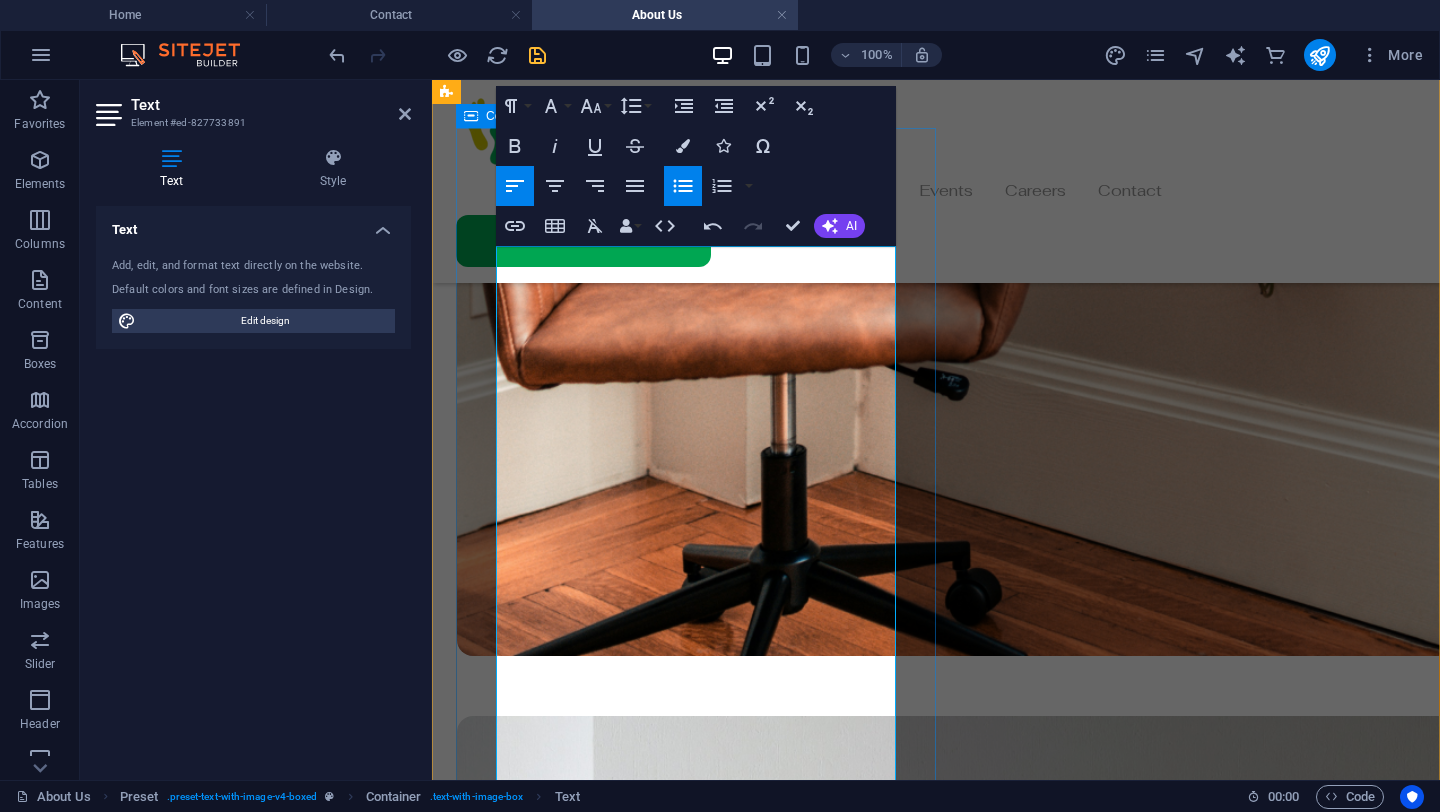 click on "Creating a formal business investment fund to support entrepreneurial ventures." at bounding box center [936, 3137] 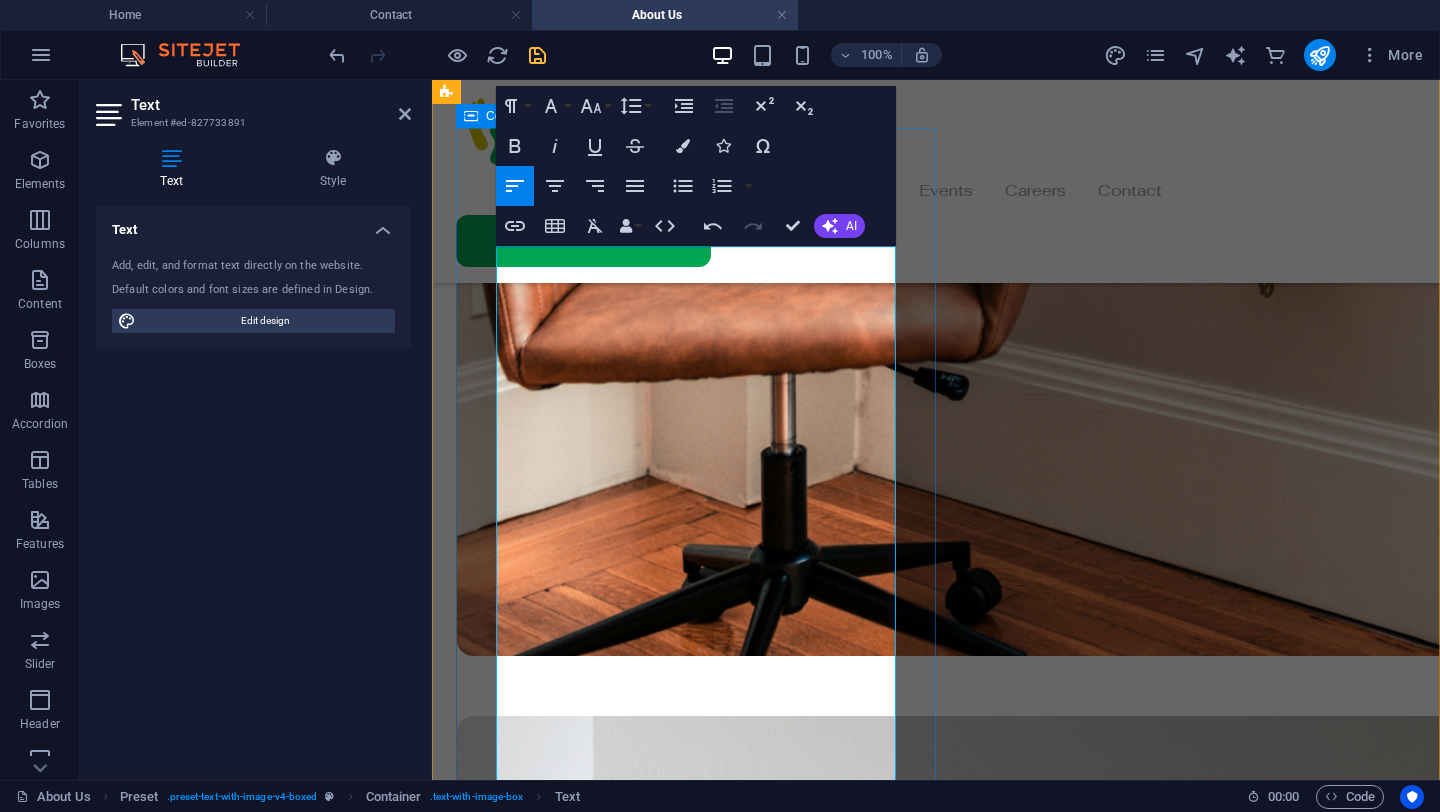 click on "Creating a formal business investment fund to support entrepreneurial ventures." at bounding box center [936, 3137] 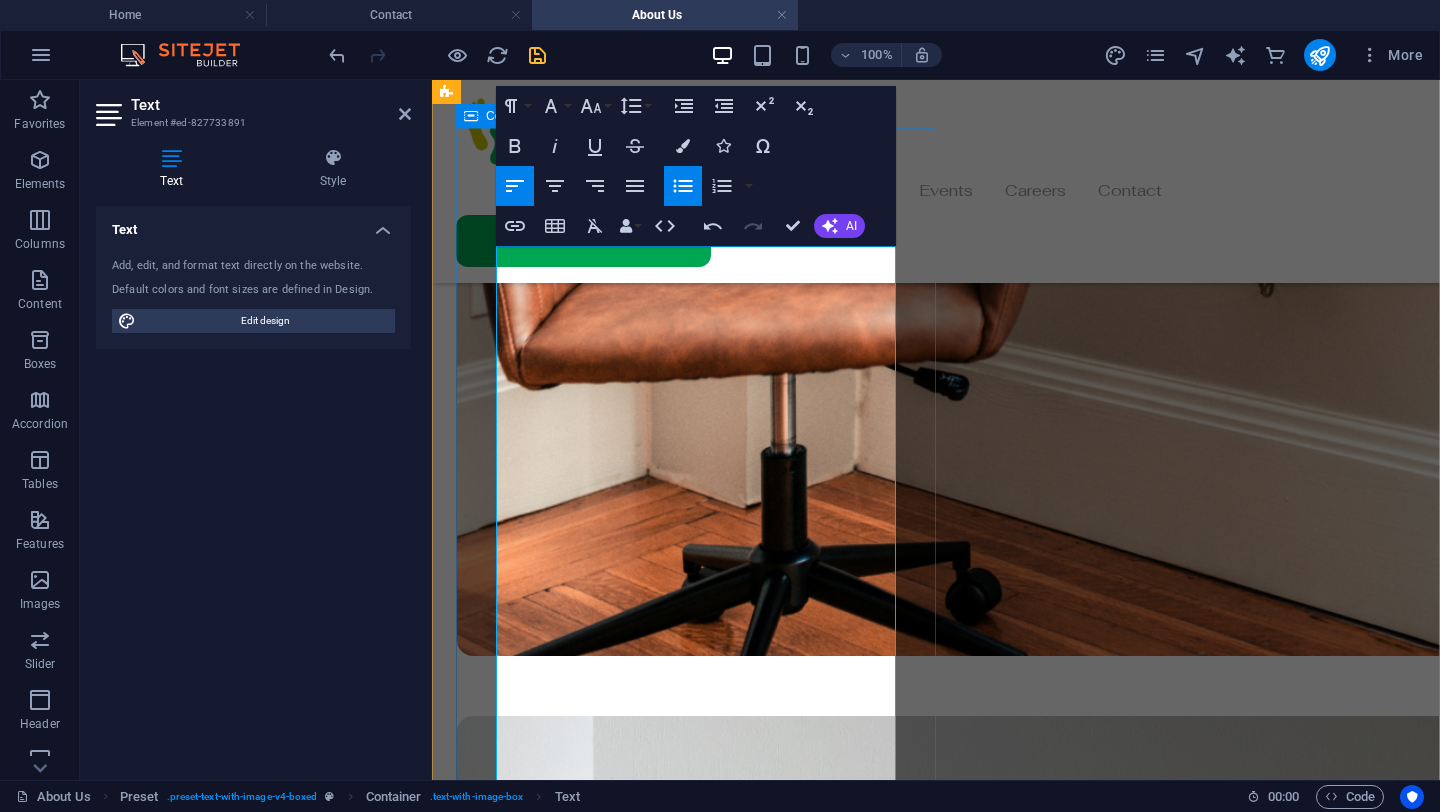 click on "Expanding our charitable initiatives to address education, healthcare, and economic development needs in Zimbabwe." at bounding box center [936, 3179] 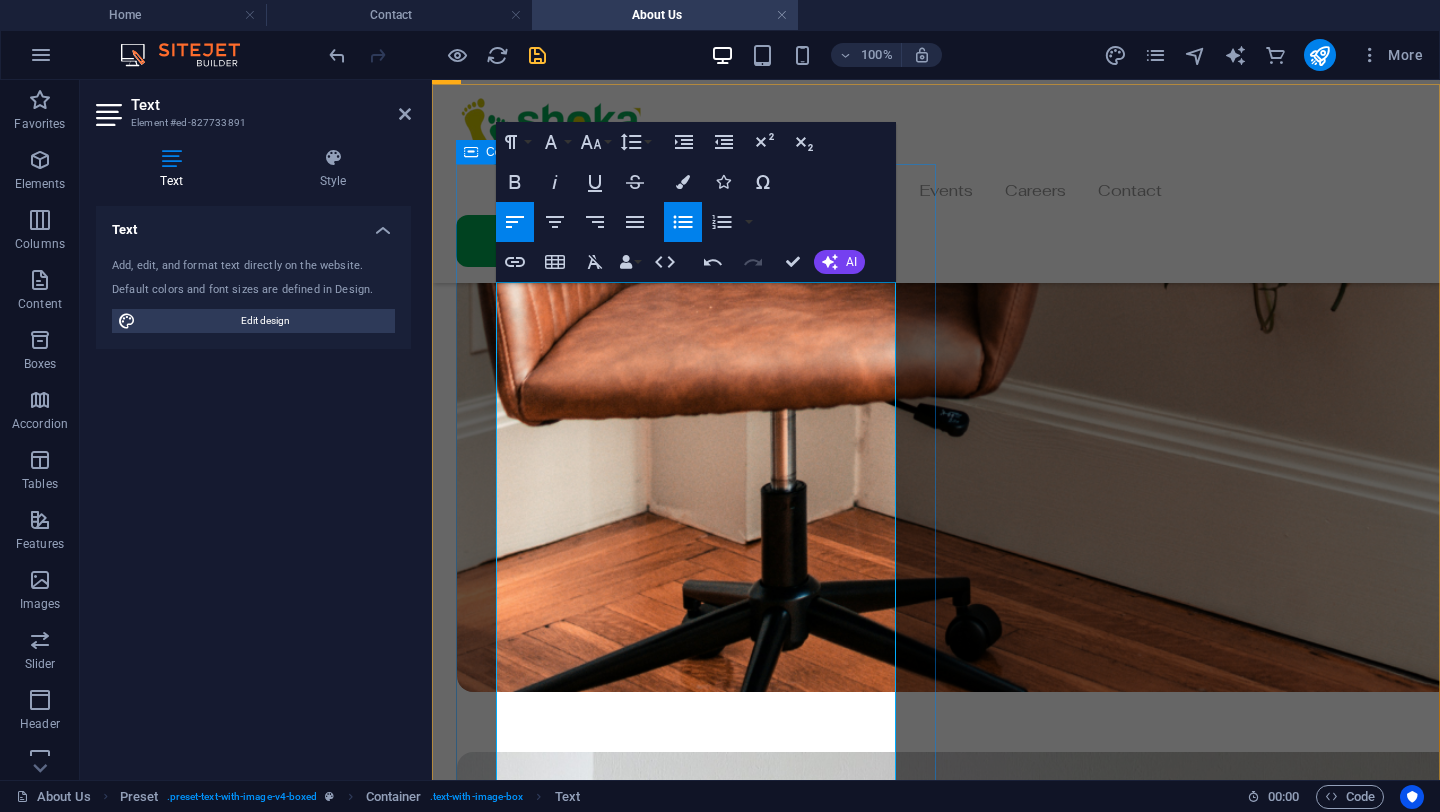 scroll, scrollTop: 1100, scrollLeft: 0, axis: vertical 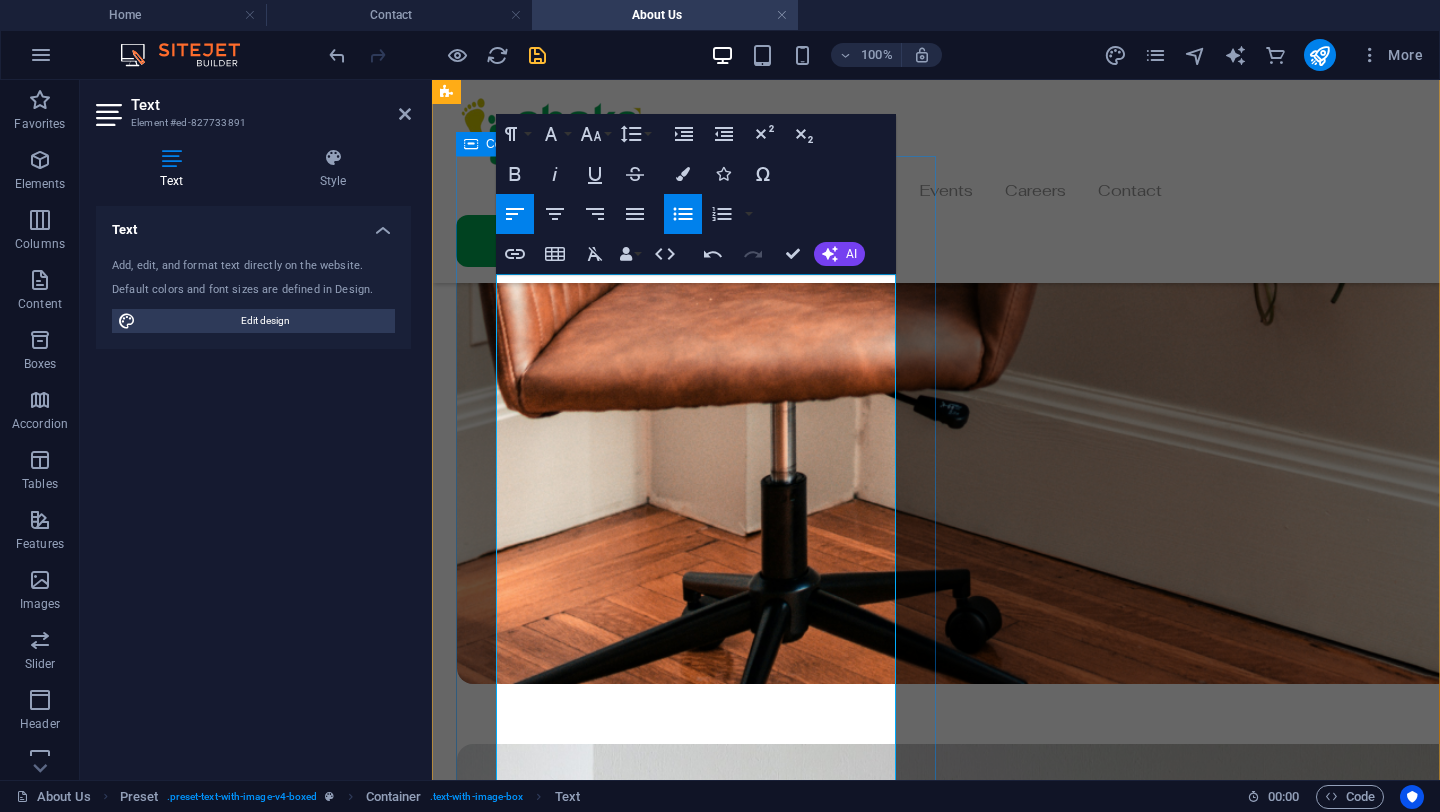 drag, startPoint x: 630, startPoint y: 666, endPoint x: 517, endPoint y: 368, distance: 318.7052 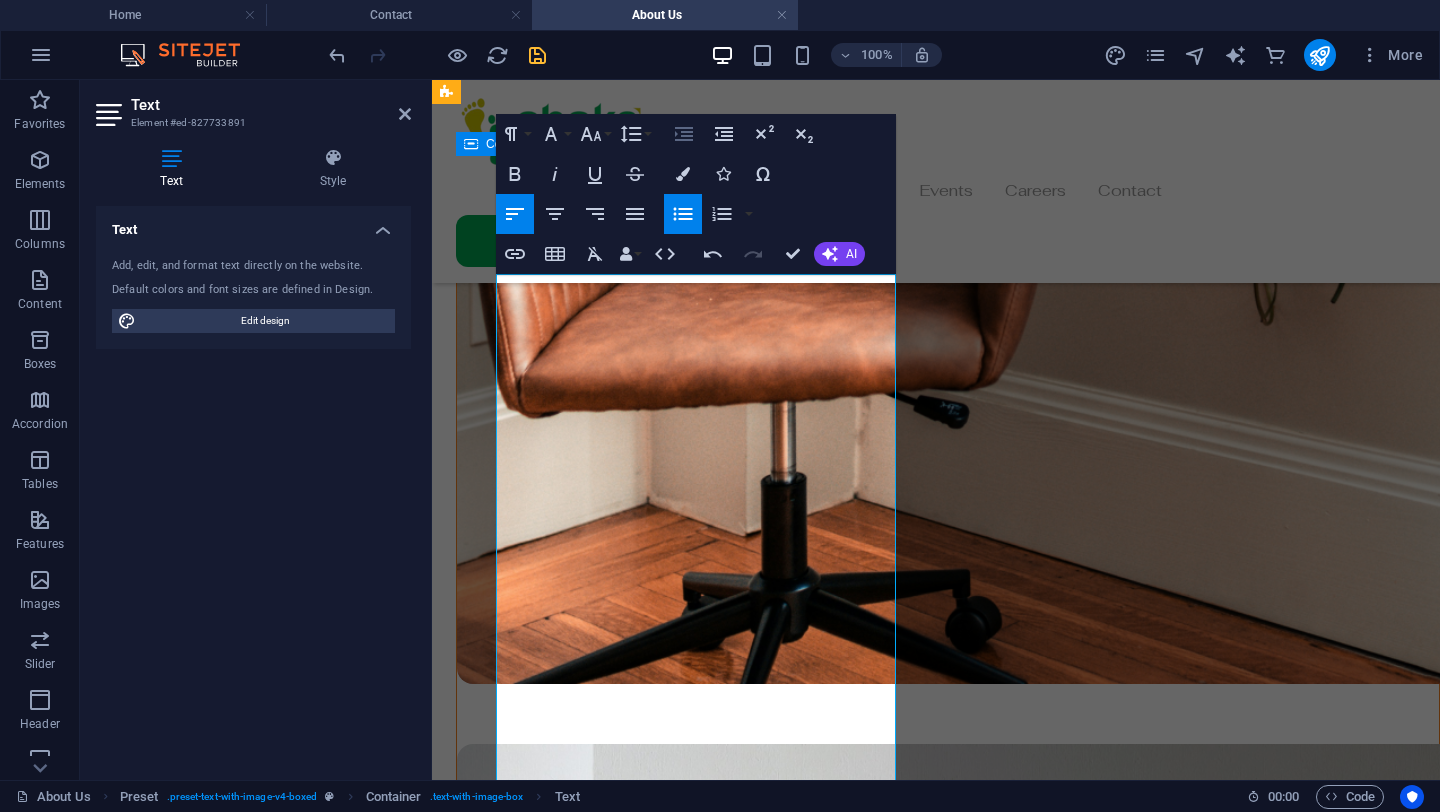 click 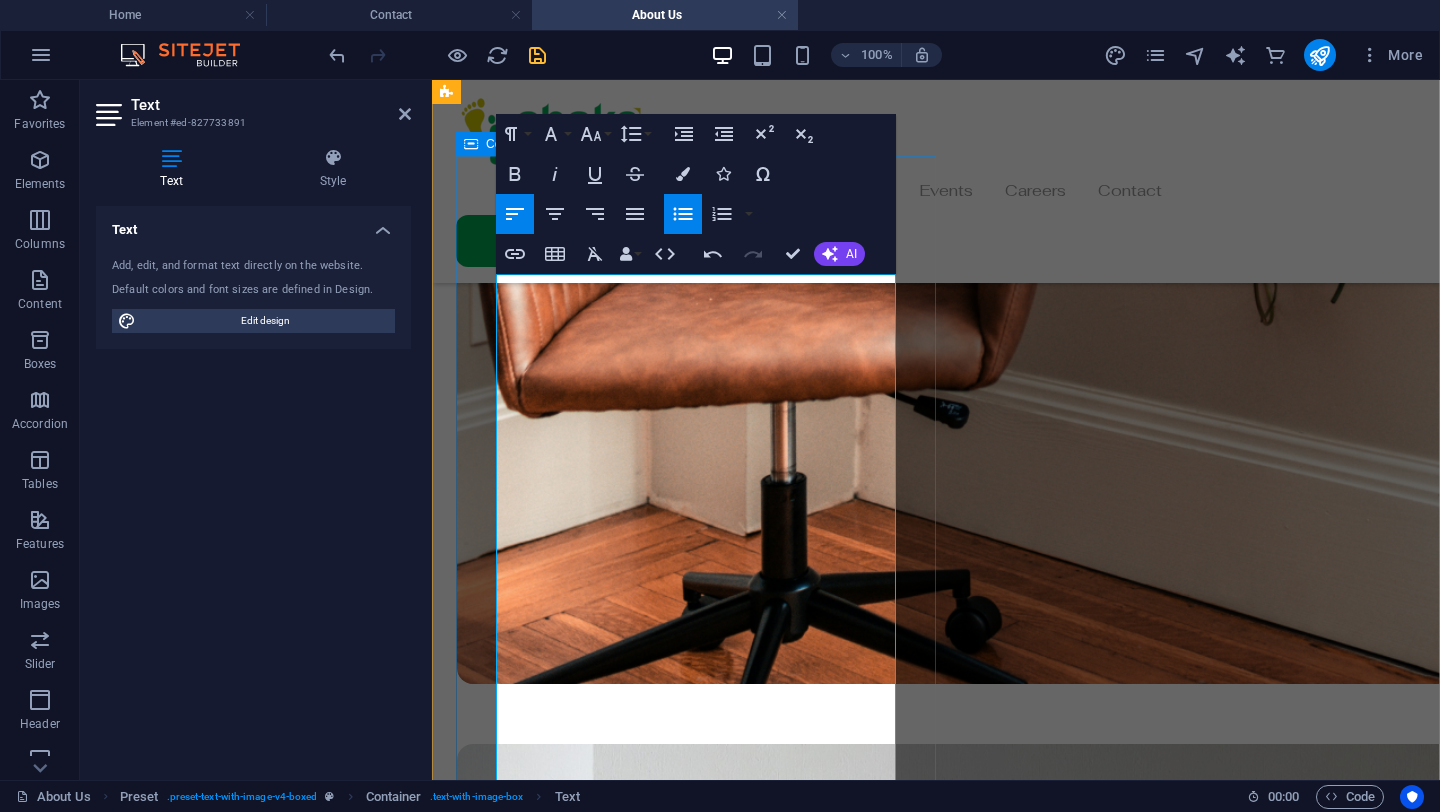click on "Looking ahead, Shoka Dzogwendo is committed to expanding our impact and reach. Our strategic goals include:" at bounding box center [936, 2961] 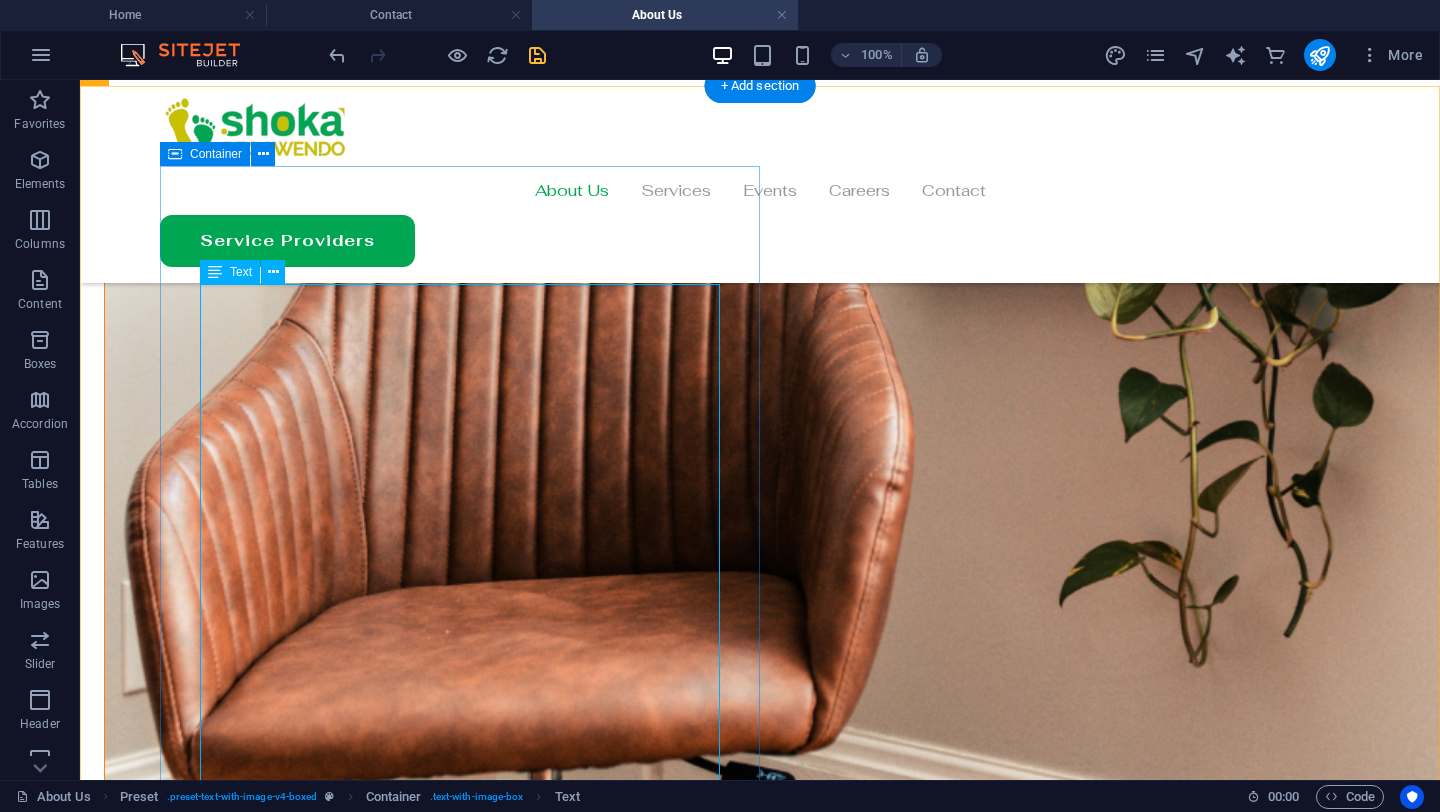 scroll, scrollTop: 953, scrollLeft: 0, axis: vertical 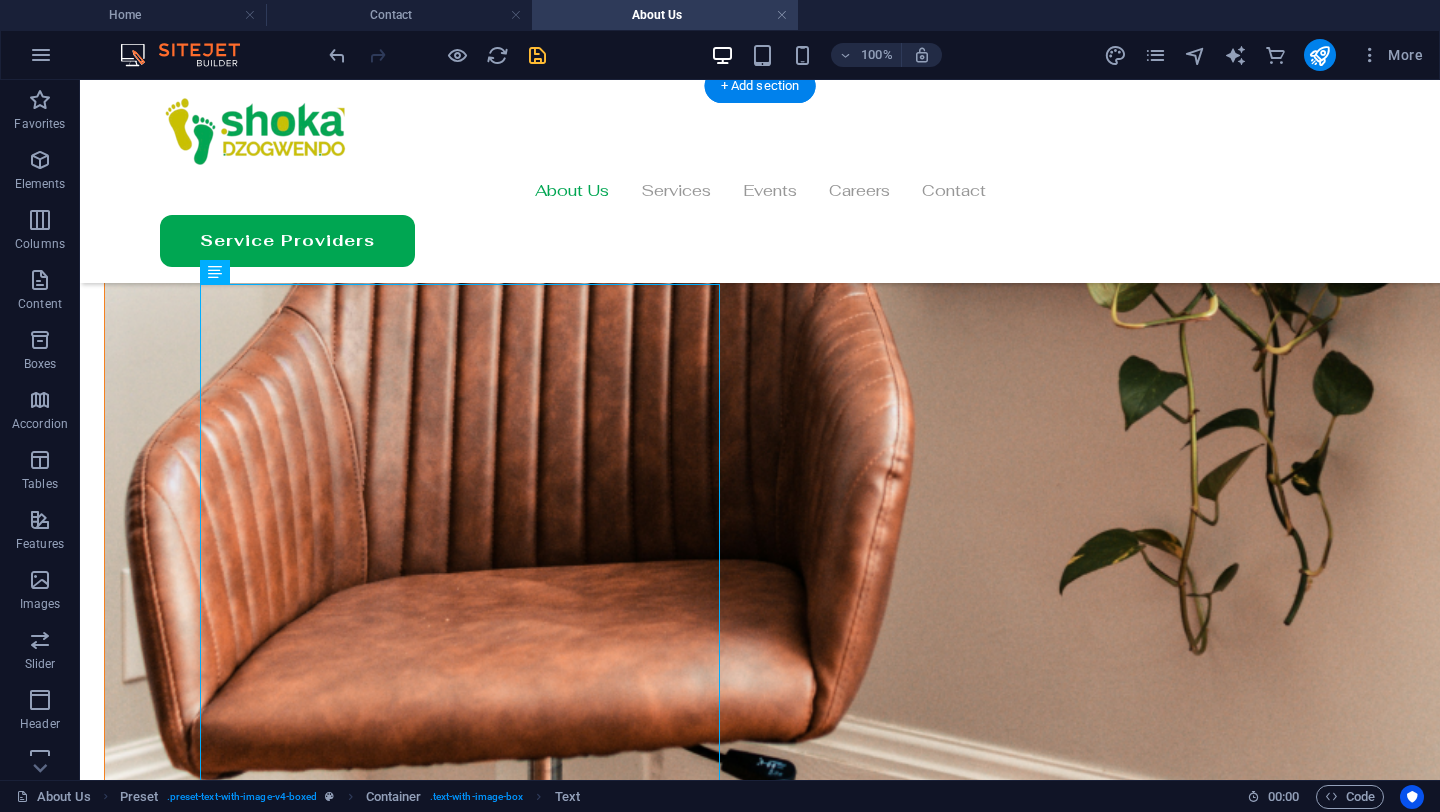 click at bounding box center (704, 4512) 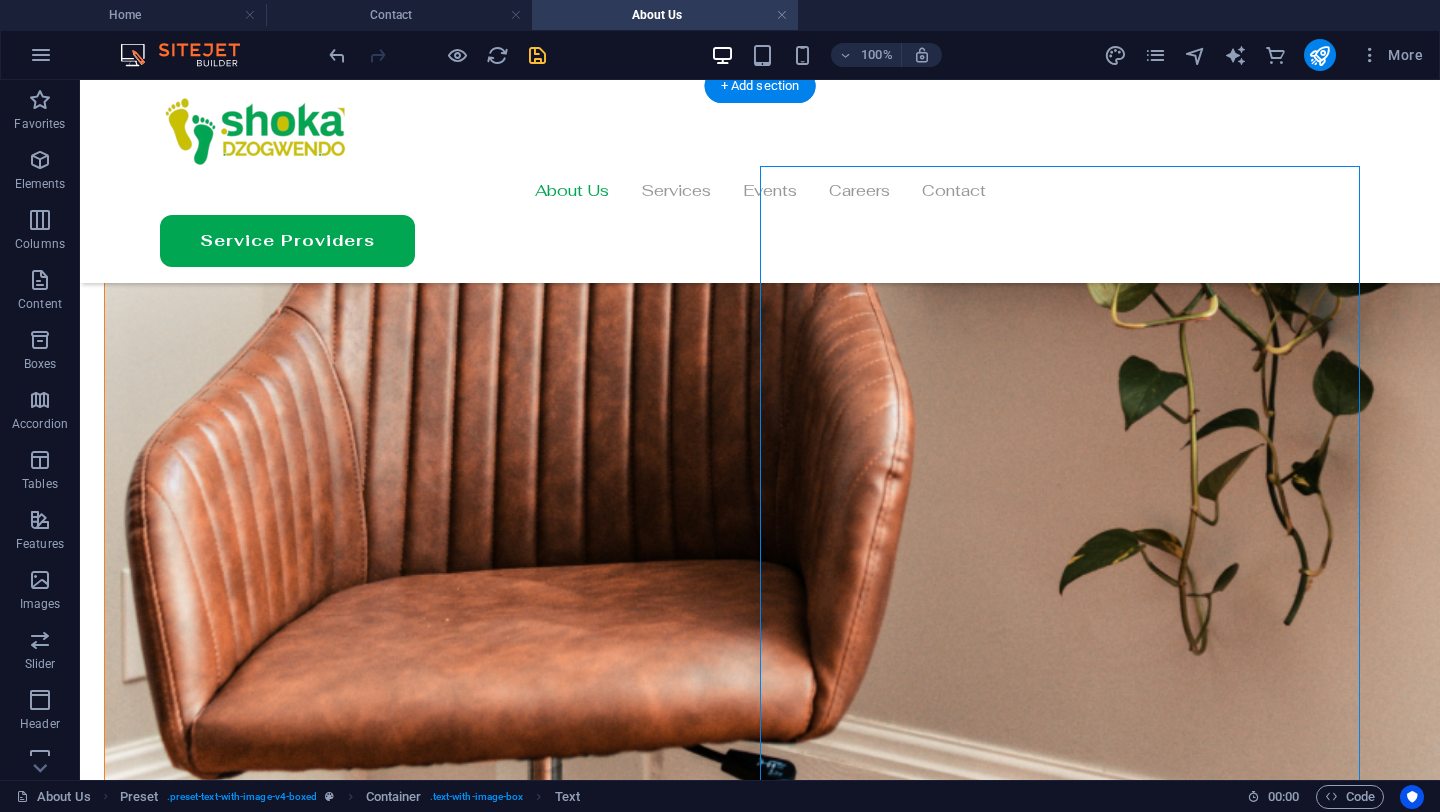 click at bounding box center [704, 4512] 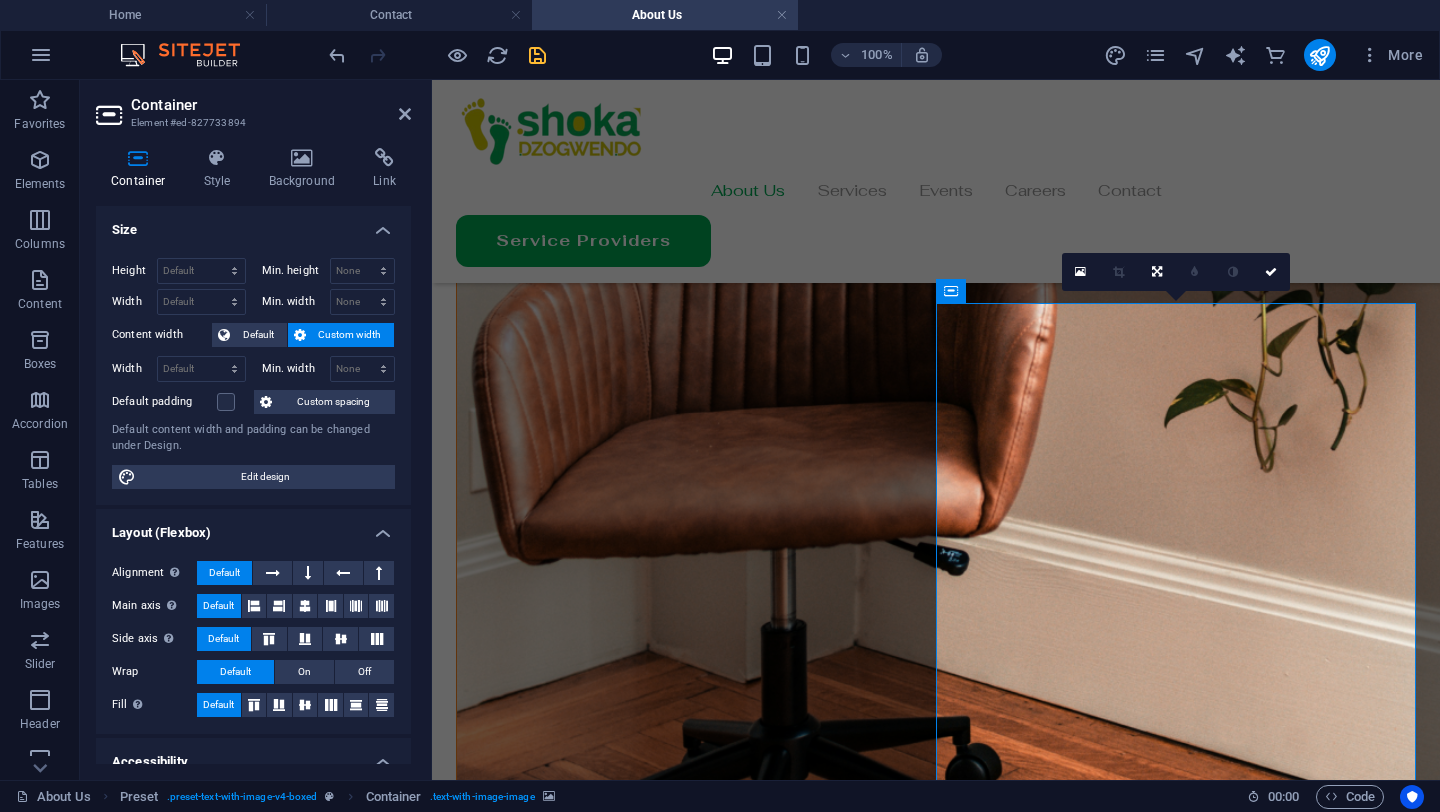 click at bounding box center (936, 3812) 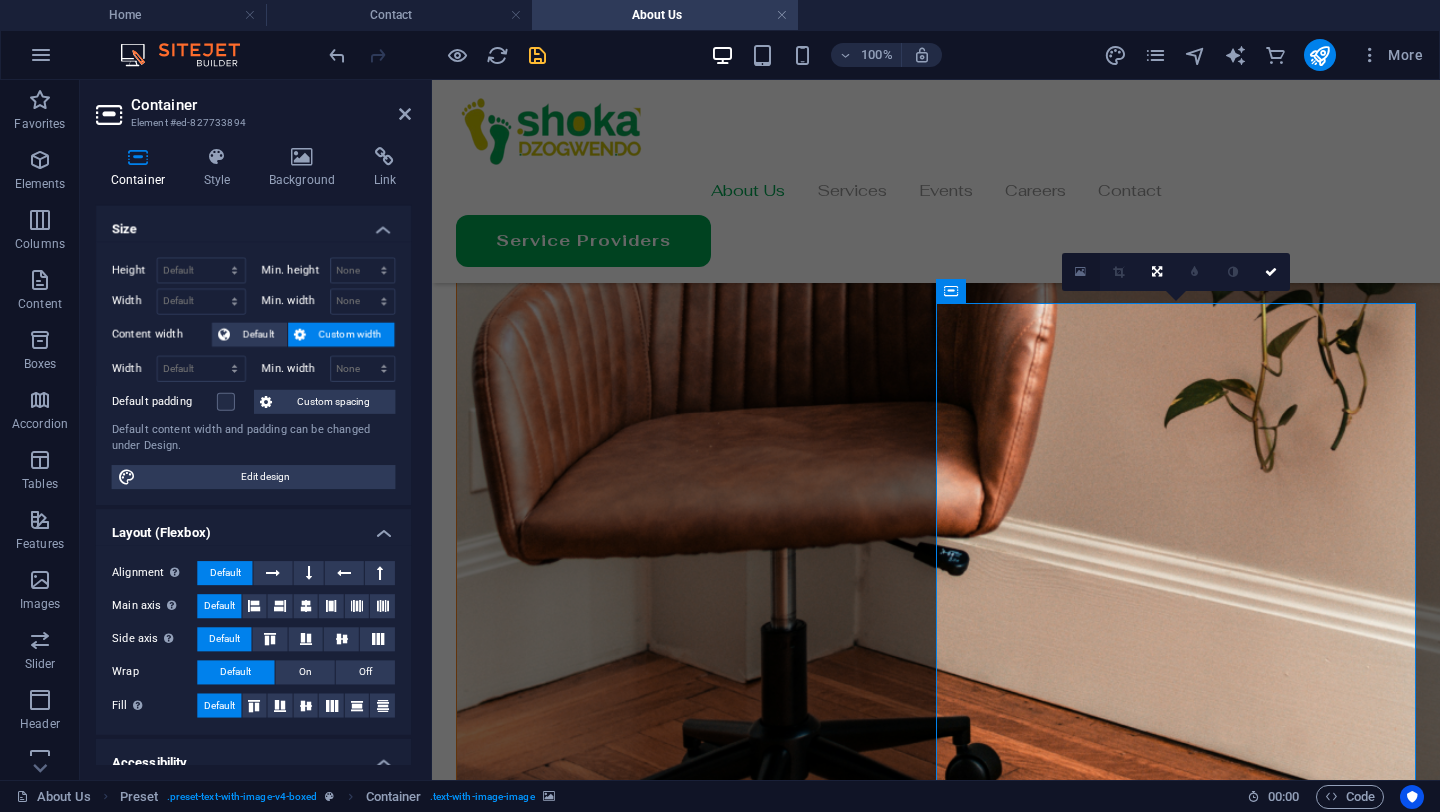 click at bounding box center (1080, 272) 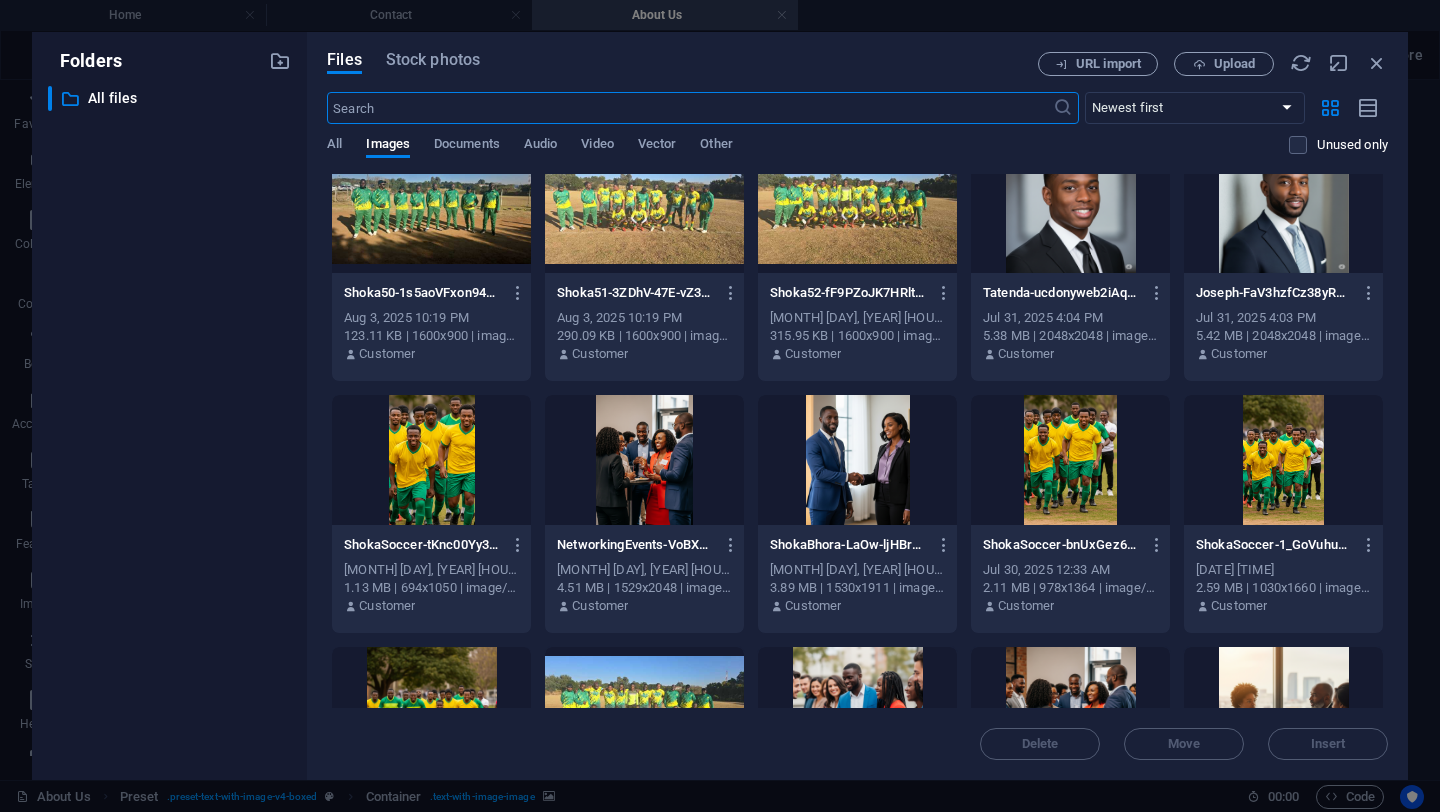 scroll, scrollTop: 5058, scrollLeft: 0, axis: vertical 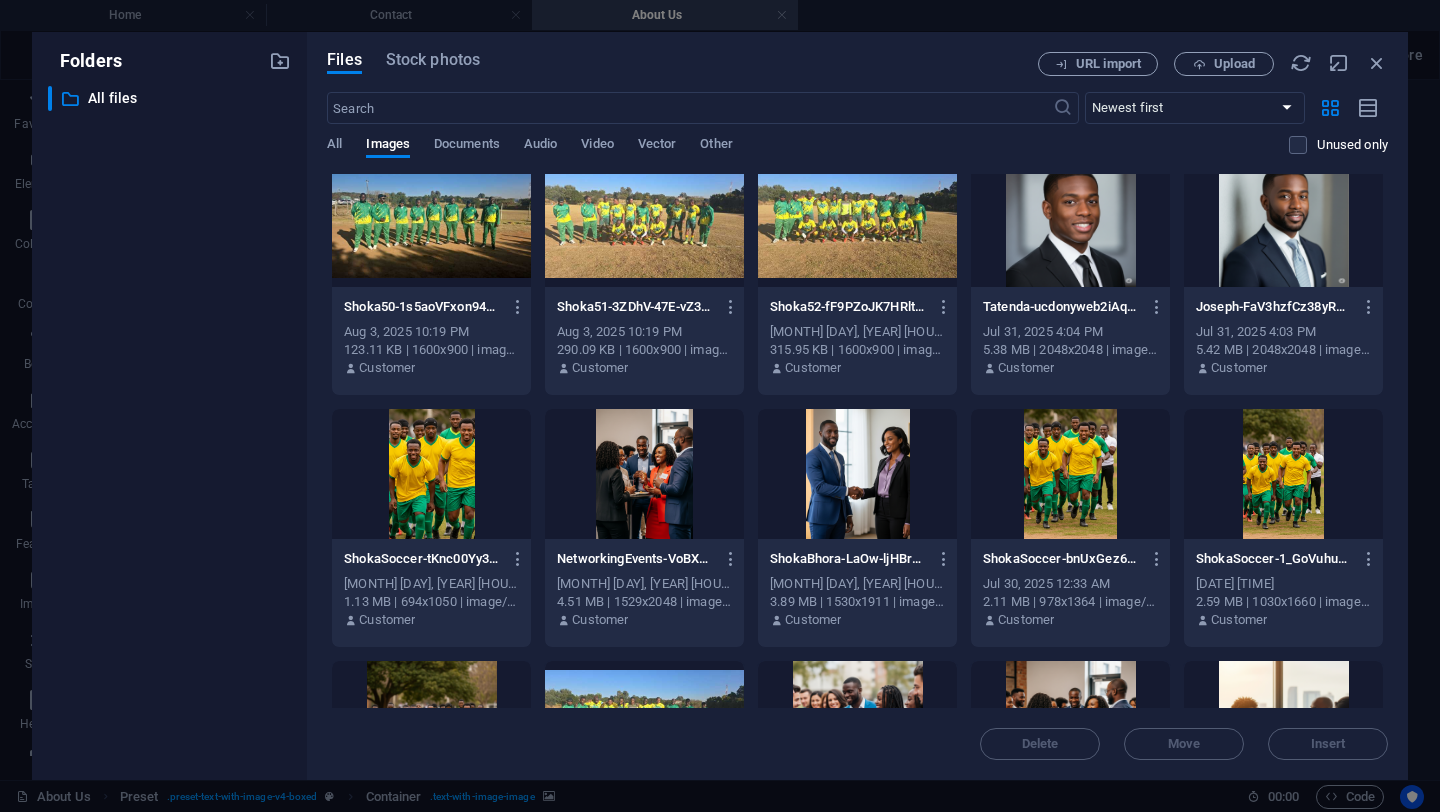 click at bounding box center [857, 474] 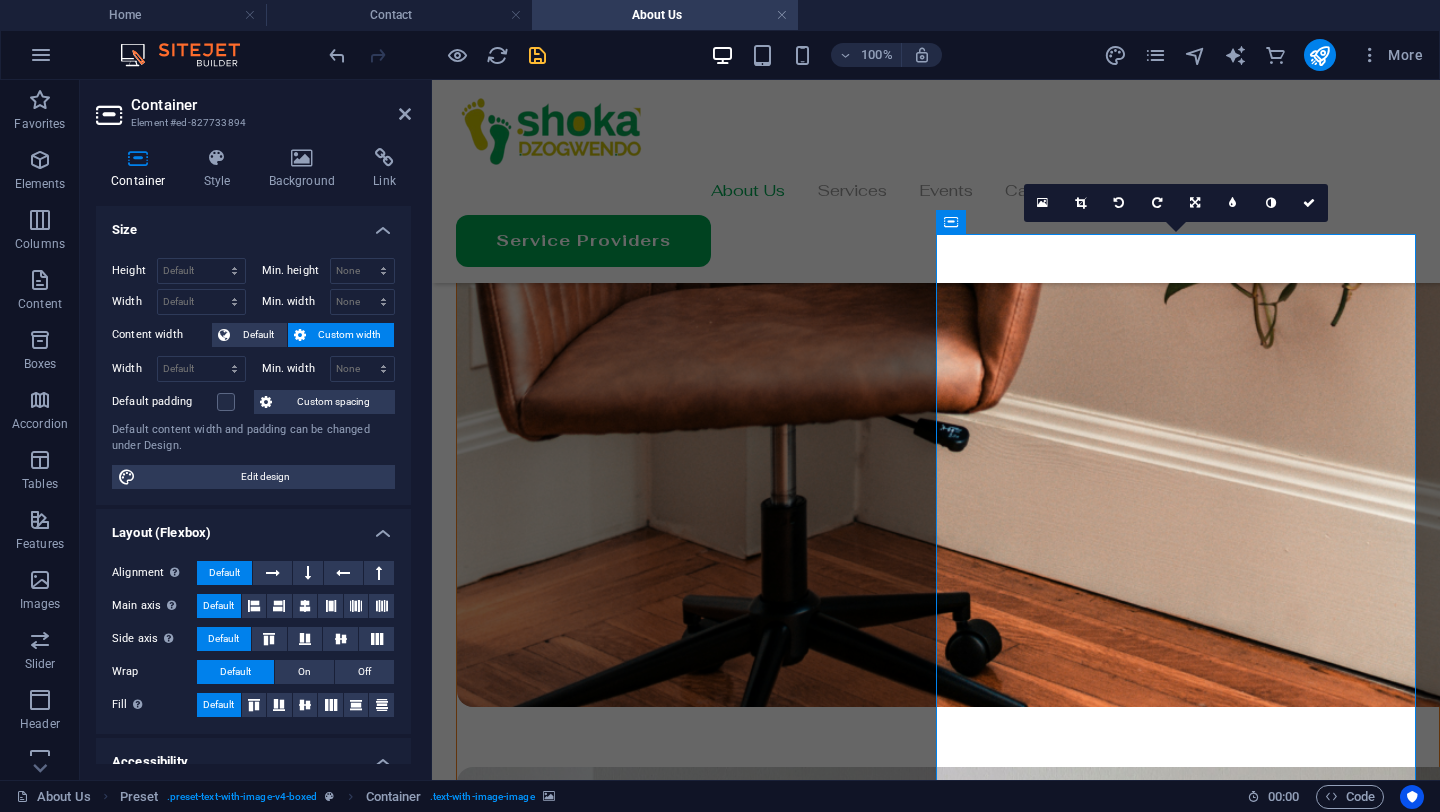 scroll, scrollTop: 956, scrollLeft: 0, axis: vertical 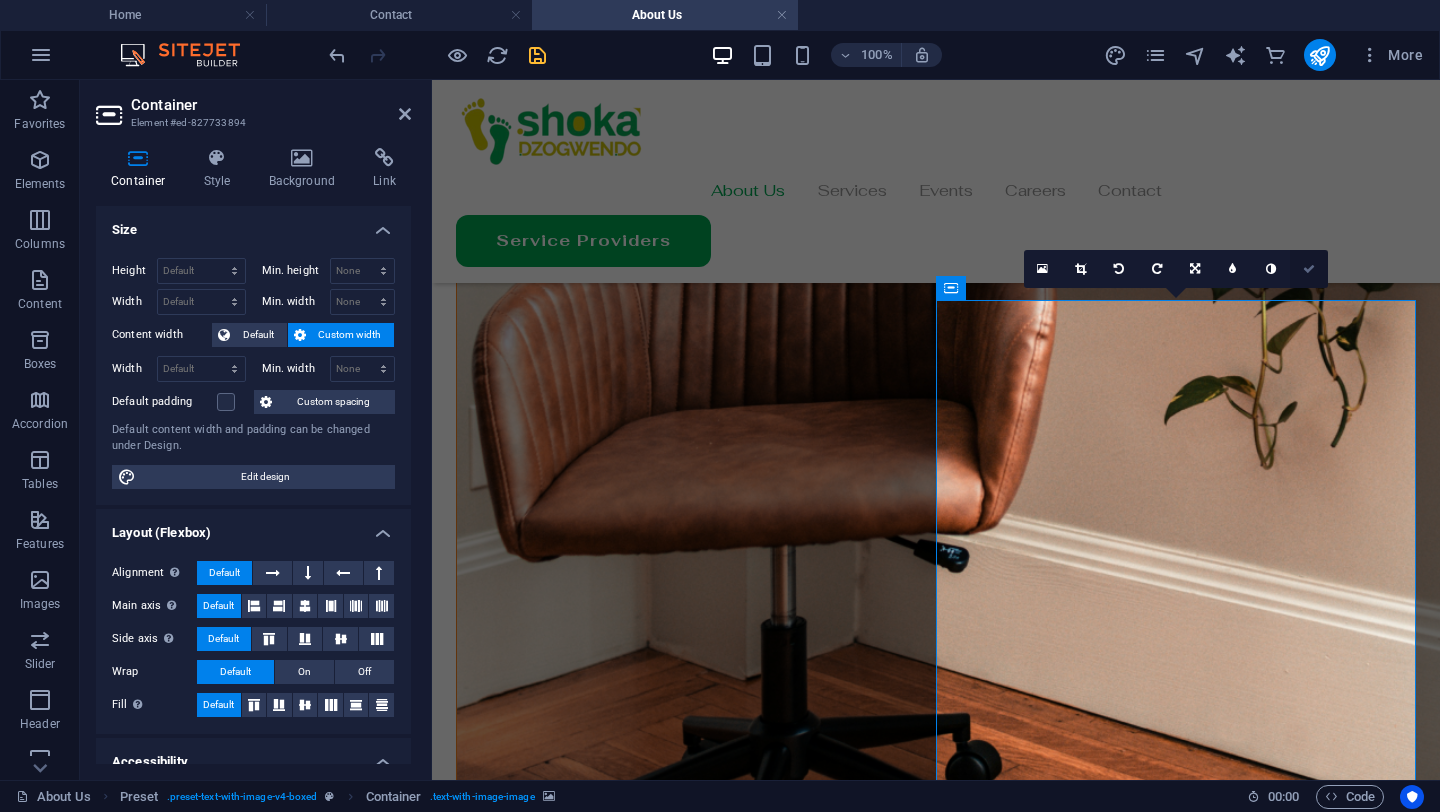 click at bounding box center [1309, 269] 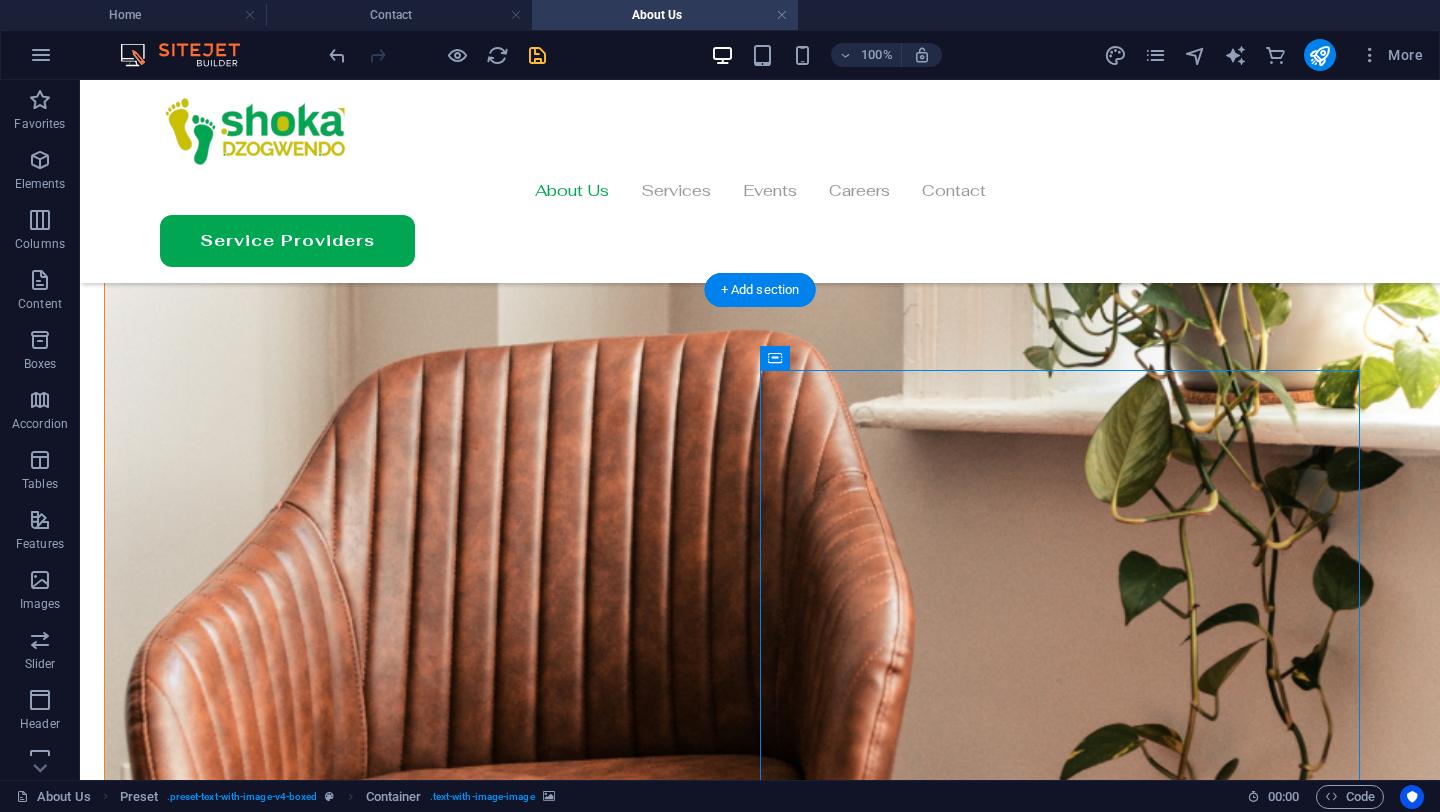 scroll, scrollTop: 746, scrollLeft: 0, axis: vertical 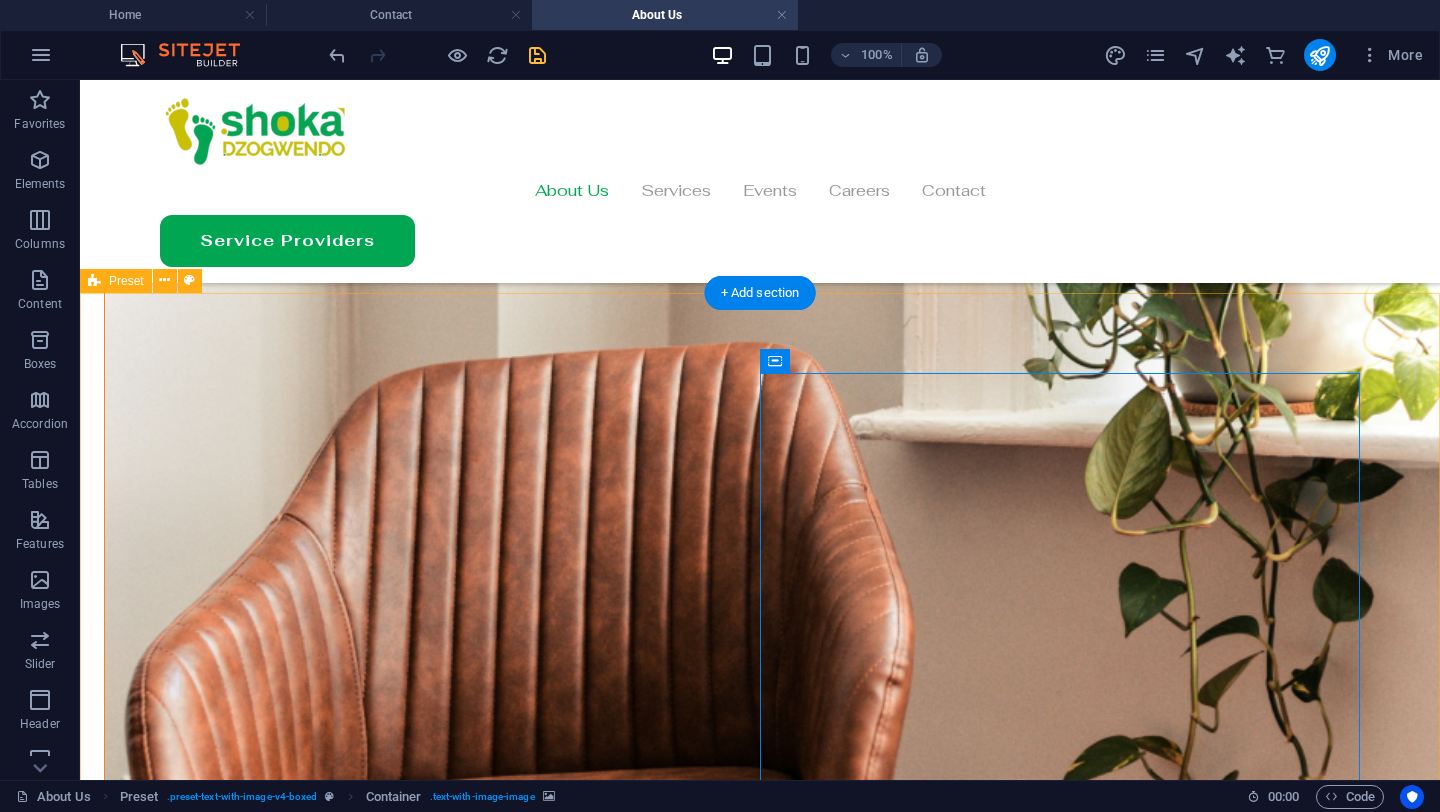 click on "Our Vision Looking ahead, Shoka Dzogwendo is committed to expanding our impact and reach. Our strategic goals include: Establishing additional branches in countries with significant Zimbabwean diaspora populations. Developing a comprehensive digital platform to connect members across all locations. Creating a formal business investment fund to support entrepreneurial ventures. Expanding our charitable initiatives to address education, healthcare, and economic development needs in Zimbabwe. We are excited about the potential for greater collaboration among Zimbabweans worldwide and remain dedicated to inspiring initiatives that contribute to our community’s success while preserving our cultural heritage. Drop content here or  Add elements  Paste clipboard" at bounding box center (760, 4588) 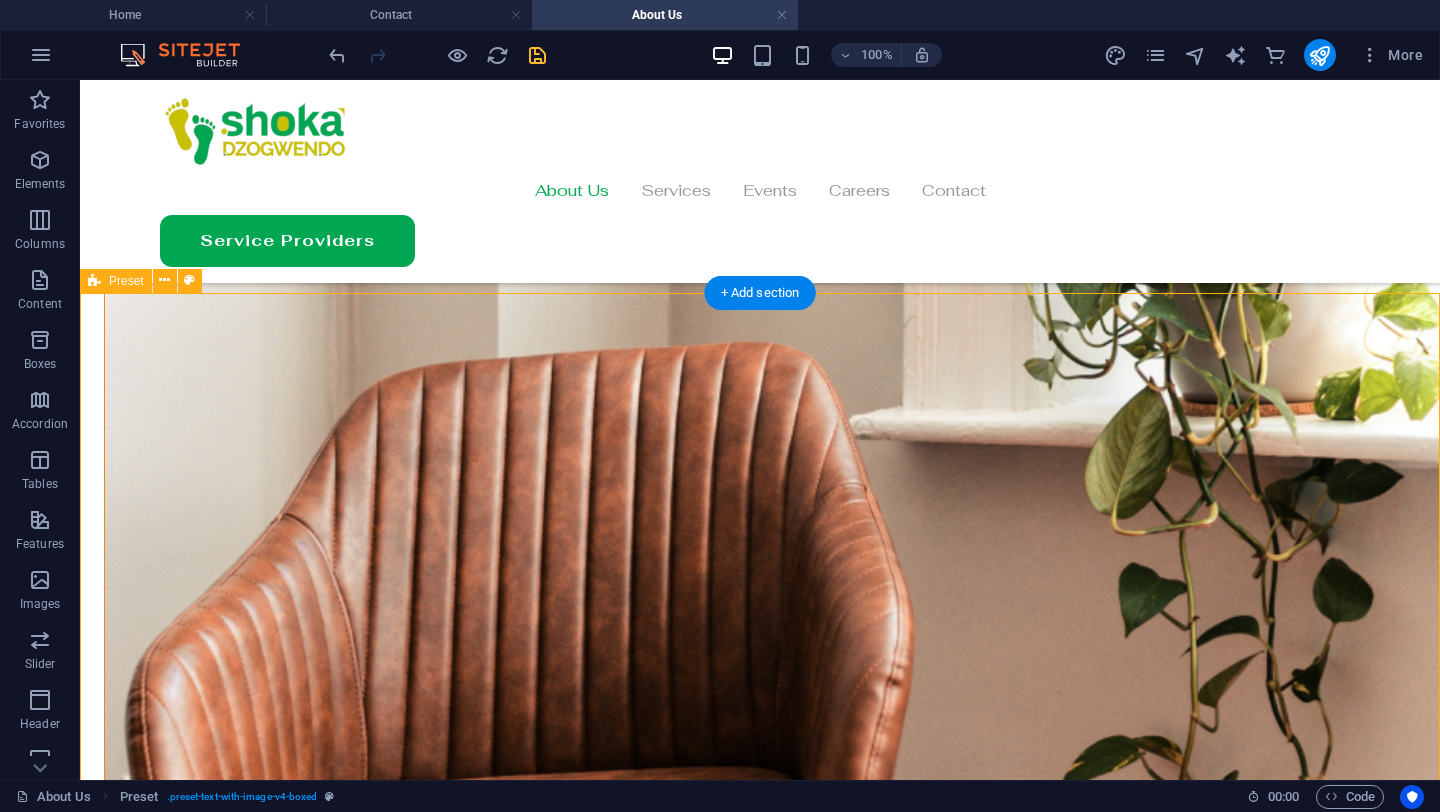 click on "Our Vision Looking ahead, Shoka Dzogwendo is committed to expanding our impact and reach. Our strategic goals include: Establishing additional branches in countries with significant Zimbabwean diaspora populations. Developing a comprehensive digital platform to connect members across all locations. Creating a formal business investment fund to support entrepreneurial ventures. Expanding our charitable initiatives to address education, healthcare, and economic development needs in Zimbabwe. We are excited about the potential for greater collaboration among Zimbabweans worldwide and remain dedicated to inspiring initiatives that contribute to our community’s success while preserving our cultural heritage. Drop content here or  Add elements  Paste clipboard" at bounding box center [760, 4588] 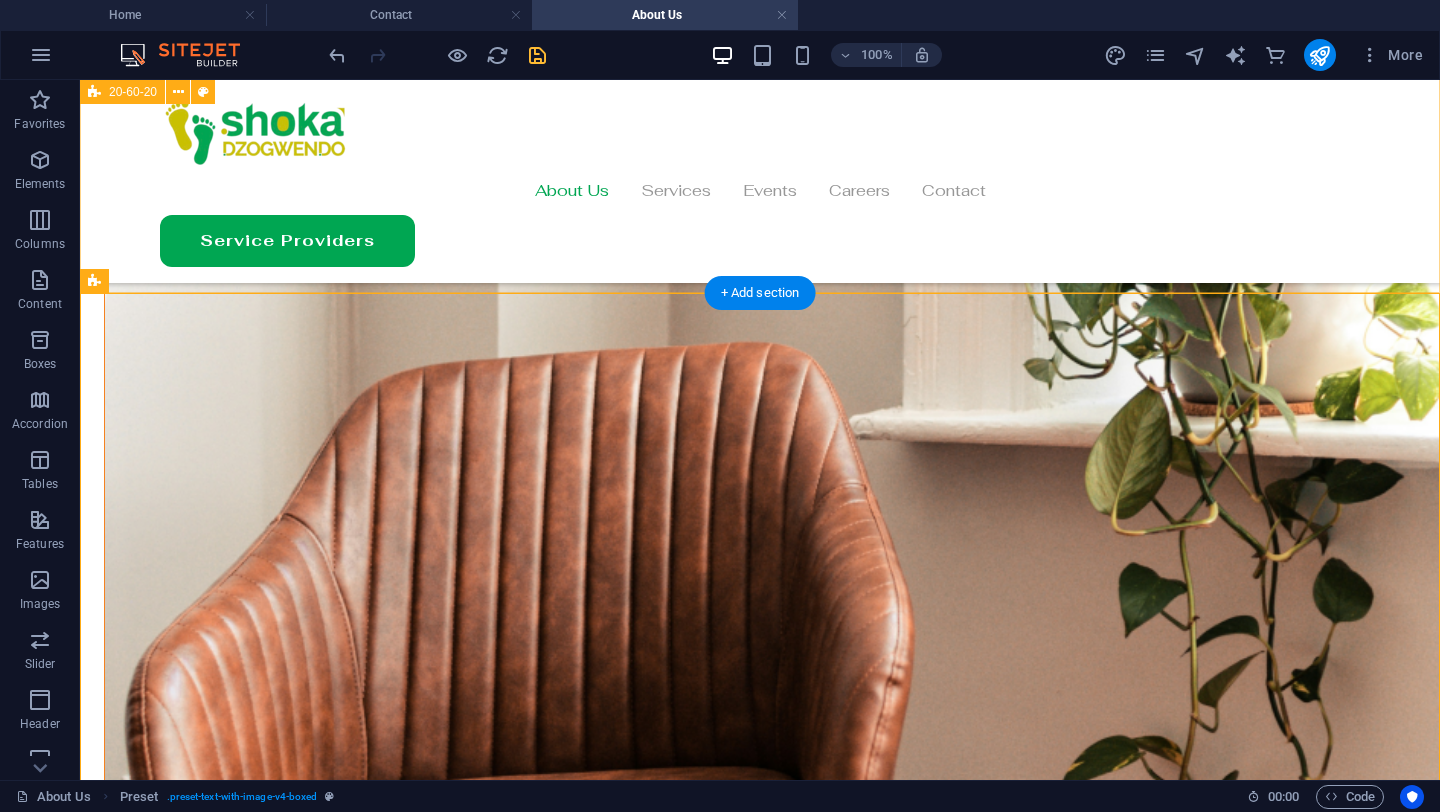 click on "Our Story [NAME] was founded with a vision to unite and empower Zimbabweans in [COUNTRY]. What began as the [NAME] Social Football Club, a community hub fostering camaraderie among Zimbabwean expatriates in Johannesburg, has evolved into a dynamic platform serving Zimbabweans across the SADC region and beyond. Recognising the talent, ambition, and entrepreneurial spirit within our community, we expanded our mission to address the unique challenges faced by our members, including limited access to professional networks, cultural adjustments, and economic uncertainties." at bounding box center (760, 1616) 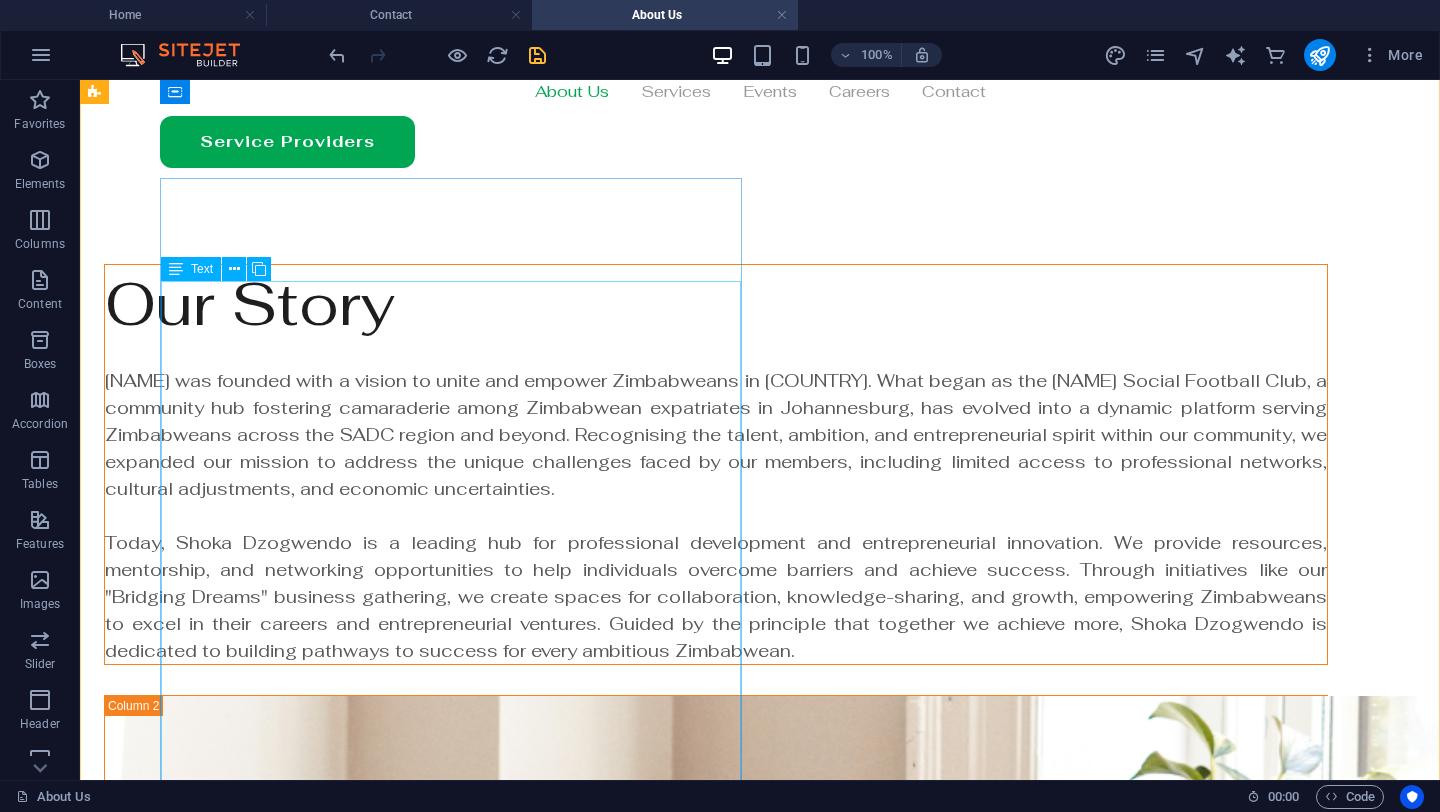 scroll, scrollTop: 97, scrollLeft: 0, axis: vertical 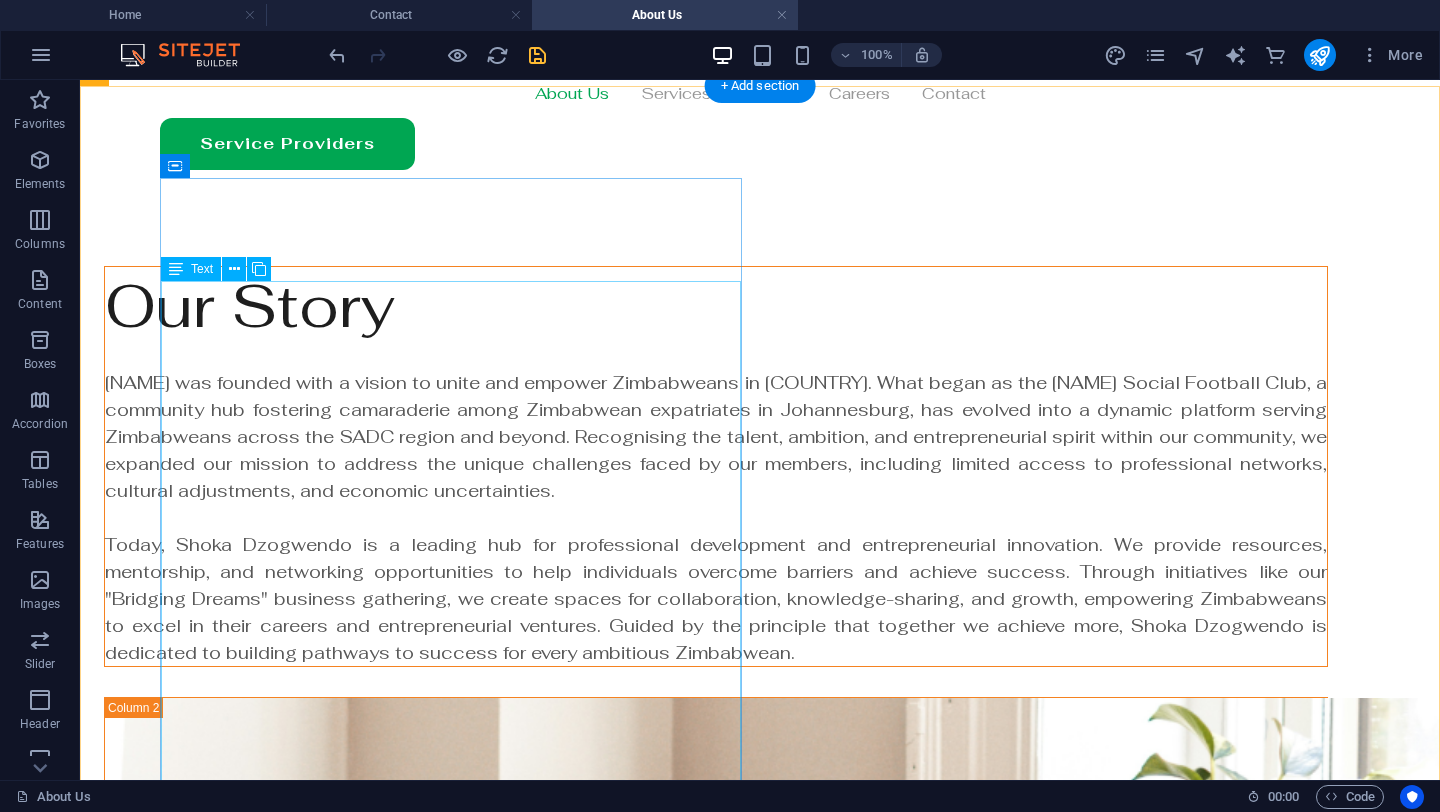 click on "[NAME] was founded with a vision to unite and empower Zimbabweans in [COUNTRY]. What began as the [NAME] Social Football Club, a community hub fostering camaraderie among Zimbabwean expatriates in Johannesburg, has evolved into a dynamic platform serving Zimbabweans across the SADC region and beyond. Recognising the talent, ambition, and entrepreneurial spirit within our community, we expanded our mission to address the unique challenges faced by our members, including limited access to professional networks, cultural adjustments, and economic uncertainties." at bounding box center (716, 517) 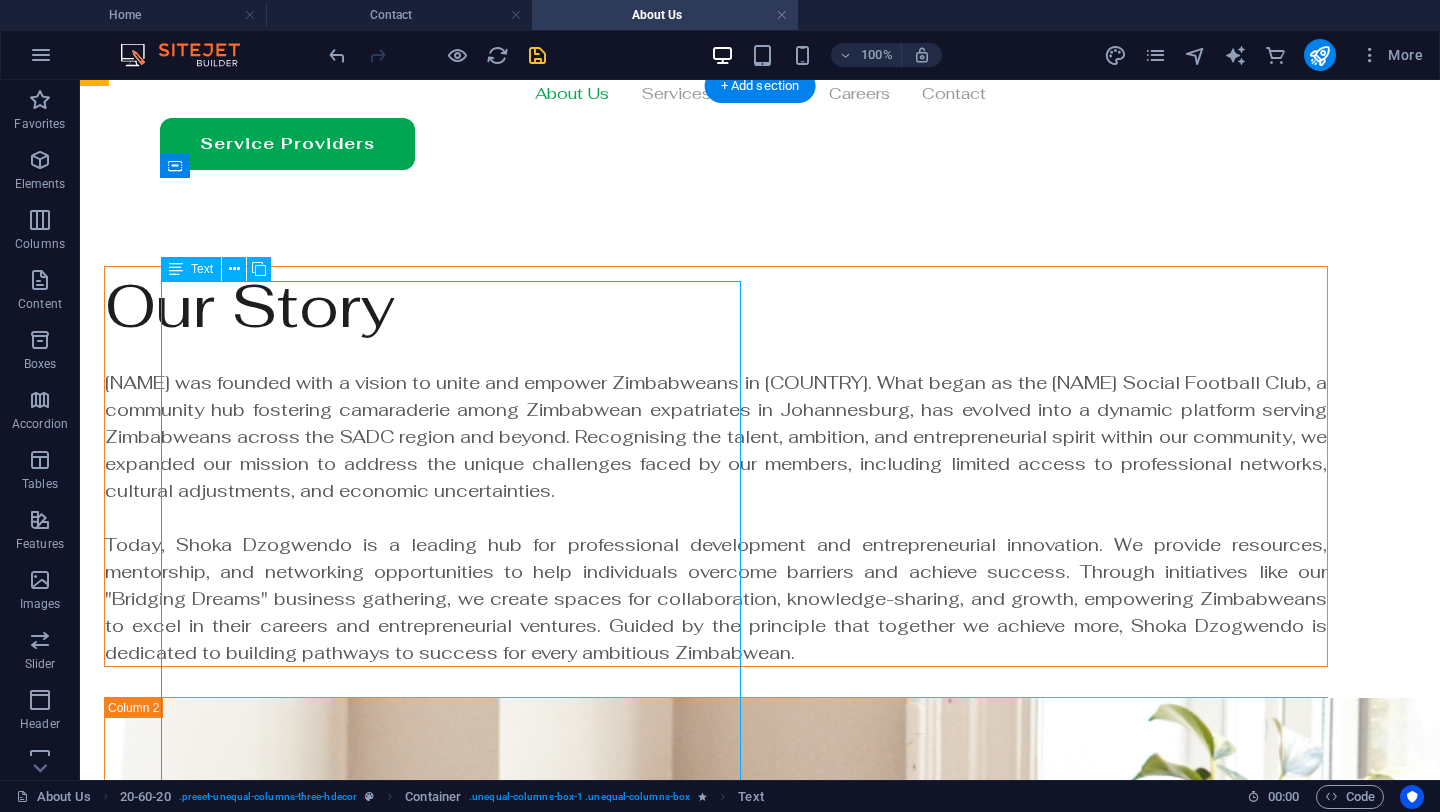 click on "[NAME] was founded with a vision to unite and empower Zimbabweans in [COUNTRY]. What began as the [NAME] Social Football Club, a community hub fostering camaraderie among Zimbabwean expatriates in Johannesburg, has evolved into a dynamic platform serving Zimbabweans across the SADC region and beyond. Recognising the talent, ambition, and entrepreneurial spirit within our community, we expanded our mission to address the unique challenges faced by our members, including limited access to professional networks, cultural adjustments, and economic uncertainties." at bounding box center [716, 517] 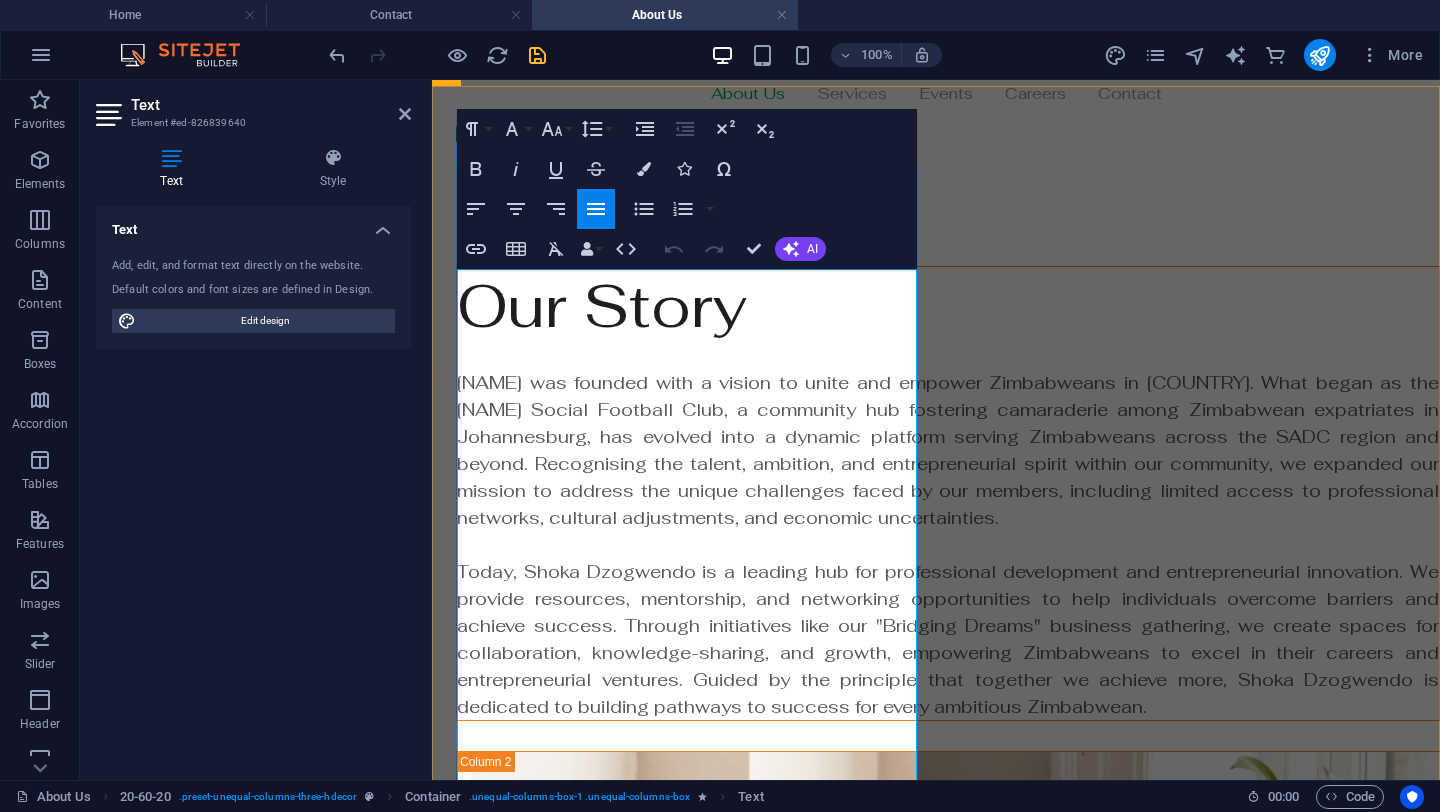 click on "[NAME] was founded with a vision to unite and empower Zimbabweans in [COUNTRY]. What began as the [NAME] Social Football Club, a community hub fostering camaraderie among Zimbabwean expatriates in Johannesburg, has evolved into a dynamic platform serving Zimbabweans across the SADC region and beyond. Recognising the talent, ambition, and entrepreneurial spirit within our community, we expanded our mission to address the unique challenges faced by our members, including limited access to professional networks, cultural adjustments, and economic uncertainties." at bounding box center (948, 450) 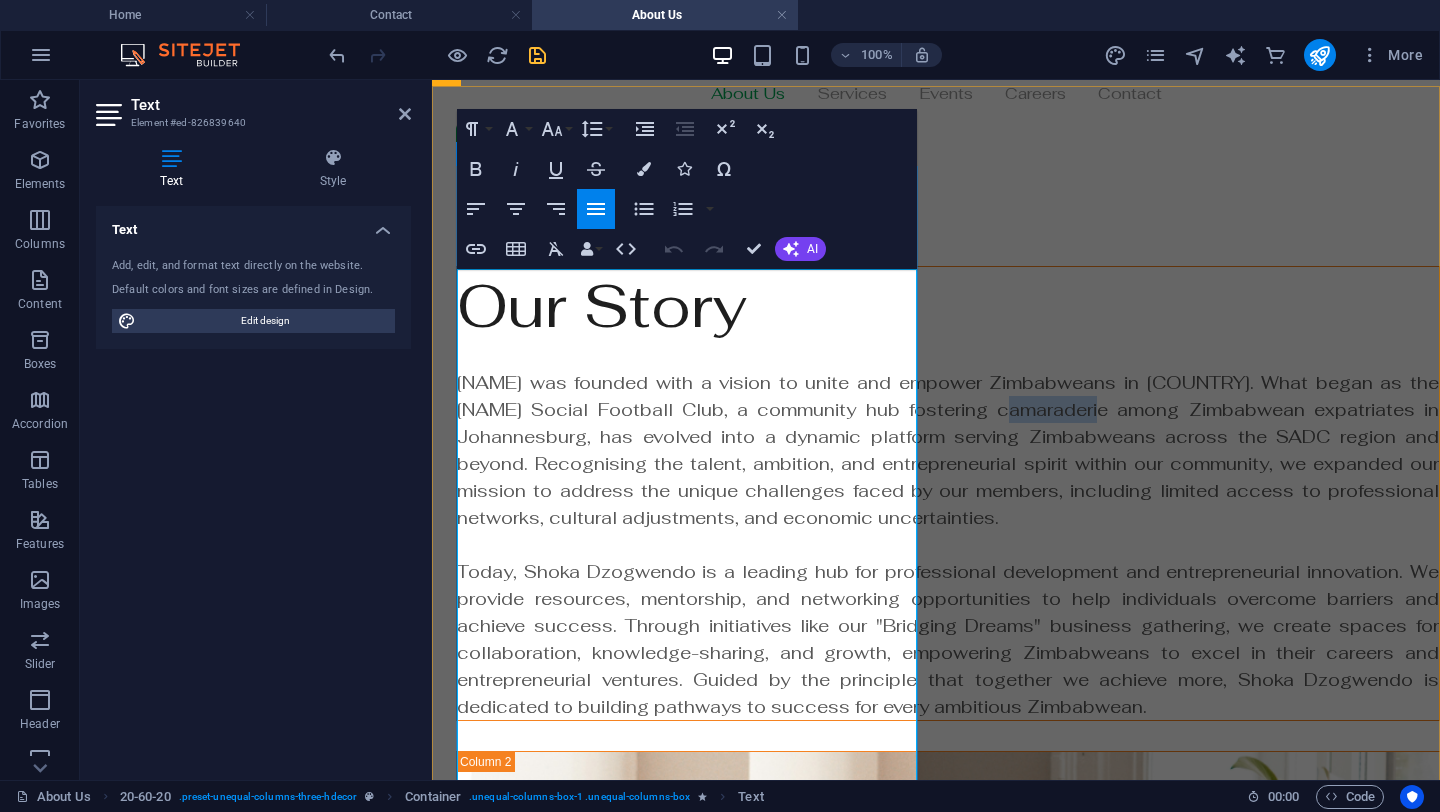 click on "[NAME] was founded with a vision to unite and empower Zimbabweans in [COUNTRY]. What began as the [NAME] Social Football Club, a community hub fostering camaraderie among Zimbabwean expatriates in Johannesburg, has evolved into a dynamic platform serving Zimbabweans across the SADC region and beyond. Recognising the talent, ambition, and entrepreneurial spirit within our community, we expanded our mission to address the unique challenges faced by our members, including limited access to professional networks, cultural adjustments, and economic uncertainties." at bounding box center (948, 450) 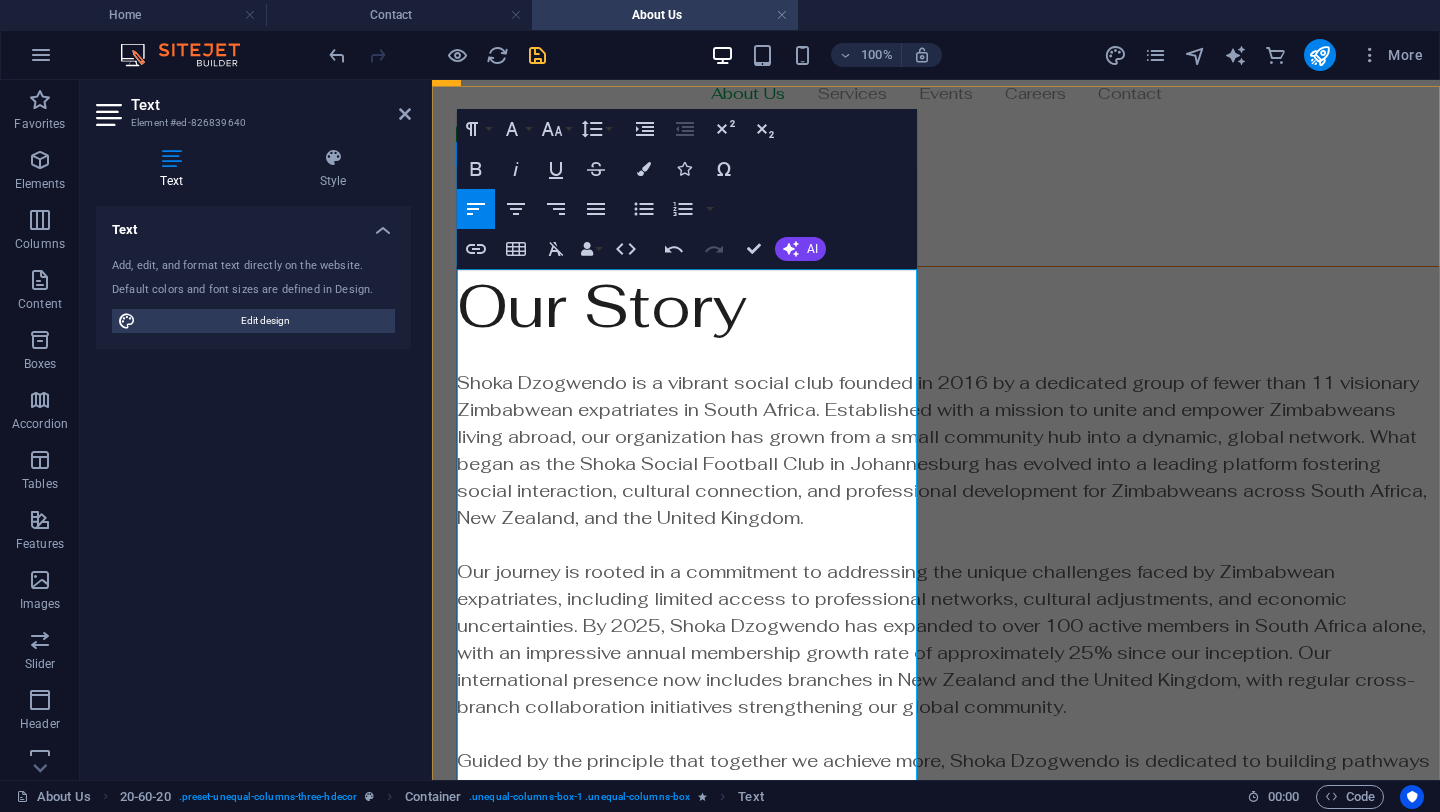 scroll, scrollTop: 31937, scrollLeft: 2, axis: both 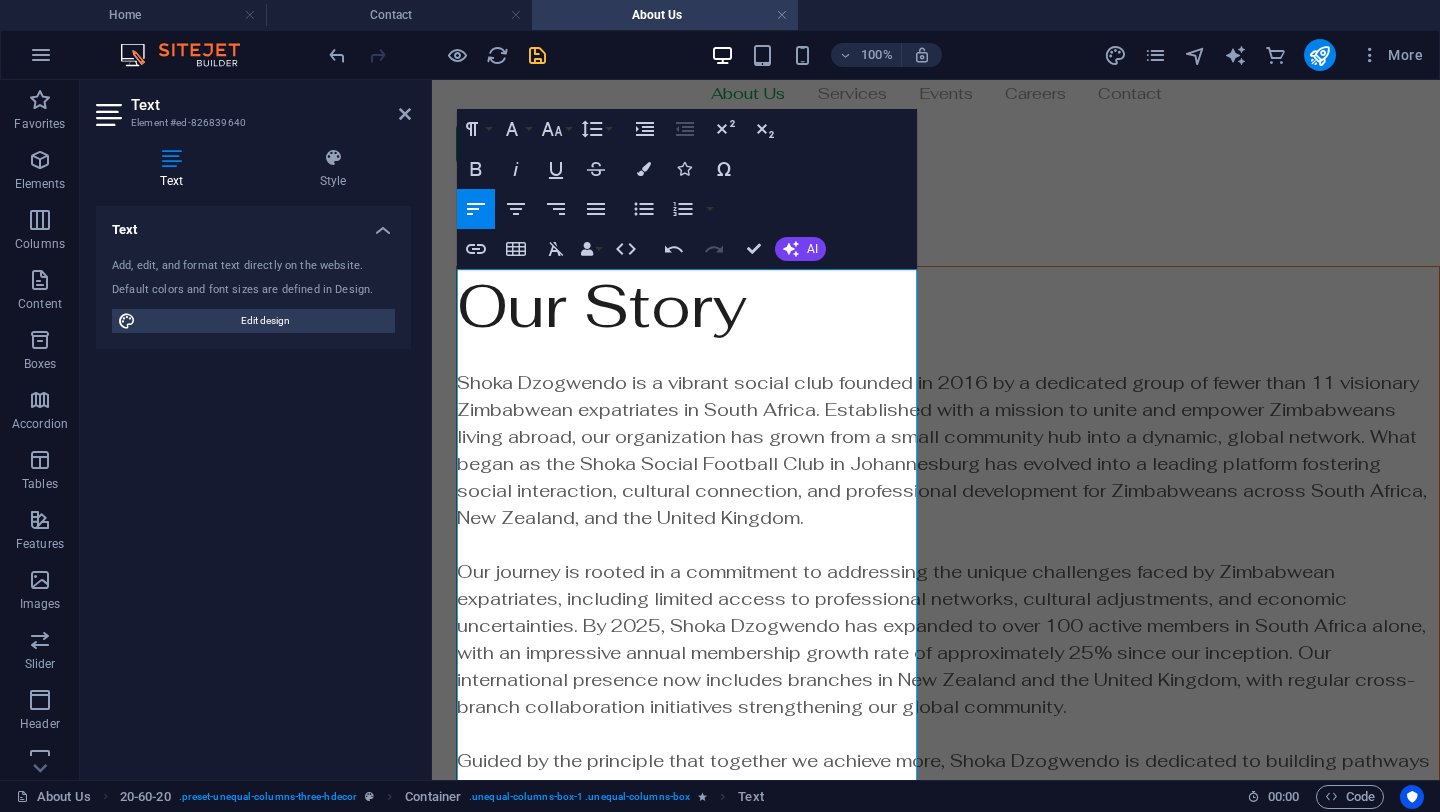 click on "Consider using regional language organisation" 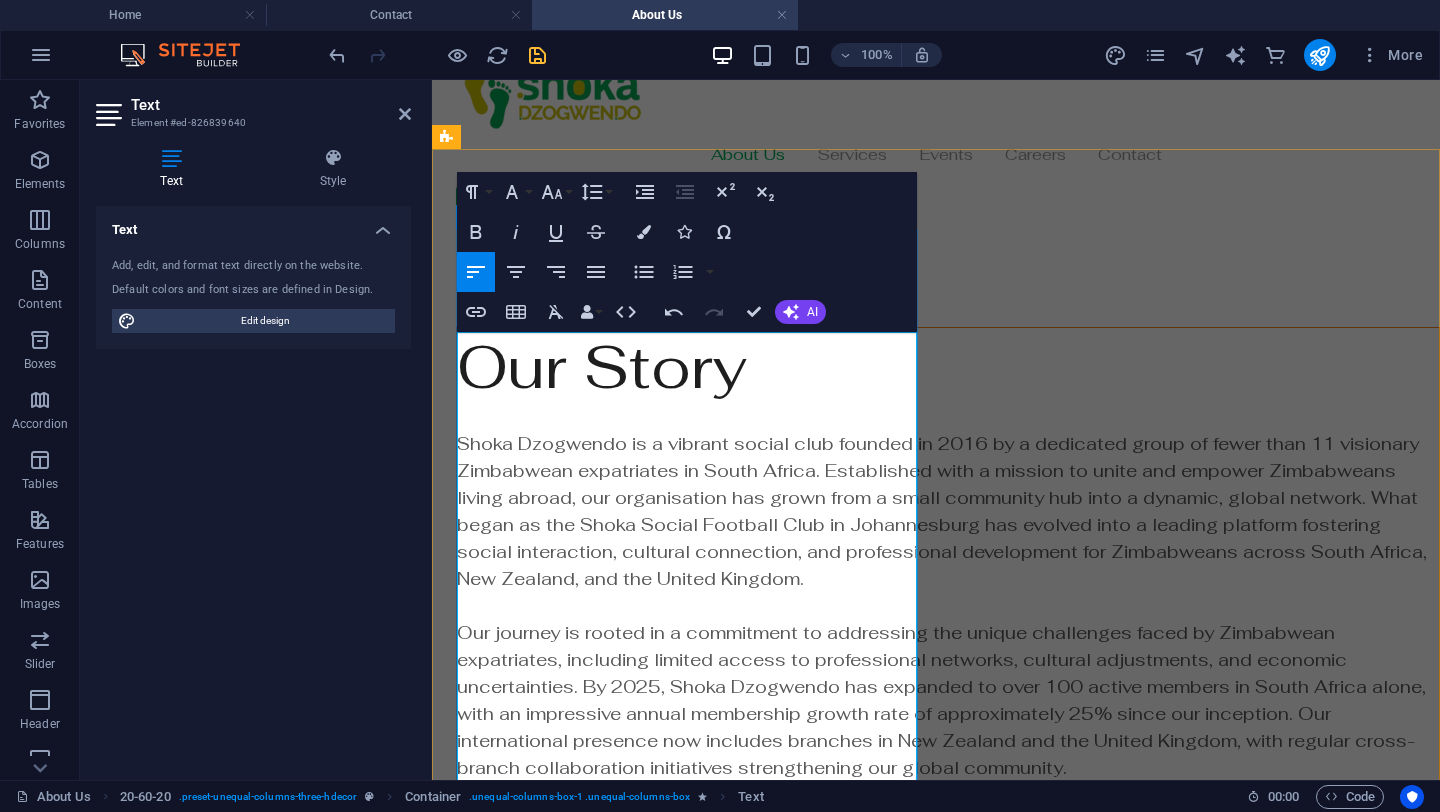 scroll, scrollTop: 34, scrollLeft: 0, axis: vertical 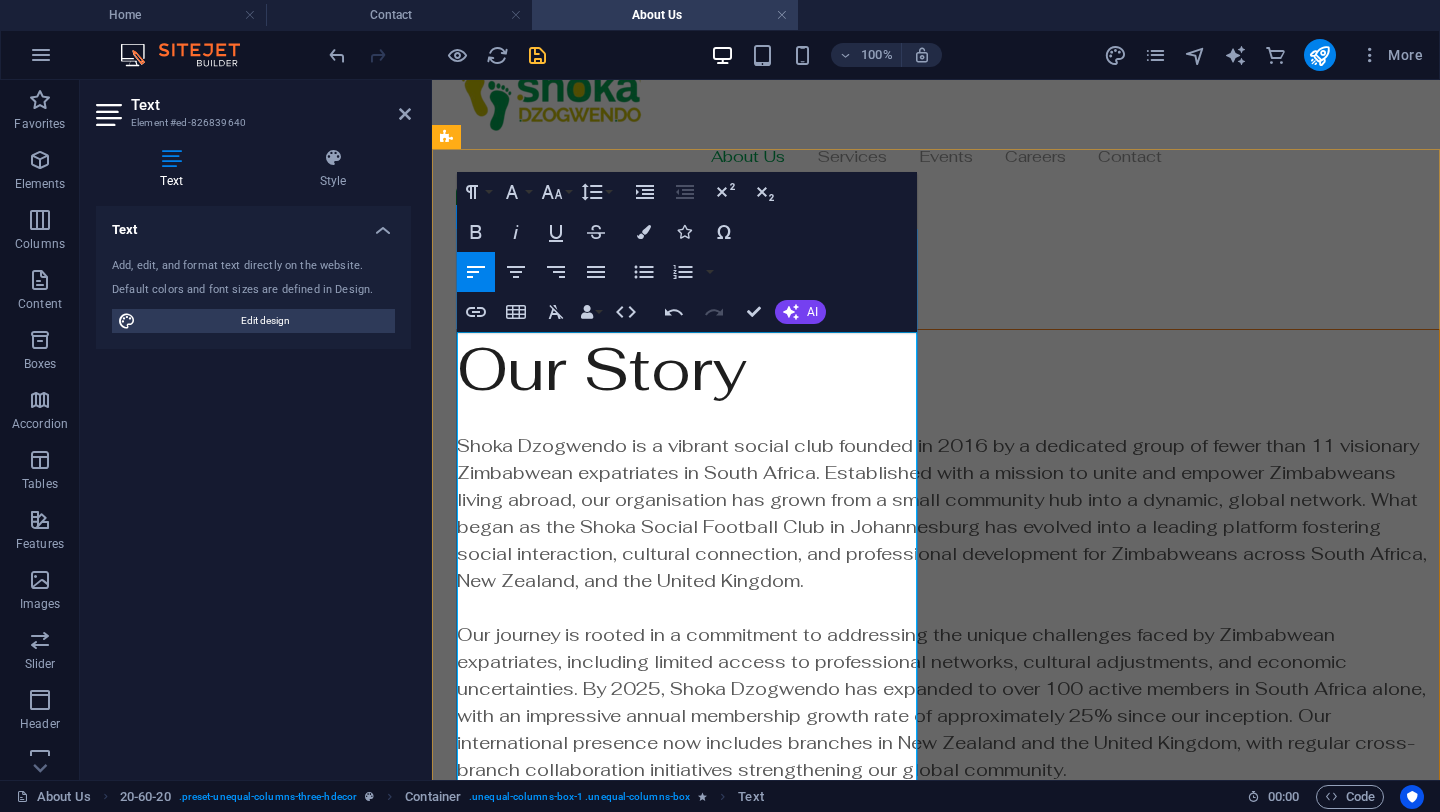 click on "Shoka Dzogwendo is a vibrant social club founded in 2016 by a dedicated group of fewer than 11 visionary Zimbabwean expatriates in South Africa. Established with a mission to unite and empower Zimbabweans living abroad, our organisation has grown from a small community hub into a dynamic, global network. What began as the Shoka Social Football Club in Johannesburg has evolved into a leading platform fostering social interaction, cultural connection, and professional development for Zimbabweans across South Africa, New Zealand, and the United Kingdom." at bounding box center (948, 513) 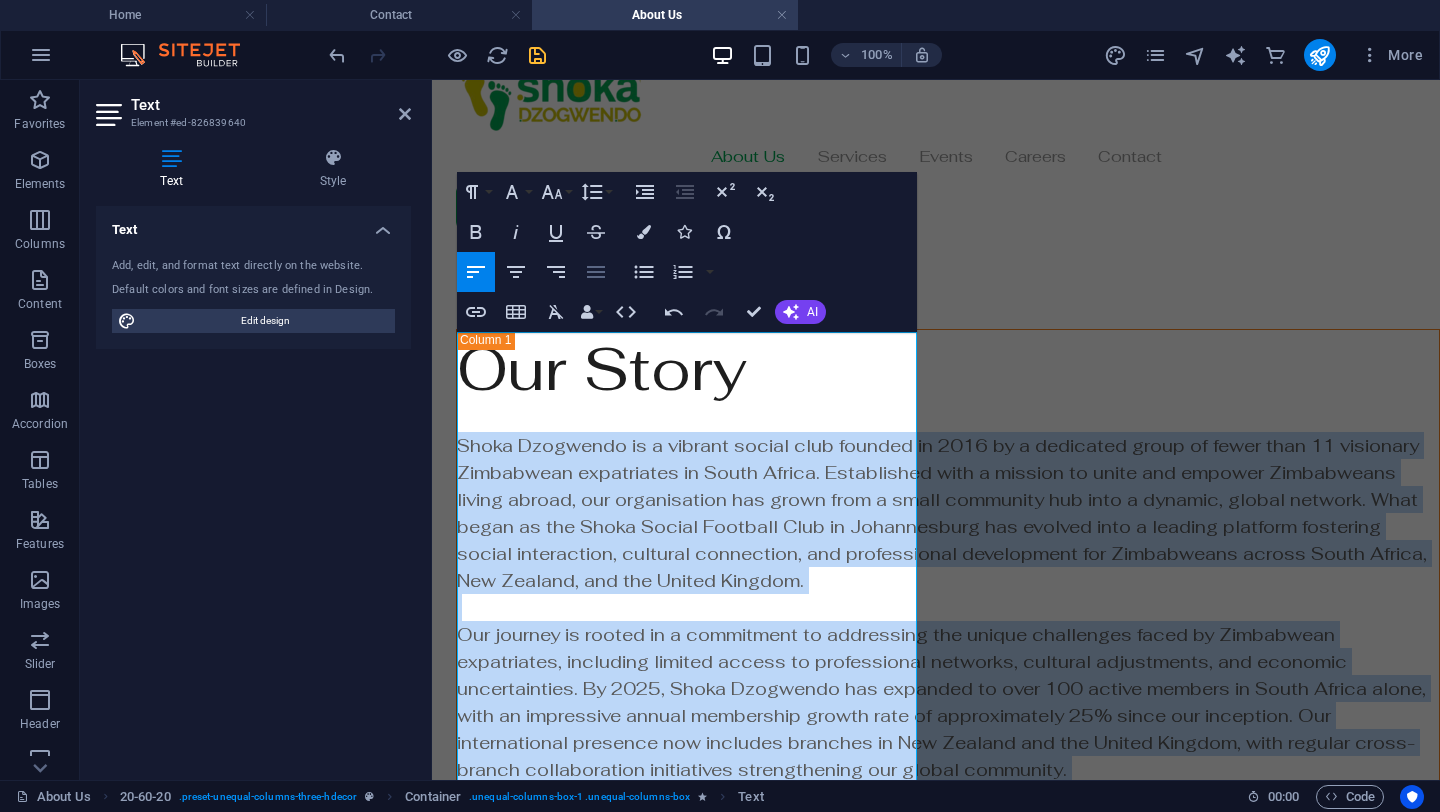 click 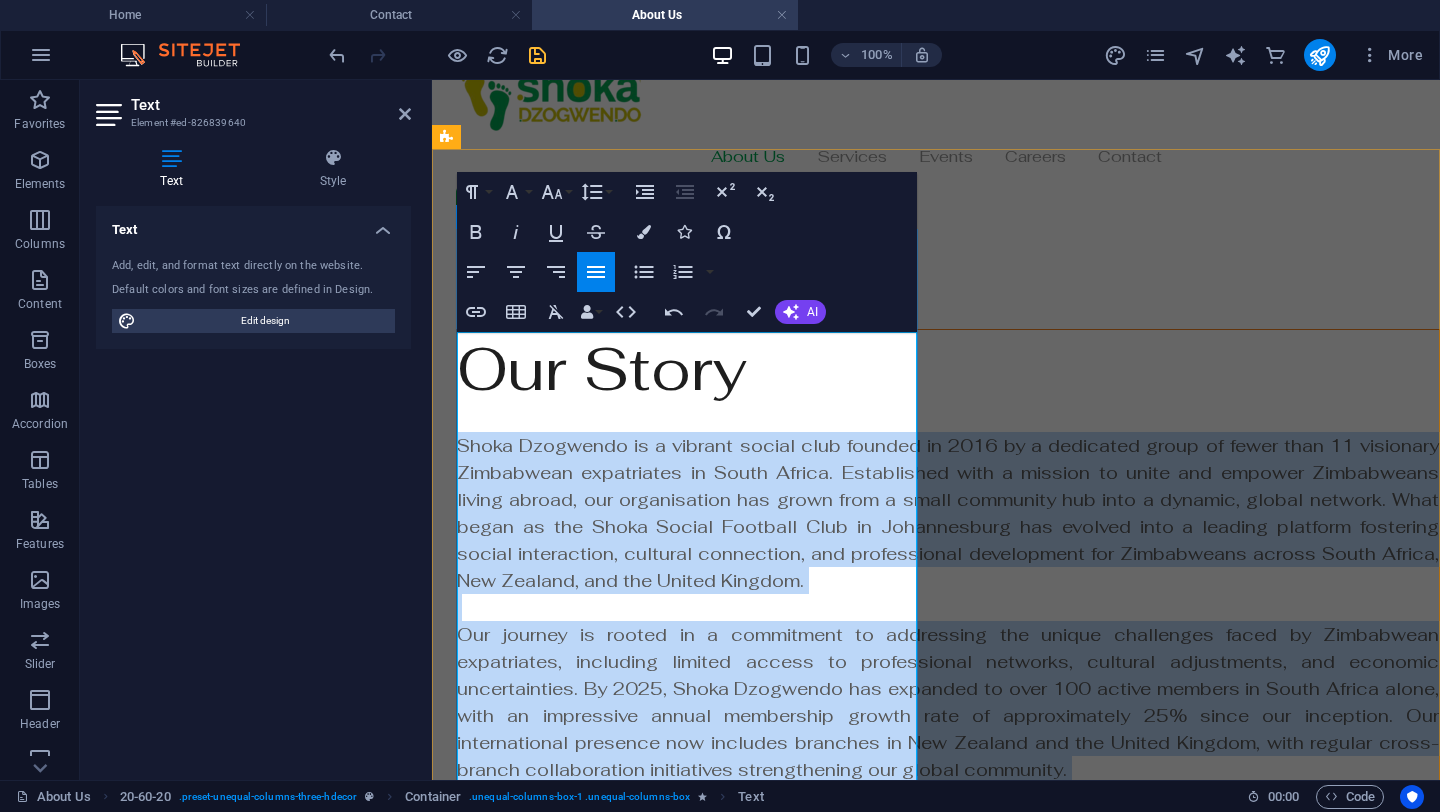click on "Shoka Dzogwendo is a vibrant social club founded in 2016 by a dedicated group of fewer than 11 visionary Zimbabwean expatriates in South Africa. Established with a mission to unite and empower Zimbabweans living abroad, our organisation has grown from a small community hub into a dynamic, global network. What began as the Shoka Social Football Club in Johannesburg has evolved into a leading platform fostering social interaction, cultural connection, and professional development for Zimbabweans across South Africa, New Zealand, and the United Kingdom." at bounding box center [948, 513] 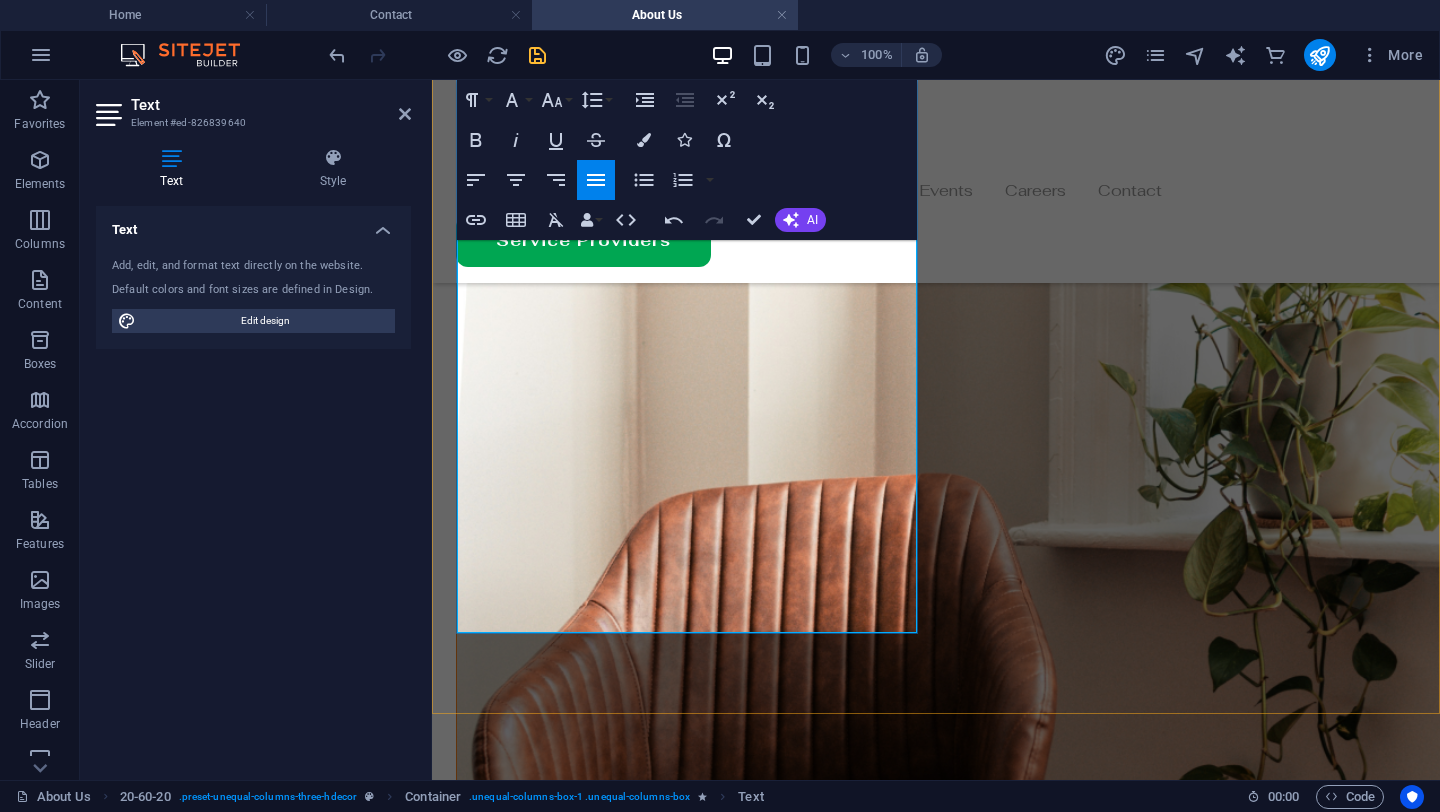 scroll, scrollTop: 705, scrollLeft: 0, axis: vertical 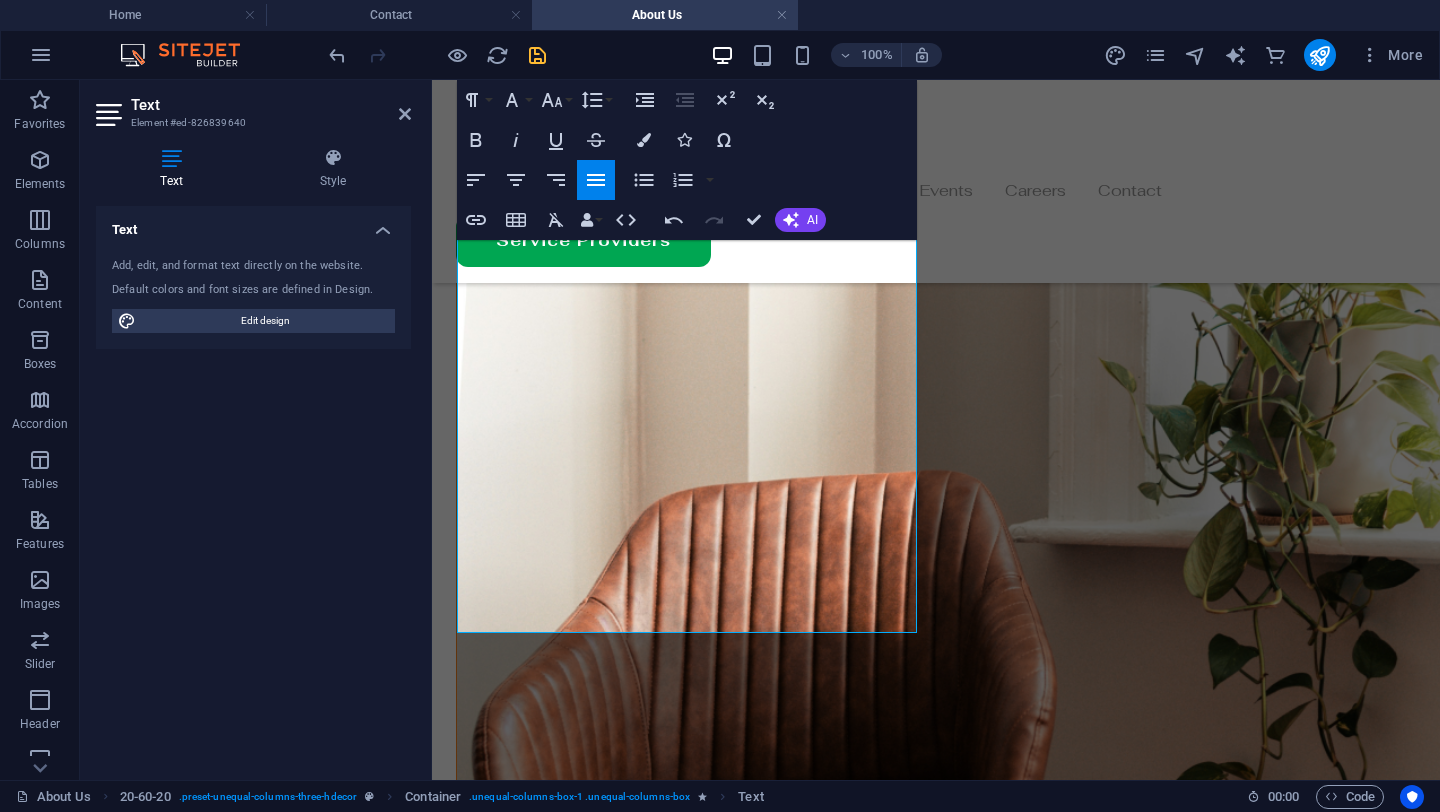 click on "endeavours" 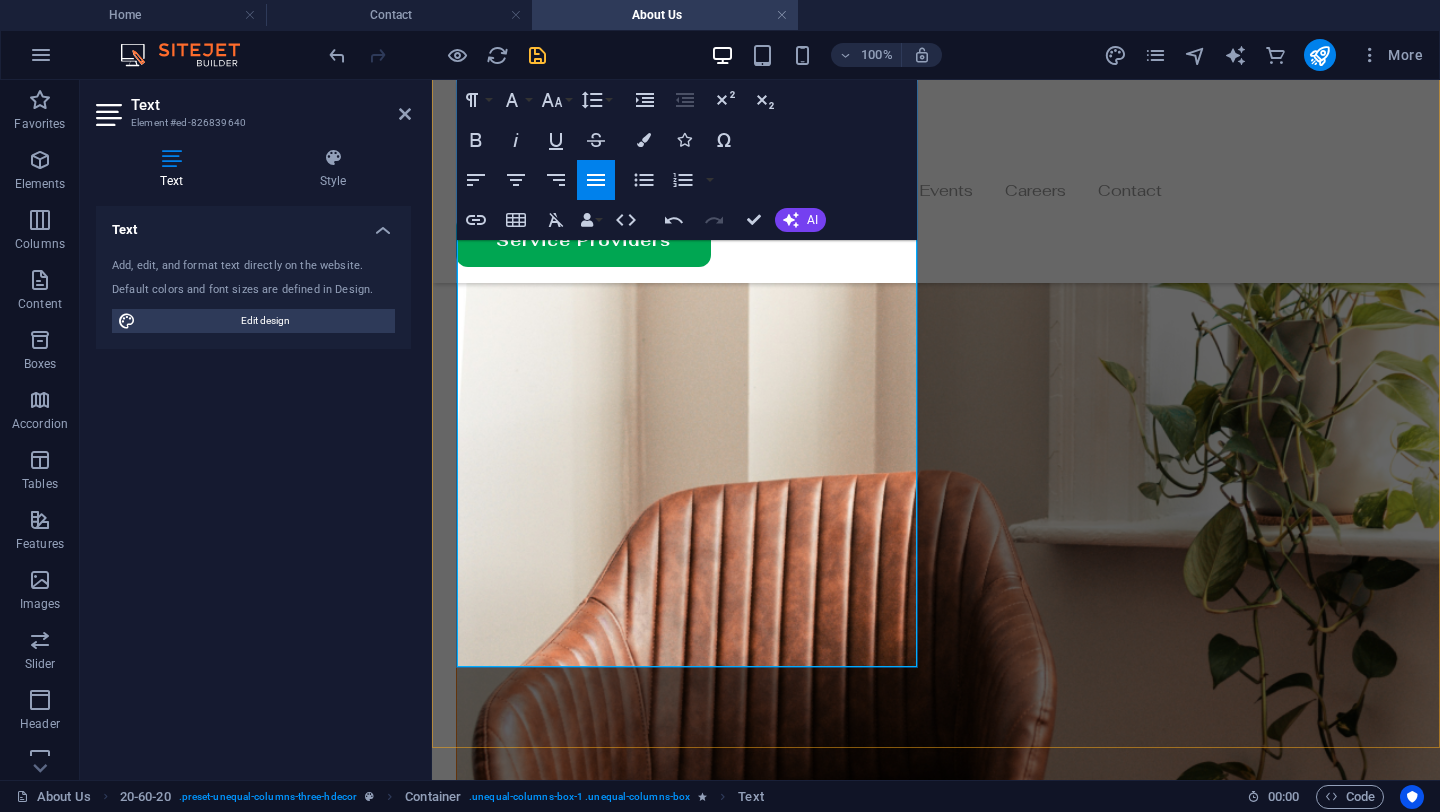 scroll, scrollTop: 663, scrollLeft: 0, axis: vertical 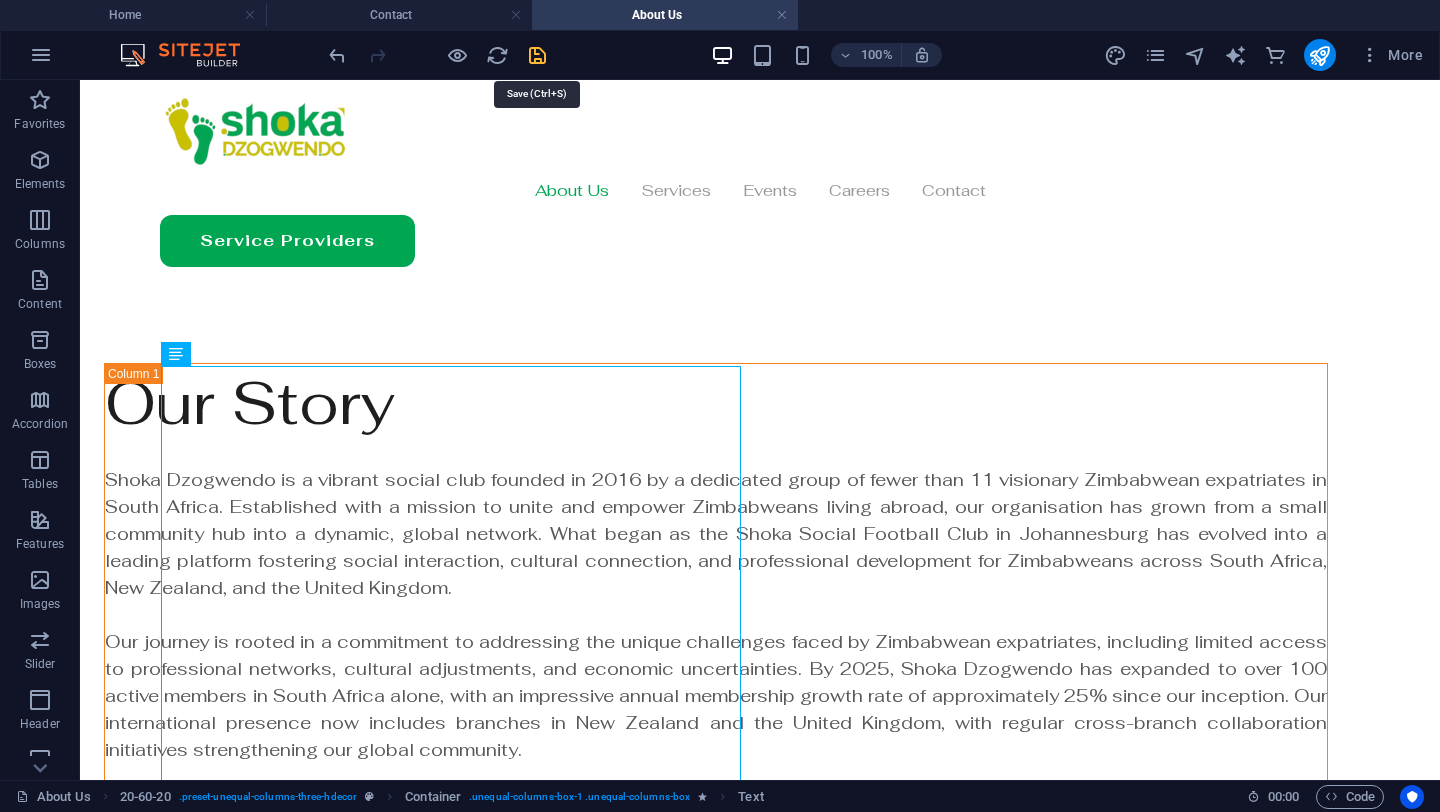 click at bounding box center [537, 55] 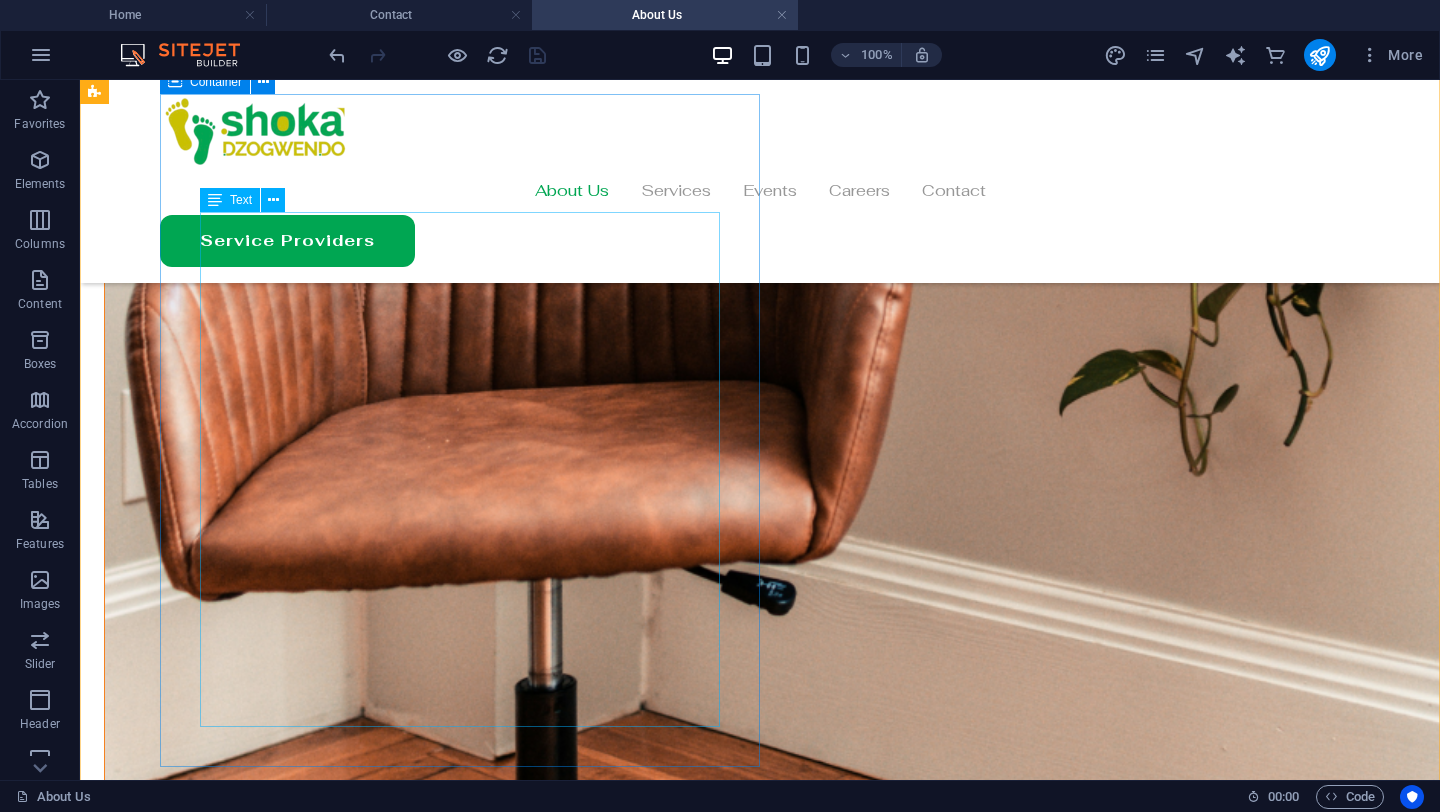 scroll, scrollTop: 1281, scrollLeft: 0, axis: vertical 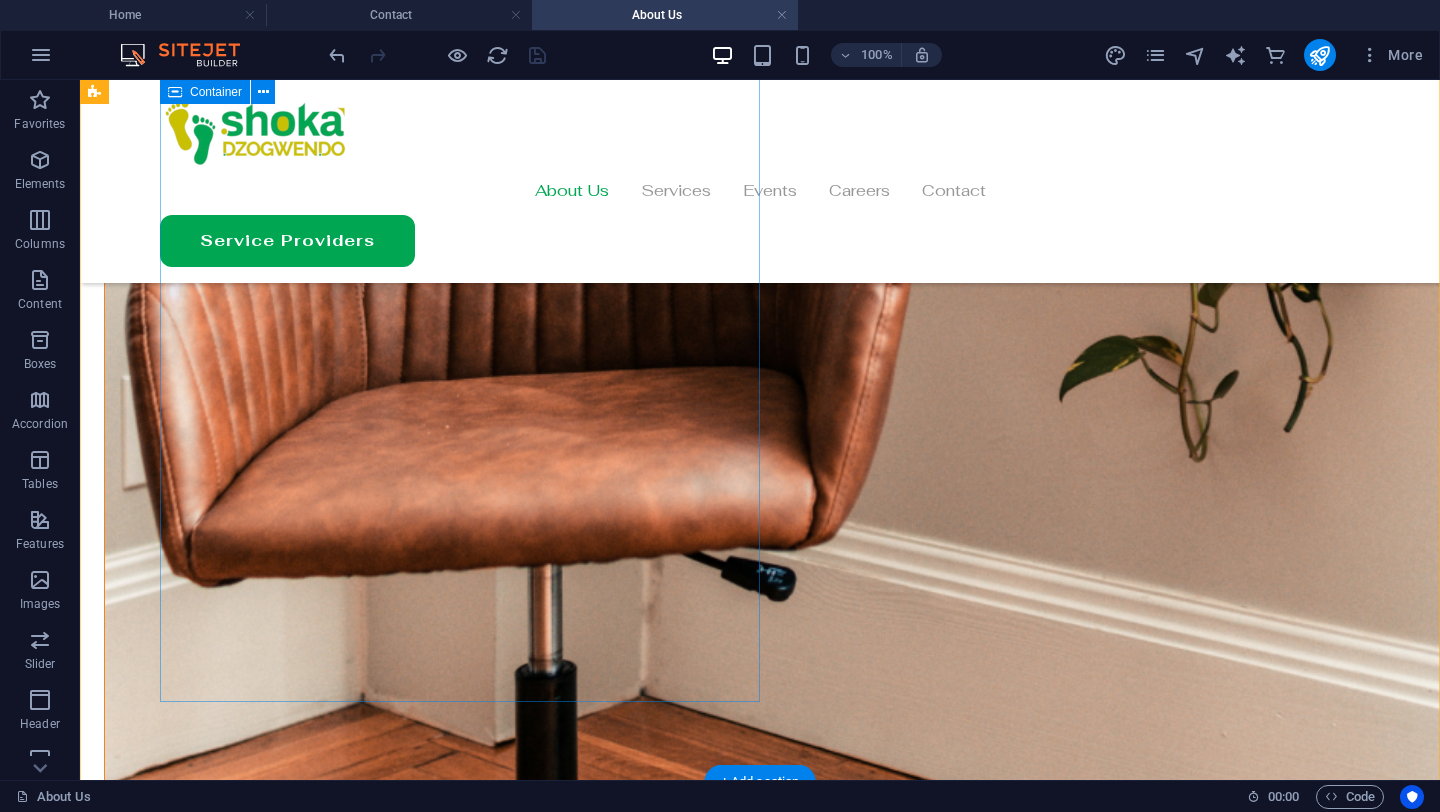 click on "Our Vision Looking ahead, Shoka Dzogwendo is committed to expanding our impact and reach. Our strategic goals include: Establishing additional branches in countries with significant Zimbabwean diaspora populations. Developing a comprehensive digital platform to connect members across all locations. Creating a formal business investment fund to support entrepreneurial ventures. Expanding our charitable initiatives to address education, healthcare, and economic development needs in Zimbabwe. We are excited about the potential for greater collaboration among Zimbabweans worldwide and remain dedicated to inspiring initiatives that contribute to our community’s success while preserving our cultural heritage." at bounding box center (704, 3780) 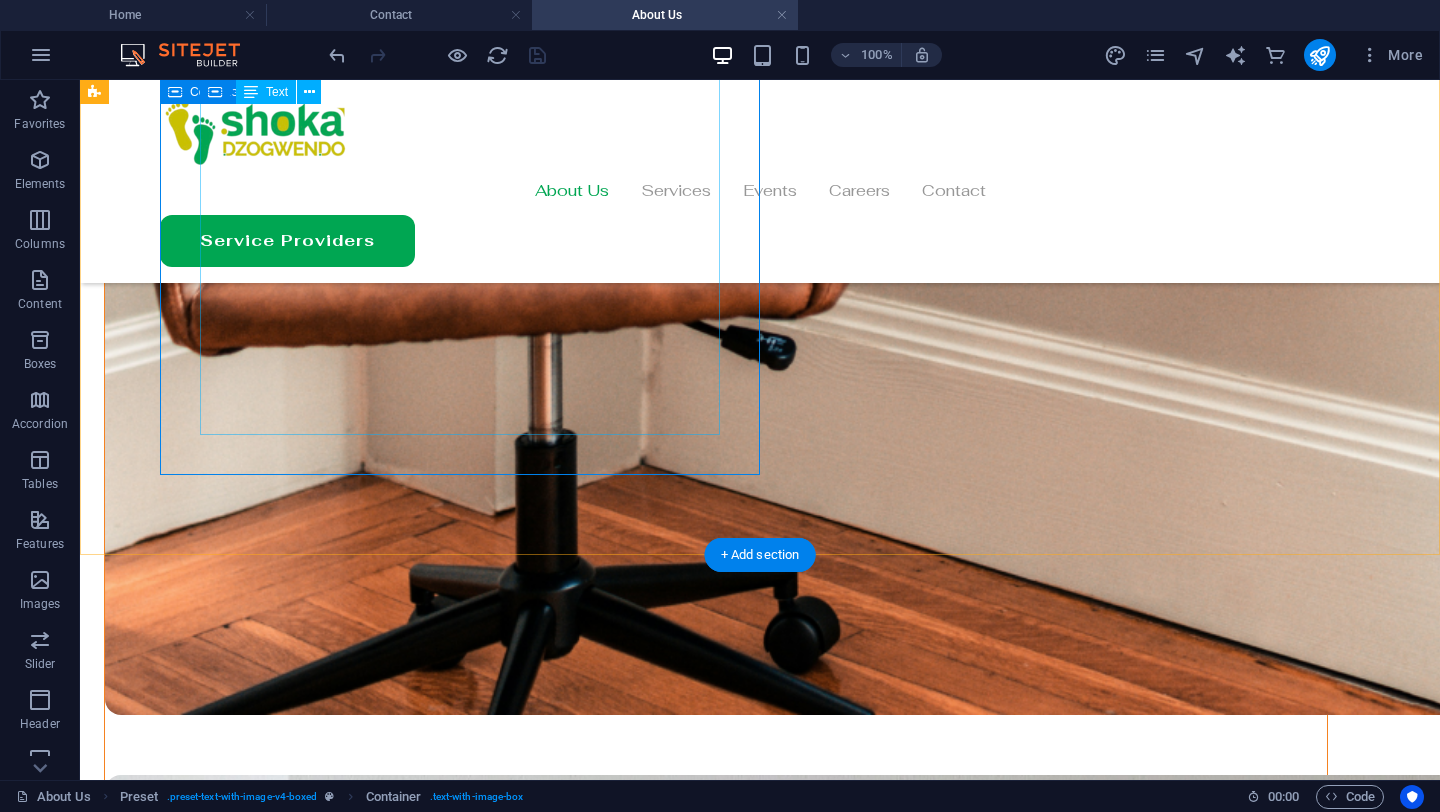 scroll, scrollTop: 1508, scrollLeft: 0, axis: vertical 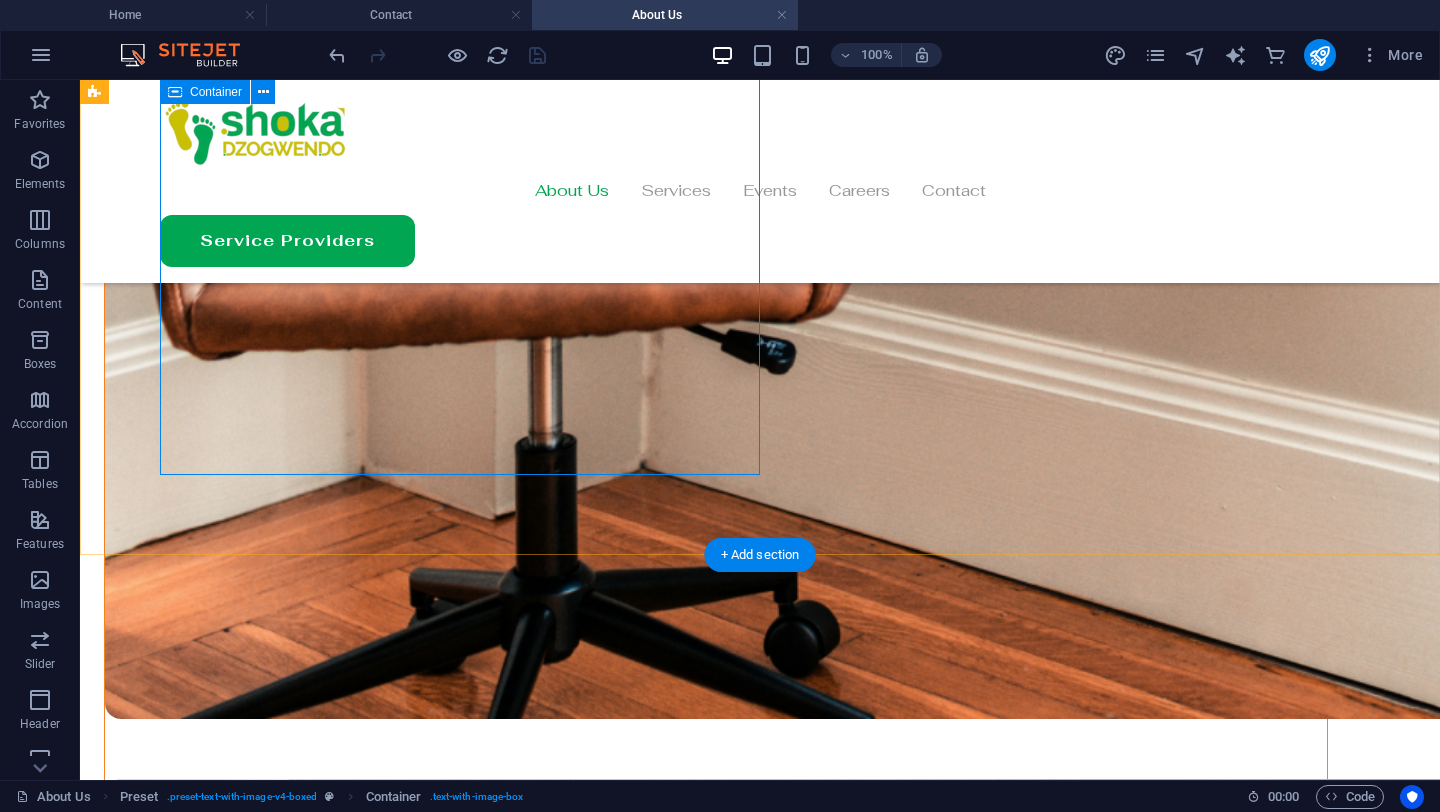 click on "Our Vision Looking ahead, Shoka Dzogwendo is committed to expanding our impact and reach. Our strategic goals include: Establishing additional branches in countries with significant Zimbabwean diaspora populations. Developing a comprehensive digital platform to connect members across all locations. Creating a formal business investment fund to support entrepreneurial ventures. Expanding our charitable initiatives to address education, healthcare, and economic development needs in Zimbabwe. We are excited about the potential for greater collaboration among Zimbabweans worldwide and remain dedicated to inspiring initiatives that contribute to our community’s success while preserving our cultural heritage." at bounding box center (704, 3553) 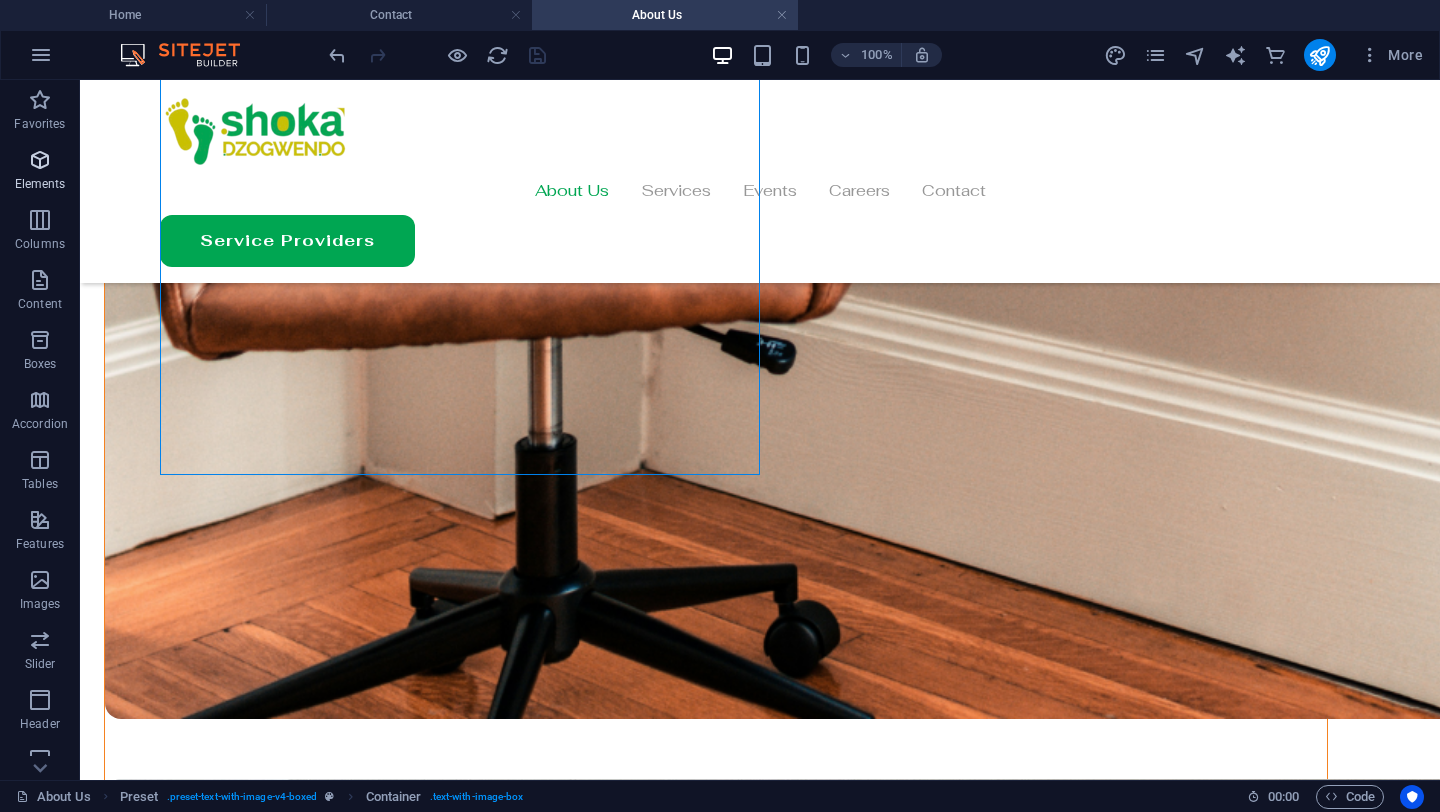 click at bounding box center (40, 160) 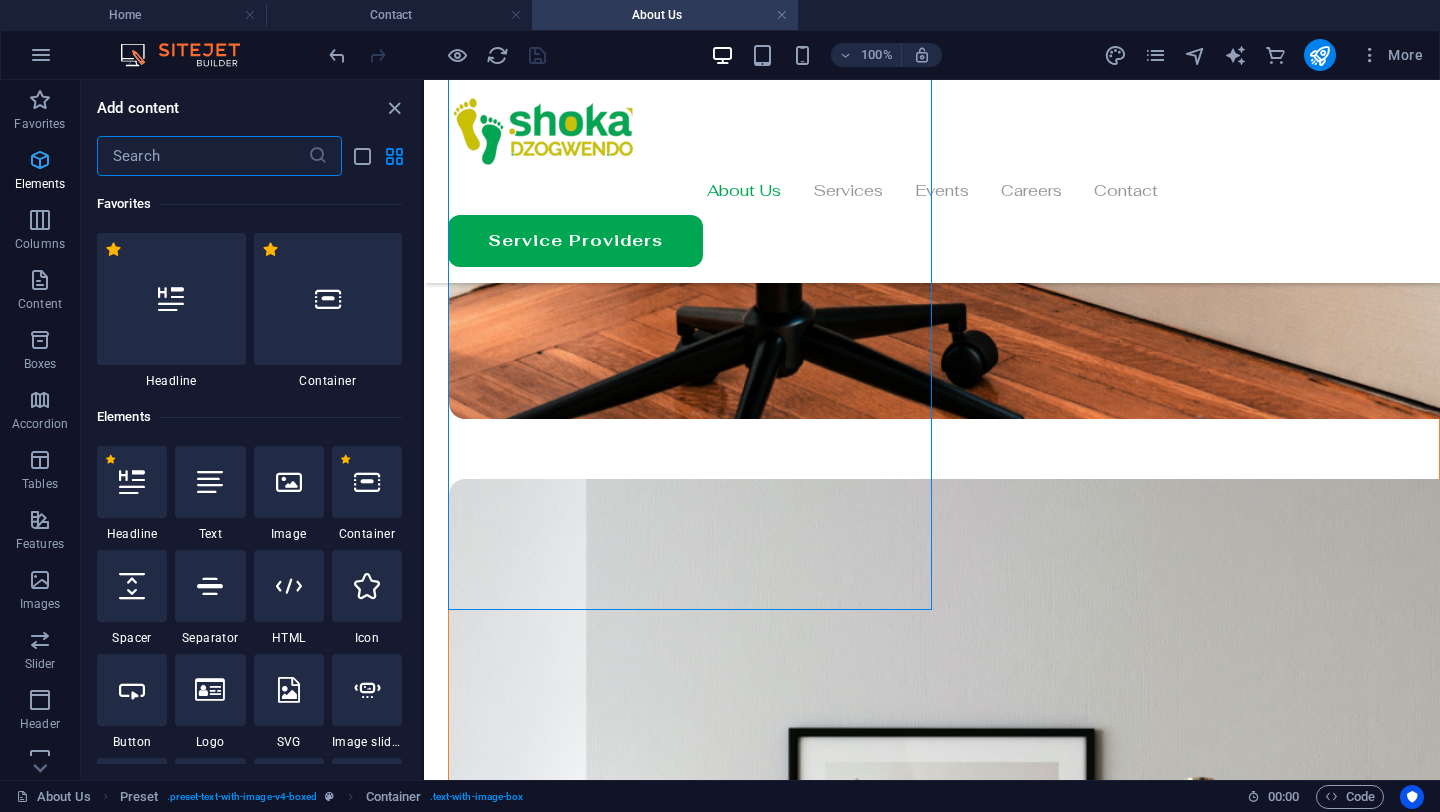 scroll, scrollTop: 1697, scrollLeft: 0, axis: vertical 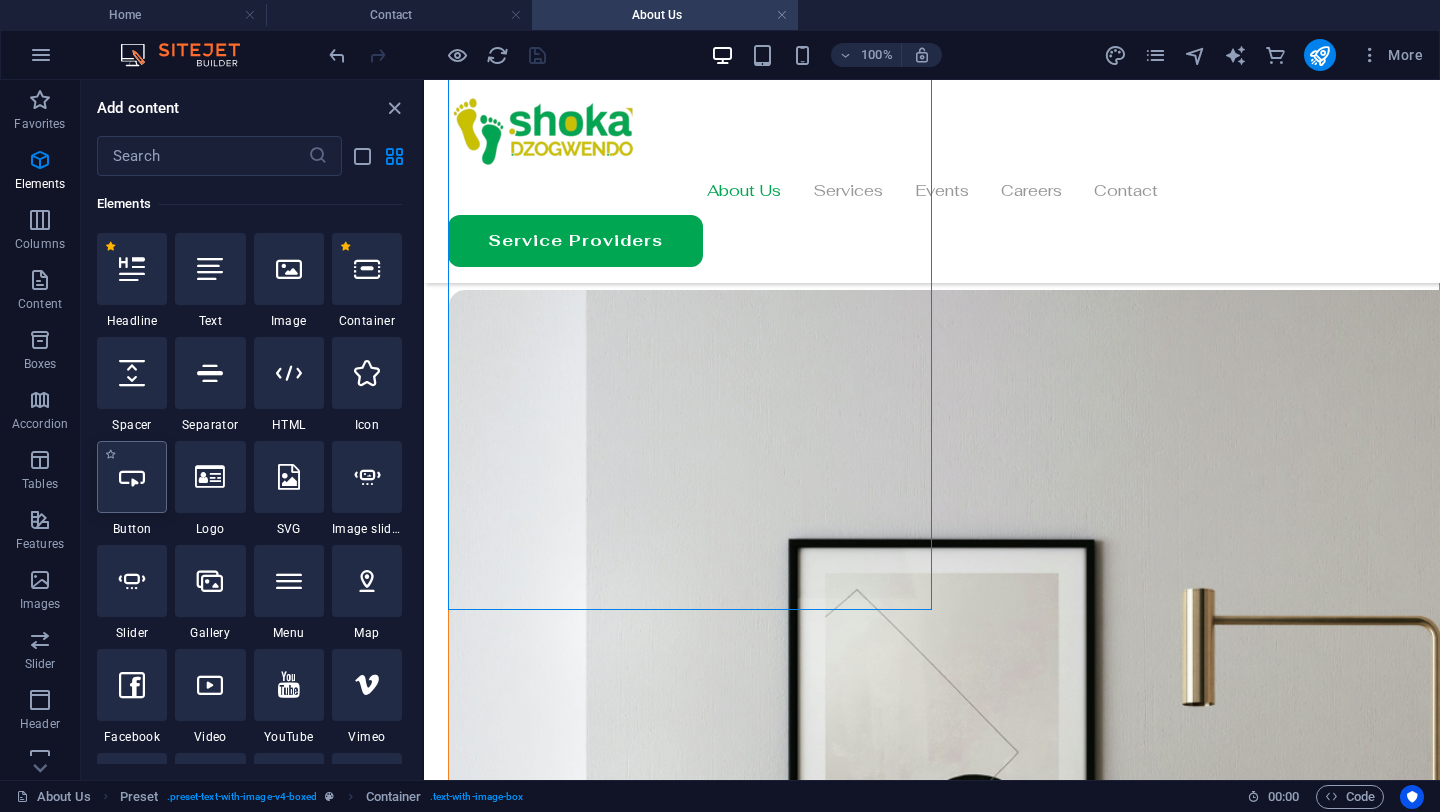 click at bounding box center (132, 477) 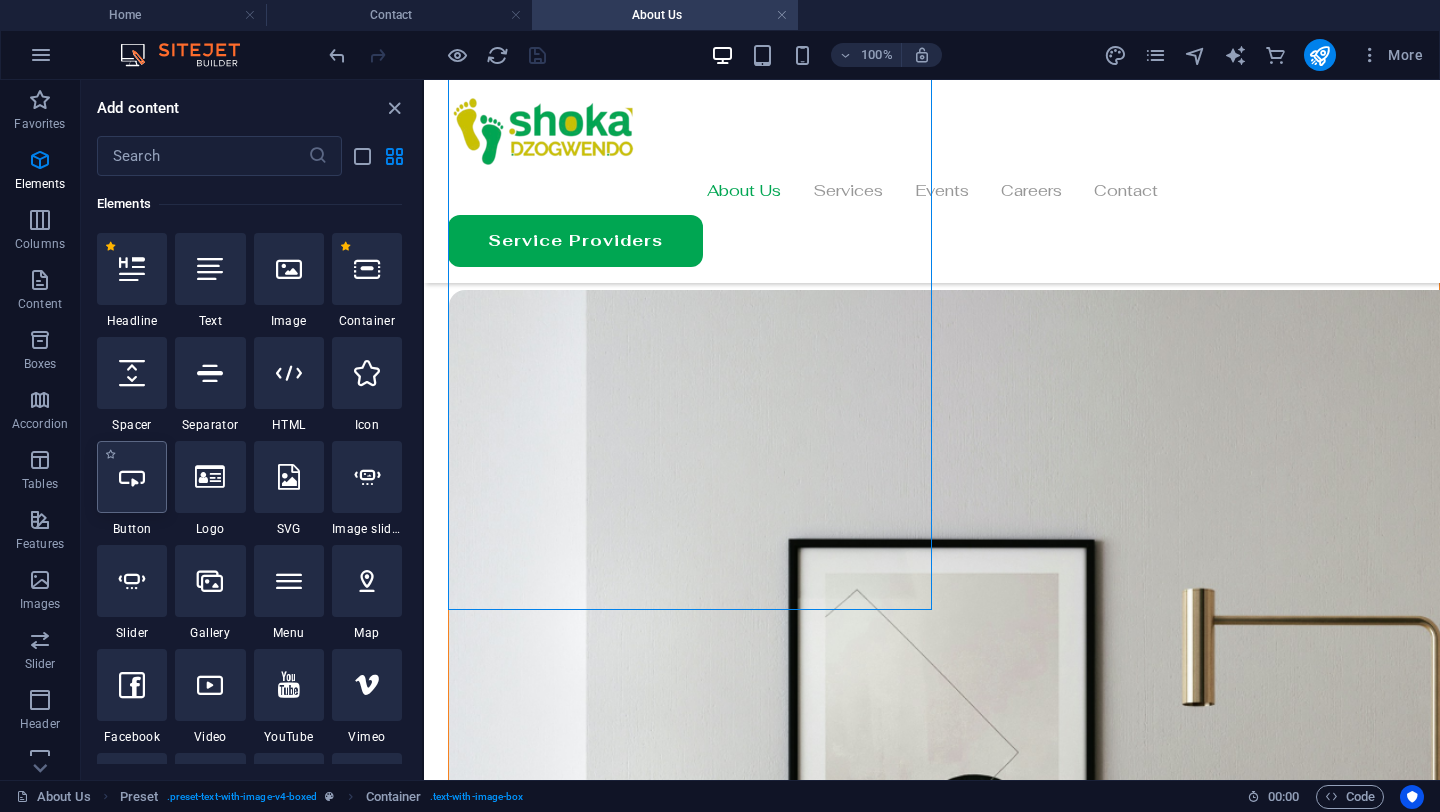 click on "Drag here to replace the existing content. Press “Ctrl” if you want to create a new element.
Container   H2   20-60-20   Container   Spacer   Container   Text   Reference   Reference   Preset   H2   Container   Placeholder   Container   Preset   Container   Text   H2   Container" at bounding box center [932, 430] 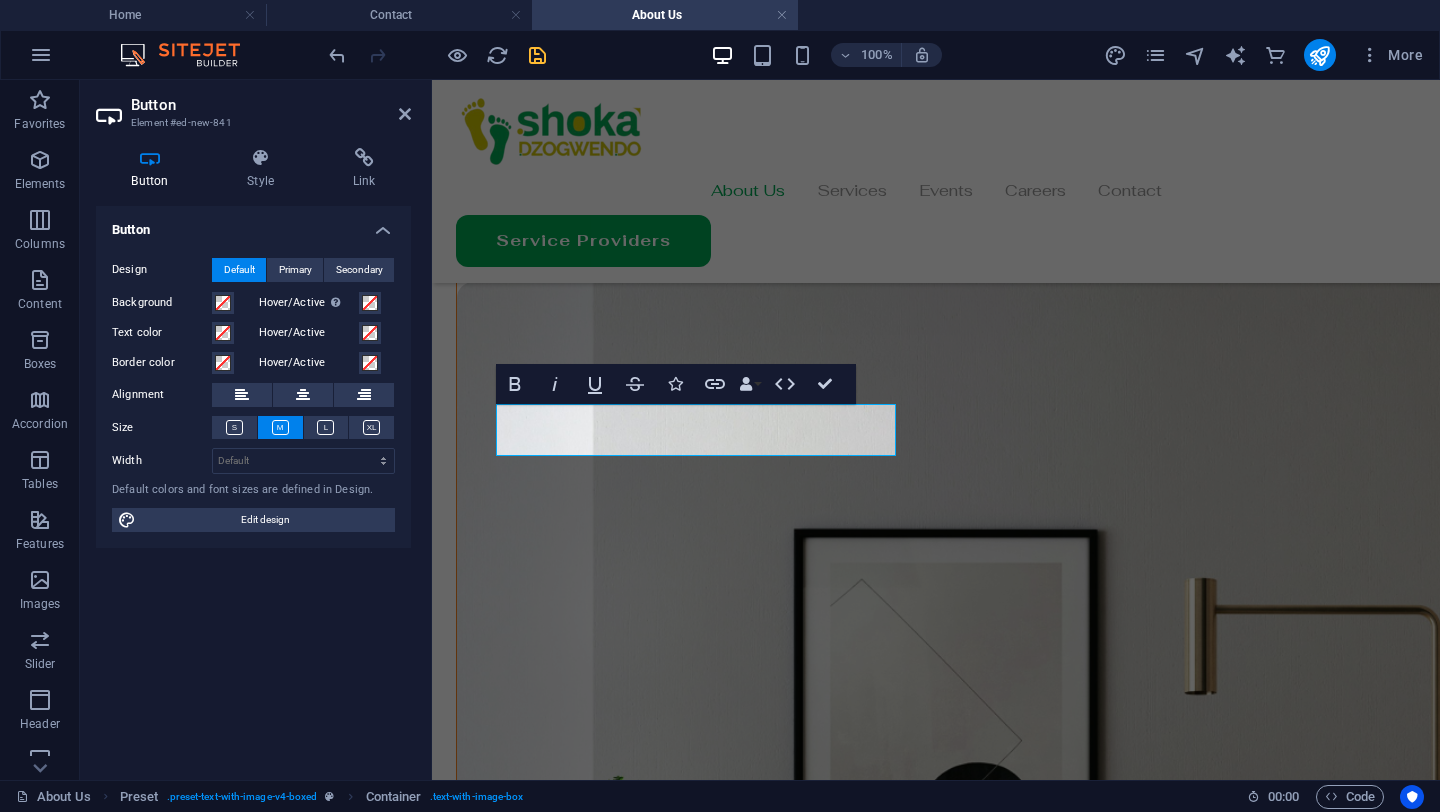 scroll, scrollTop: 1135, scrollLeft: 0, axis: vertical 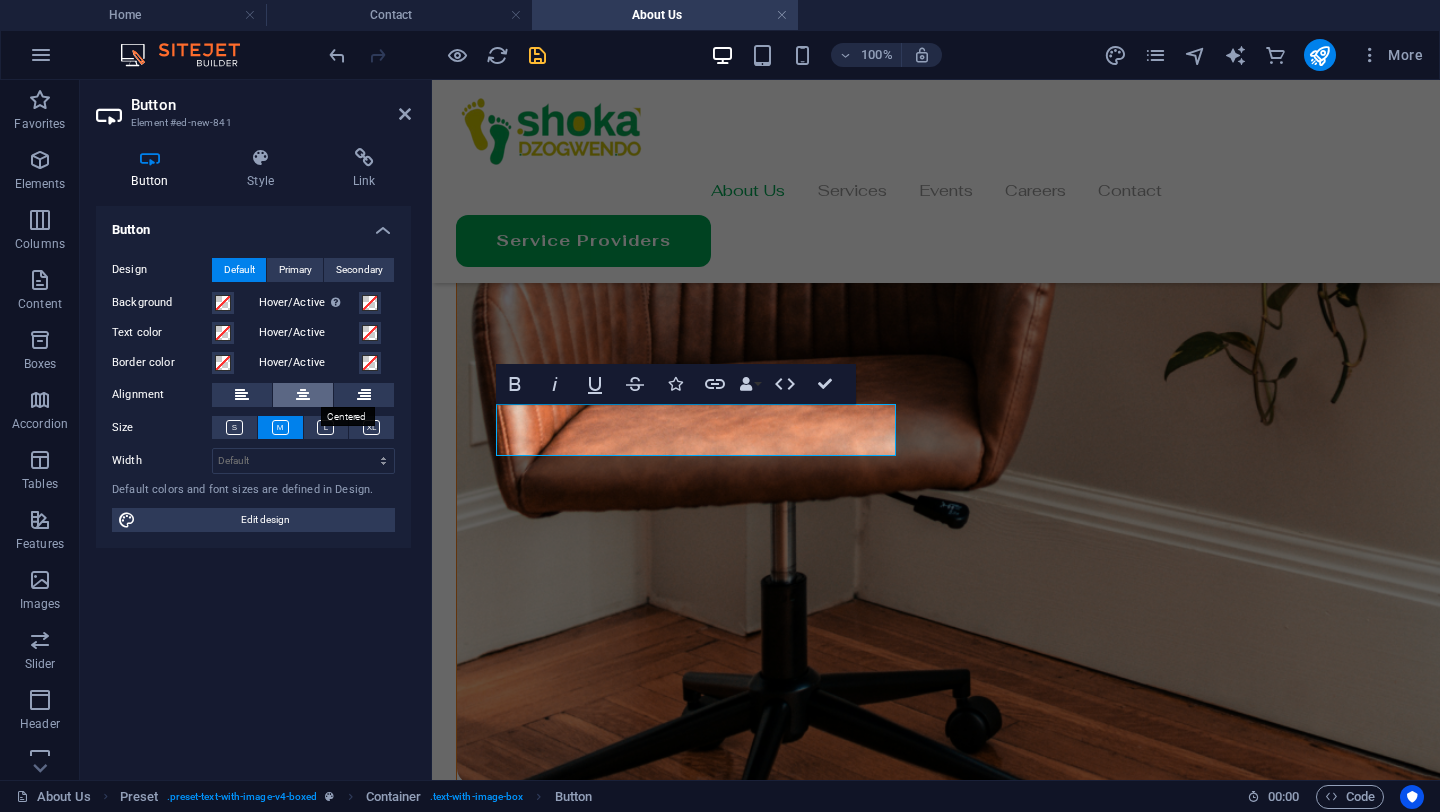 click at bounding box center (303, 395) 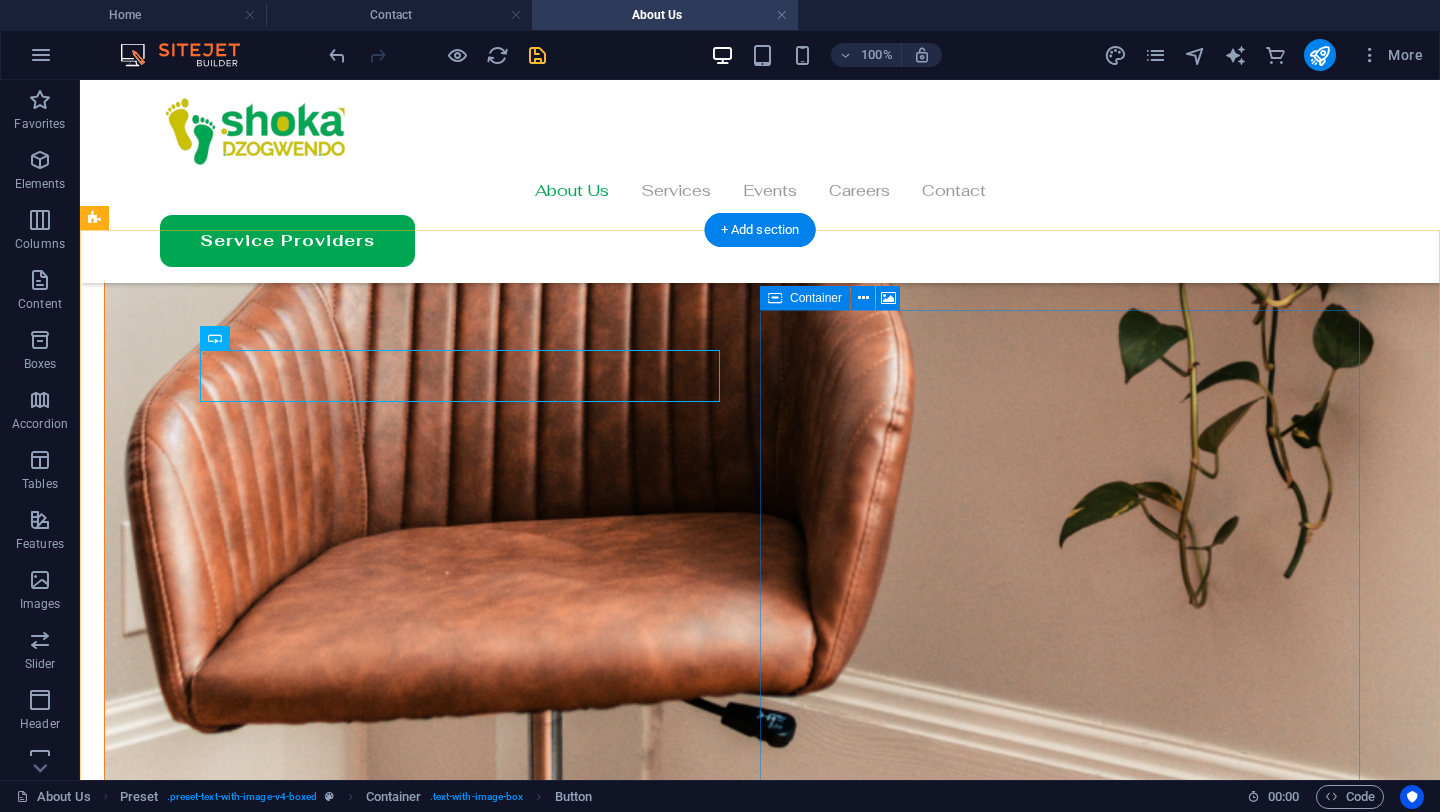 scroll, scrollTop: 1000, scrollLeft: 0, axis: vertical 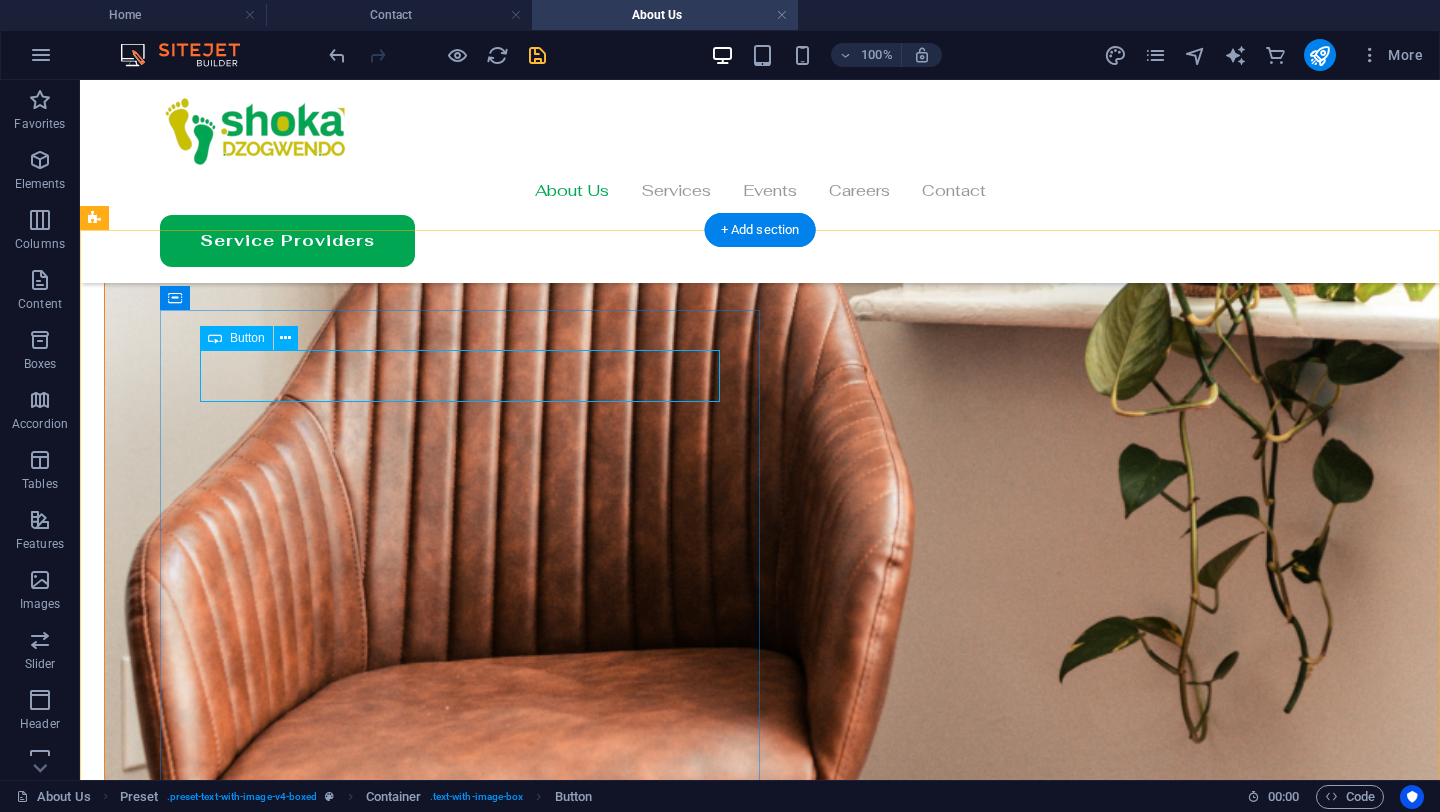 click on "Button label" at bounding box center (704, 3925) 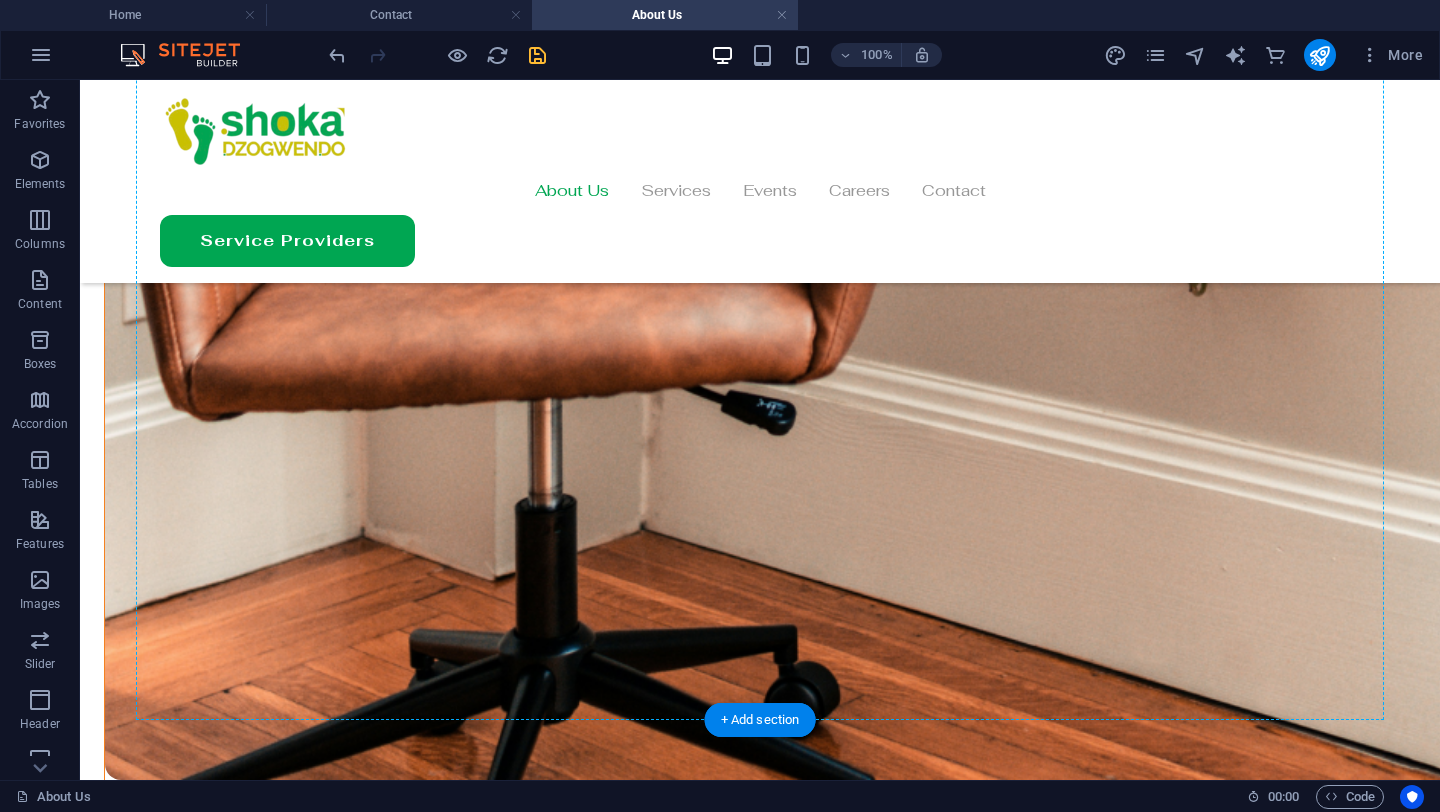 scroll, scrollTop: 1395, scrollLeft: 0, axis: vertical 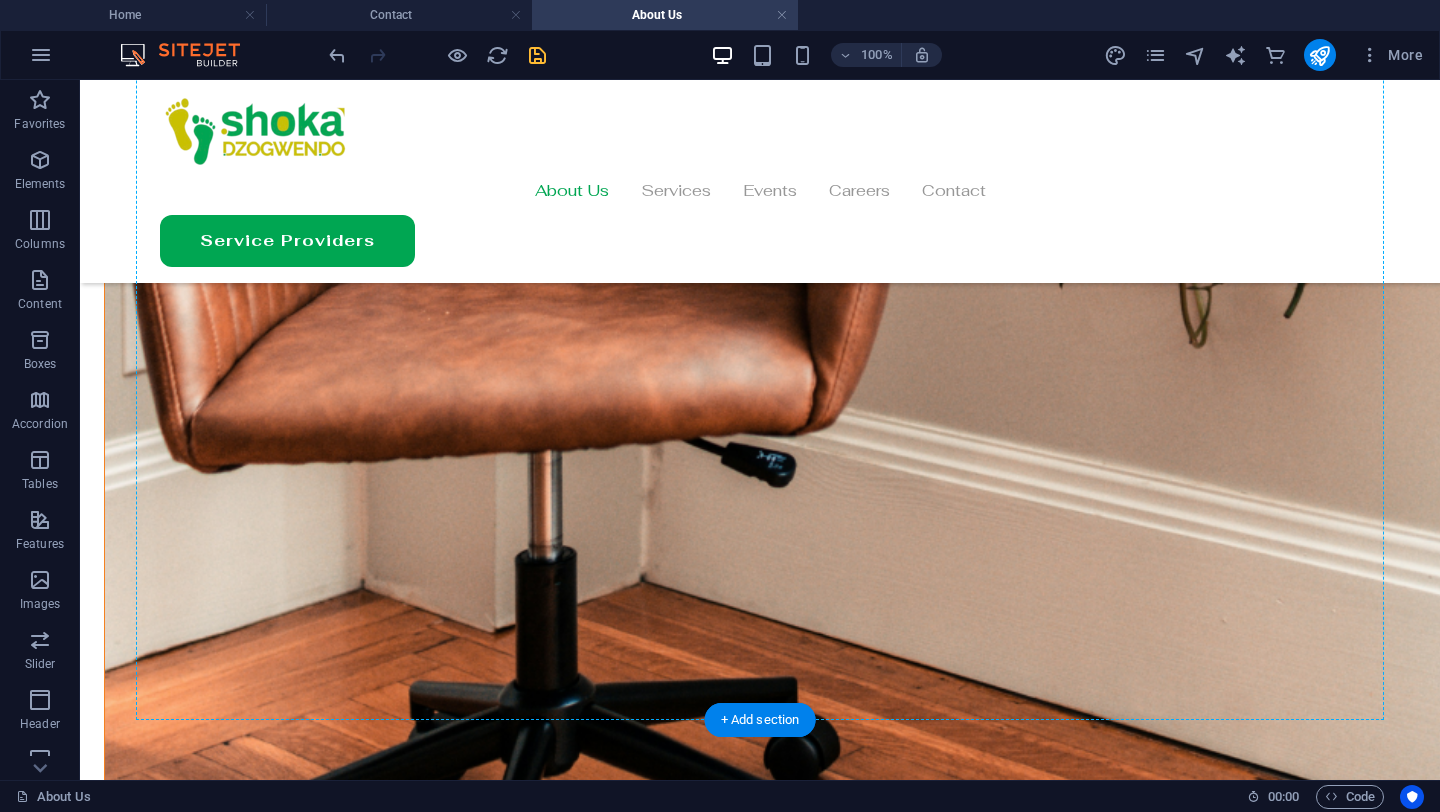 drag, startPoint x: 615, startPoint y: 371, endPoint x: 479, endPoint y: 528, distance: 207.71375 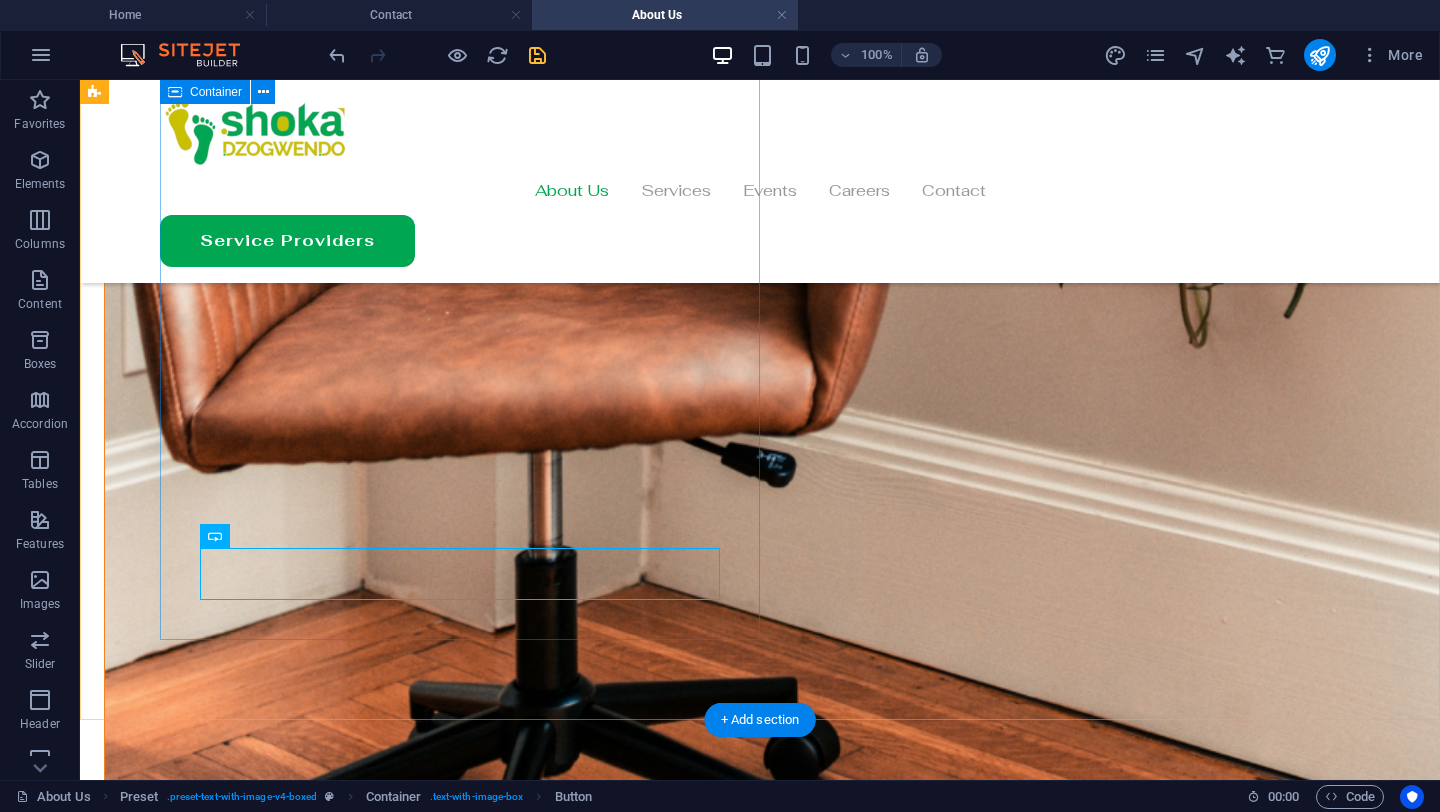 click on "Our Vision Looking ahead, [NAME] is committed to expanding our impact and reach. Our strategic goals include: Establishing additional branches in countries with significant Zimbabwean diaspora populations. Developing a comprehensive digital platform to connect members across all locations. Creating a formal business investment fund to support entrepreneurial ventures. Expanding our charitable initiatives to address education, healthcare, and economic development needs in [COUNTRY]. We are excited about the potential for greater collaboration among Zimbabweans worldwide and remain dedicated to inspiring initiatives that contribute to our community’s success while preserving our cultural heritage. Button label" at bounding box center (704, 3692) 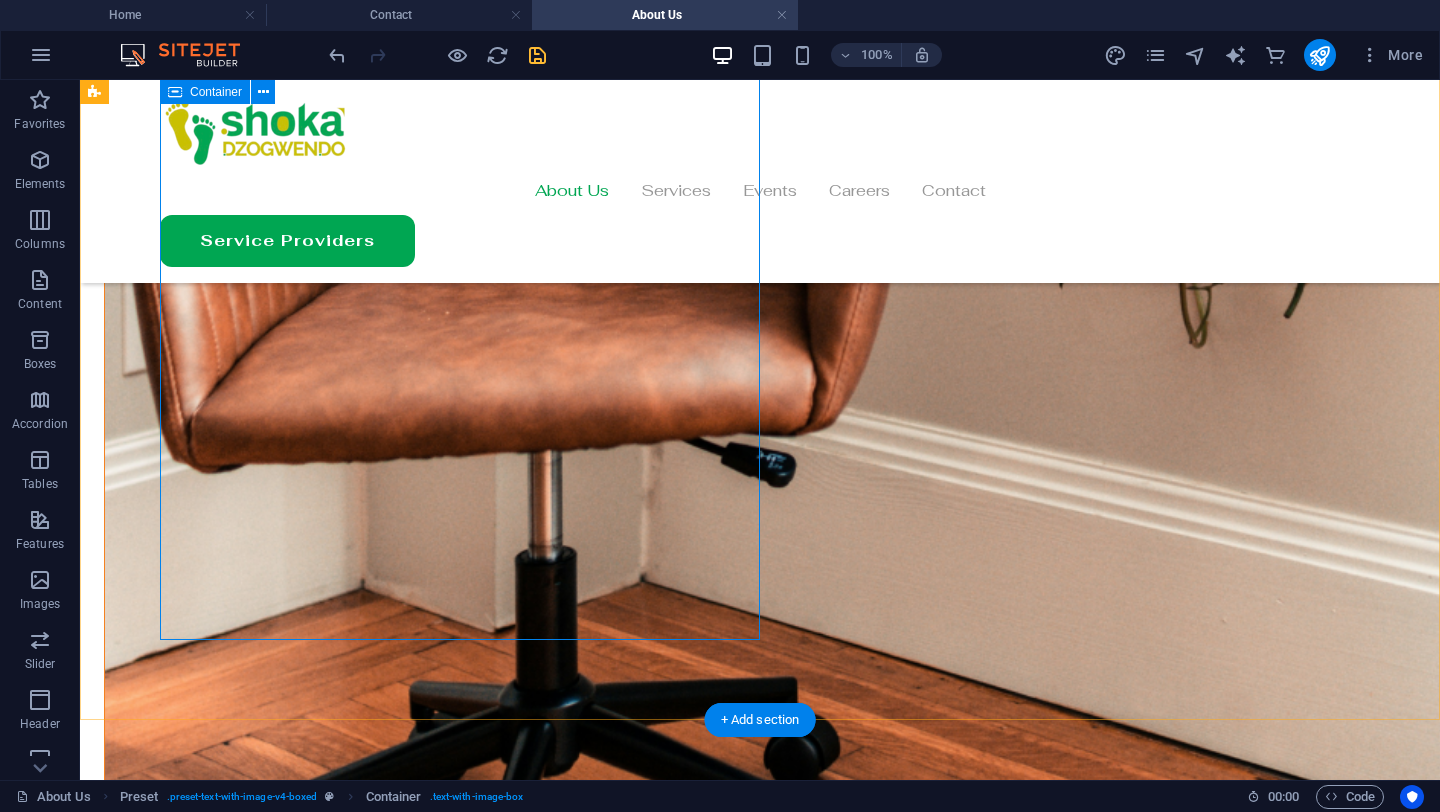 click on "Our Vision Looking ahead, [NAME] is committed to expanding our impact and reach. Our strategic goals include: Establishing additional branches in countries with significant Zimbabwean diaspora populations. Developing a comprehensive digital platform to connect members across all locations. Creating a formal business investment fund to support entrepreneurial ventures. Expanding our charitable initiatives to address education, healthcare, and economic development needs in [COUNTRY]. We are excited about the potential for greater collaboration among Zimbabweans worldwide and remain dedicated to inspiring initiatives that contribute to our community’s success while preserving our cultural heritage. Button label" at bounding box center [704, 3692] 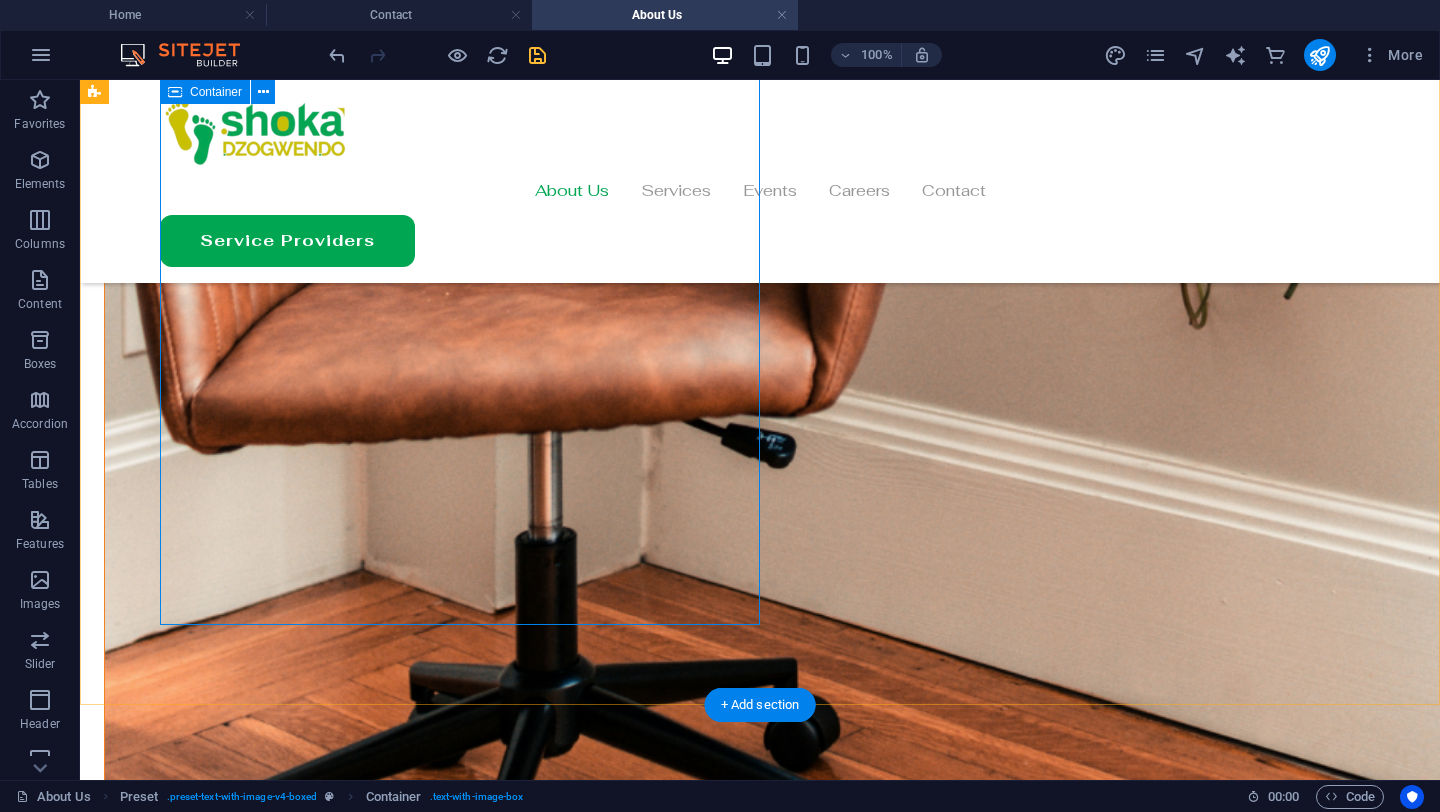 scroll, scrollTop: 1422, scrollLeft: 0, axis: vertical 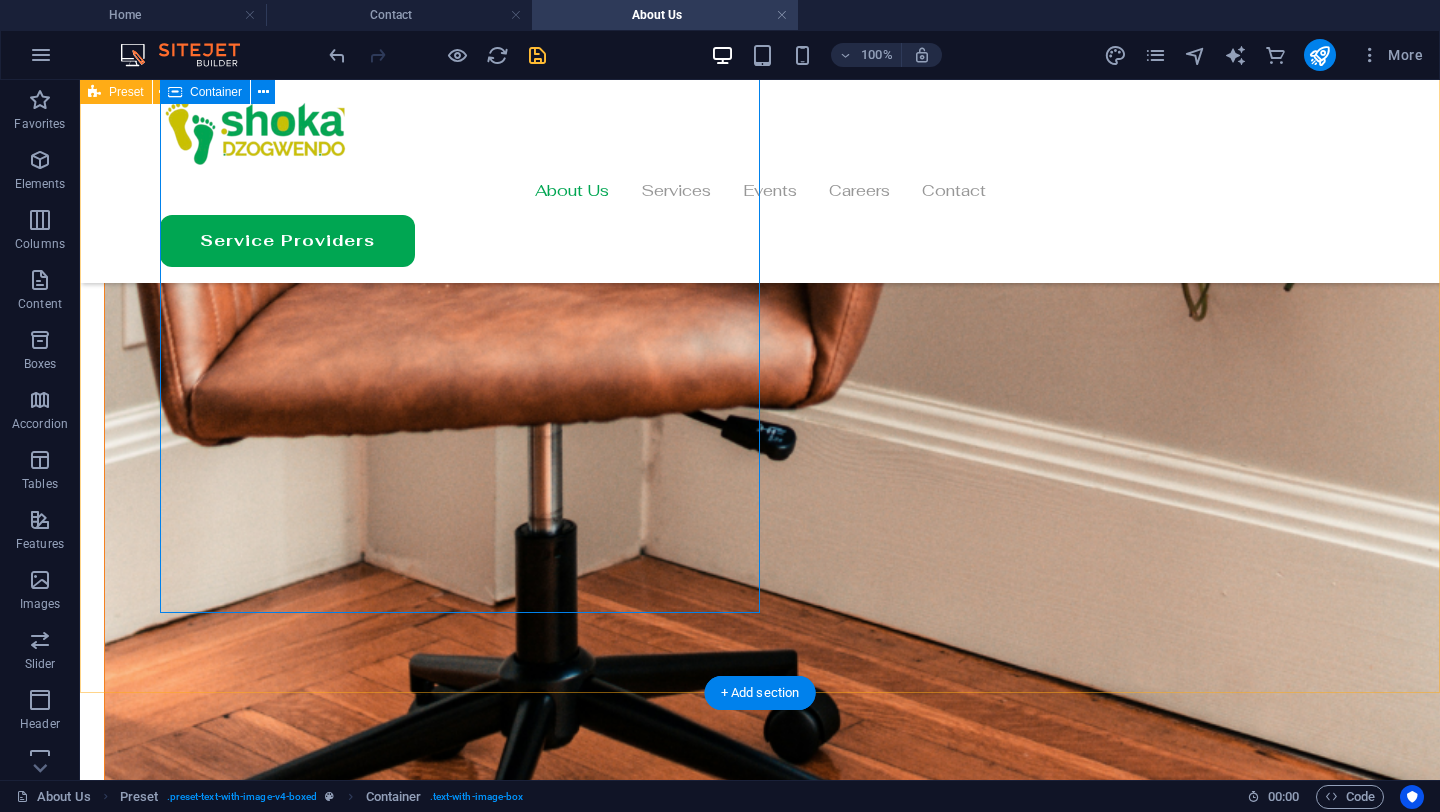 click on "Our Vision Looking ahead, [NAME] is committed to expanding our impact and reach. Our strategic goals include: Establishing additional branches in countries with significant Zimbabwean diaspora populations. Developing a comprehensive digital platform to connect members across all locations. Creating a formal business investment fund to support entrepreneurial ventures. Expanding our charitable initiatives to address education, healthcare, and economic development needs in [COUNTRY]. We are excited about the potential for greater collaboration among Zimbabweans worldwide and remain dedicated to inspiring initiatives that contribute to our community’s success while preserving our cultural heritage. Button label" at bounding box center [704, 3665] 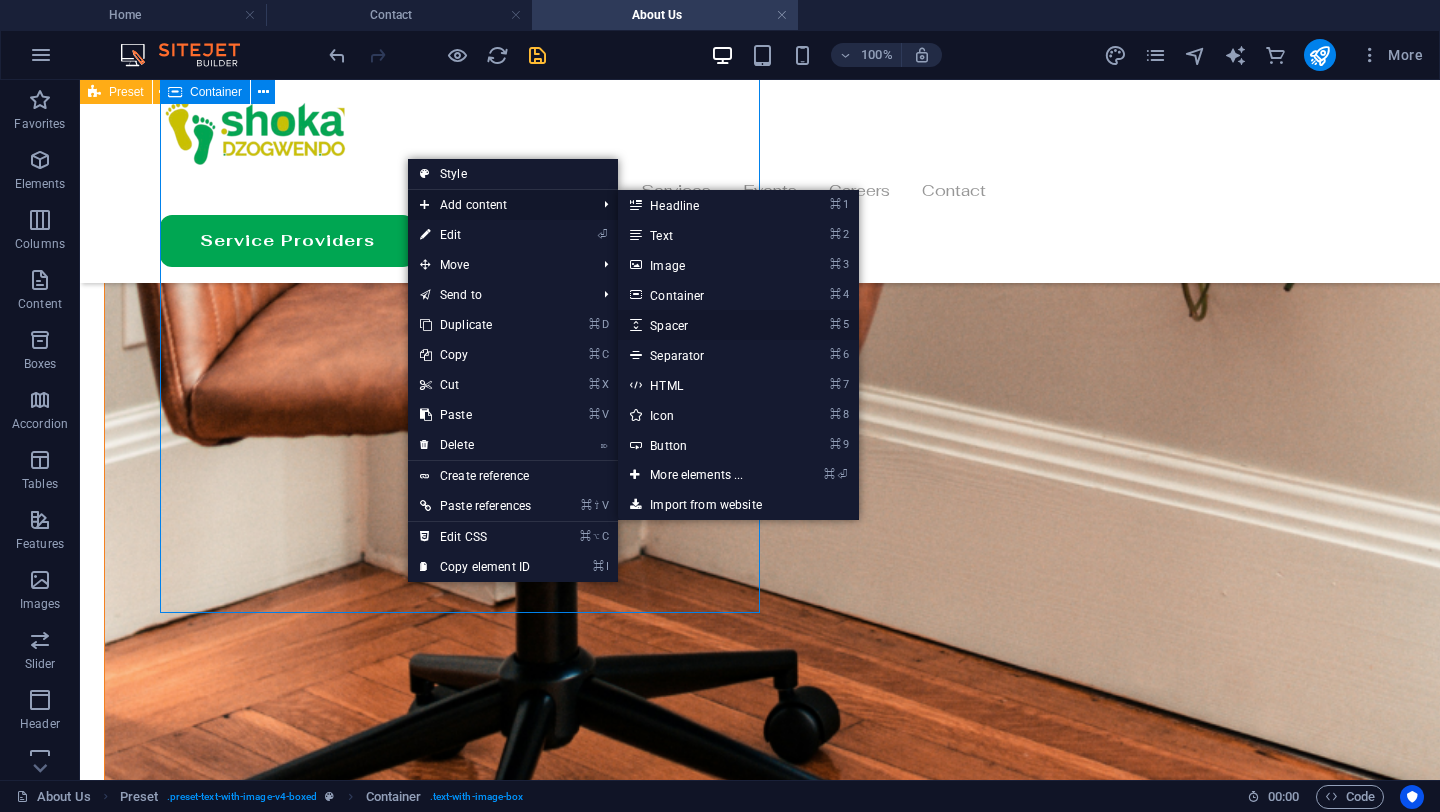 click on "⌘ 5  Spacer" at bounding box center [700, 325] 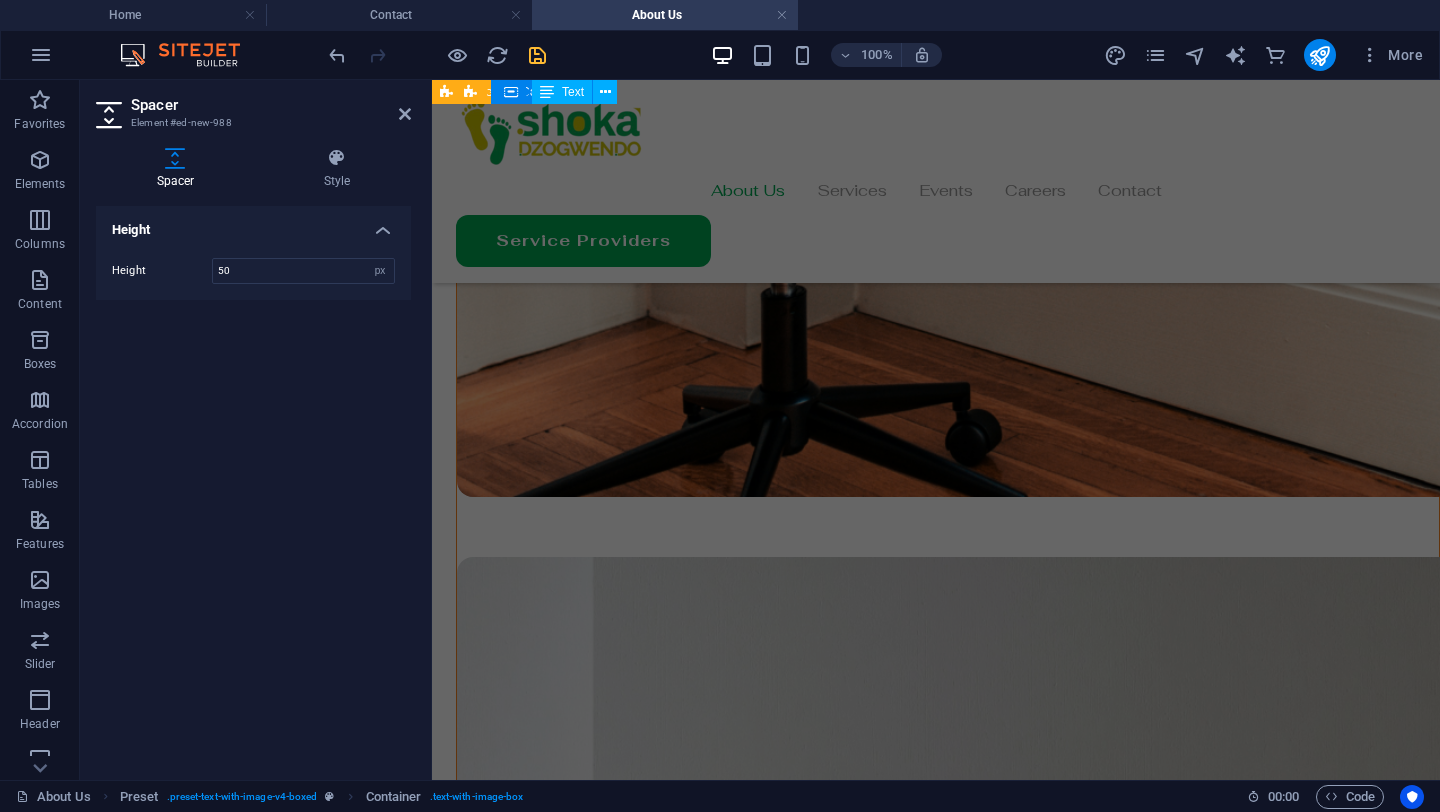 scroll, scrollTop: 1134, scrollLeft: 0, axis: vertical 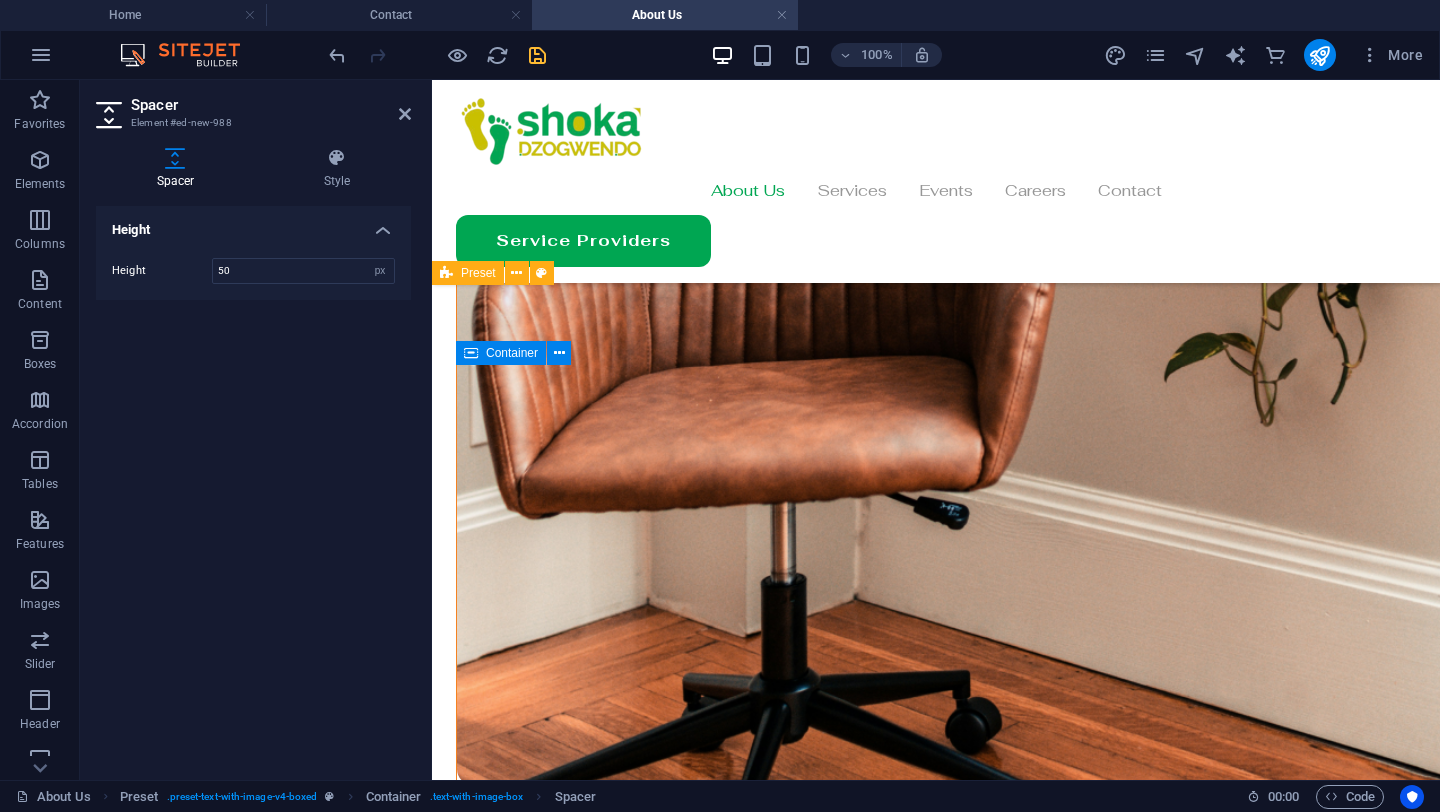 drag, startPoint x: 720, startPoint y: 427, endPoint x: 688, endPoint y: 608, distance: 183.80696 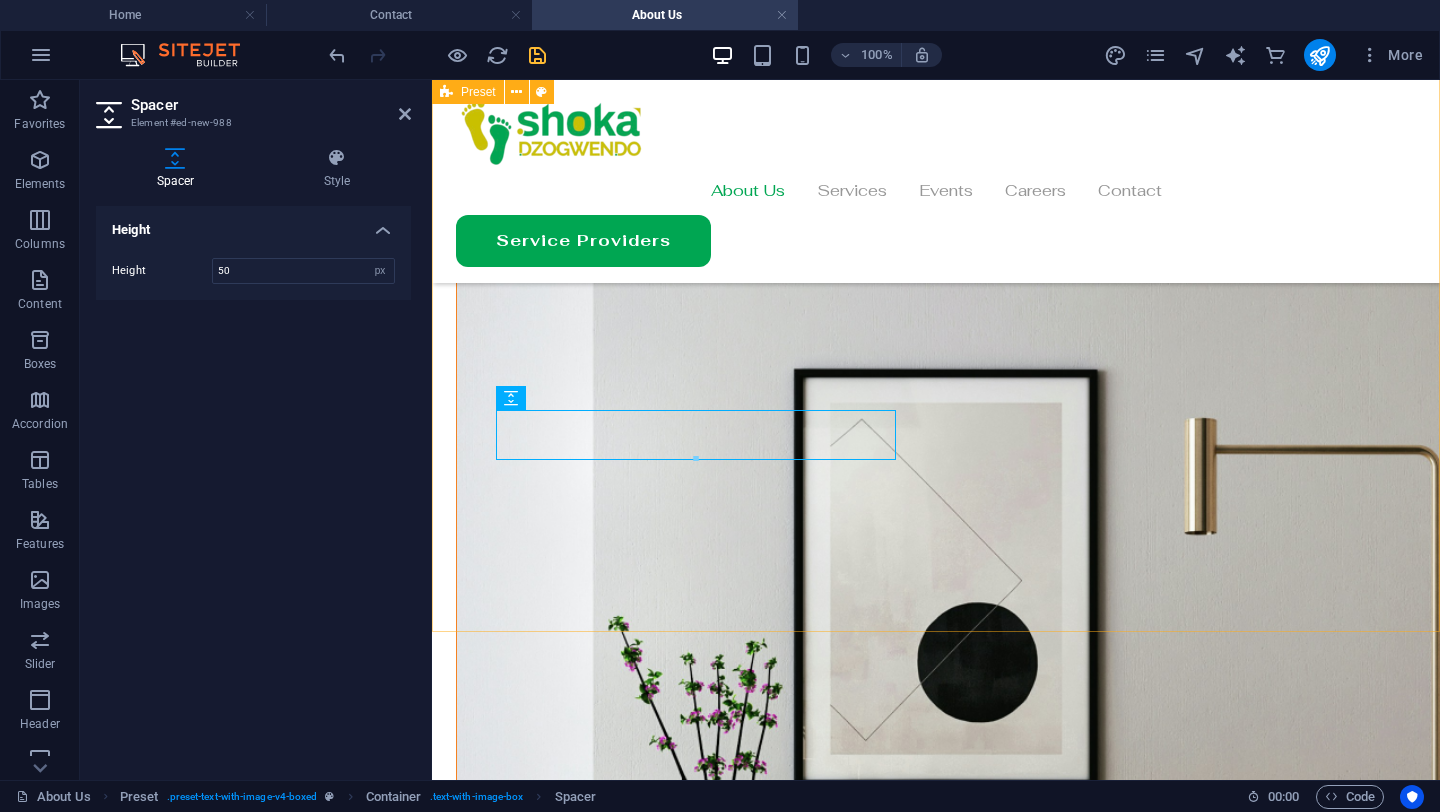 scroll, scrollTop: 1862, scrollLeft: 0, axis: vertical 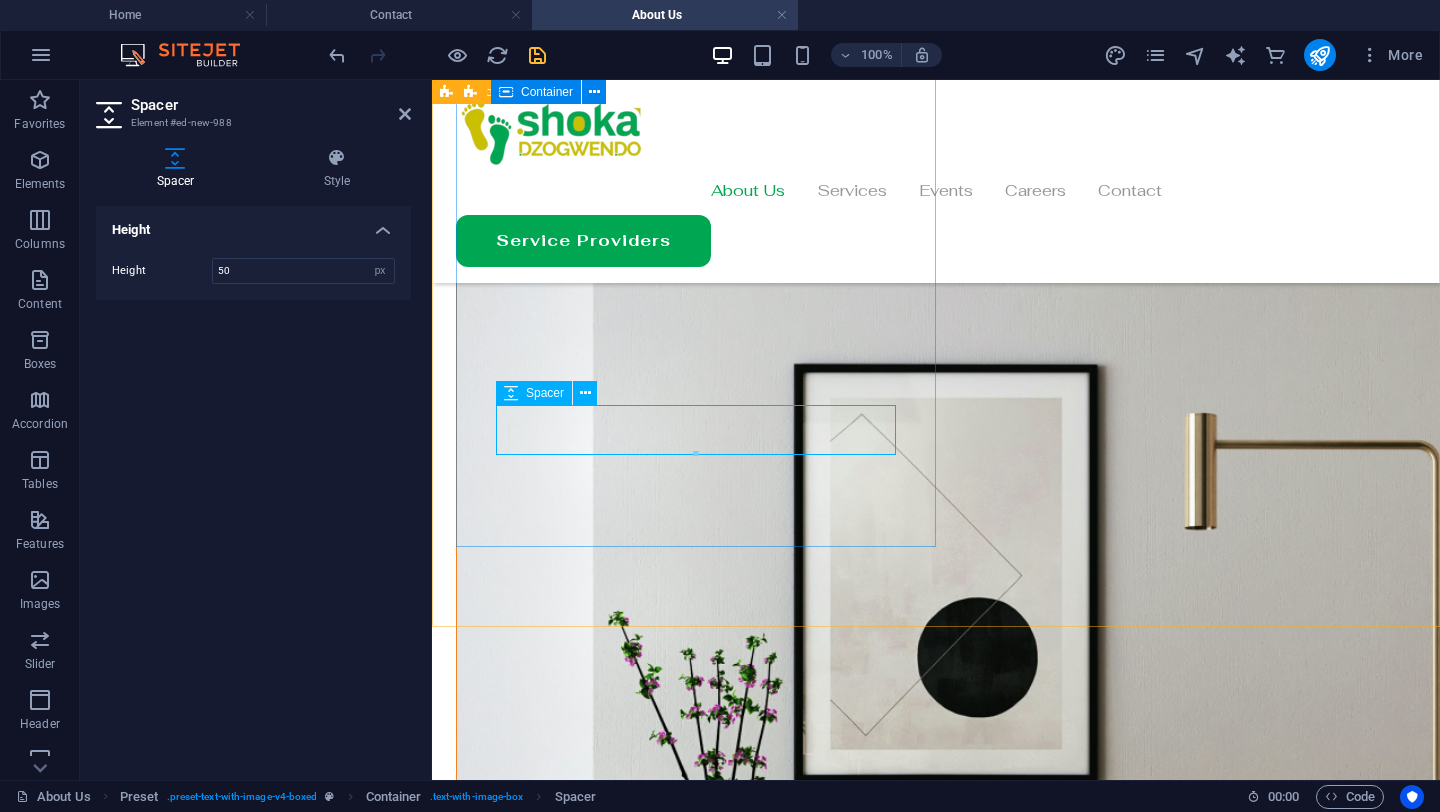 click at bounding box center (936, 2687) 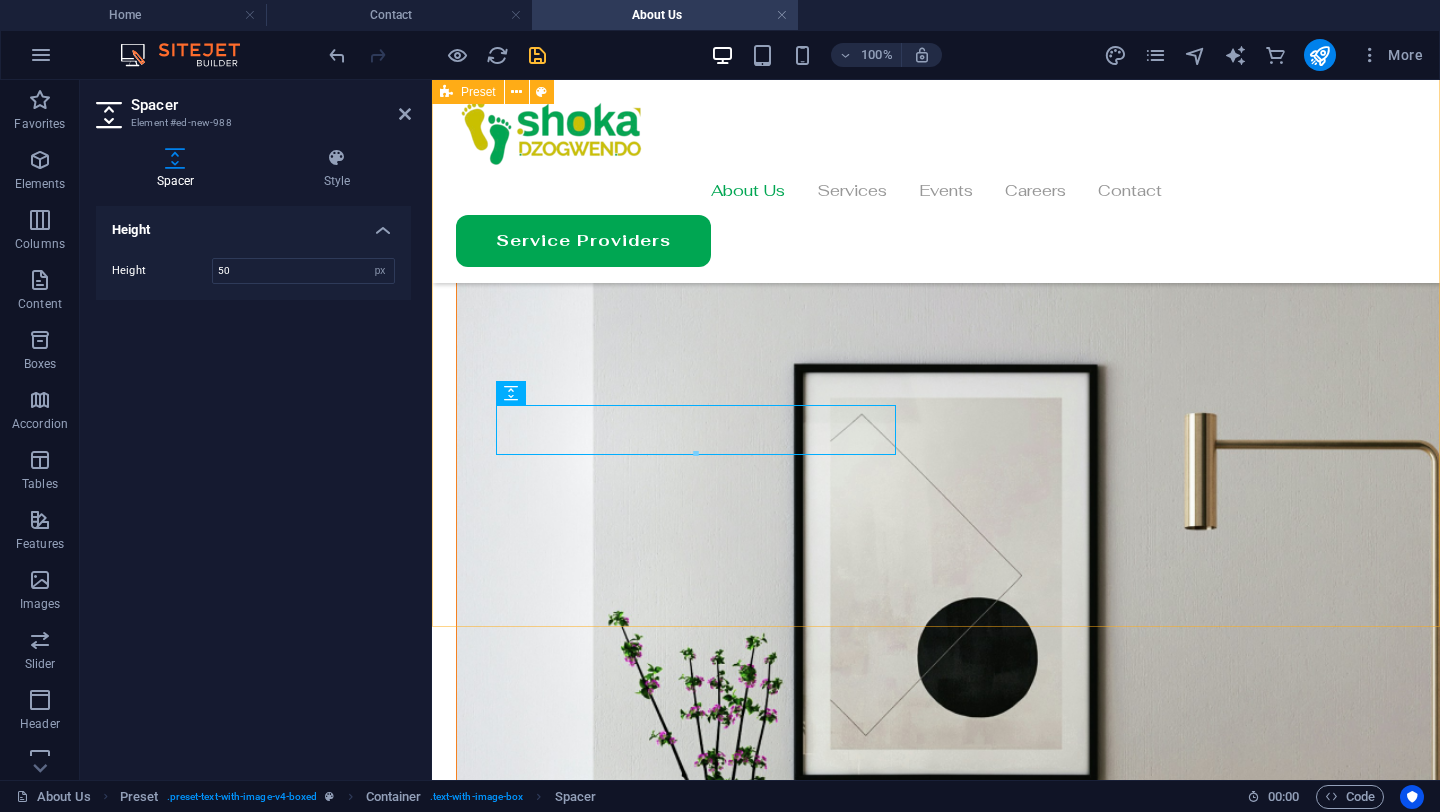 click on "Our Vision Looking ahead, Shoka Dzogwendo is committed to expanding our impact and reach. Our strategic goals include: Establishing additional branches in countries with significant Zimbabwean diaspora populations. Developing a comprehensive digital platform to connect members across all locations. Creating a formal business investment fund to support entrepreneurial ventures. Expanding our charitable initiatives to address education, healthcare, and economic development needs in Zimbabwe. We are excited about the potential for greater collaboration among Zimbabweans worldwide and remain dedicated to inspiring initiatives that contribute to our community’s success while preserving our cultural heritage. Button label Drop content here or  Add elements  Paste clipboard" at bounding box center [936, 3047] 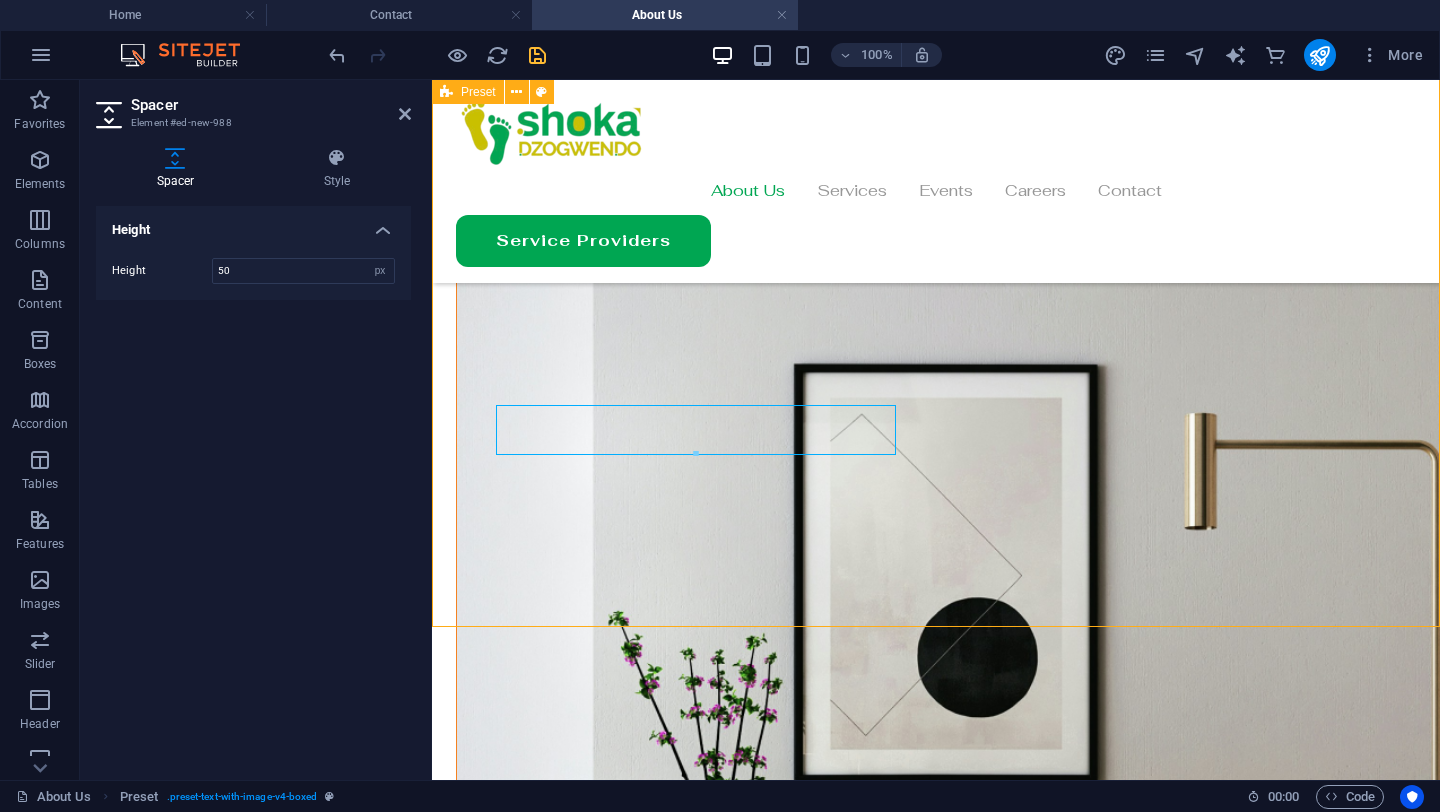 scroll, scrollTop: 1619, scrollLeft: 0, axis: vertical 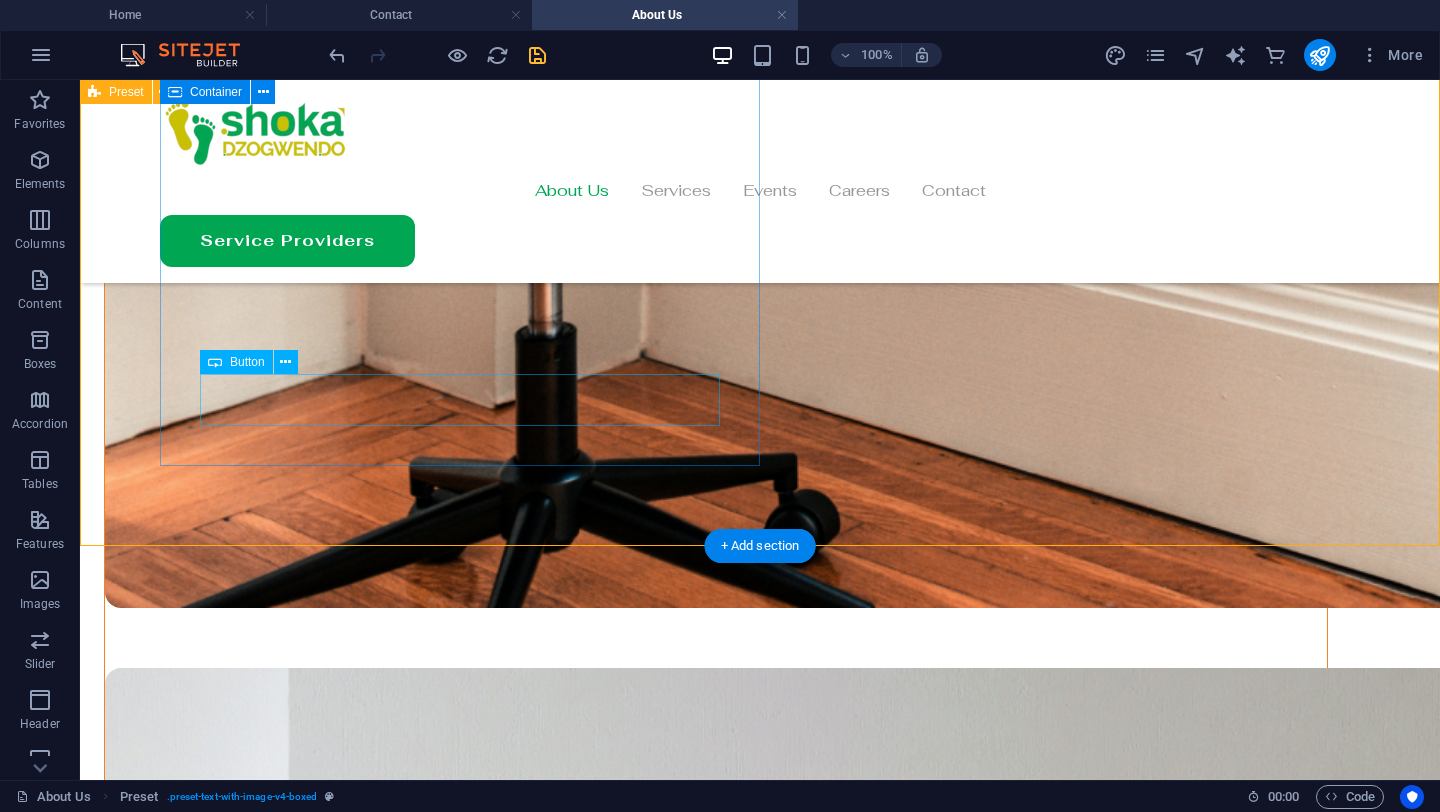 click on "Button label" at bounding box center (704, 3681) 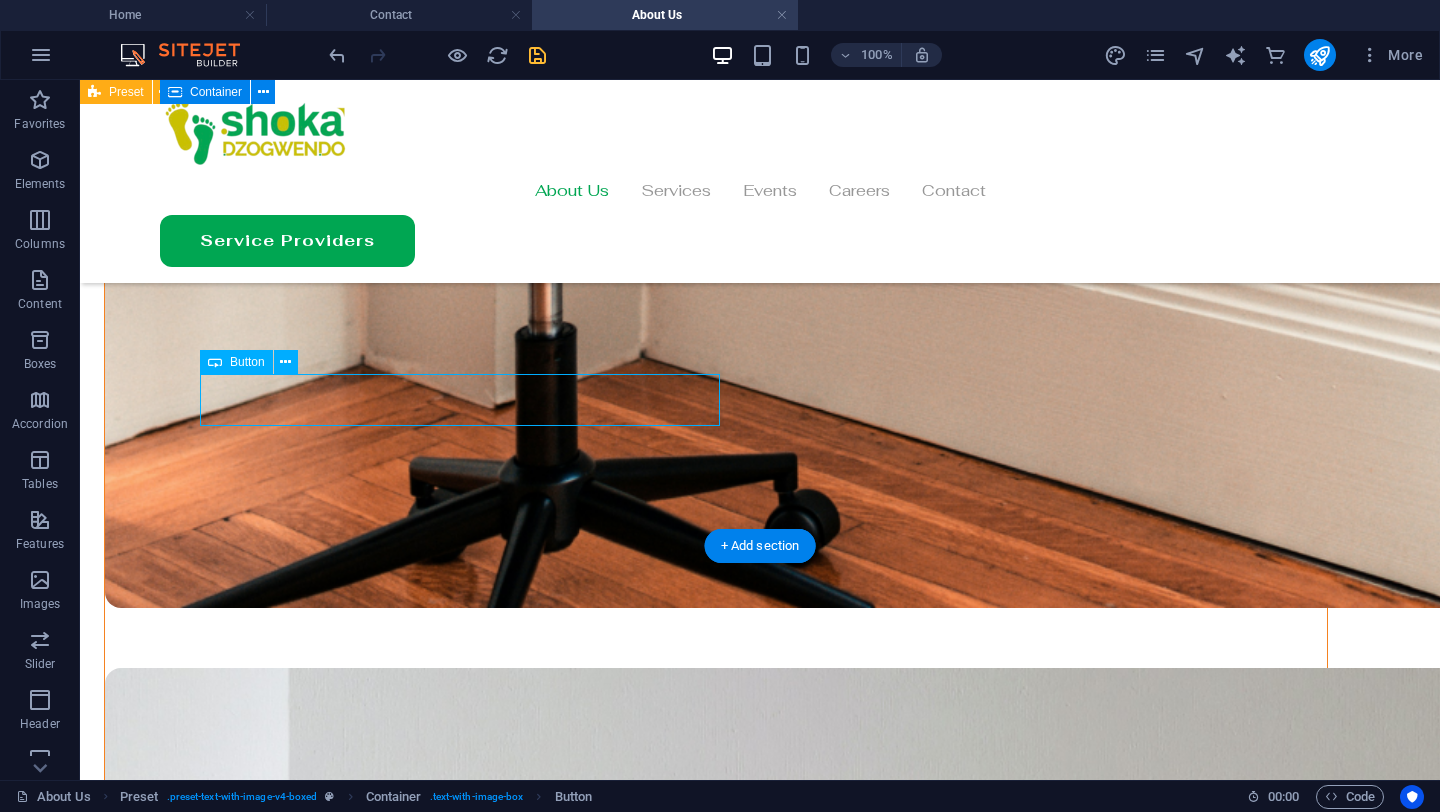 click on "Button label" at bounding box center (704, 3681) 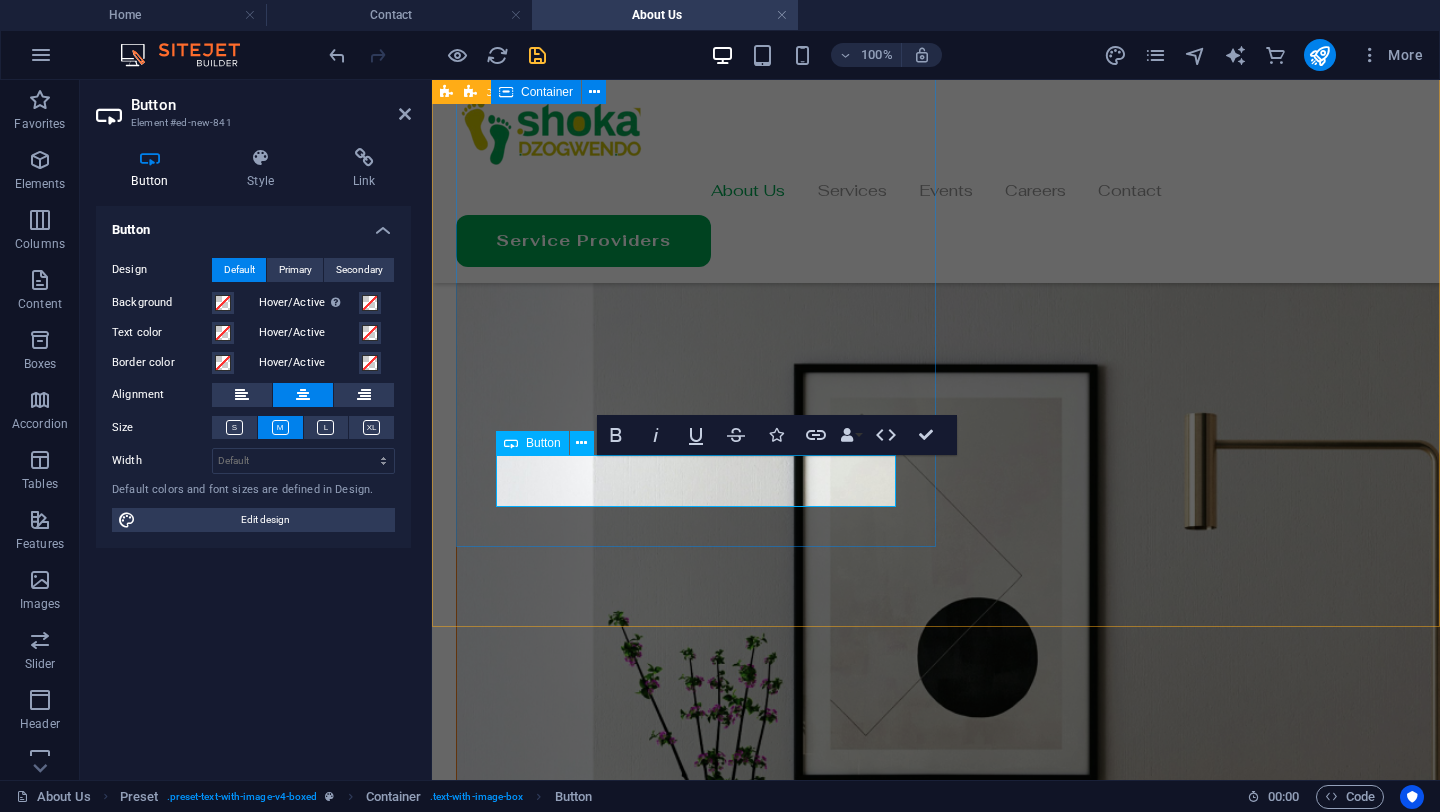 type 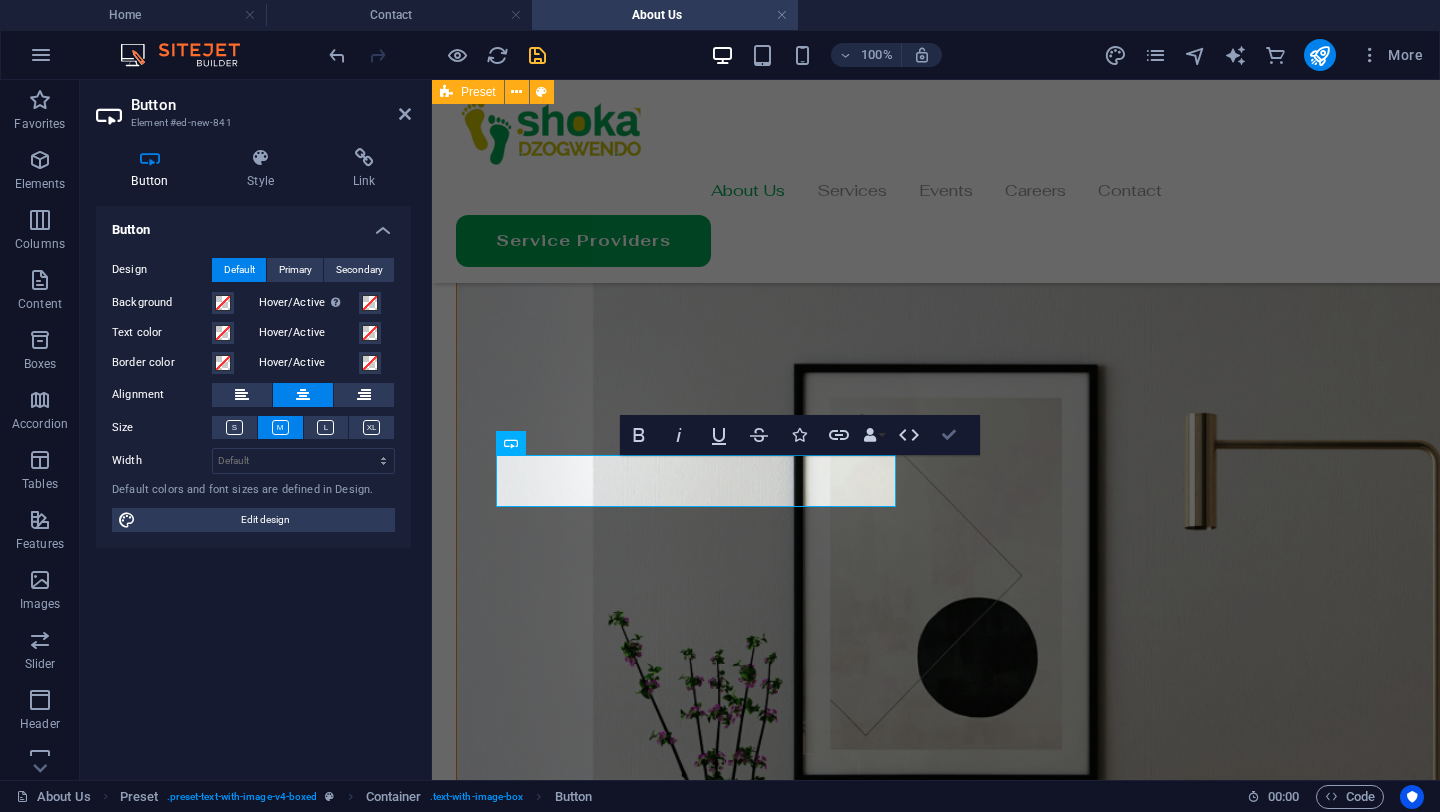 scroll, scrollTop: 1619, scrollLeft: 0, axis: vertical 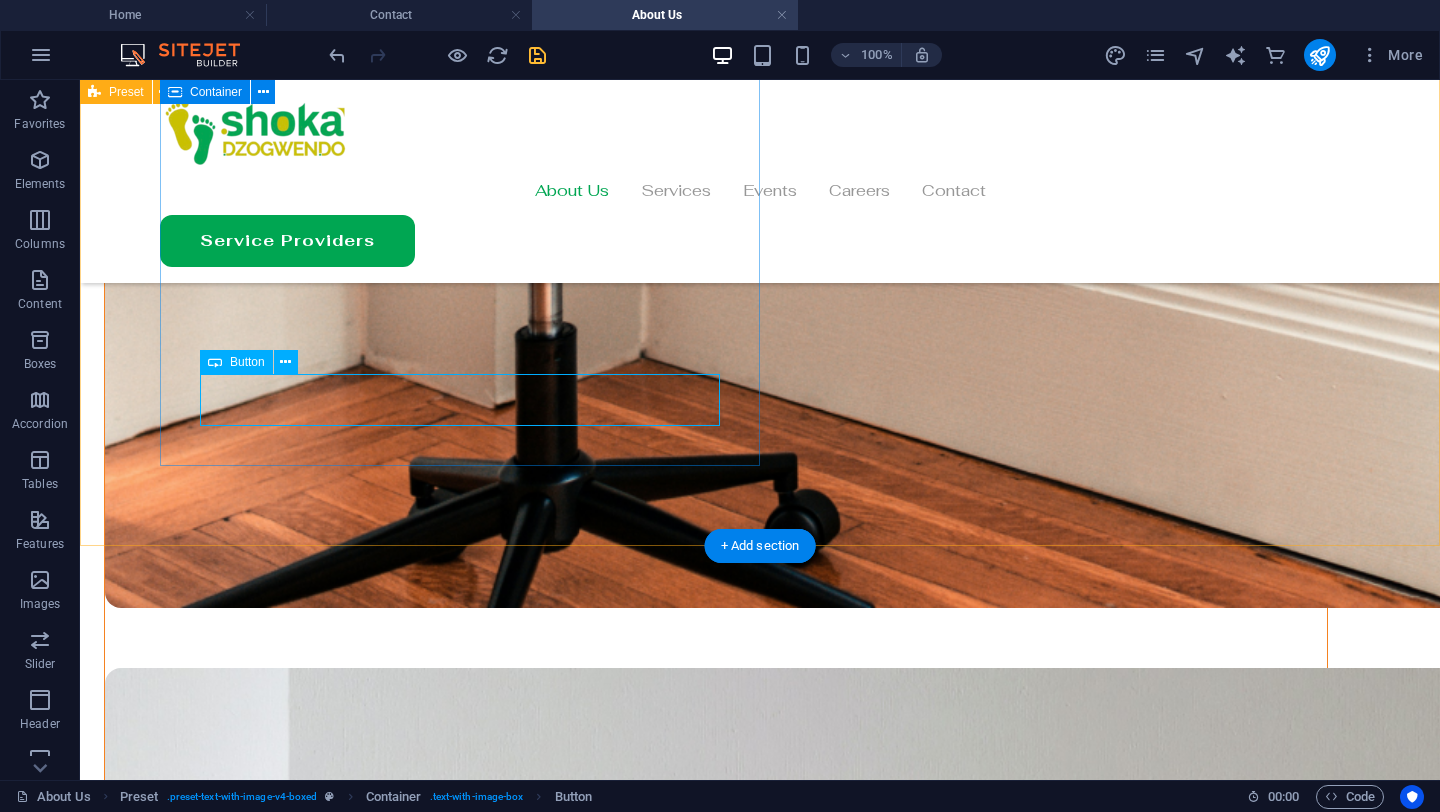 click on "Join Us" at bounding box center (704, 3681) 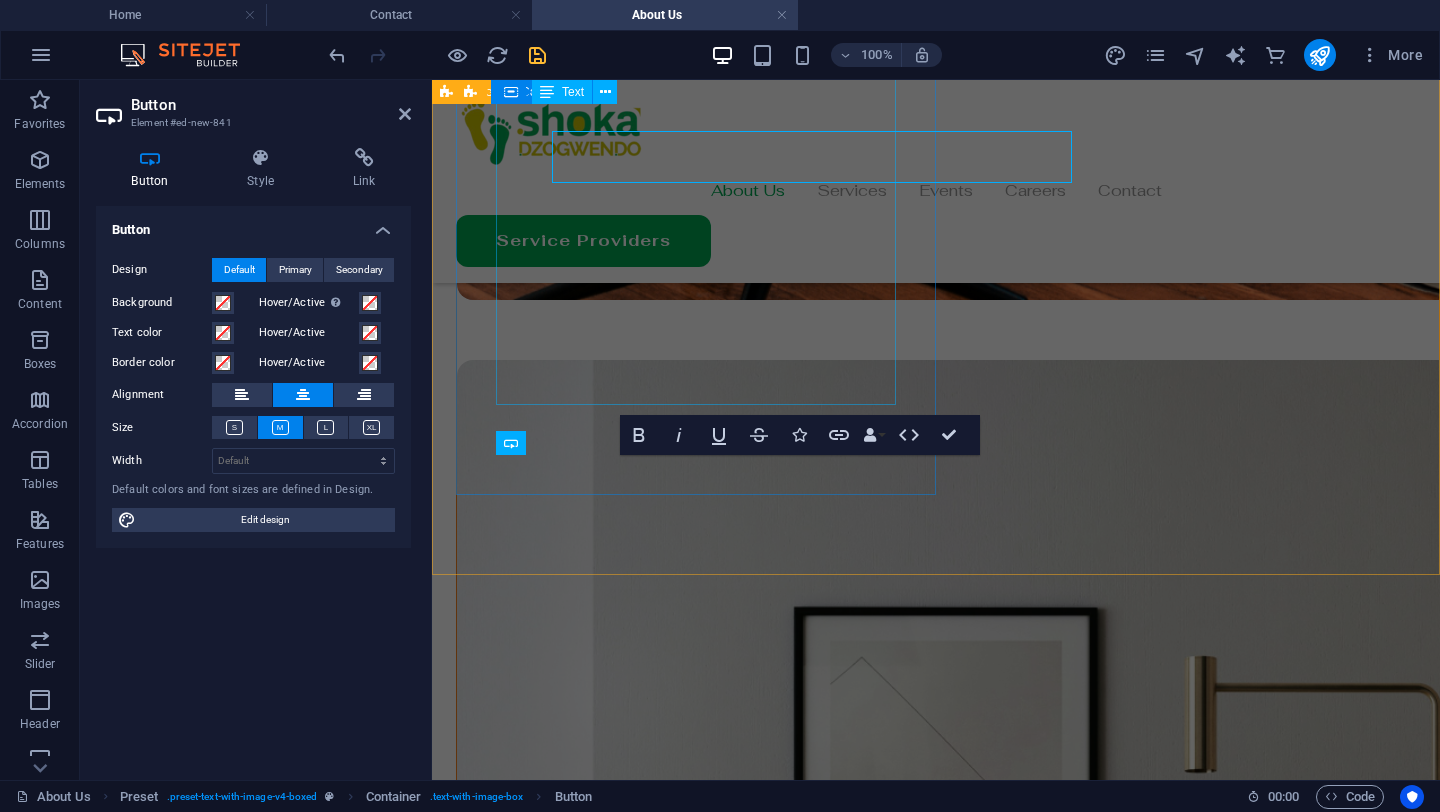 scroll, scrollTop: 1862, scrollLeft: 0, axis: vertical 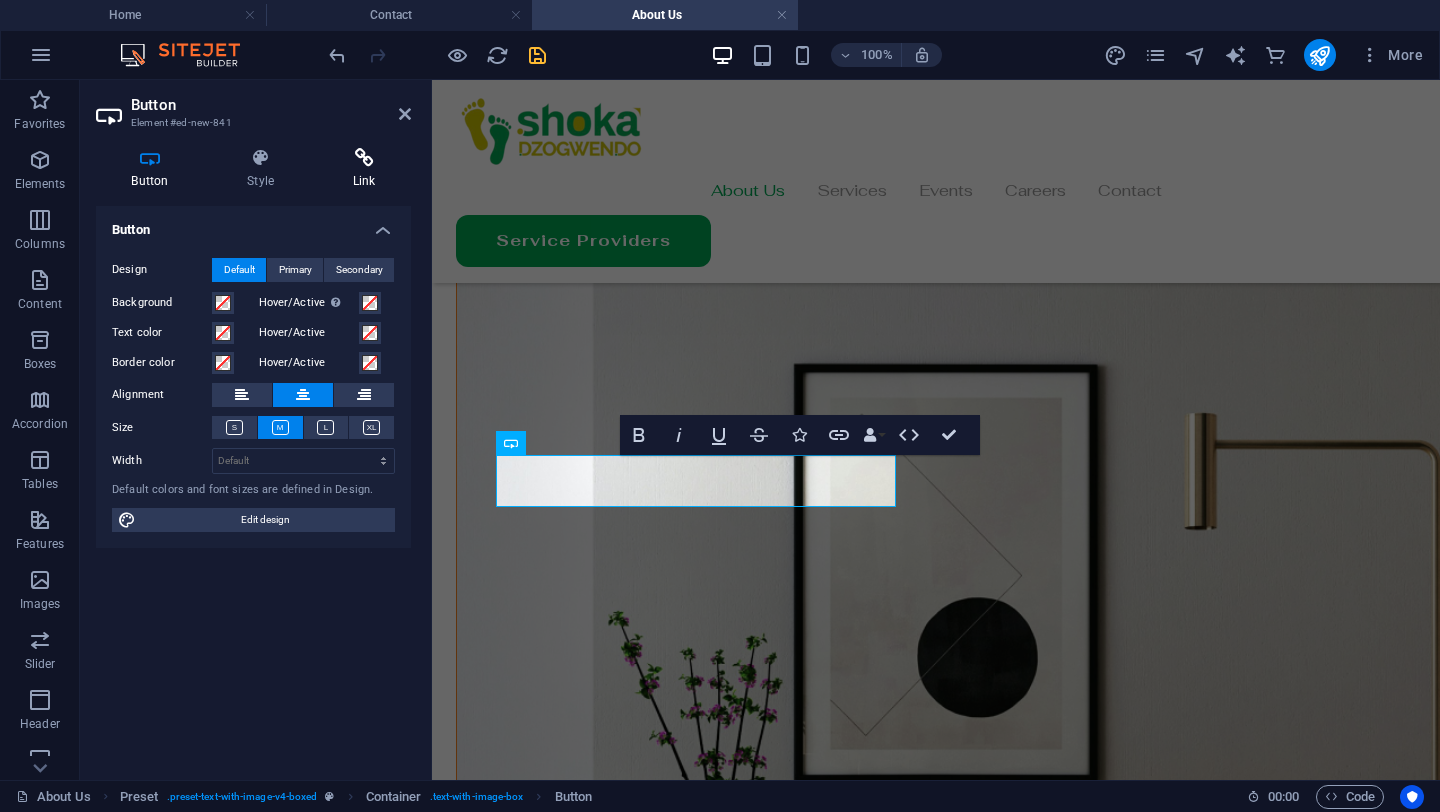 click at bounding box center (364, 158) 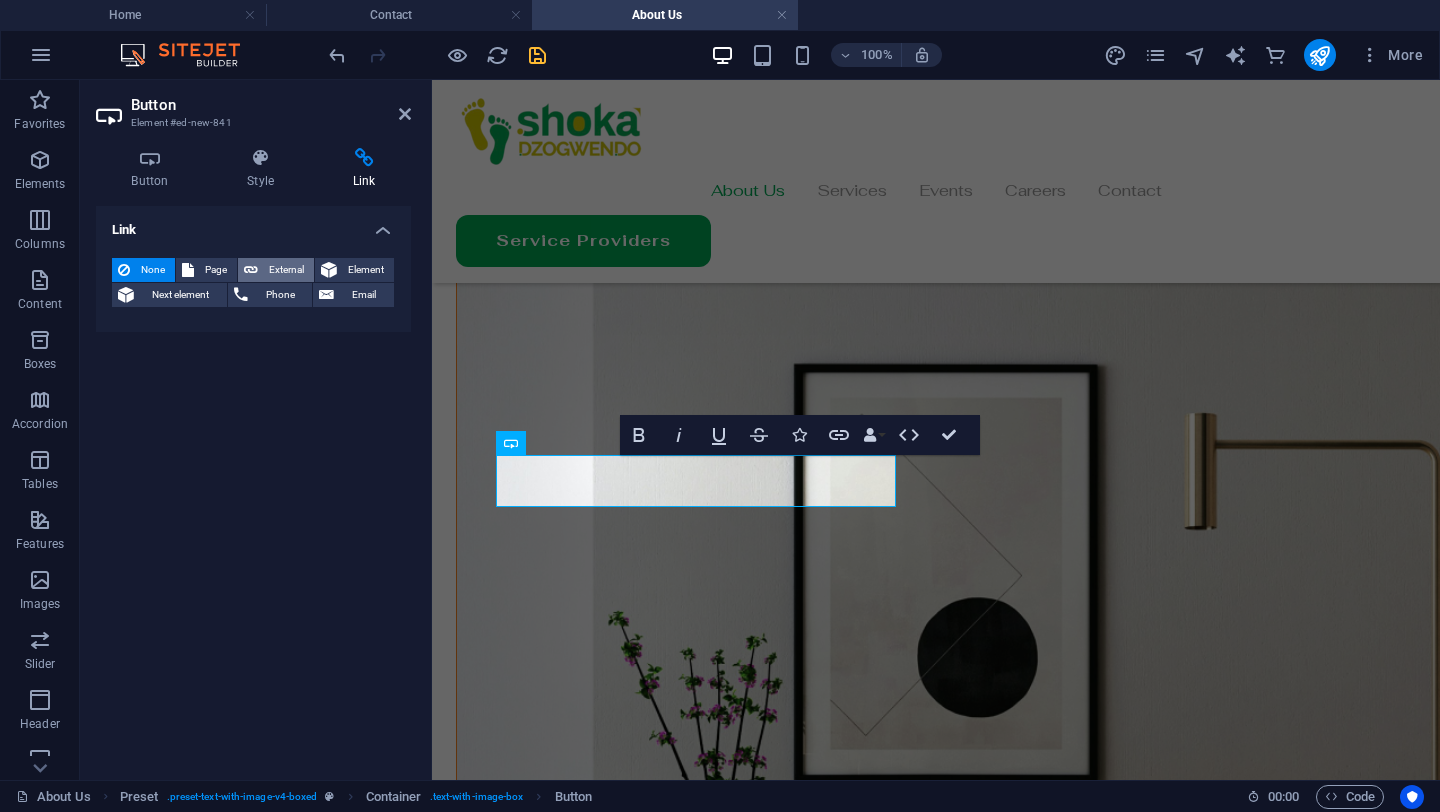 click on "External" at bounding box center (286, 270) 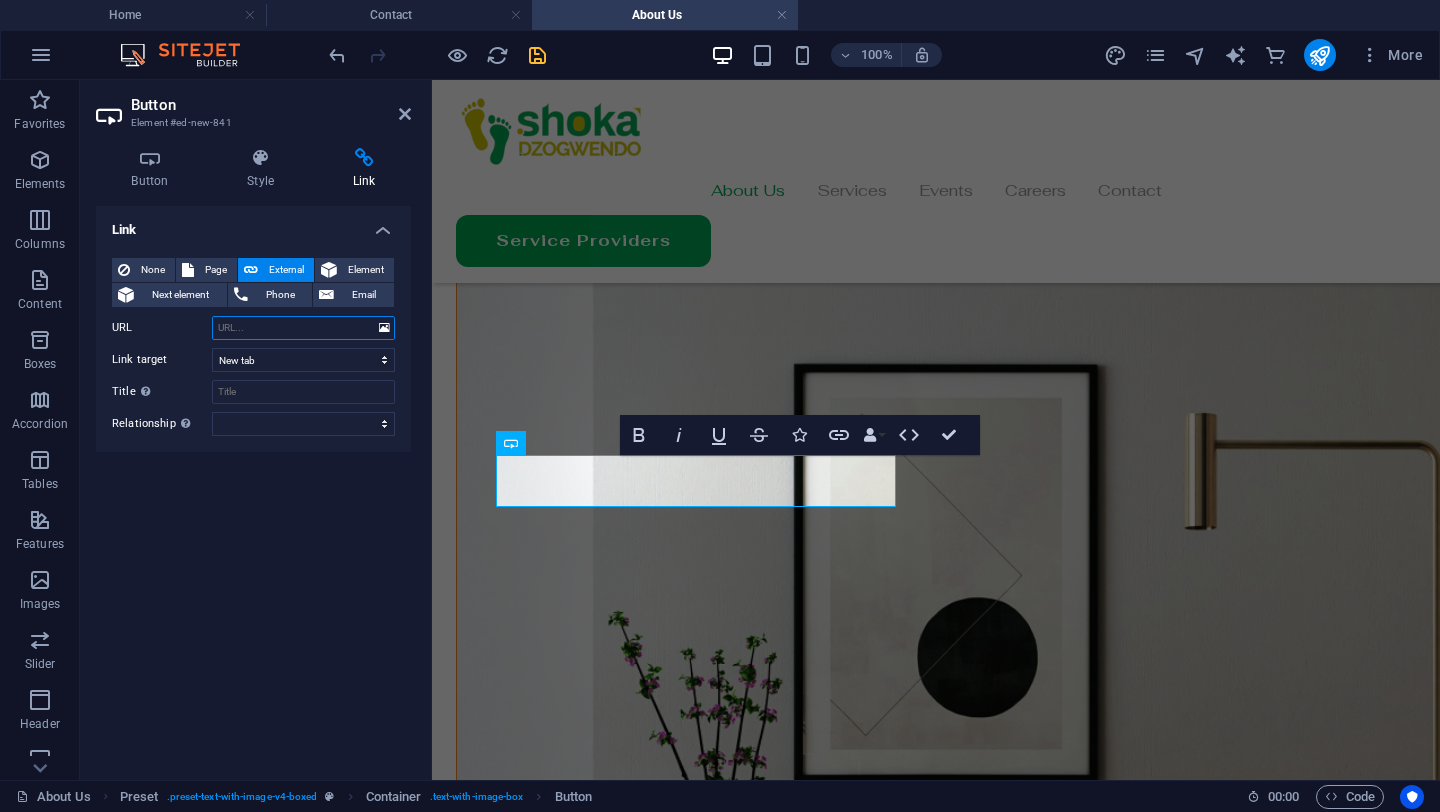 click on "URL" at bounding box center [303, 328] 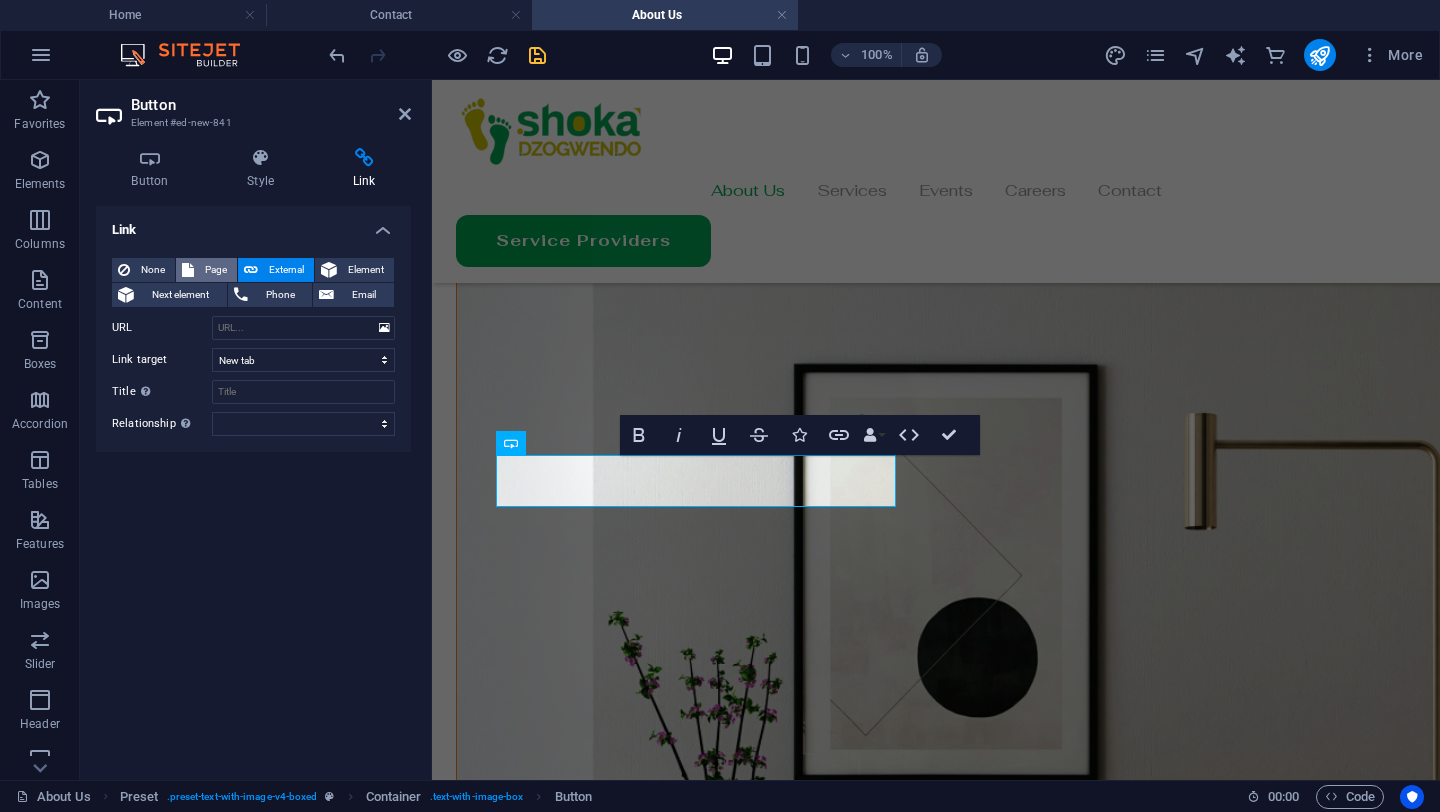 click on "Page" at bounding box center [215, 270] 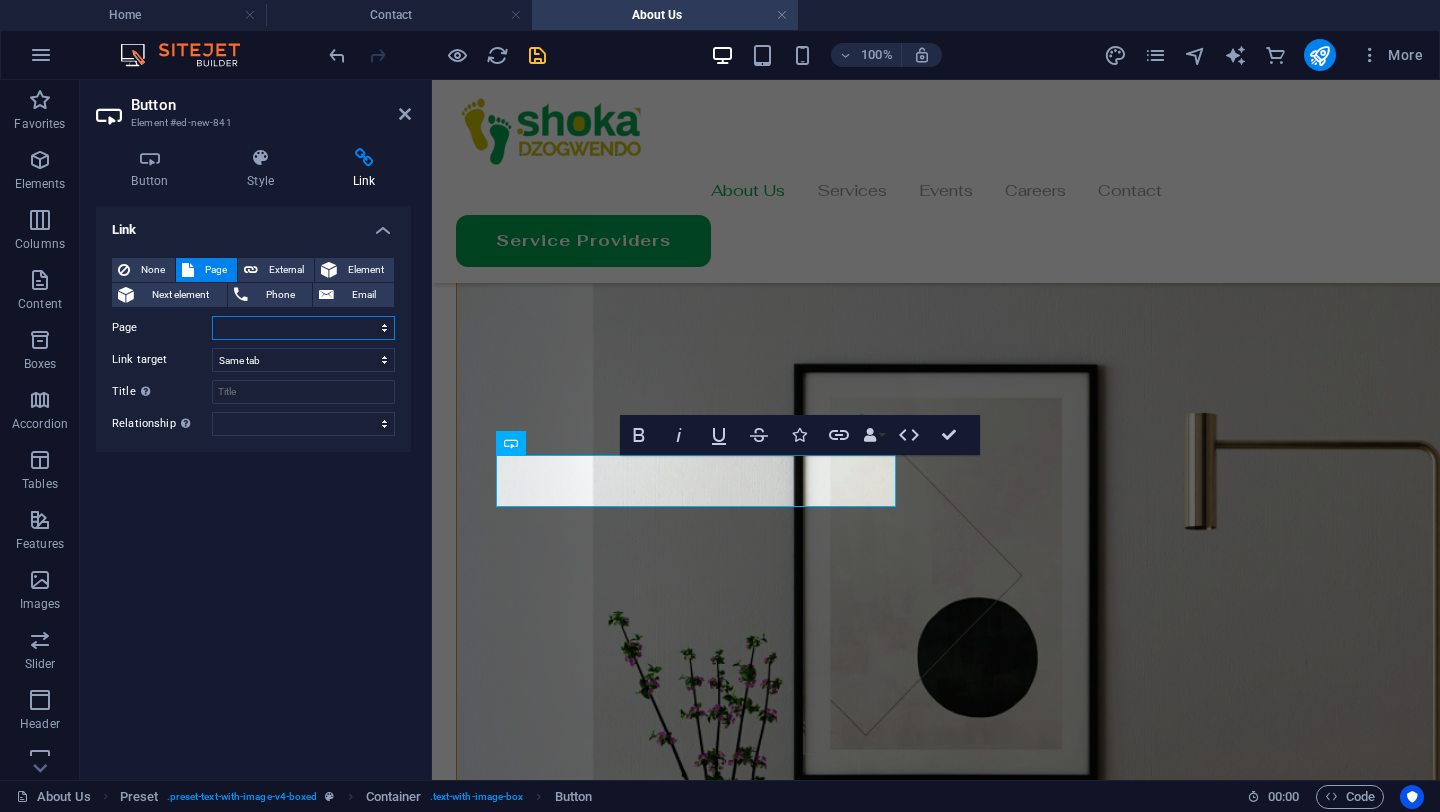 click on "Home About Us Services Contact Privacy Legal Notice" at bounding box center [303, 328] 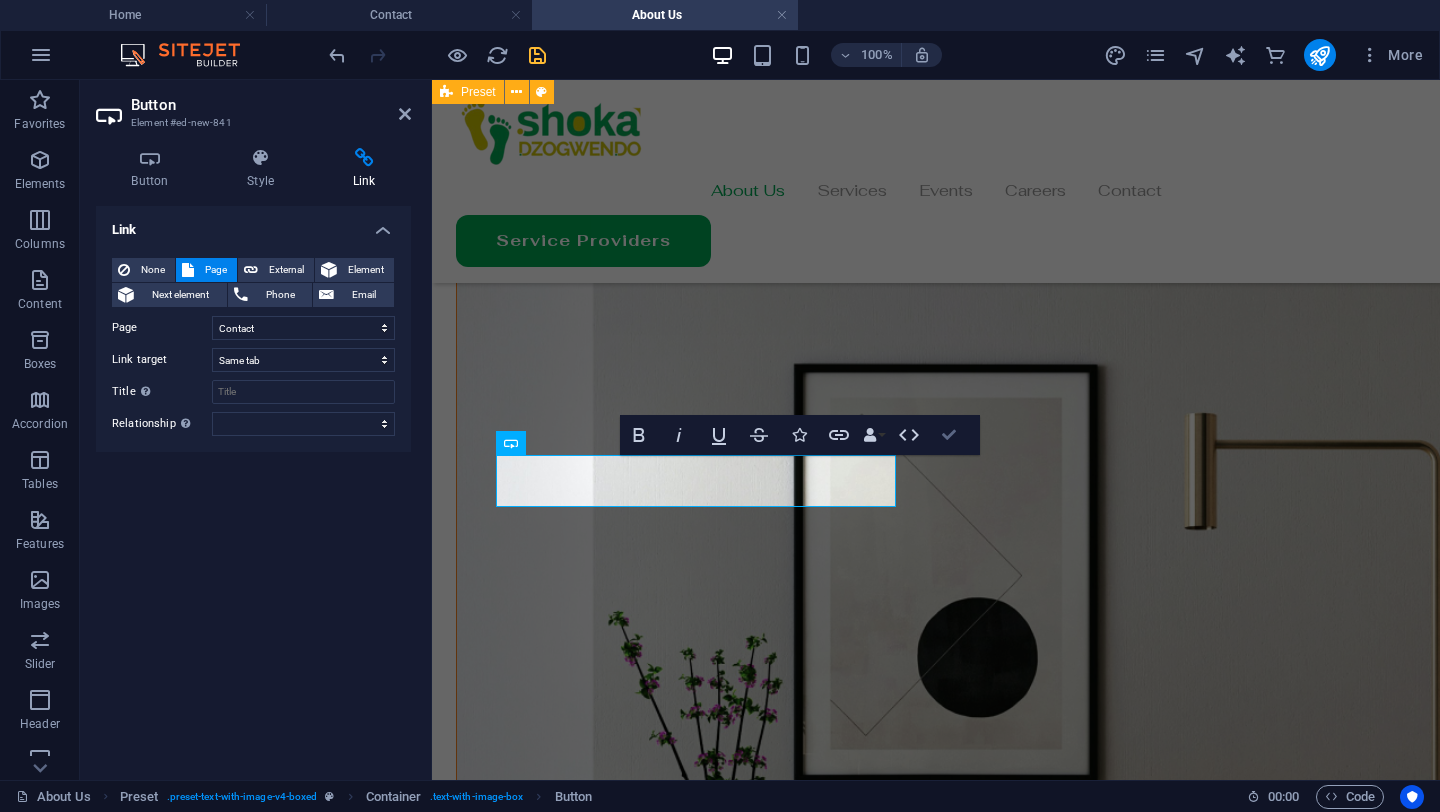 scroll, scrollTop: 1619, scrollLeft: 0, axis: vertical 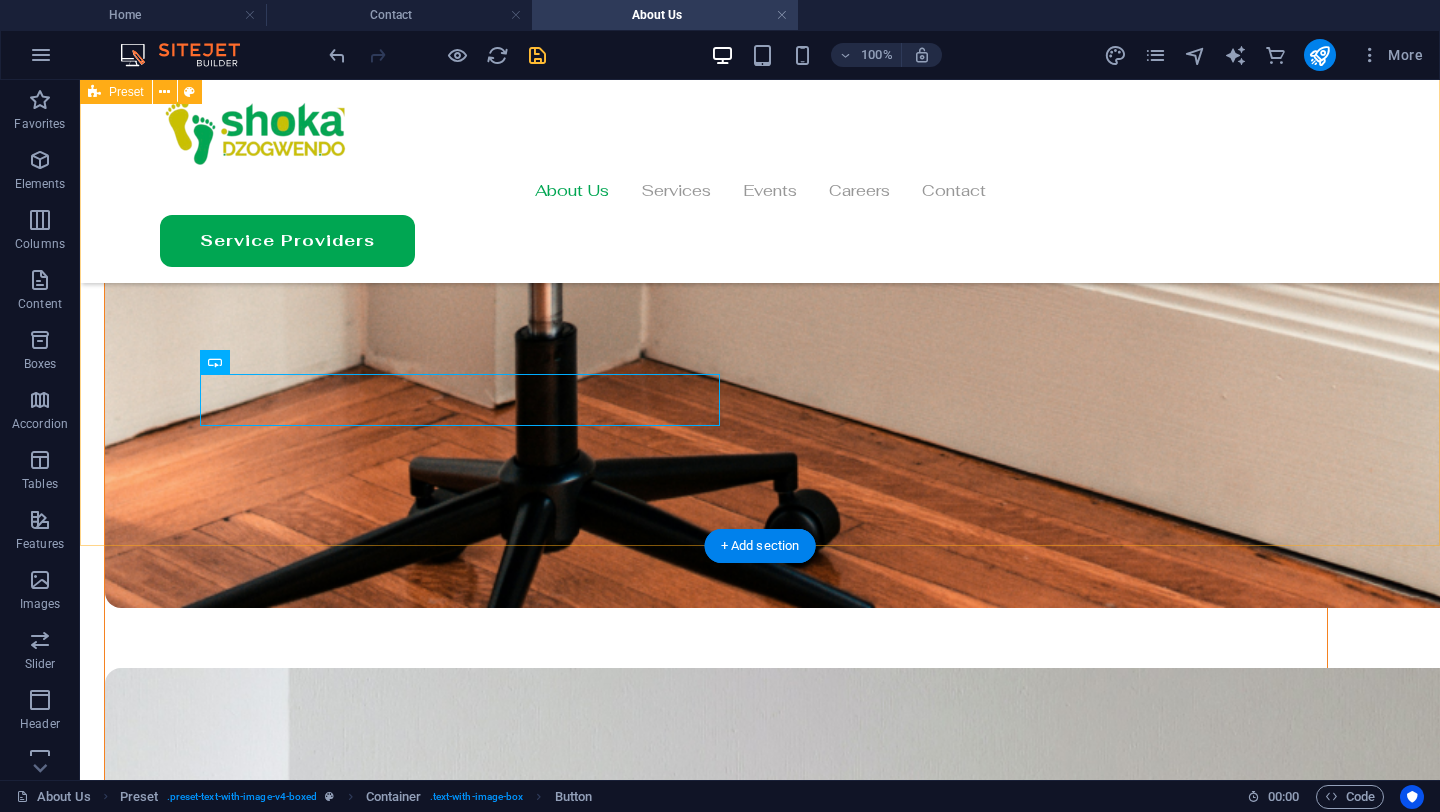 click on "Our Vision Looking ahead, Shoka Dzogwendo is committed to expanding our impact and reach. Our strategic goals include: Establishing additional branches in countries with significant Zimbabwean diaspora populations. Developing a comprehensive digital platform to connect members across all locations. Creating a formal business investment fund to support entrepreneurial ventures. Expanding our charitable initiatives to address education, healthcare, and economic development needs in Zimbabwe. We are excited about the potential for greater collaboration among Zimbabweans worldwide and remain dedicated to inspiring initiatives that contribute to our community’s success while preserving our cultural heritage. Join Us Drop content here or  Add elements  Paste clipboard" at bounding box center [760, 3952] 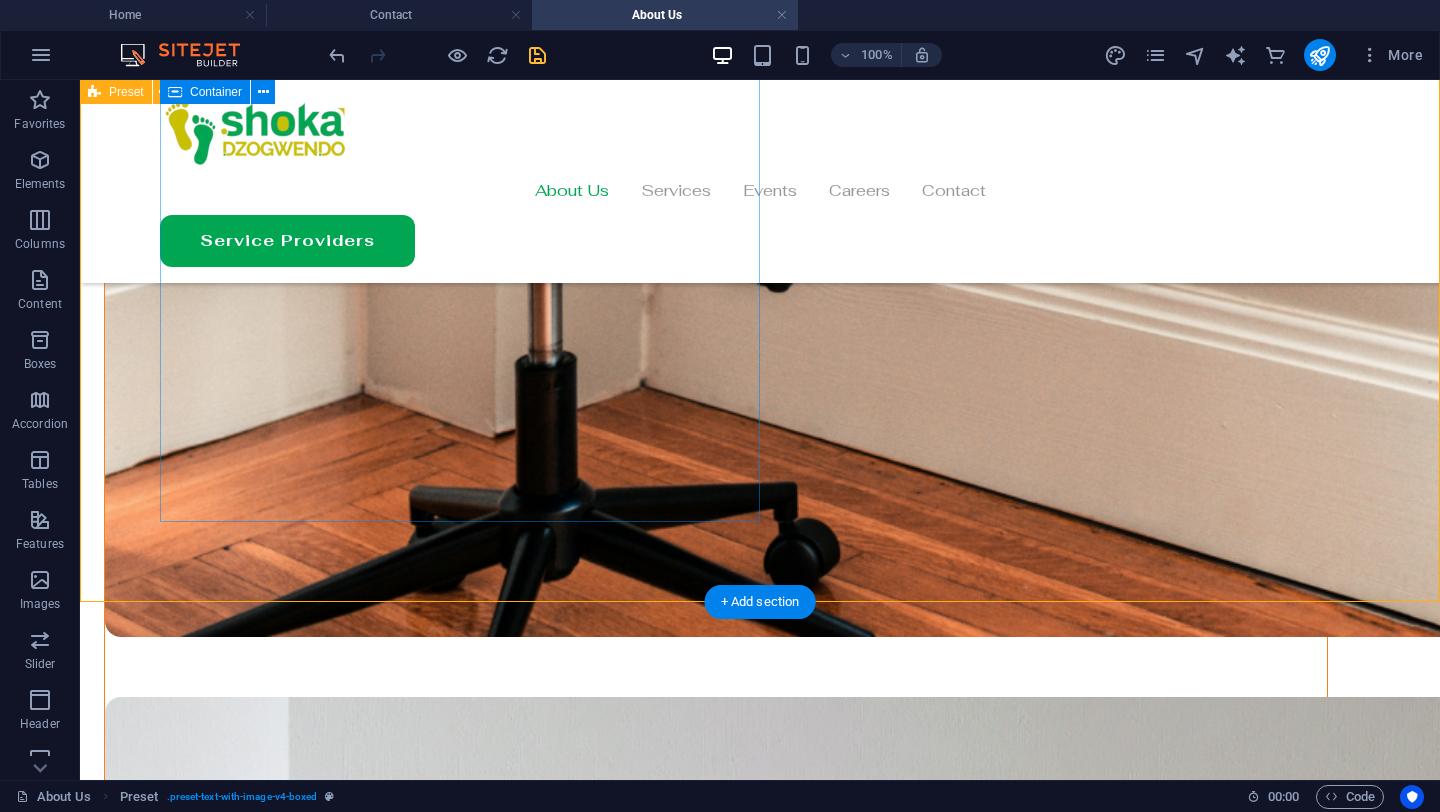 scroll, scrollTop: 1550, scrollLeft: 0, axis: vertical 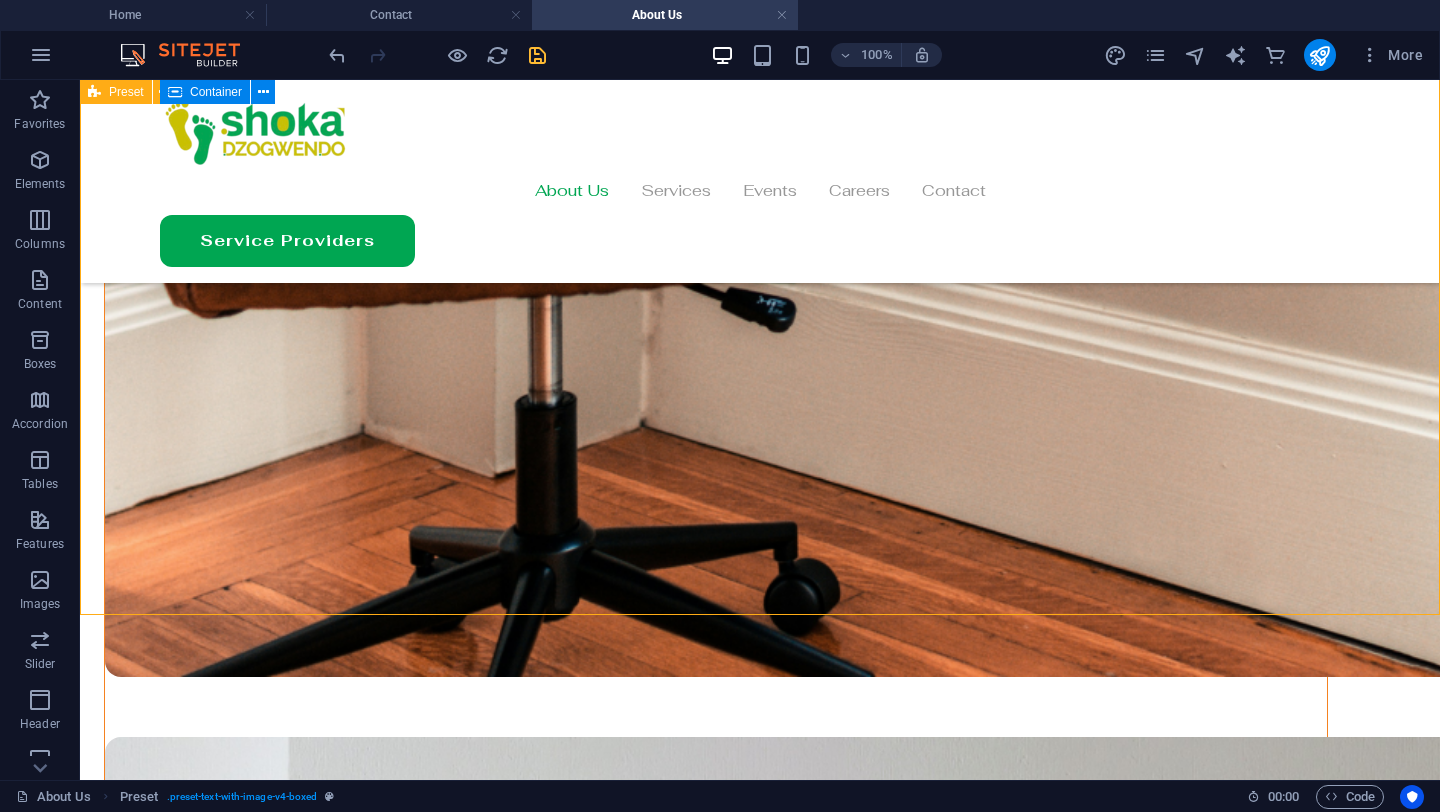 click at bounding box center [537, 55] 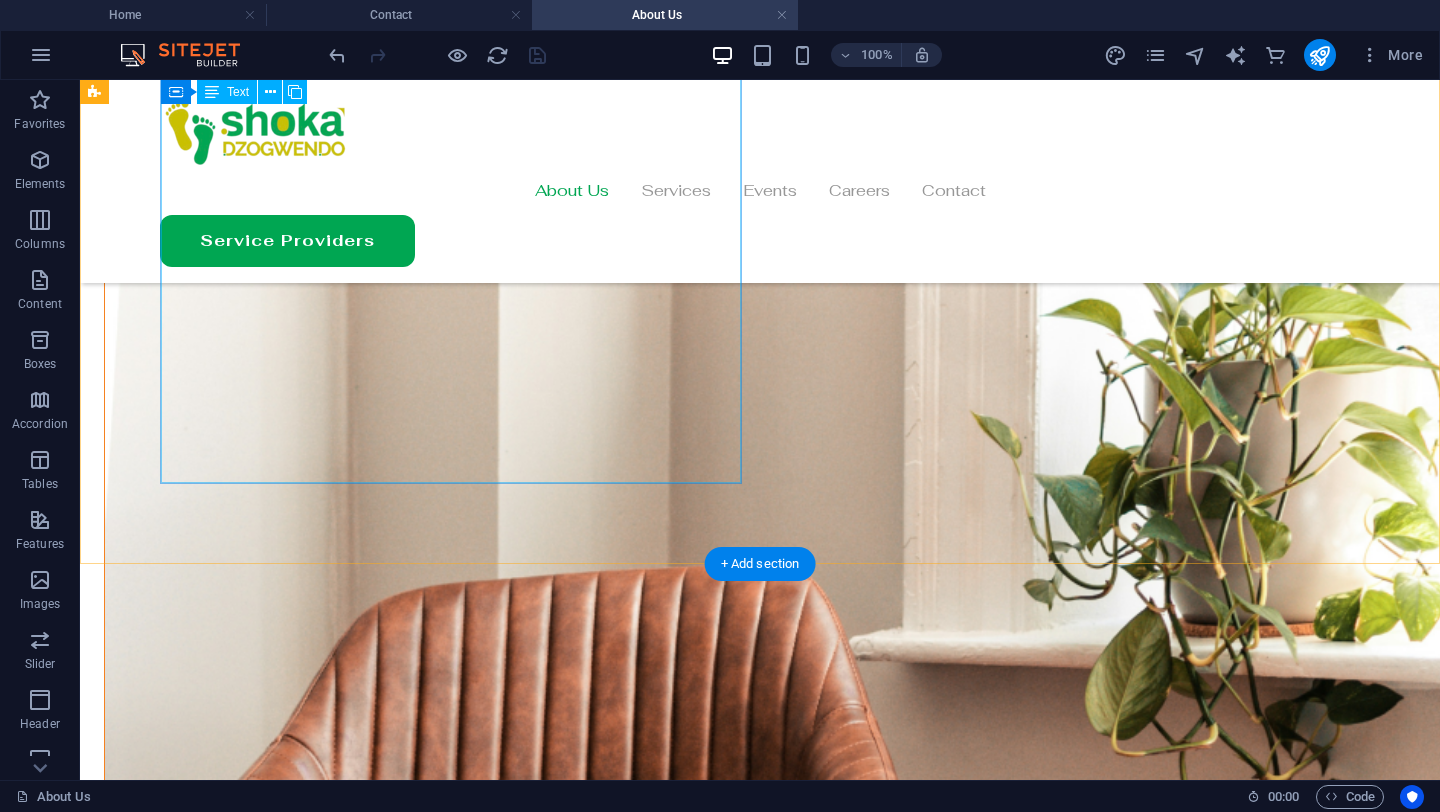 scroll, scrollTop: 666, scrollLeft: 0, axis: vertical 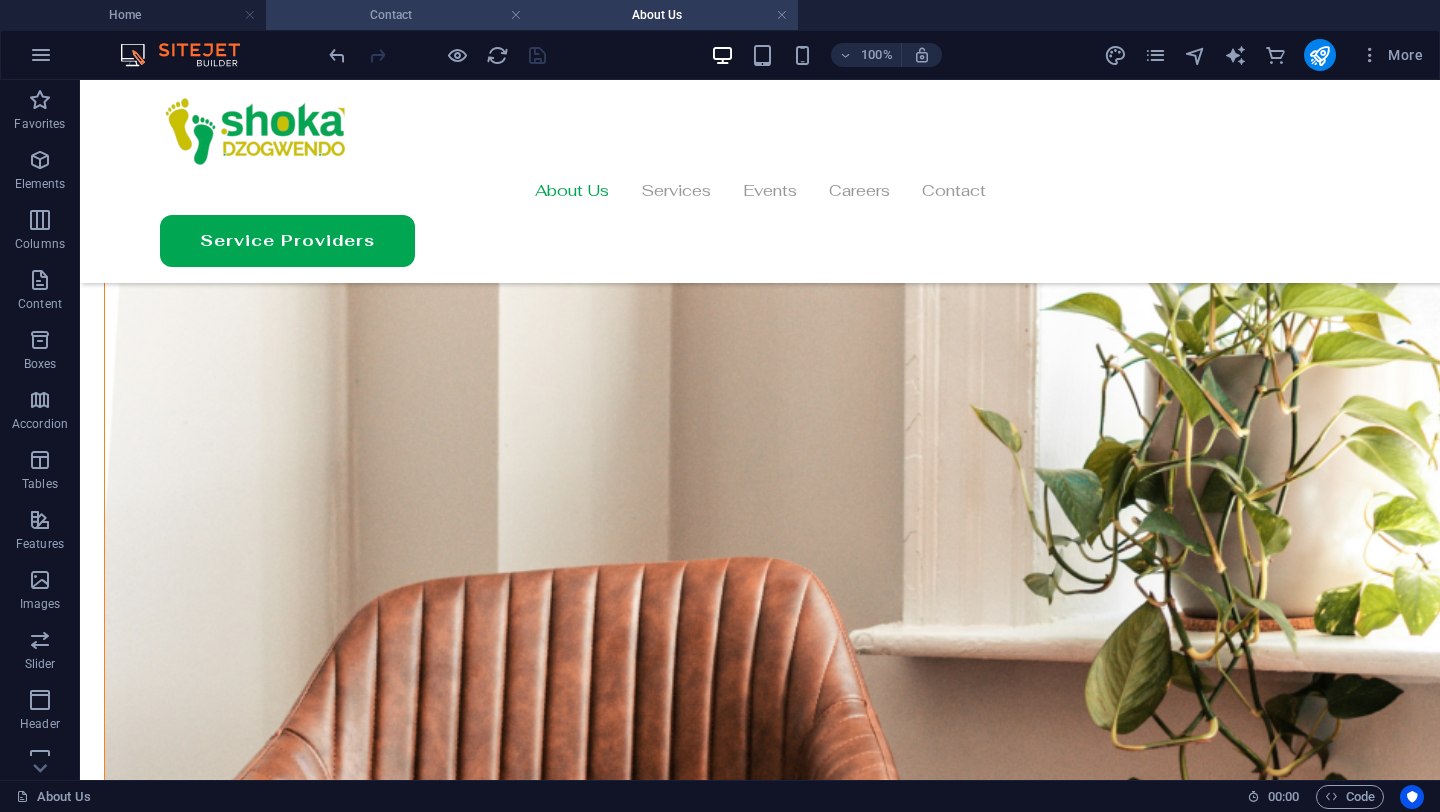click on "Contact" at bounding box center (399, 15) 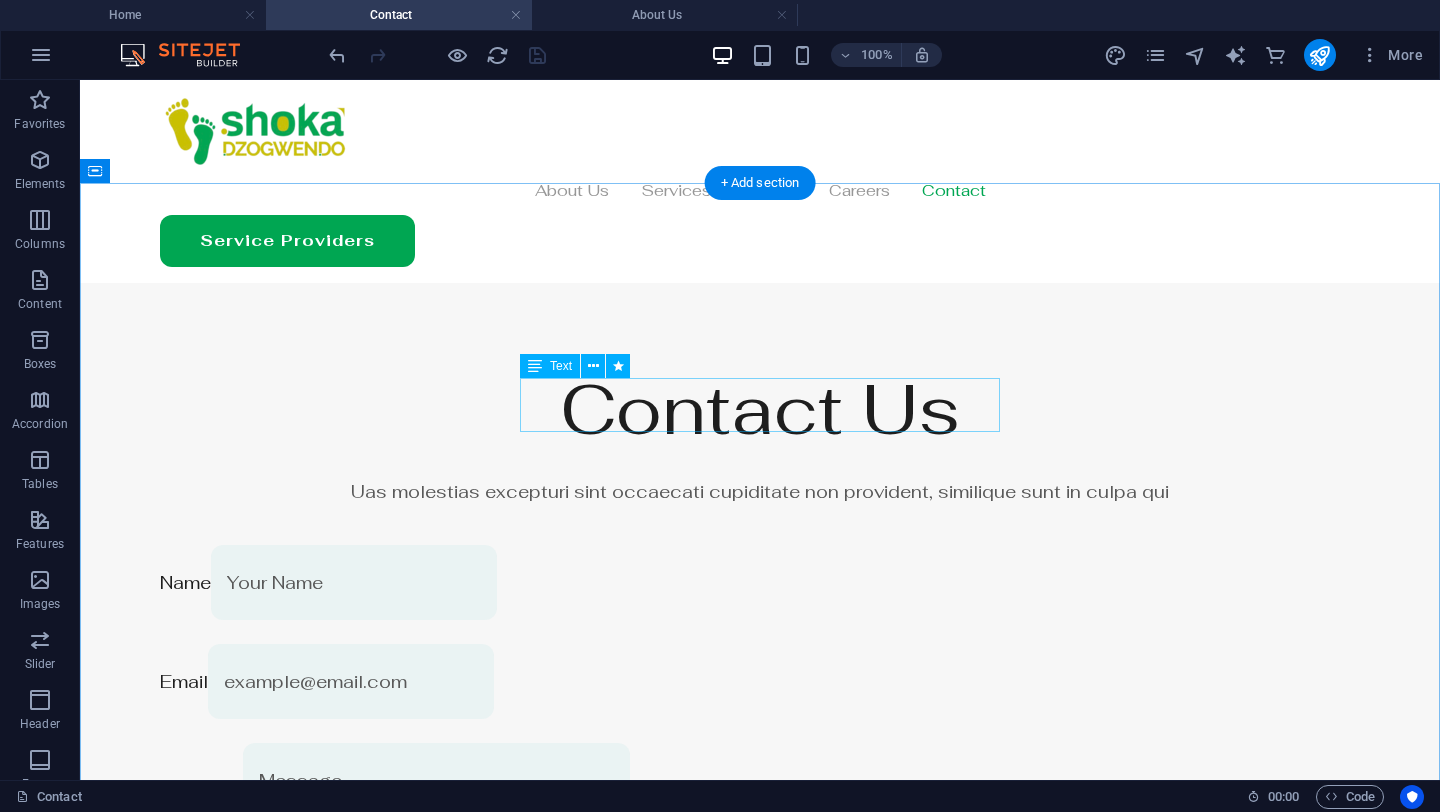 click on "Uas molestias excepturi sint occaecati cupiditate non provident, similique sunt in culpa qui" at bounding box center (760, 491) 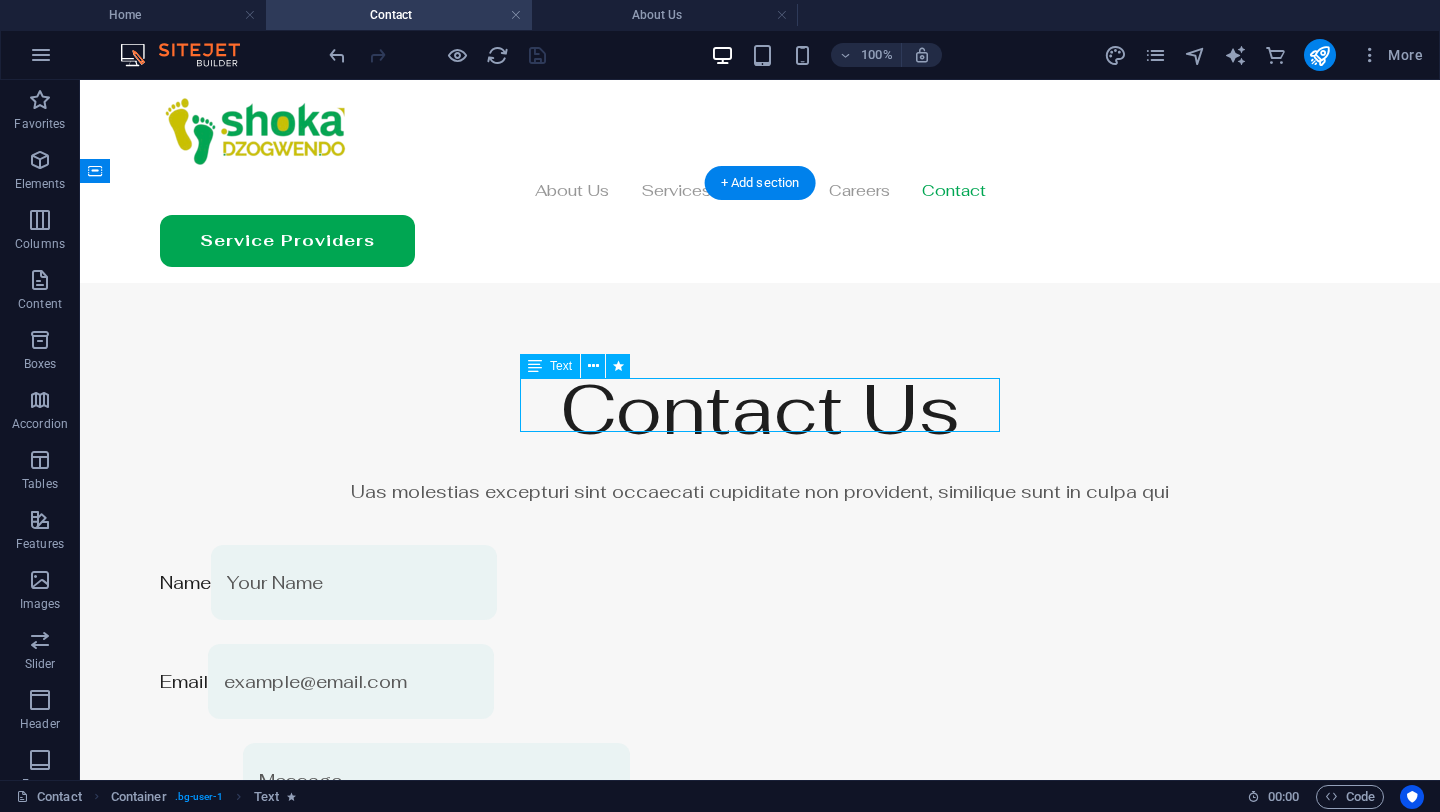 click on "Uas molestias excepturi sint occaecati cupiditate non provident, similique sunt in culpa qui" at bounding box center (760, 491) 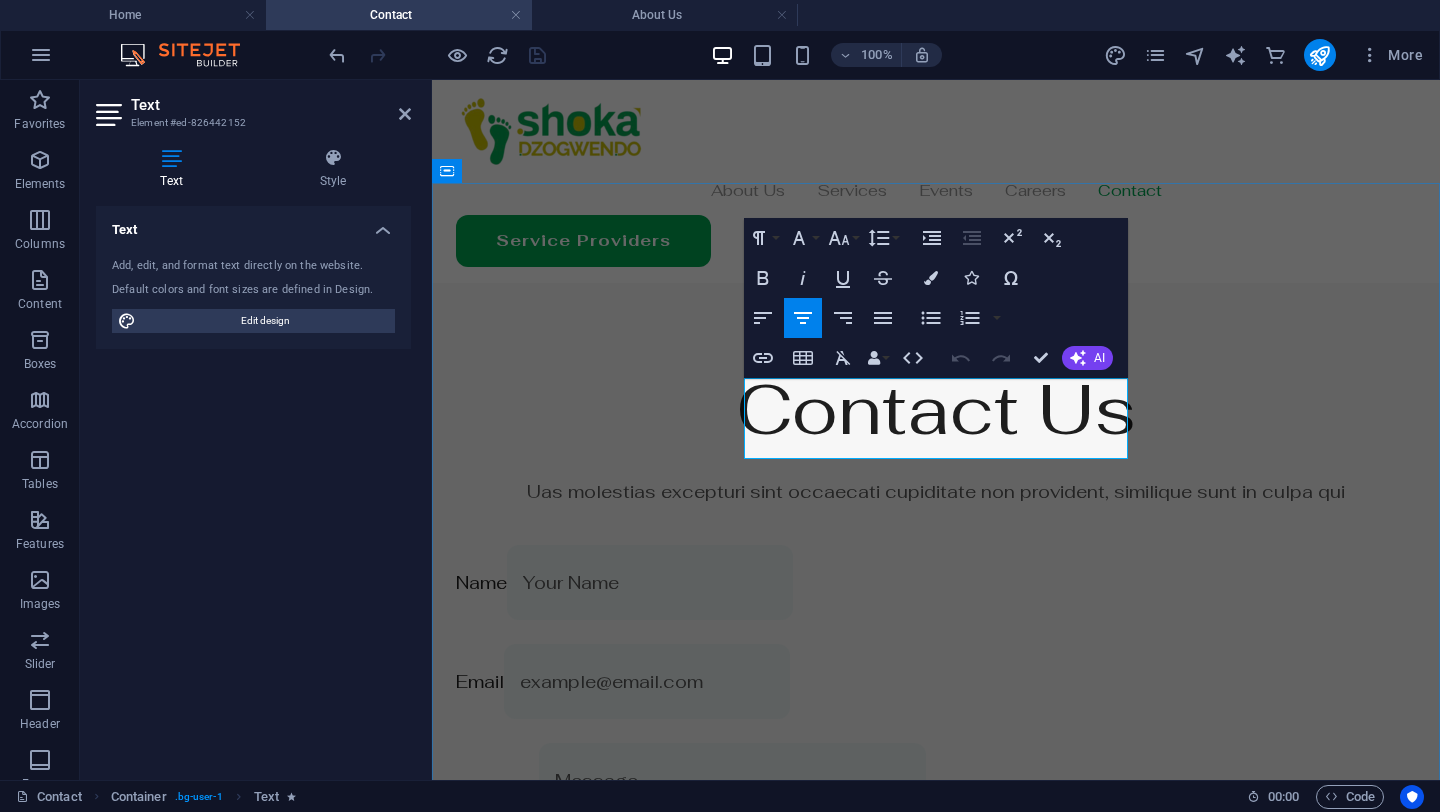 click on "Uas molestias excepturi sint occaecati cupiditate non provident, similique sunt in culpa qui" at bounding box center [936, 491] 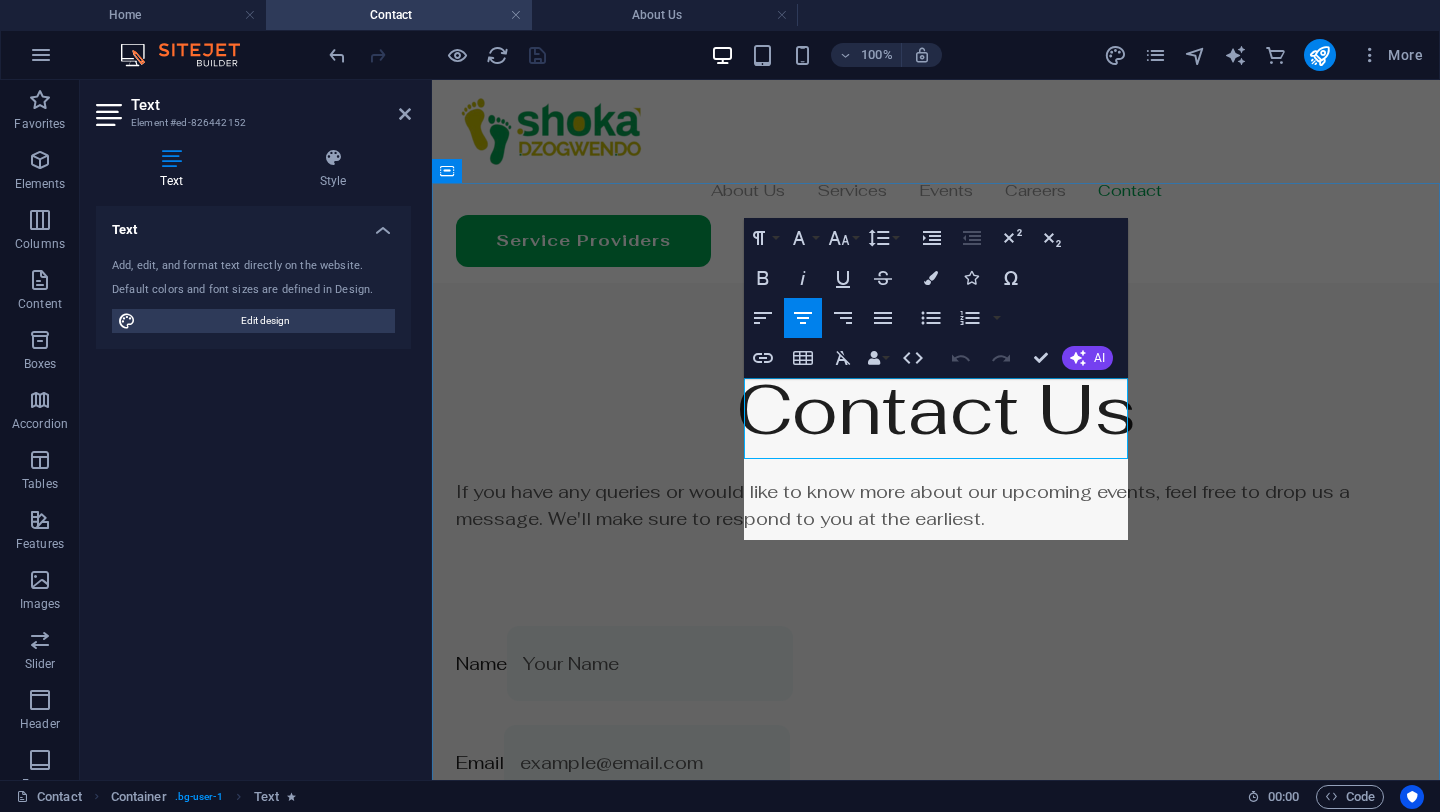 scroll, scrollTop: 2600, scrollLeft: 0, axis: vertical 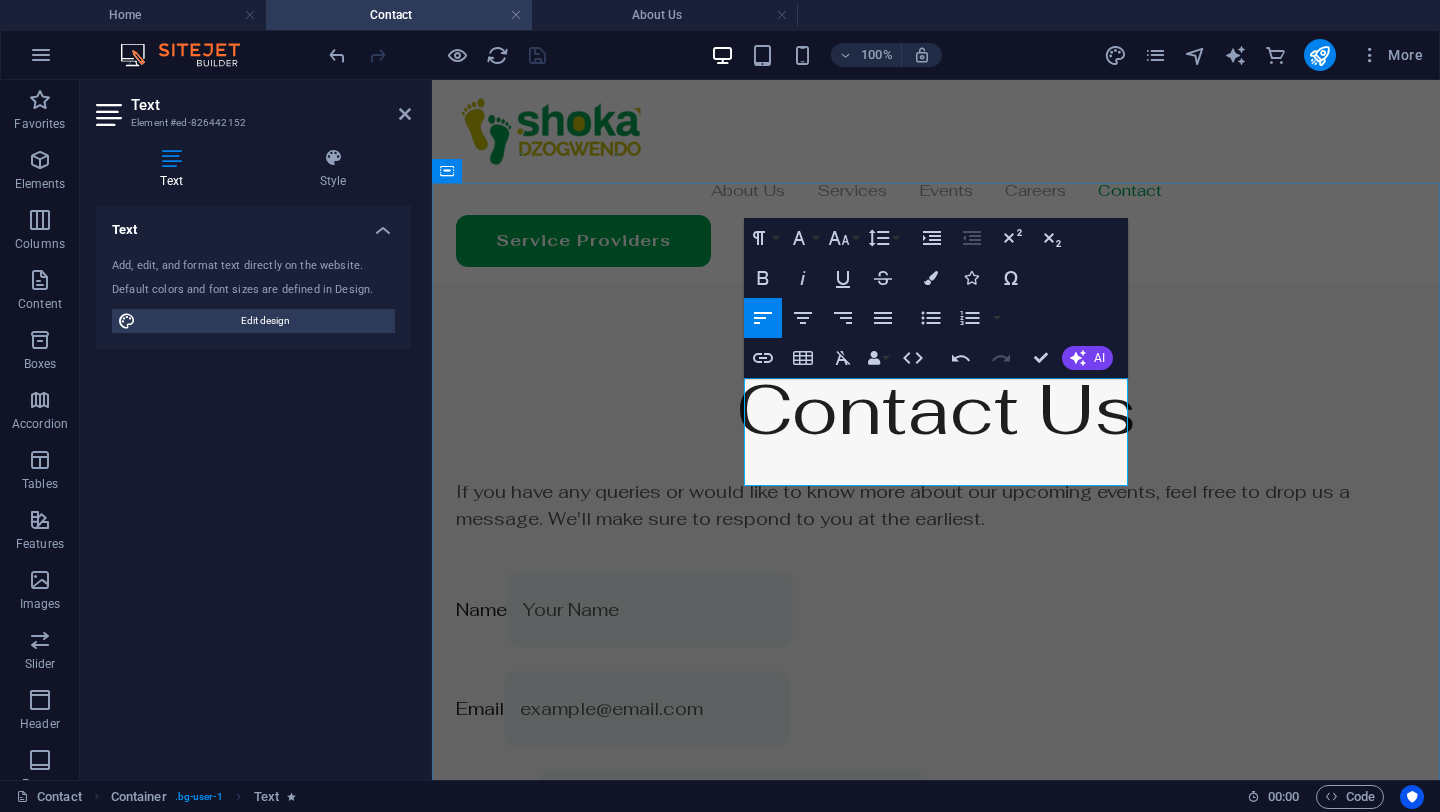 click on "If you have any queries or would like to know more about our upcoming events, feel free to drop us a message. We'll make sure to respond to you at the earliest." at bounding box center [936, 505] 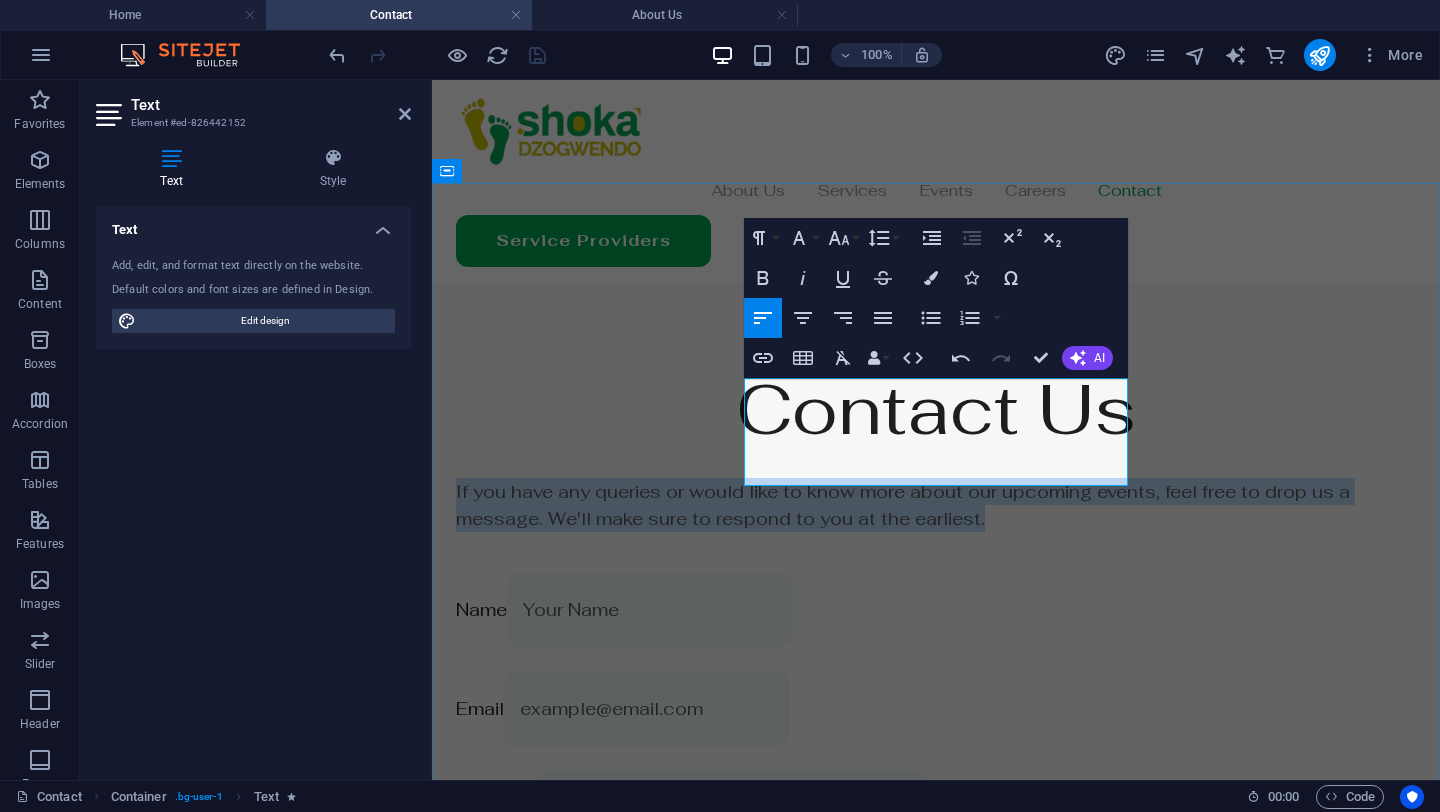 click on "If you have any queries or would like to know more about our upcoming events, feel free to drop us a message. We'll make sure to respond to you at the earliest." at bounding box center (936, 505) 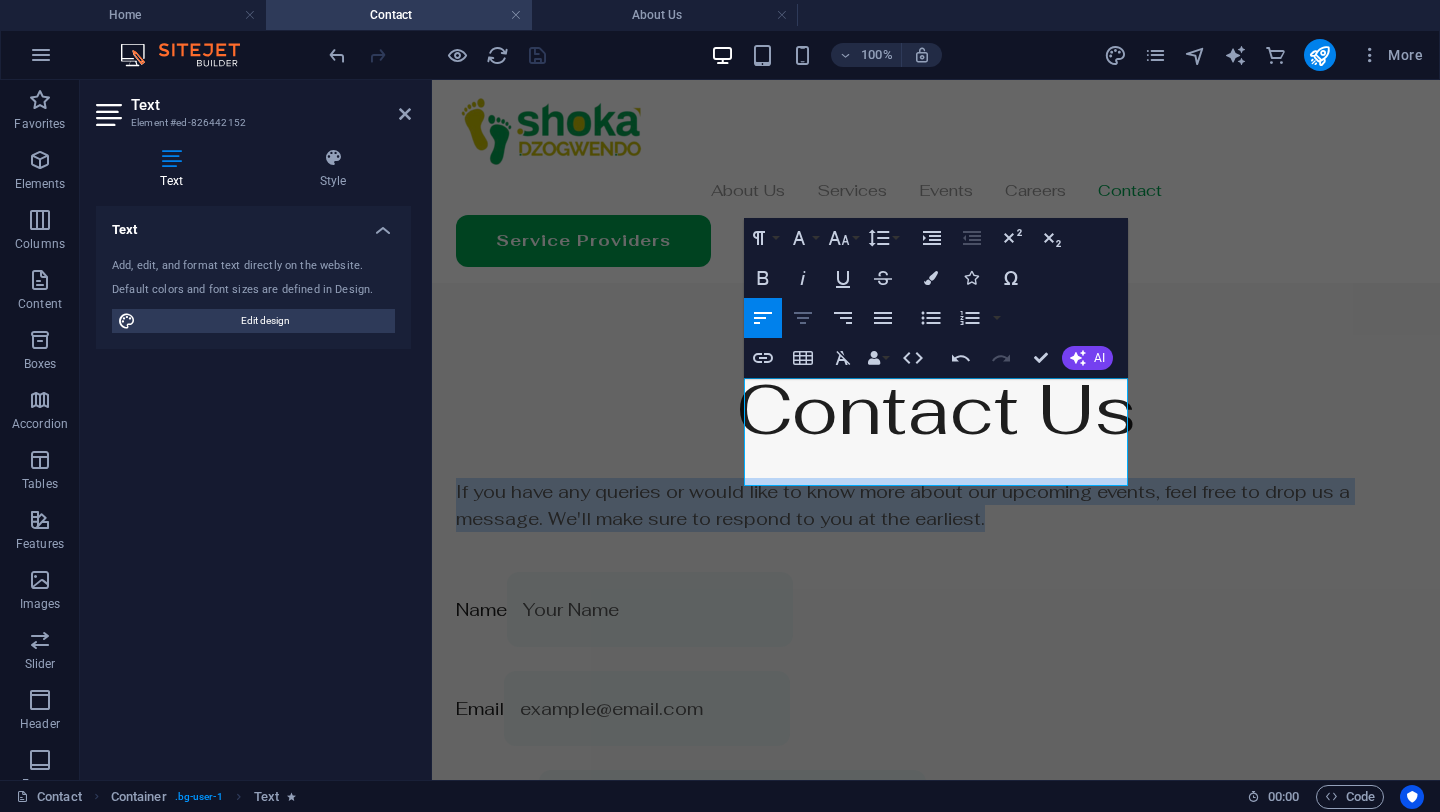 click 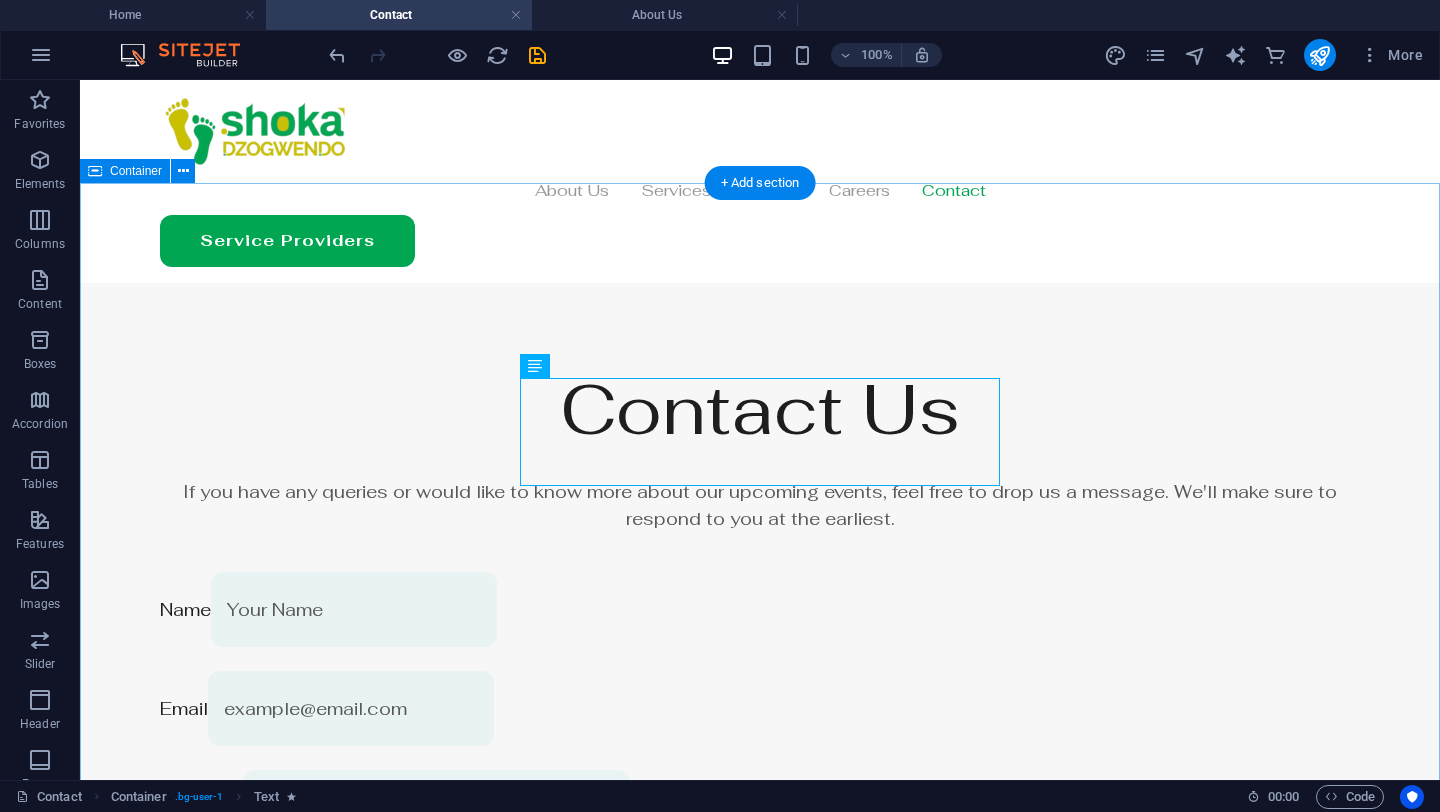 click on "Contact Us If you have any queries or would like to know more about our upcoming events, feel free to drop us a message. We'll make sure to respond to you at the earliest. Name Your Name Email [EMAIL] Message   I have read and understand the privacy policy. Unreadable? Load new Submit message" at bounding box center (760, 740) 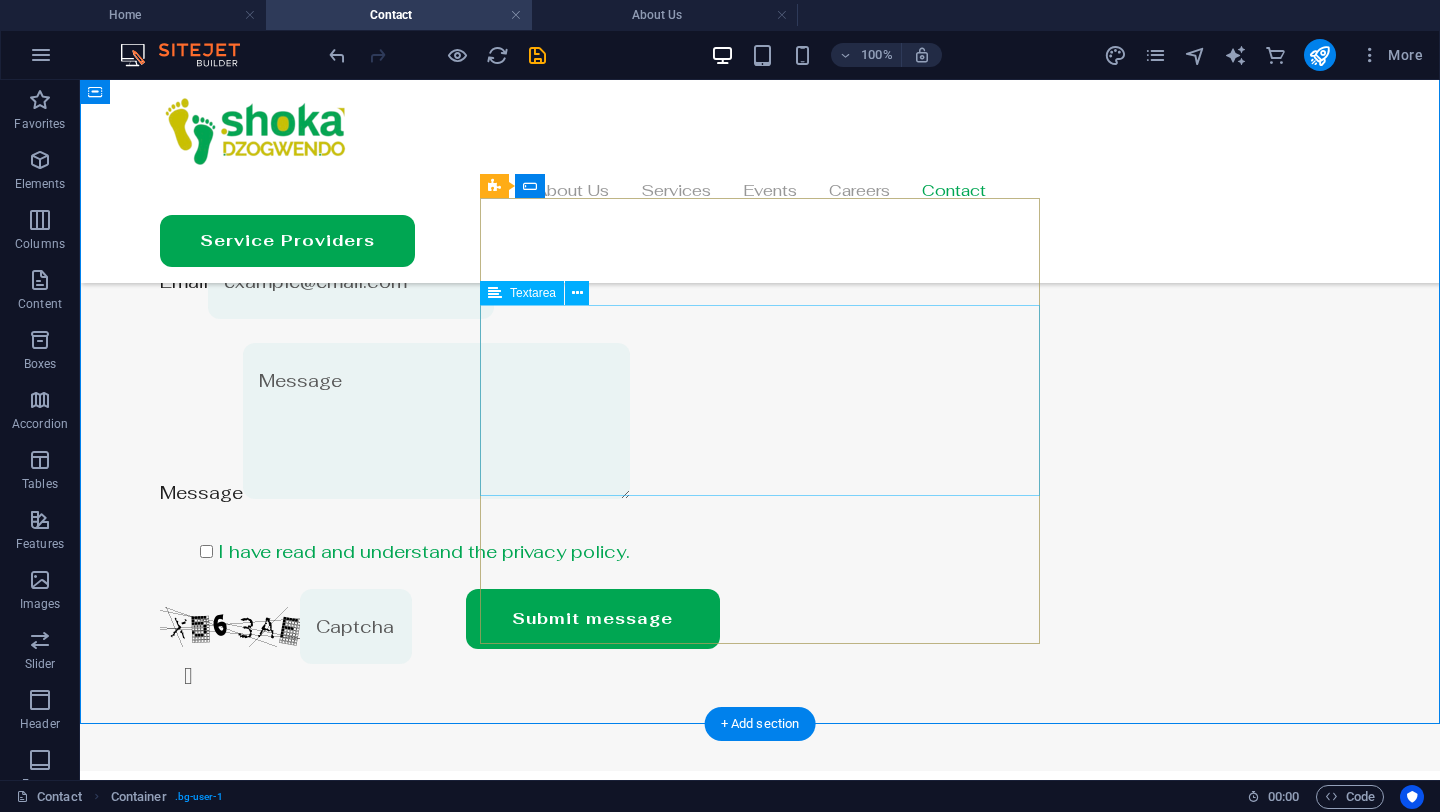 scroll, scrollTop: 330, scrollLeft: 0, axis: vertical 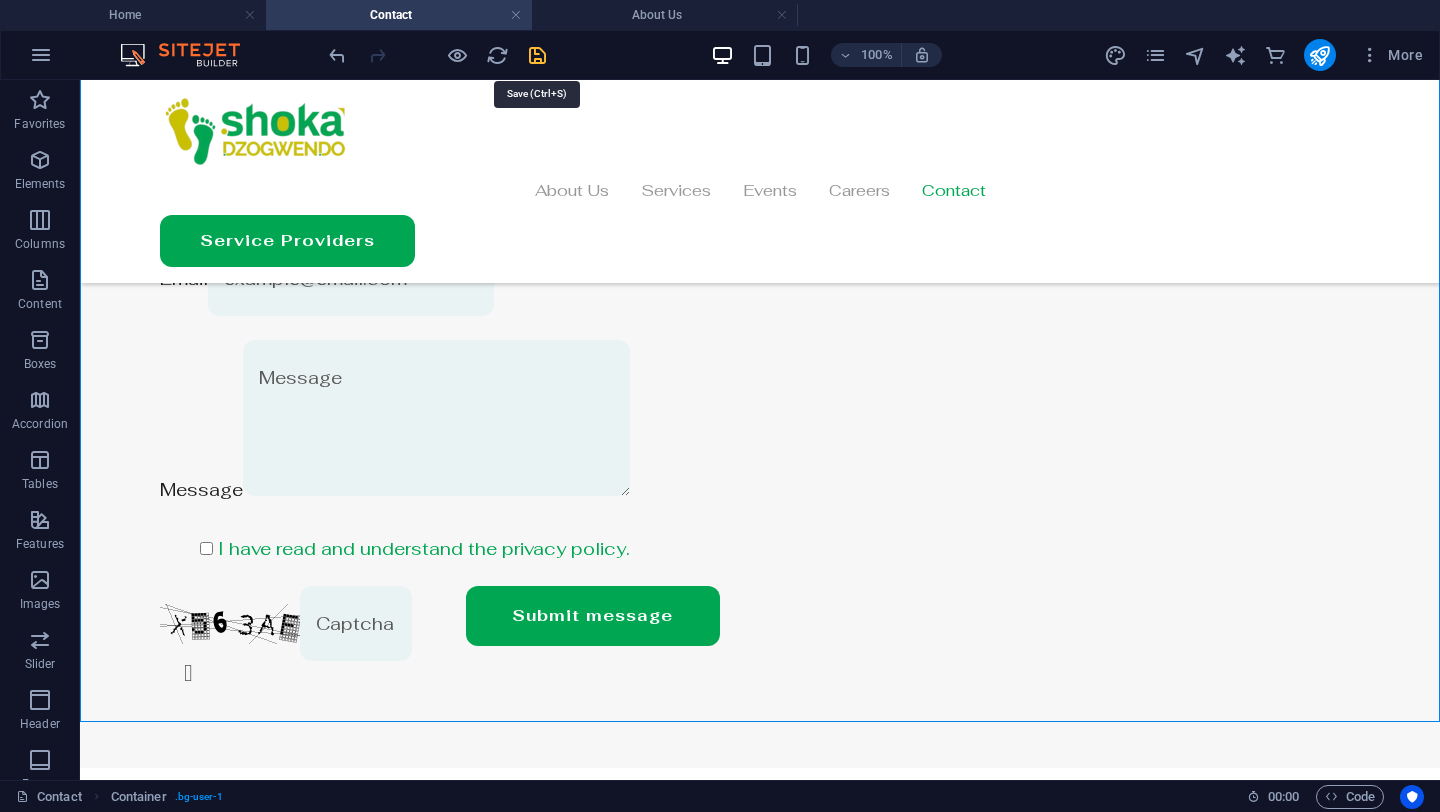 click at bounding box center [537, 55] 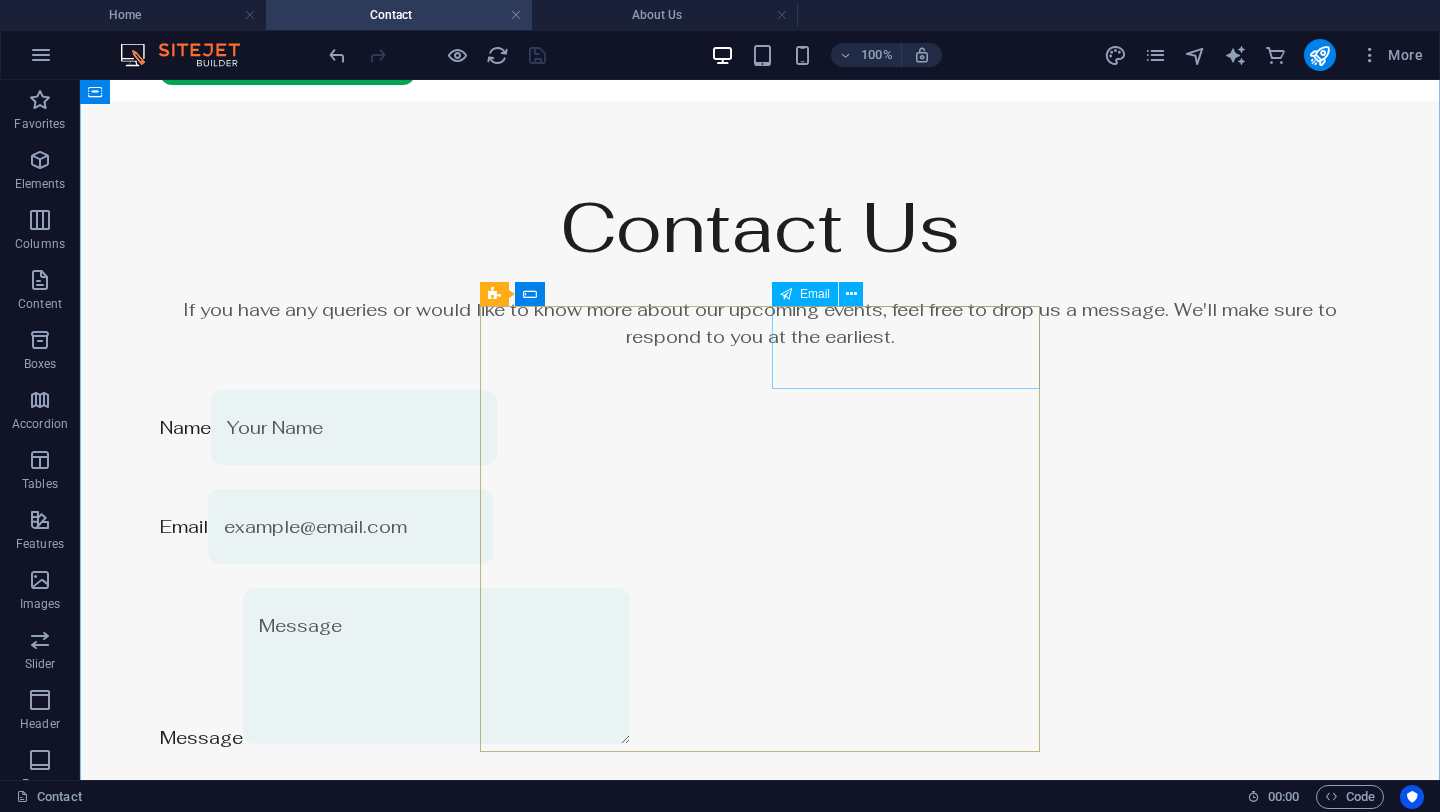 scroll, scrollTop: 0, scrollLeft: 0, axis: both 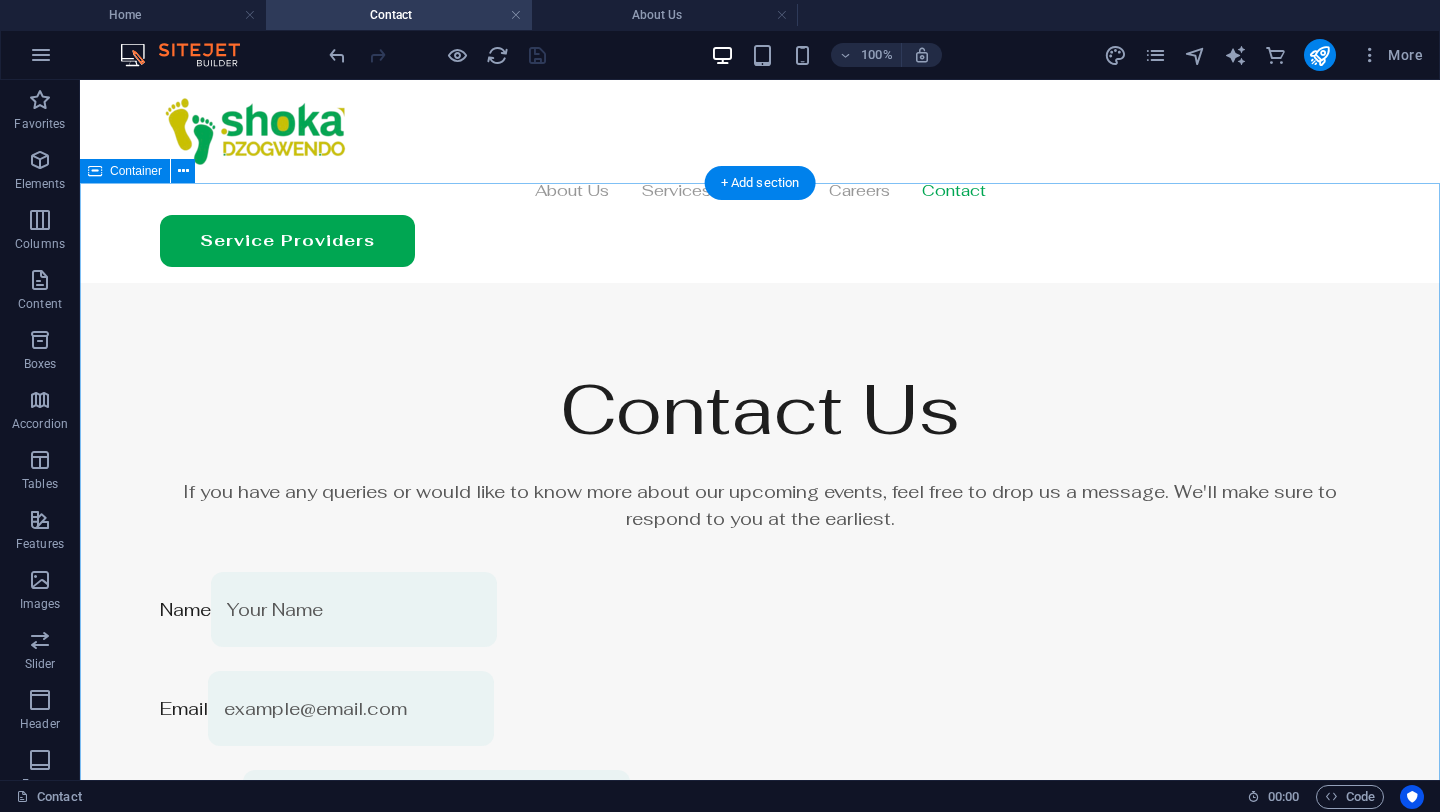 click on "Contact Us If you have any queries or would like to know more about our upcoming events, feel free to drop us a message. We'll make sure to respond to you at the earliest. Name Your Name Email [EMAIL] Message   I have read and understand the privacy policy. Unreadable? Load new Submit message" at bounding box center [760, 740] 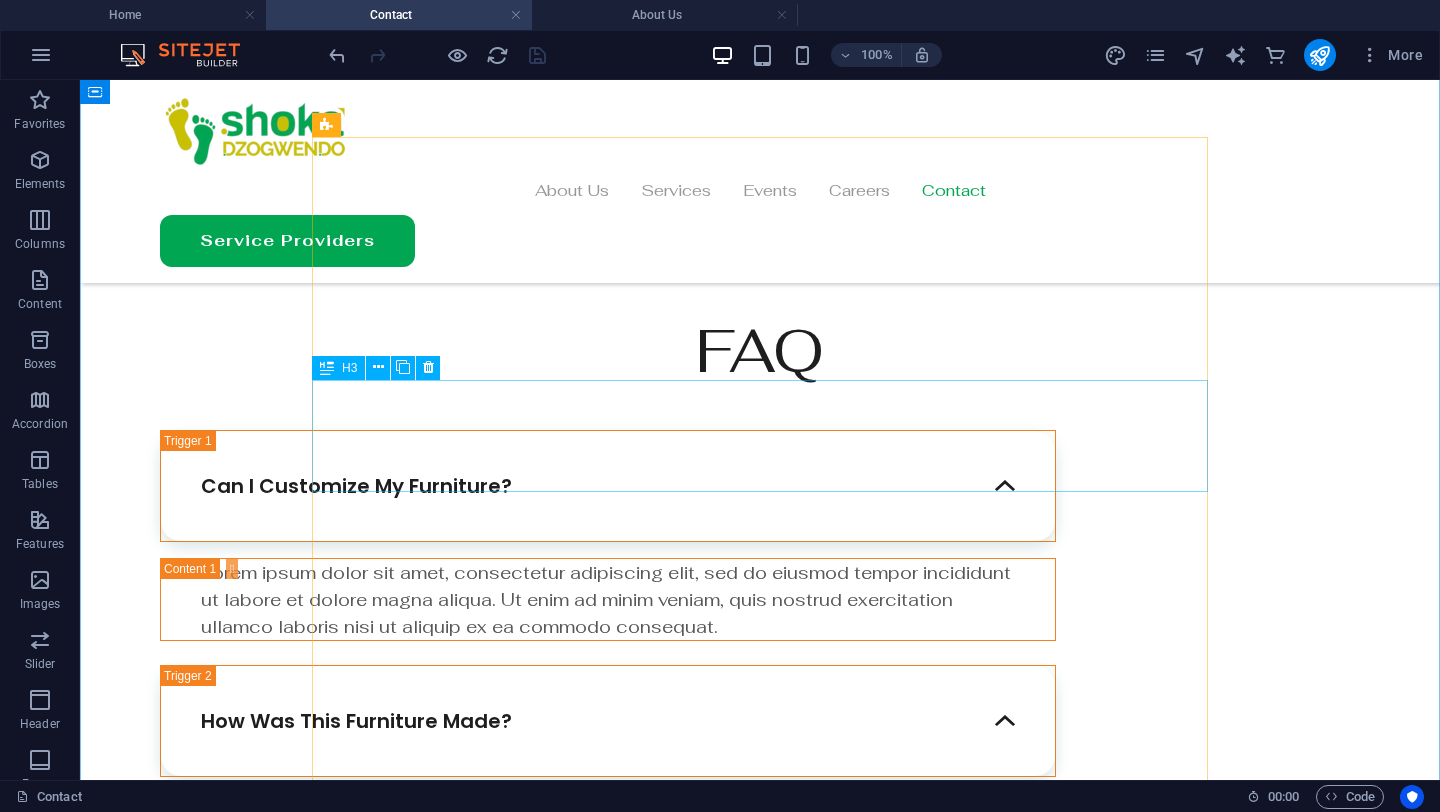 scroll, scrollTop: 0, scrollLeft: 0, axis: both 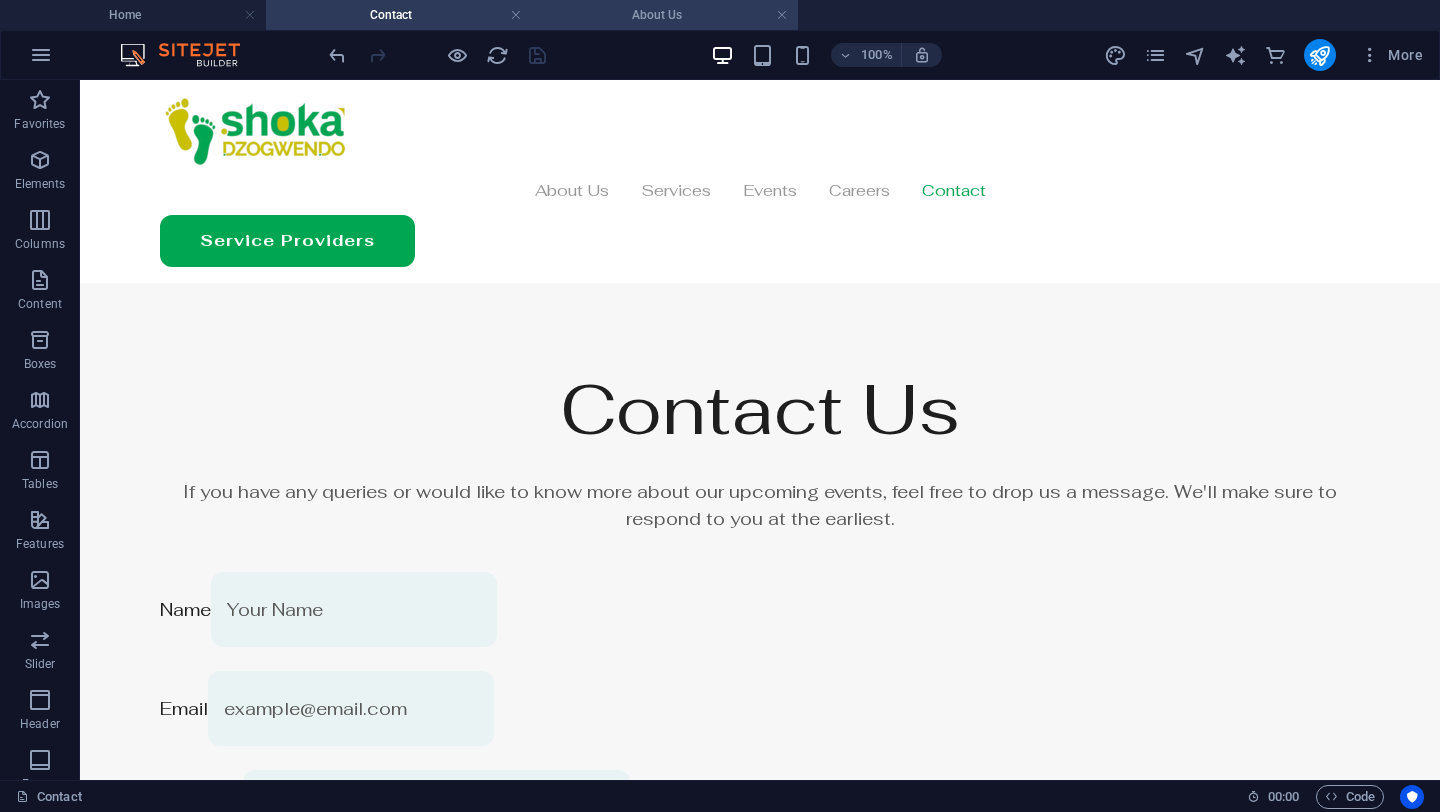 click on "About Us" at bounding box center [665, 15] 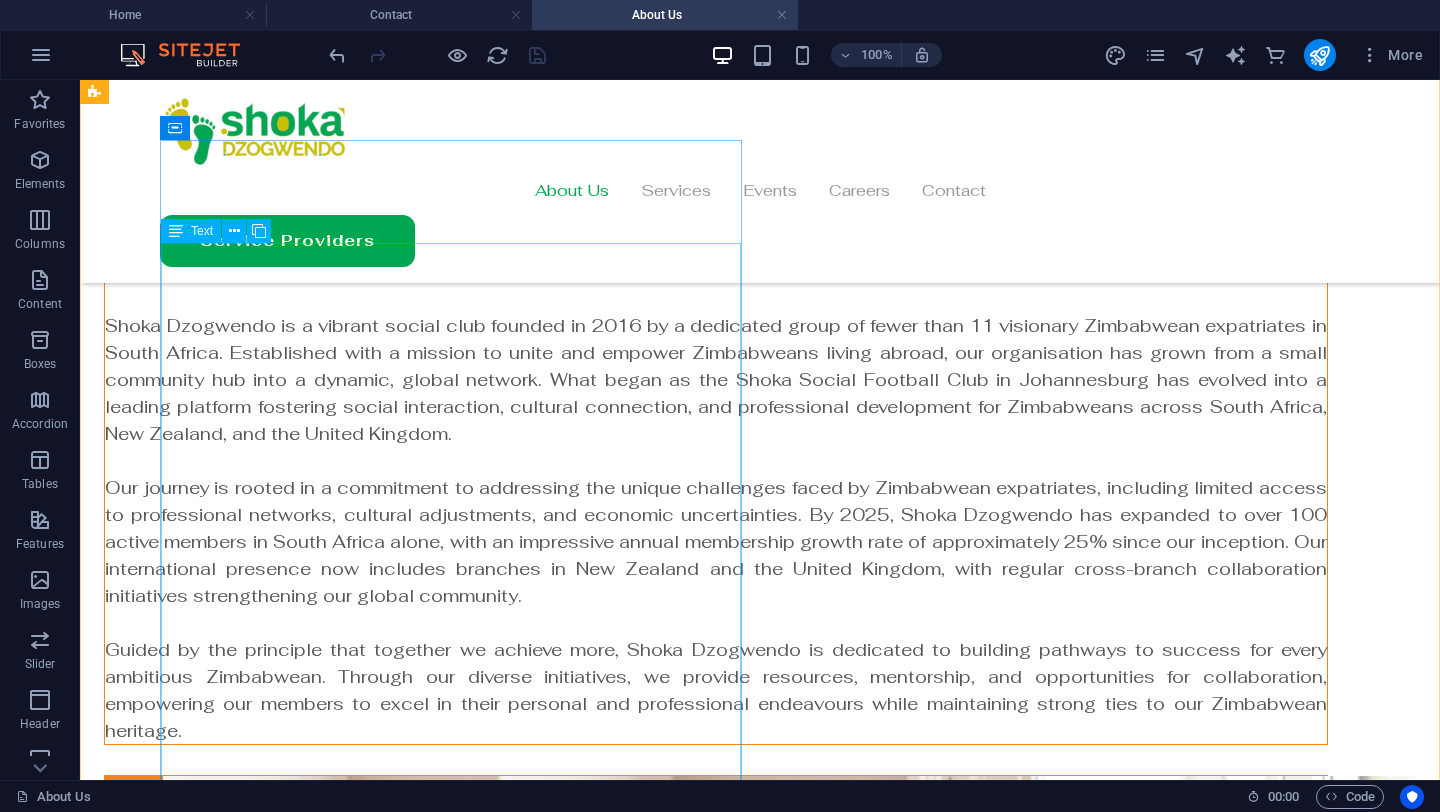 scroll, scrollTop: 0, scrollLeft: 0, axis: both 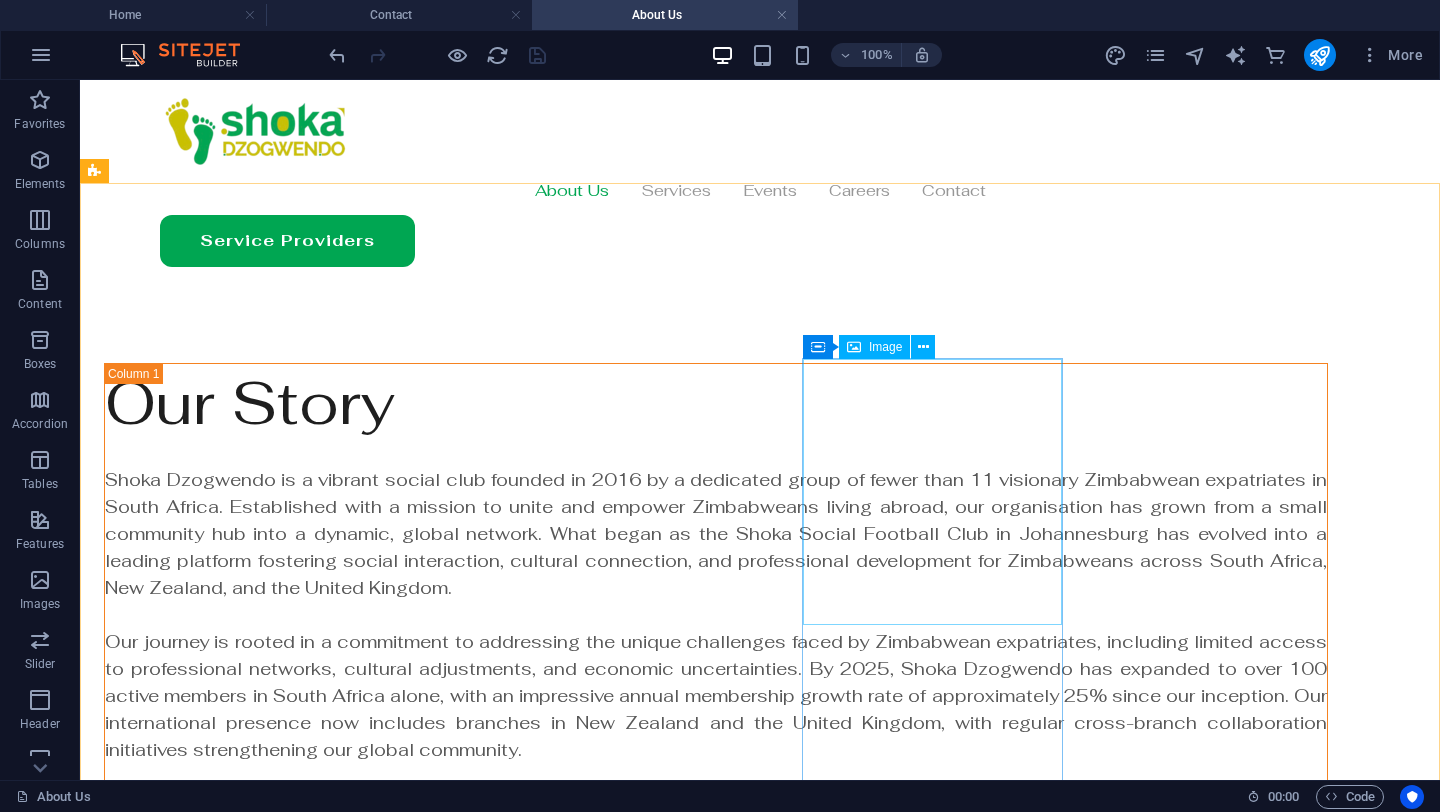 click on "Image" at bounding box center [885, 347] 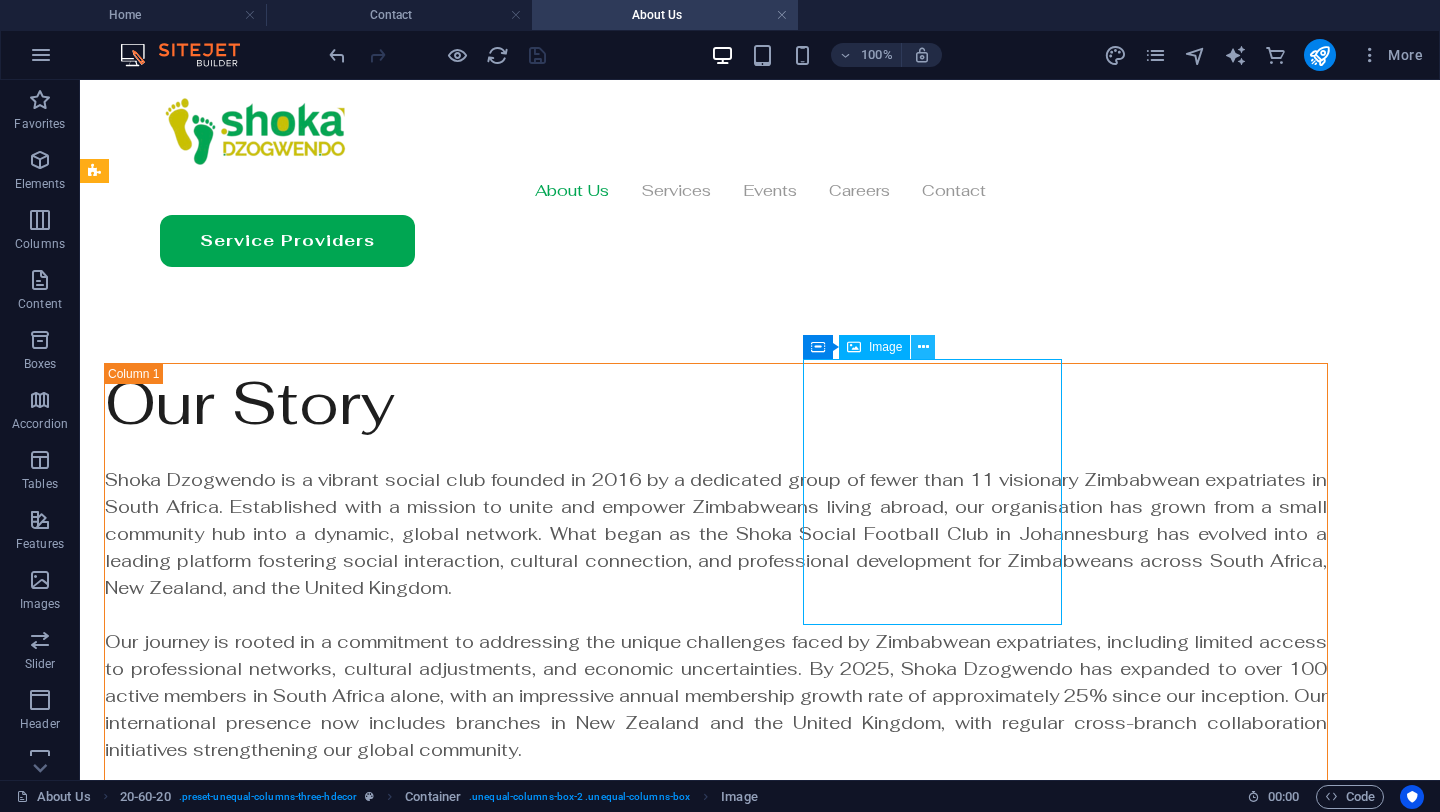 click at bounding box center (923, 347) 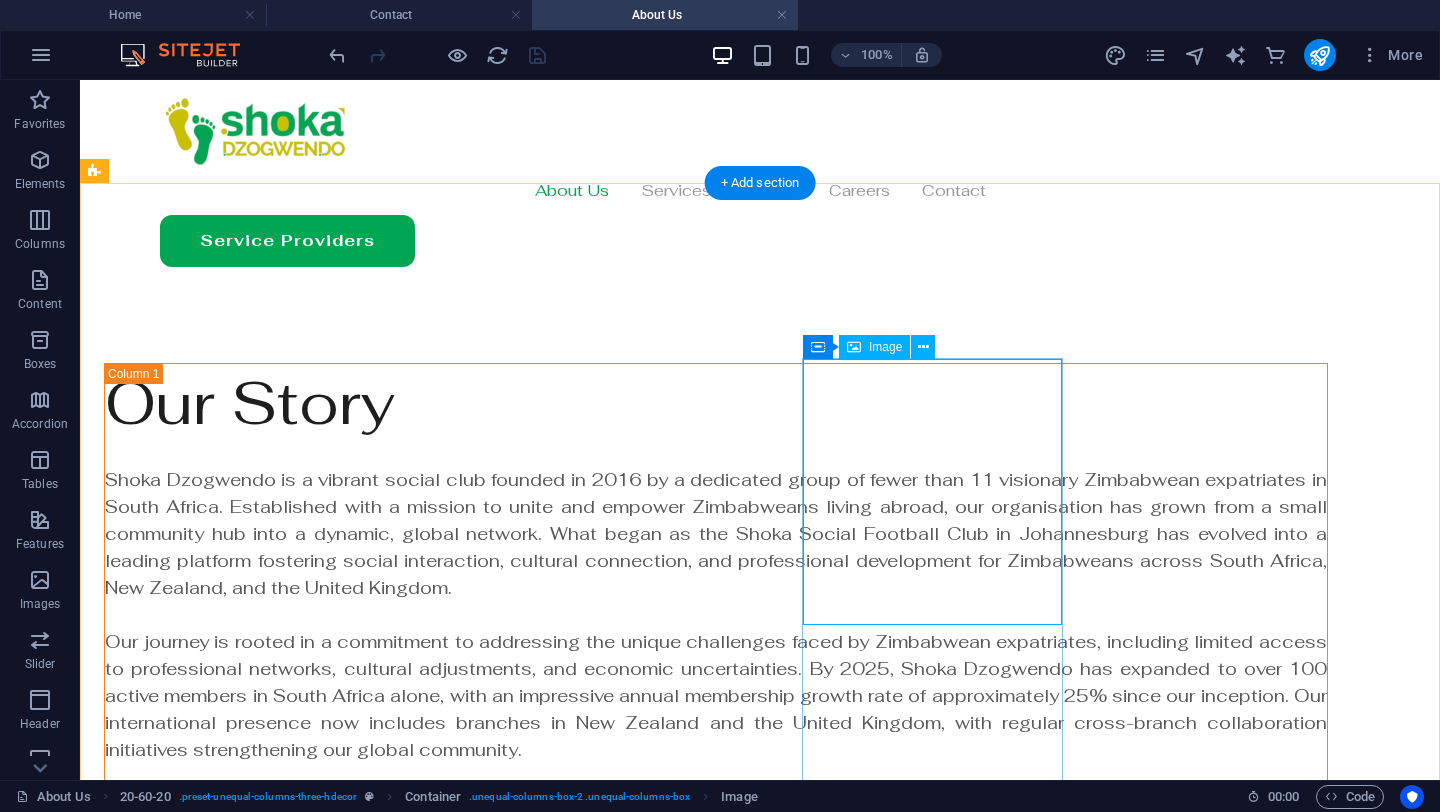 click at bounding box center [716, 1628] 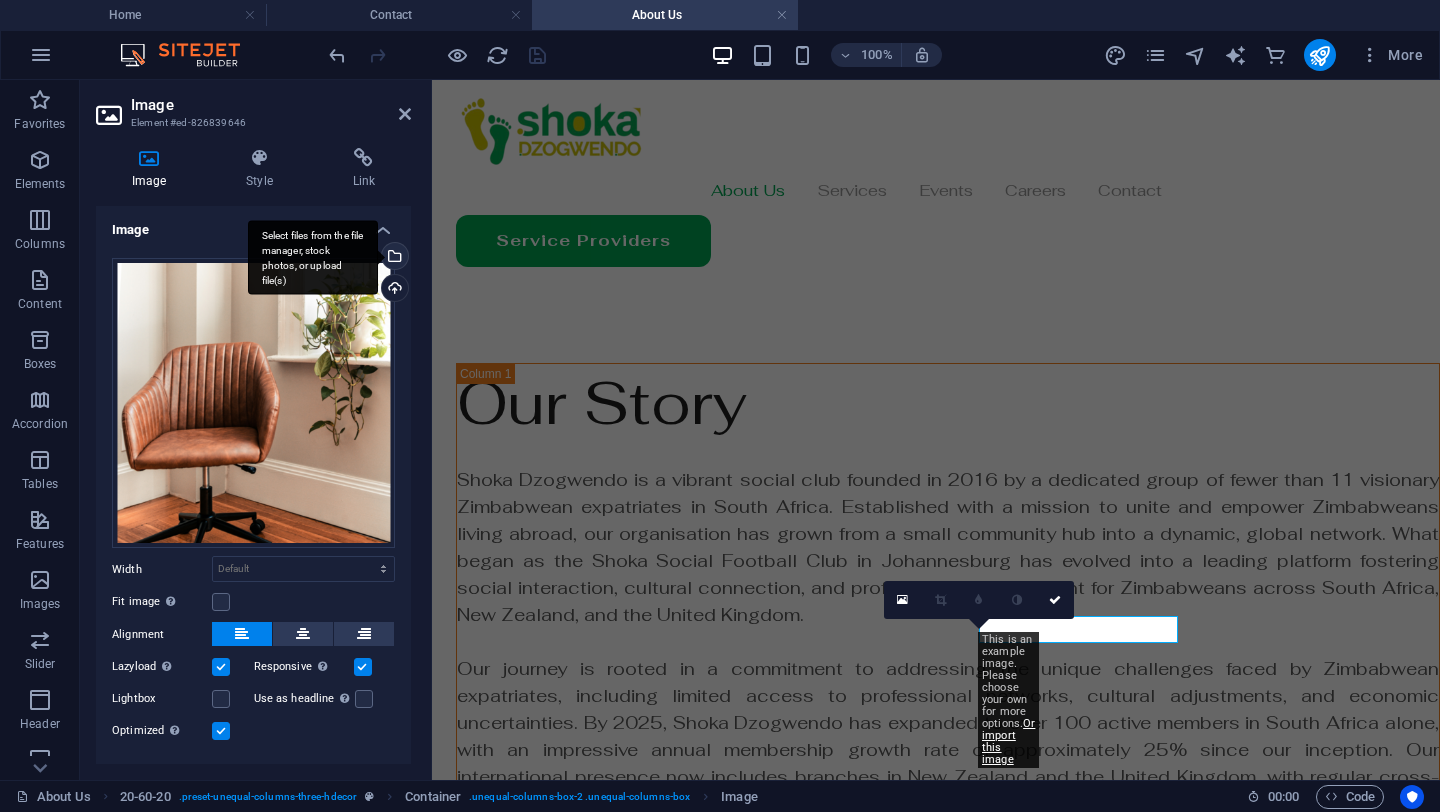 click on "Select files from the file manager, stock photos, or upload file(s)" at bounding box center [313, 257] 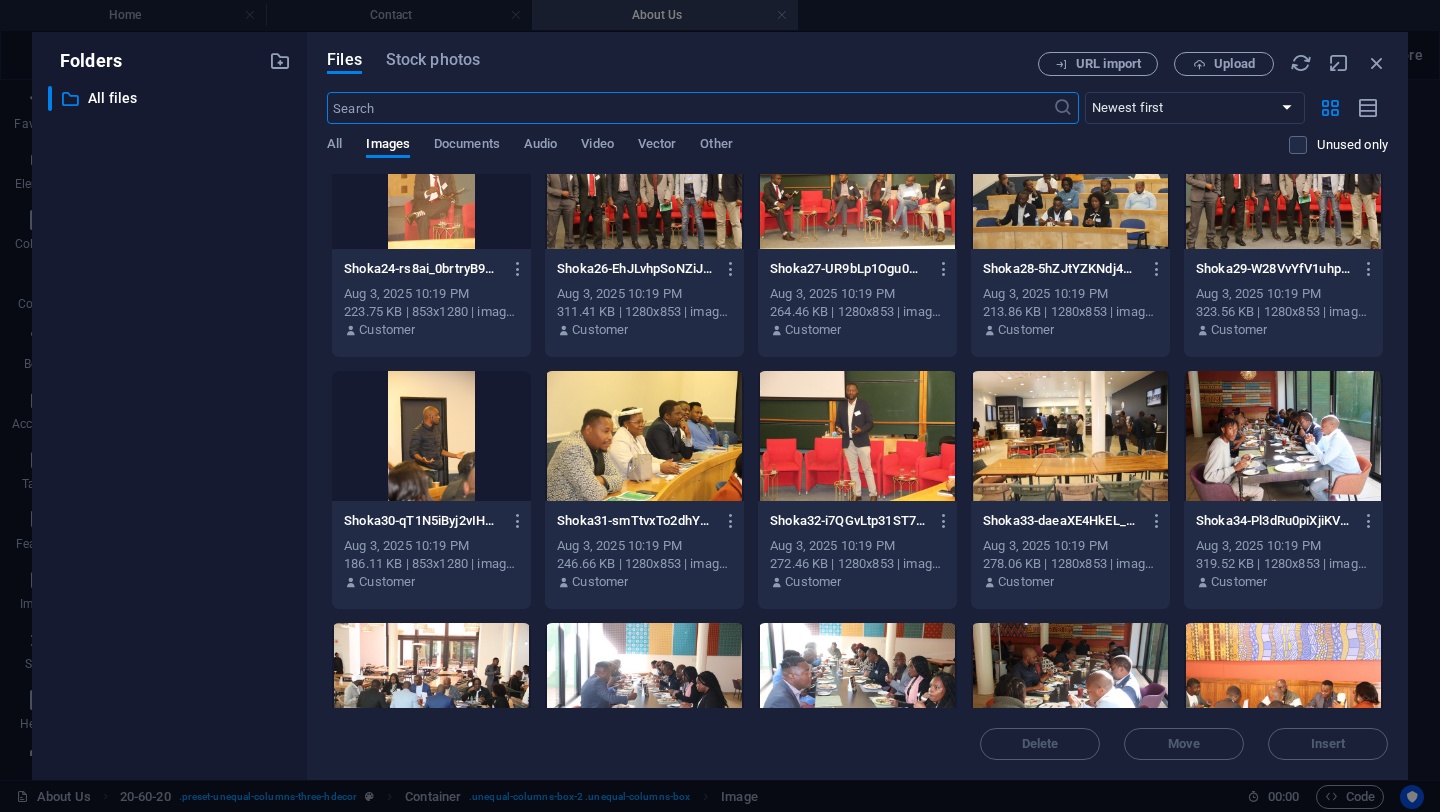 scroll, scrollTop: 3837, scrollLeft: 0, axis: vertical 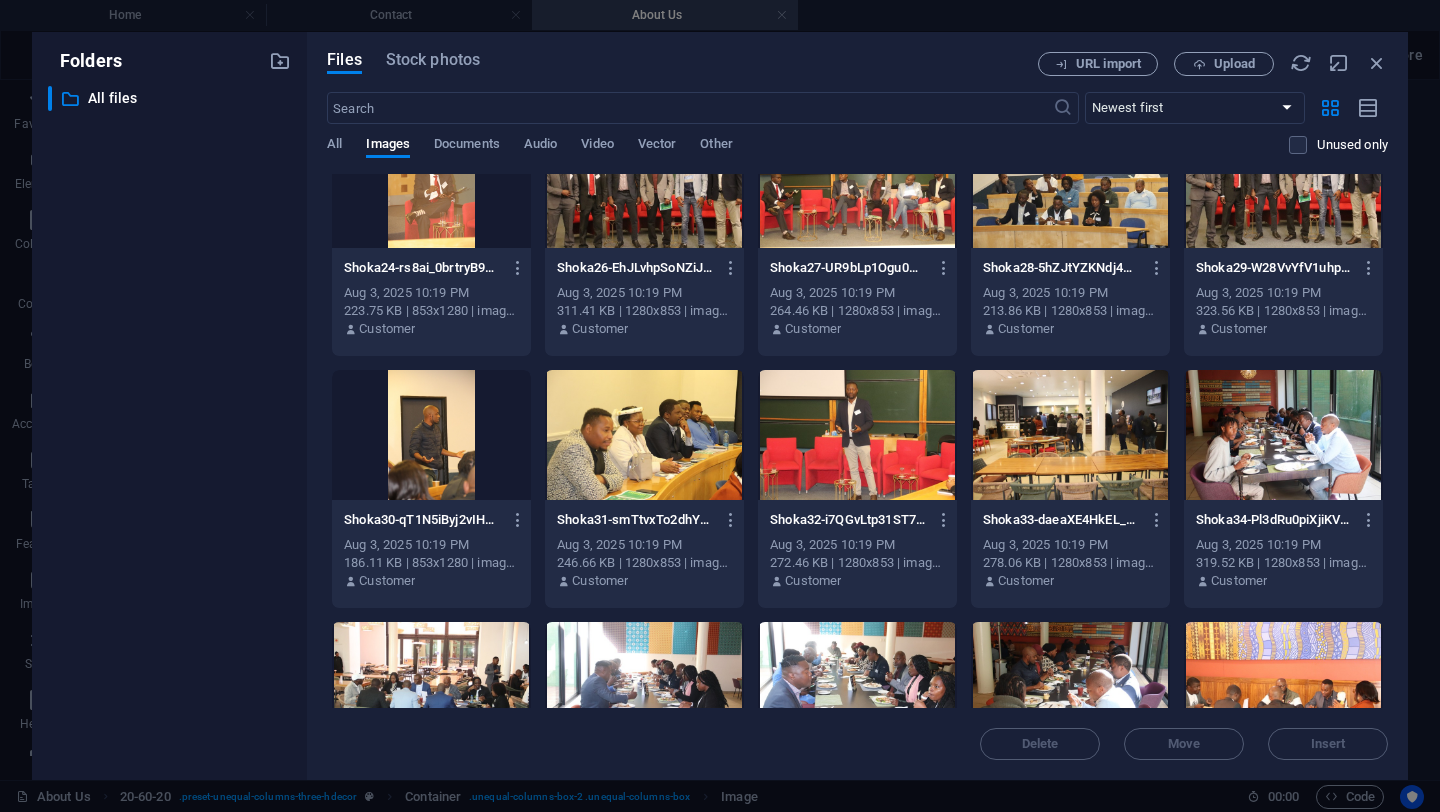 click at bounding box center [857, 435] 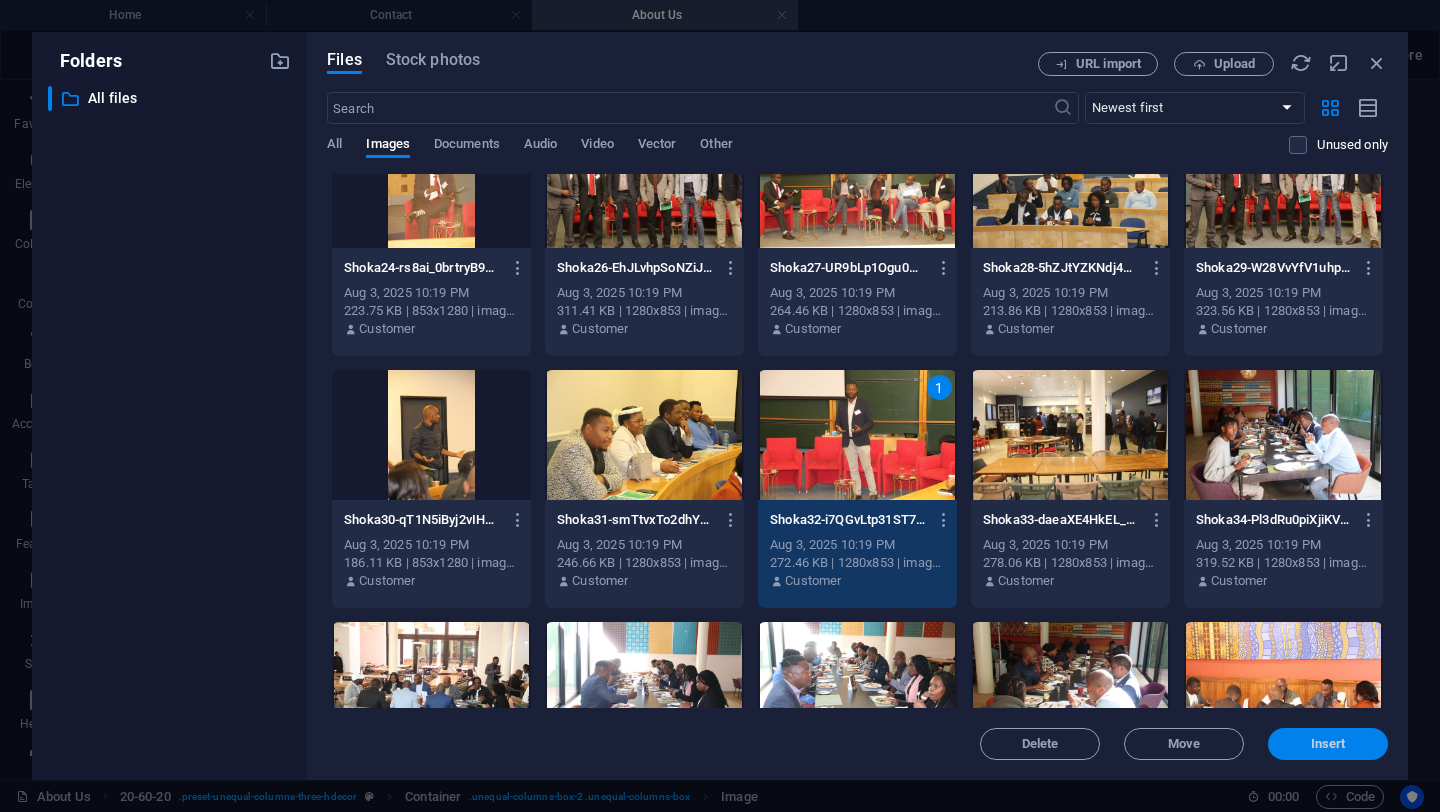 click on "Insert" at bounding box center (1328, 744) 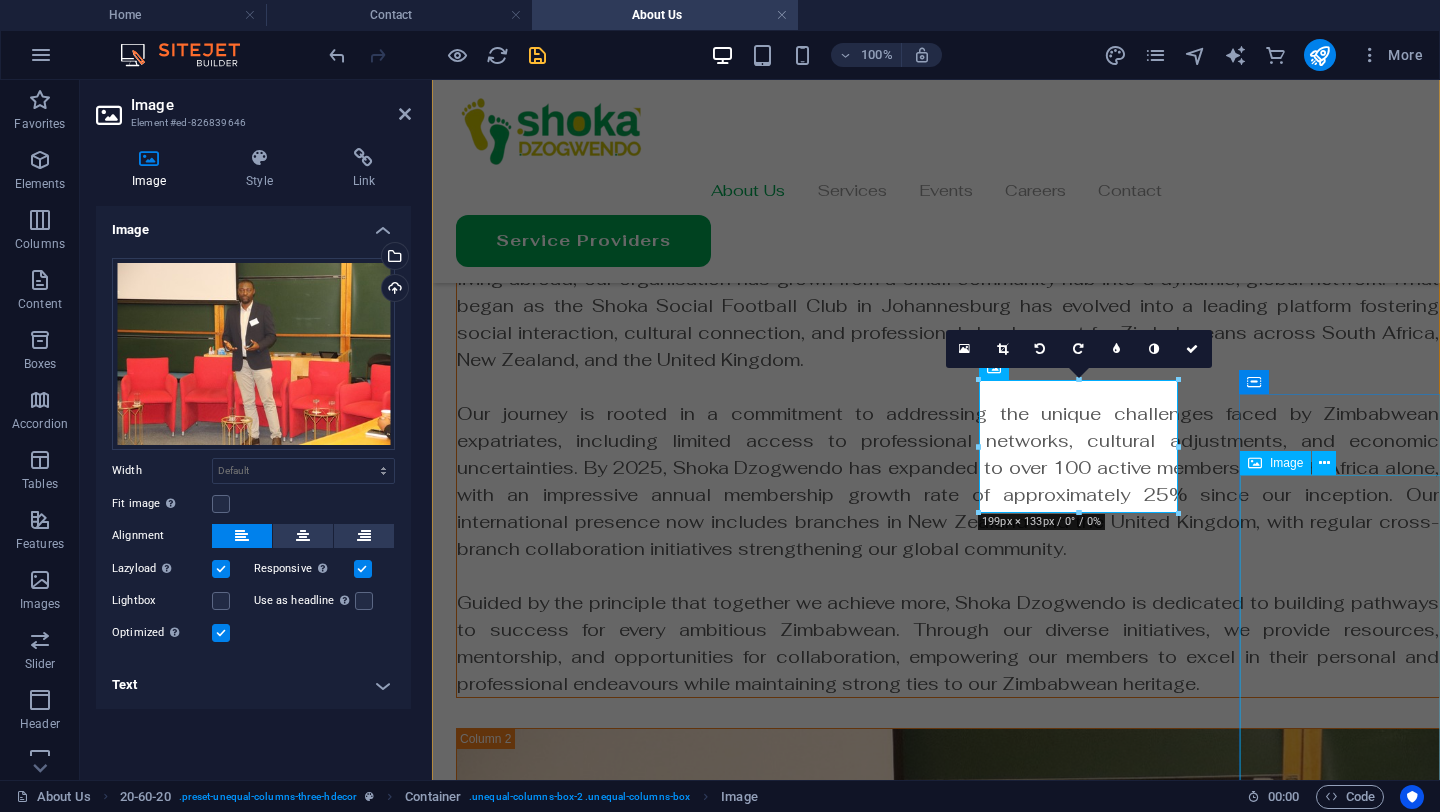scroll, scrollTop: 183, scrollLeft: 0, axis: vertical 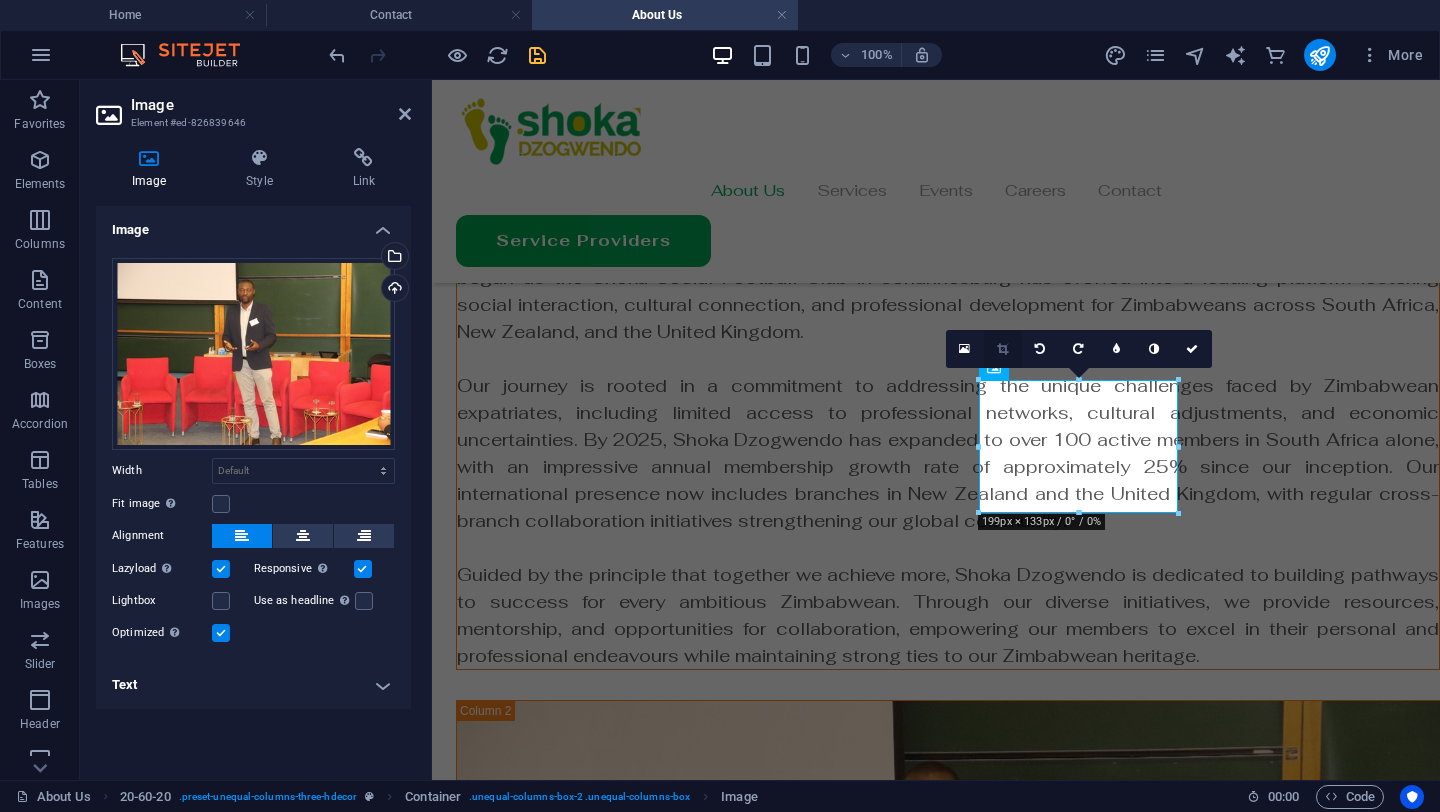click at bounding box center [1002, 349] 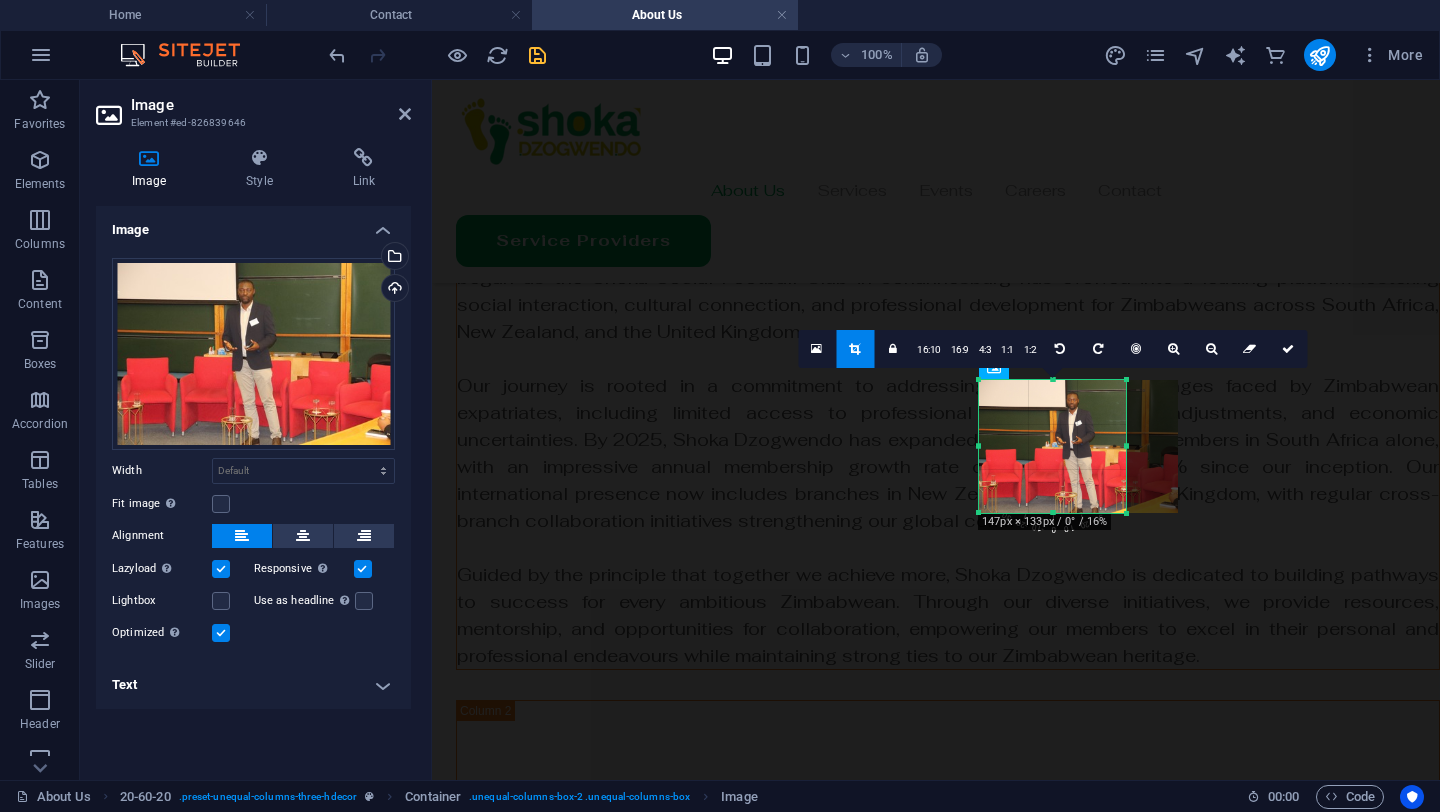 drag, startPoint x: 1176, startPoint y: 443, endPoint x: 1124, endPoint y: 447, distance: 52.153618 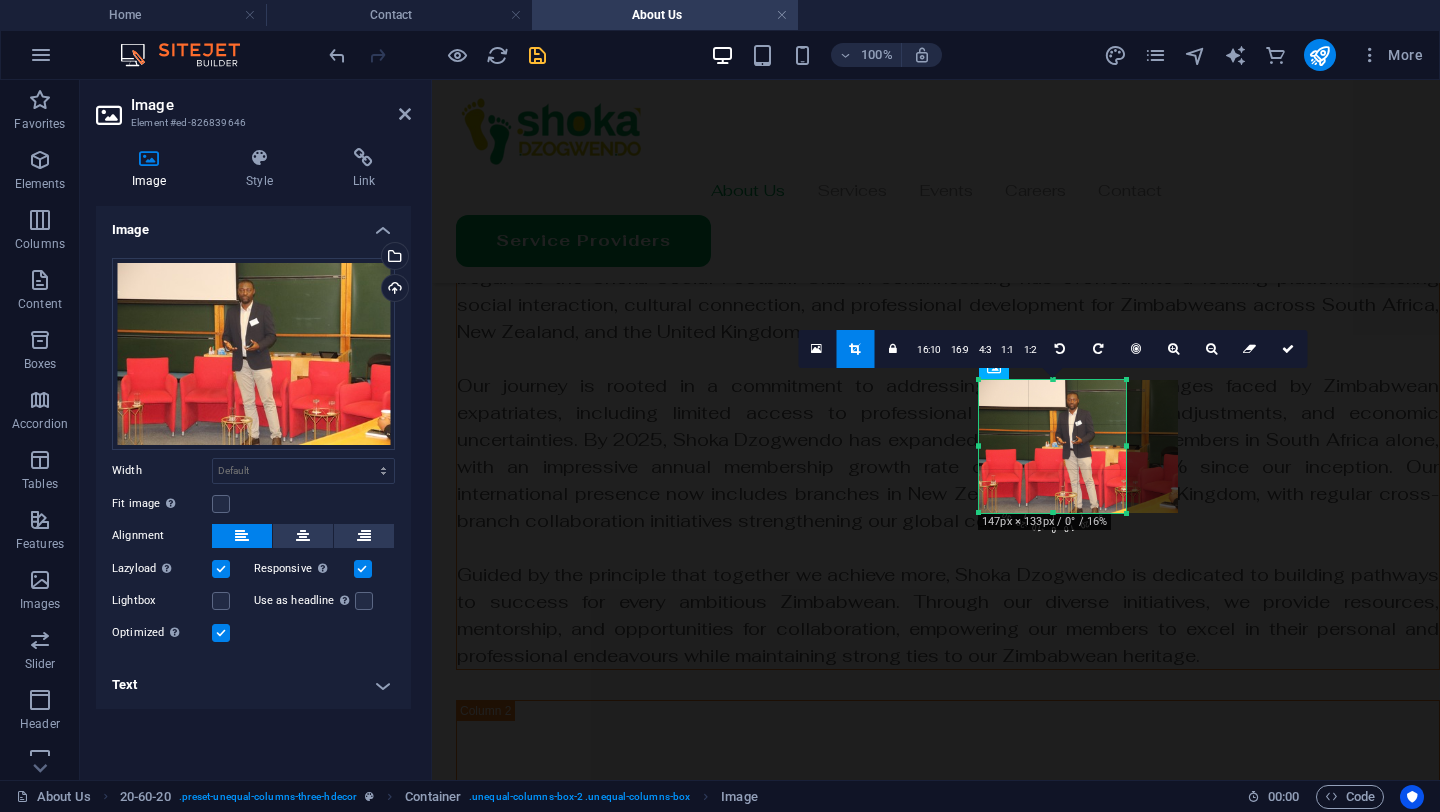 click at bounding box center [1126, 446] 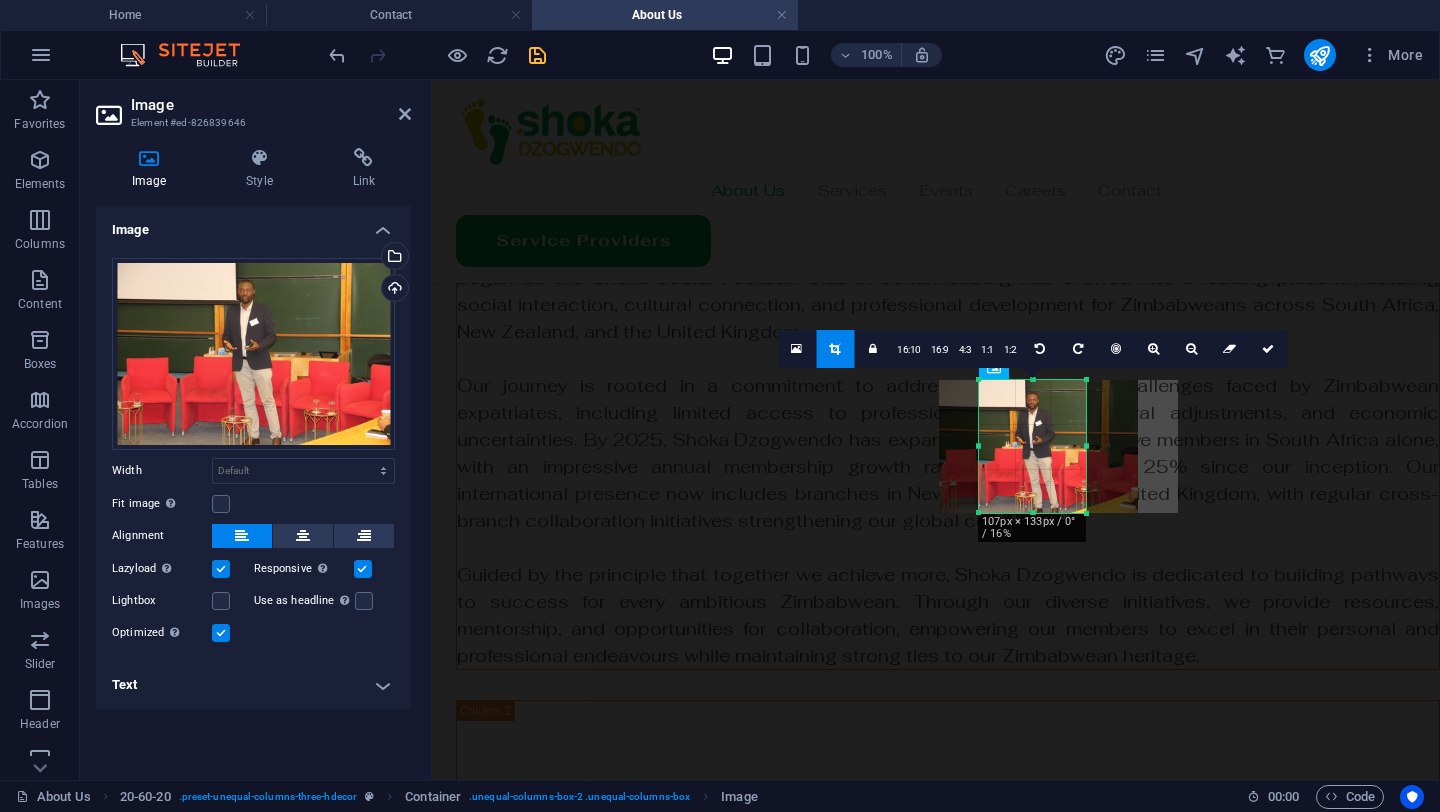 drag, startPoint x: 977, startPoint y: 446, endPoint x: 1017, endPoint y: 448, distance: 40.04997 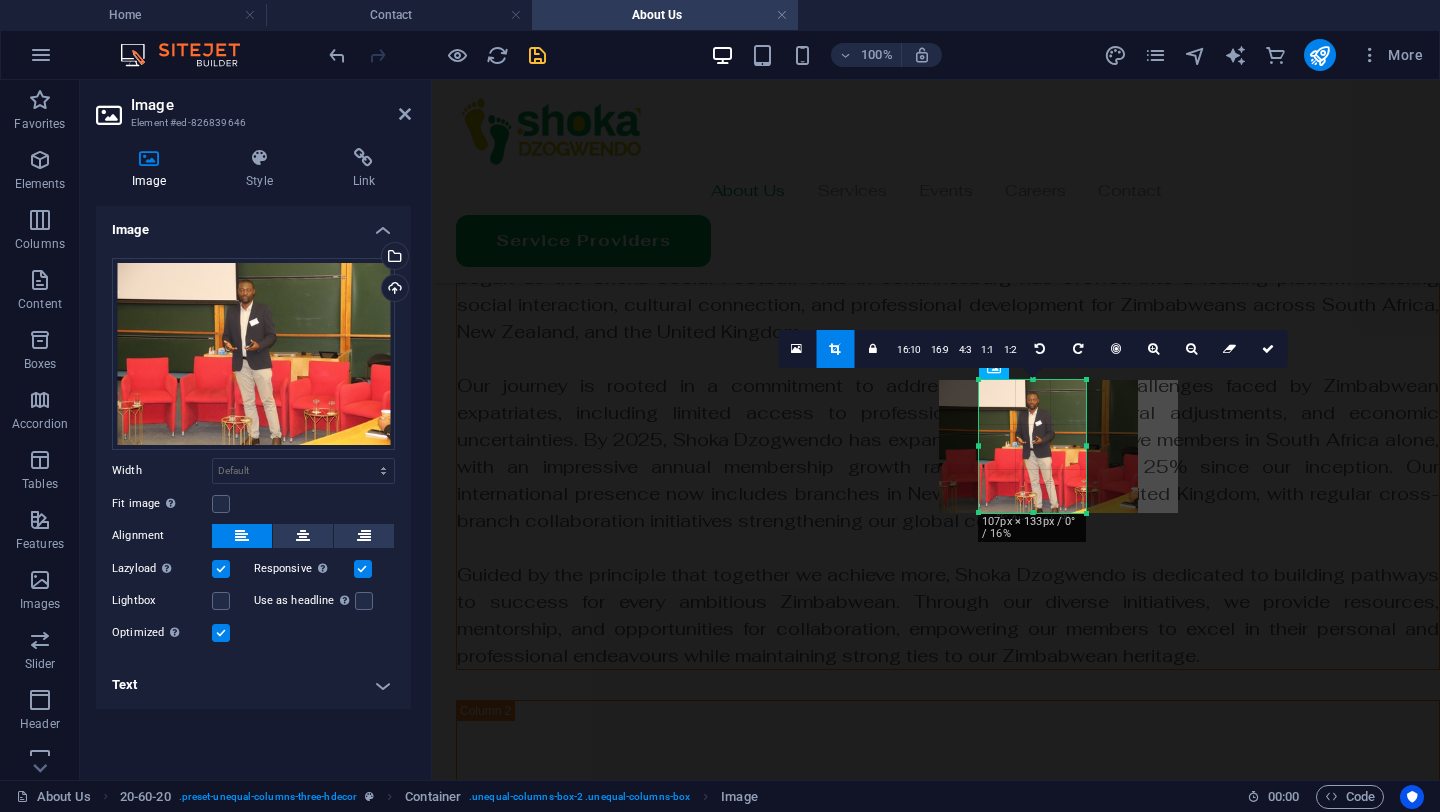 click on "180 170 160 150 140 130 120 110 100 90 80 70 60 50 40 30 20 10 0 -10 -20 -30 -40 -50 -60 -70 -80 -90 -100 -110 -120 -130 -140 -150 -160 -170 107px × 133px / 0° / 16% 16:10 16:9 4:3 1:1 1:2 0" at bounding box center (1032, 446) 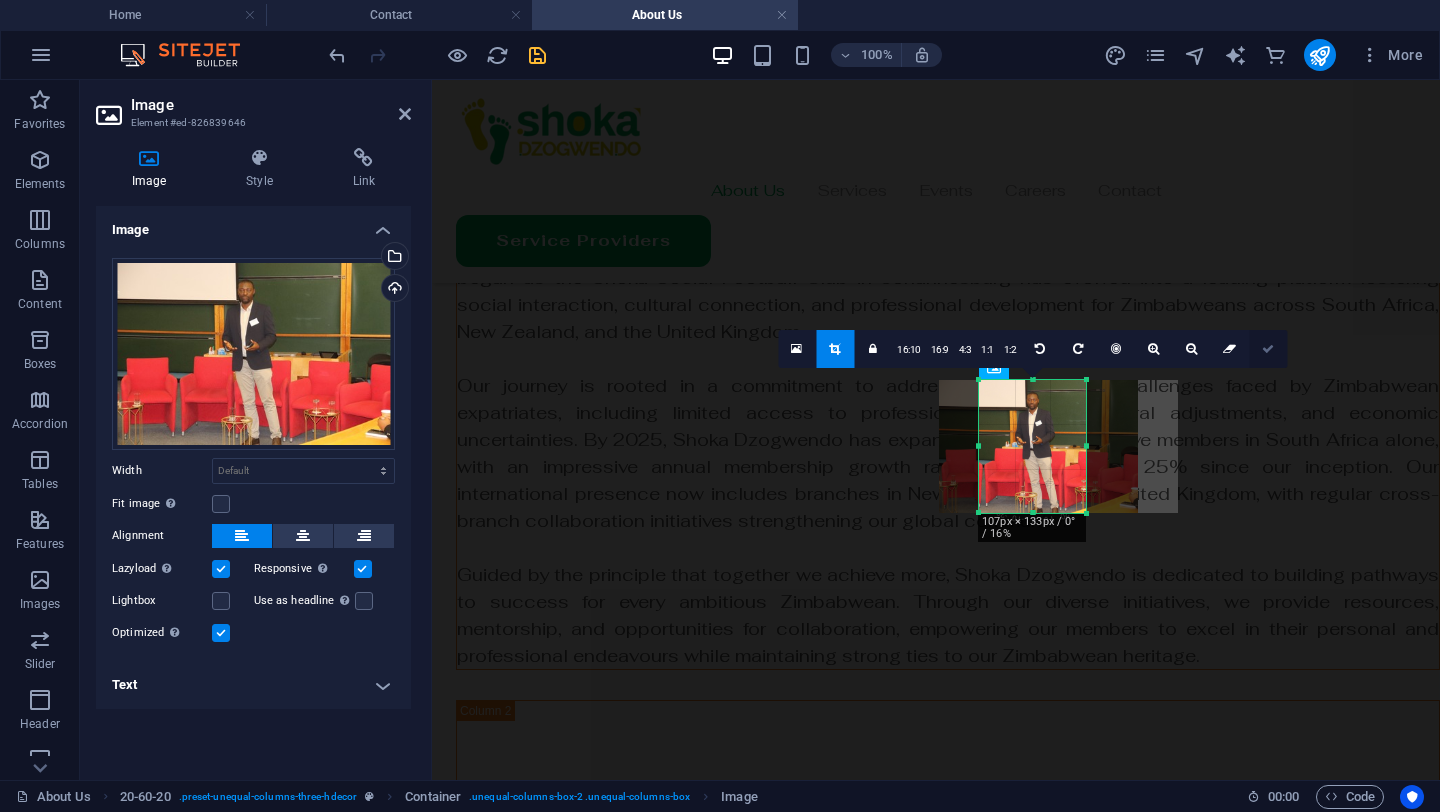 click at bounding box center [1268, 349] 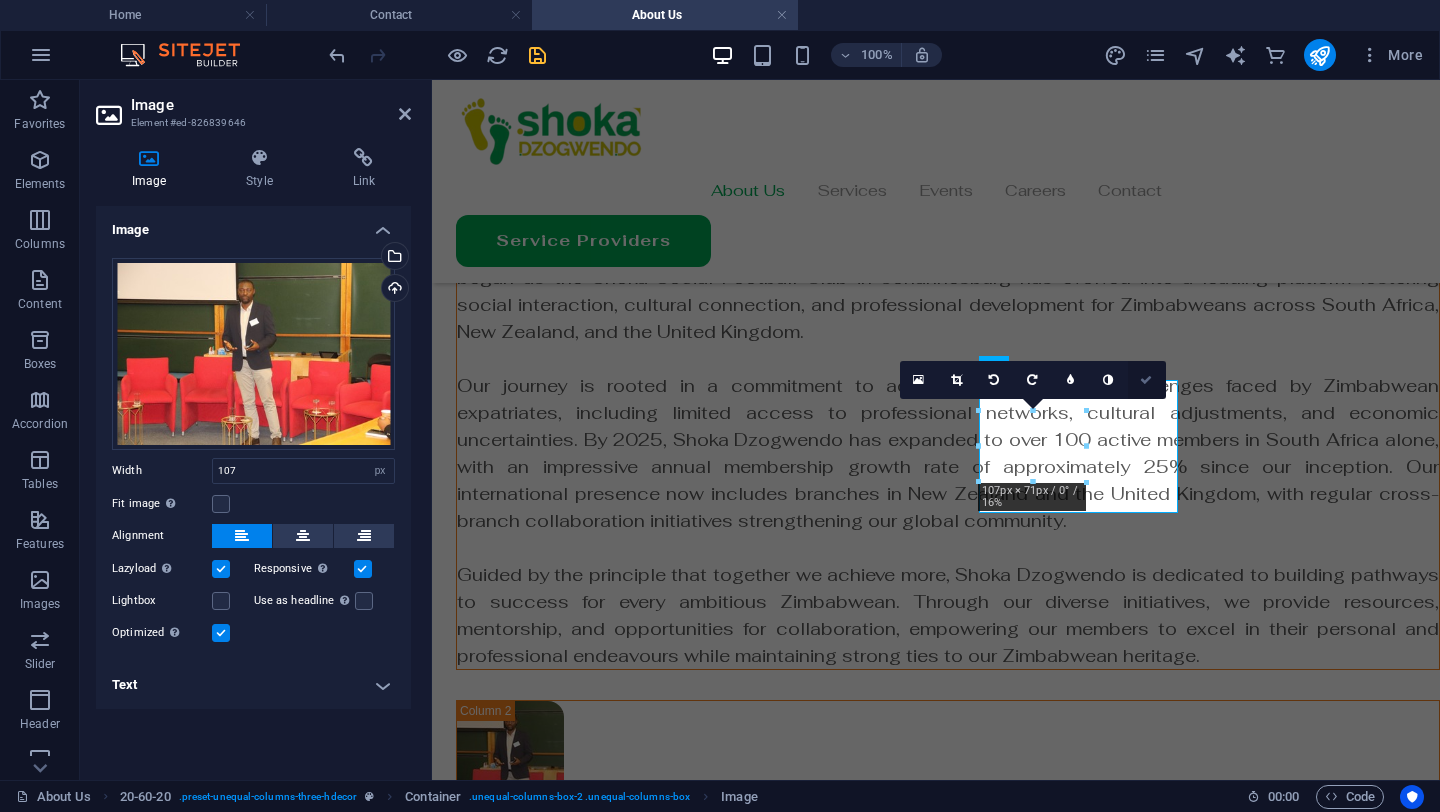 click at bounding box center (1146, 380) 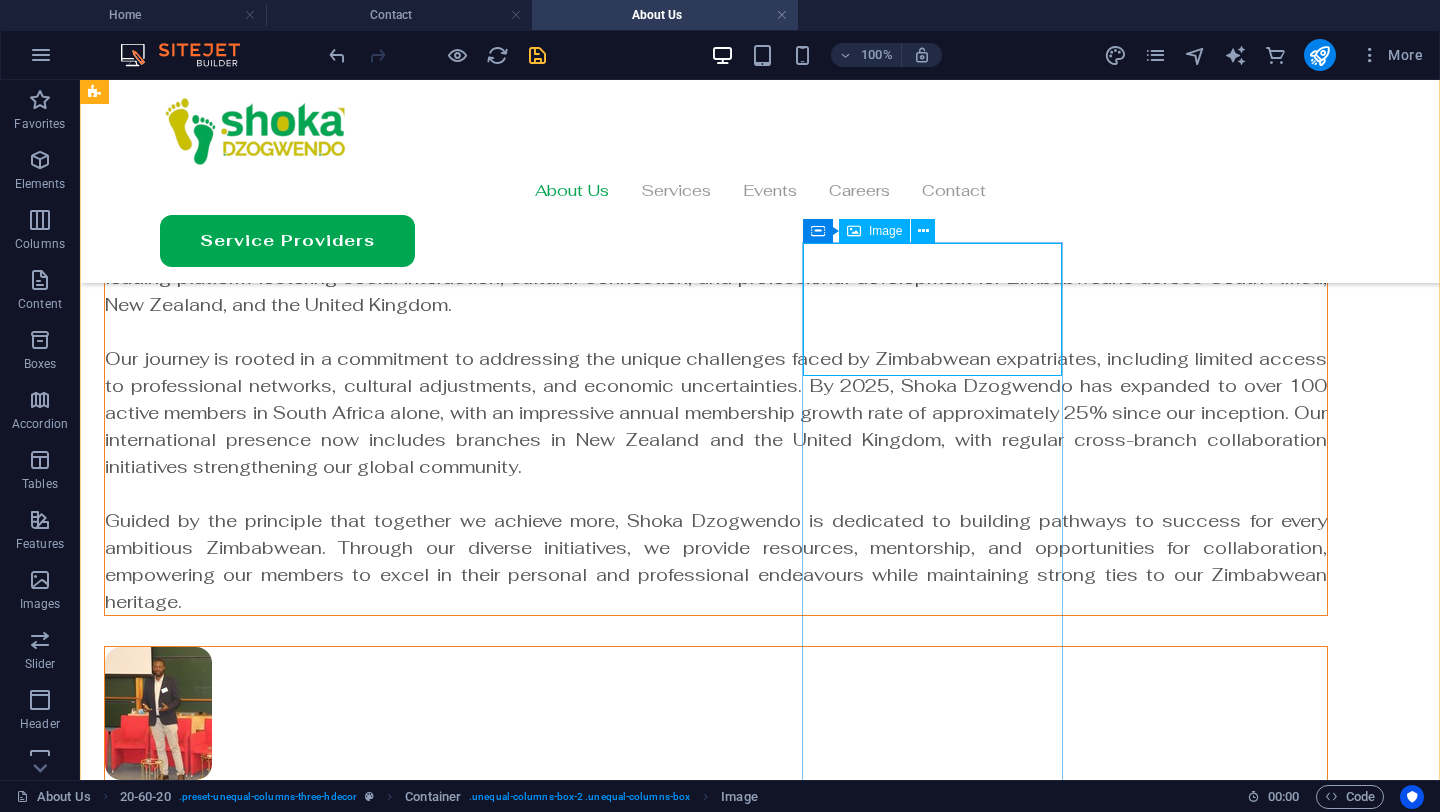 click at bounding box center (716, 713) 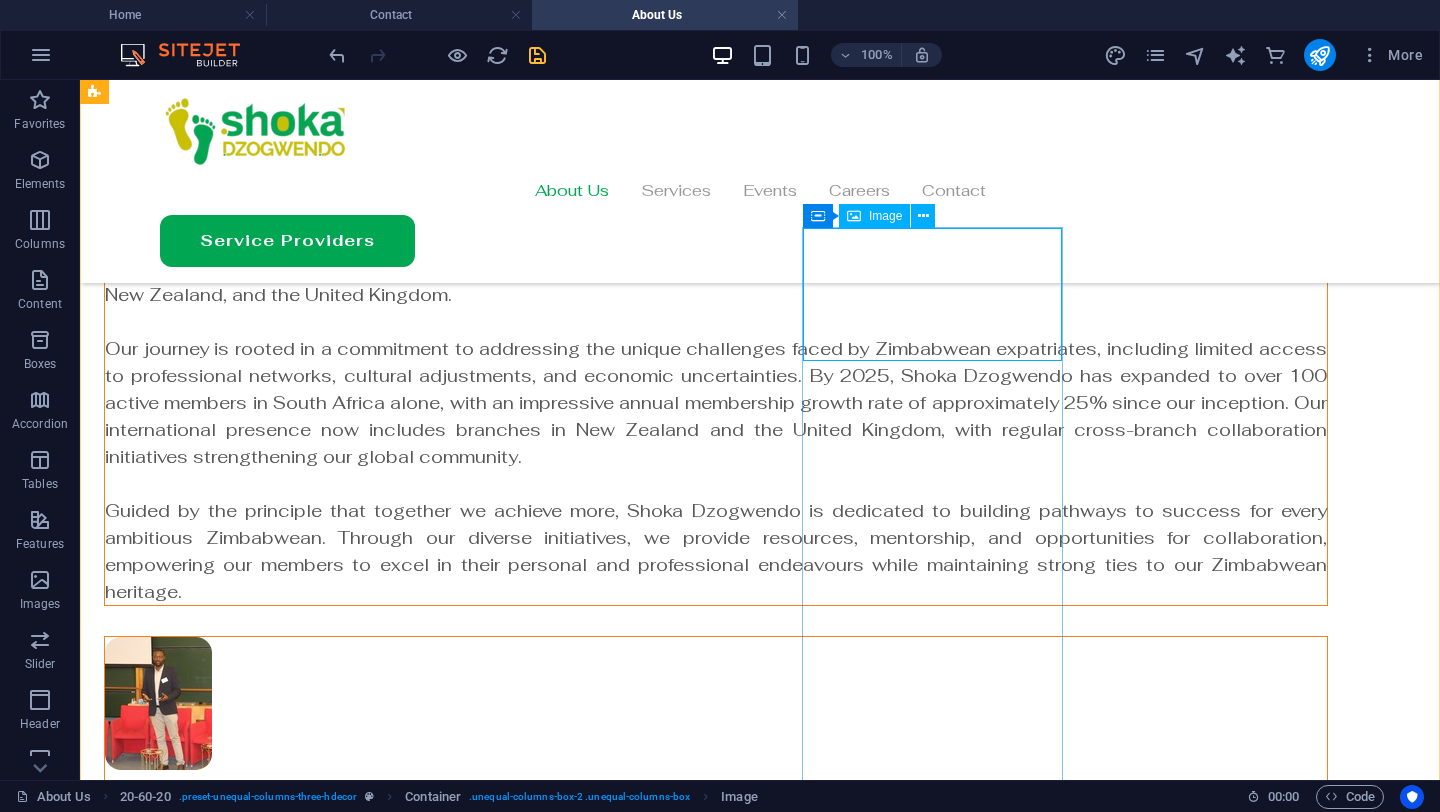 scroll, scrollTop: 186, scrollLeft: 0, axis: vertical 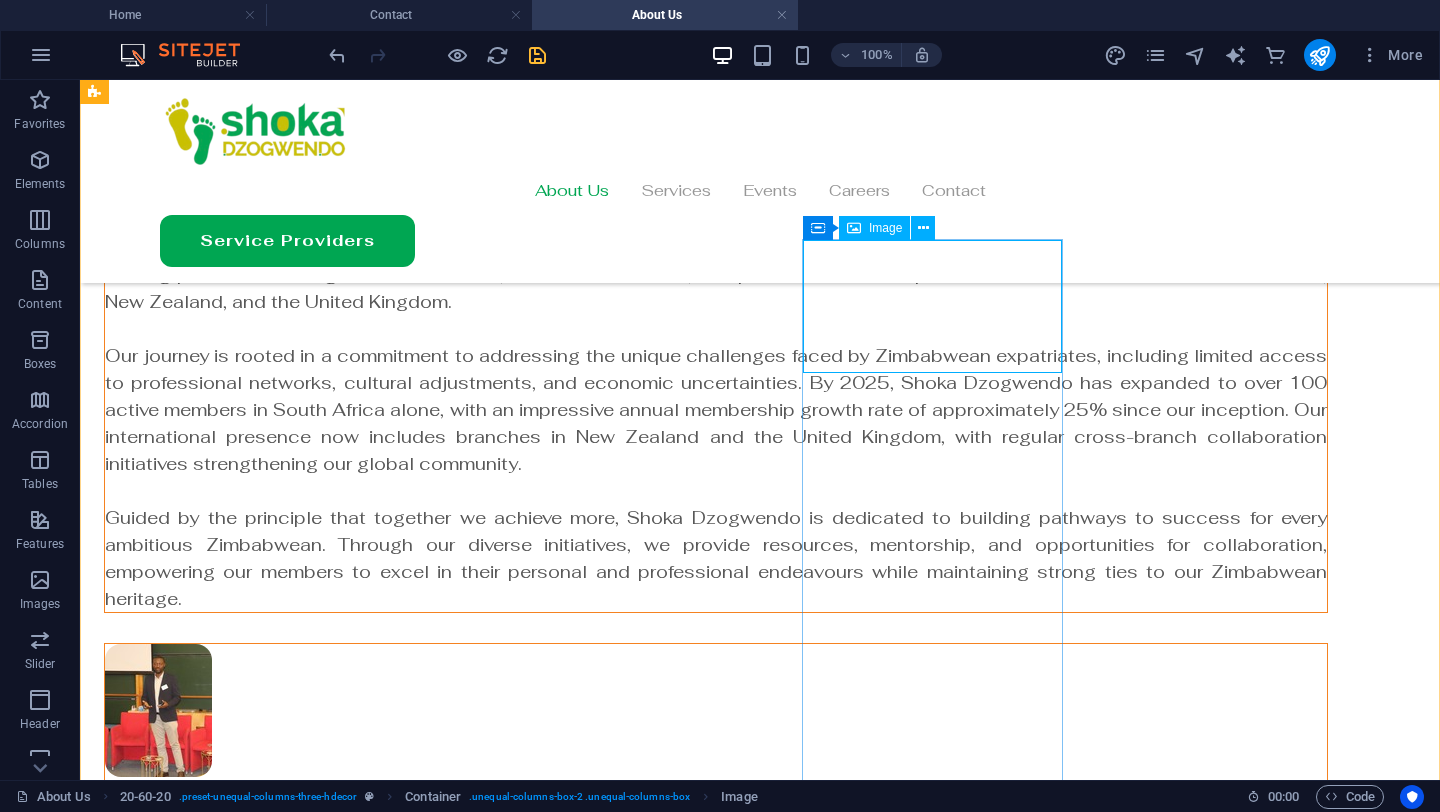click at bounding box center [716, 710] 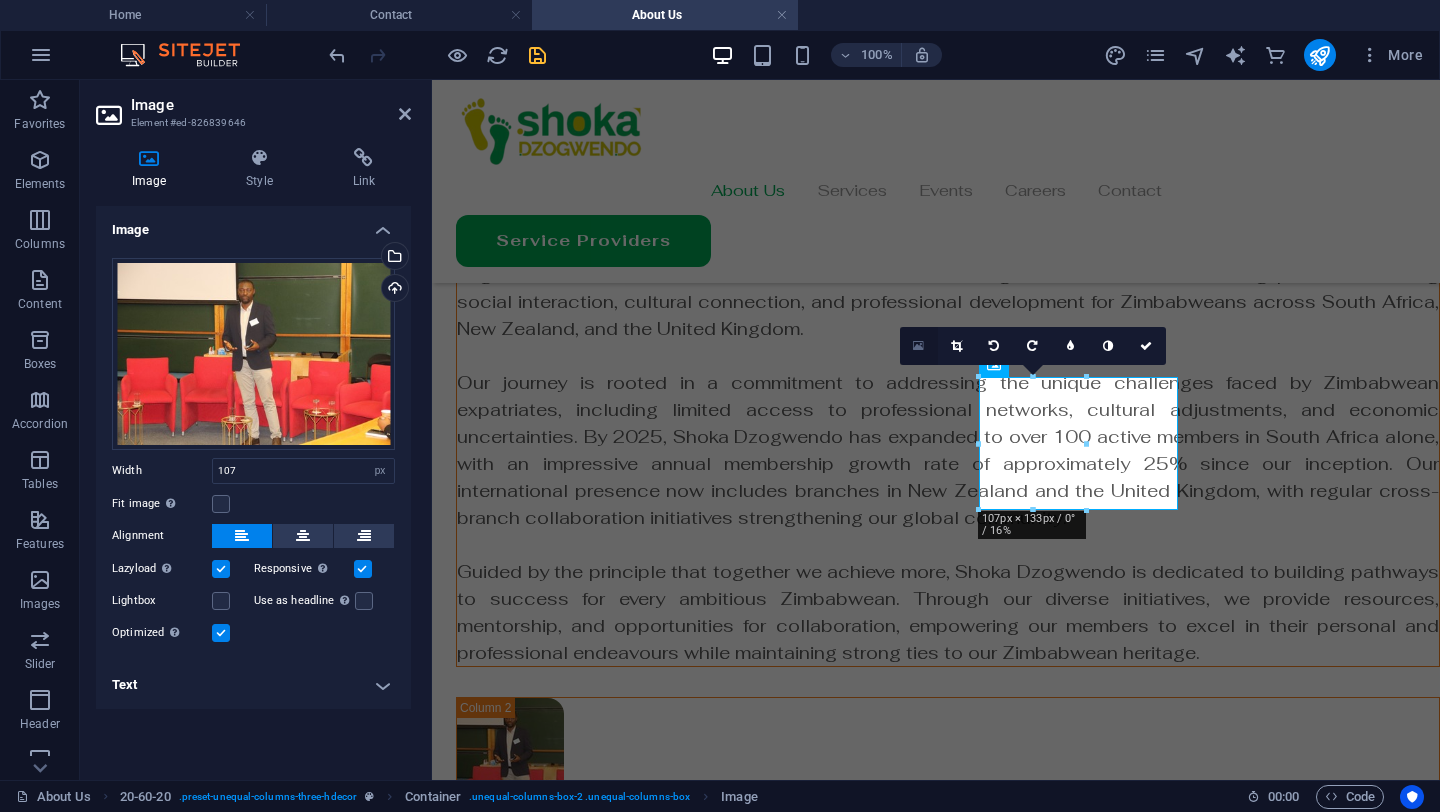 click at bounding box center [918, 346] 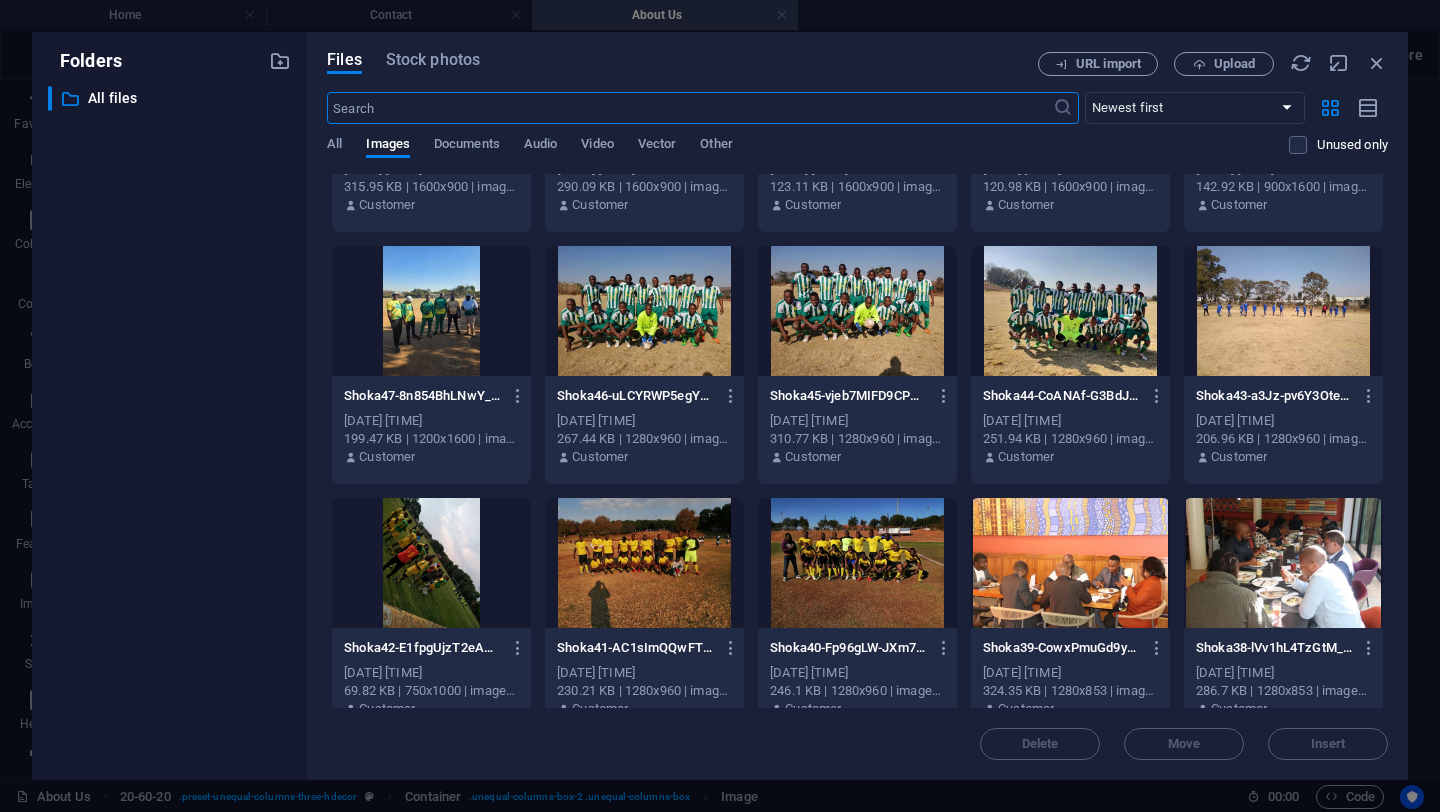 scroll, scrollTop: 191, scrollLeft: 0, axis: vertical 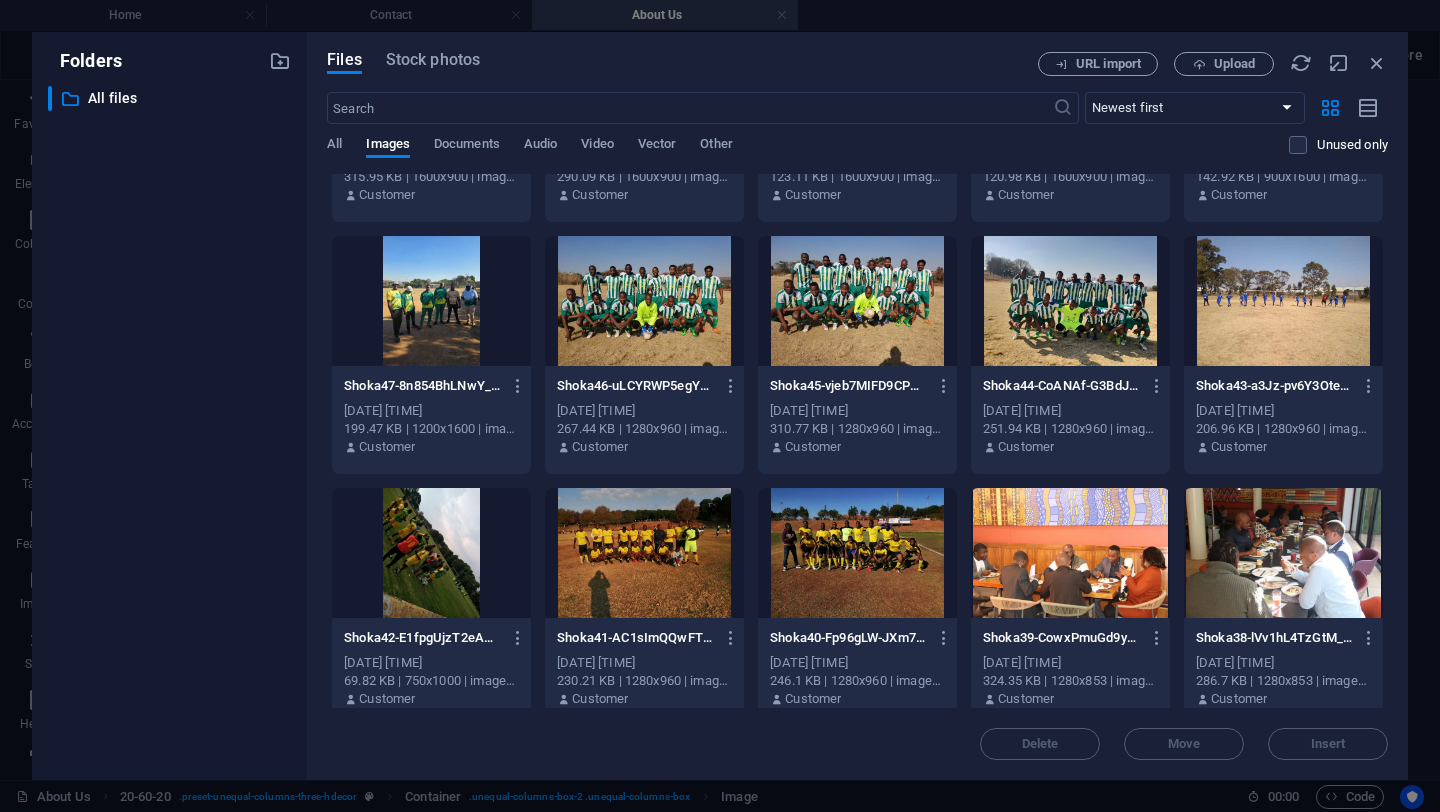 click at bounding box center [644, 301] 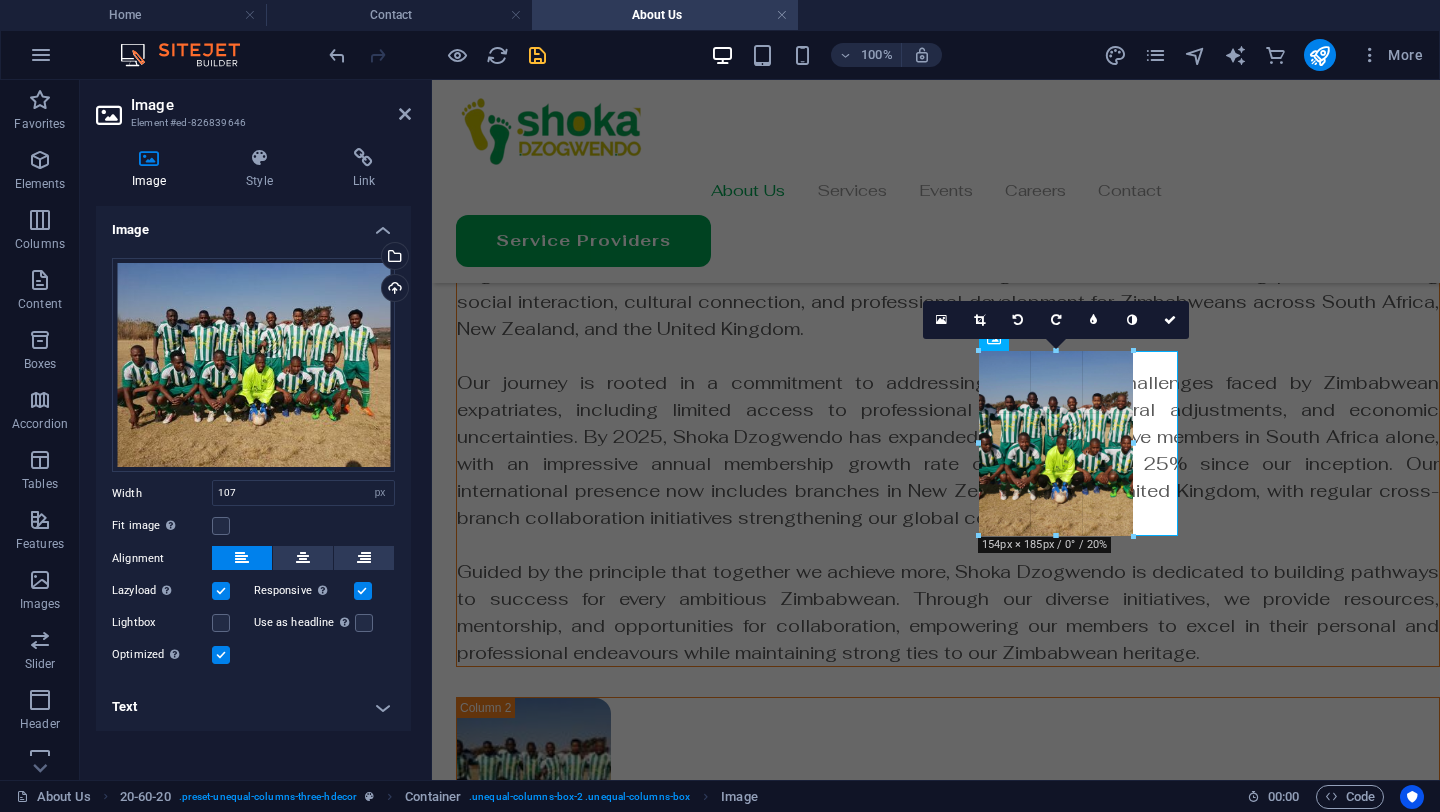 drag, startPoint x: 1085, startPoint y: 437, endPoint x: 1132, endPoint y: 434, distance: 47.095646 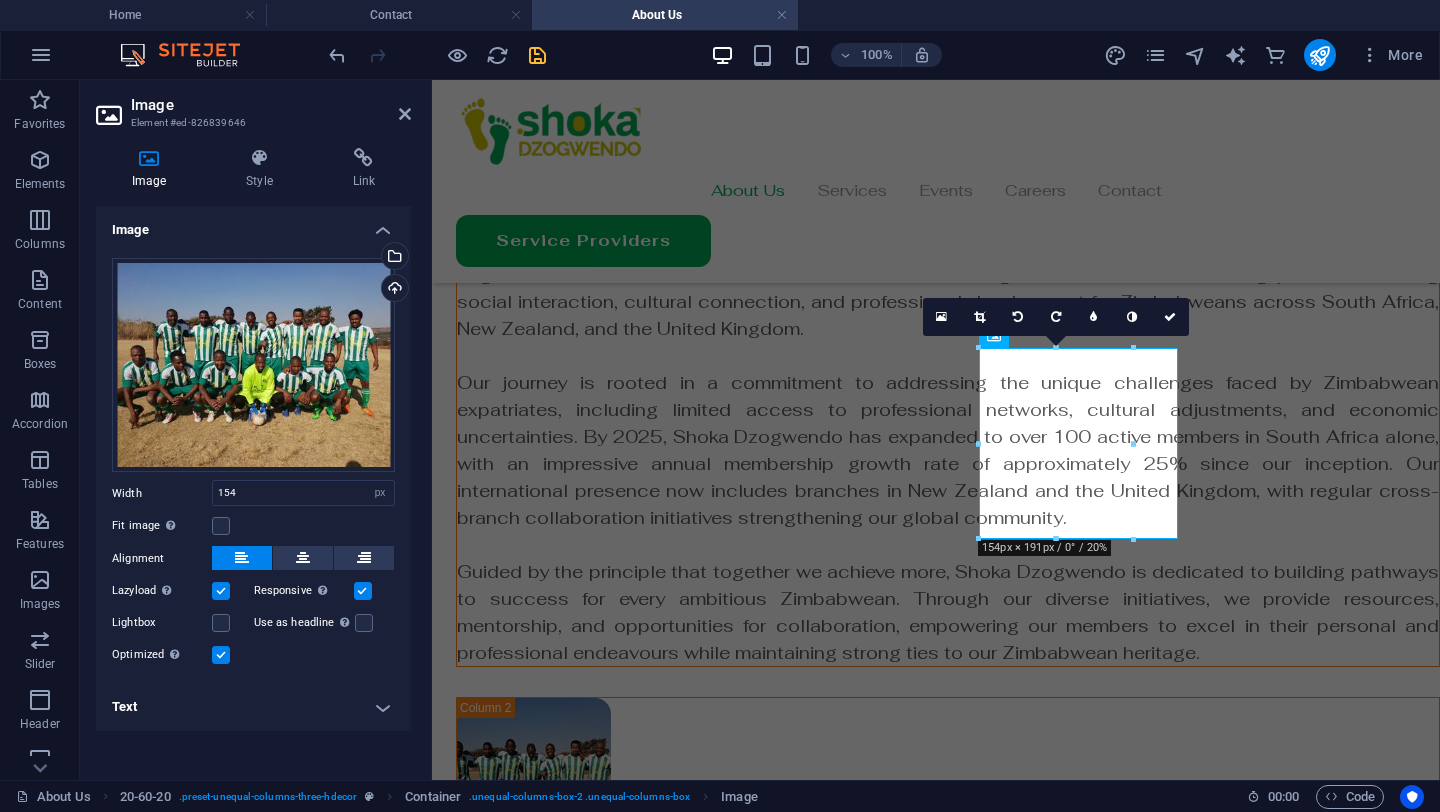 type on "107" 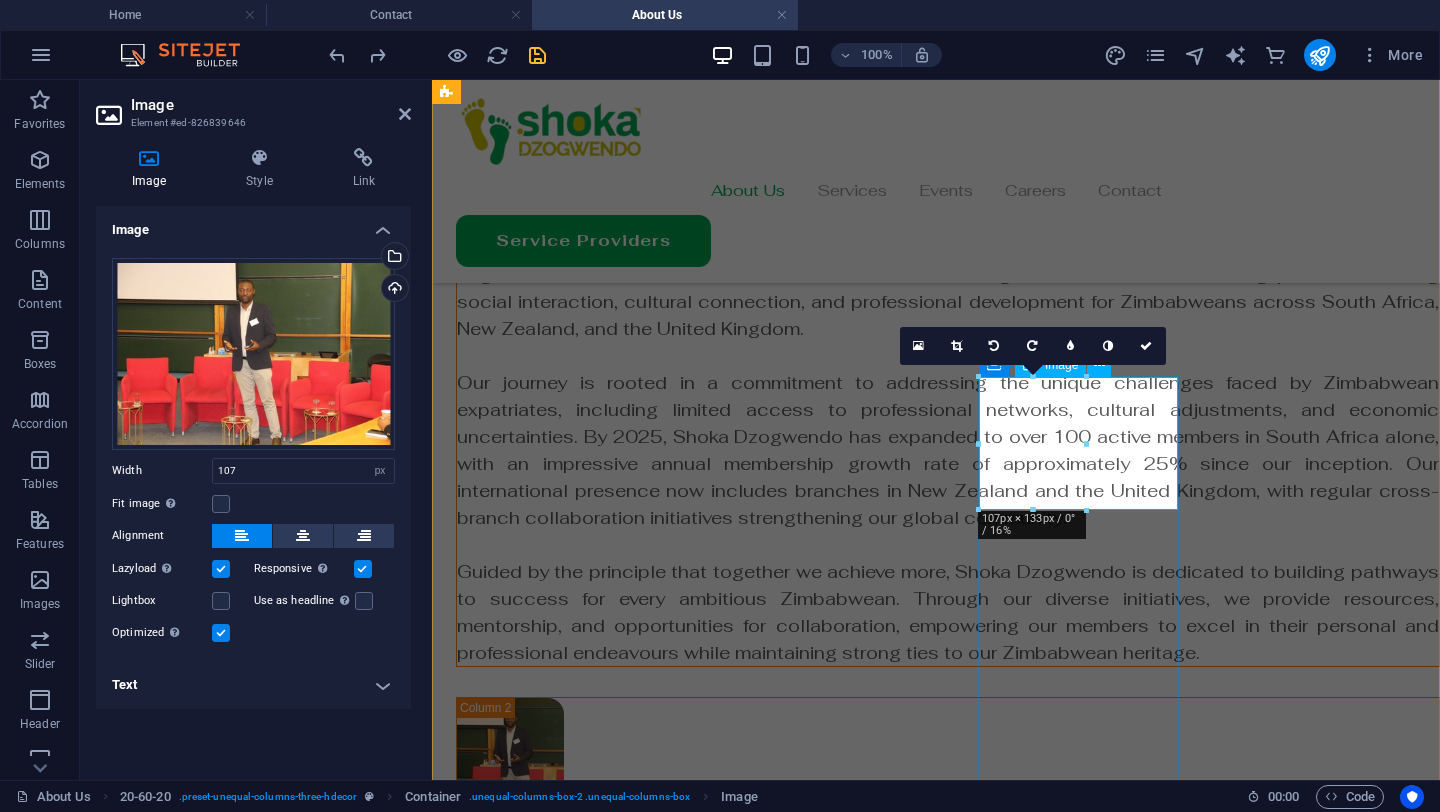 type 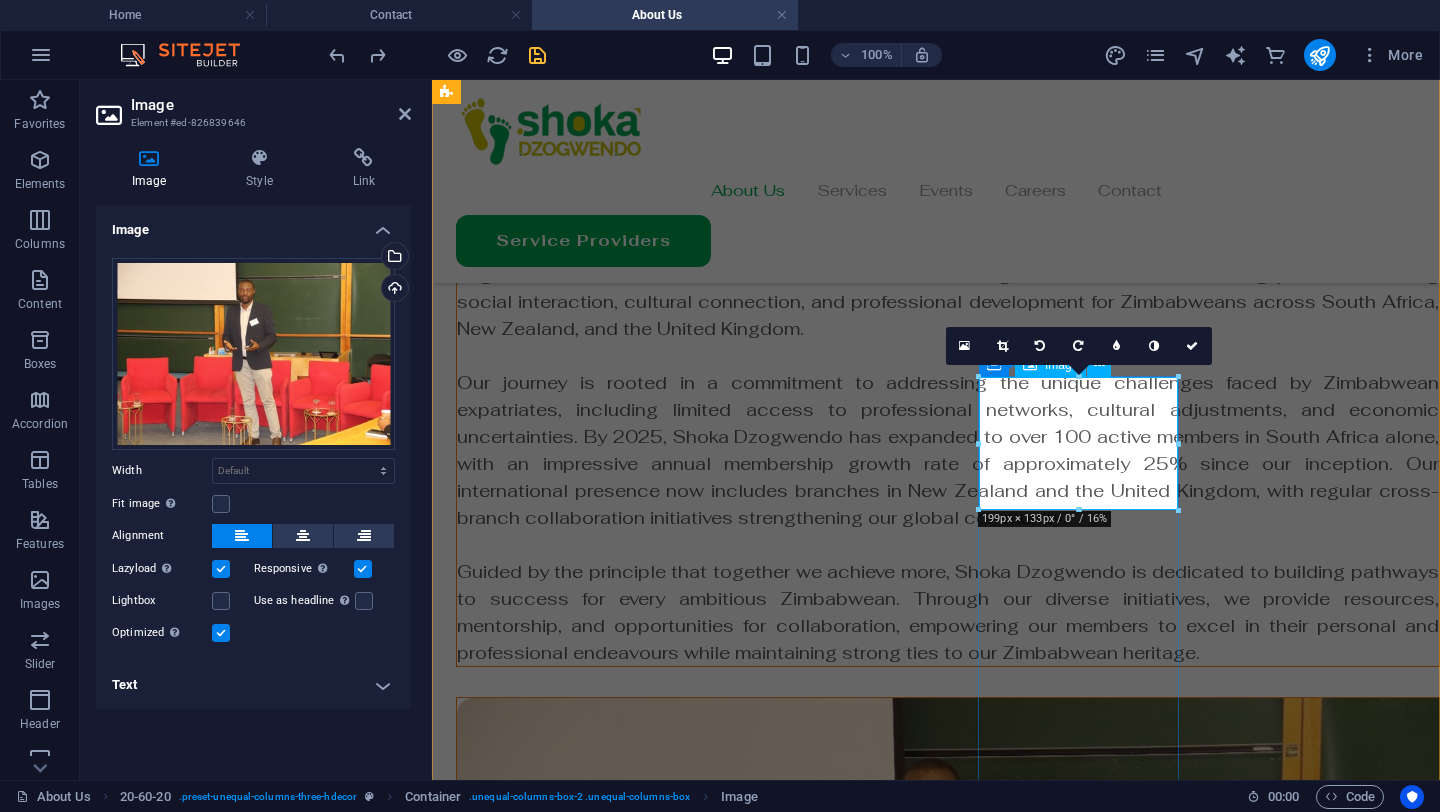 click at bounding box center (948, 1033) 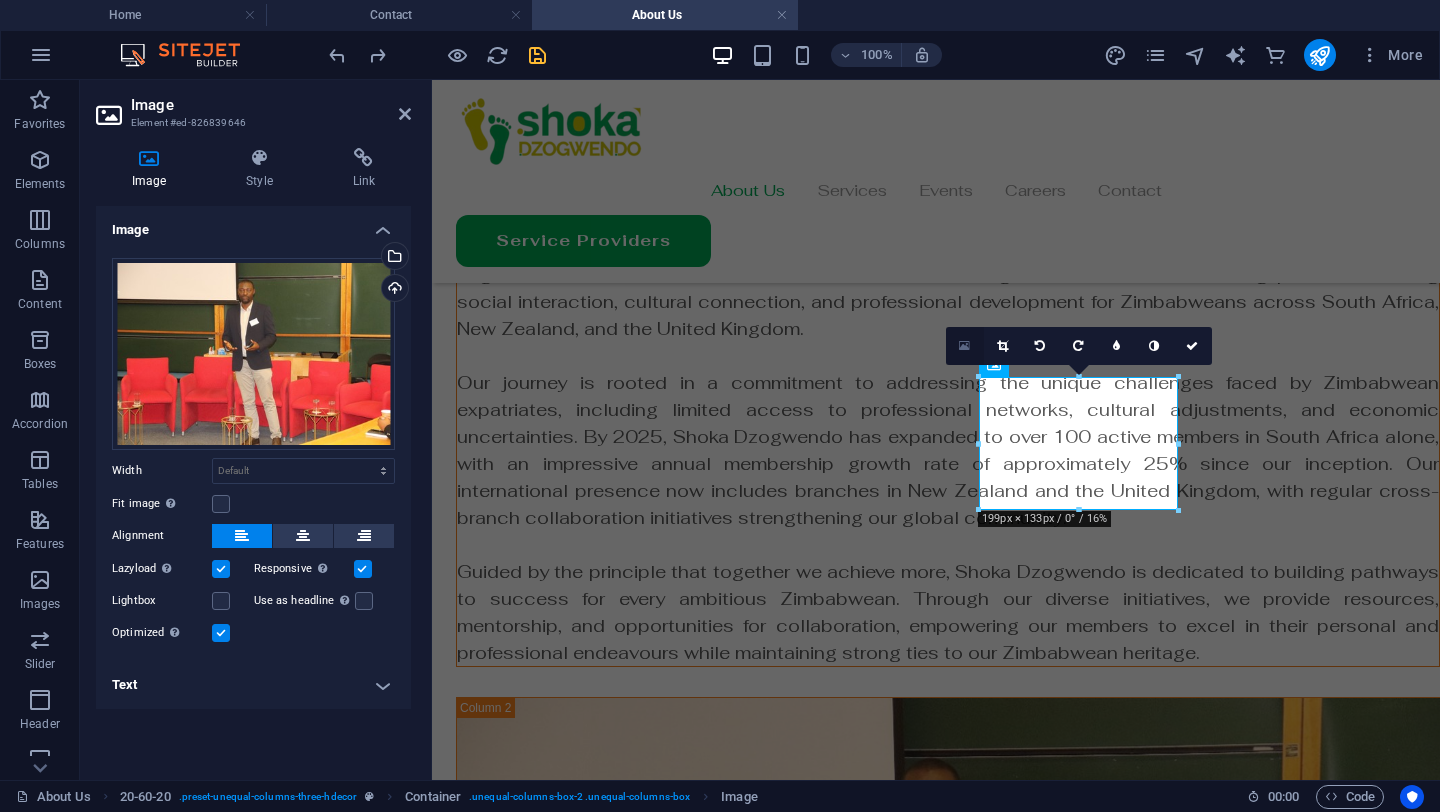 click at bounding box center [964, 346] 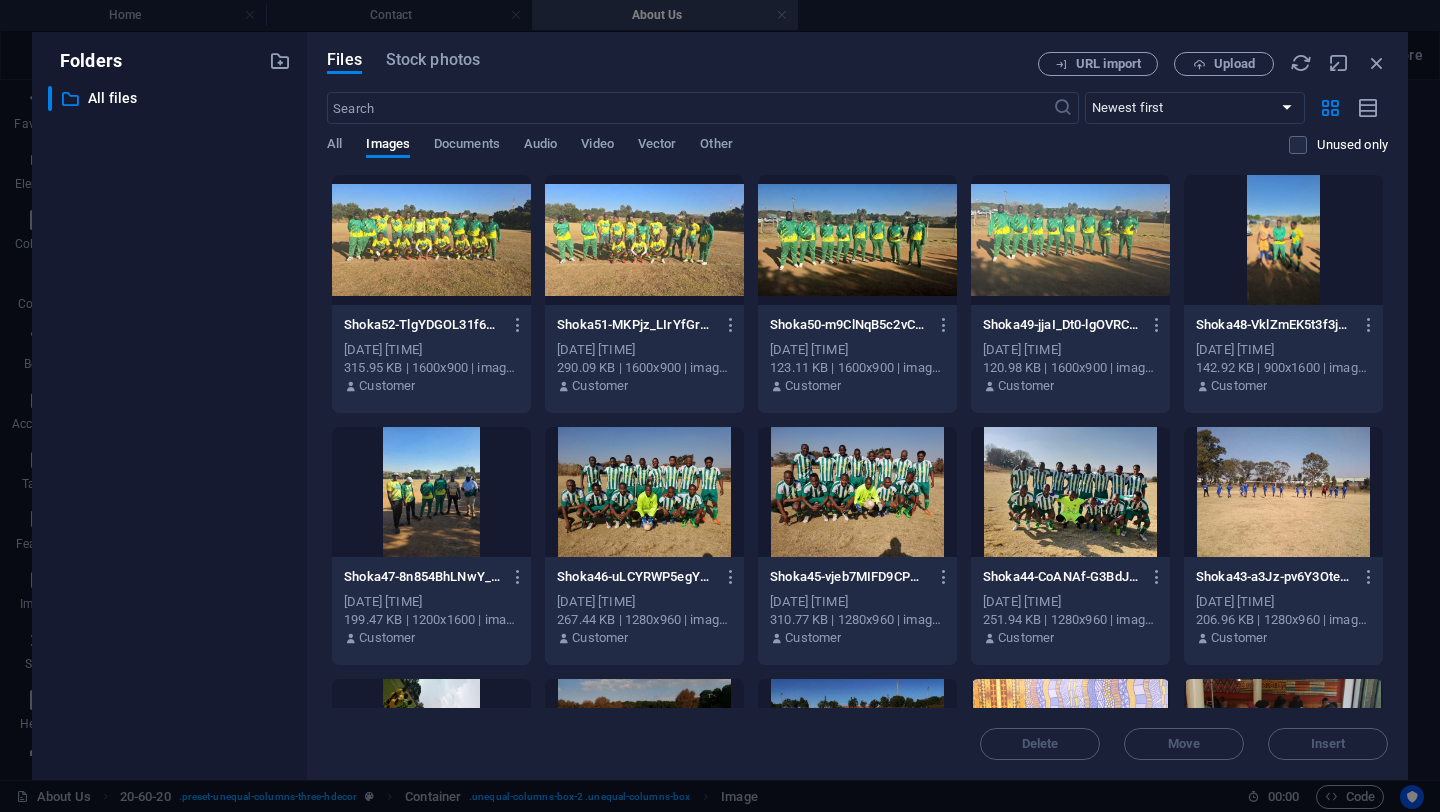 click at bounding box center [644, 492] 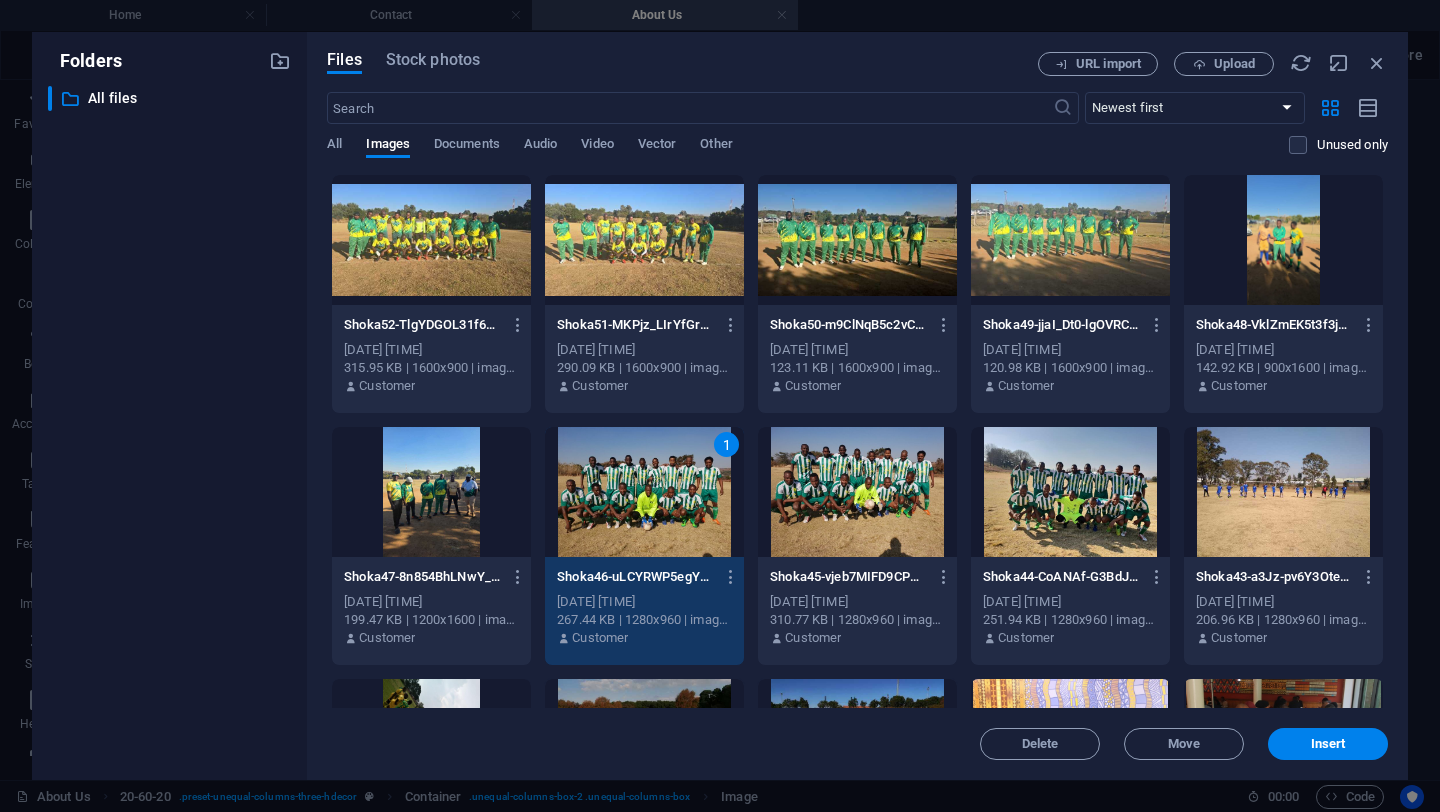 click on "1" at bounding box center [644, 492] 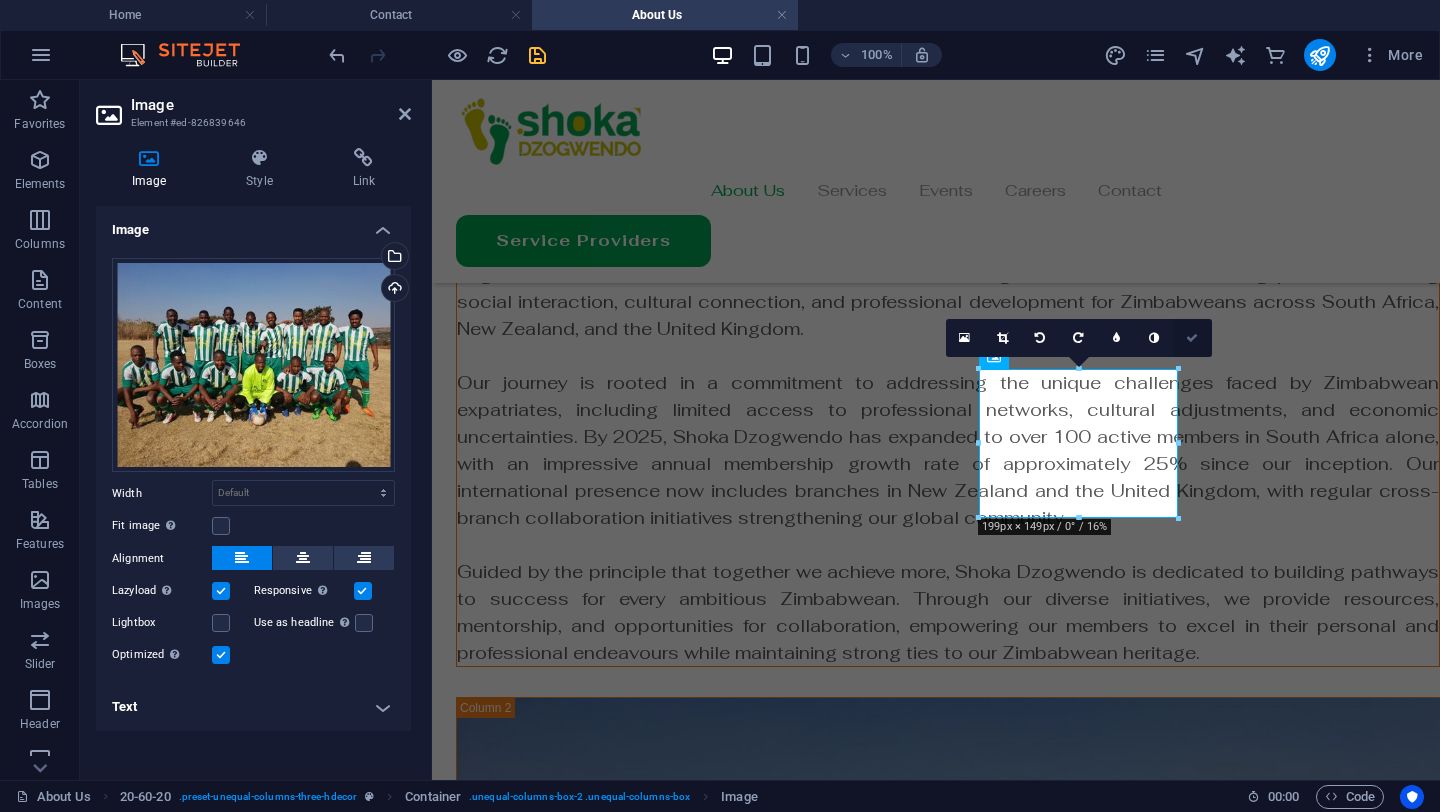 click at bounding box center [1192, 338] 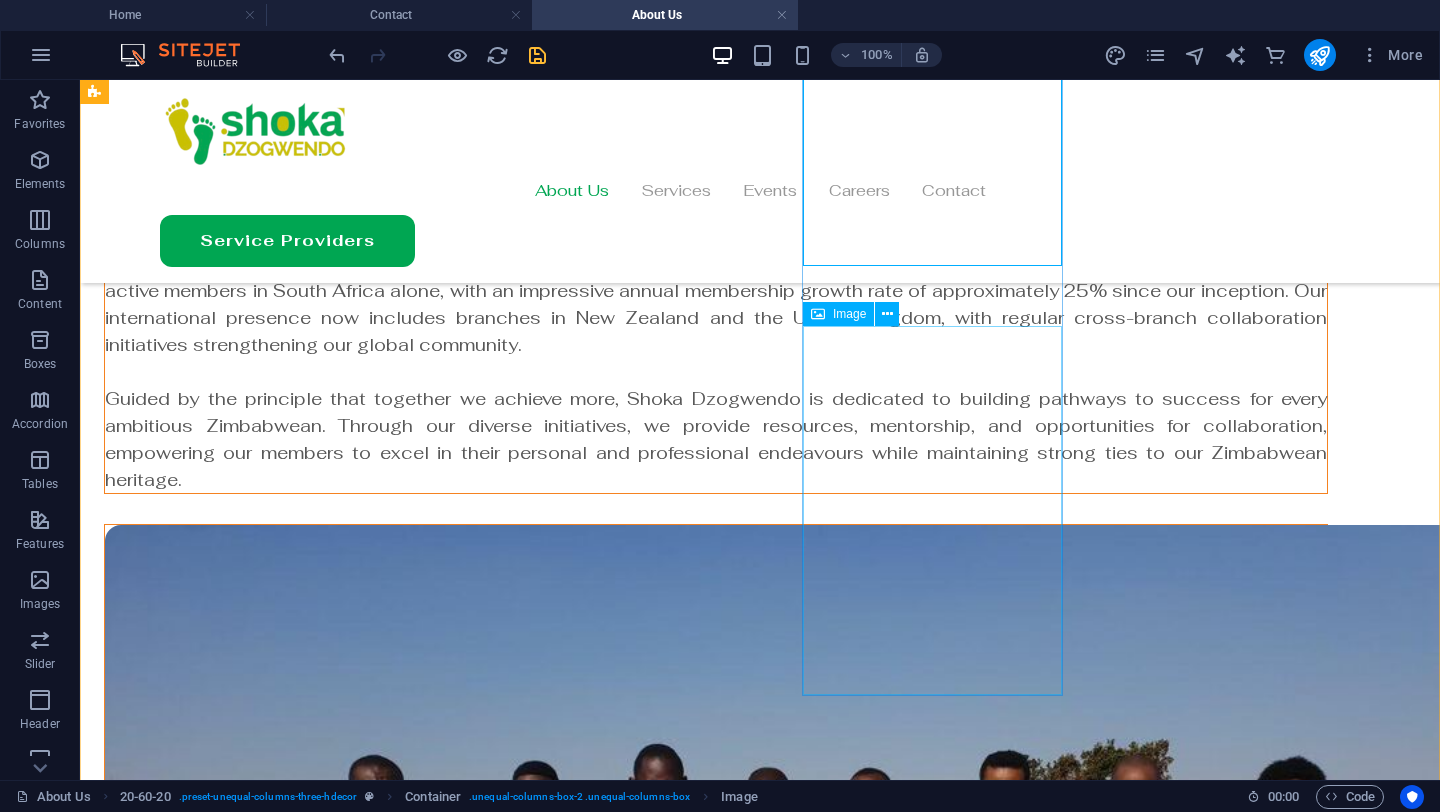 scroll, scrollTop: 323, scrollLeft: 0, axis: vertical 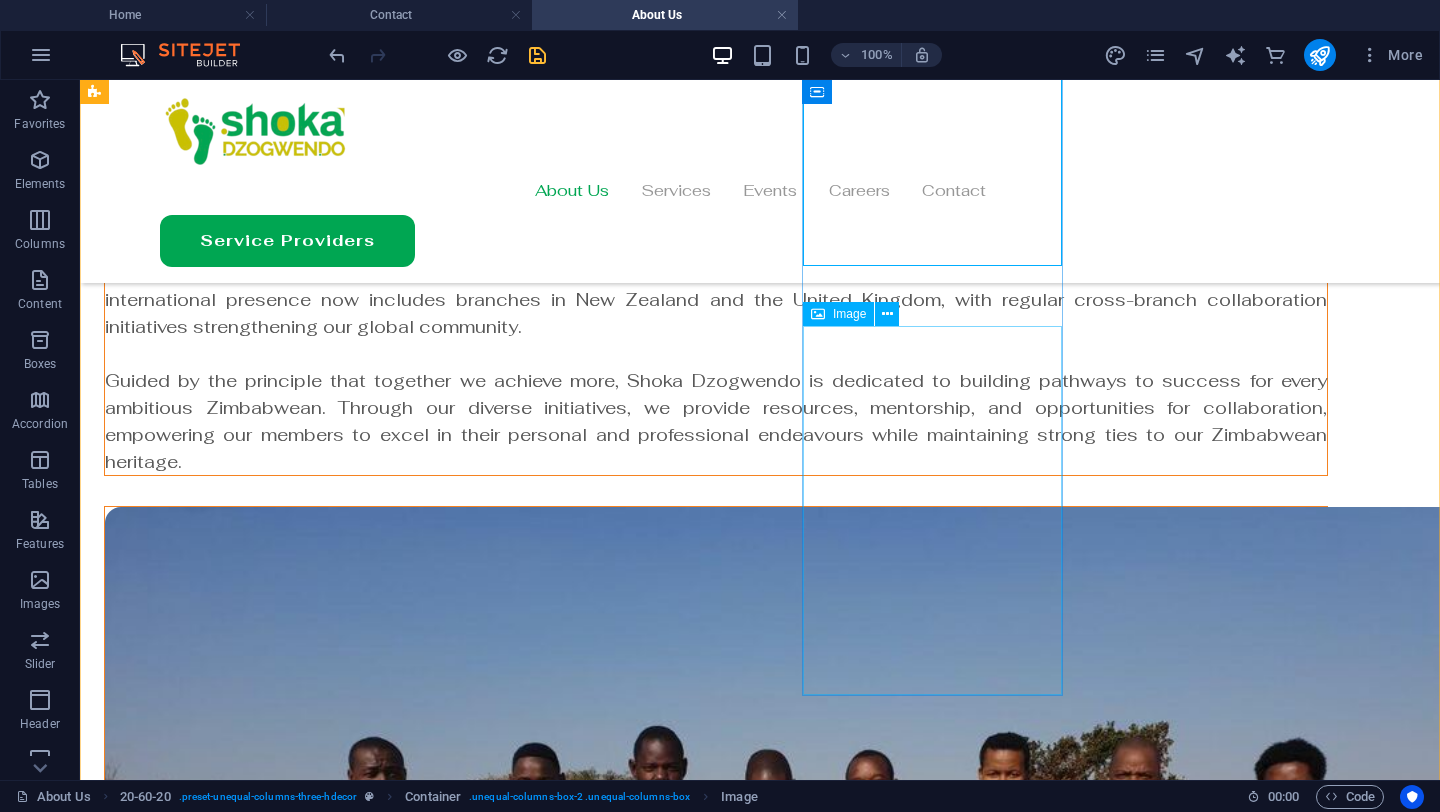 click at bounding box center (716, 2554) 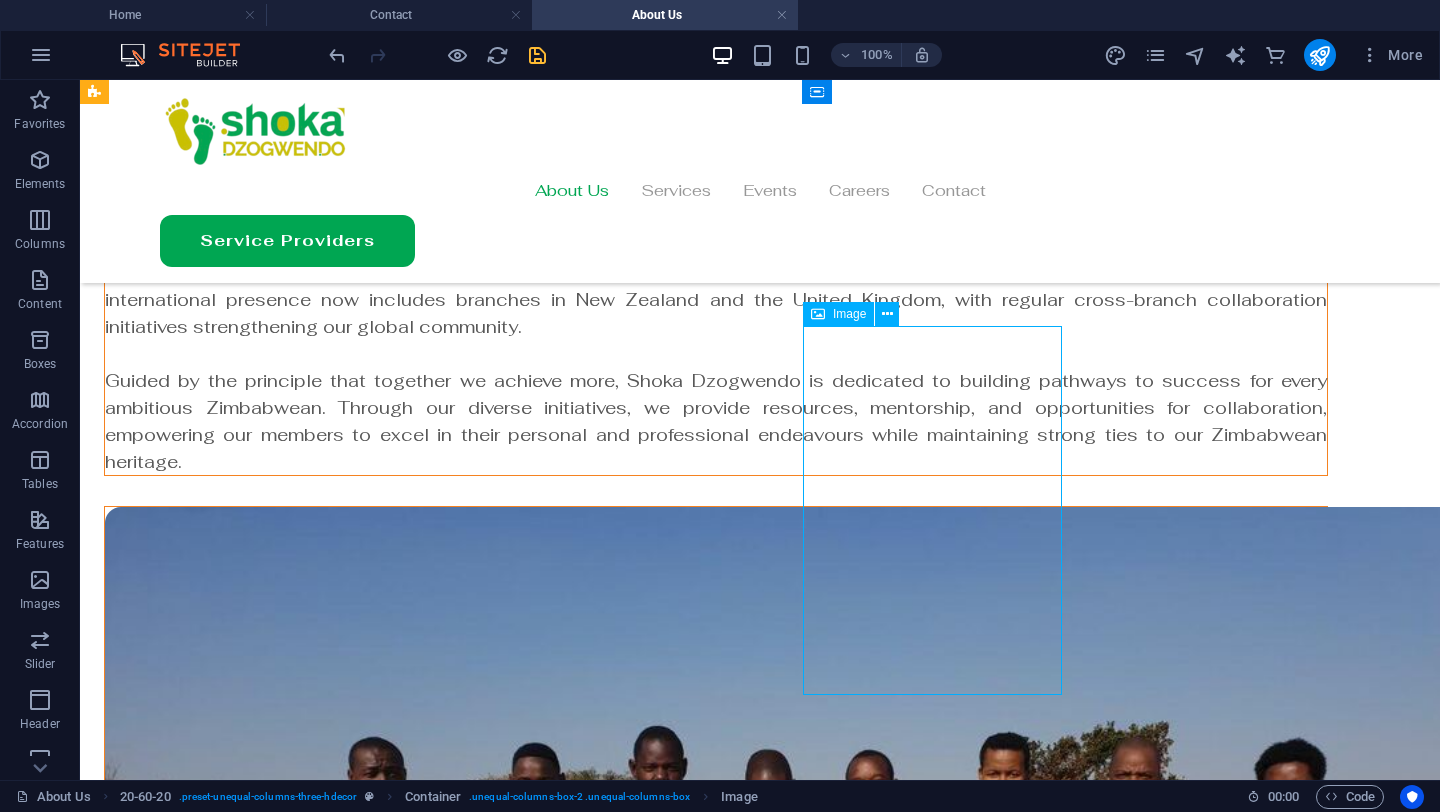 click at bounding box center [716, 2554] 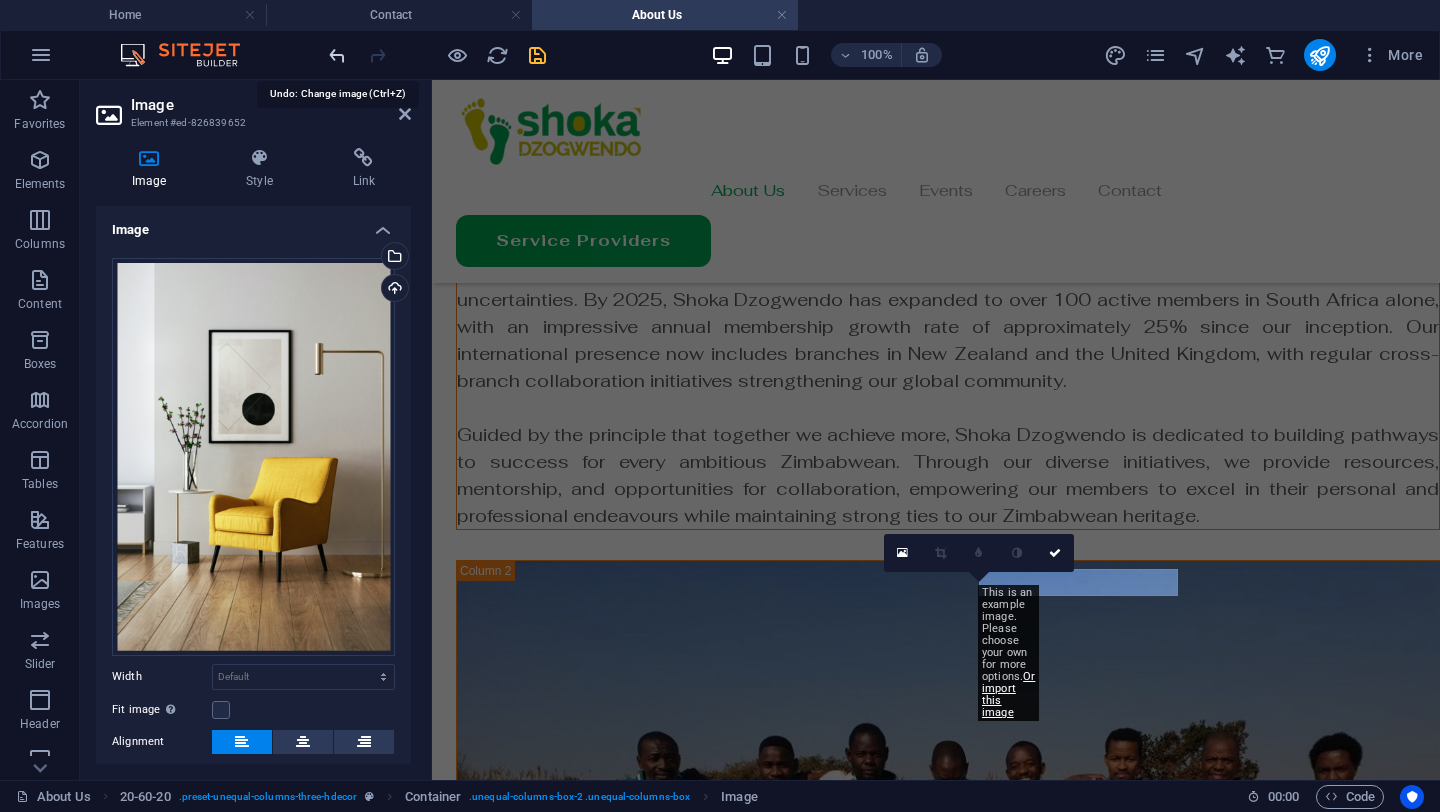 click at bounding box center (337, 55) 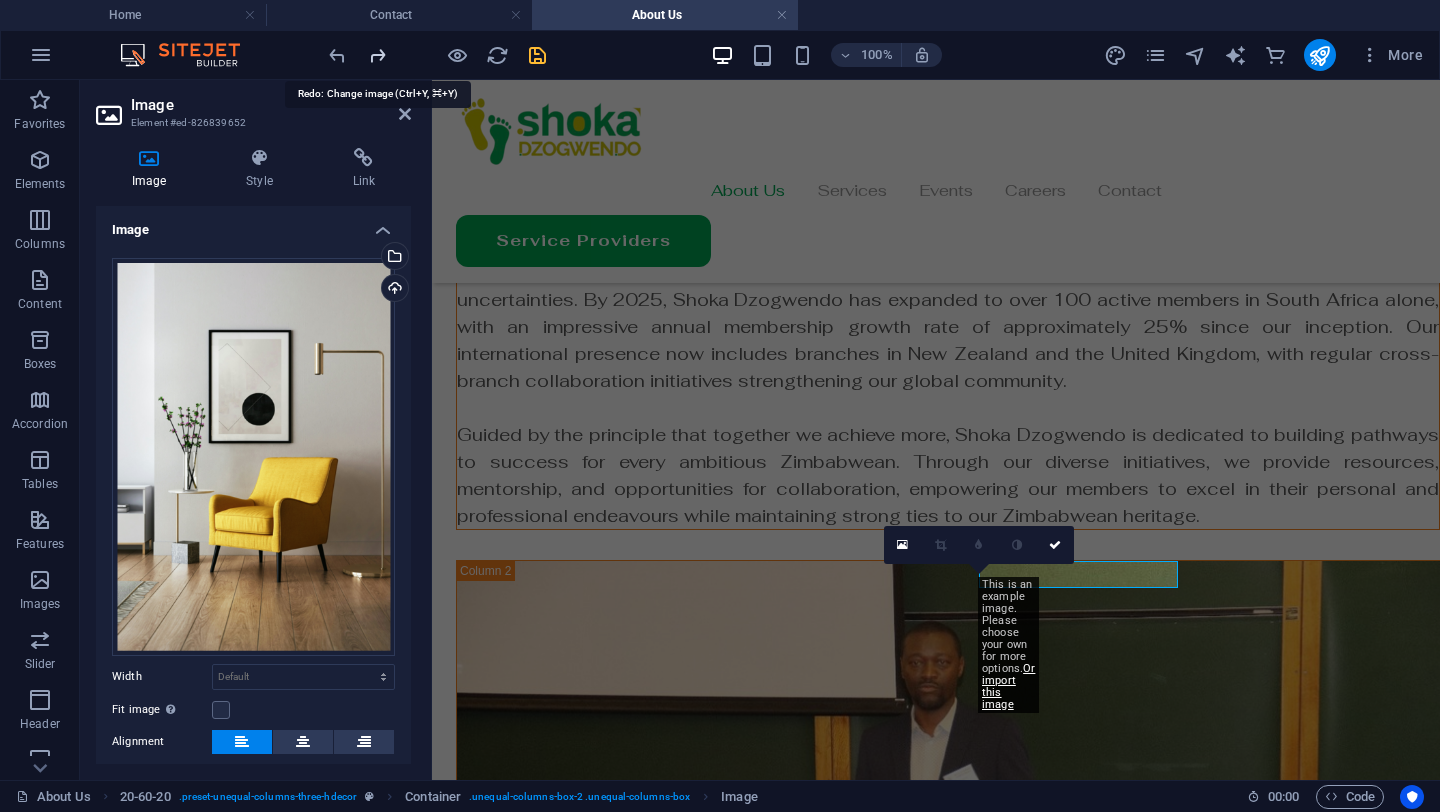 click at bounding box center [377, 55] 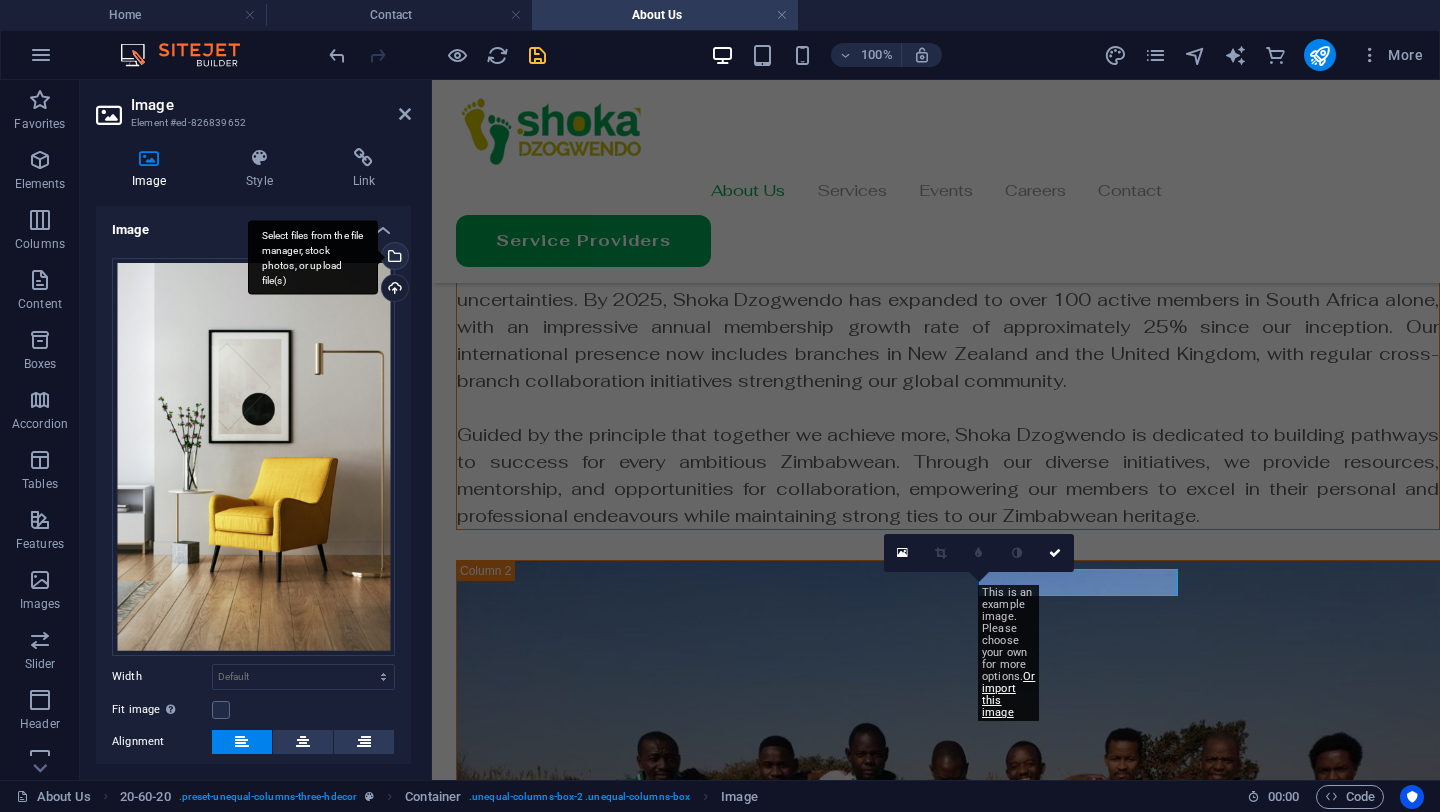 click on "Select files from the file manager, stock photos, or upload file(s)" at bounding box center [393, 258] 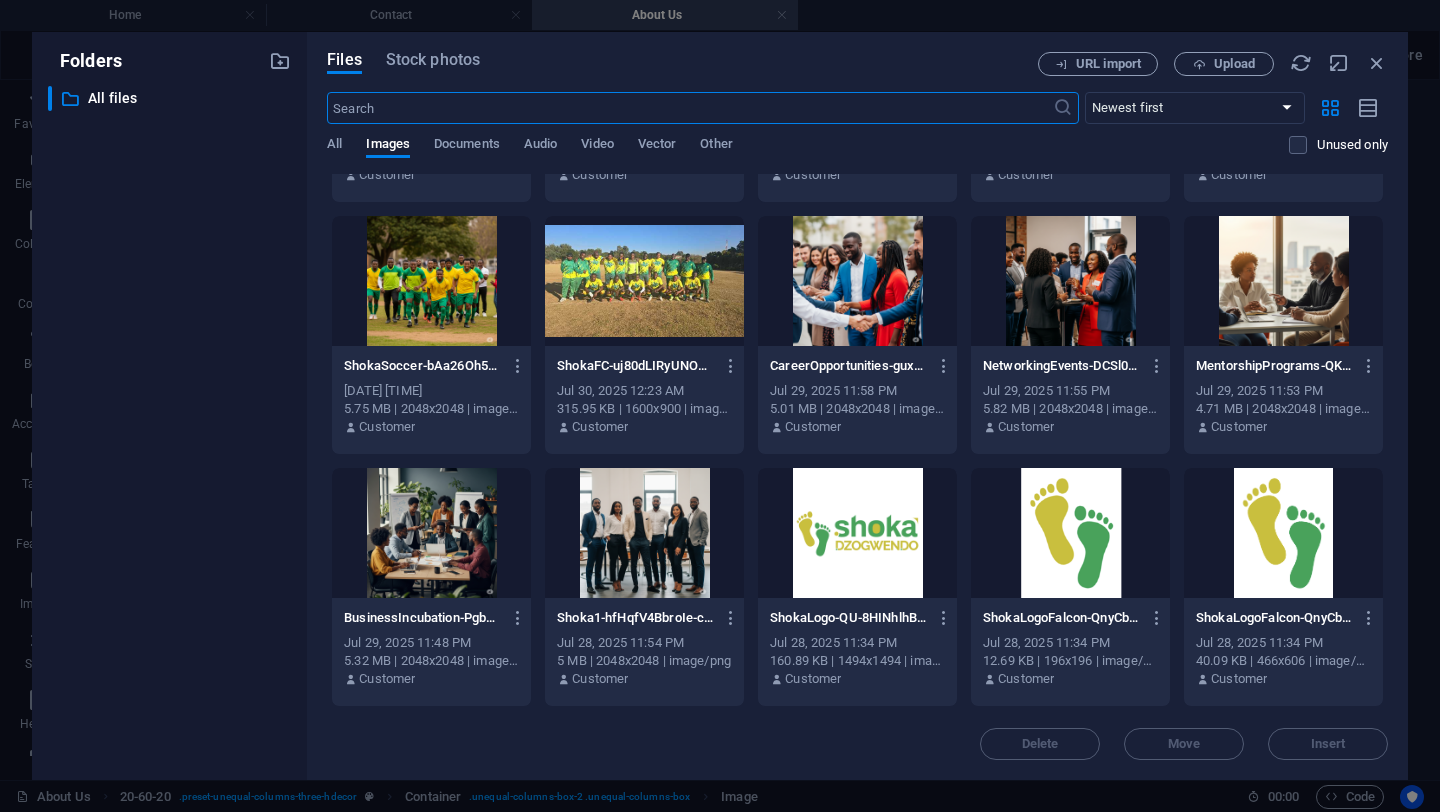 scroll, scrollTop: 5502, scrollLeft: 0, axis: vertical 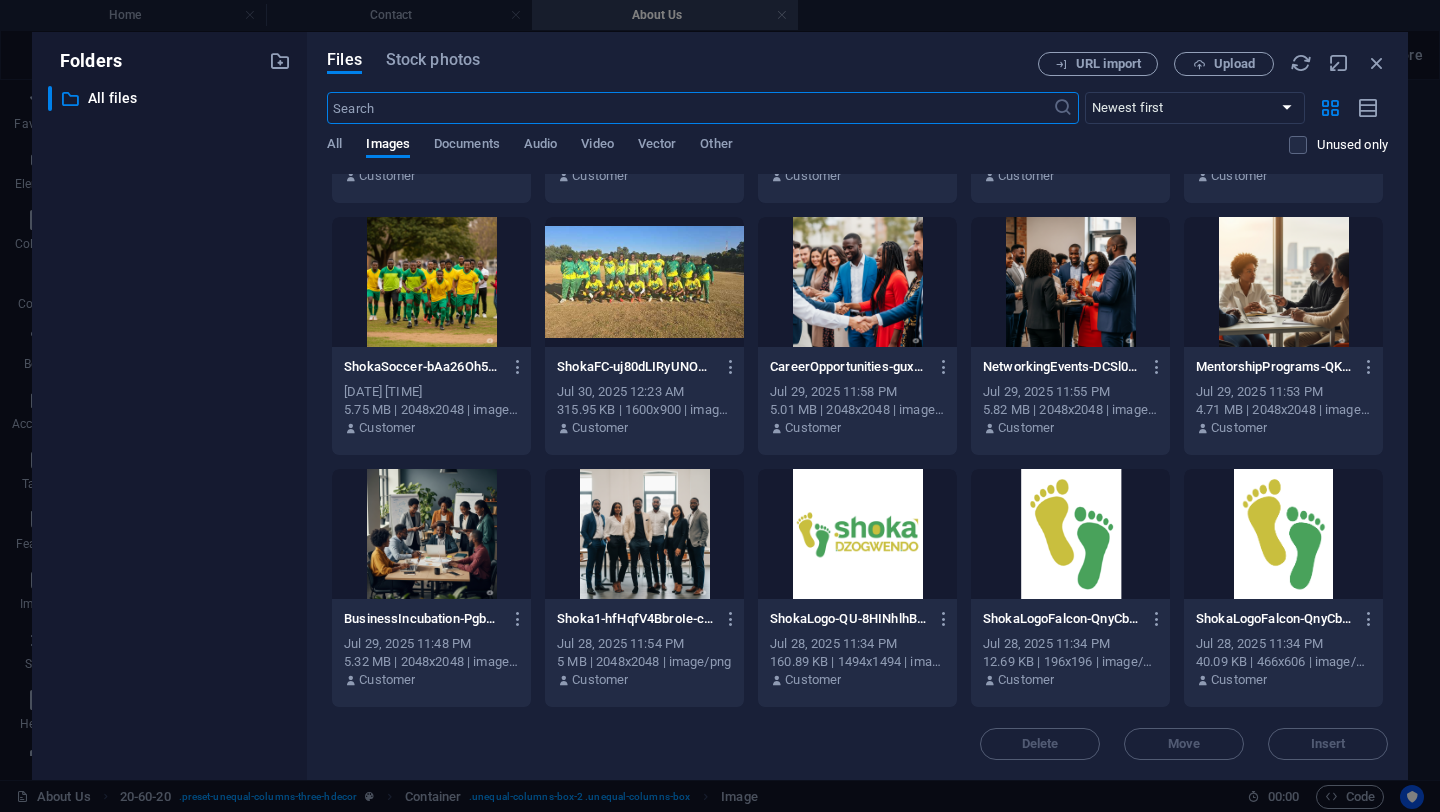 click at bounding box center (1070, 534) 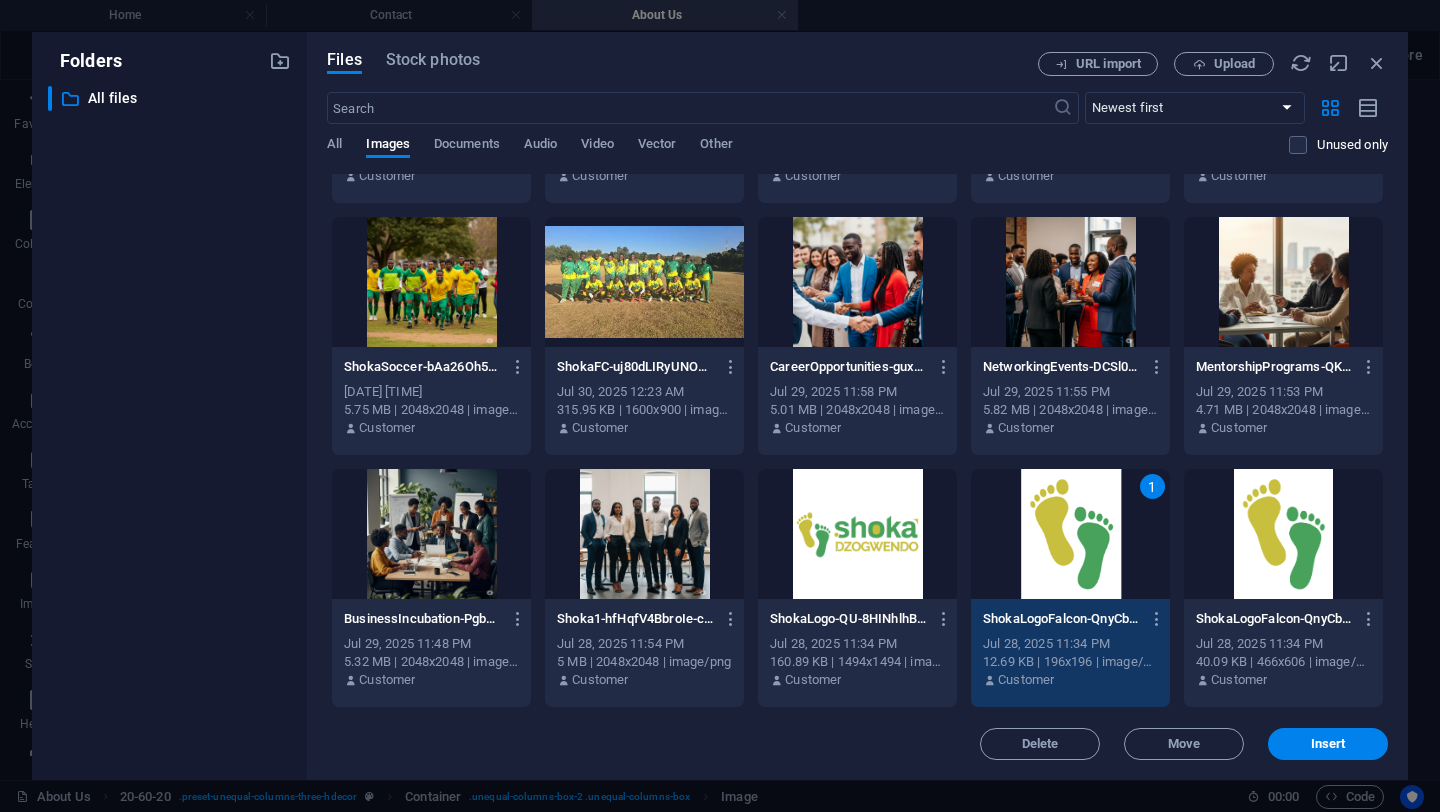 click on "1" at bounding box center (1070, 534) 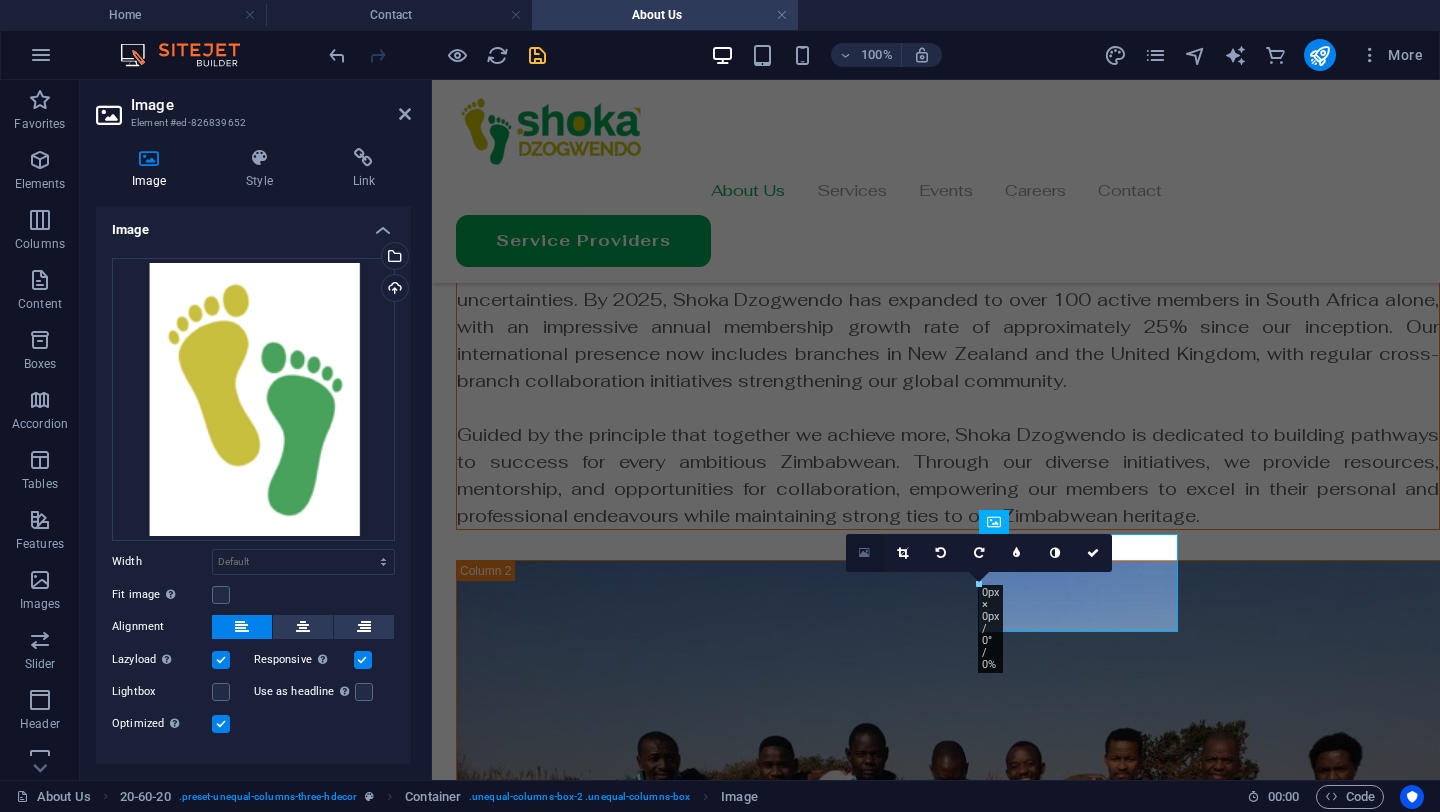 click at bounding box center (864, 553) 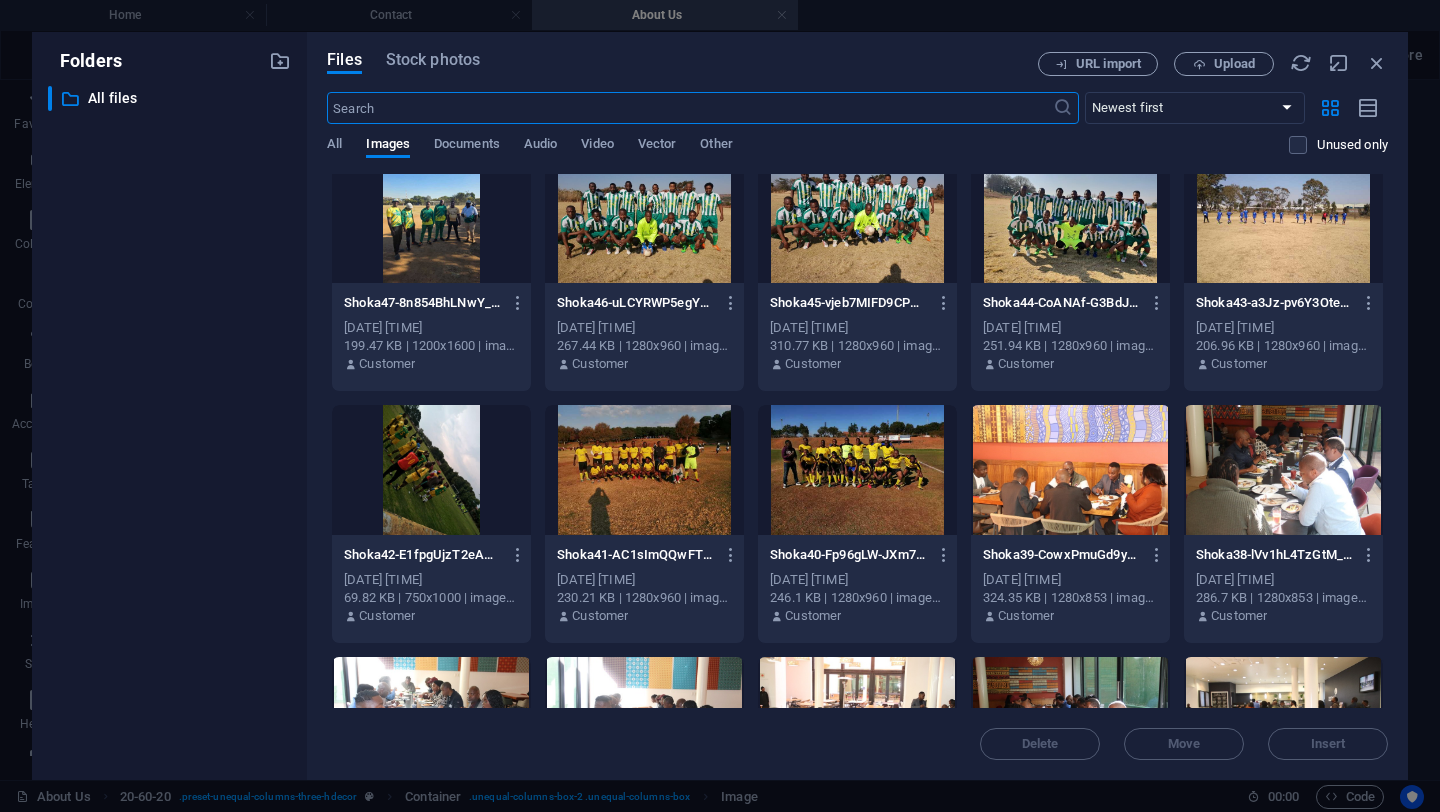 scroll, scrollTop: 408, scrollLeft: 0, axis: vertical 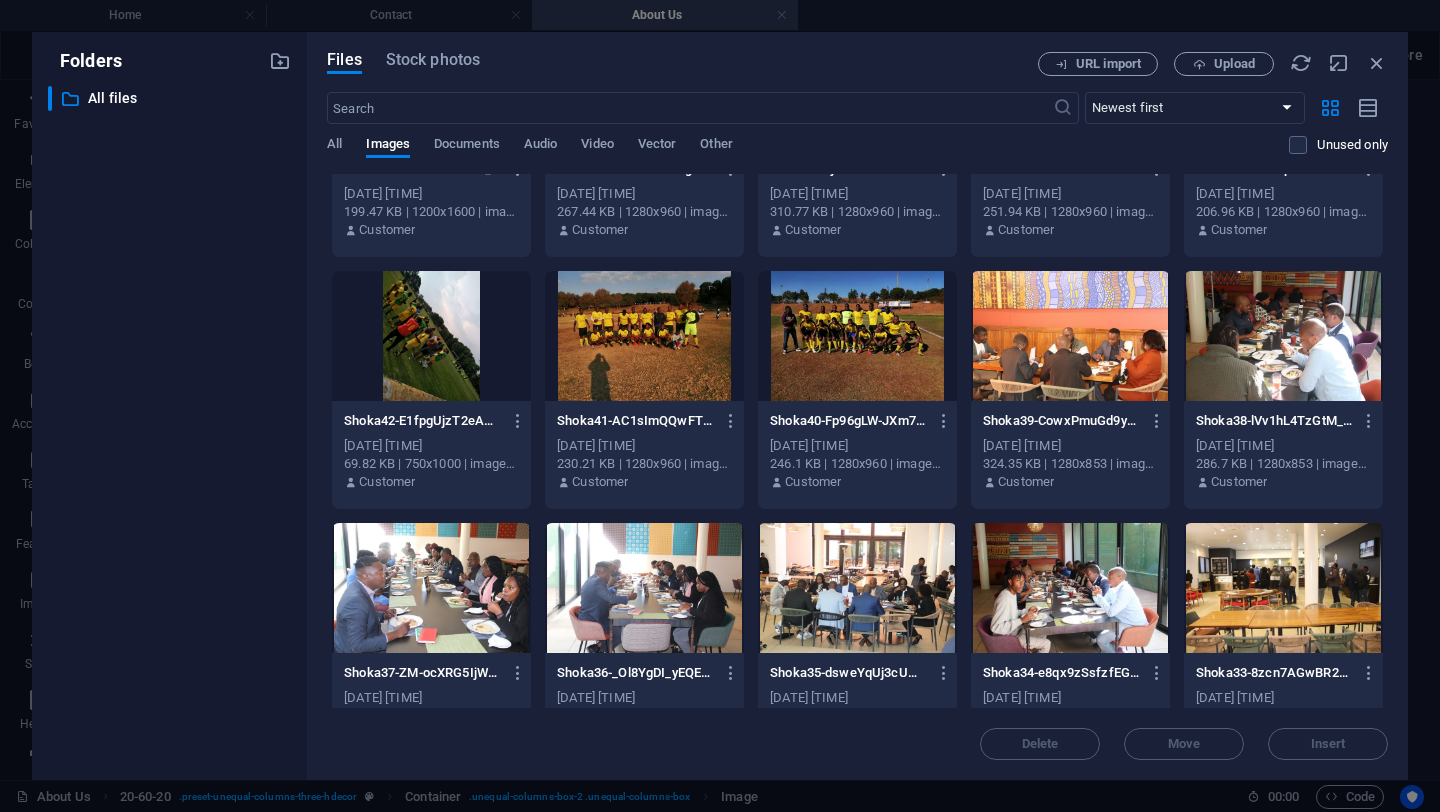 click at bounding box center [431, 336] 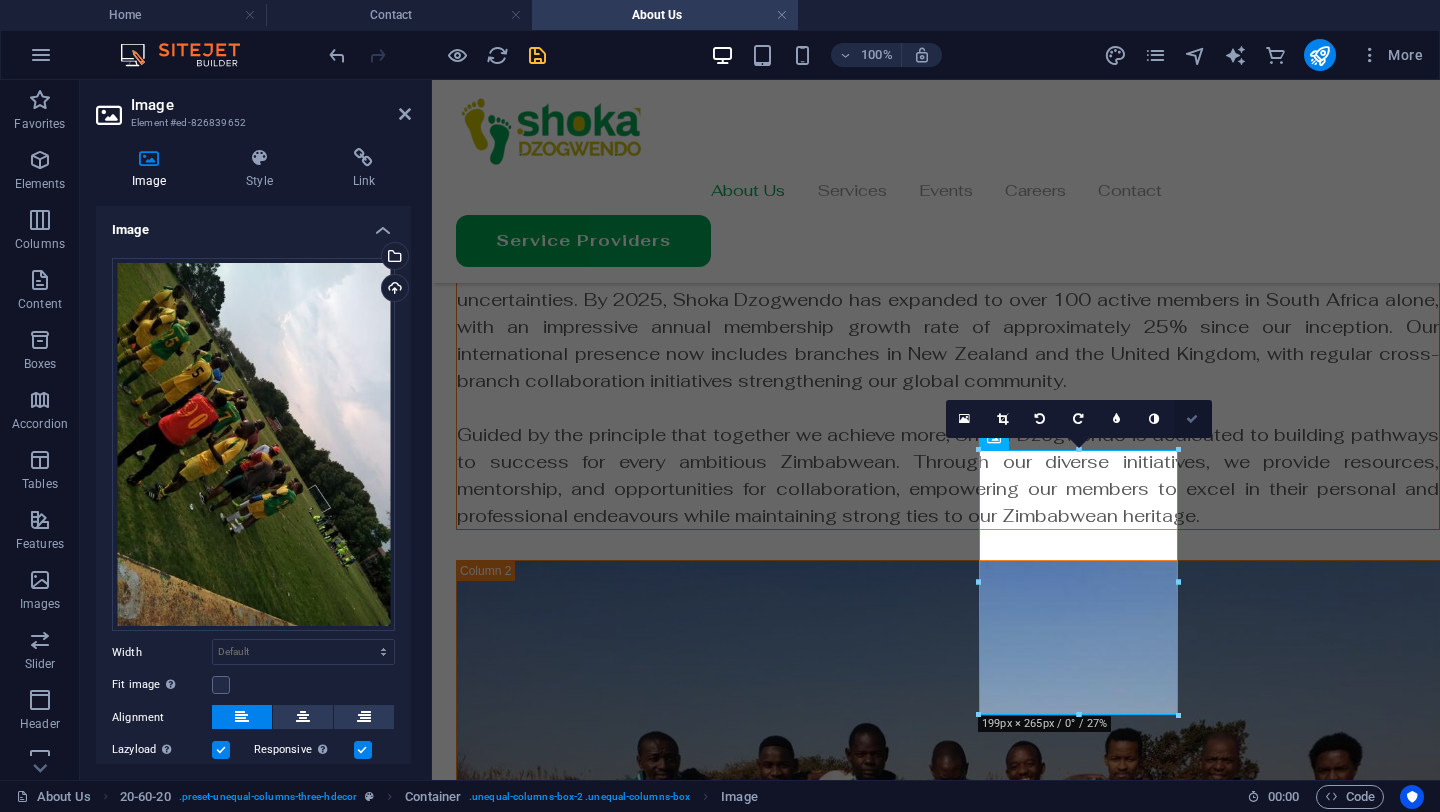 click at bounding box center [1193, 419] 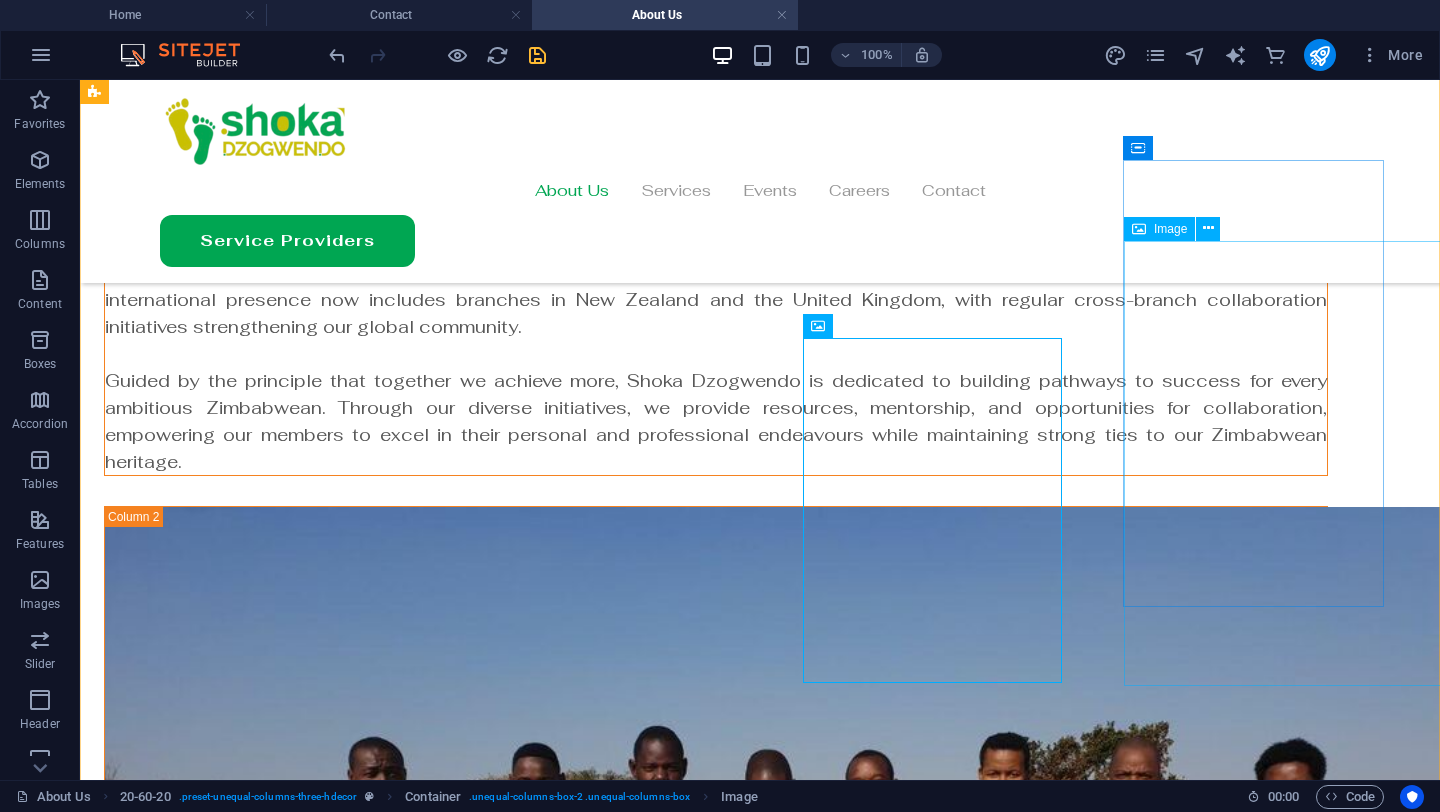 click at bounding box center [716, 2921] 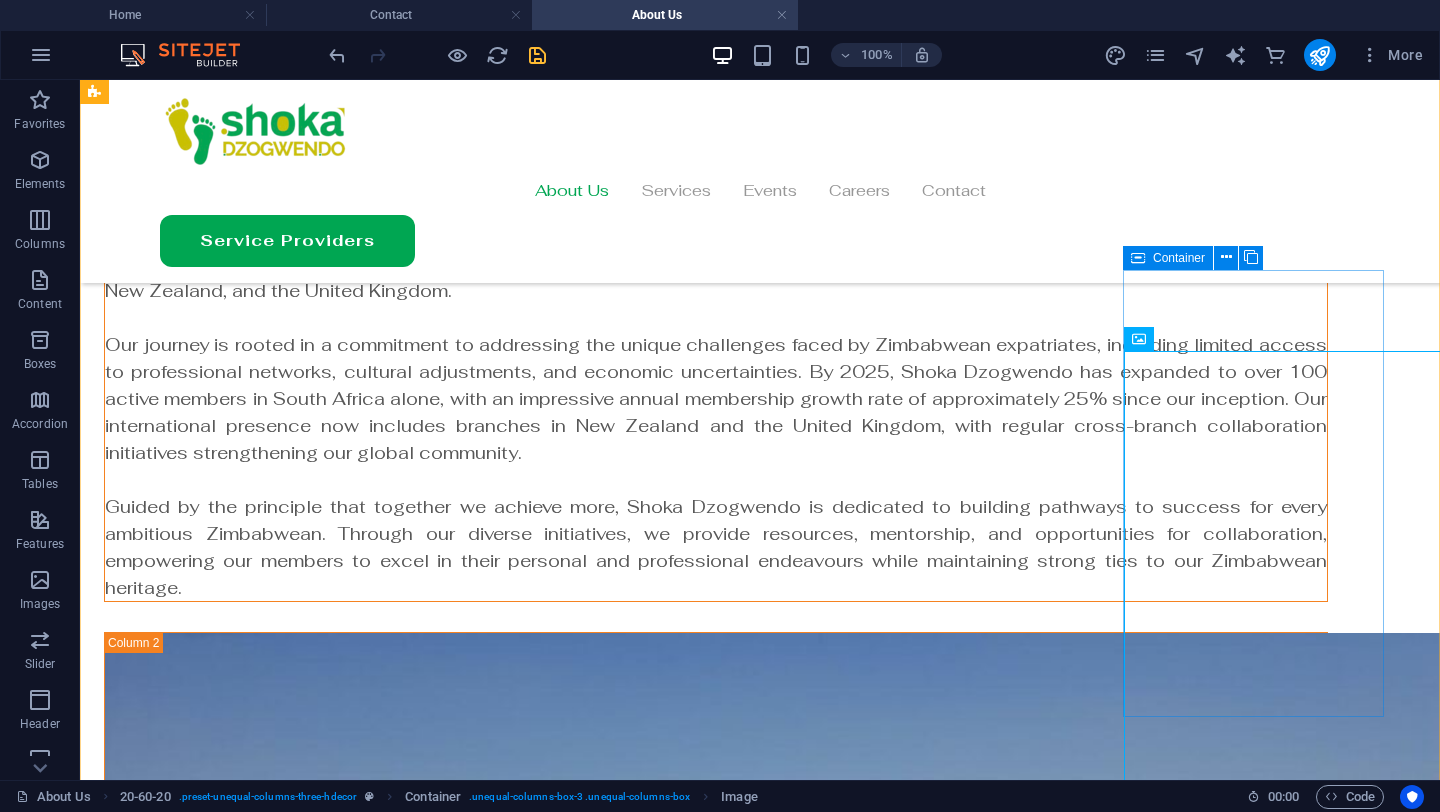 scroll, scrollTop: 196, scrollLeft: 0, axis: vertical 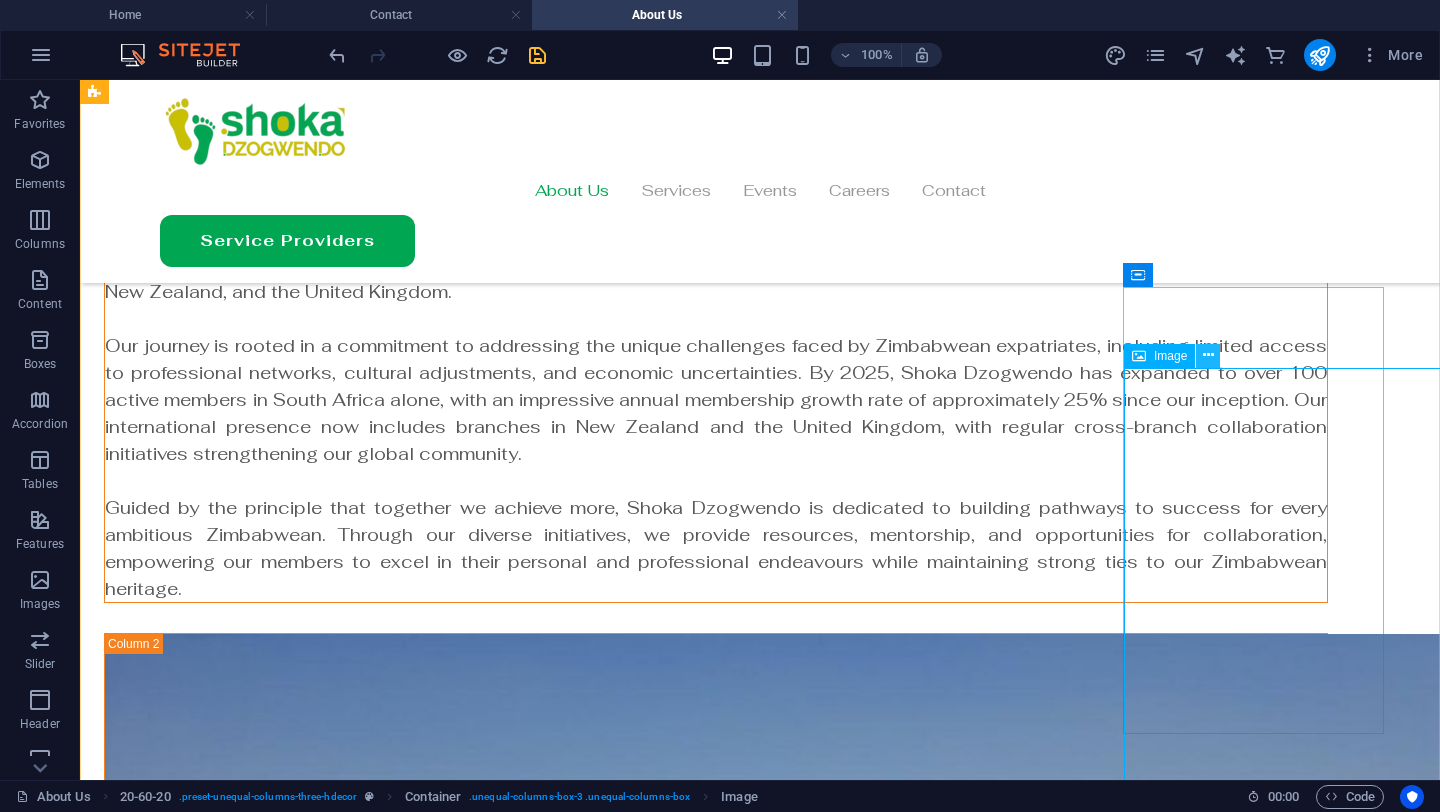 click at bounding box center [1208, 355] 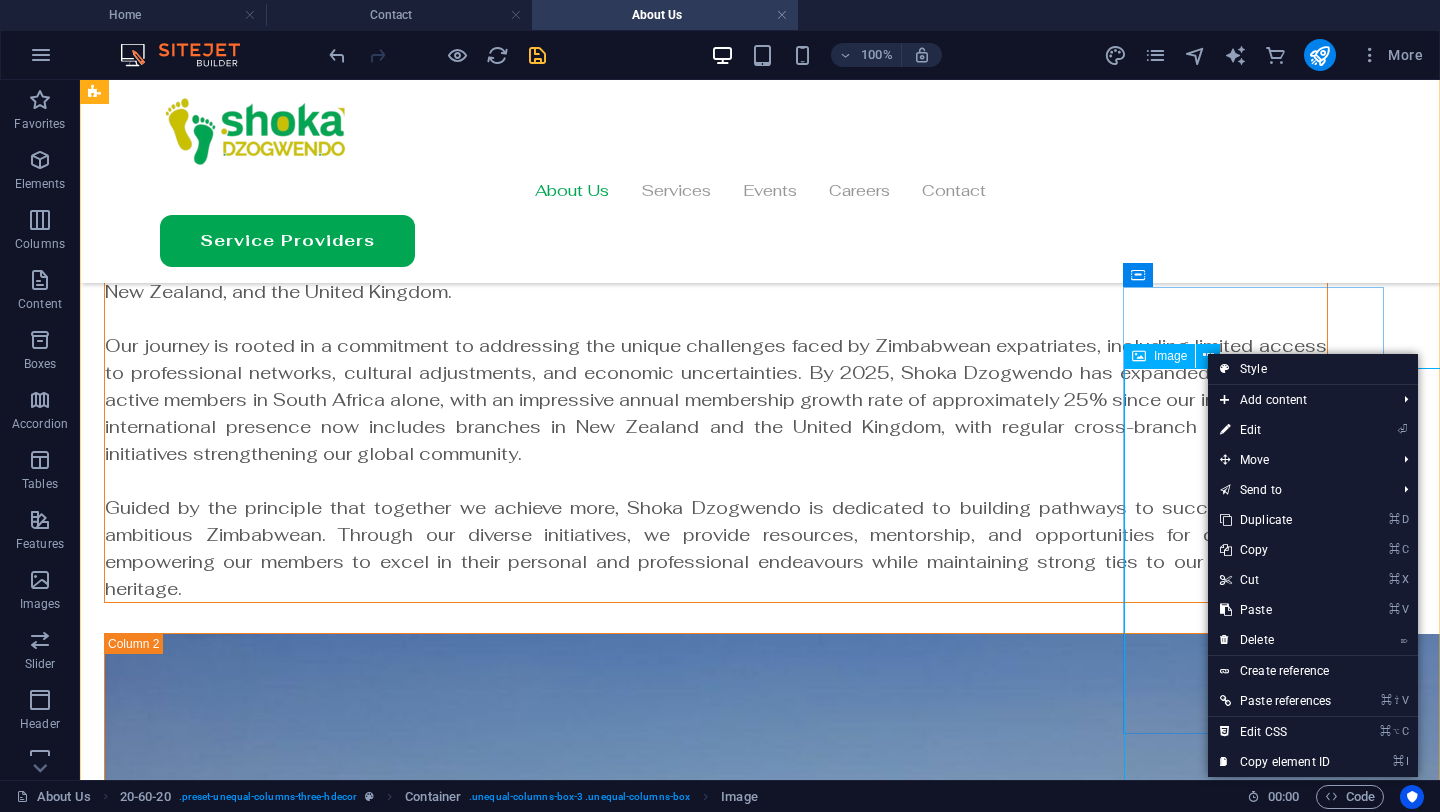 click at bounding box center (716, 3048) 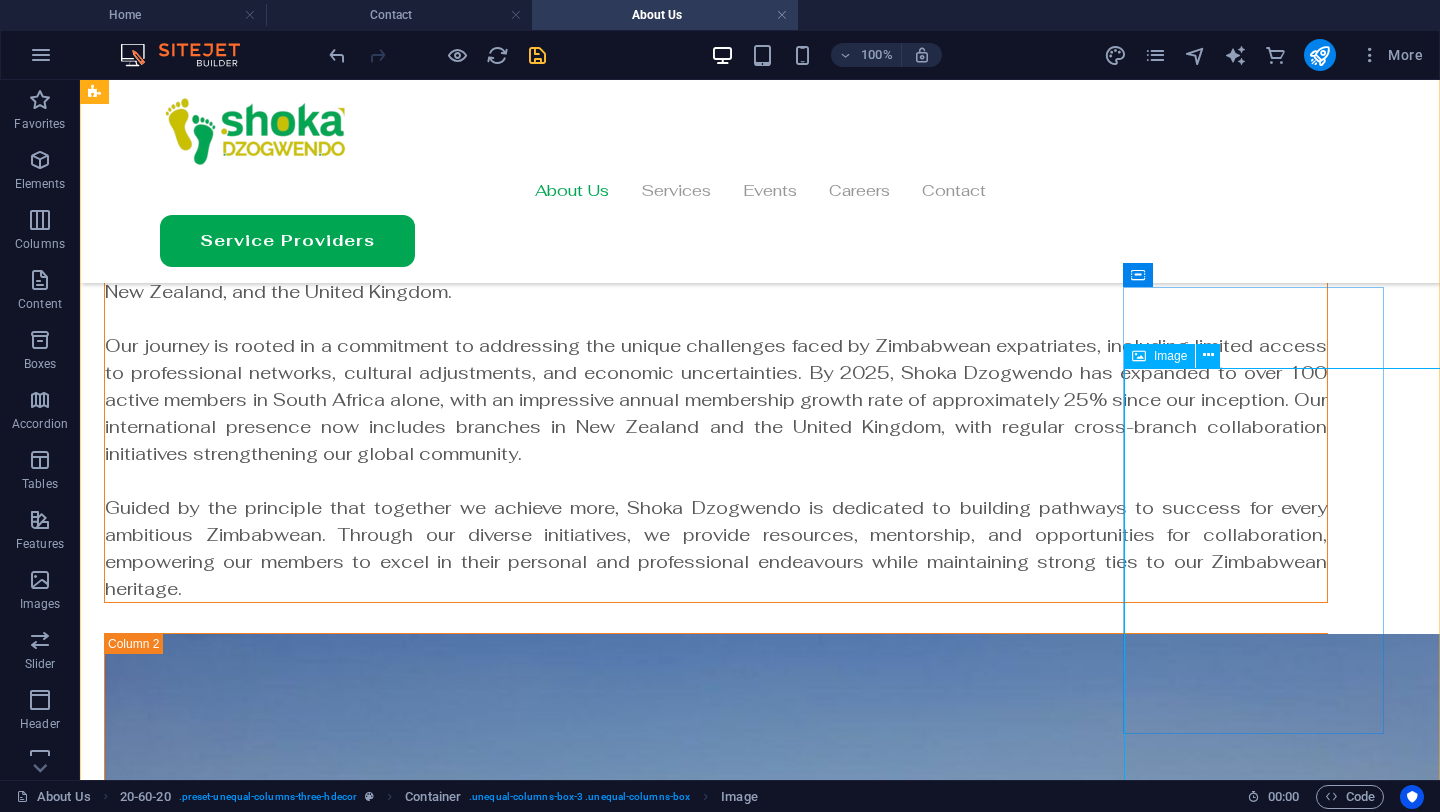 click at bounding box center [716, 3048] 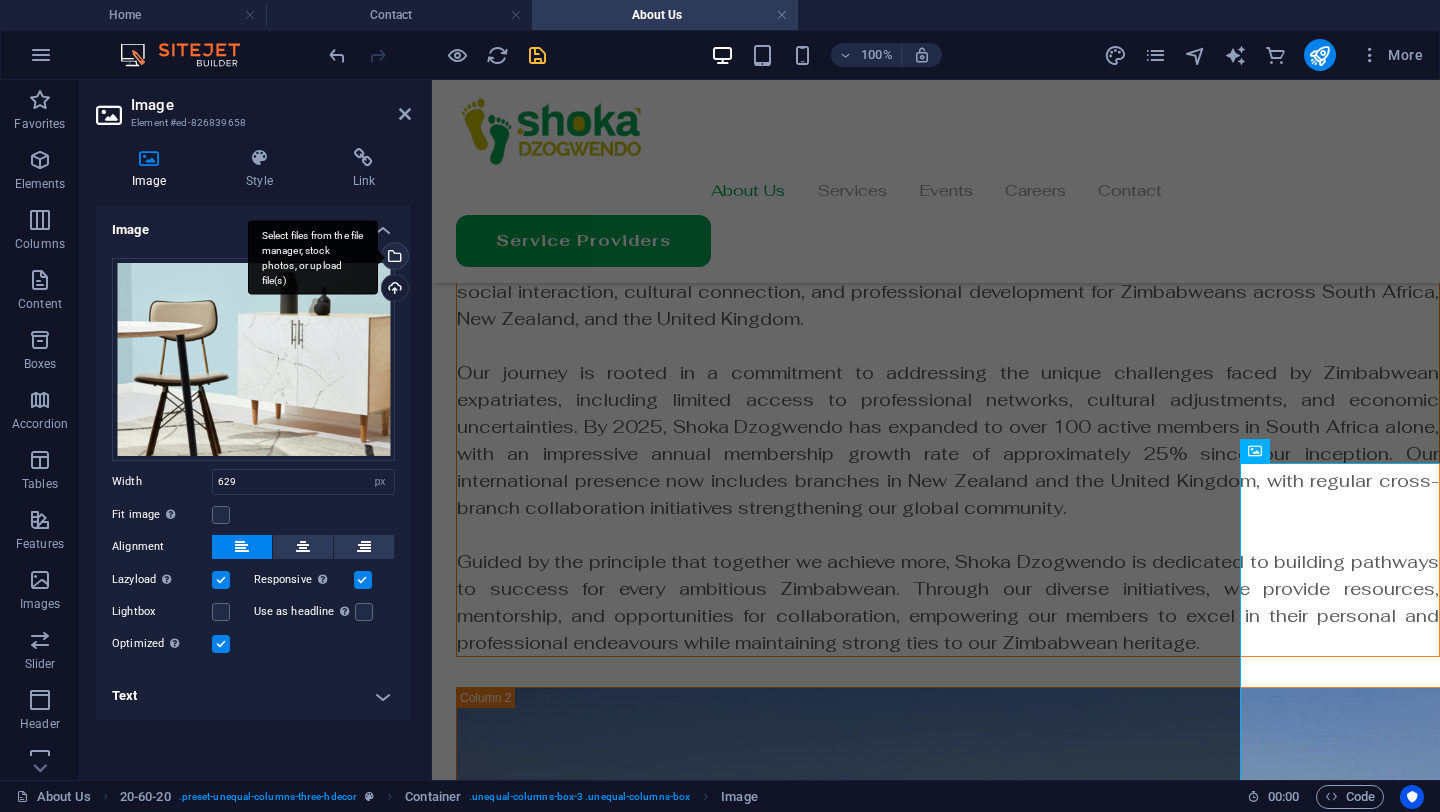 click on "Select files from the file manager, stock photos, or upload file(s)" at bounding box center [393, 258] 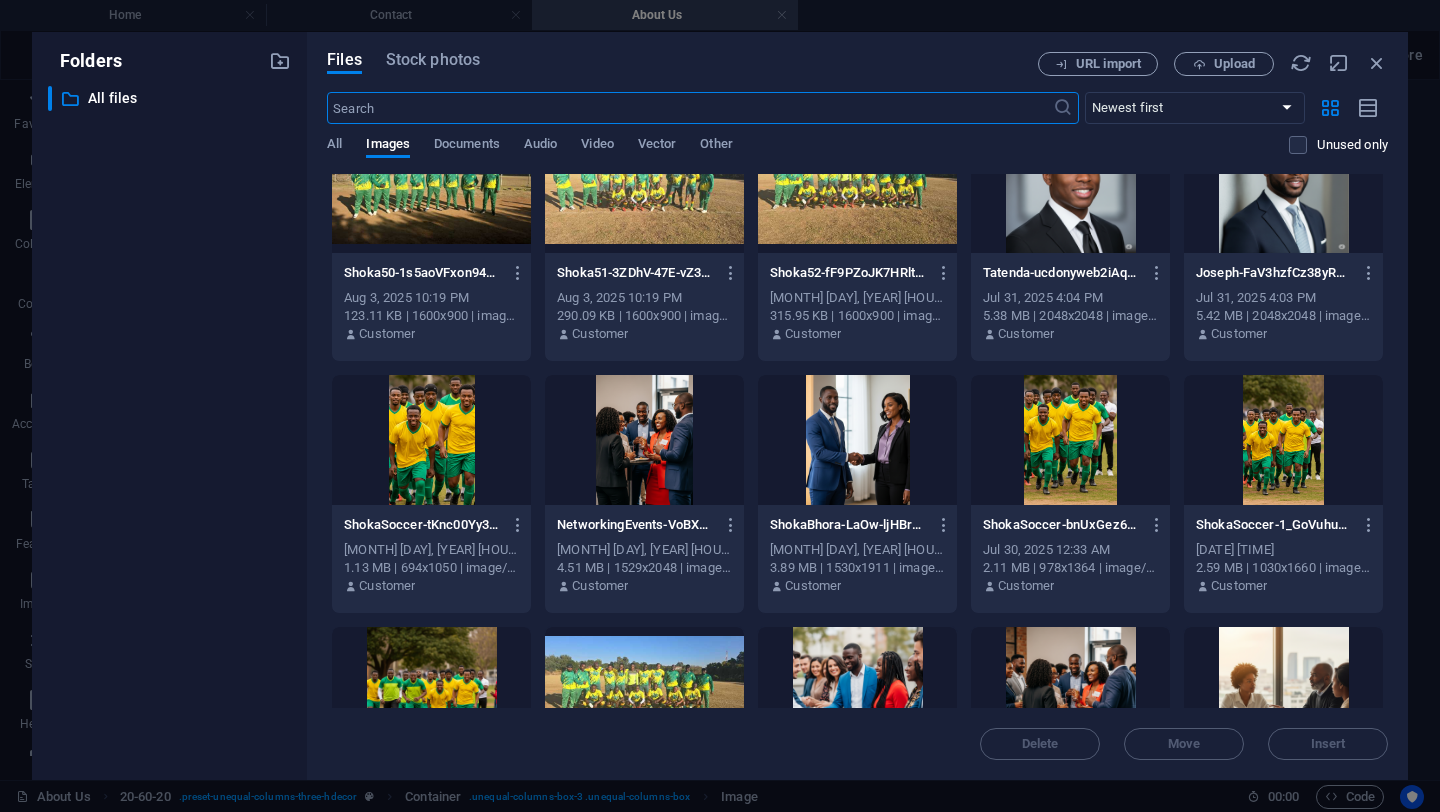 scroll, scrollTop: 5170, scrollLeft: 0, axis: vertical 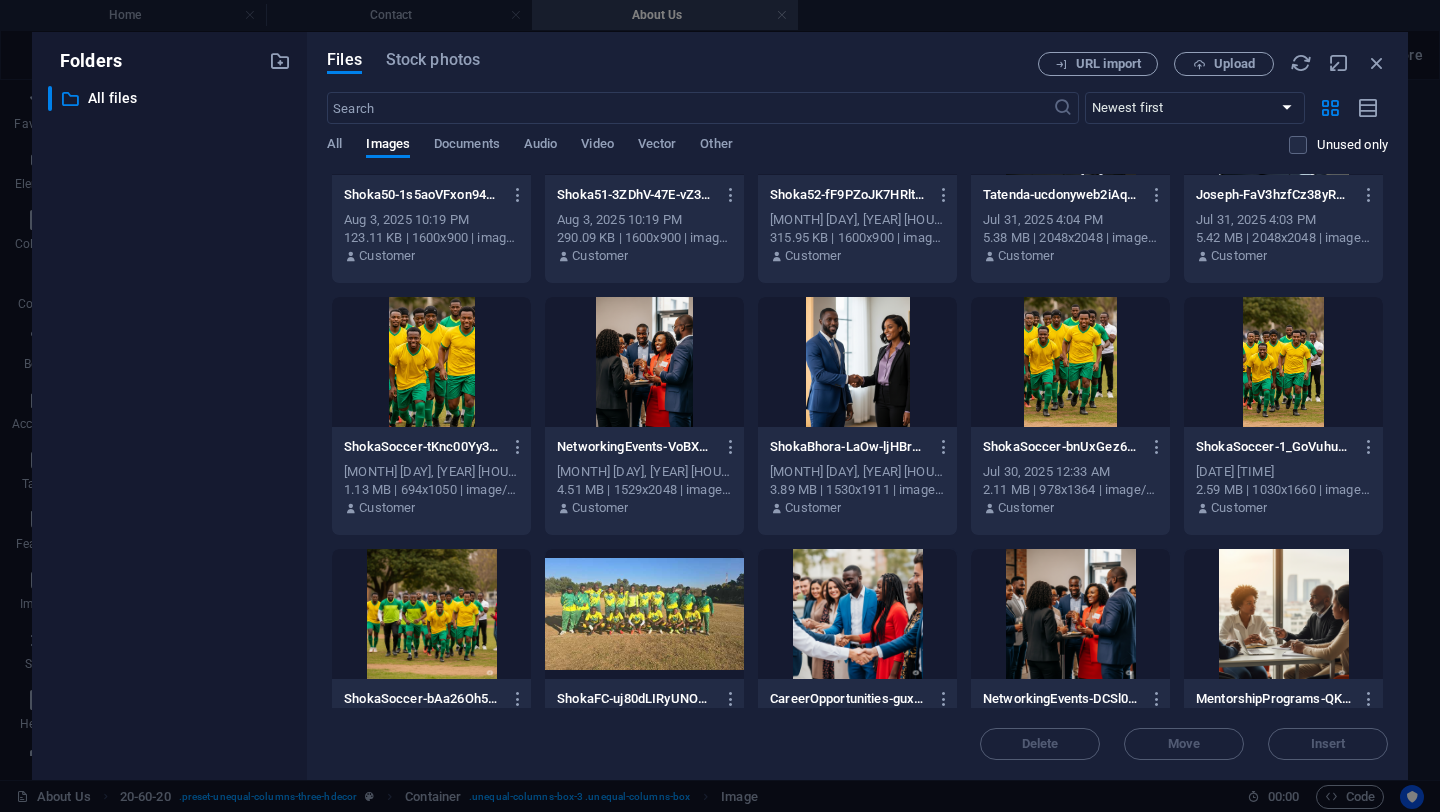 click at bounding box center (431, 362) 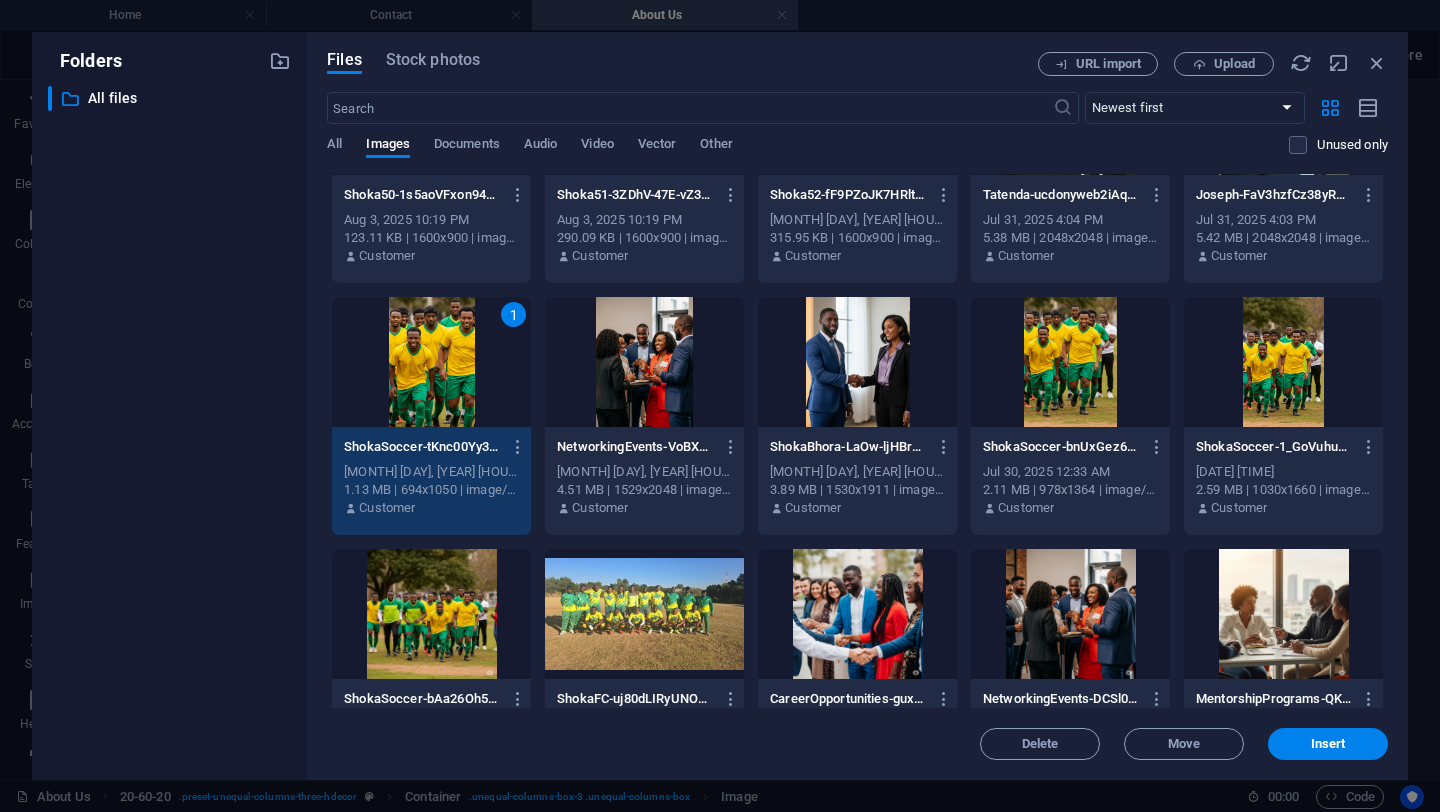 click on "1" at bounding box center [431, 362] 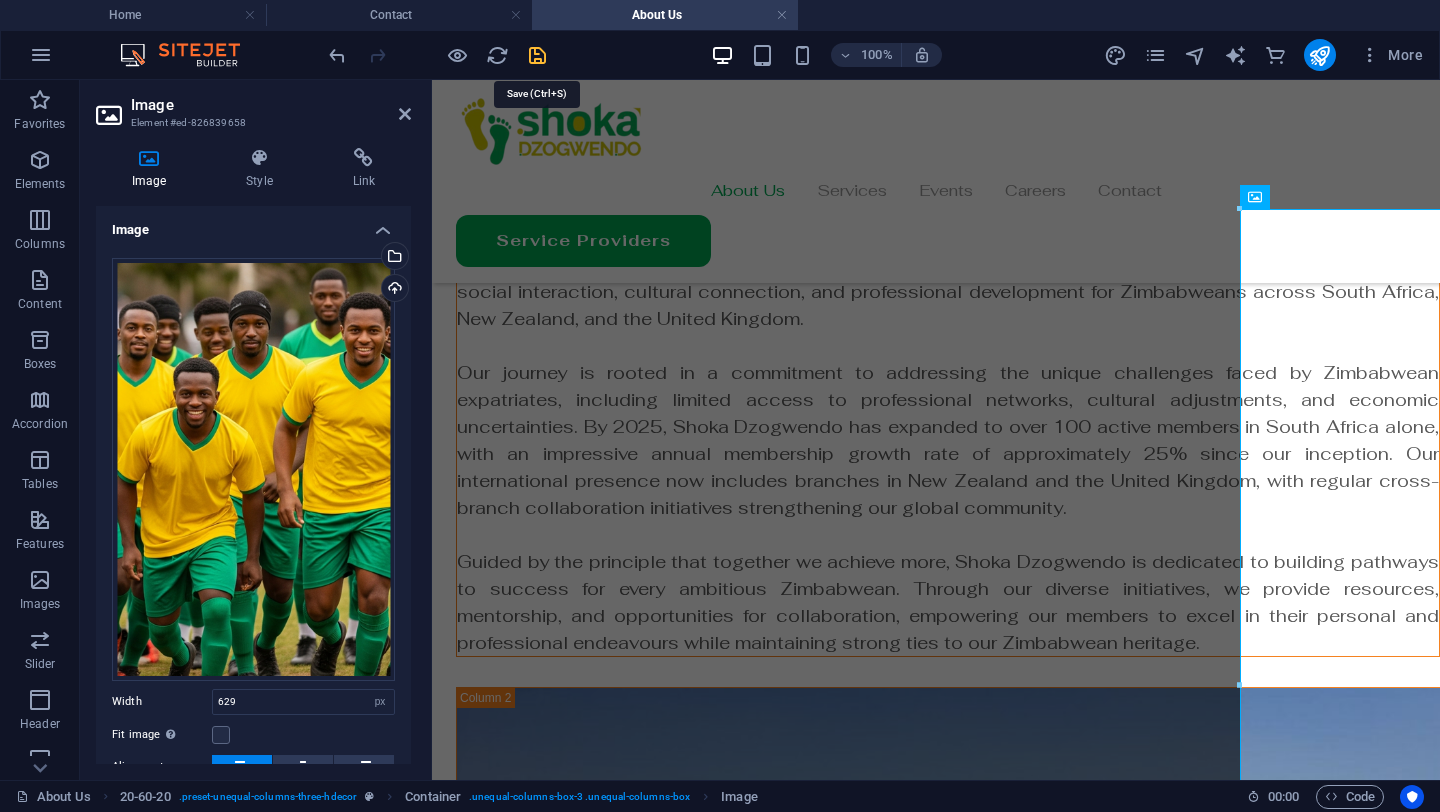 click at bounding box center (537, 55) 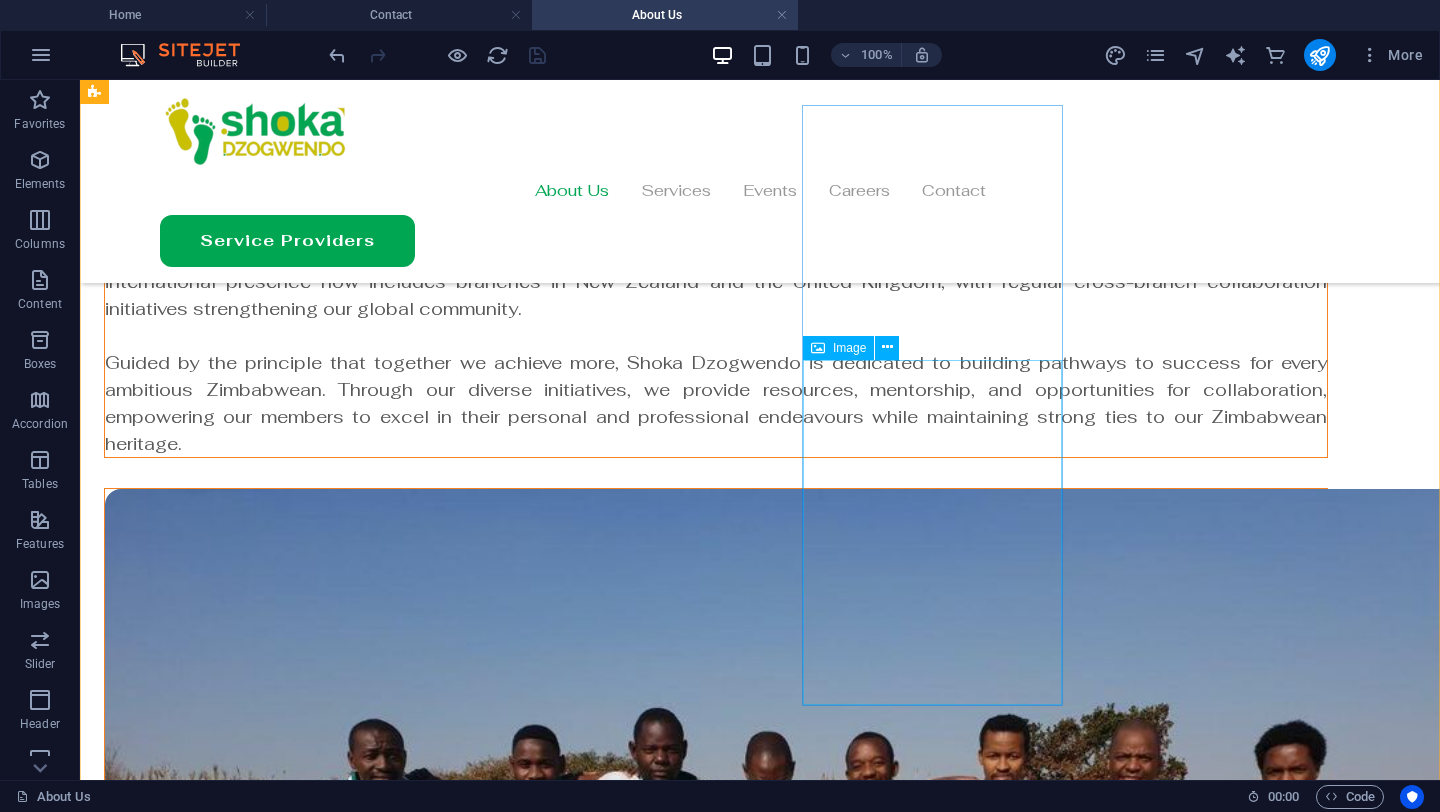 scroll, scrollTop: 353, scrollLeft: 0, axis: vertical 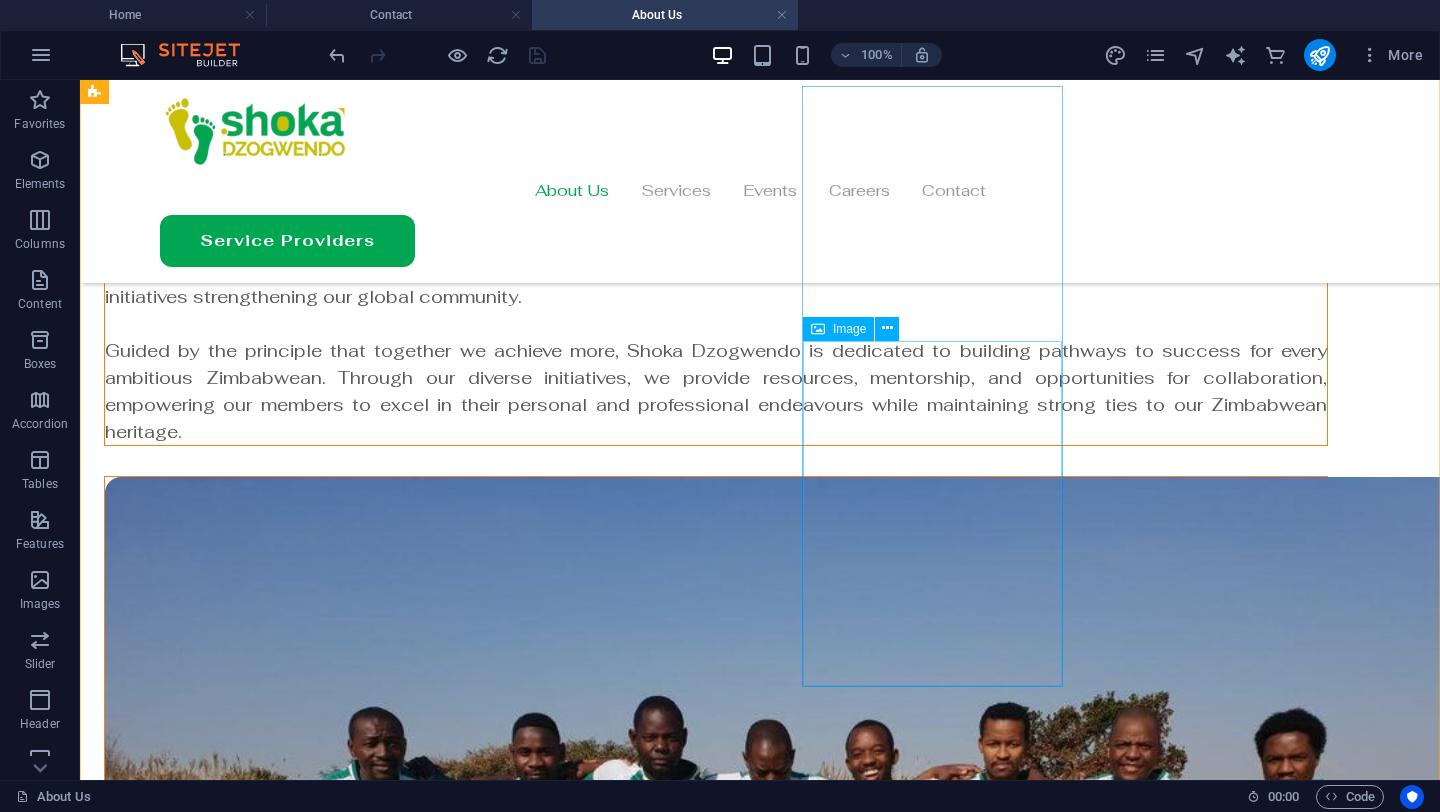 click at bounding box center (716, 2057) 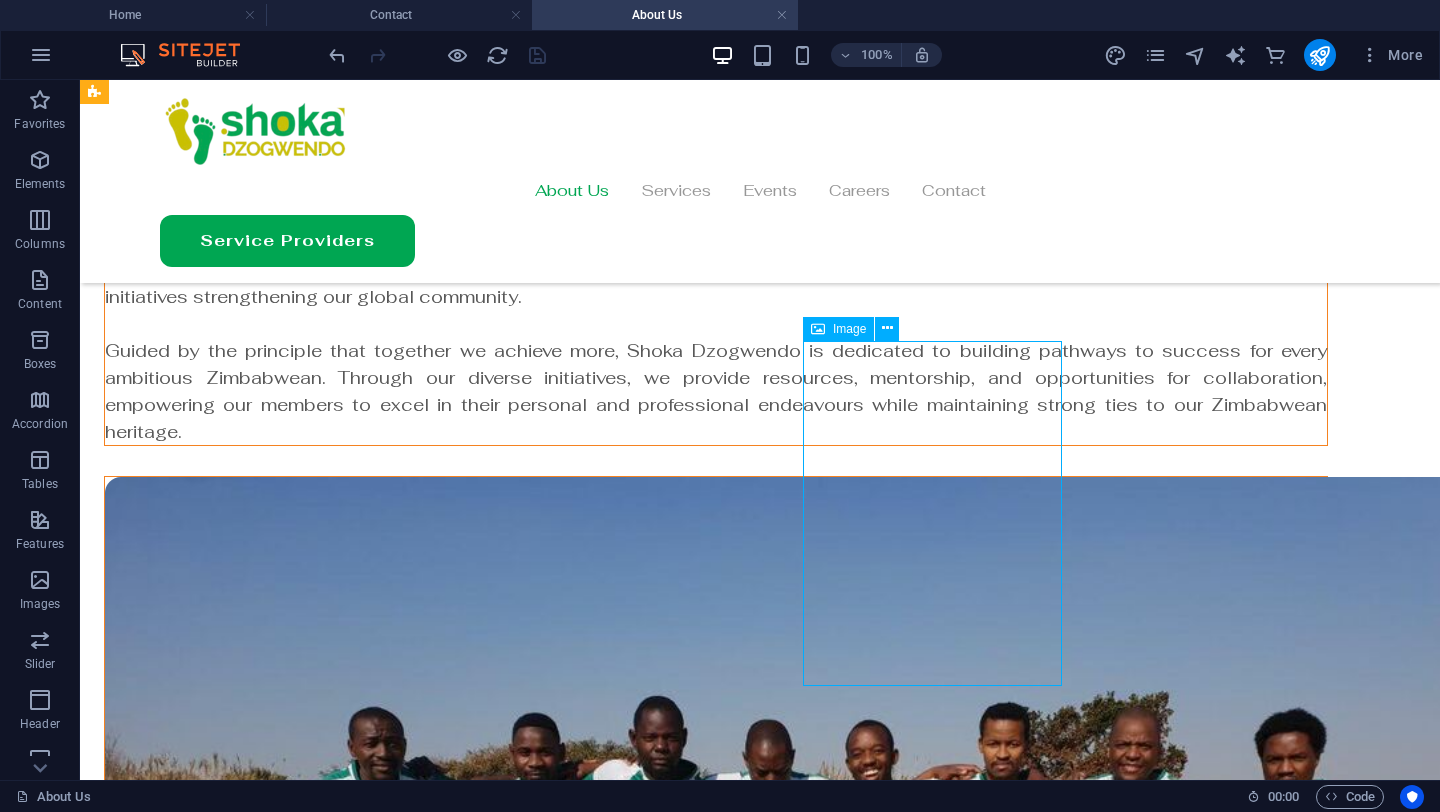 click at bounding box center (716, 2057) 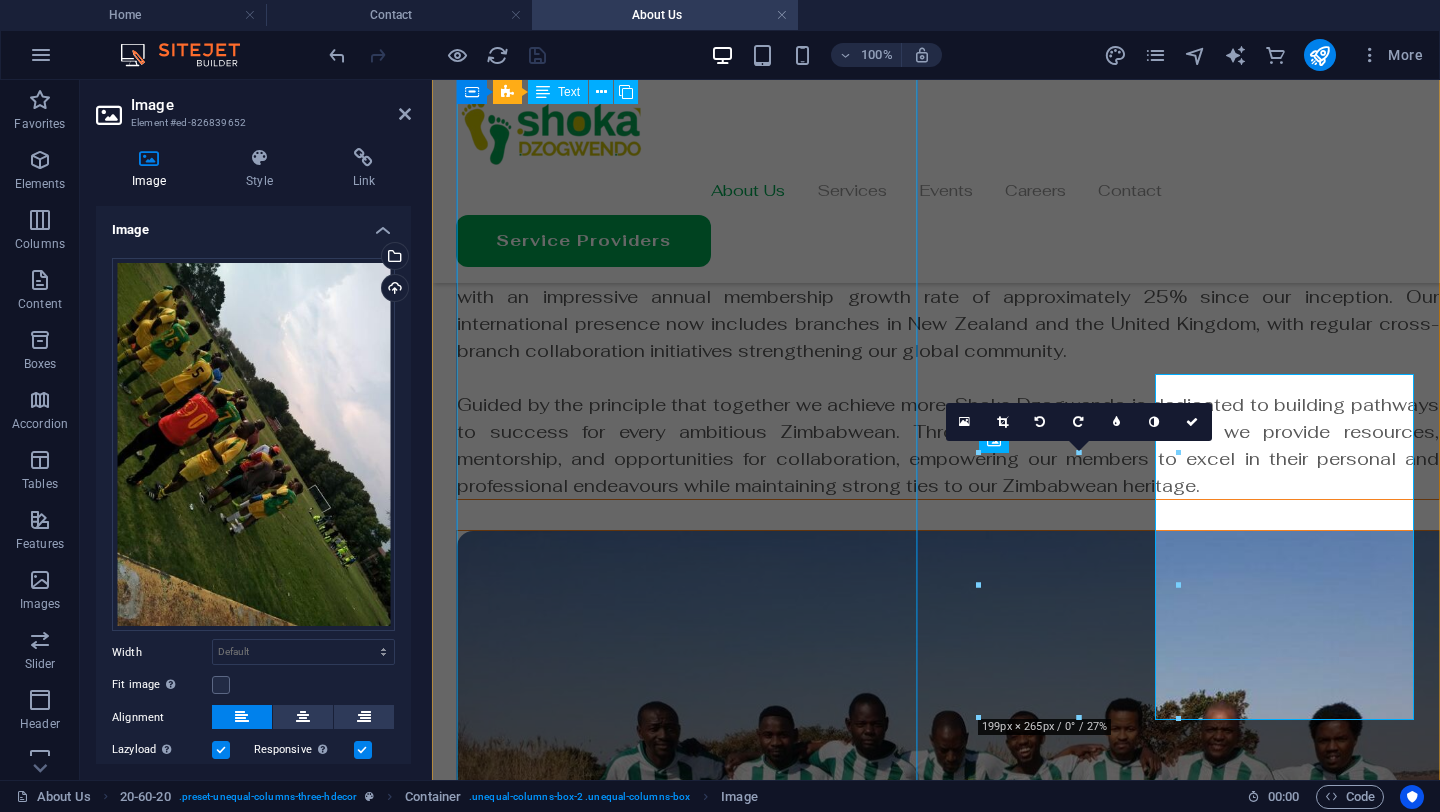 scroll, scrollTop: 320, scrollLeft: 0, axis: vertical 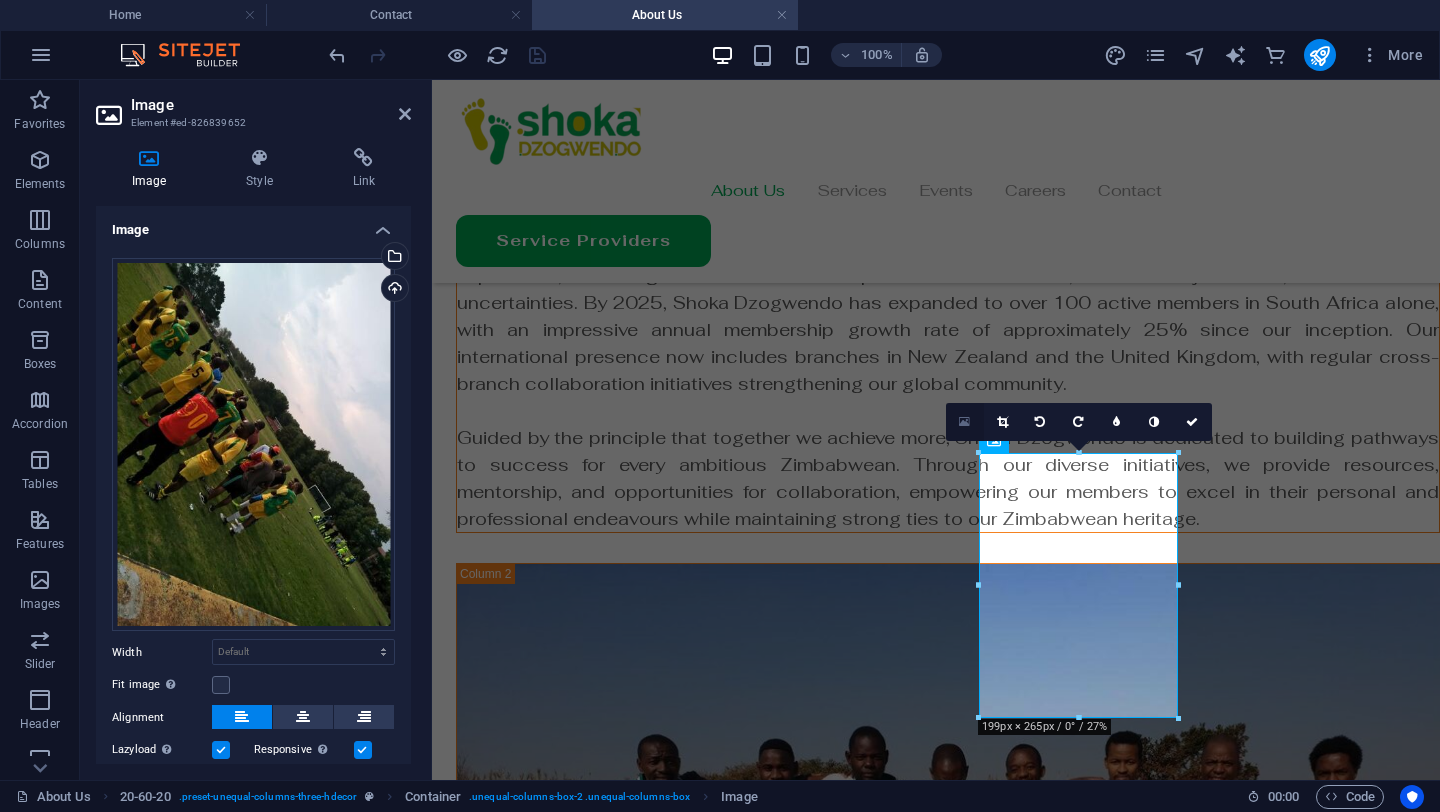 click at bounding box center [964, 422] 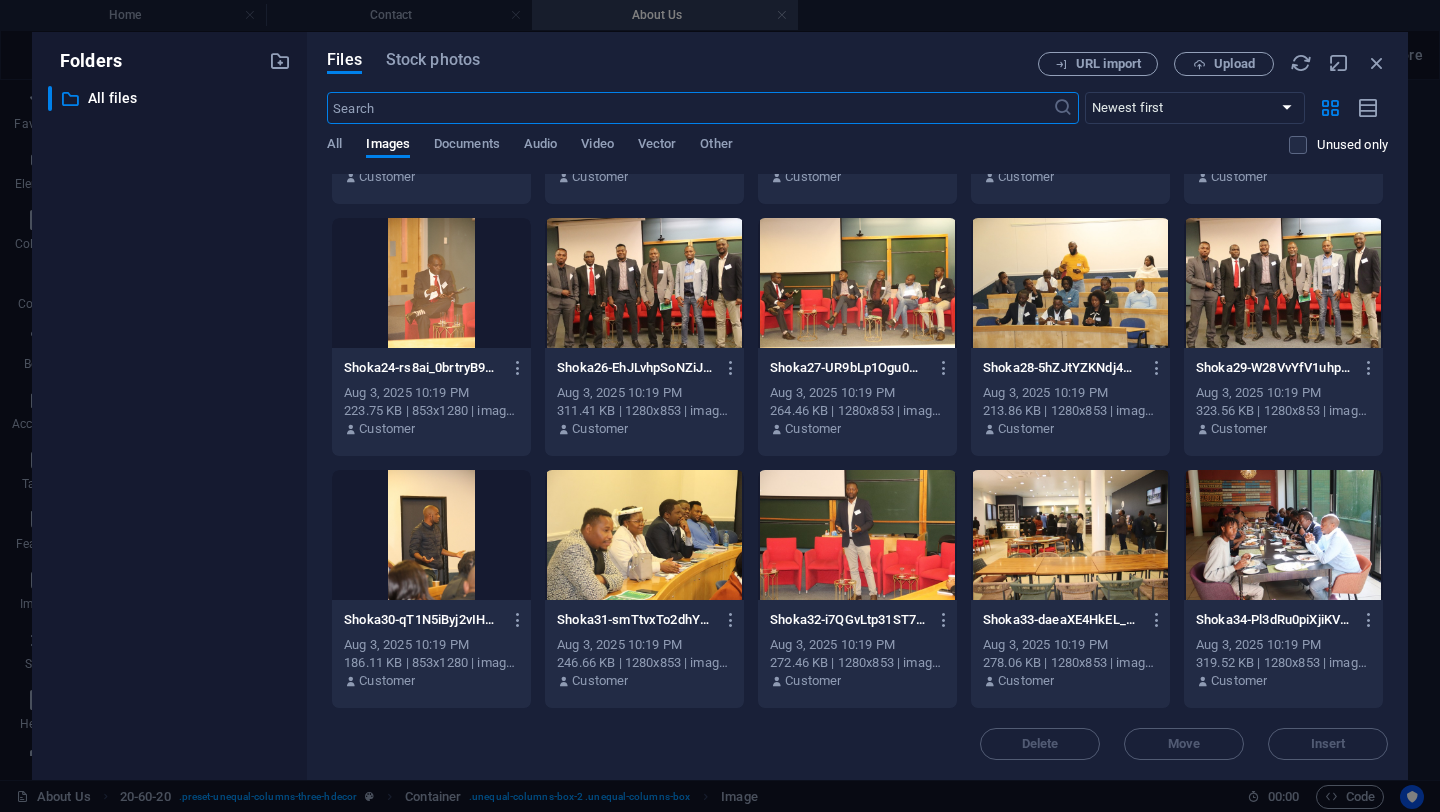 scroll, scrollTop: 3739, scrollLeft: 0, axis: vertical 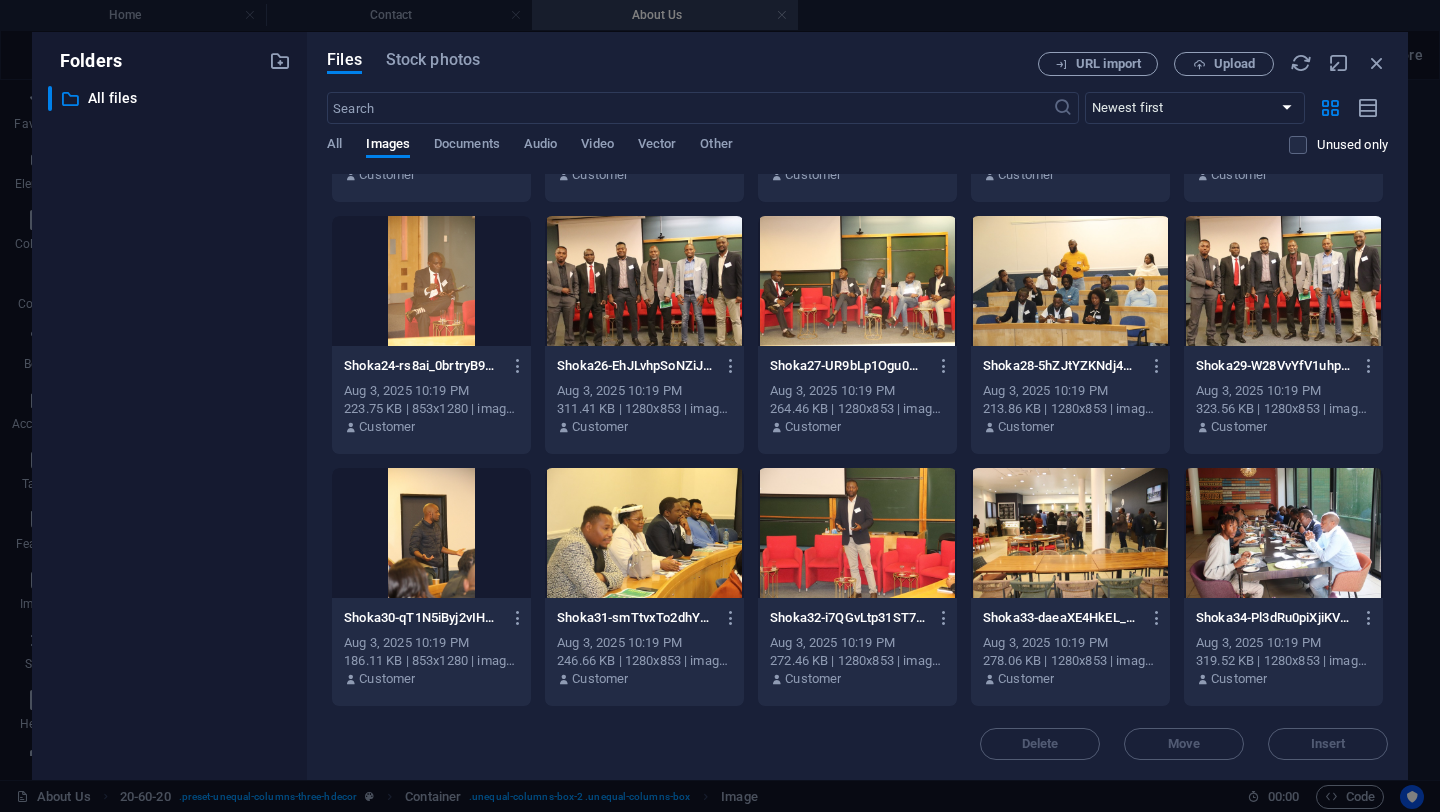 click at bounding box center [857, 533] 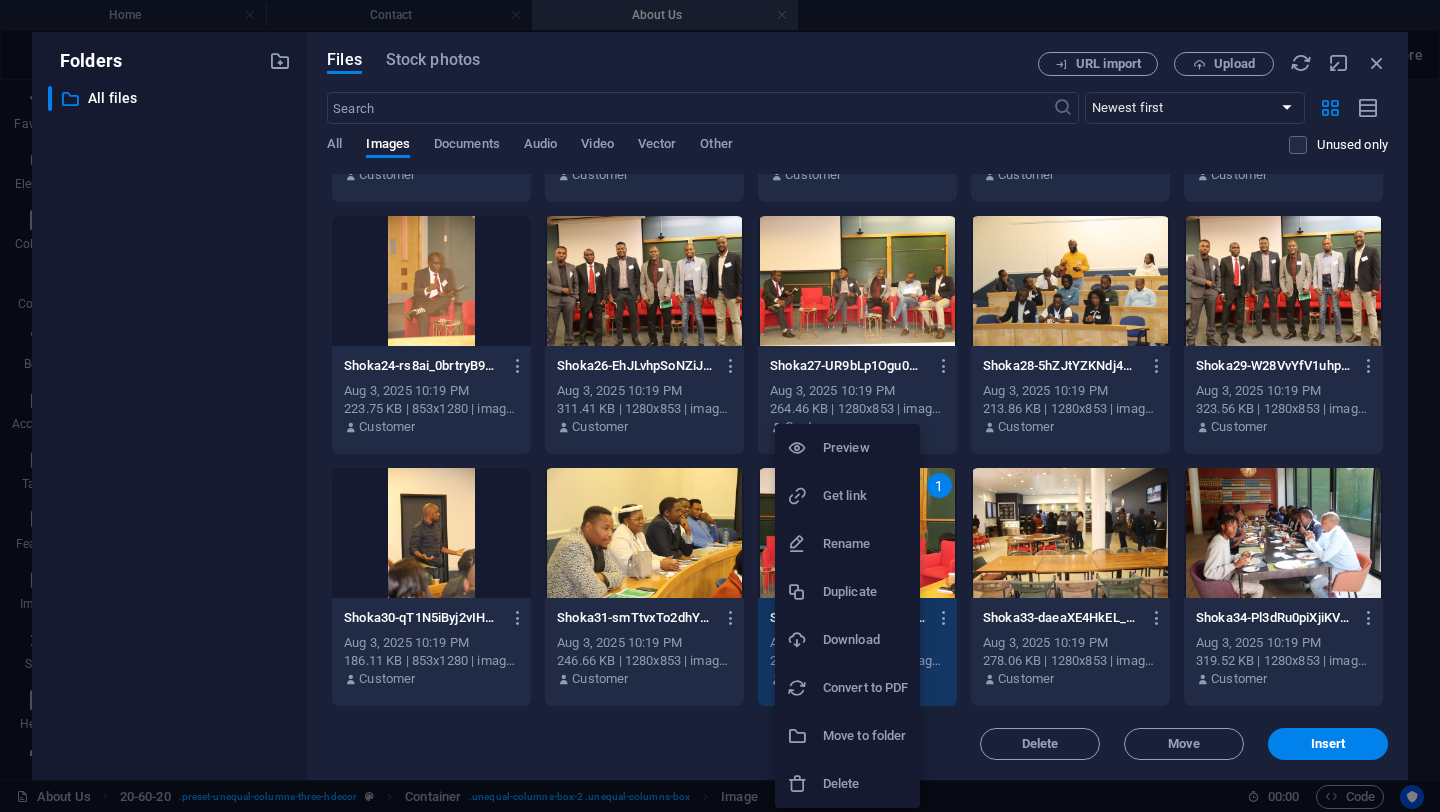 click at bounding box center [720, 406] 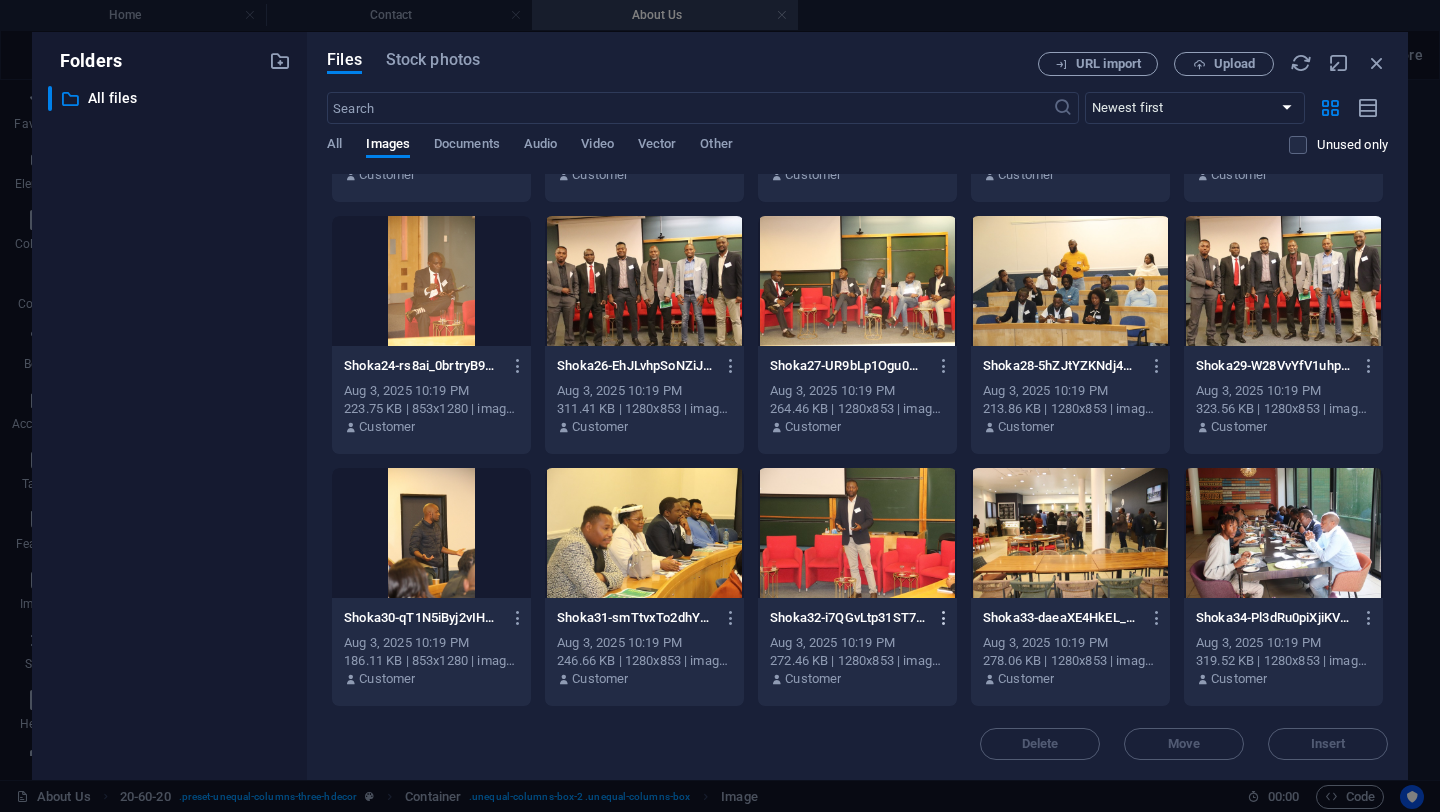 click at bounding box center [944, 618] 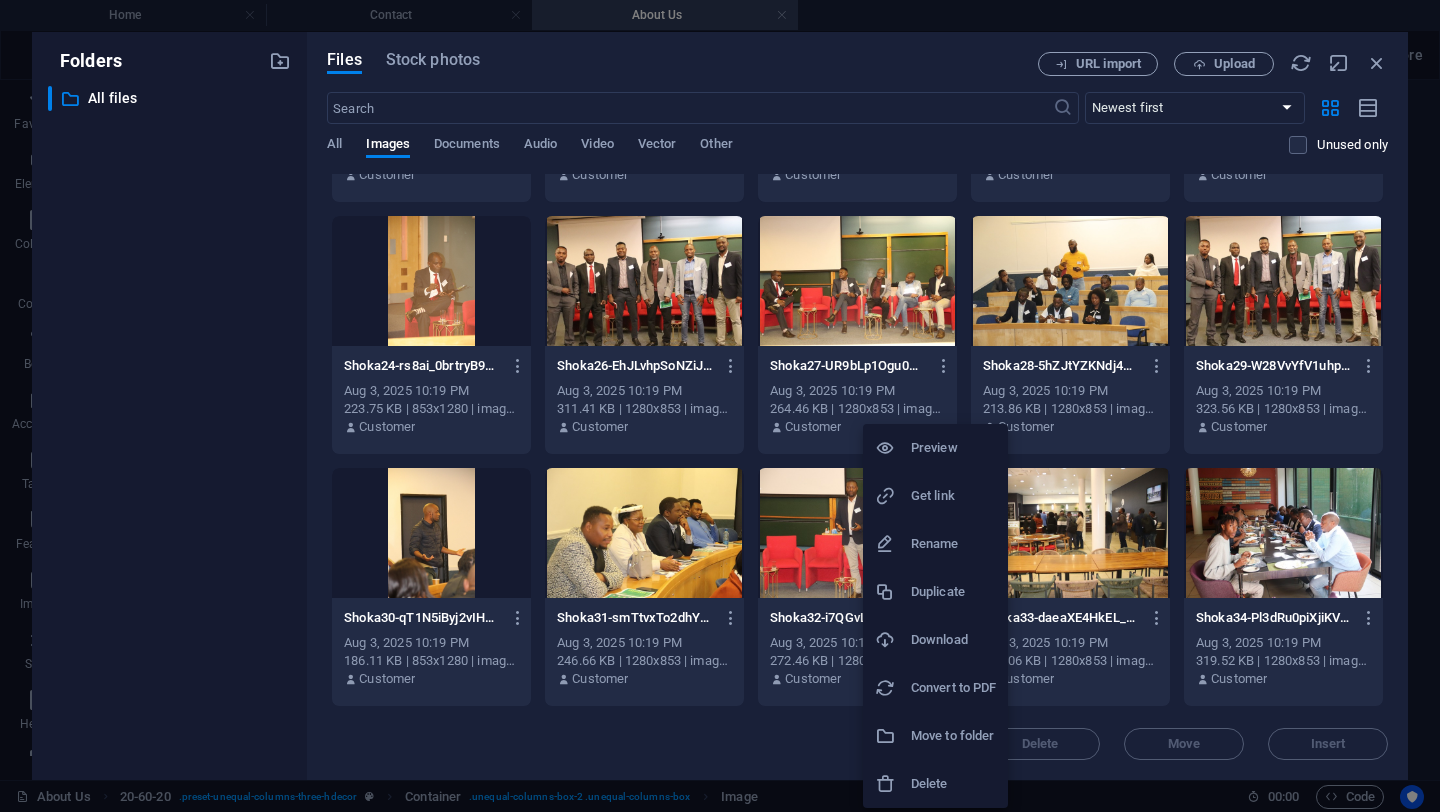 click at bounding box center (720, 406) 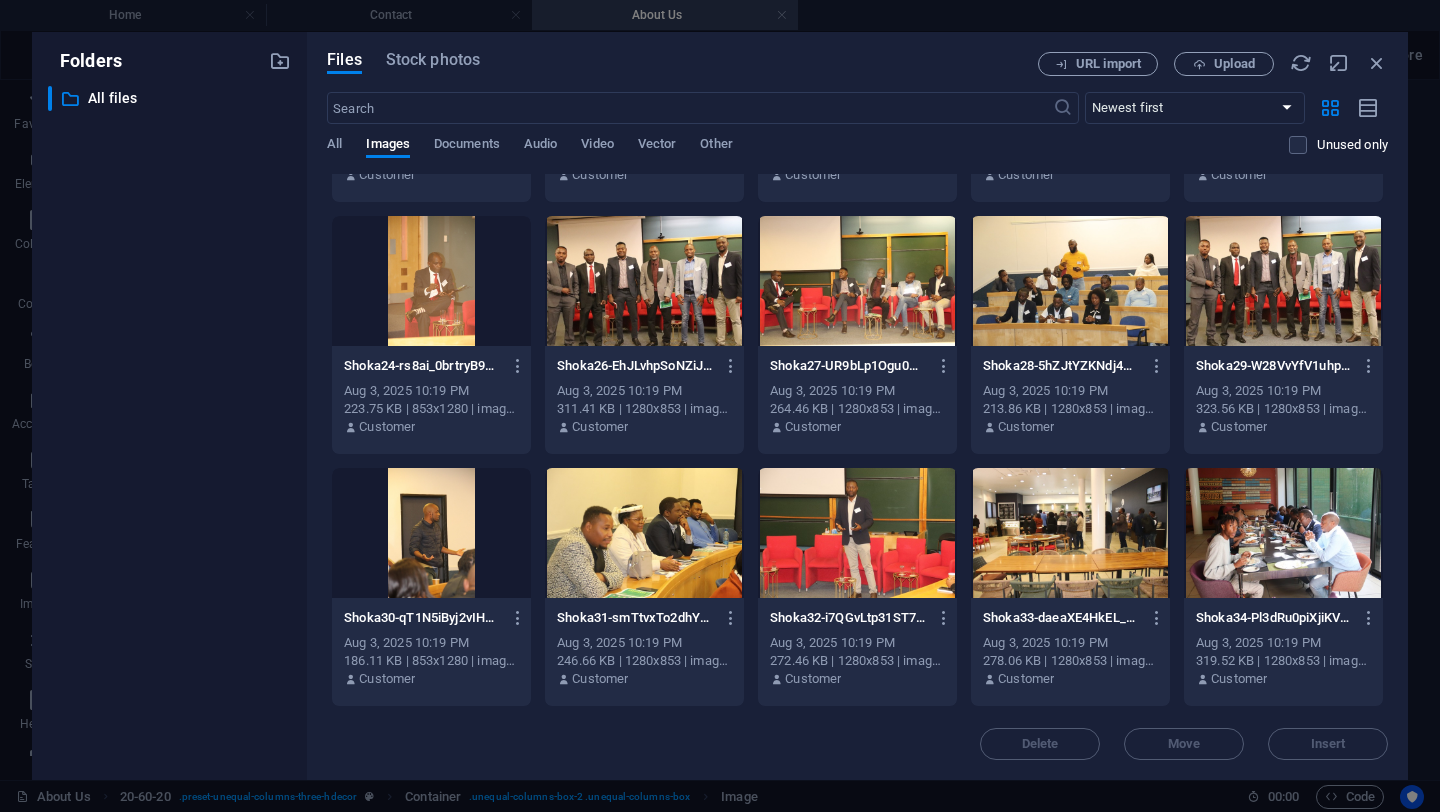 click on "Preview Get link Rename Duplicate Download Convert to PDF Move to folder Delete" at bounding box center [720, 412] 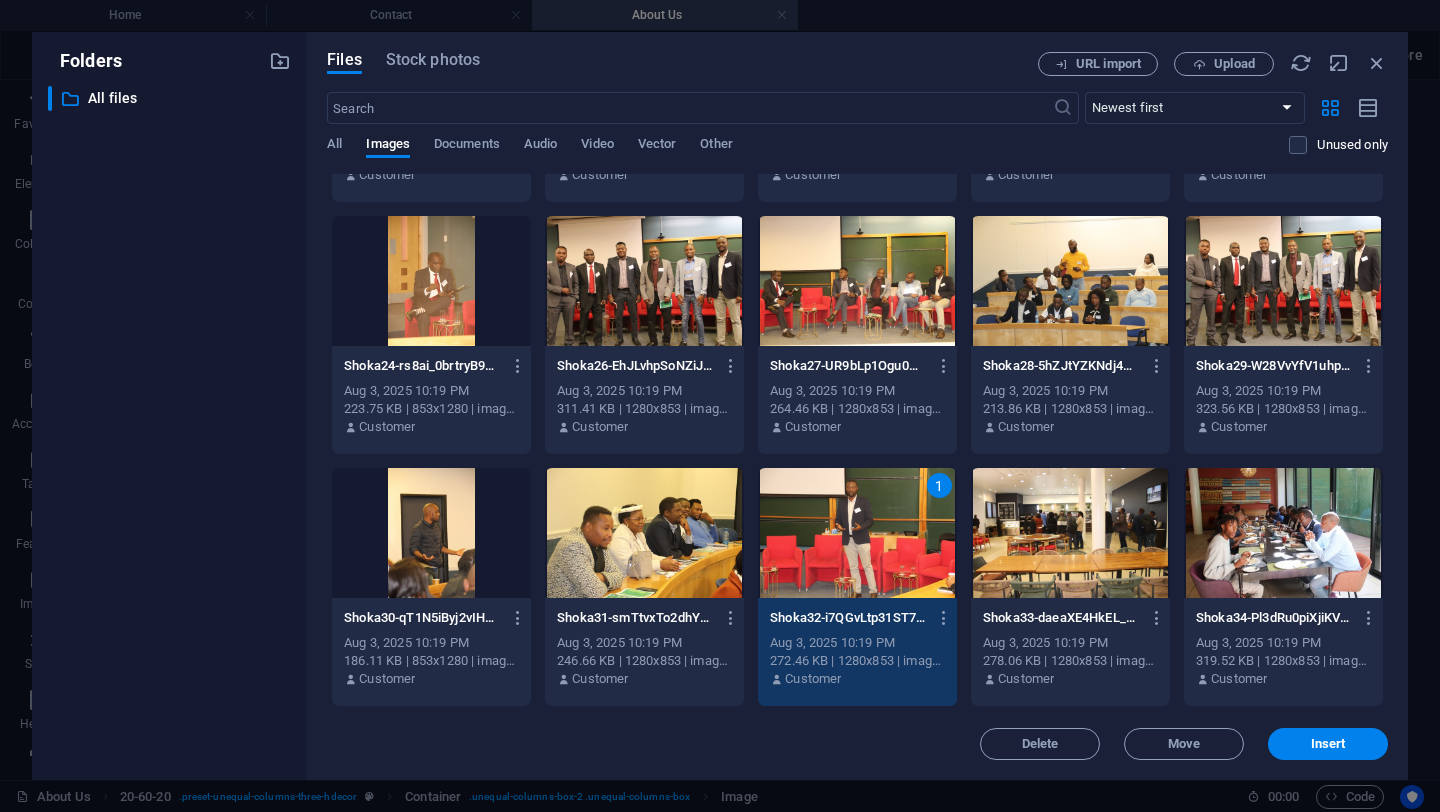 click on "1" at bounding box center [857, 533] 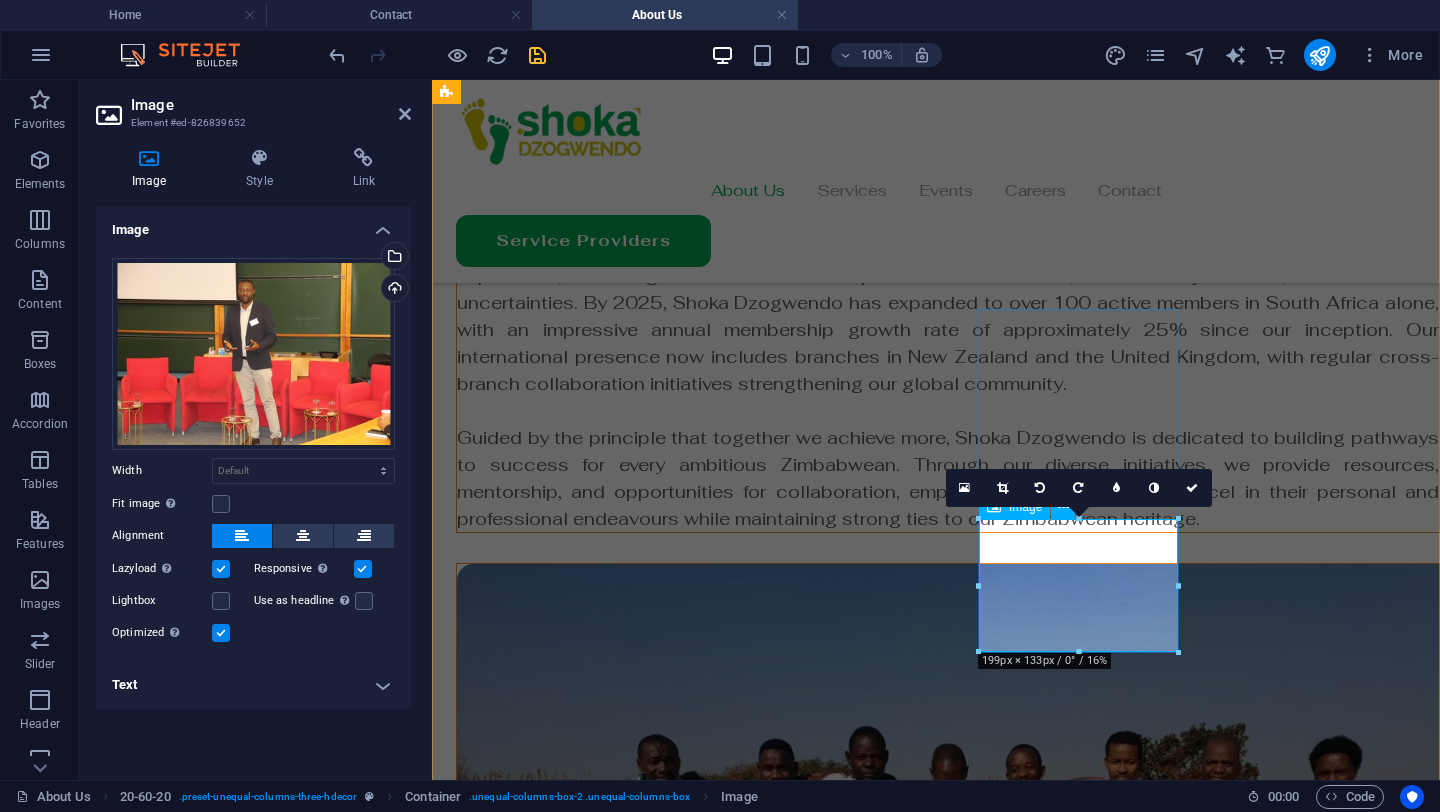 click at bounding box center [948, 1721] 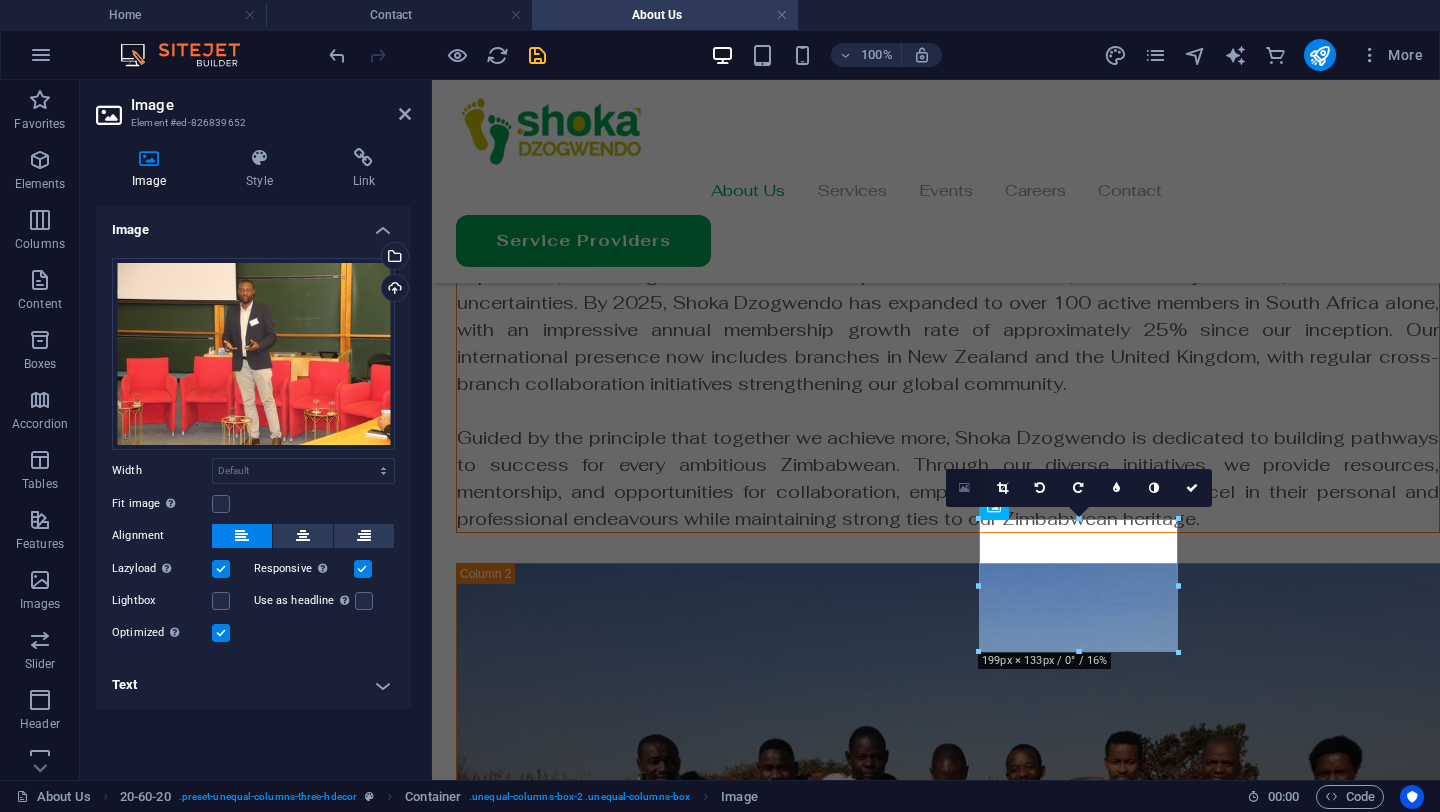 click at bounding box center (964, 488) 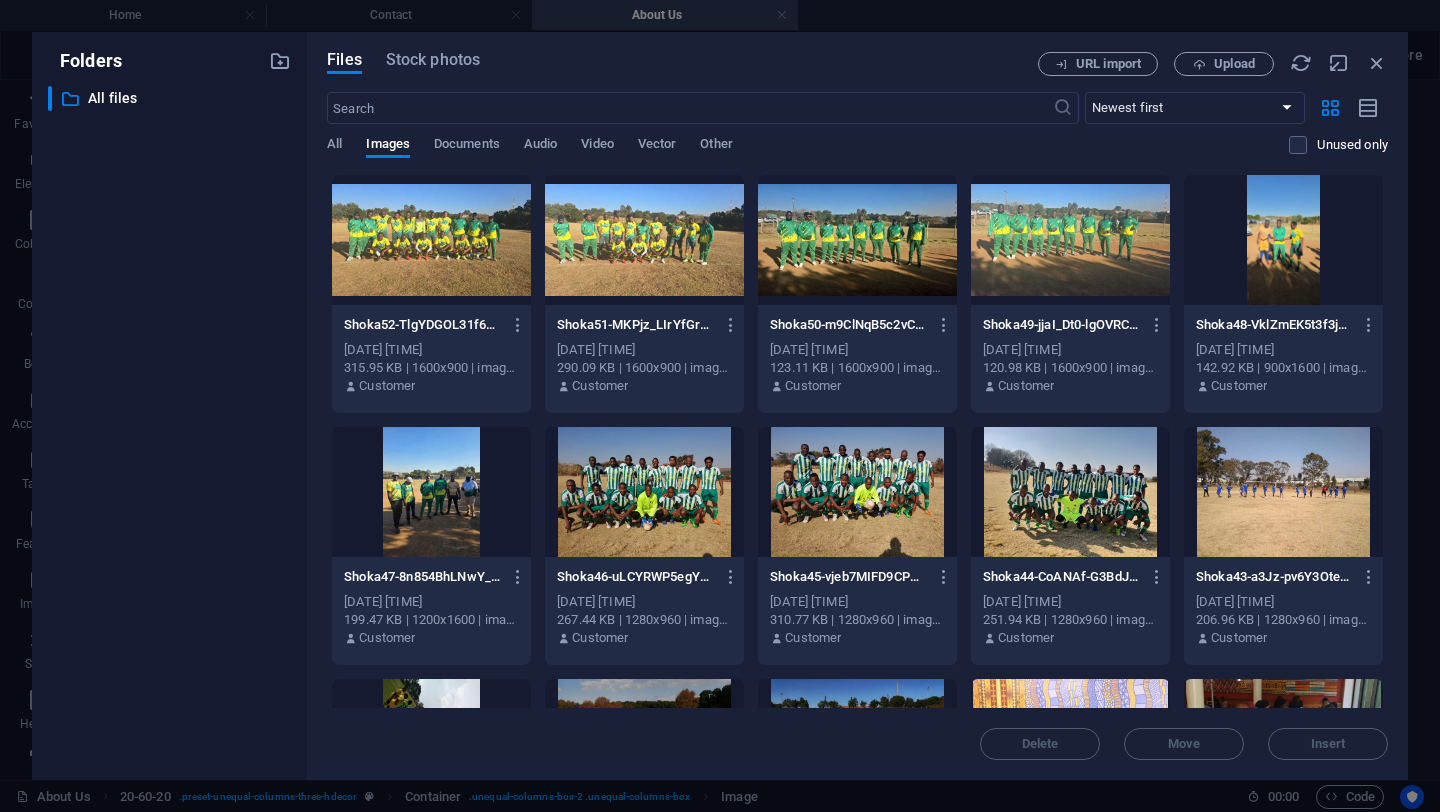 click at bounding box center [1283, 240] 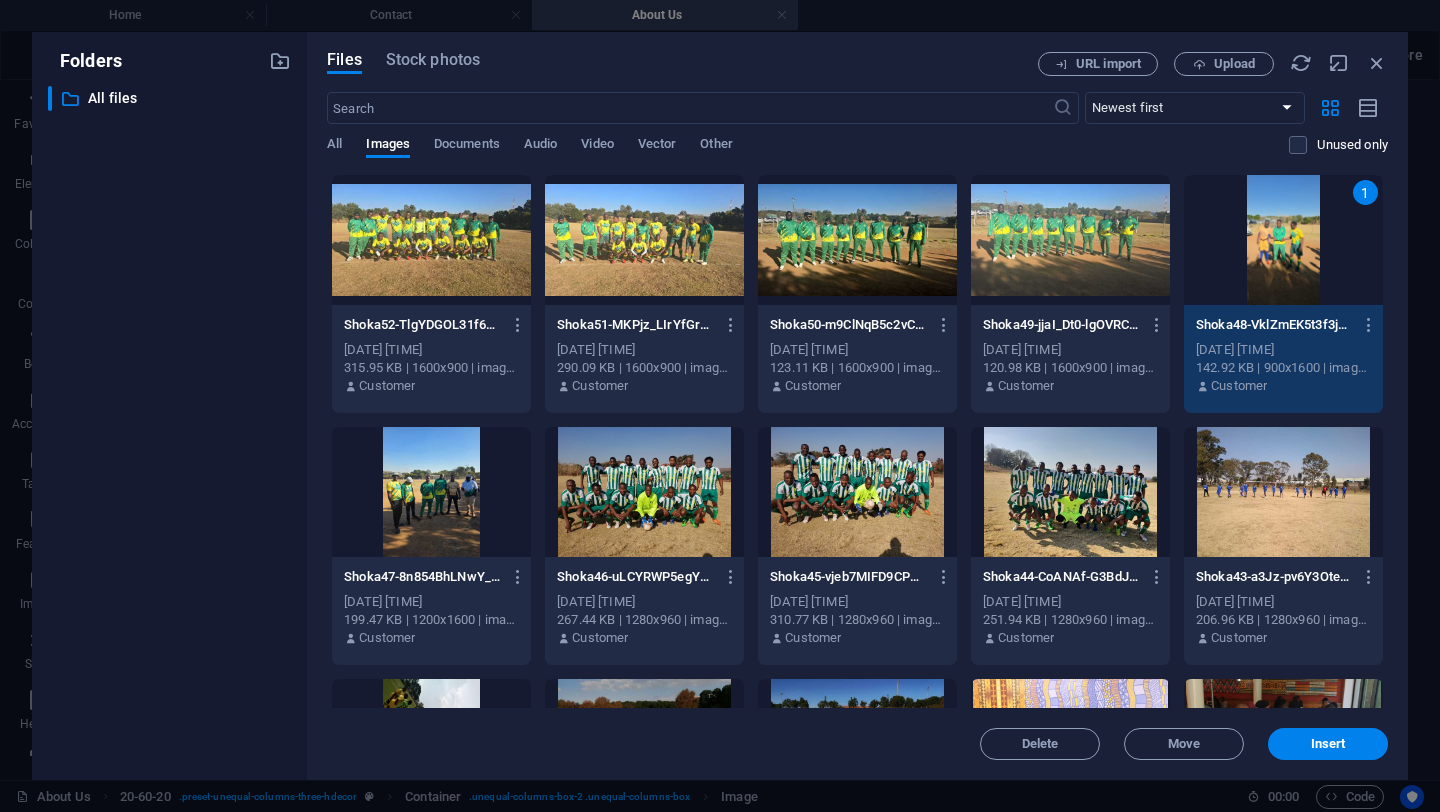 click on "1" at bounding box center (1283, 240) 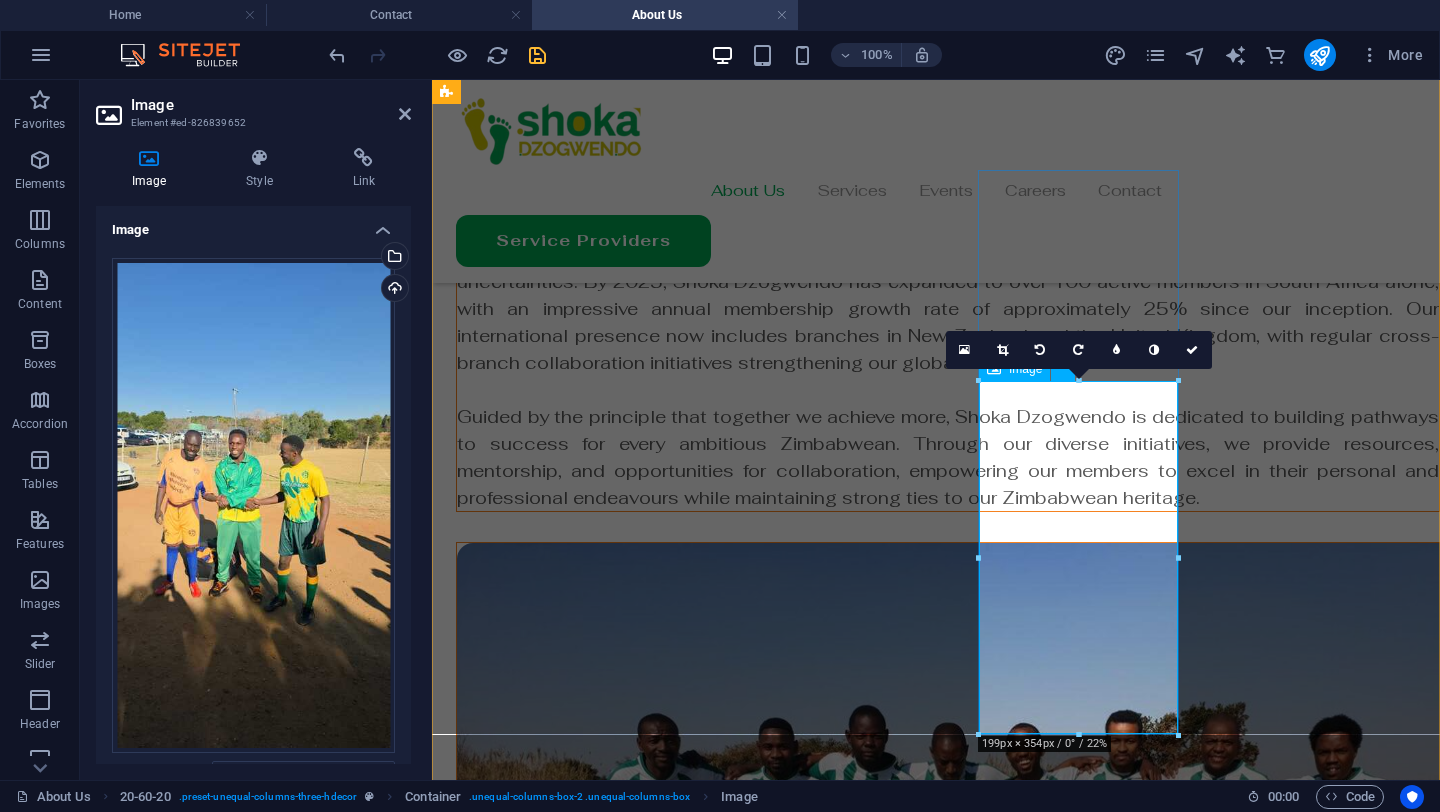 scroll, scrollTop: 336, scrollLeft: 0, axis: vertical 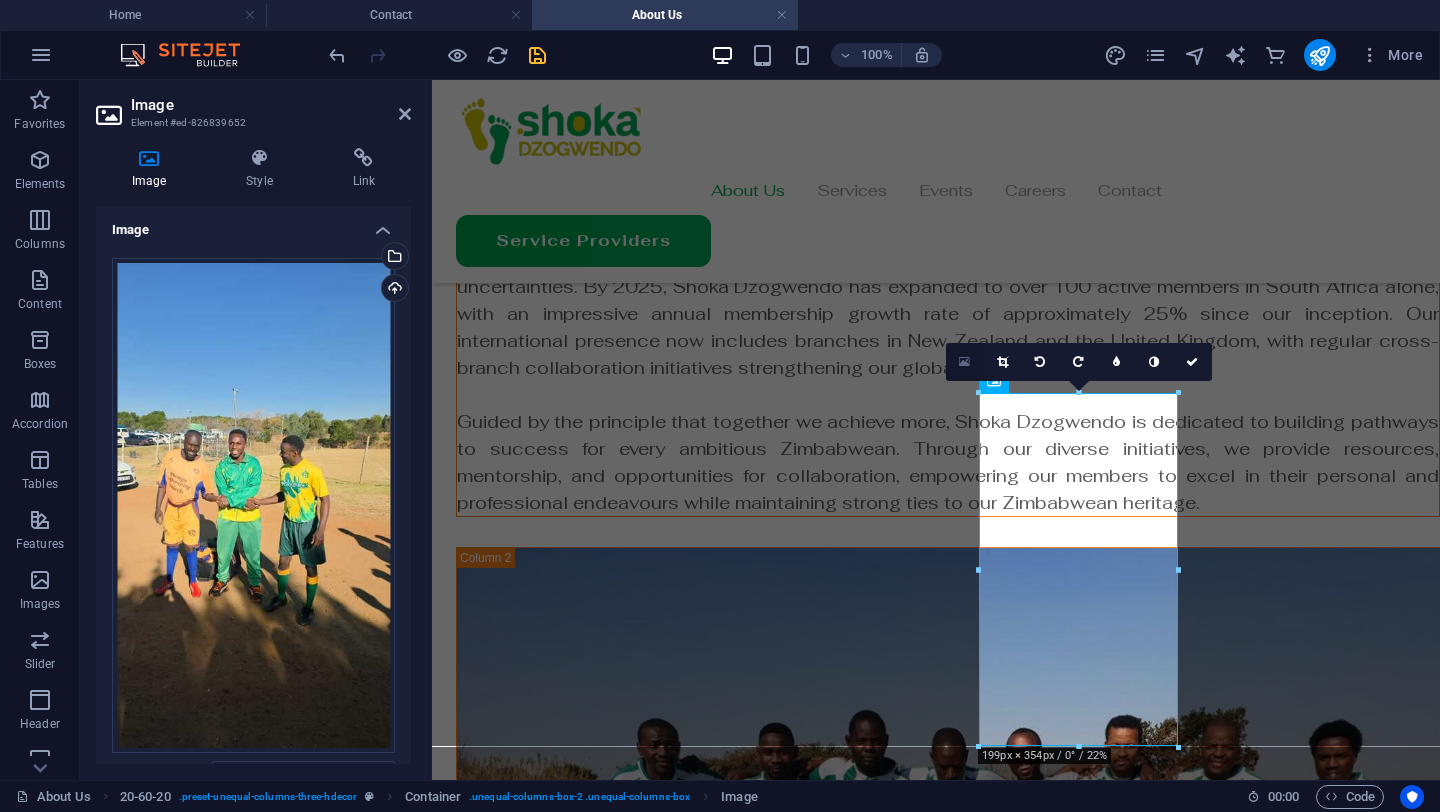 click at bounding box center [964, 362] 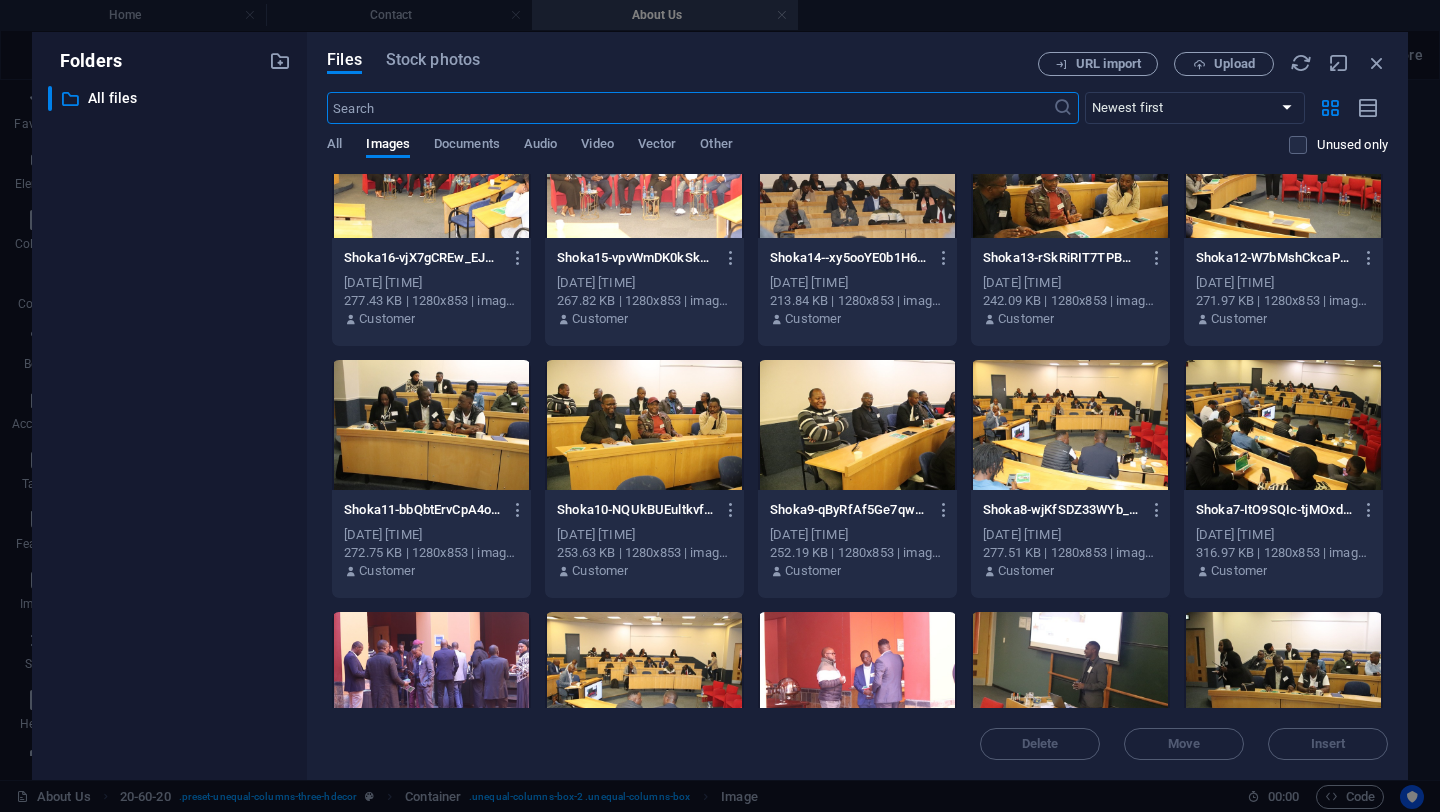 scroll, scrollTop: 1677, scrollLeft: 0, axis: vertical 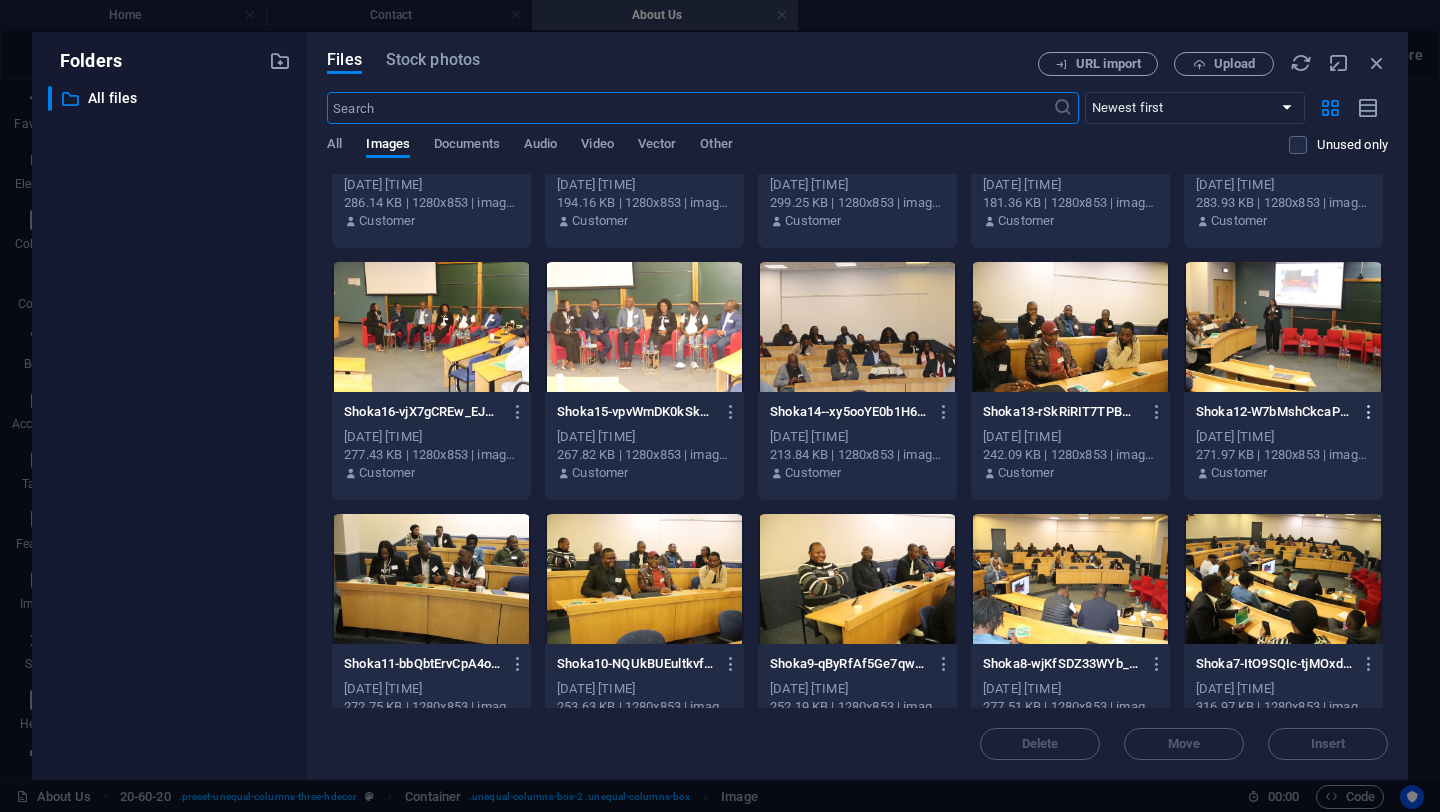 click at bounding box center (1365, 412) 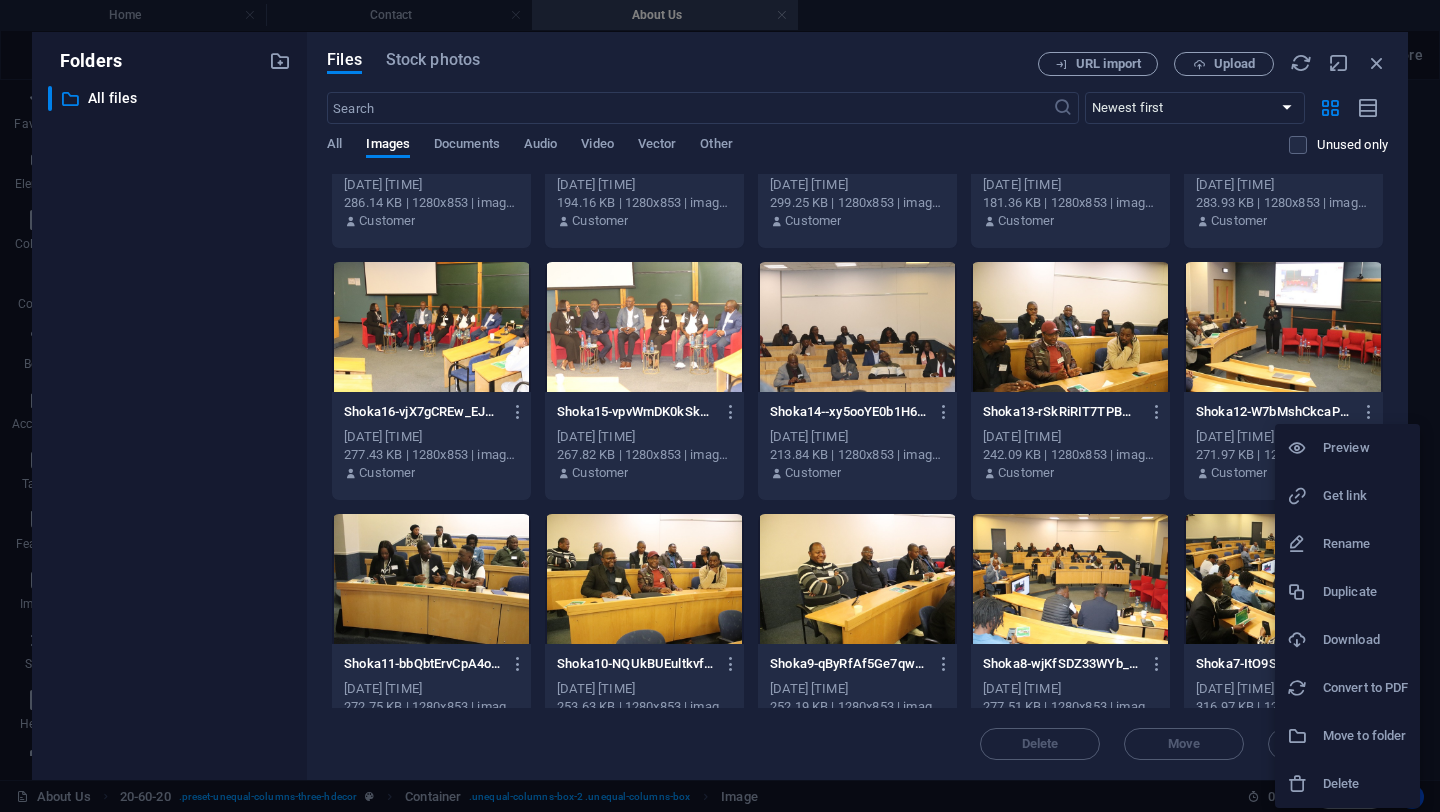 click at bounding box center [720, 406] 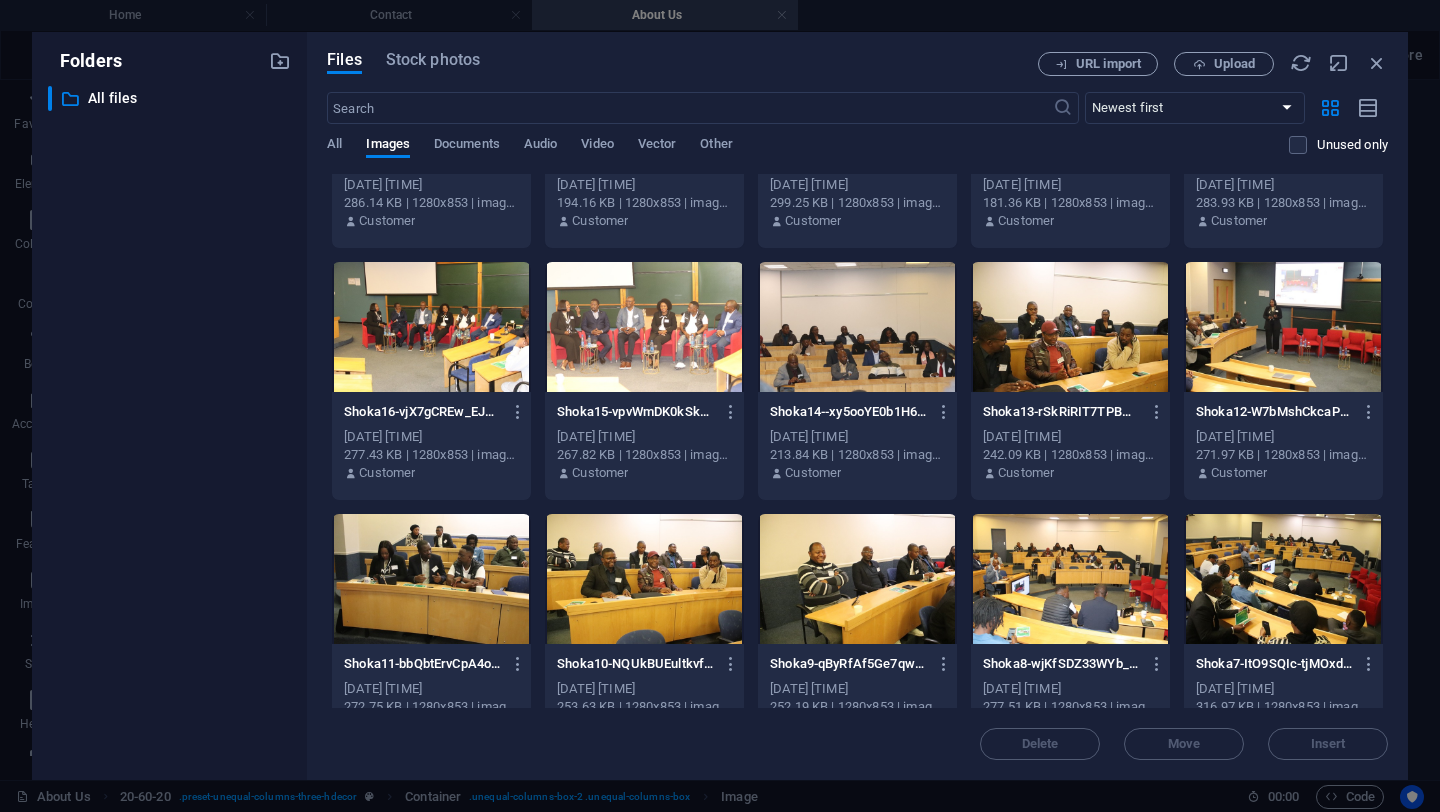 click on "Preview Get link Rename Duplicate Download Convert to PDF Move to folder Delete" at bounding box center [720, 412] 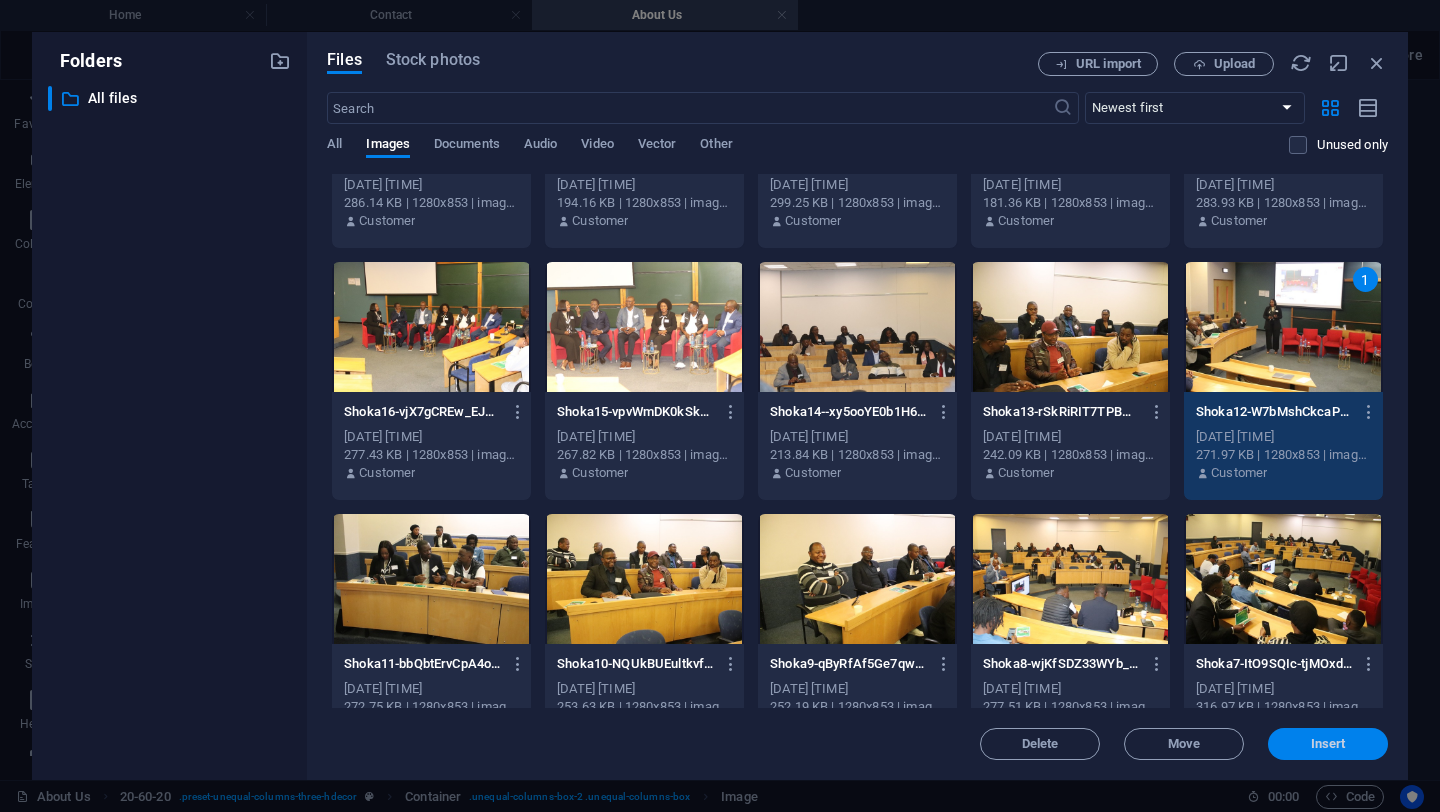 click on "Insert" at bounding box center (1328, 744) 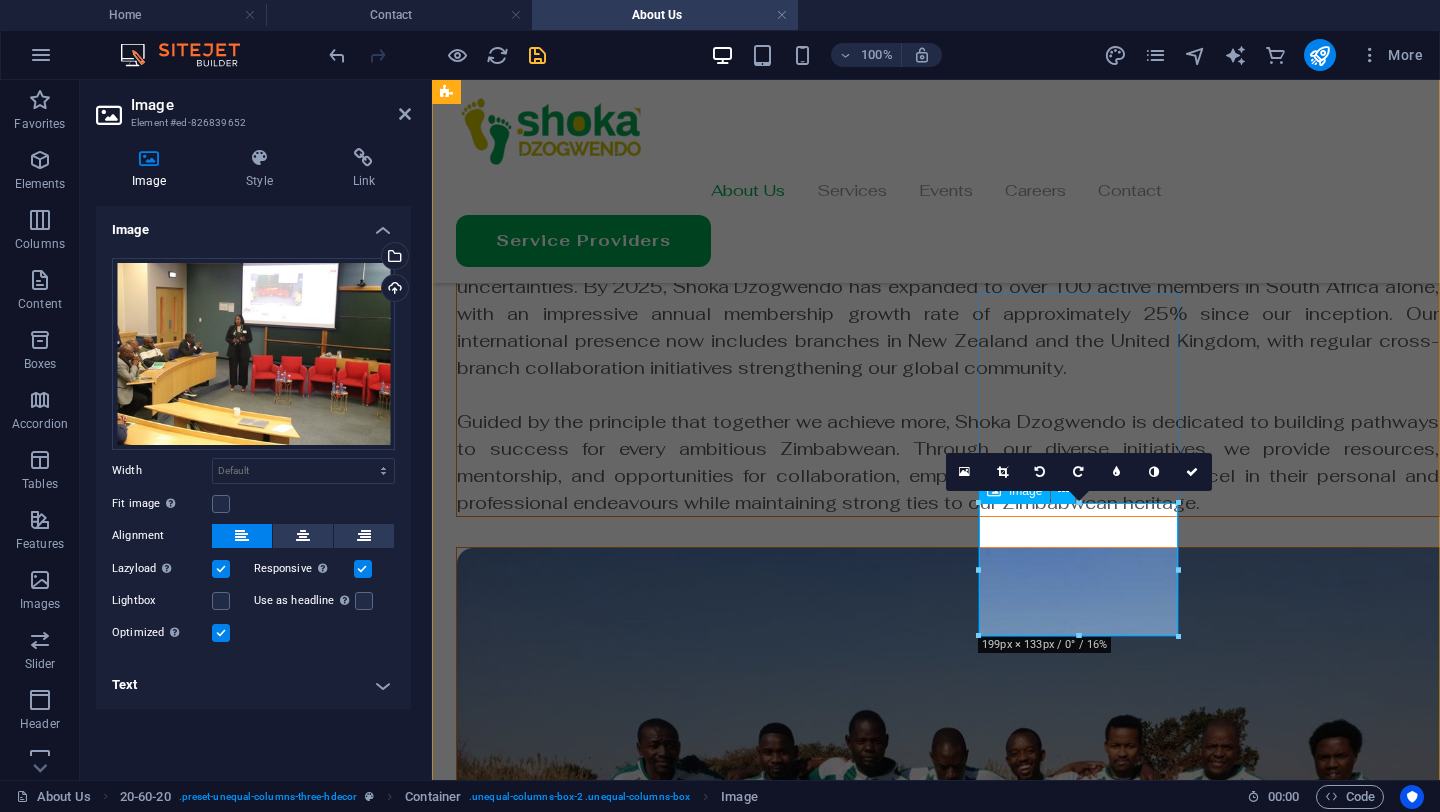 click at bounding box center [948, 1705] 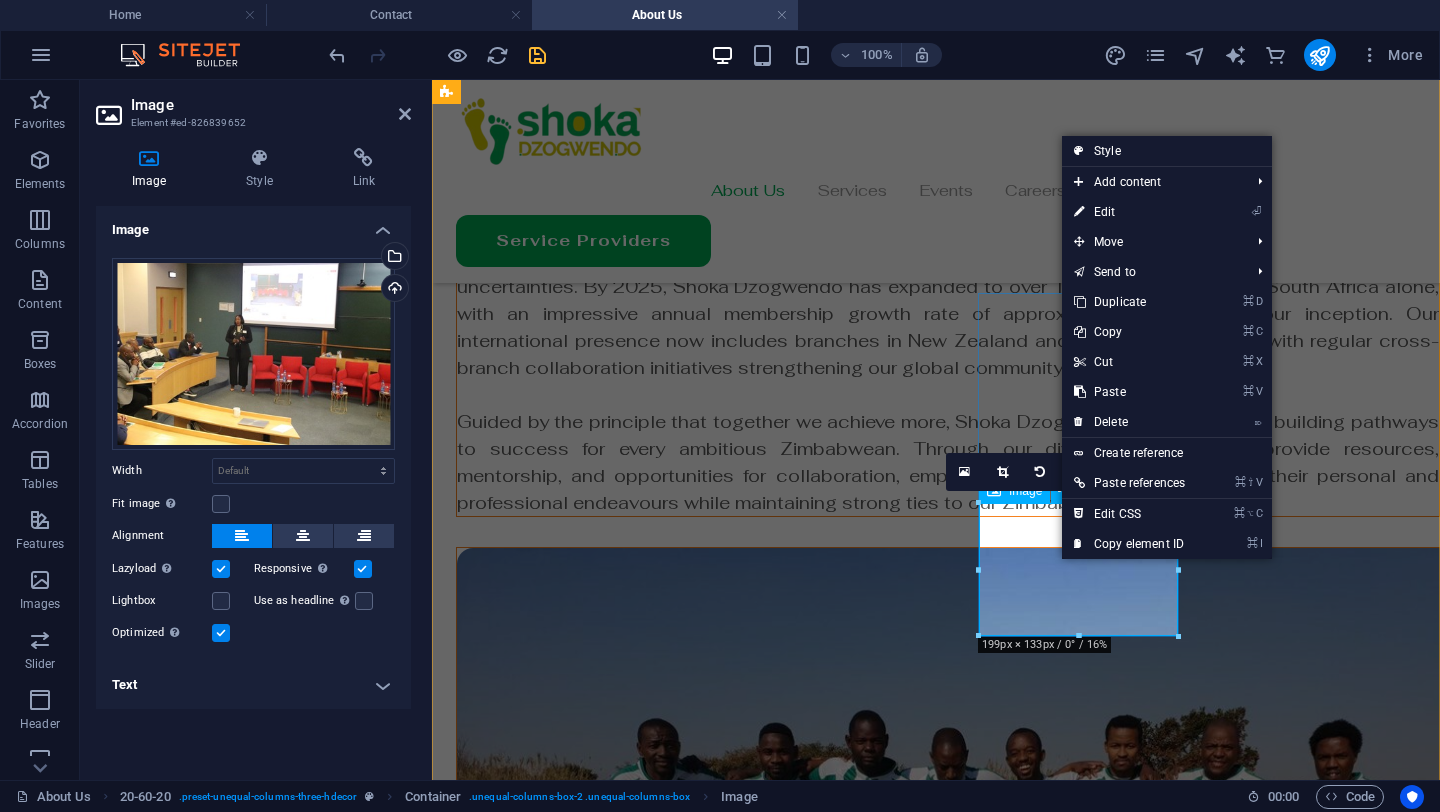 click at bounding box center [948, 1705] 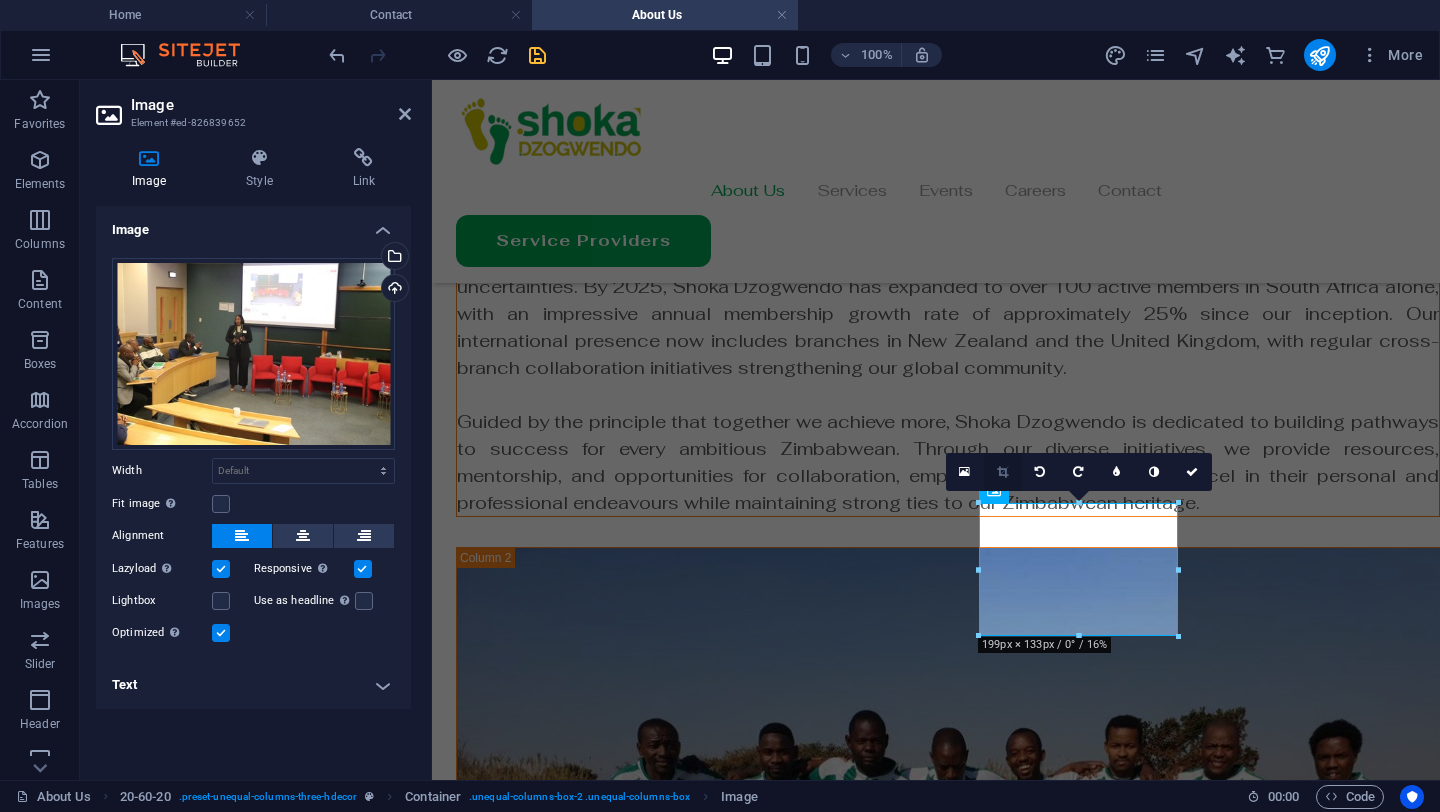 click at bounding box center (1002, 472) 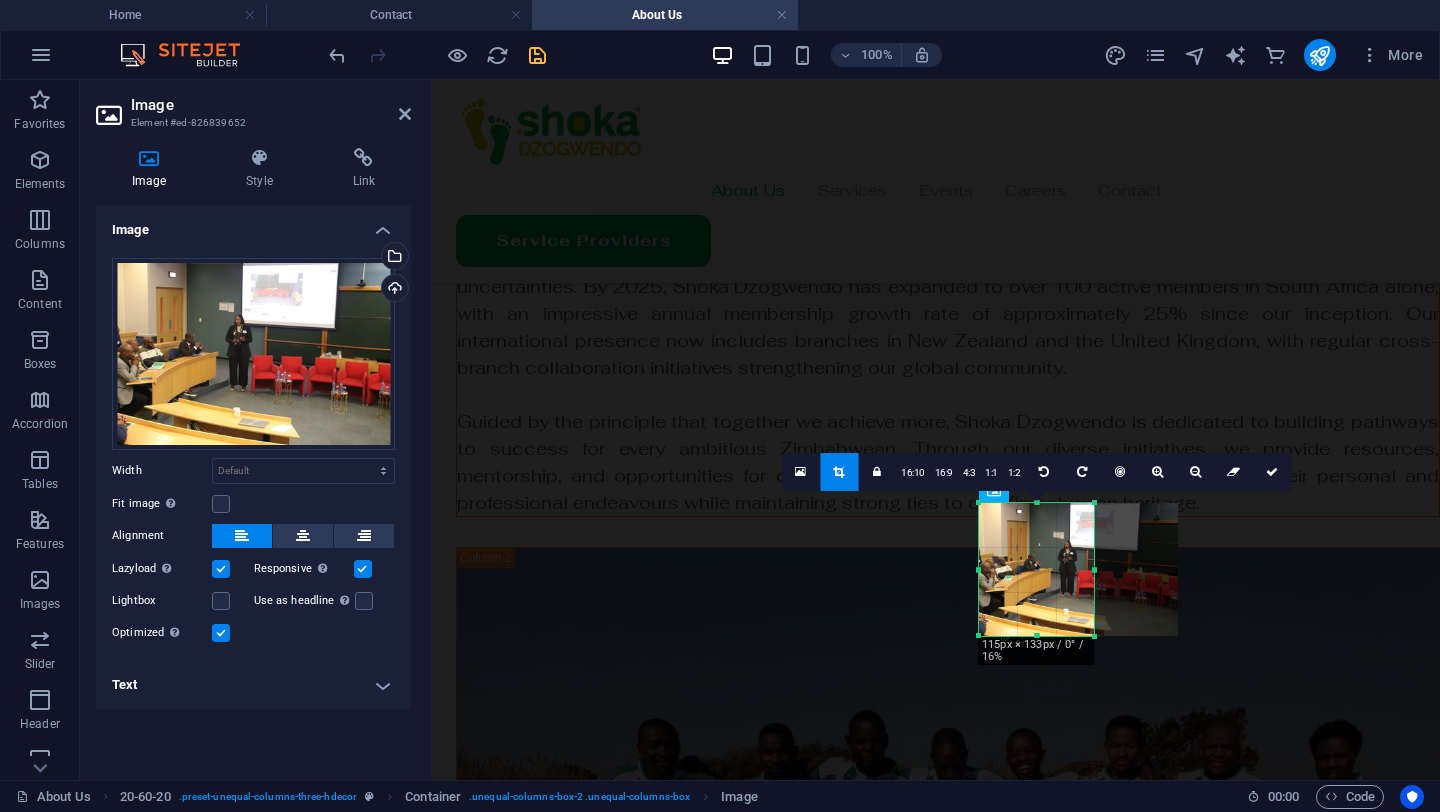 drag, startPoint x: 1175, startPoint y: 570, endPoint x: 1091, endPoint y: 572, distance: 84.0238 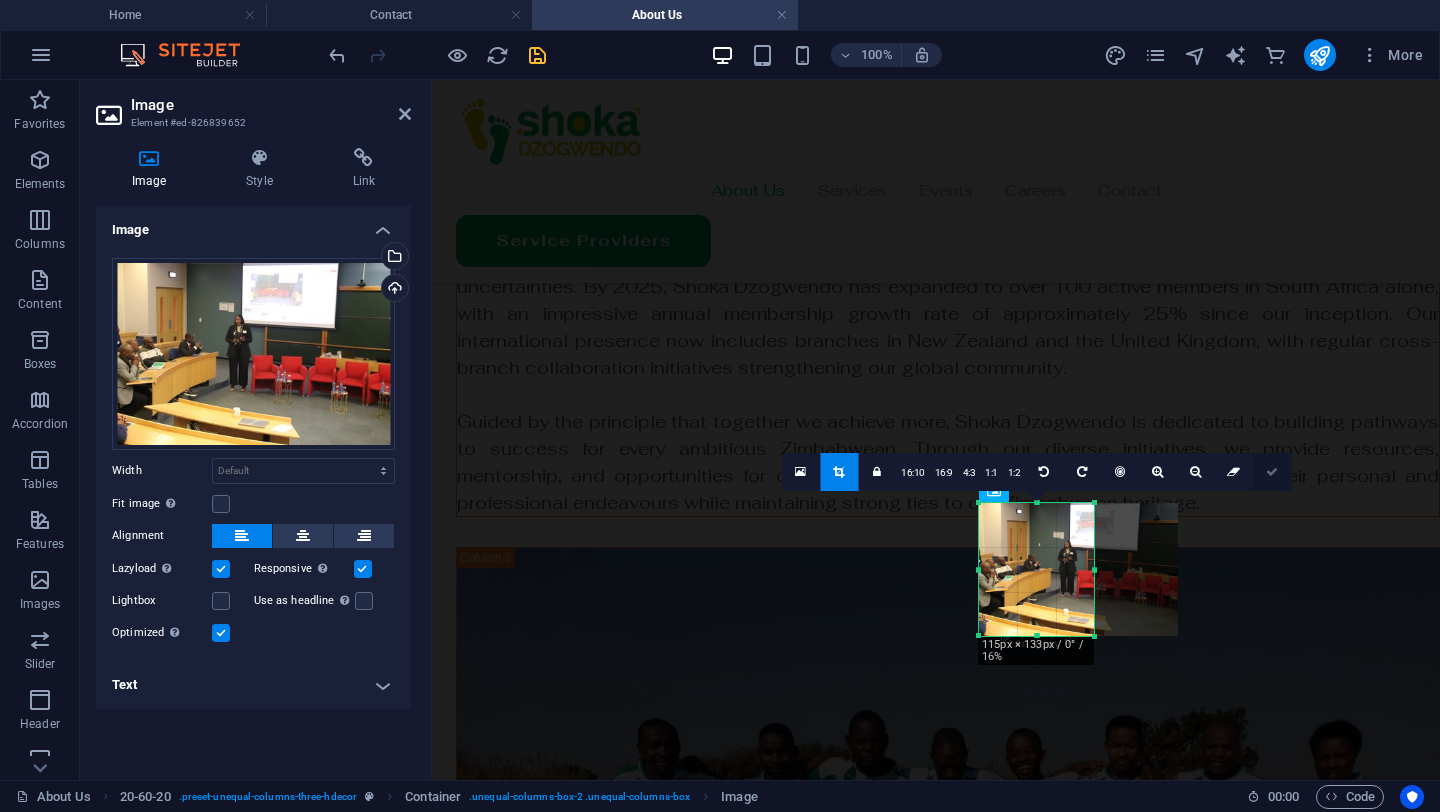click at bounding box center [1272, 472] 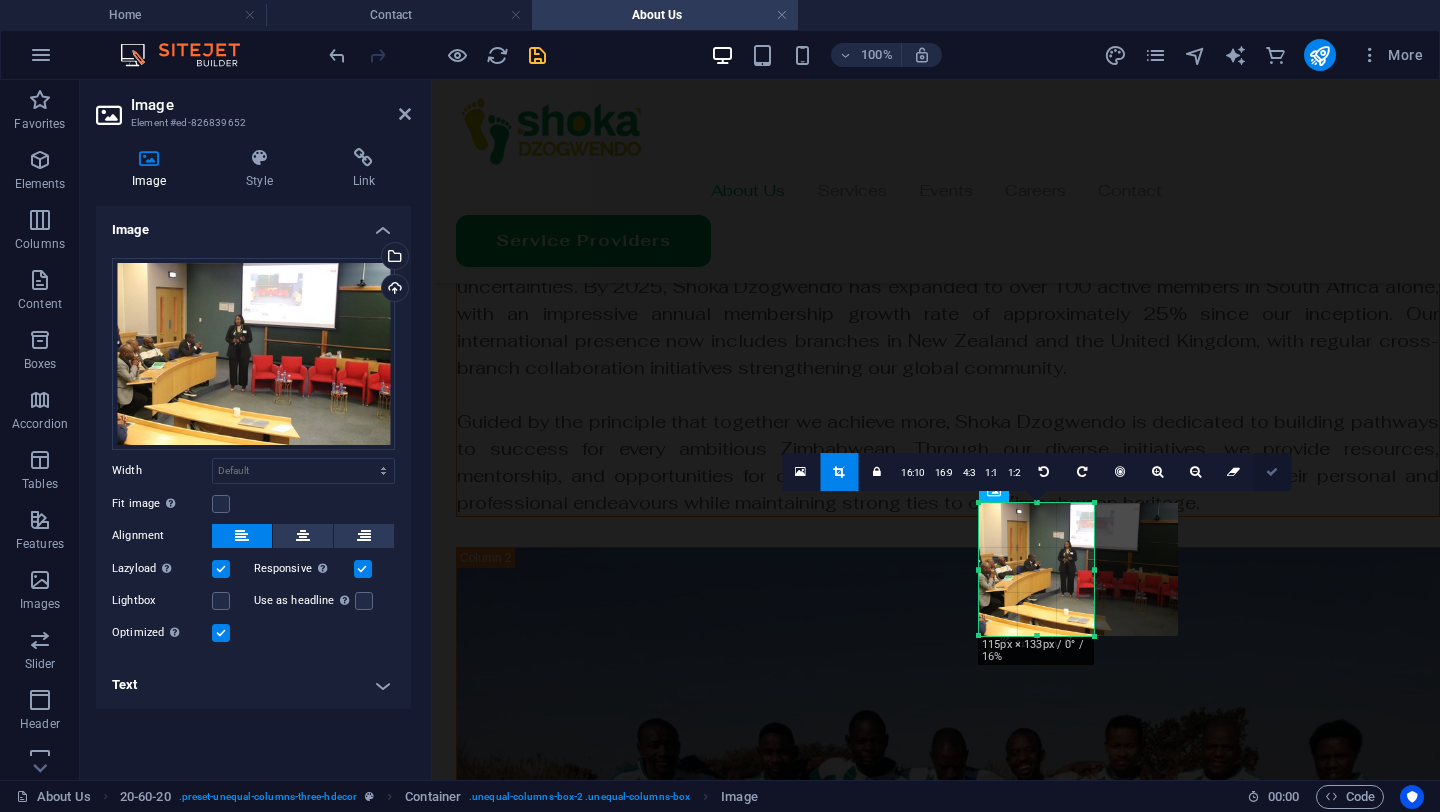 select on "px" 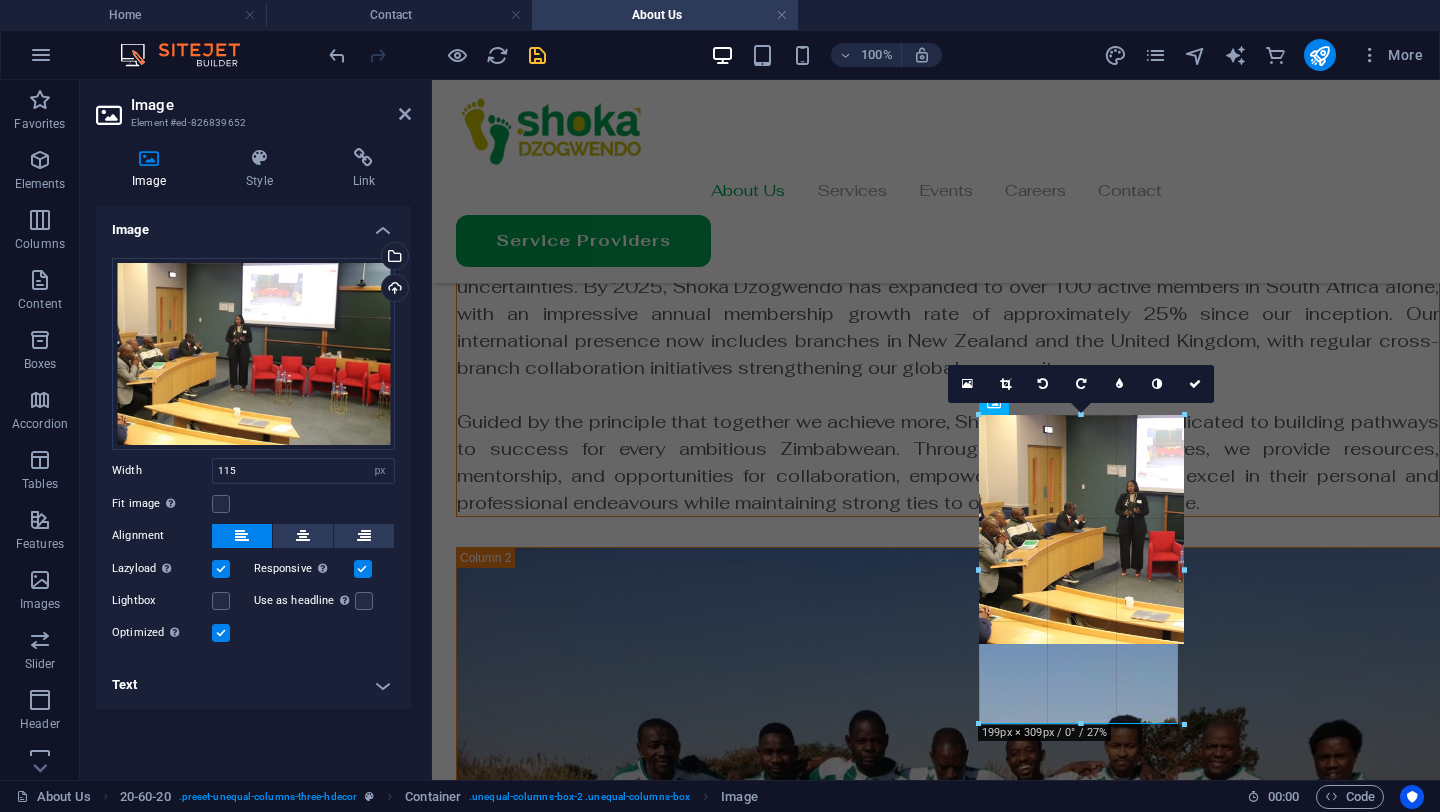 drag, startPoint x: 1036, startPoint y: 635, endPoint x: 1032, endPoint y: 811, distance: 176.04546 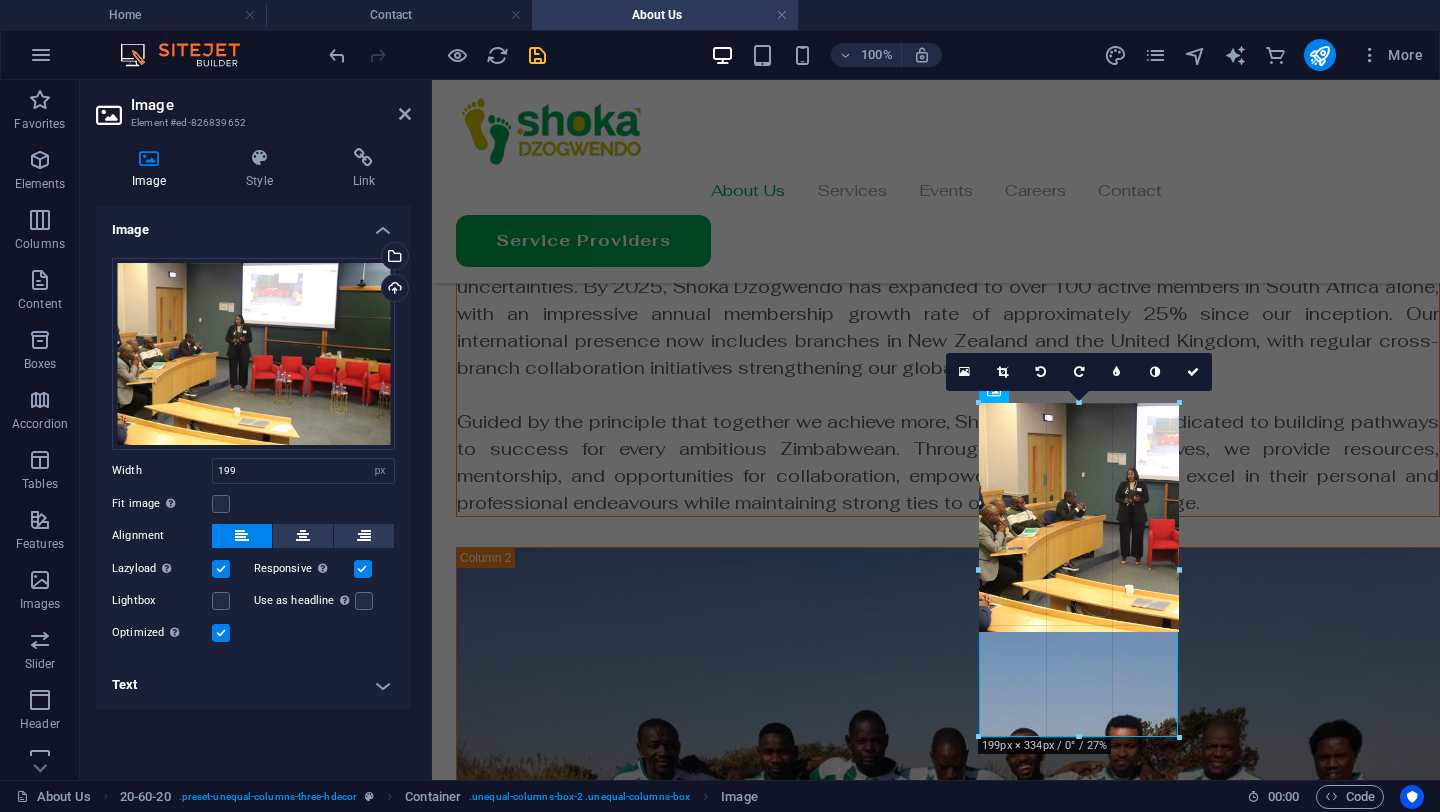 drag, startPoint x: 1076, startPoint y: 685, endPoint x: 1076, endPoint y: 789, distance: 104 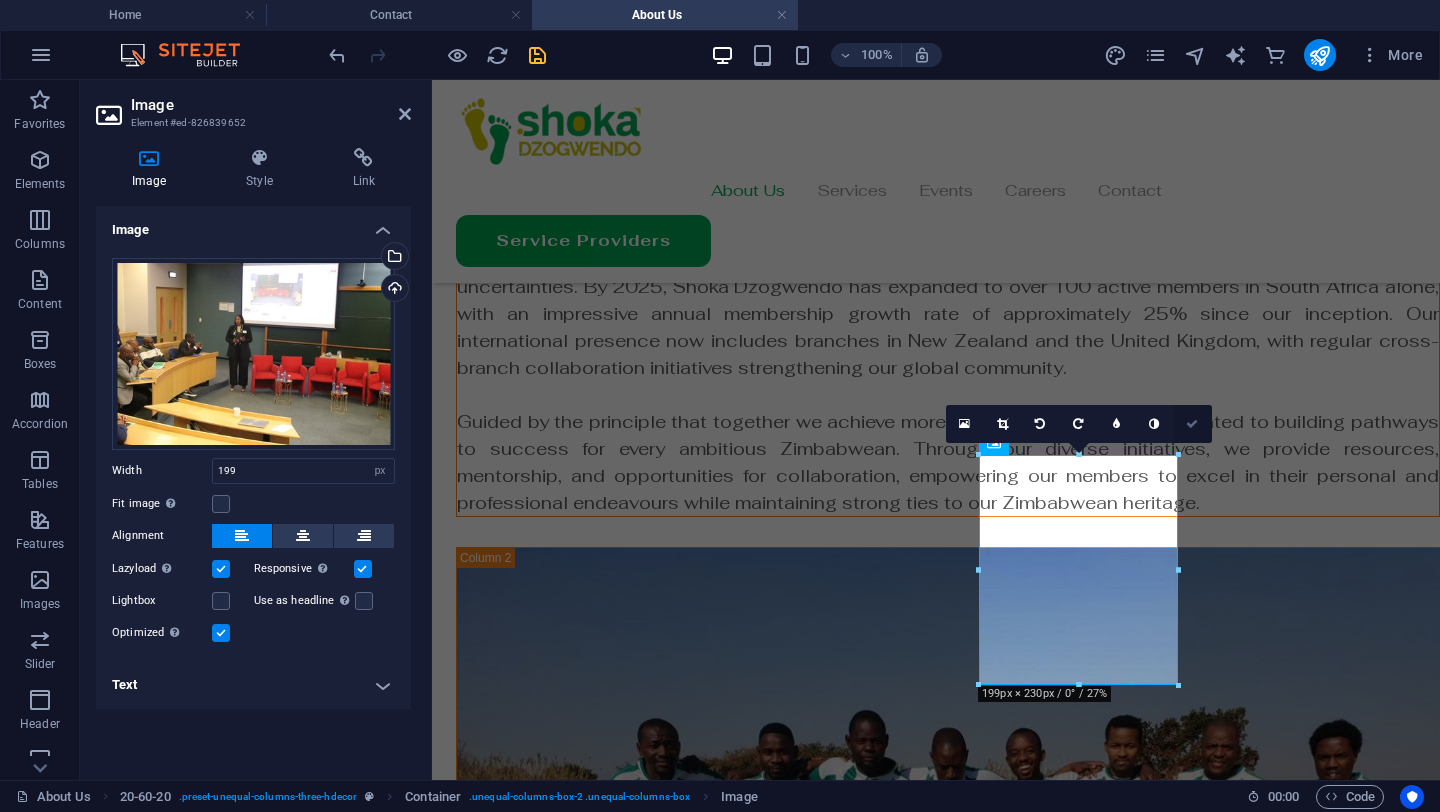 click at bounding box center [1193, 424] 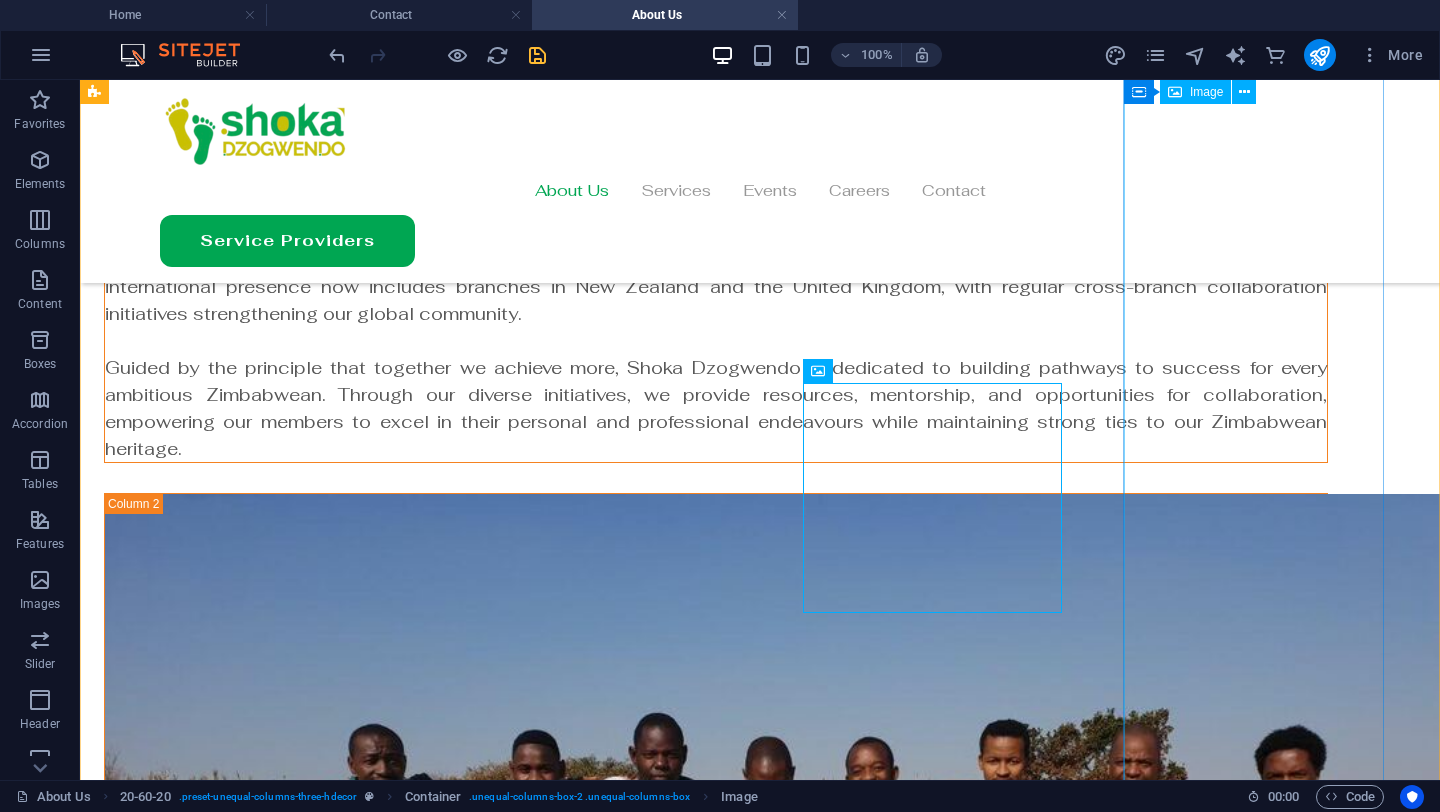 scroll, scrollTop: 369, scrollLeft: 0, axis: vertical 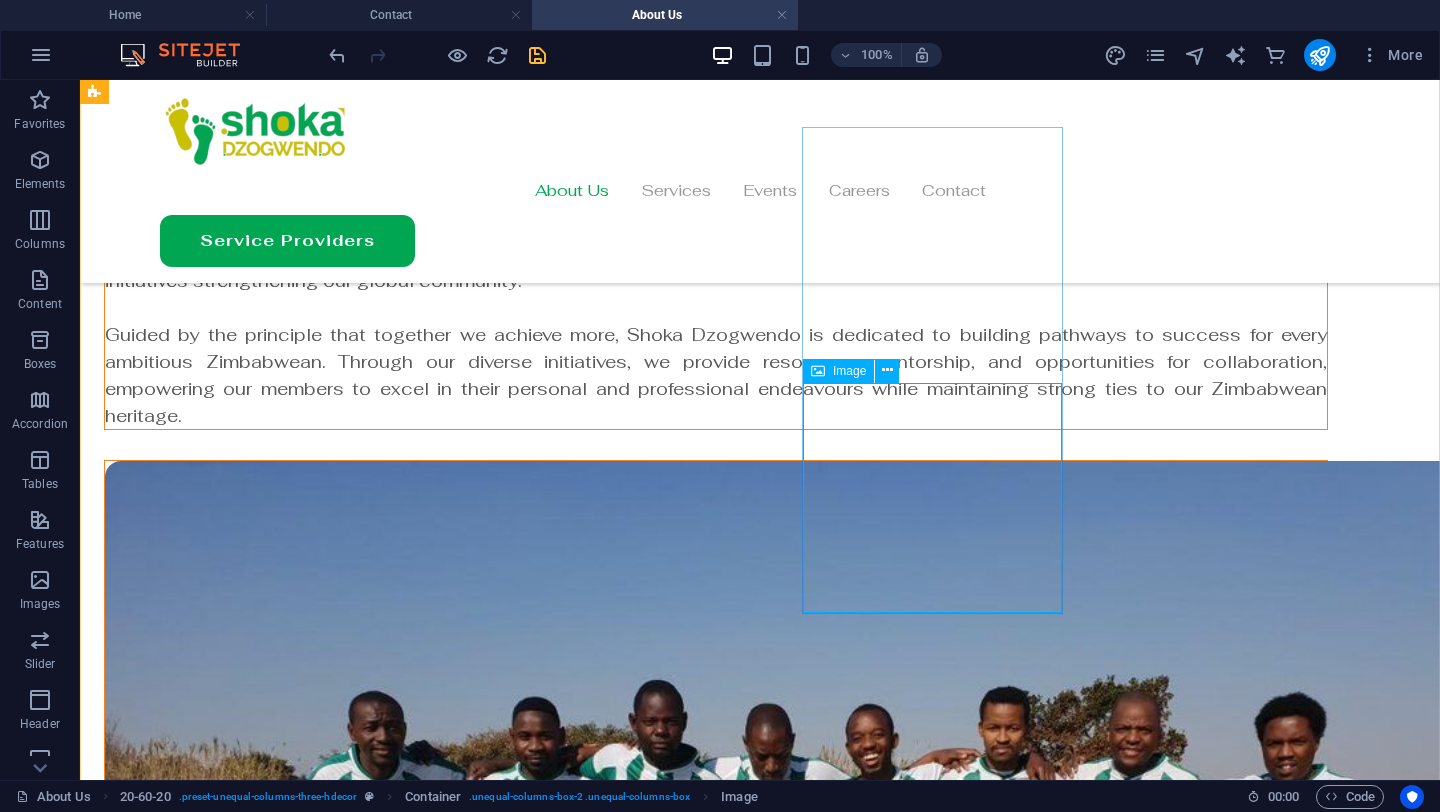 click at bounding box center [716, 1656] 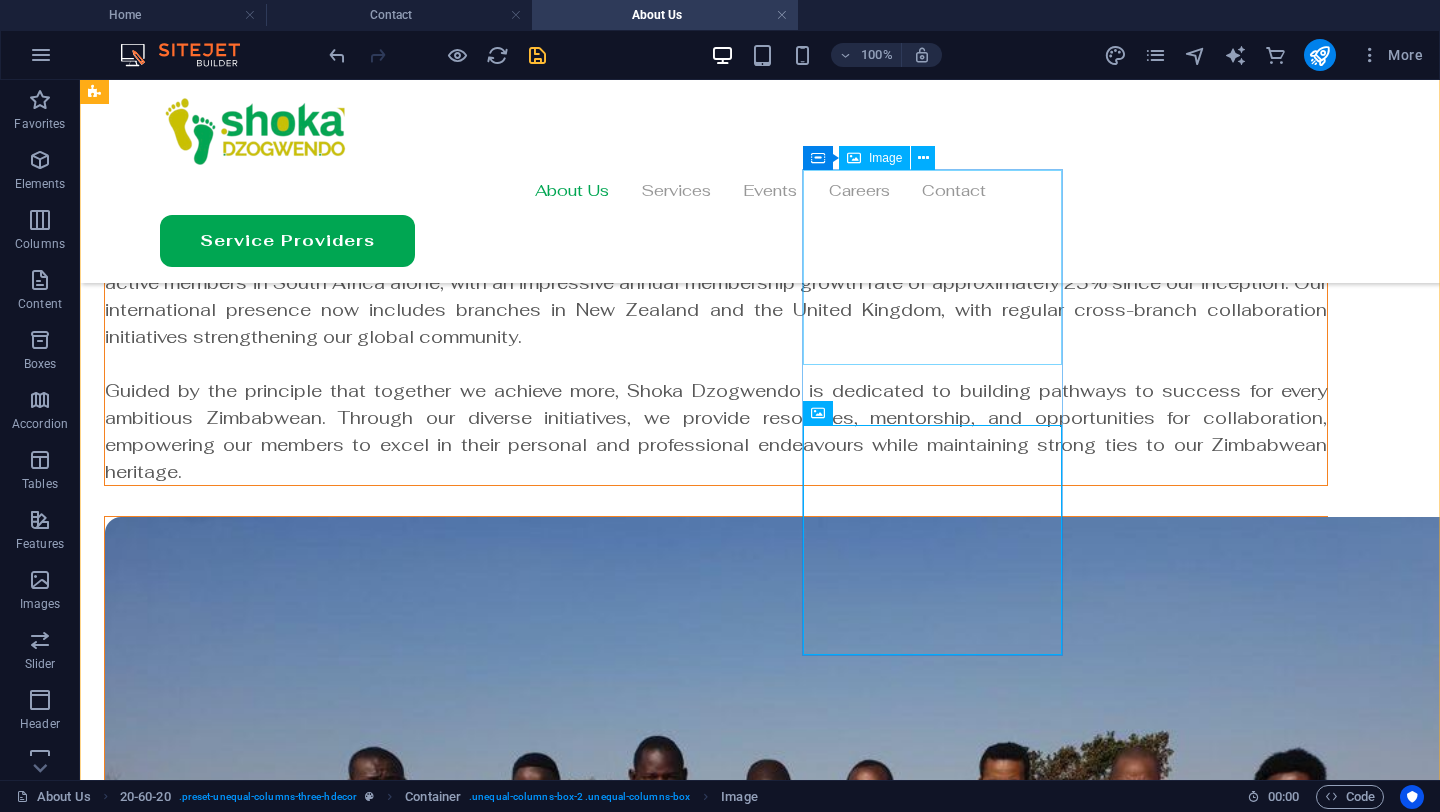 scroll, scrollTop: 327, scrollLeft: 0, axis: vertical 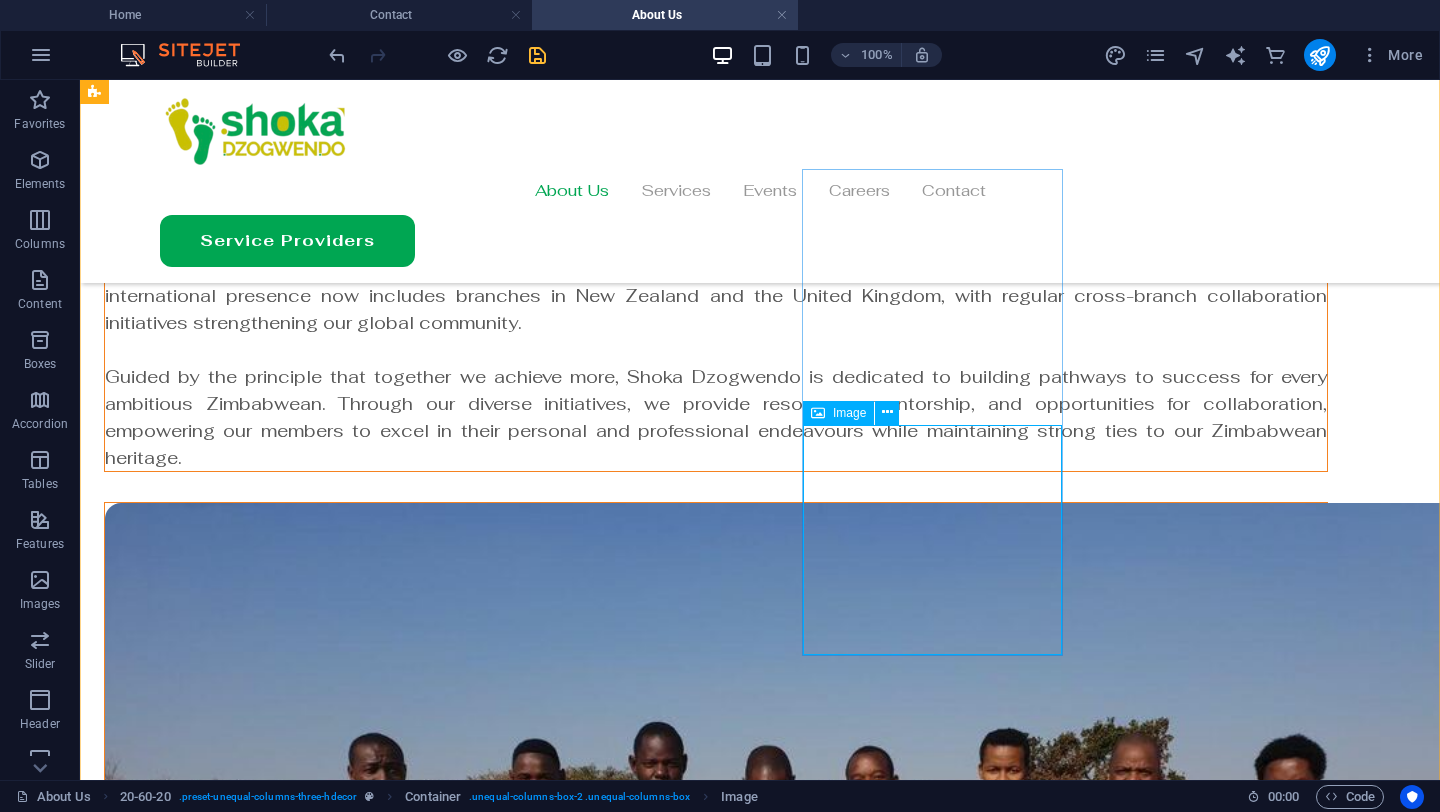 click at bounding box center (716, 1698) 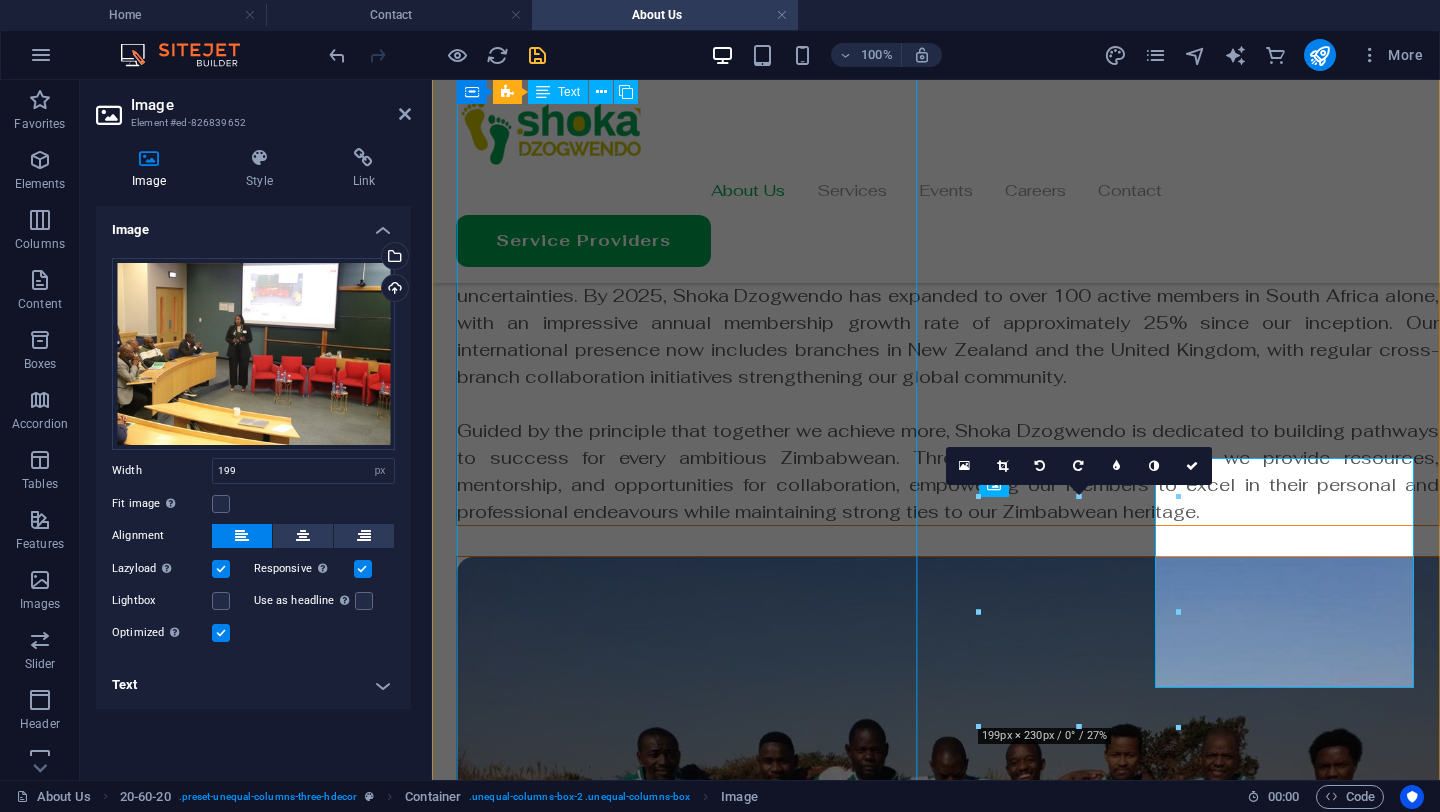 scroll, scrollTop: 294, scrollLeft: 0, axis: vertical 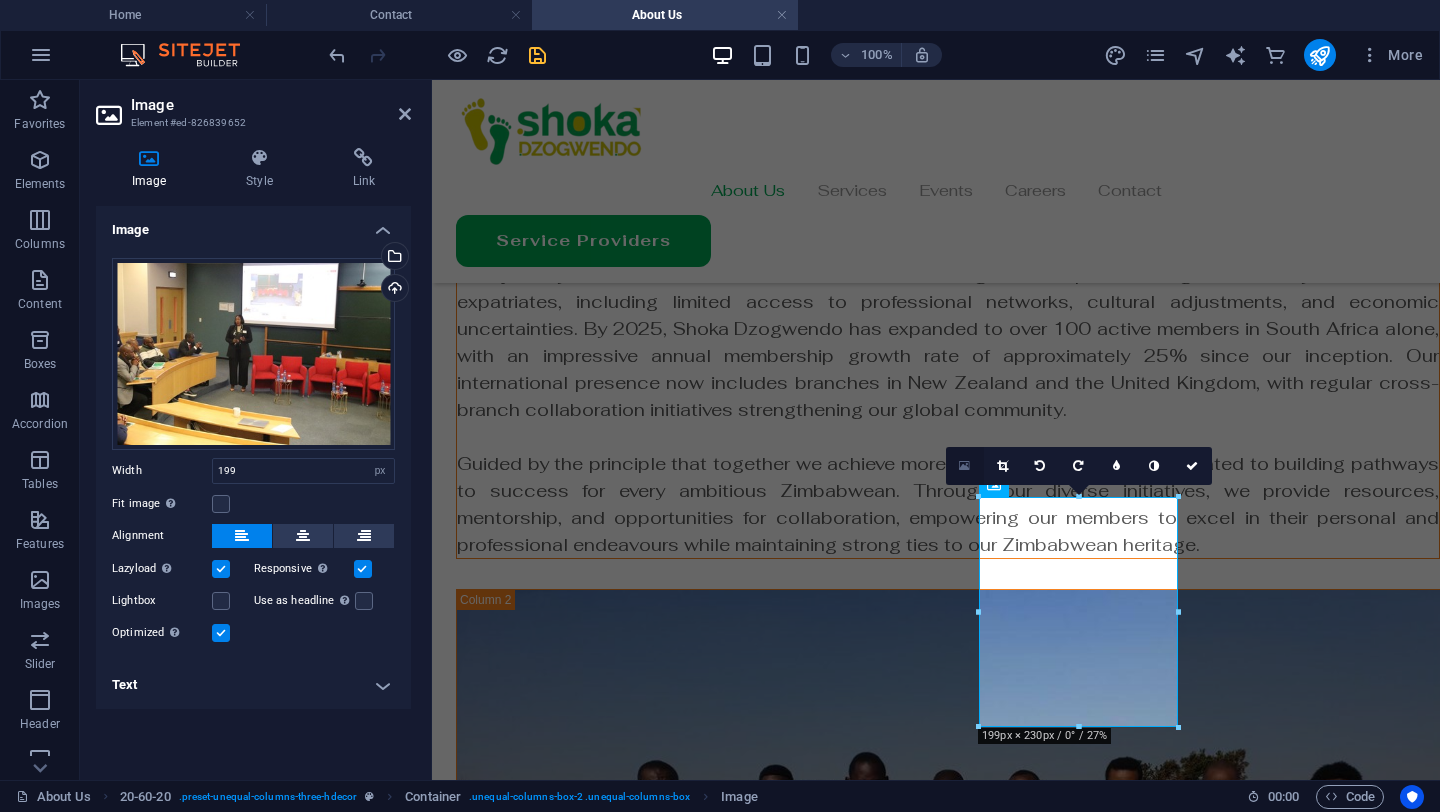 click at bounding box center (964, 466) 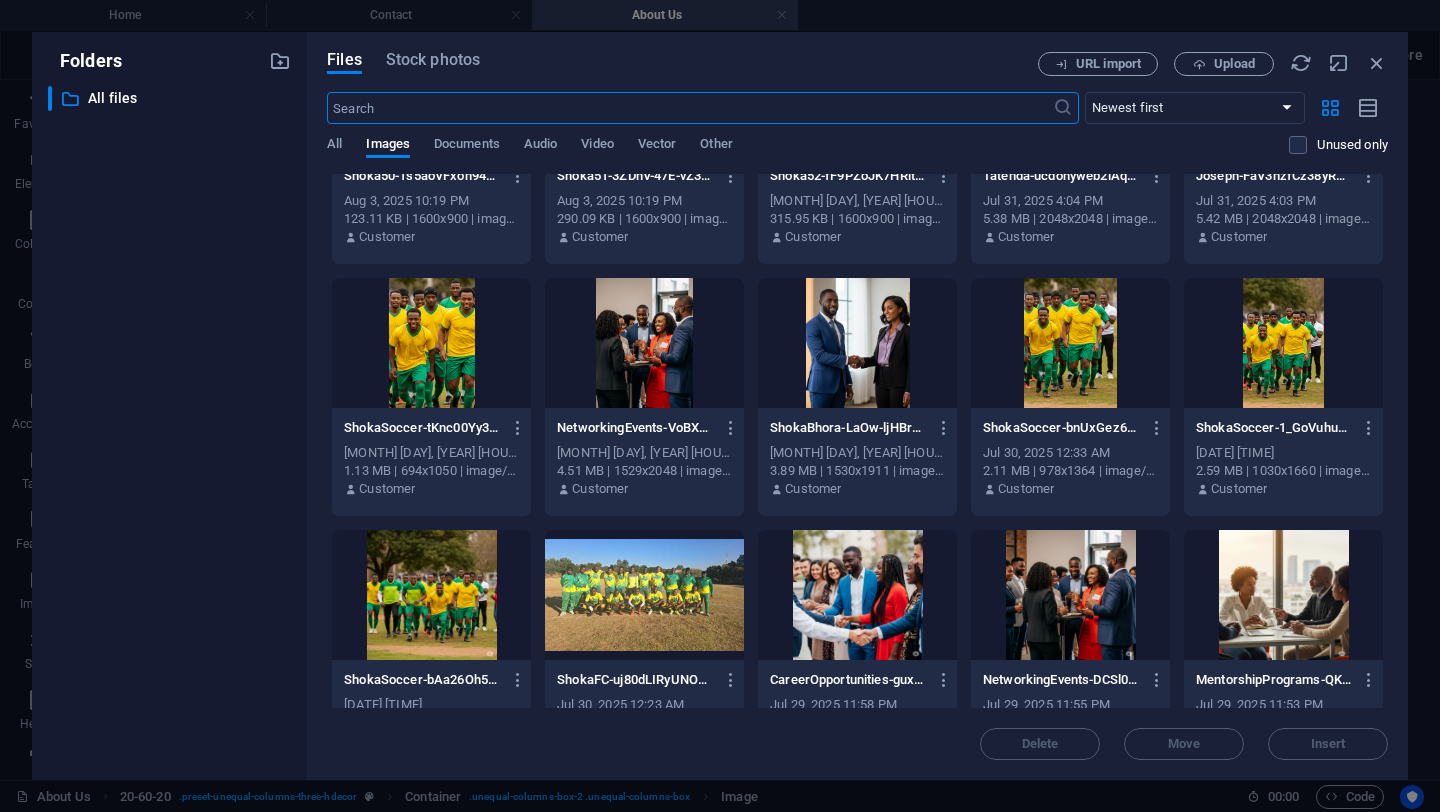 scroll, scrollTop: 5190, scrollLeft: 0, axis: vertical 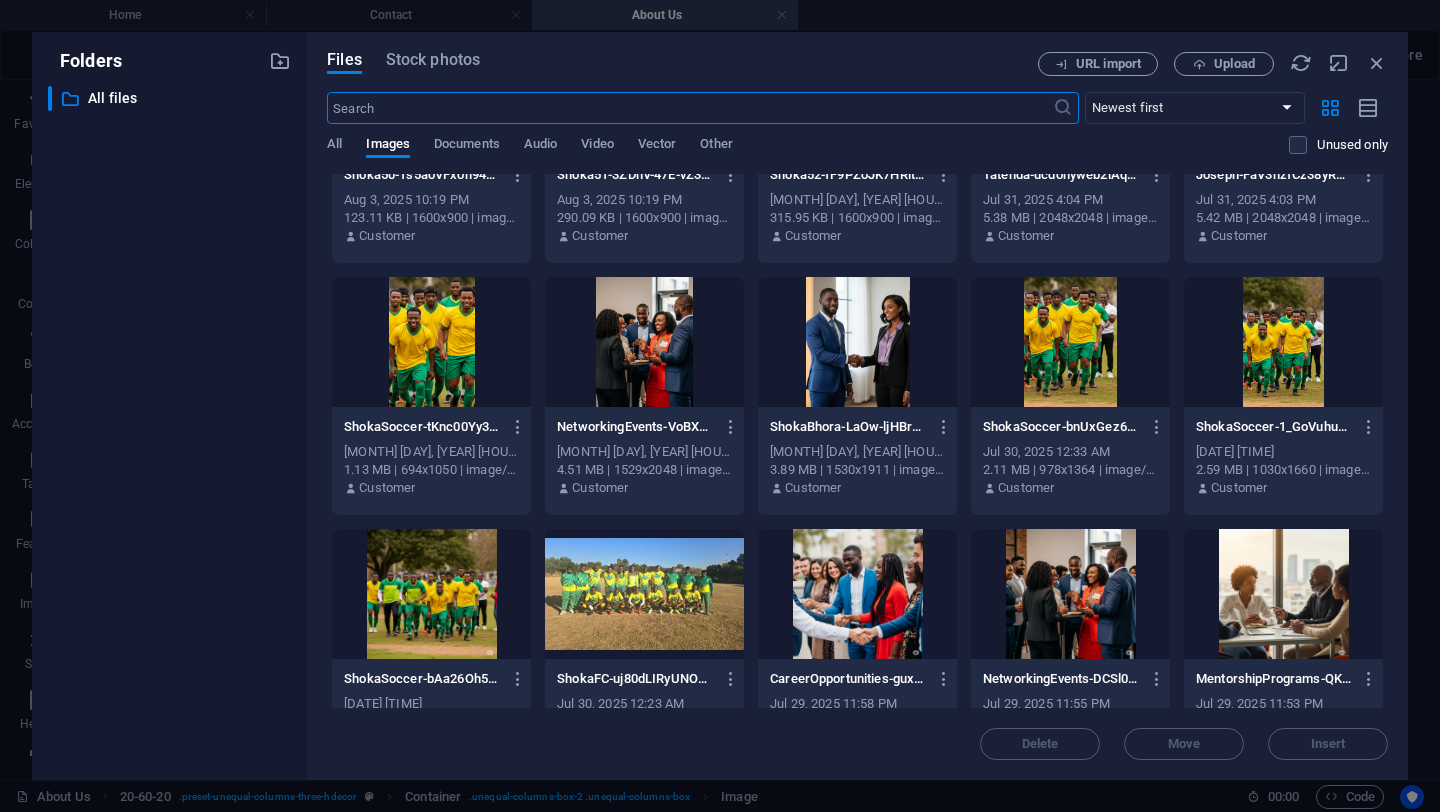 click at bounding box center (644, 342) 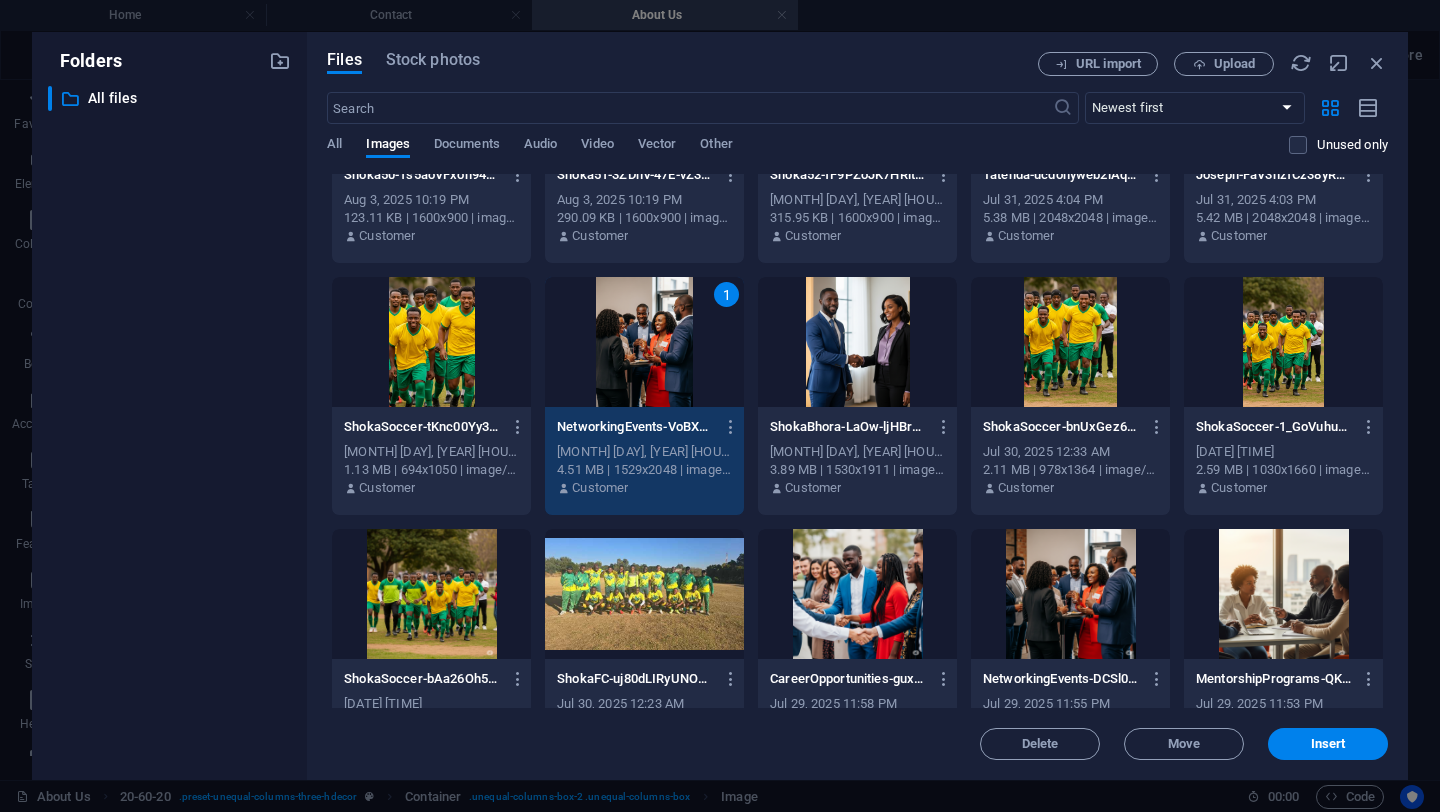 click on "1" at bounding box center [644, 342] 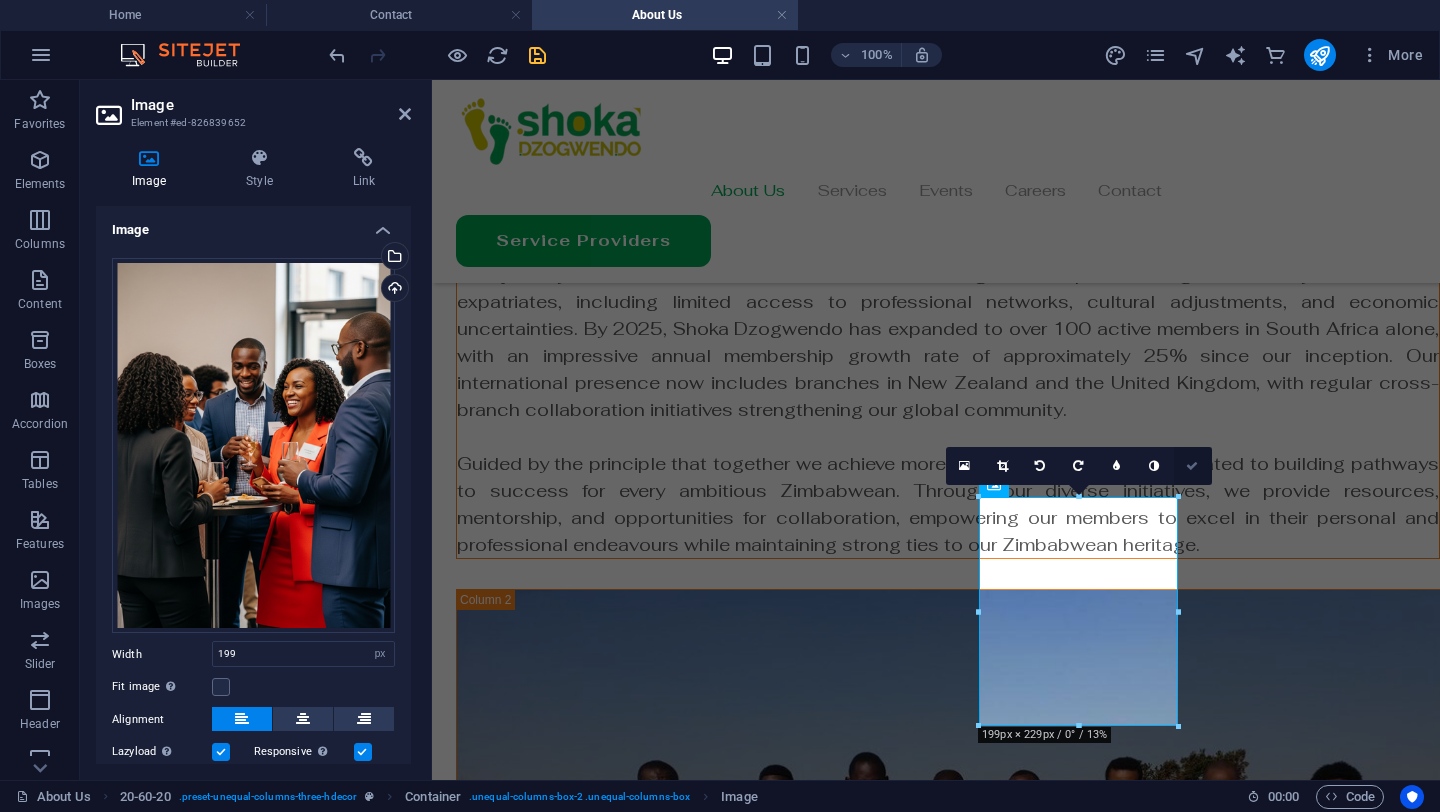 click at bounding box center [1193, 466] 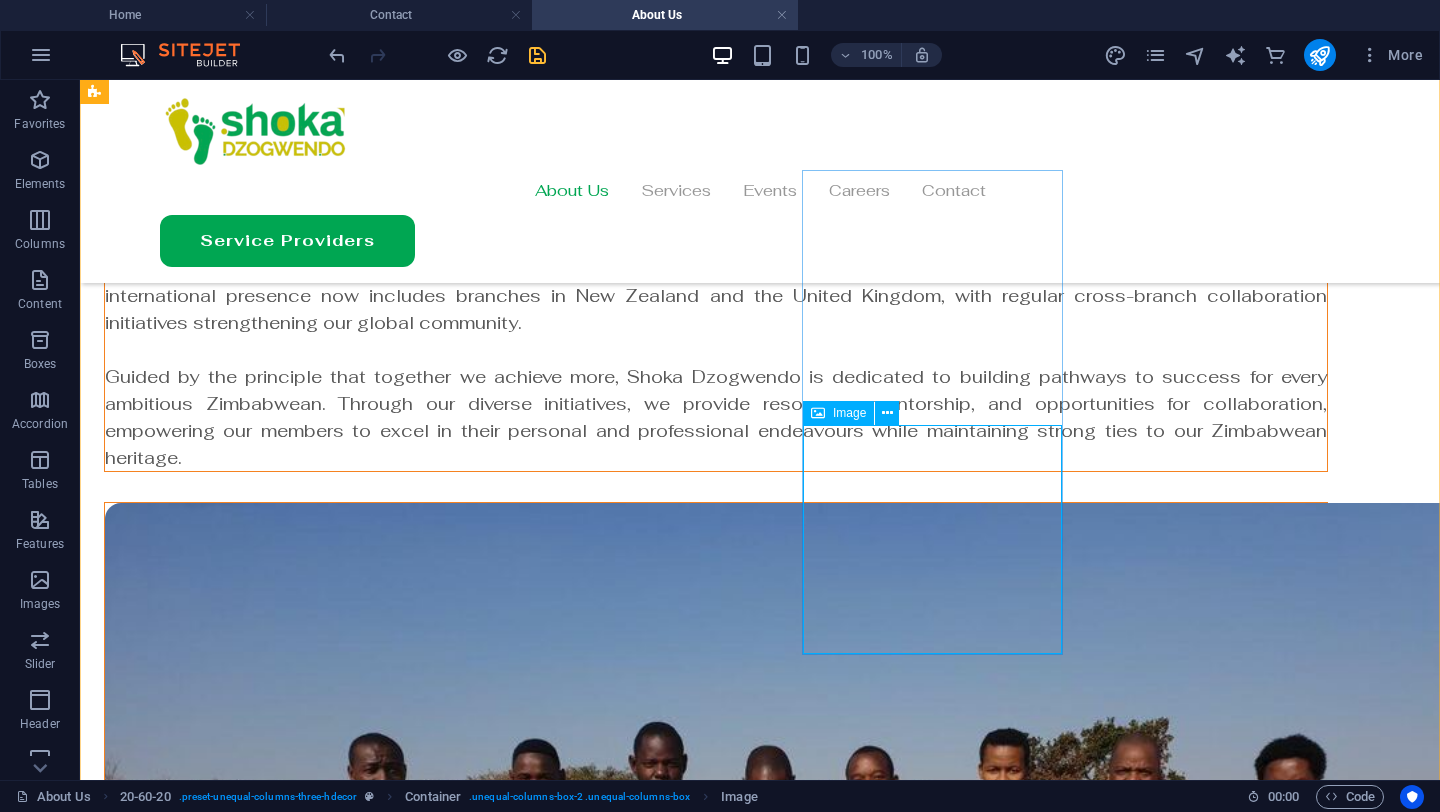 click at bounding box center [716, 1697] 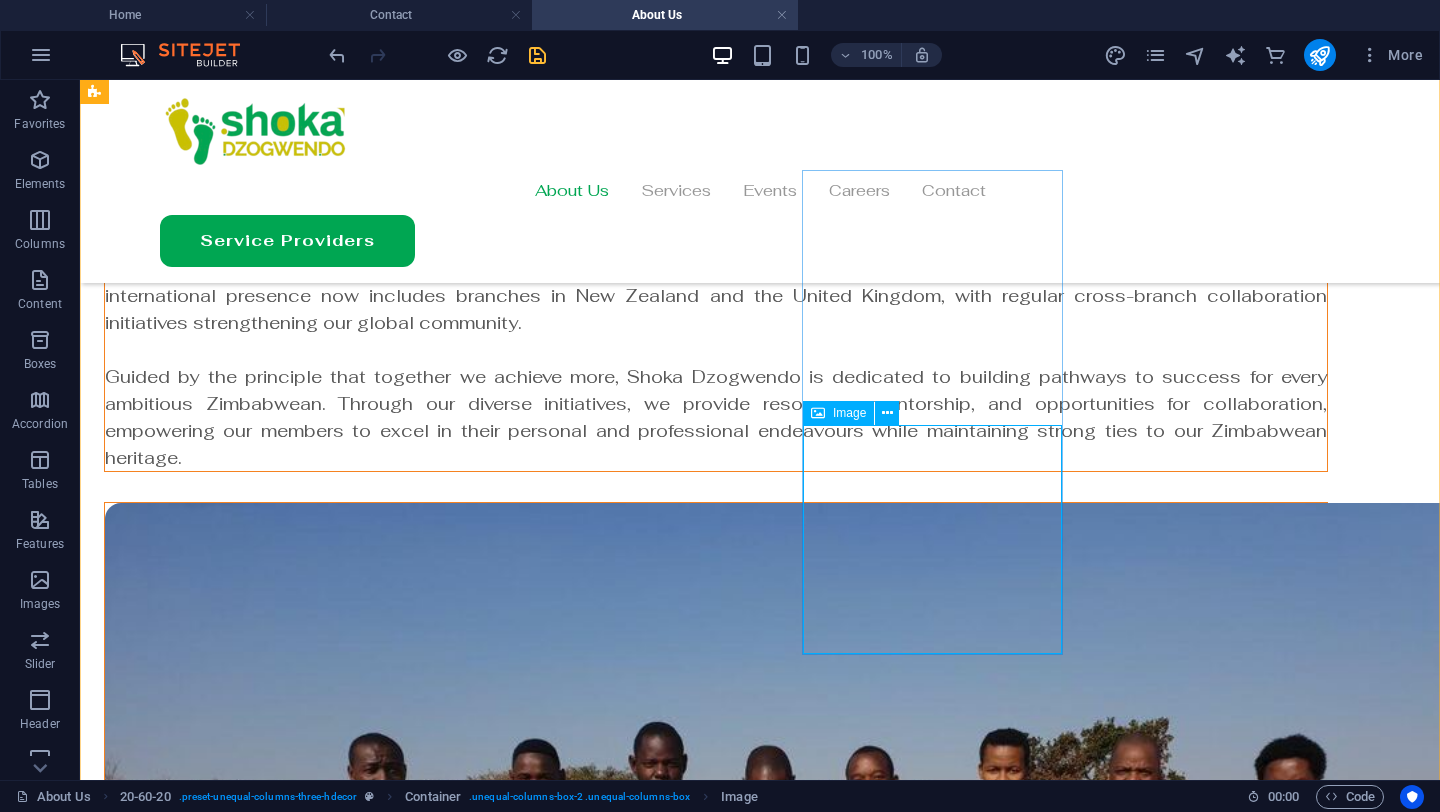click at bounding box center (716, 1697) 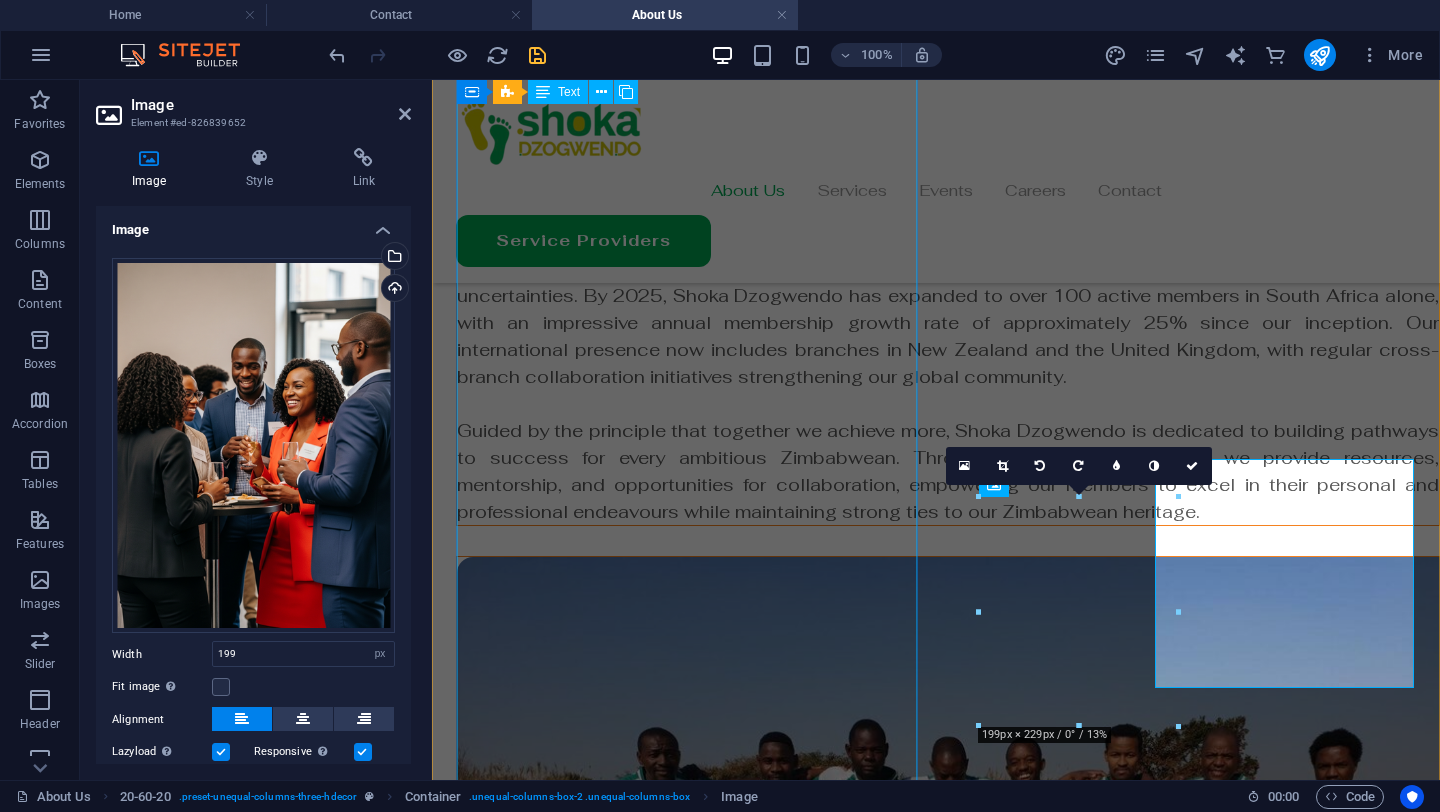 scroll, scrollTop: 294, scrollLeft: 0, axis: vertical 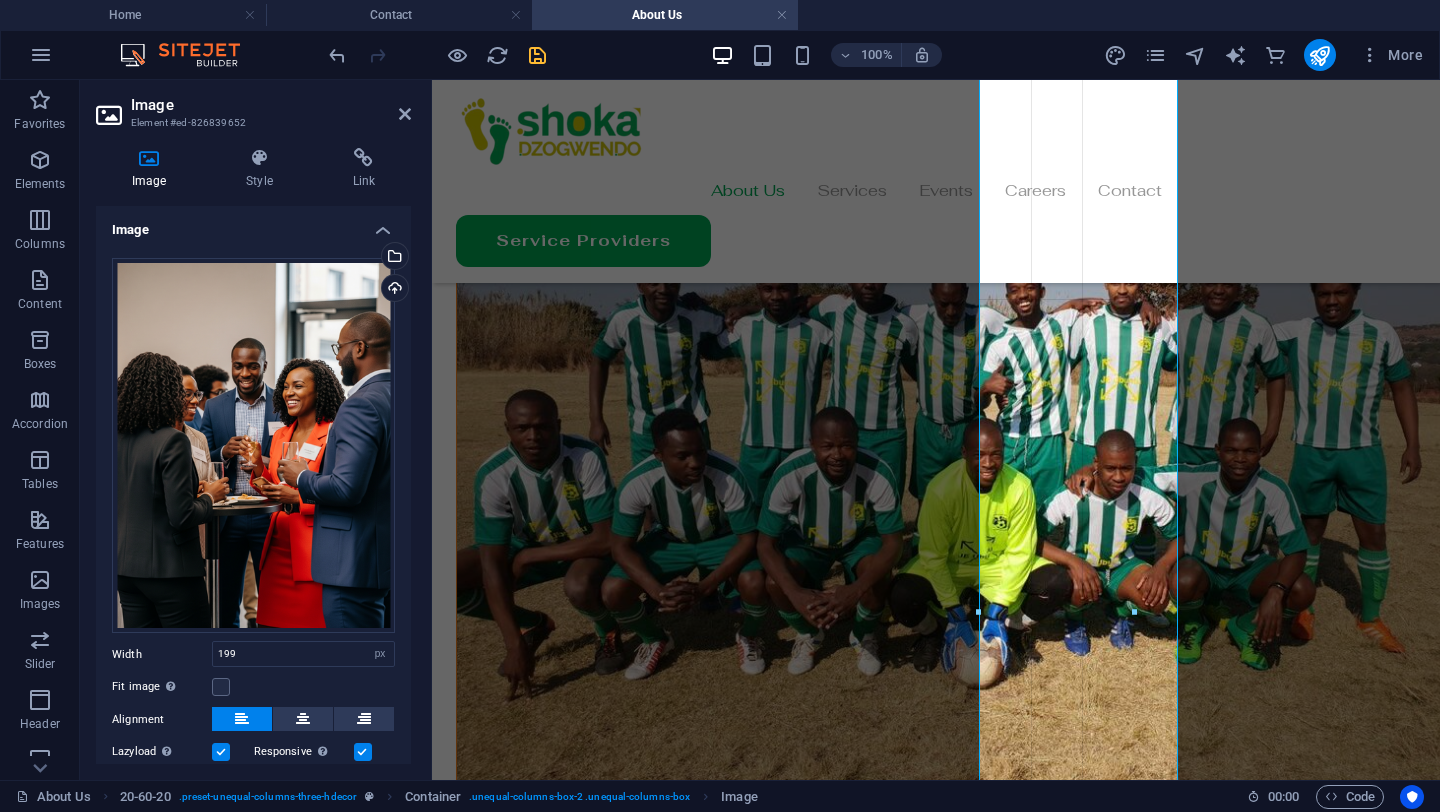 drag, startPoint x: 1175, startPoint y: 724, endPoint x: 1129, endPoint y: 597, distance: 135.07405 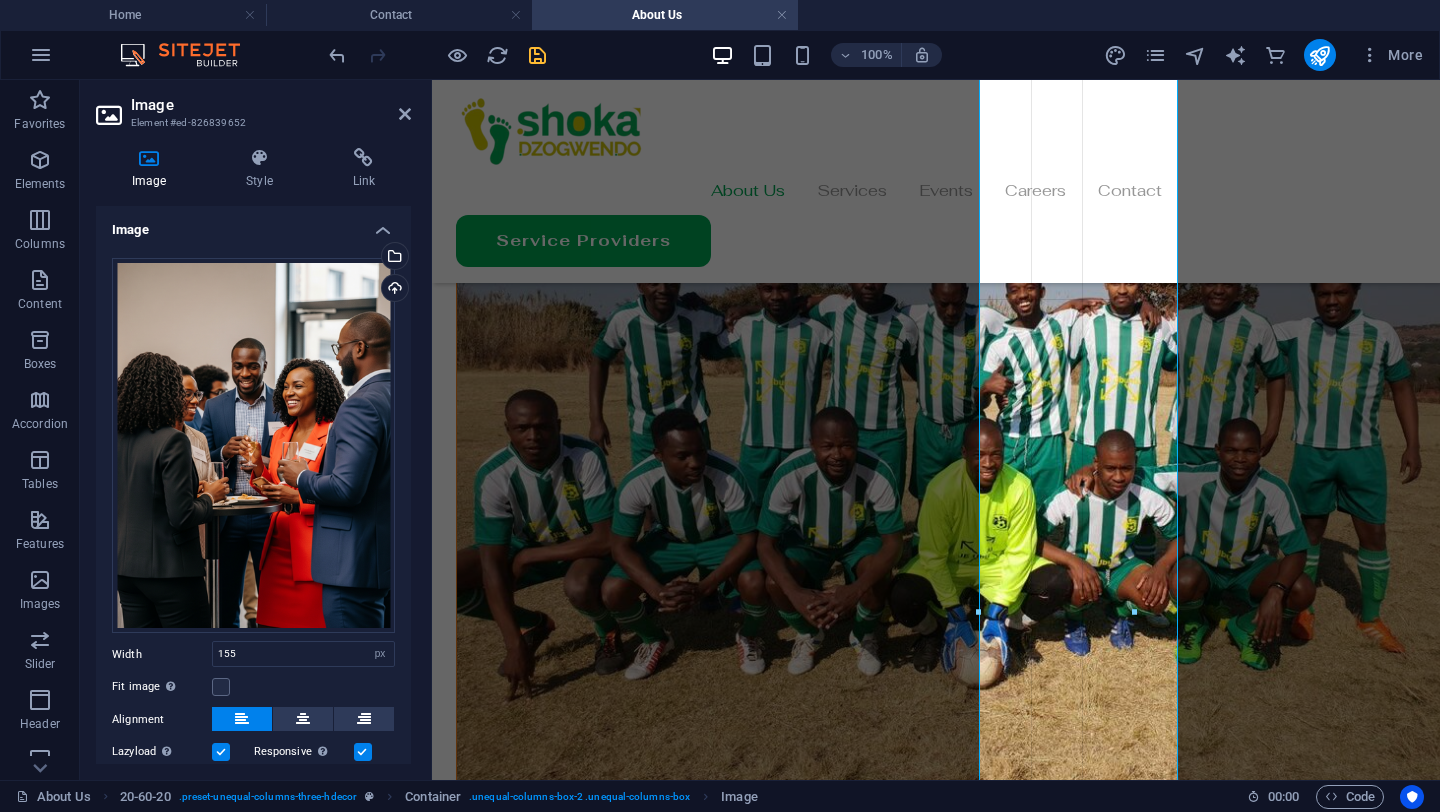 scroll, scrollTop: 294, scrollLeft: 0, axis: vertical 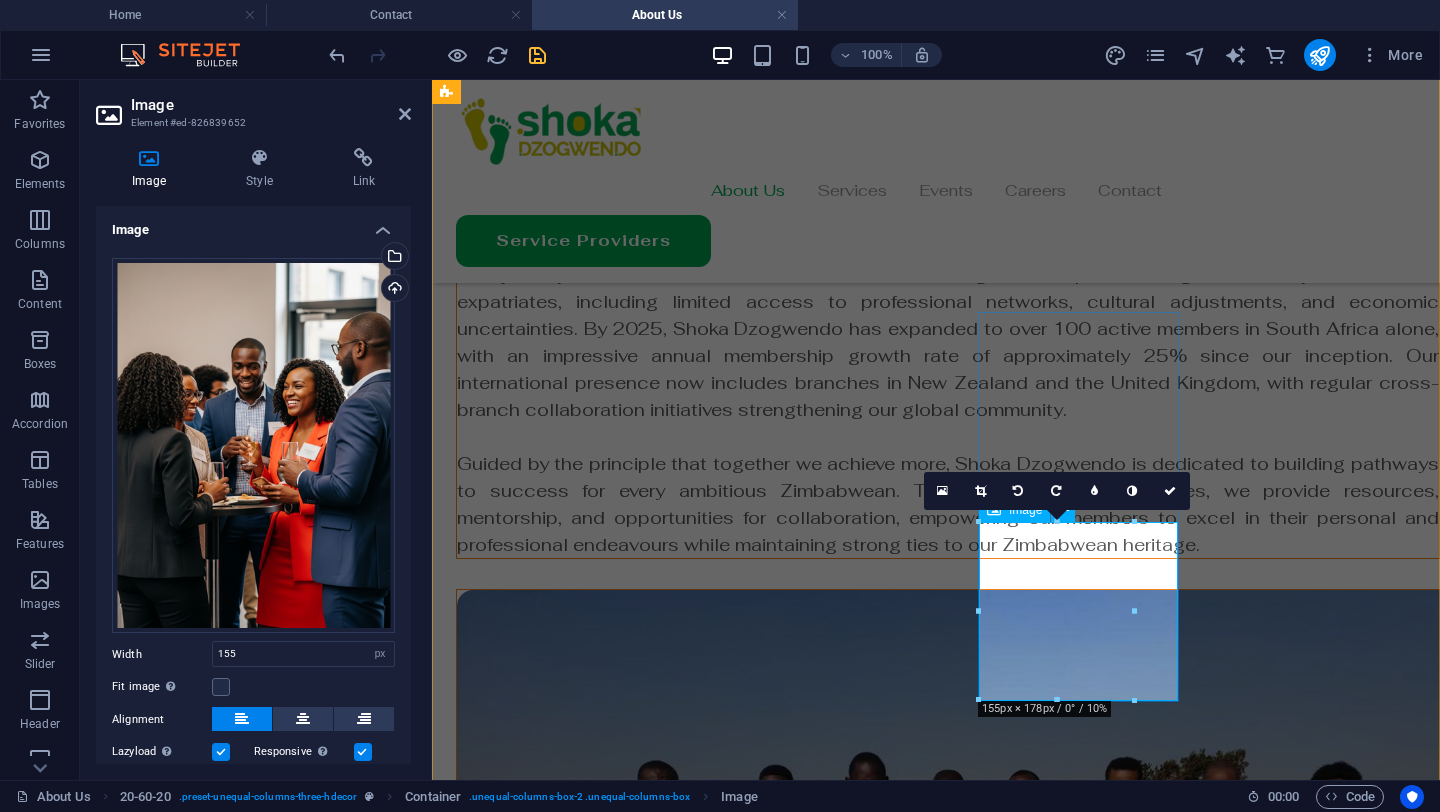 click at bounding box center (948, 1495) 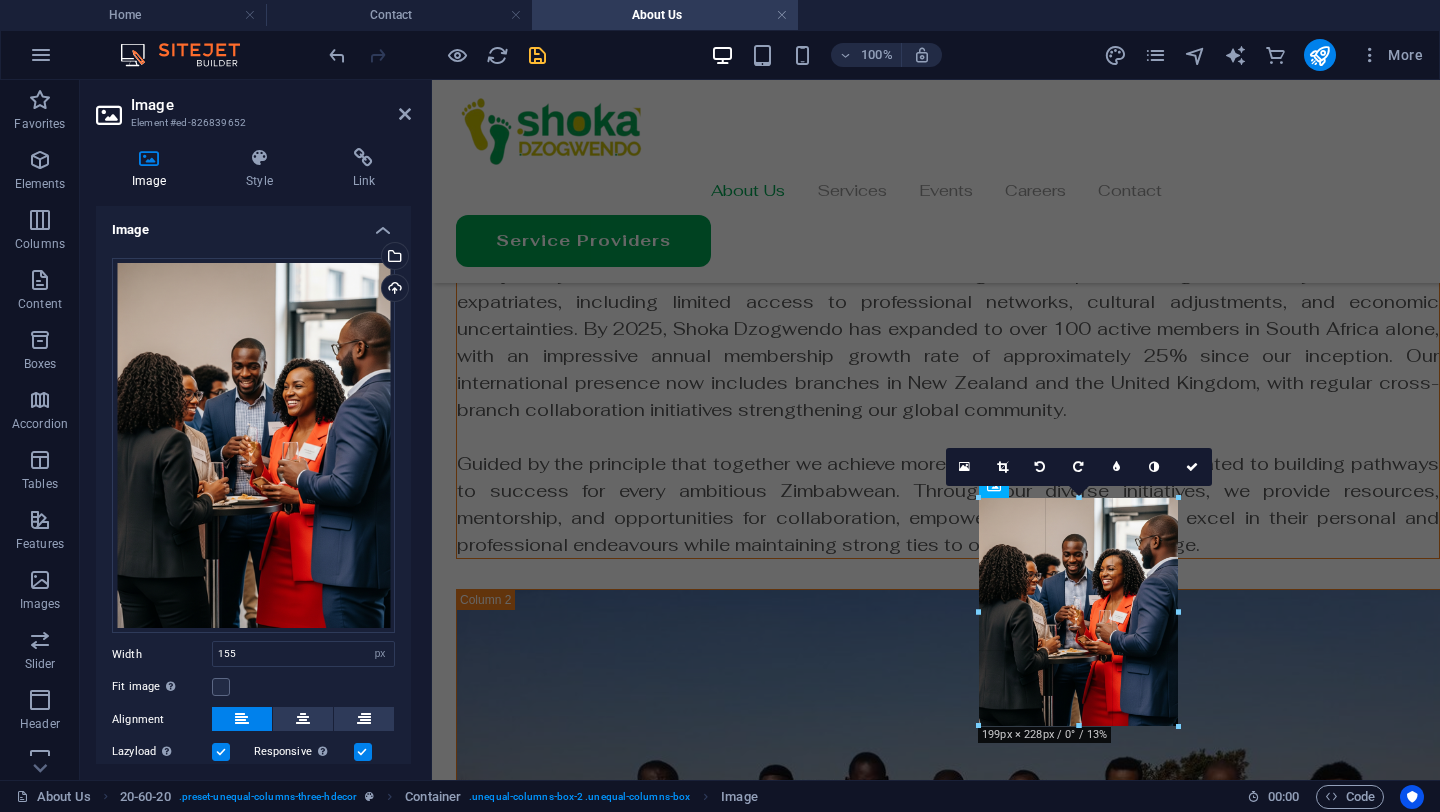 drag, startPoint x: 1131, startPoint y: 697, endPoint x: 1173, endPoint y: 712, distance: 44.598206 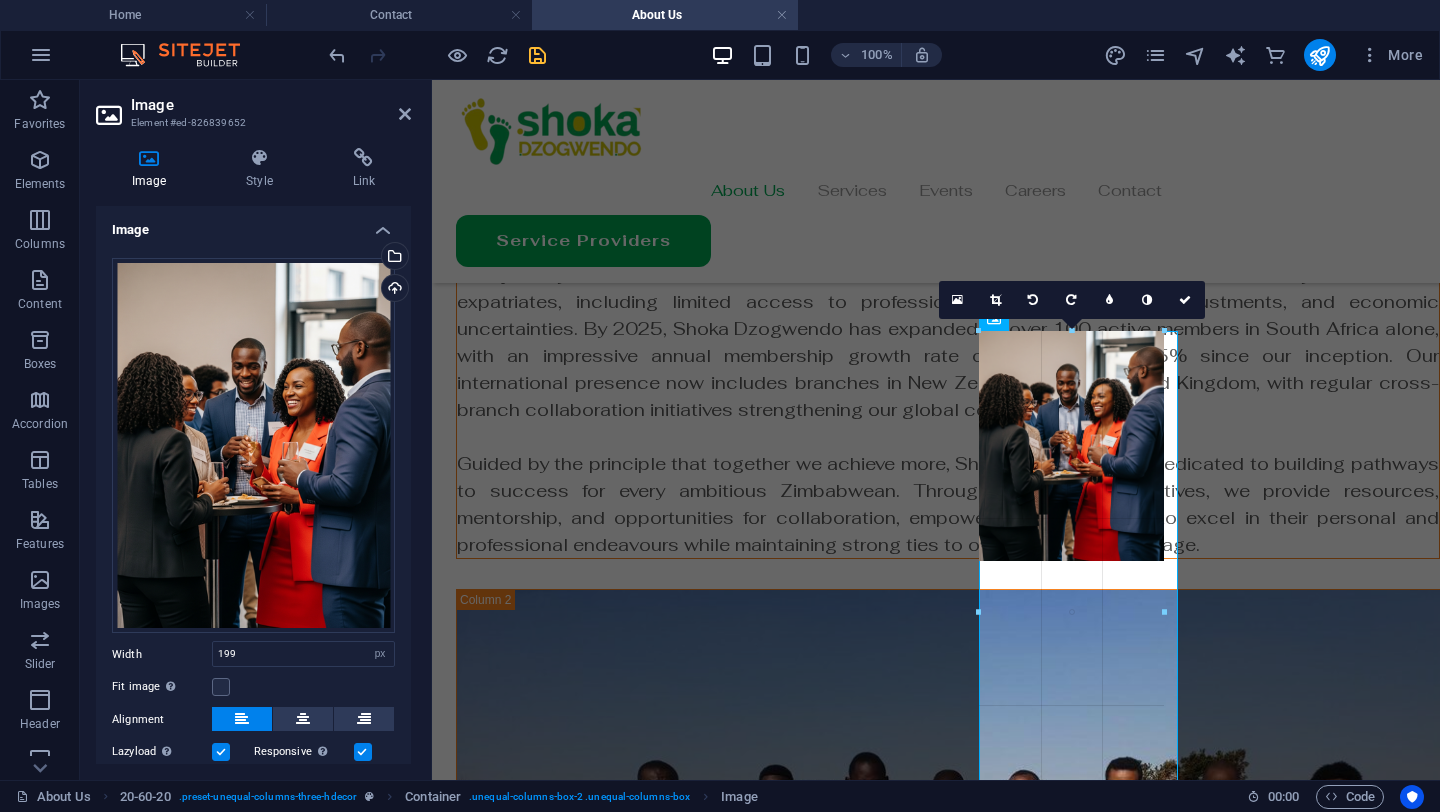 drag, startPoint x: 1176, startPoint y: 727, endPoint x: 1161, endPoint y: 659, distance: 69.63476 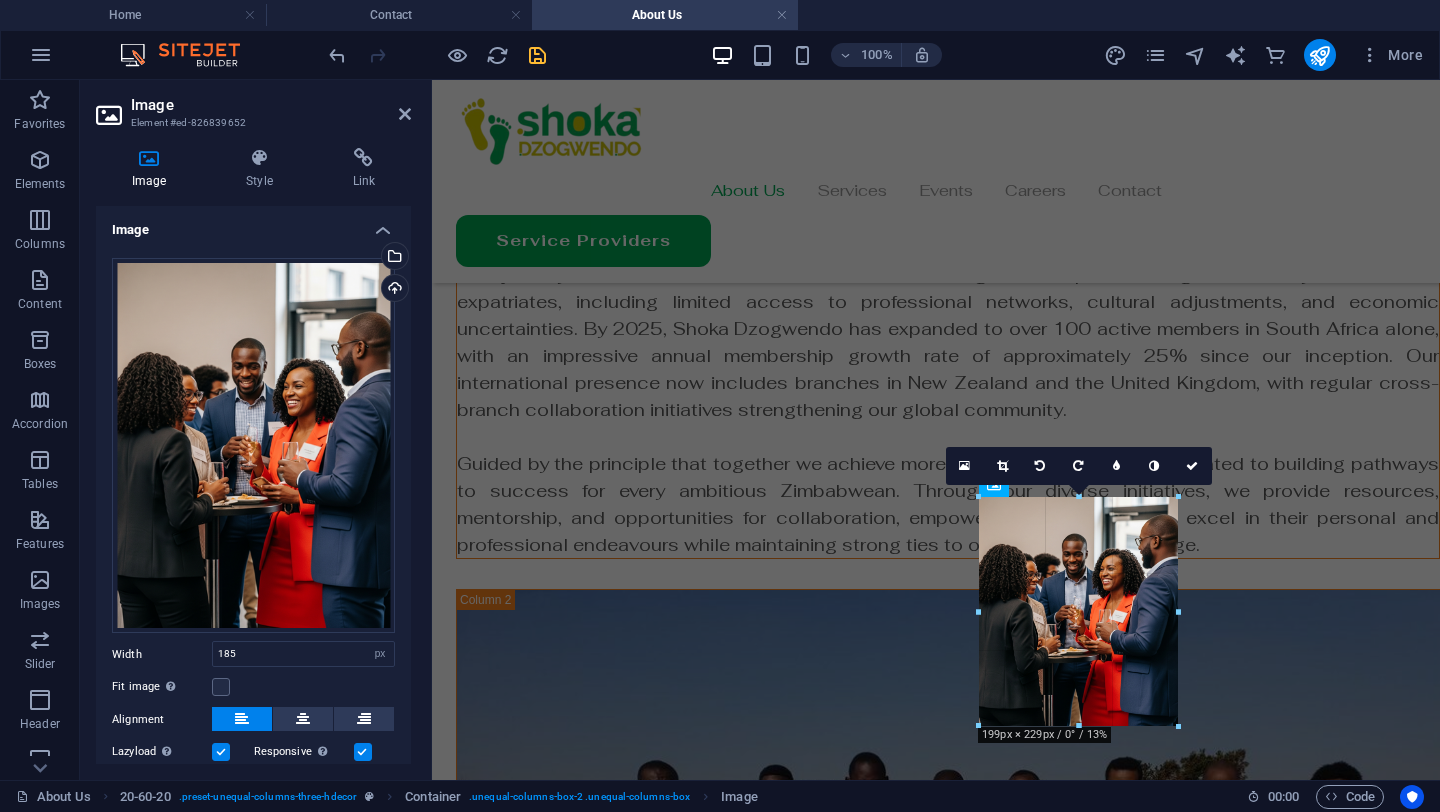 drag, startPoint x: 1162, startPoint y: 717, endPoint x: 1174, endPoint y: 726, distance: 15 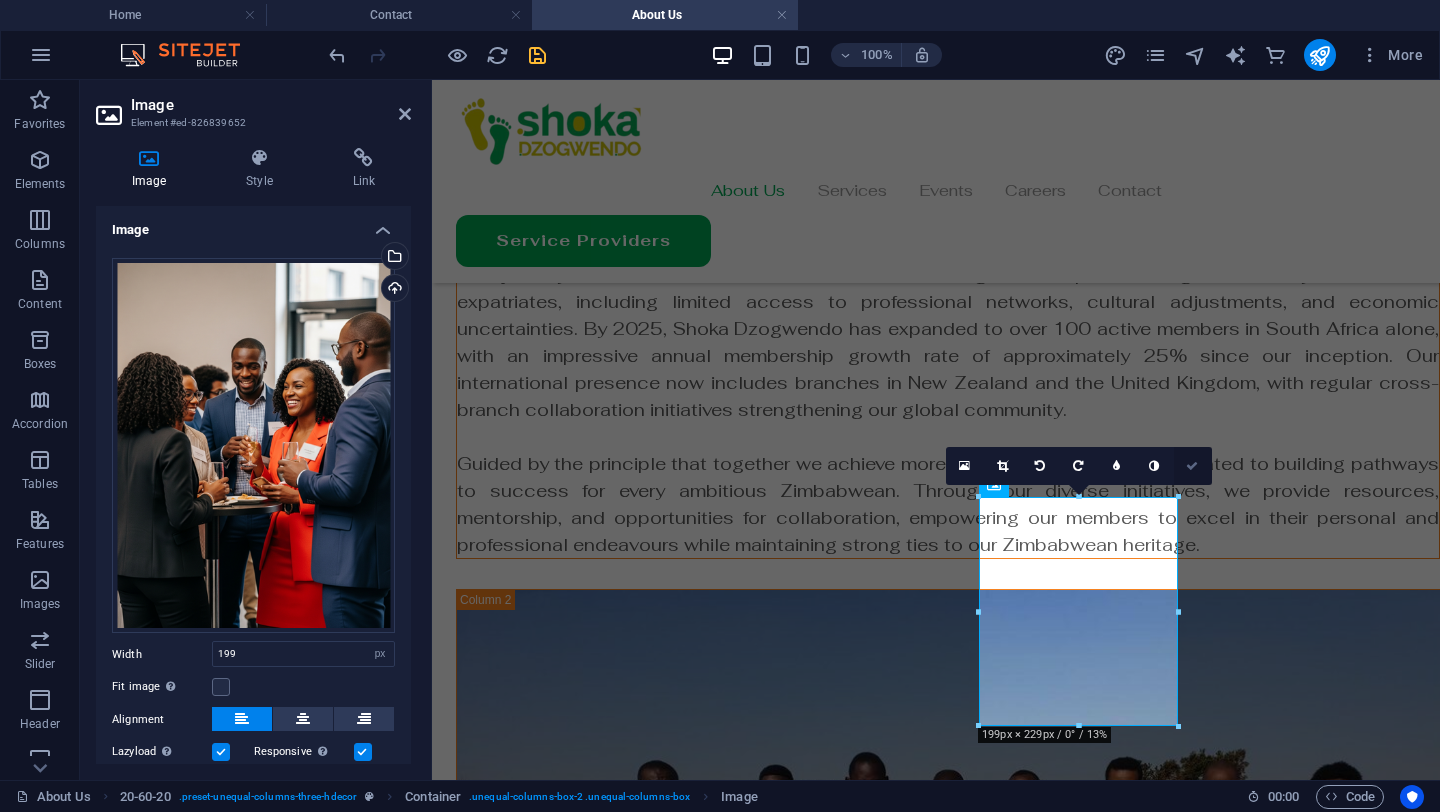 click at bounding box center [1192, 466] 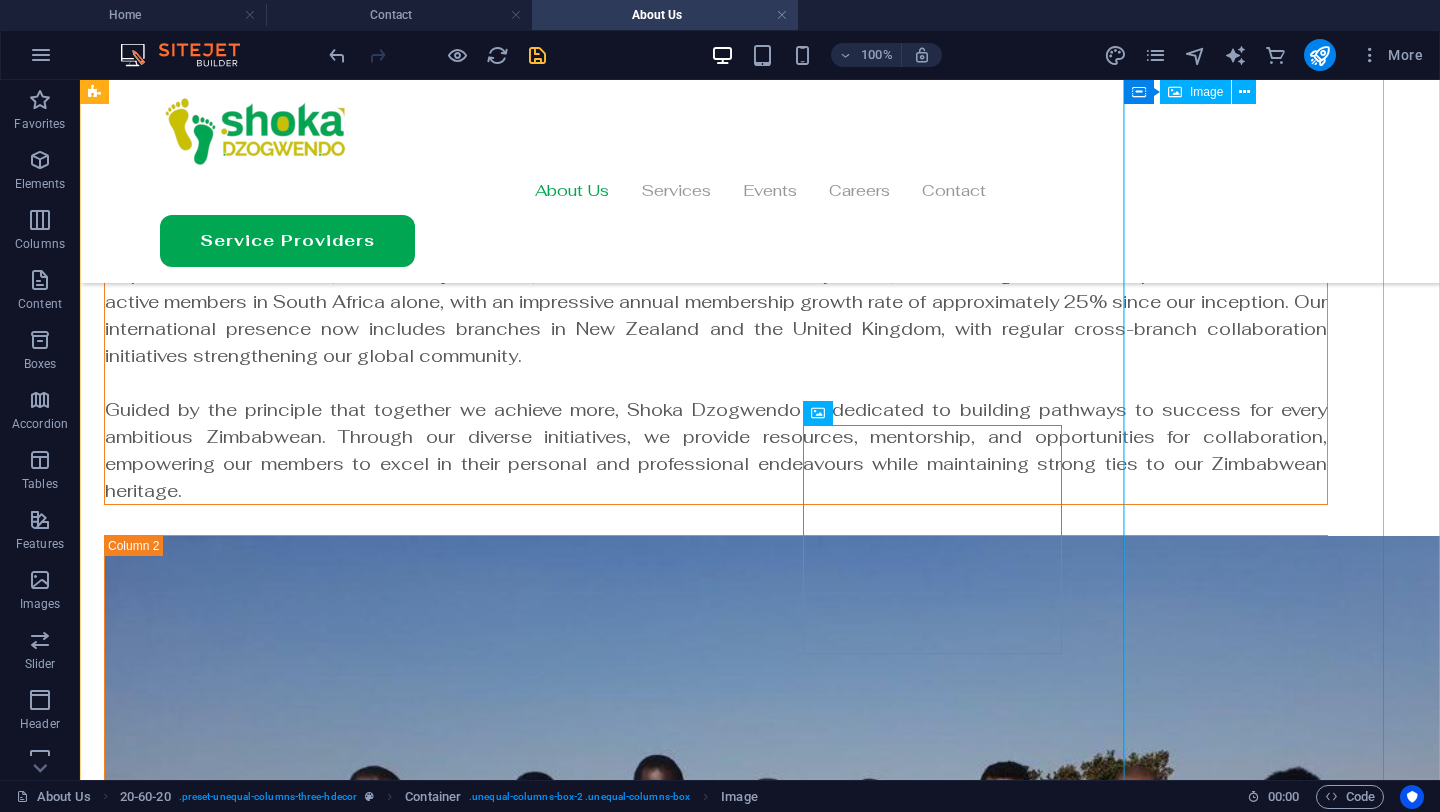 scroll, scrollTop: 327, scrollLeft: 0, axis: vertical 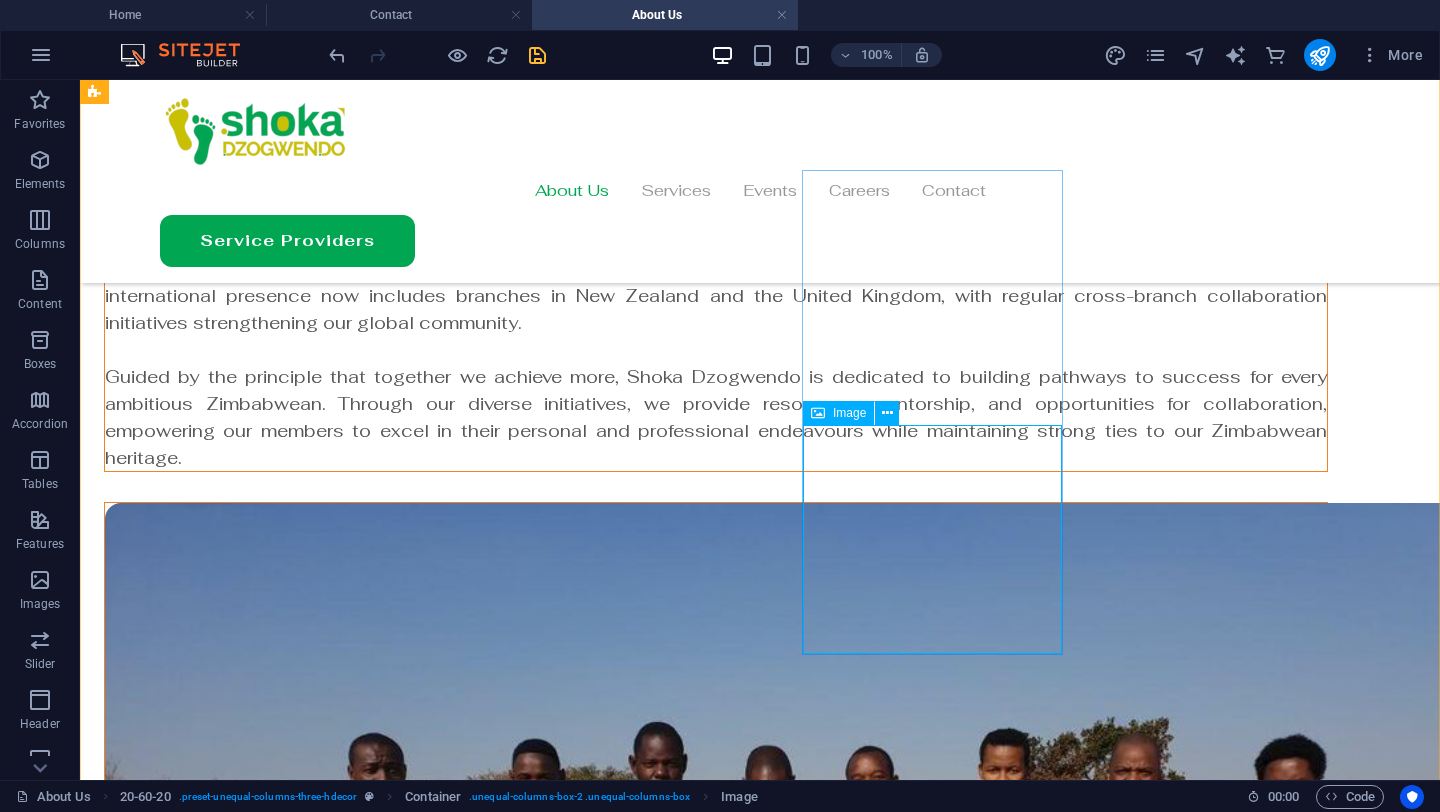 click at bounding box center [716, 1697] 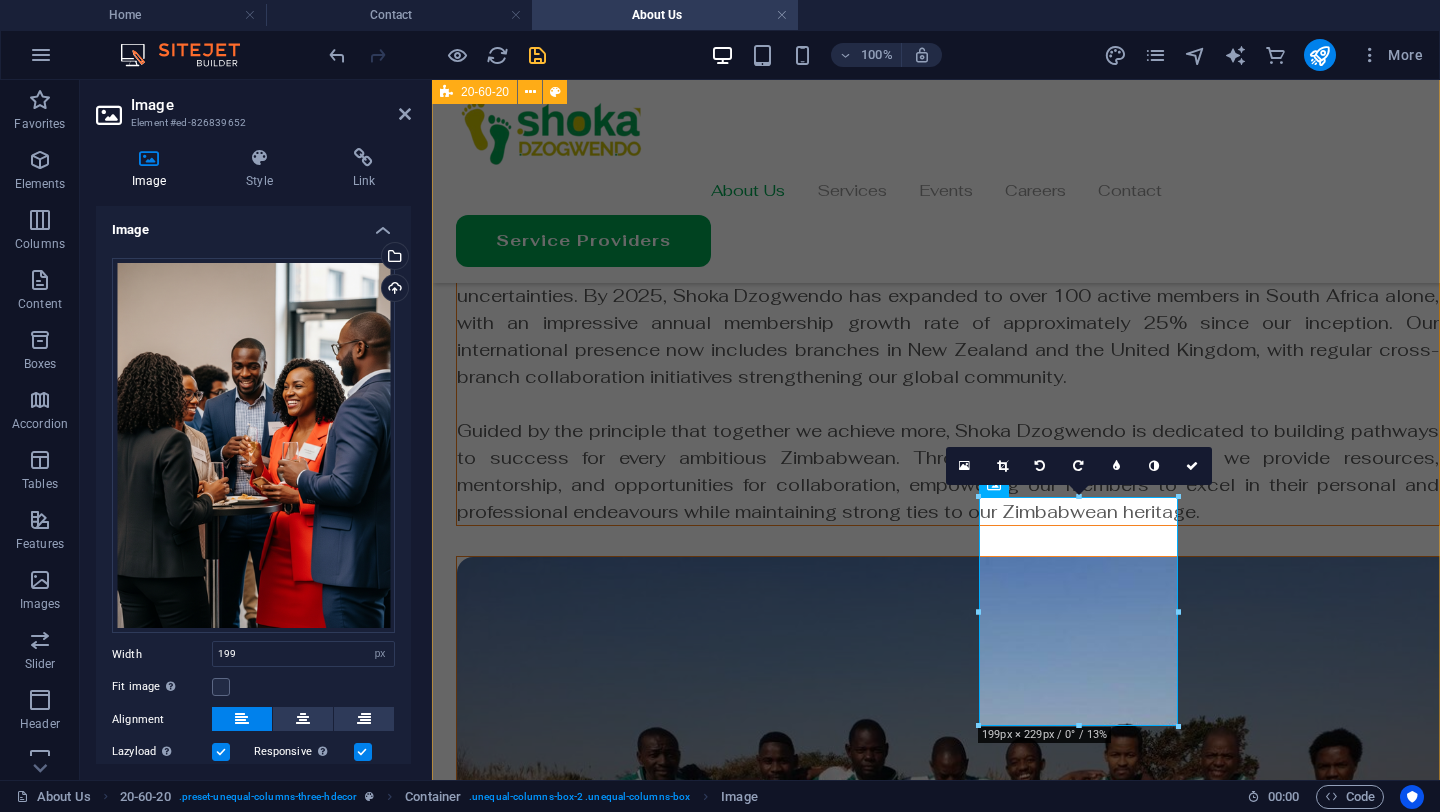 scroll, scrollTop: 294, scrollLeft: 0, axis: vertical 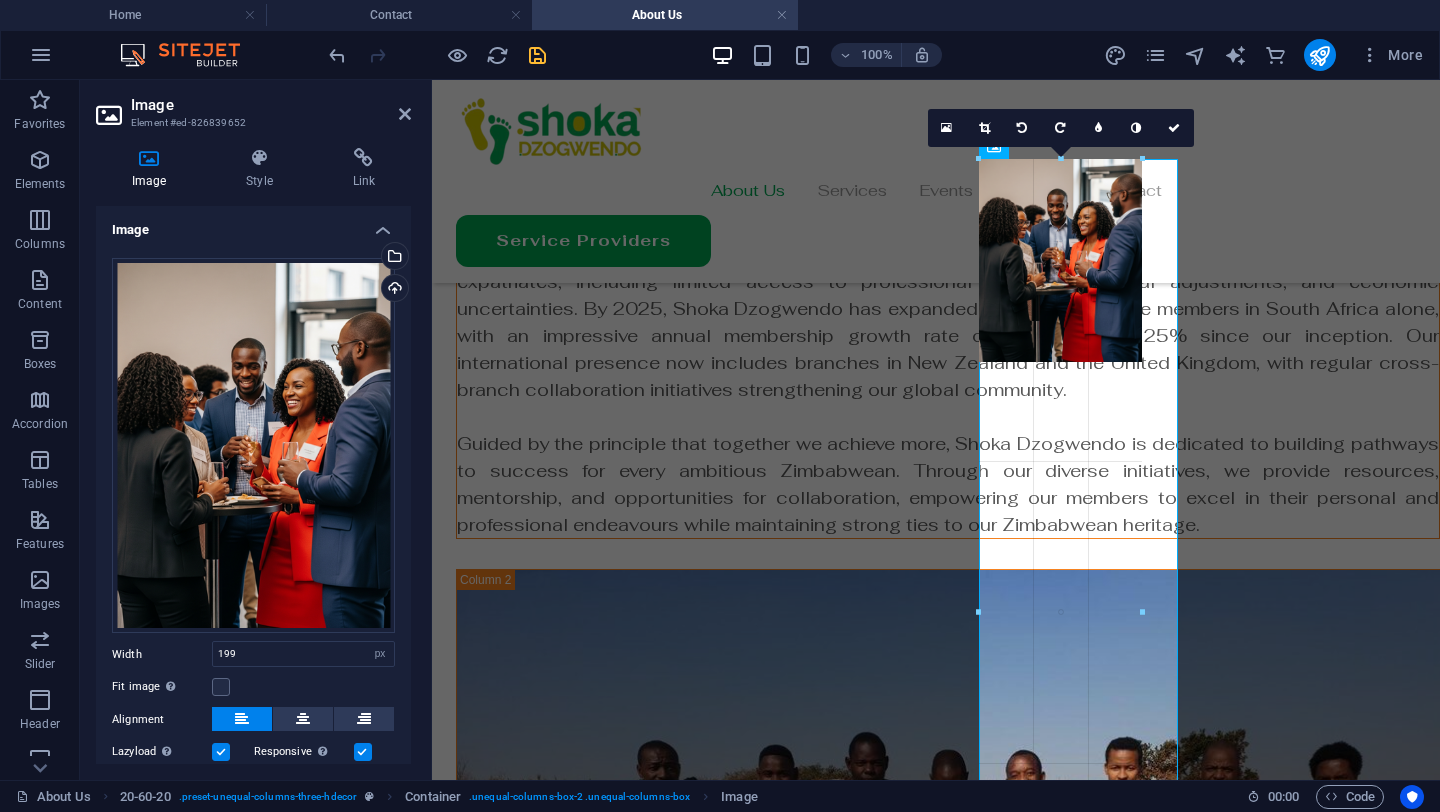 drag, startPoint x: 1177, startPoint y: 724, endPoint x: 1138, endPoint y: 684, distance: 55.86591 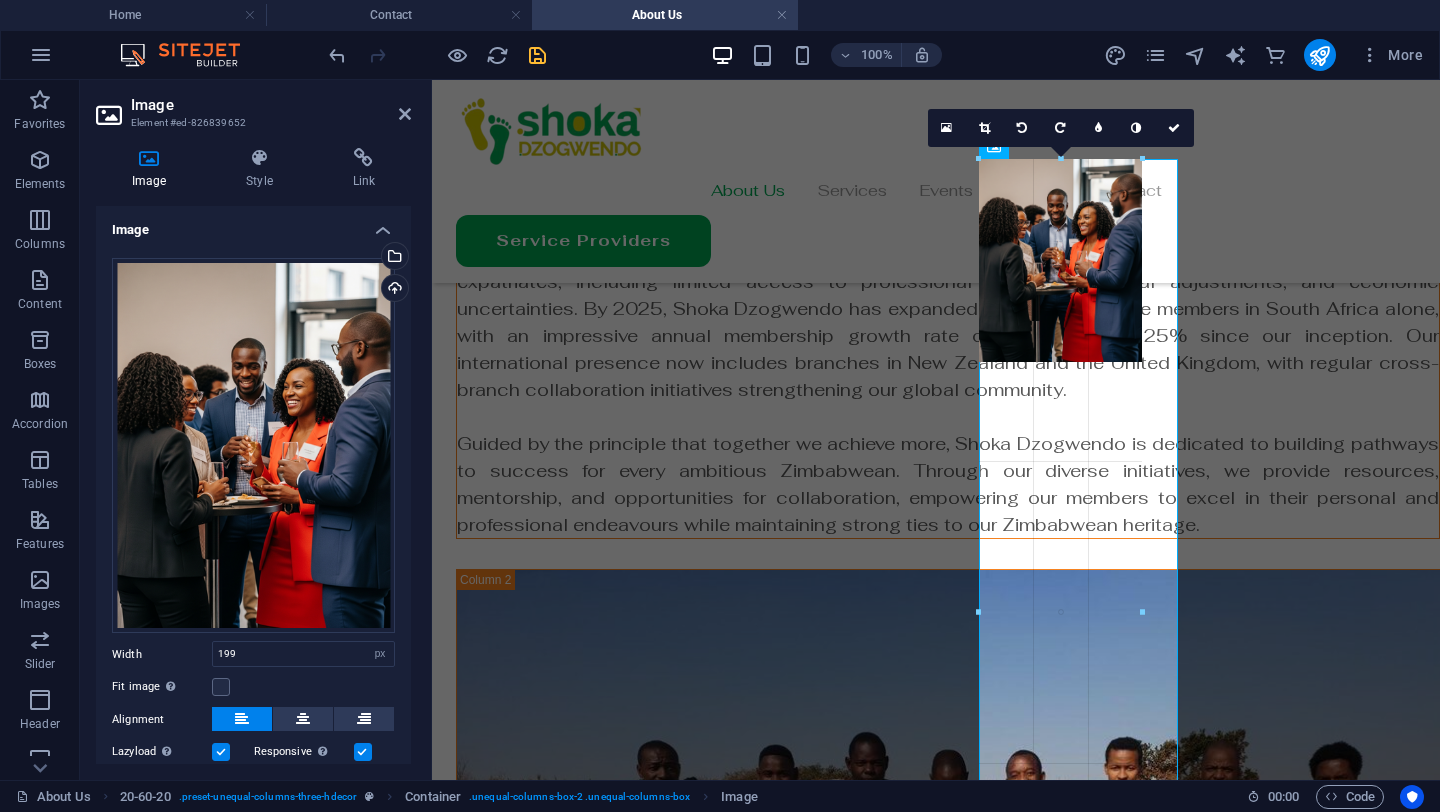type on "163" 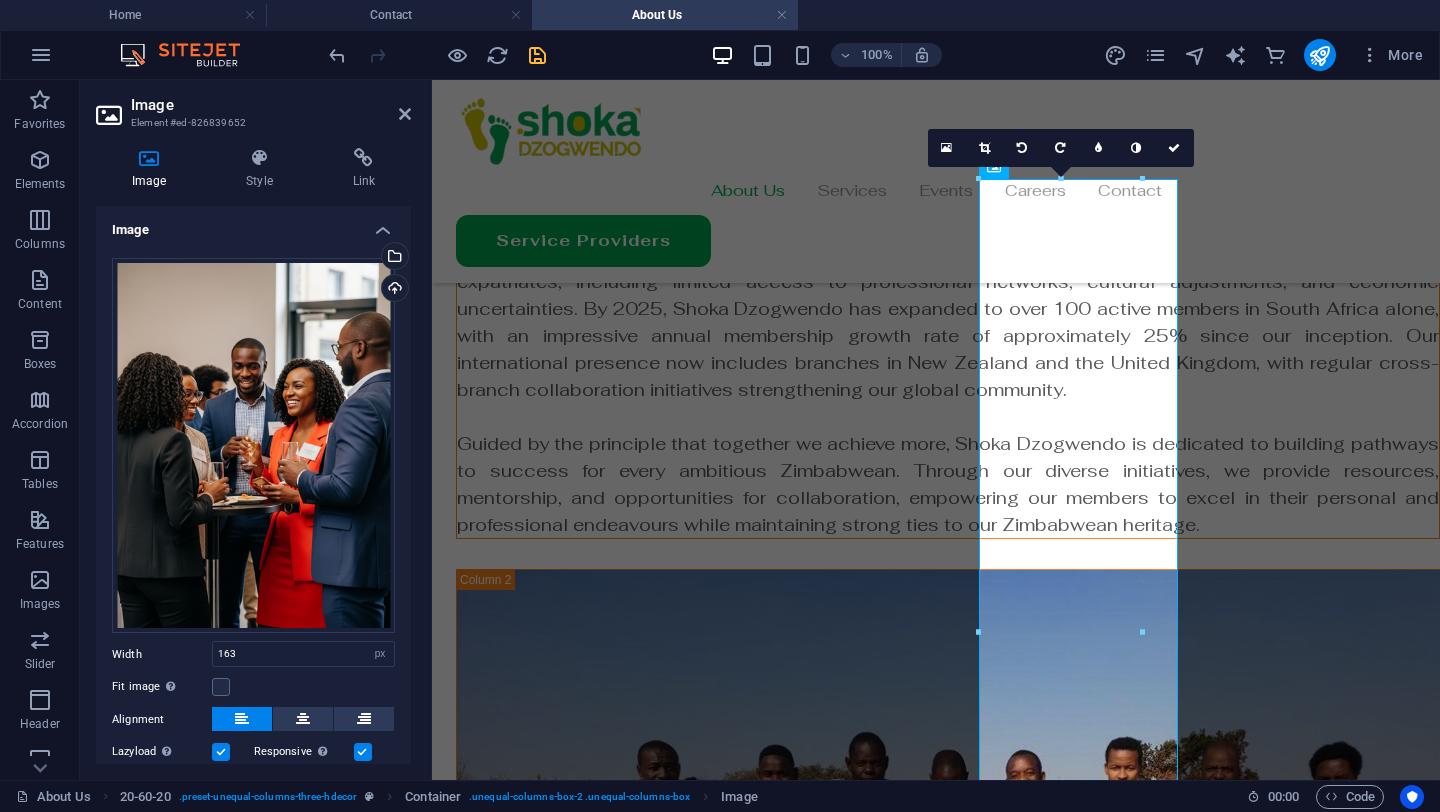 scroll, scrollTop: 294, scrollLeft: 0, axis: vertical 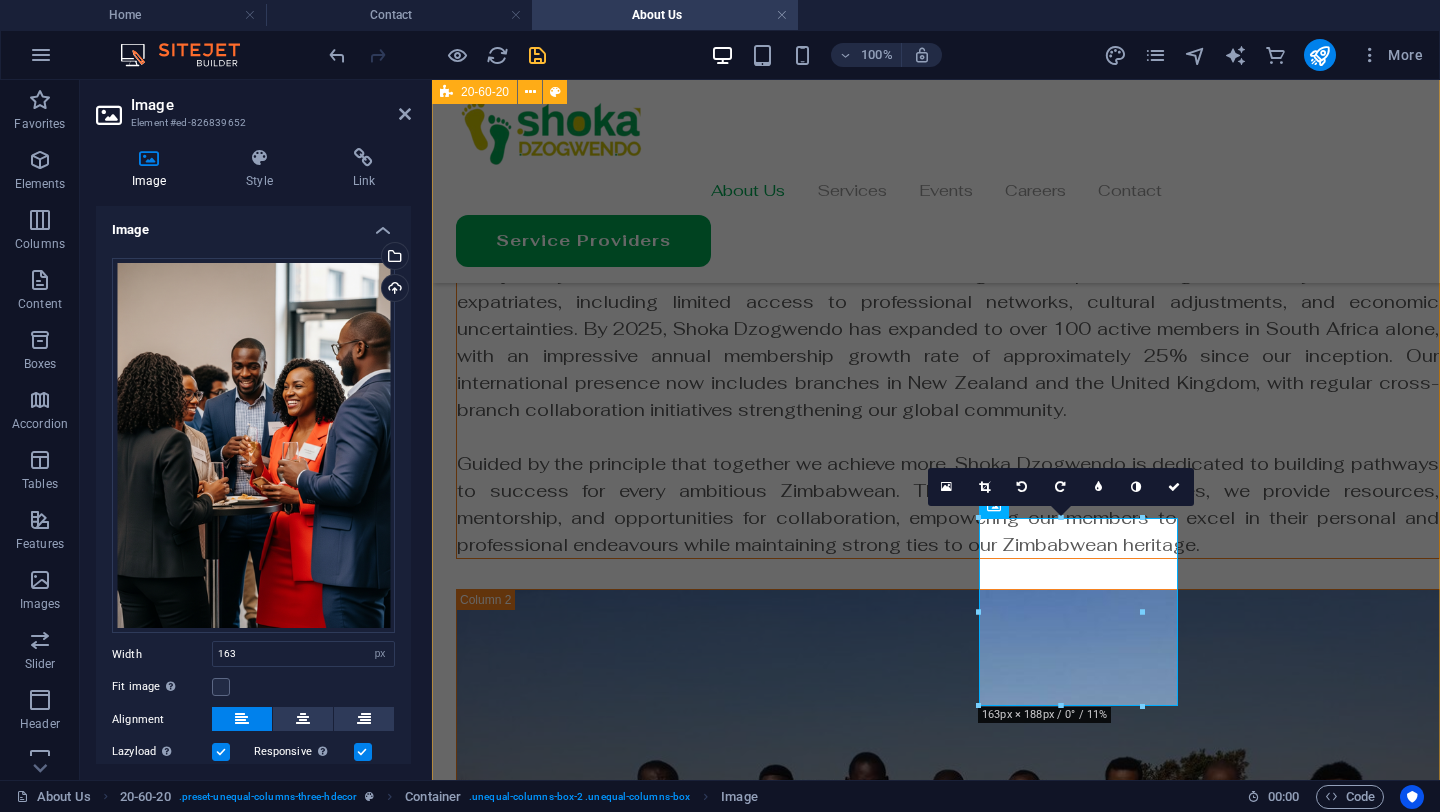 click on "Our Story Shoka Dzogwendo is a vibrant social club founded in 2016 by a dedicated group of fewer than 11 visionary Zimbabwean expatriates in South Africa. Established with a mission to unite and empower Zimbabweans living abroad, our organisation has grown from a small community hub into a dynamic, global network. What began as the Shoka Social Football Club in Johannesburg has evolved into a leading platform fostering social interaction, cultural connection, and professional development for Zimbabweans across South Africa, New Zealand, and the United Kingdom. Guided by the principle that together we achieve more, Shoka Dzogwendo is dedicated to building pathways to success for every ambitious Zimbabwean. Through our diverse initiatives, we provide resources, mentorship, and opportunities for collaboration, empowering our members to excel in their personal and professional endeavours while maintaining strong ties to our Zimbabwean heritage." at bounding box center [936, 1222] 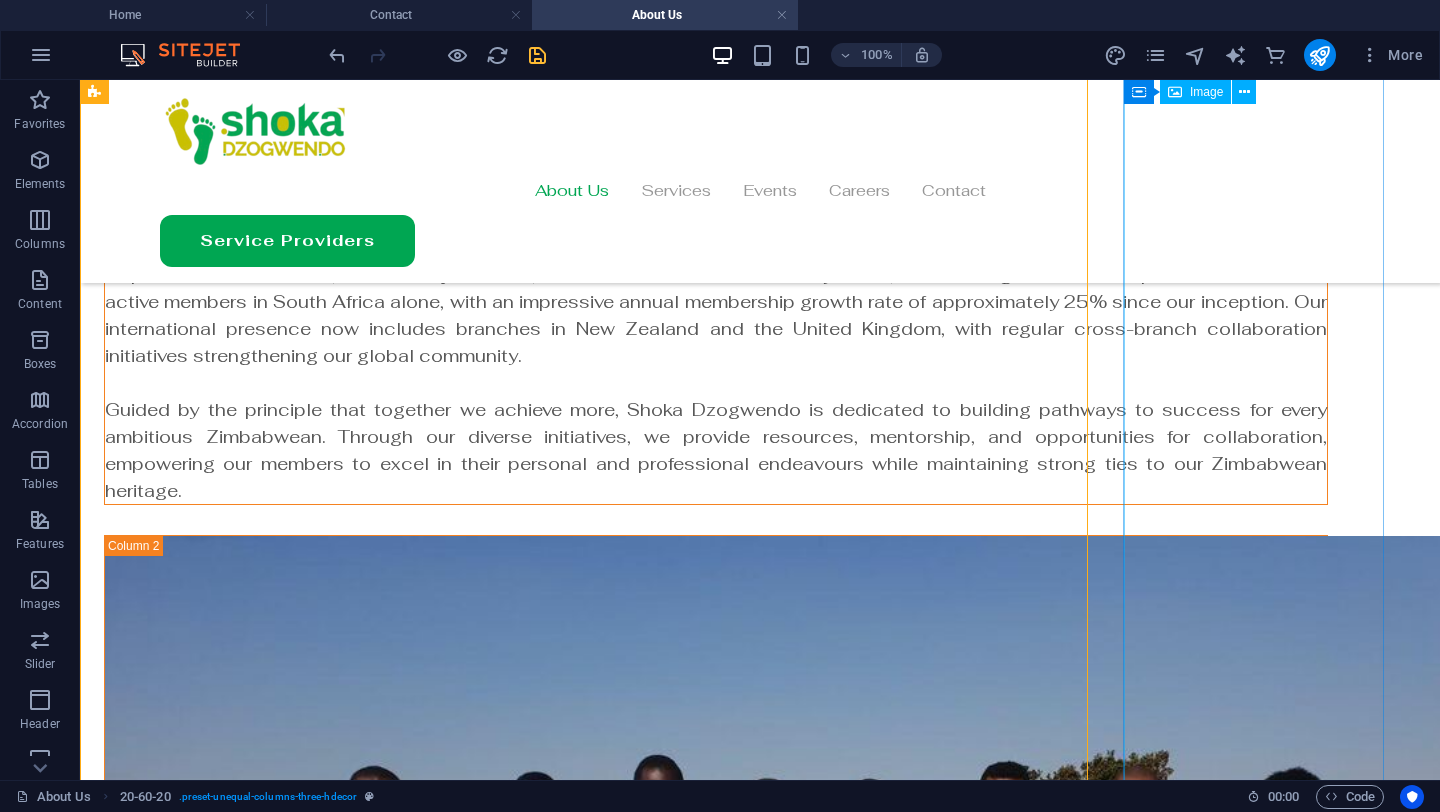 scroll, scrollTop: 327, scrollLeft: 0, axis: vertical 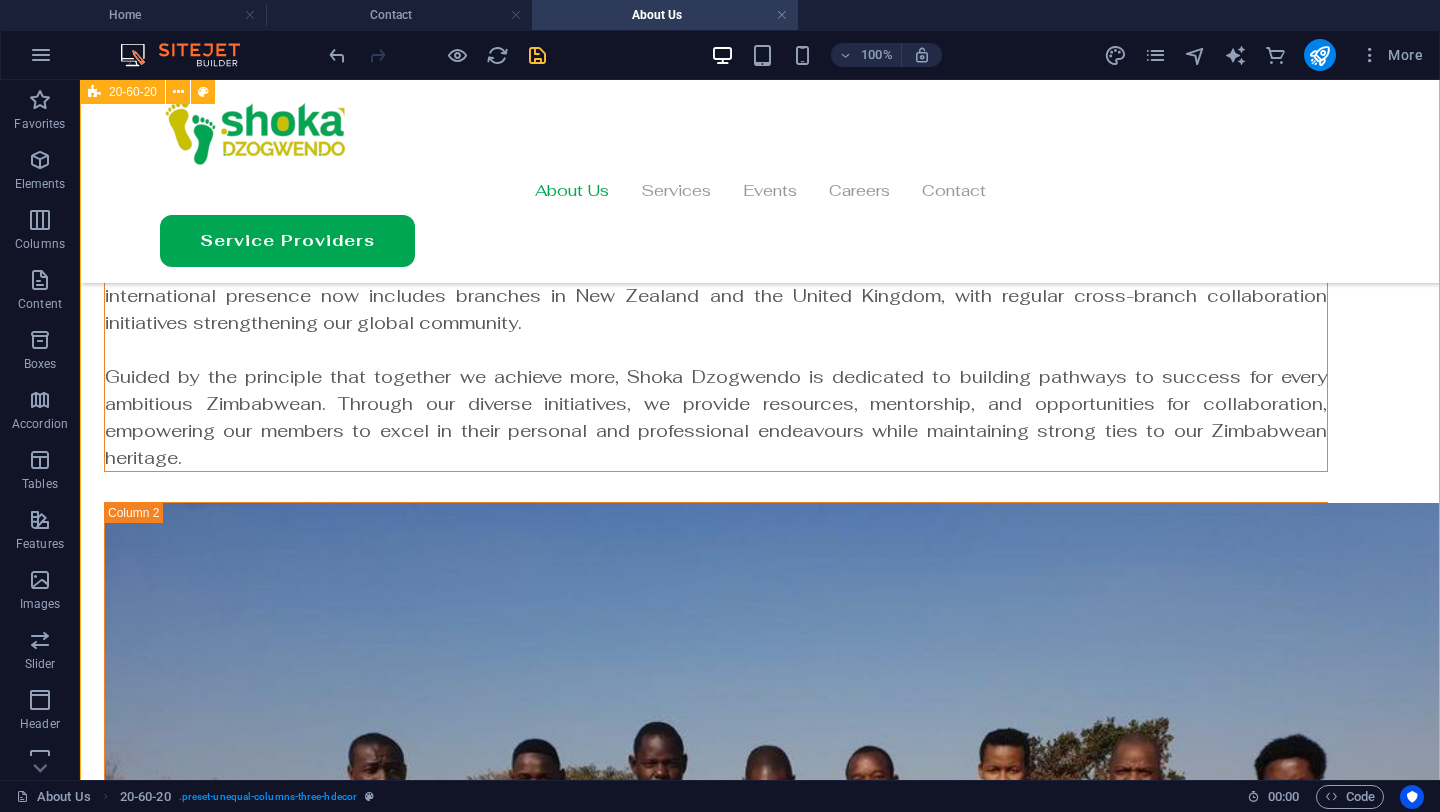 click on "Our Story Shoka Dzogwendo is a vibrant social club founded in 2016 by a dedicated group of fewer than 11 visionary Zimbabwean expatriates in South Africa. Established with a mission to unite and empower Zimbabweans living abroad, our organisation has grown from a small community hub into a dynamic, global network. What began as the Shoka Social Football Club in Johannesburg has evolved into a leading platform fostering social interaction, cultural connection, and professional development for Zimbabweans across South Africa, New Zealand, and the United Kingdom. Guided by the principle that together we achieve more, Shoka Dzogwendo is dedicated to building pathways to success for every ambitious Zimbabwean. Through our diverse initiatives, we provide resources, mentorship, and opportunities for collaboration, empowering our members to excel in their personal and professional endeavours while maintaining strong ties to our Zimbabwean heritage." at bounding box center [760, 1294] 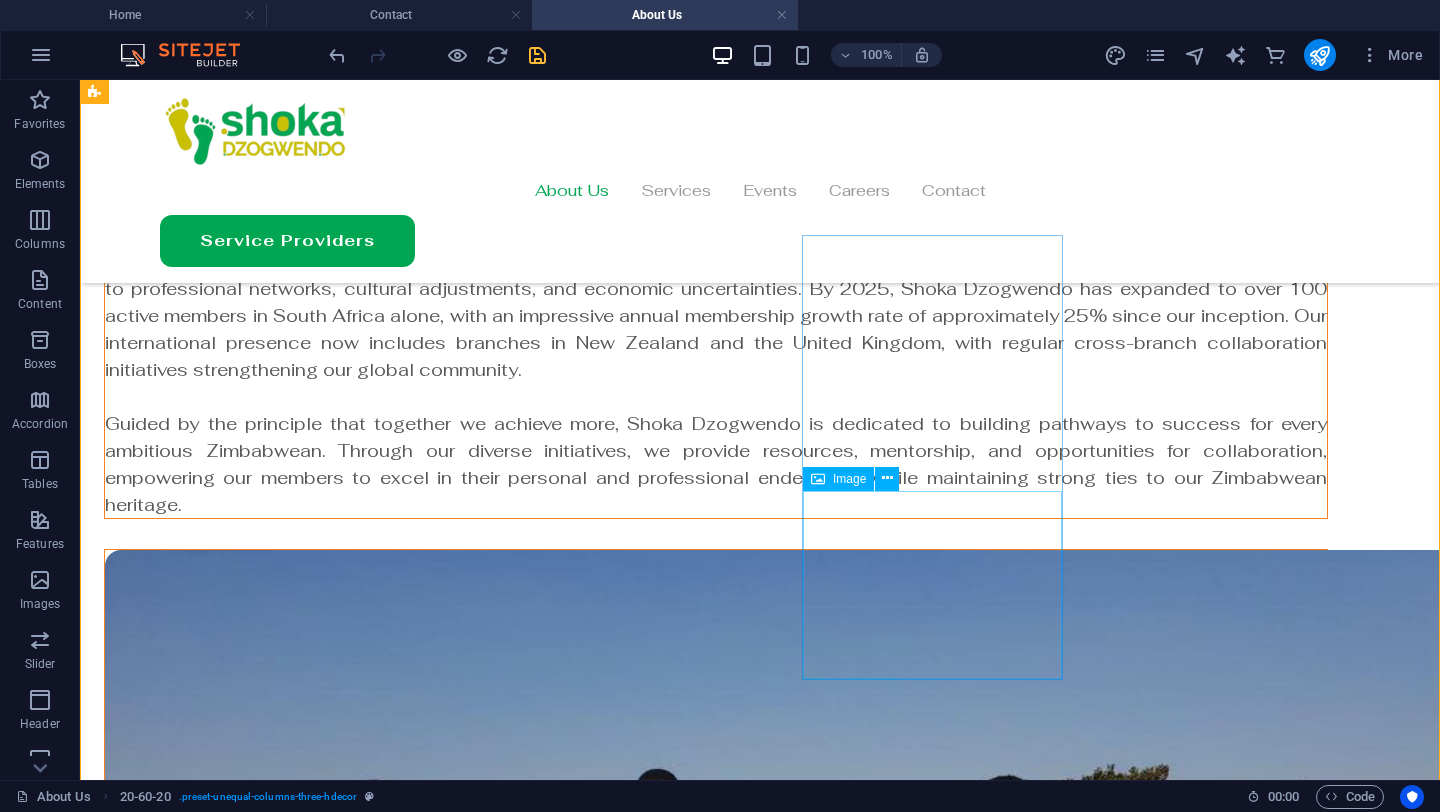 scroll, scrollTop: 274, scrollLeft: 0, axis: vertical 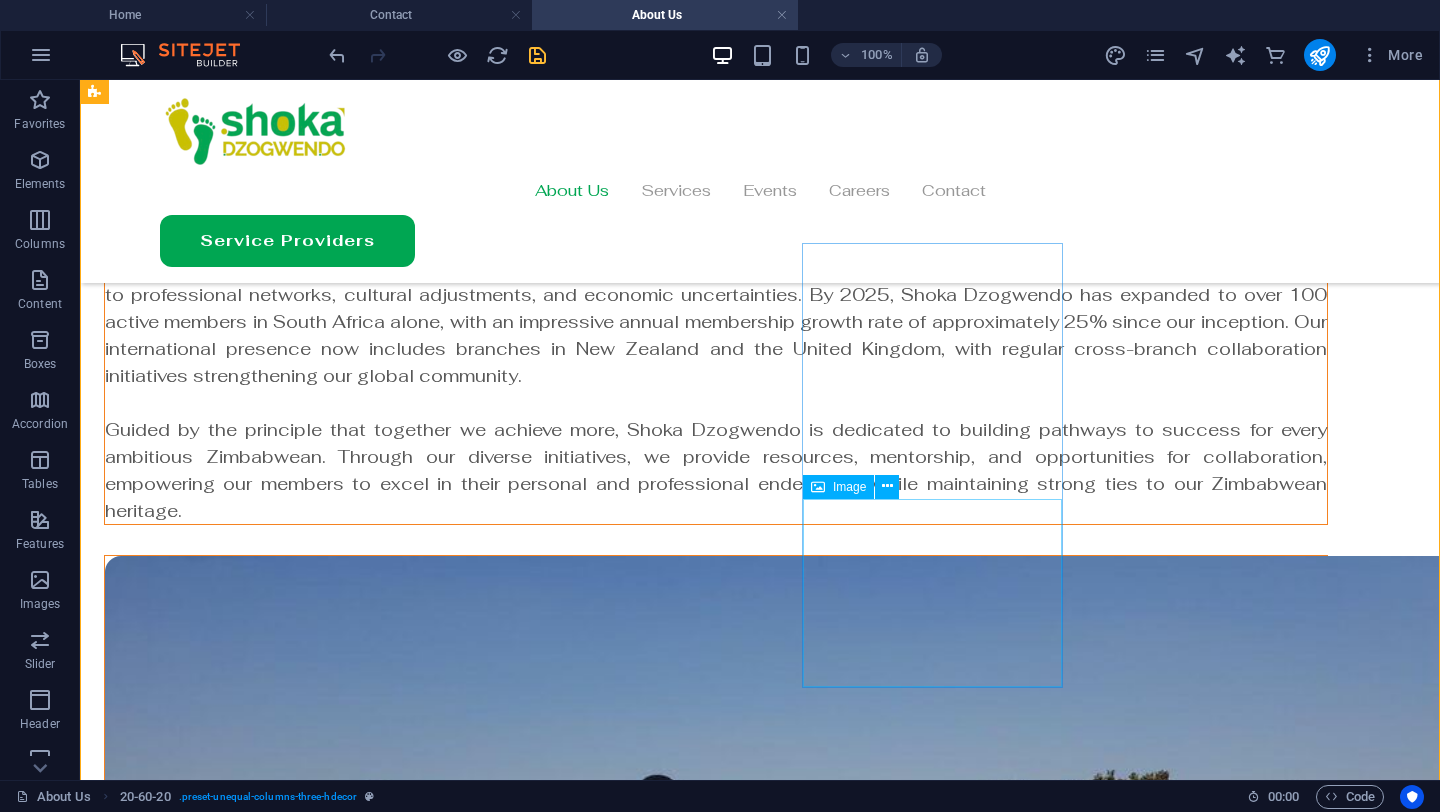 click at bounding box center [716, 1730] 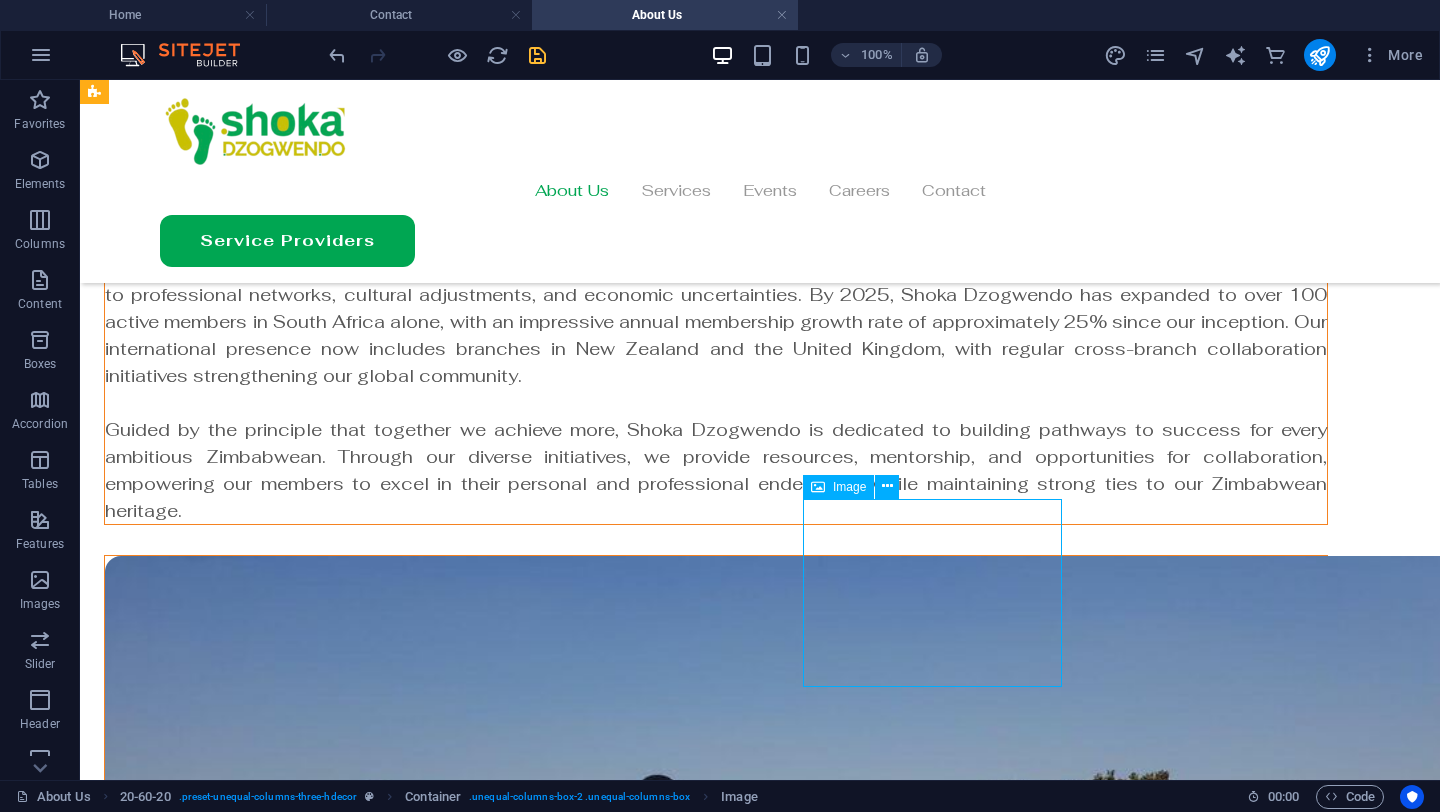 click at bounding box center [716, 1730] 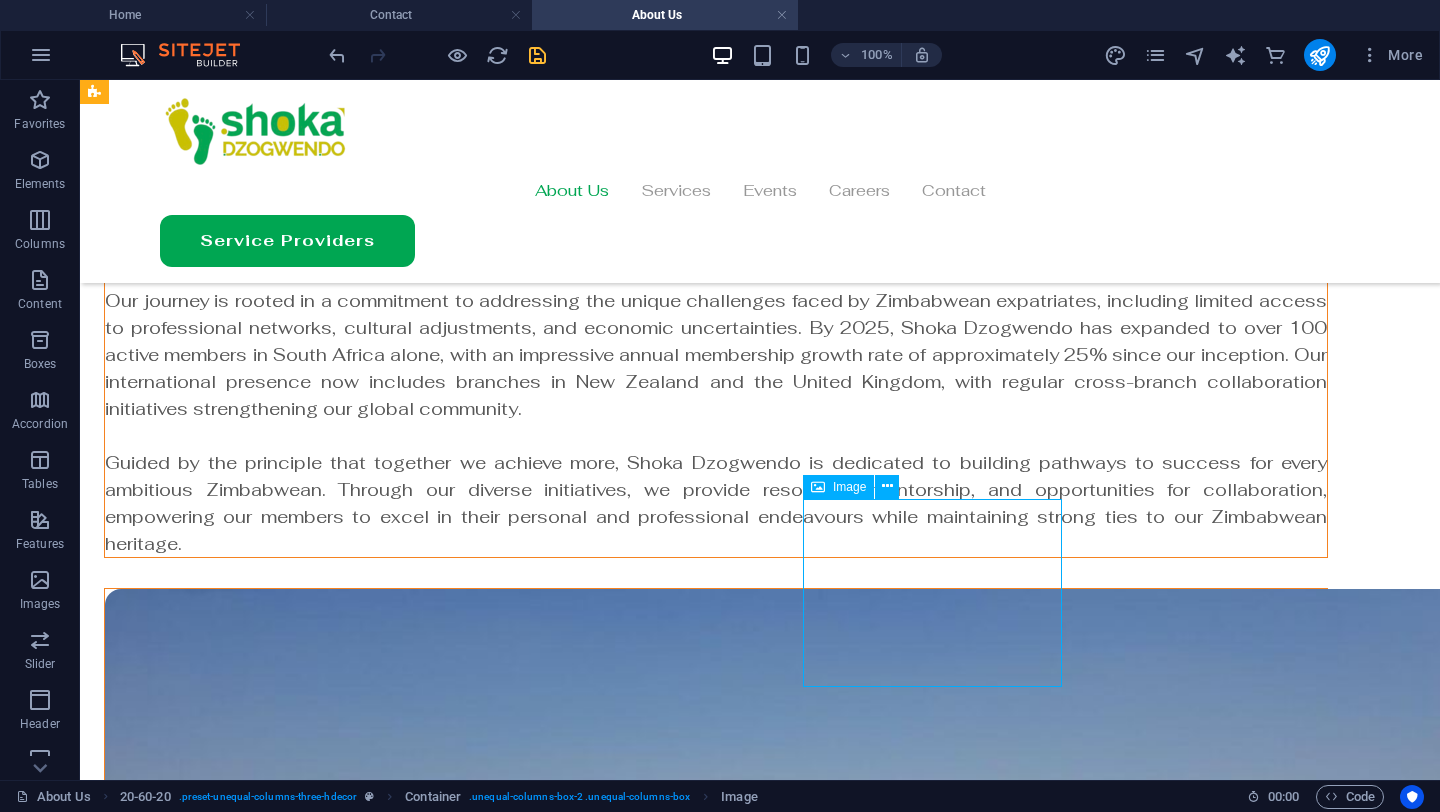select on "px" 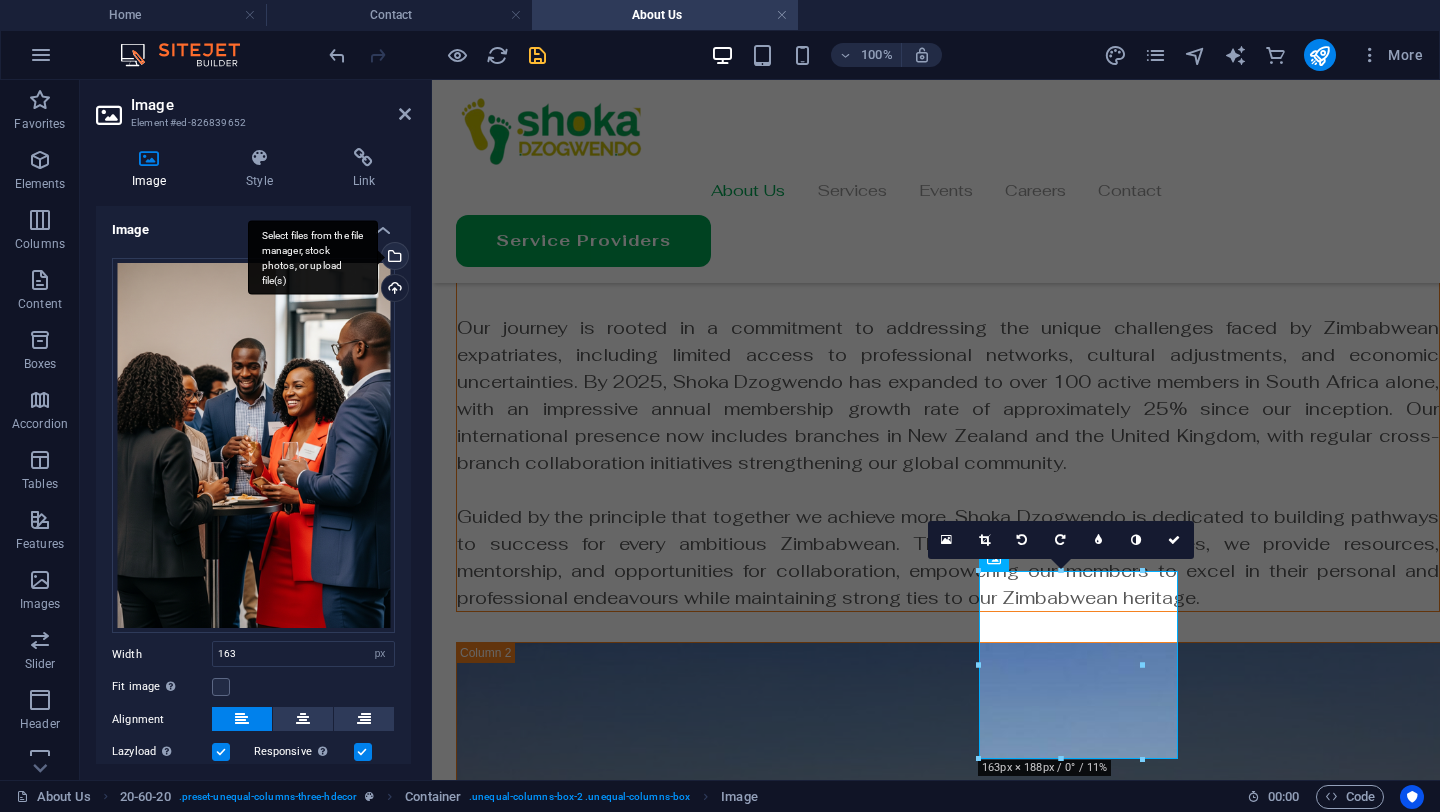 click on "Select files from the file manager, stock photos, or upload file(s)" at bounding box center [393, 258] 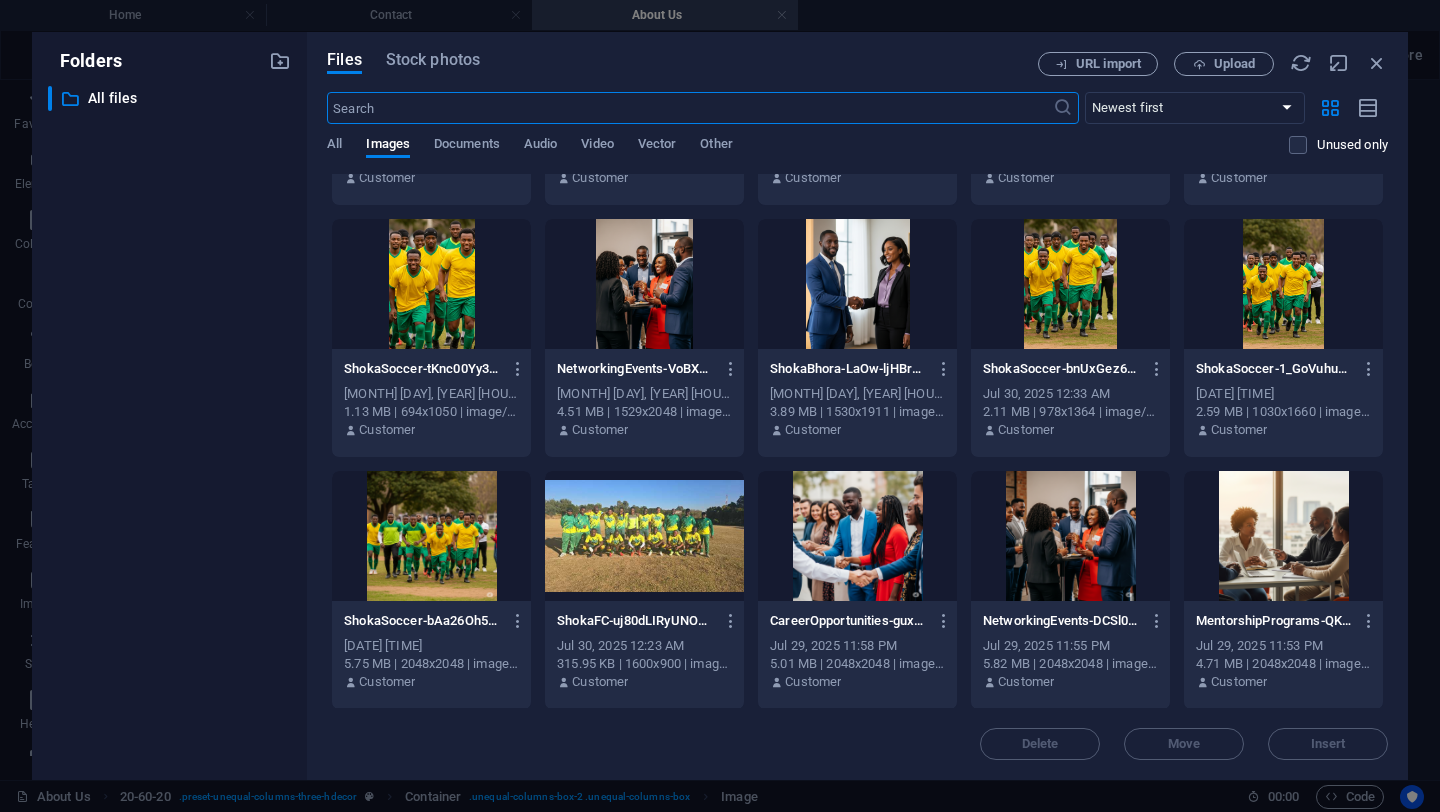 scroll, scrollTop: 5242, scrollLeft: 0, axis: vertical 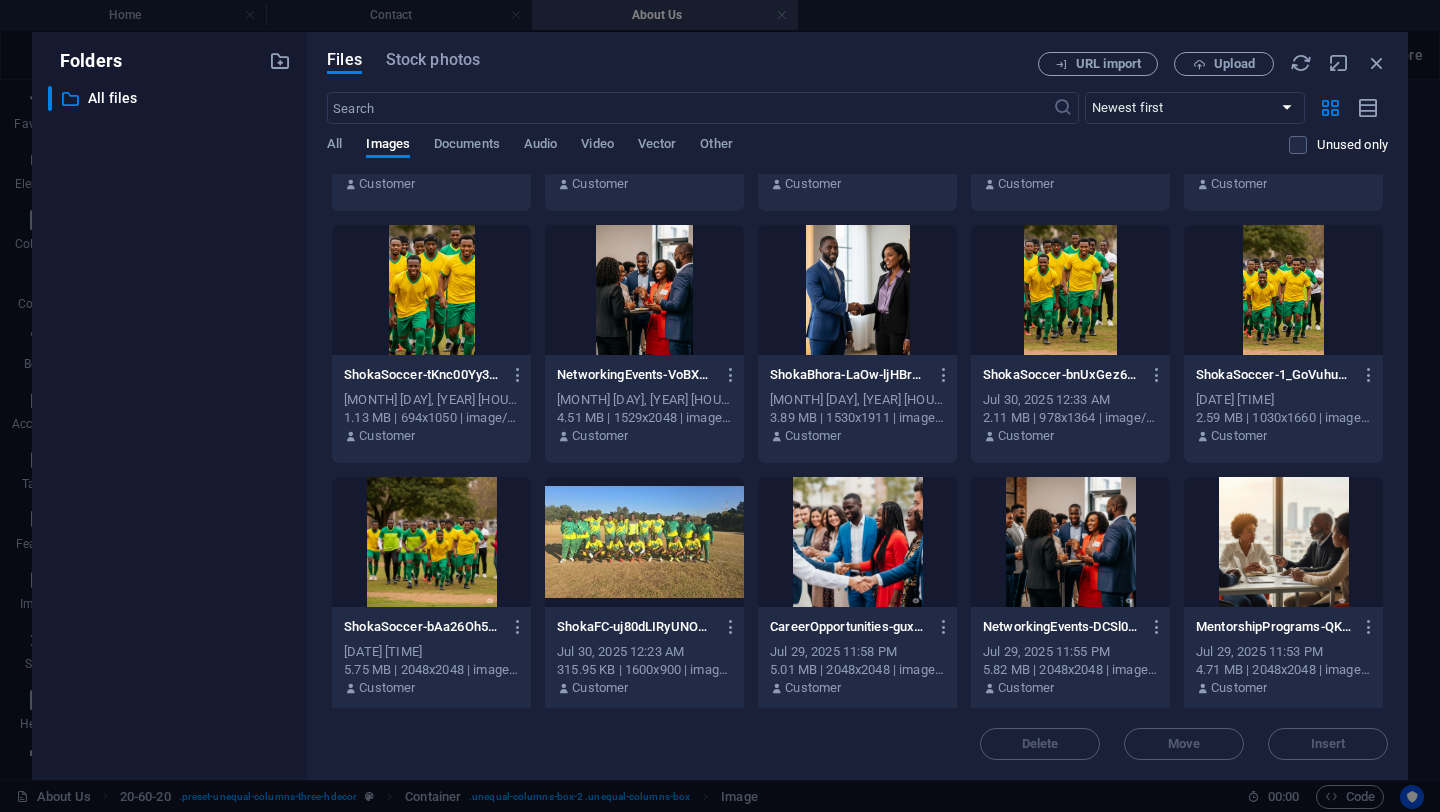 click at bounding box center [1070, 542] 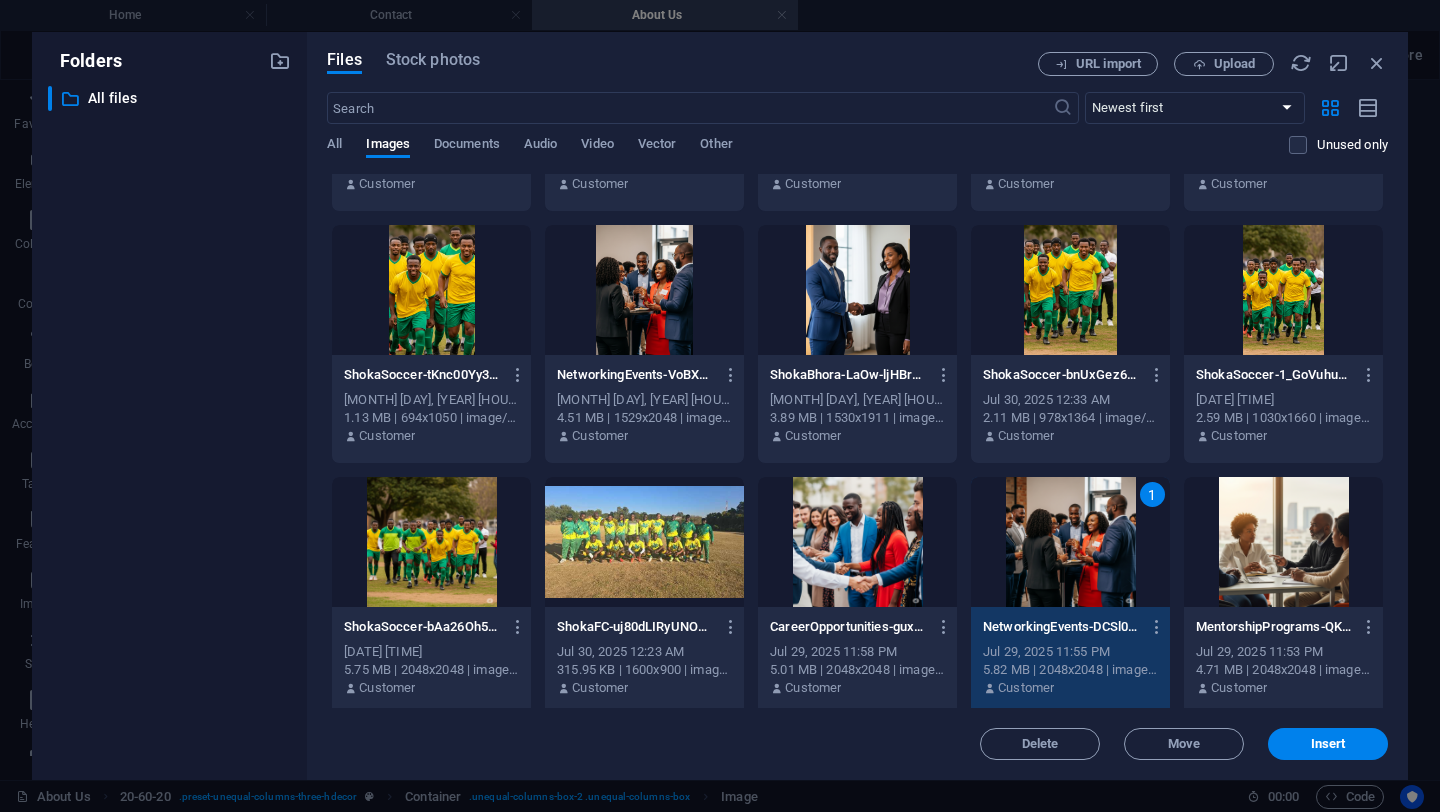 click on "1" at bounding box center (1070, 542) 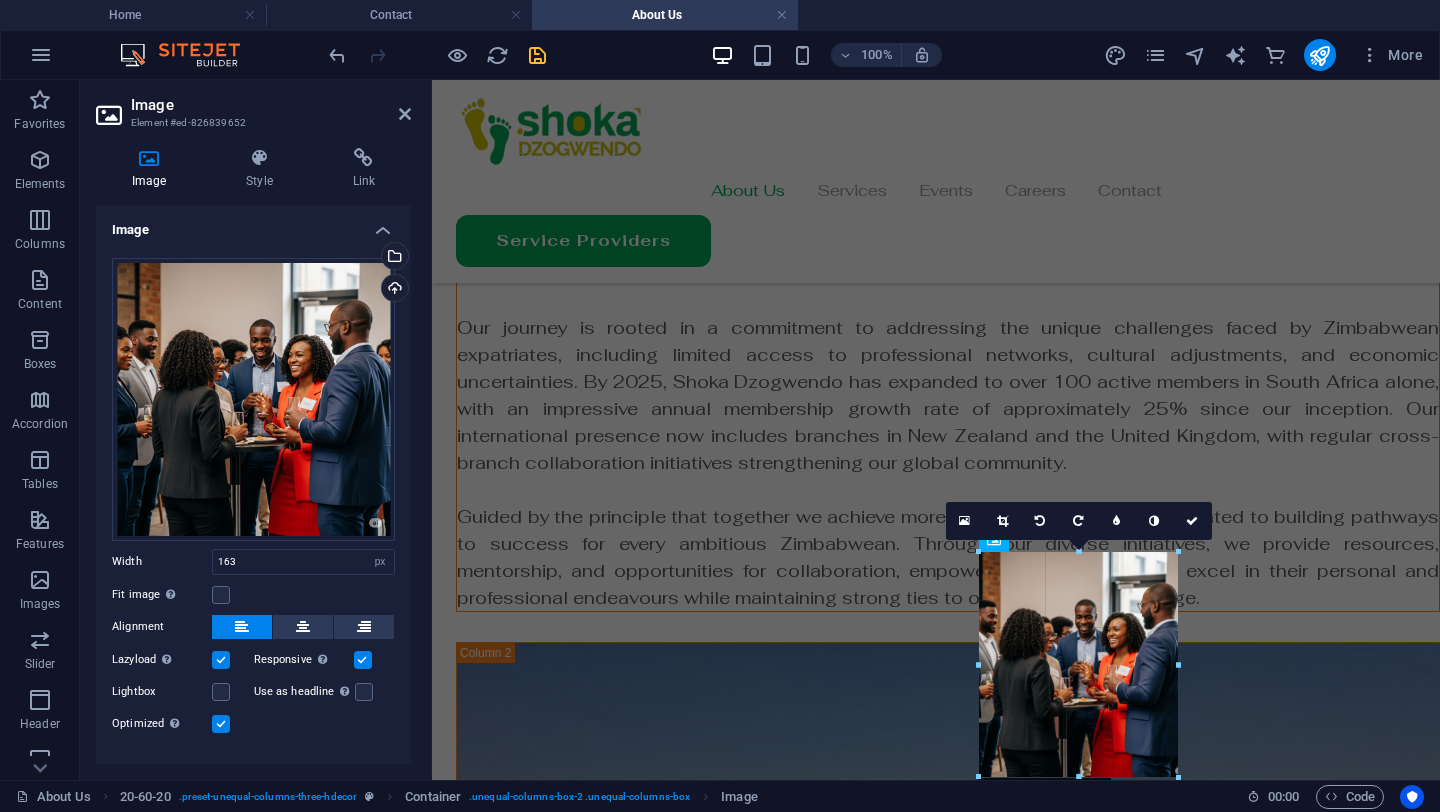 drag, startPoint x: 1142, startPoint y: 663, endPoint x: 1178, endPoint y: 659, distance: 36.221542 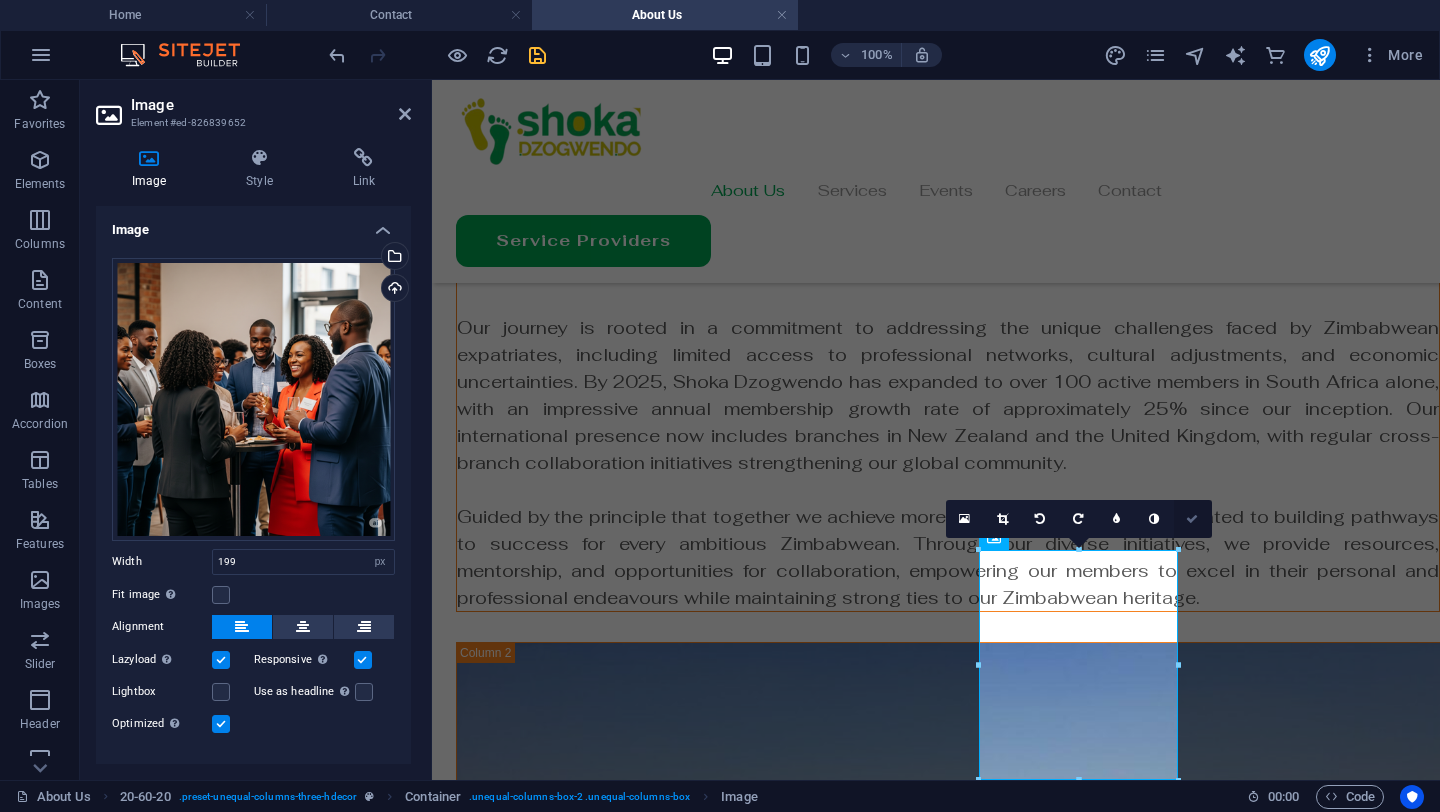 click at bounding box center (1192, 519) 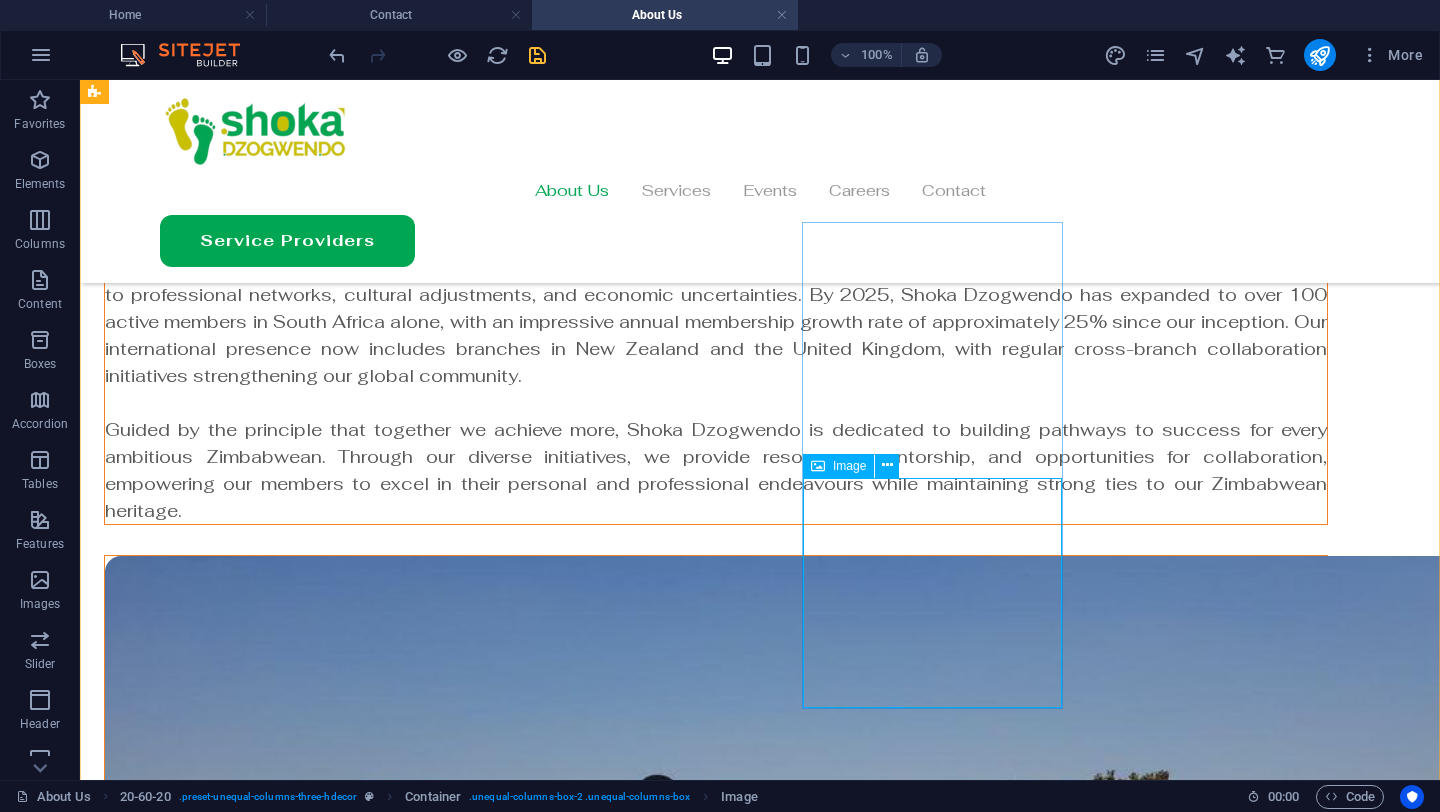 click at bounding box center [716, 1751] 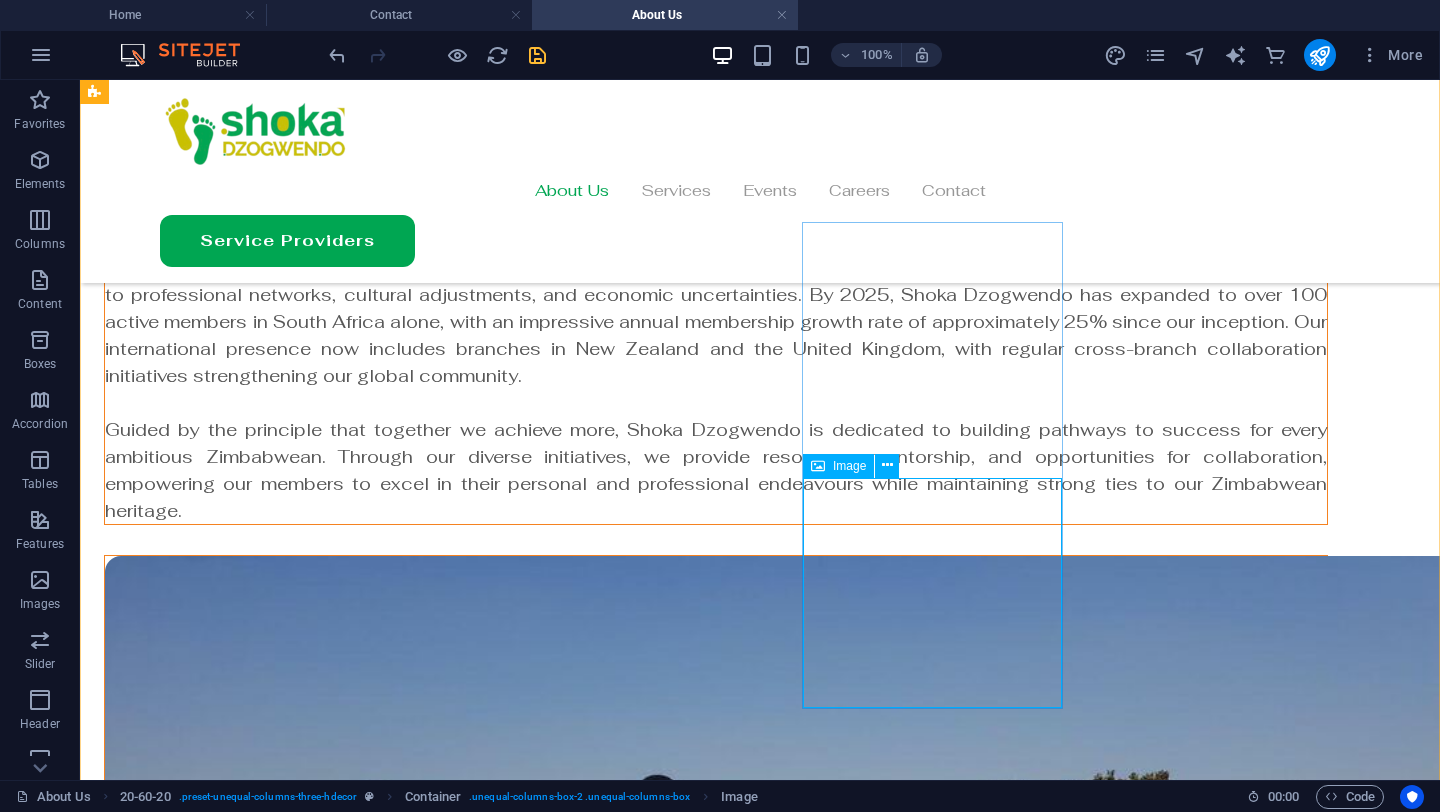 click at bounding box center [716, 1751] 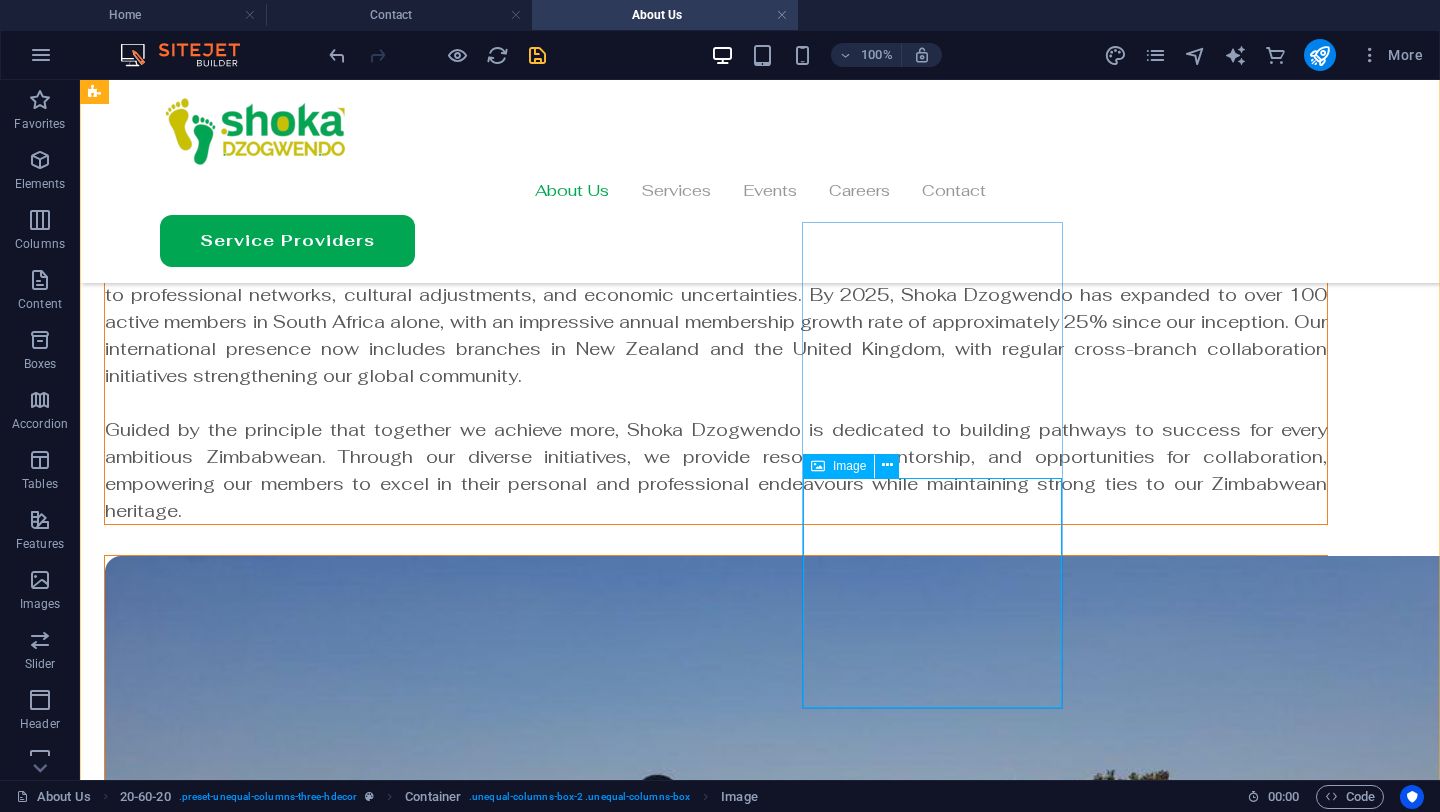 click at bounding box center [716, 1751] 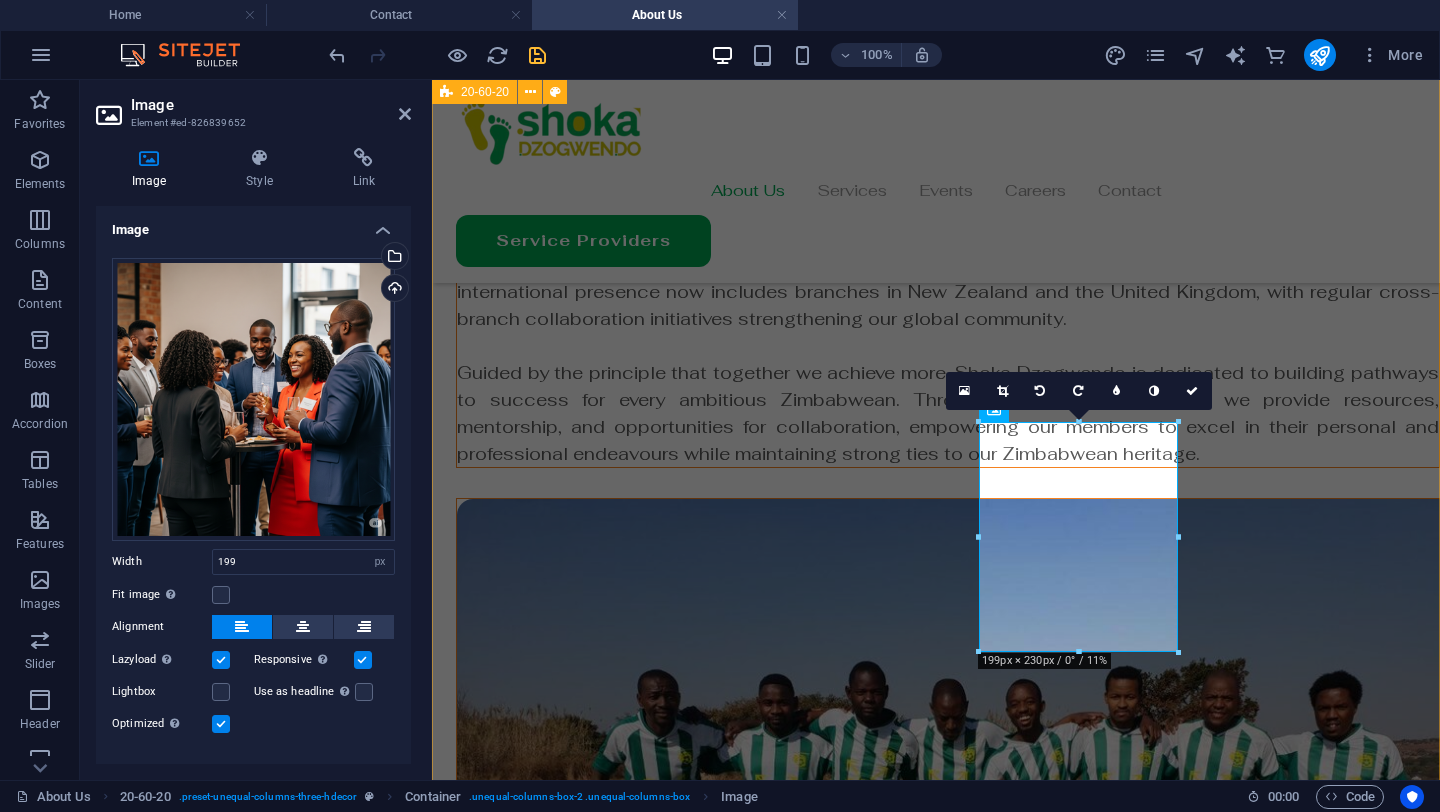 scroll, scrollTop: 408, scrollLeft: 0, axis: vertical 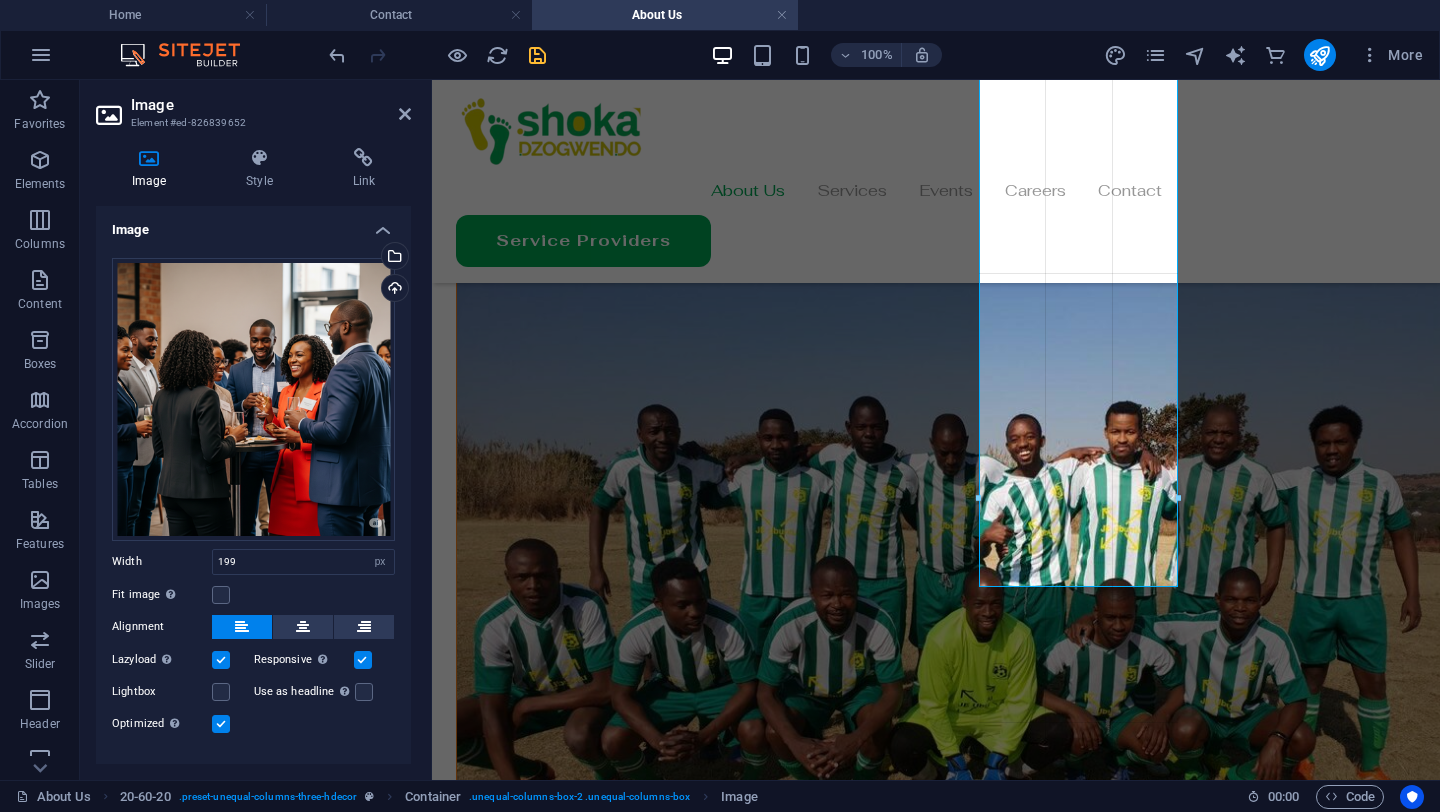 drag, startPoint x: 1173, startPoint y: 612, endPoint x: 1172, endPoint y: 563, distance: 49.010204 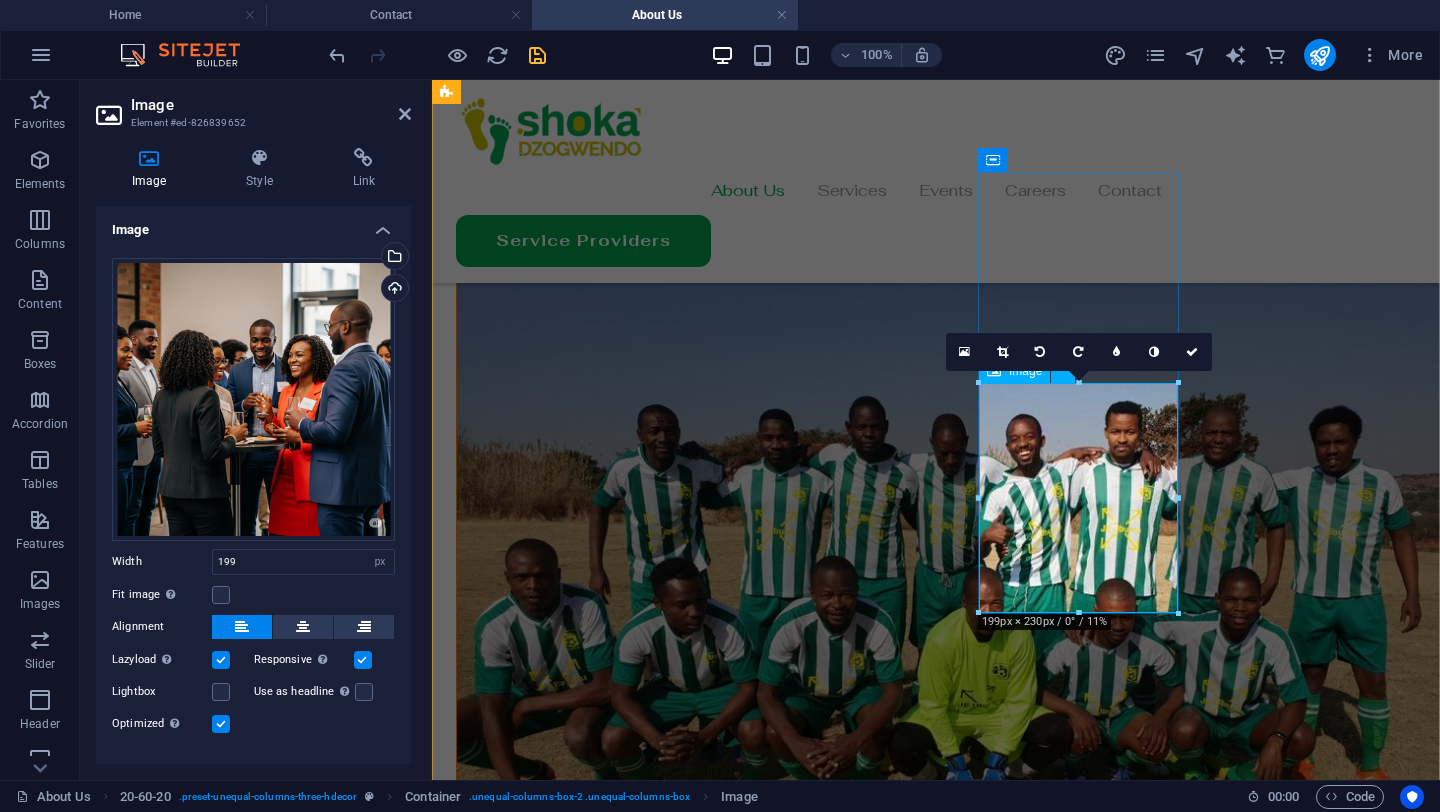scroll, scrollTop: 408, scrollLeft: 0, axis: vertical 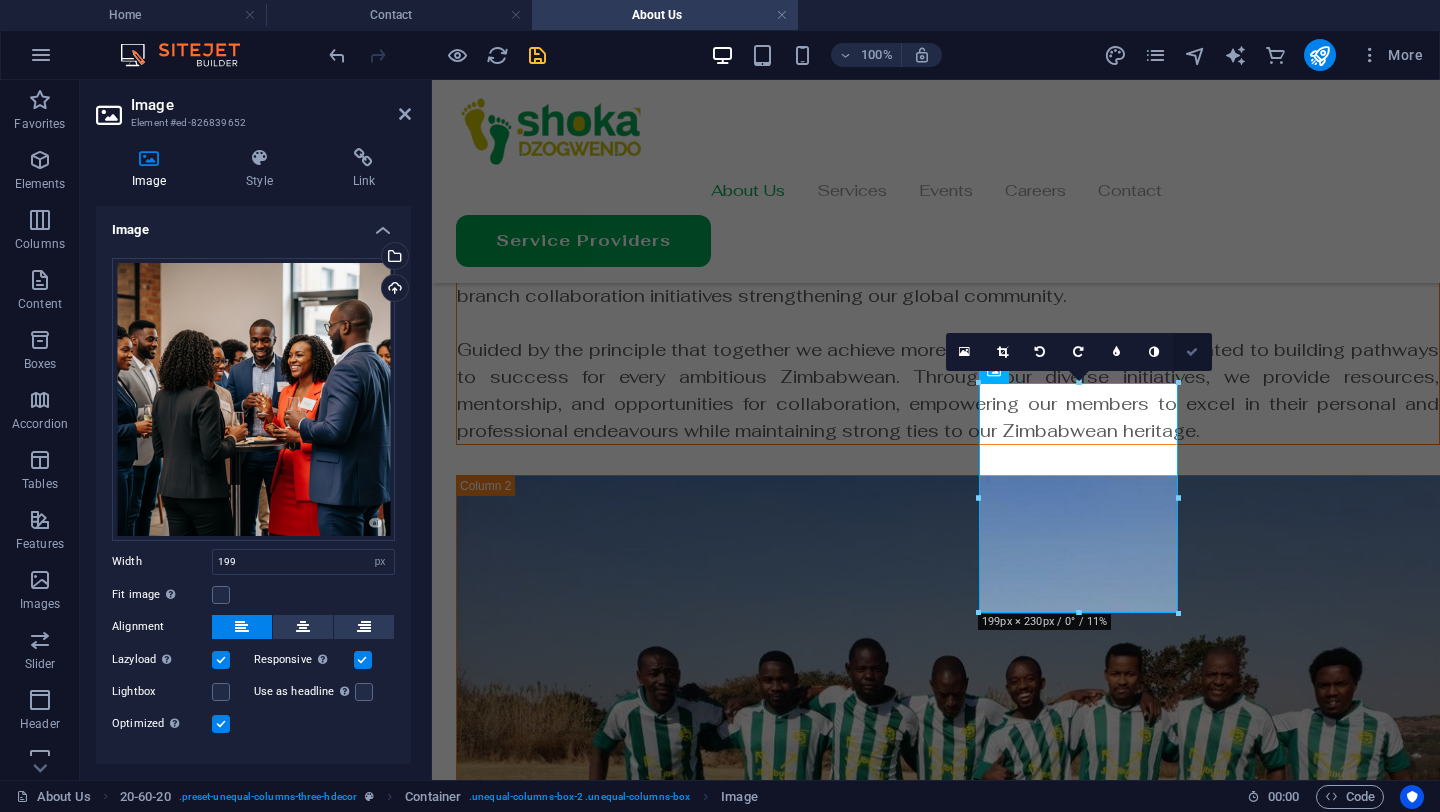 click at bounding box center [1192, 352] 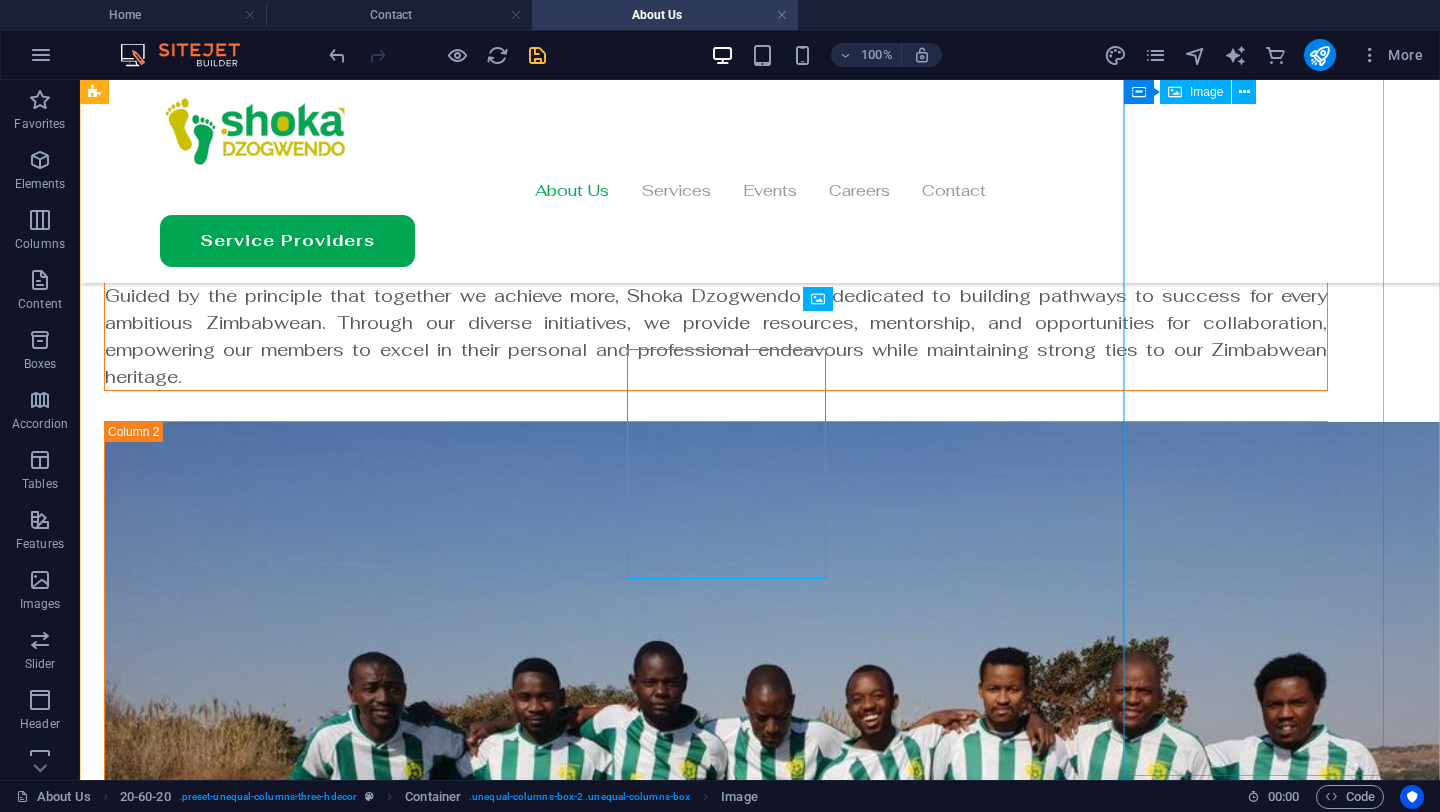 scroll, scrollTop: 441, scrollLeft: 0, axis: vertical 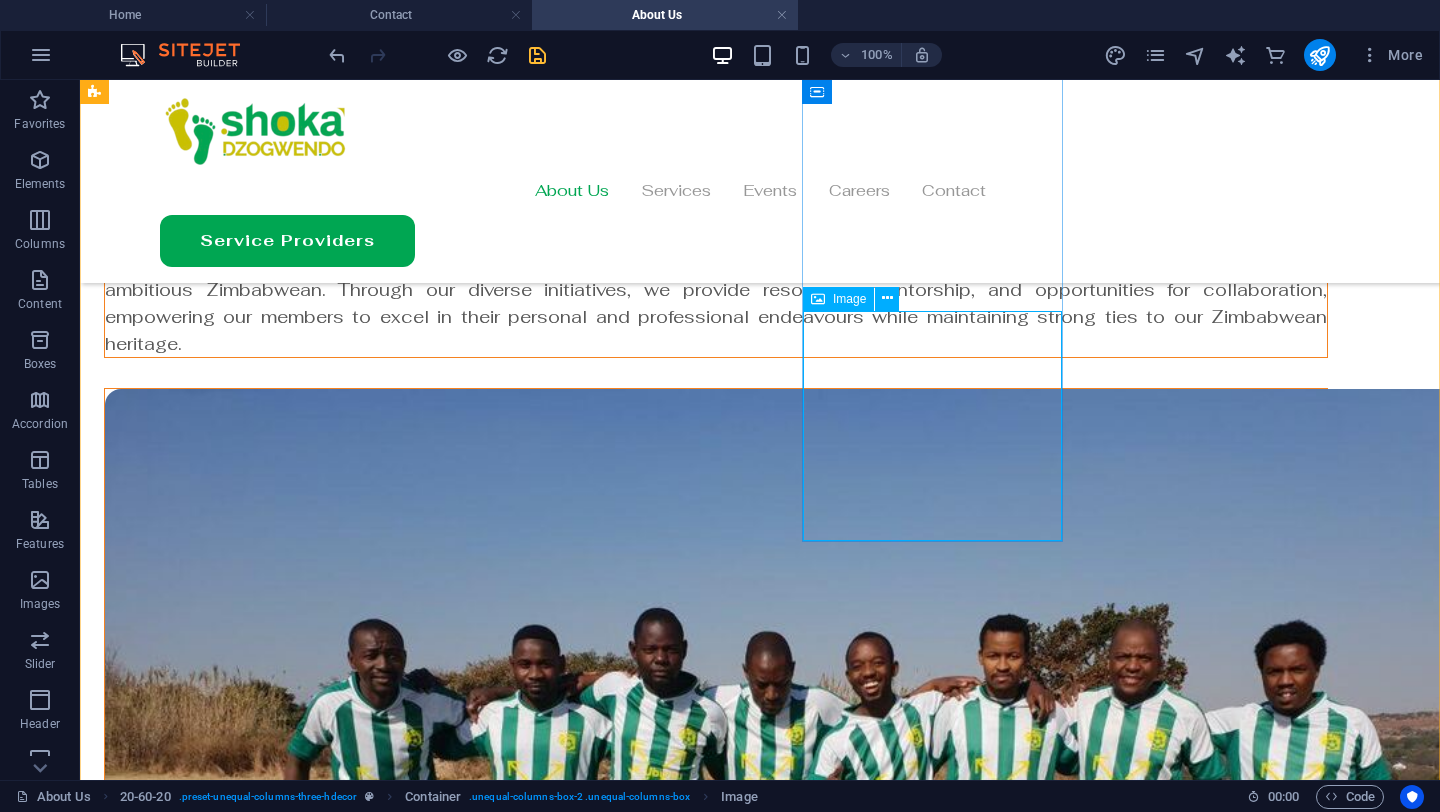 click at bounding box center (716, 1584) 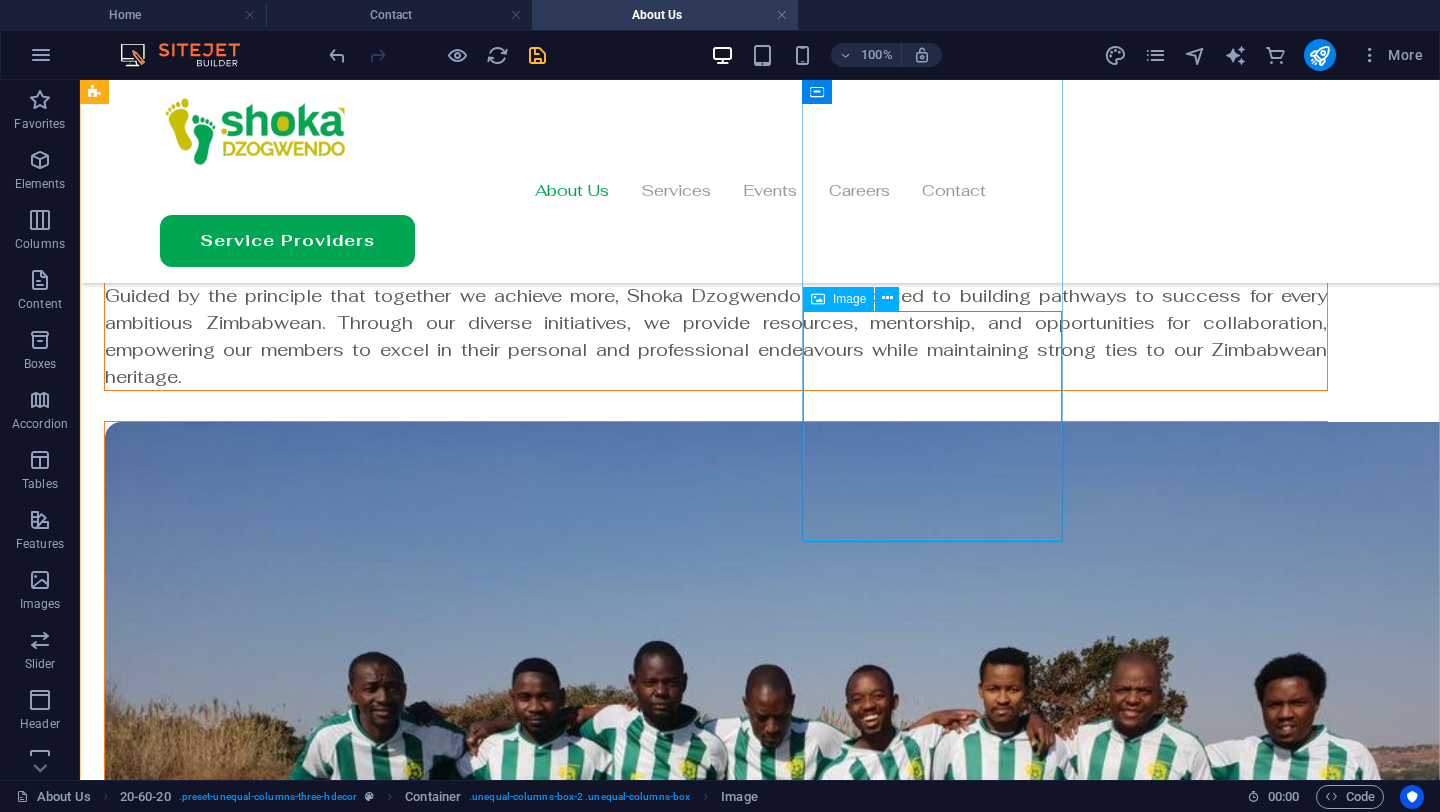 select on "px" 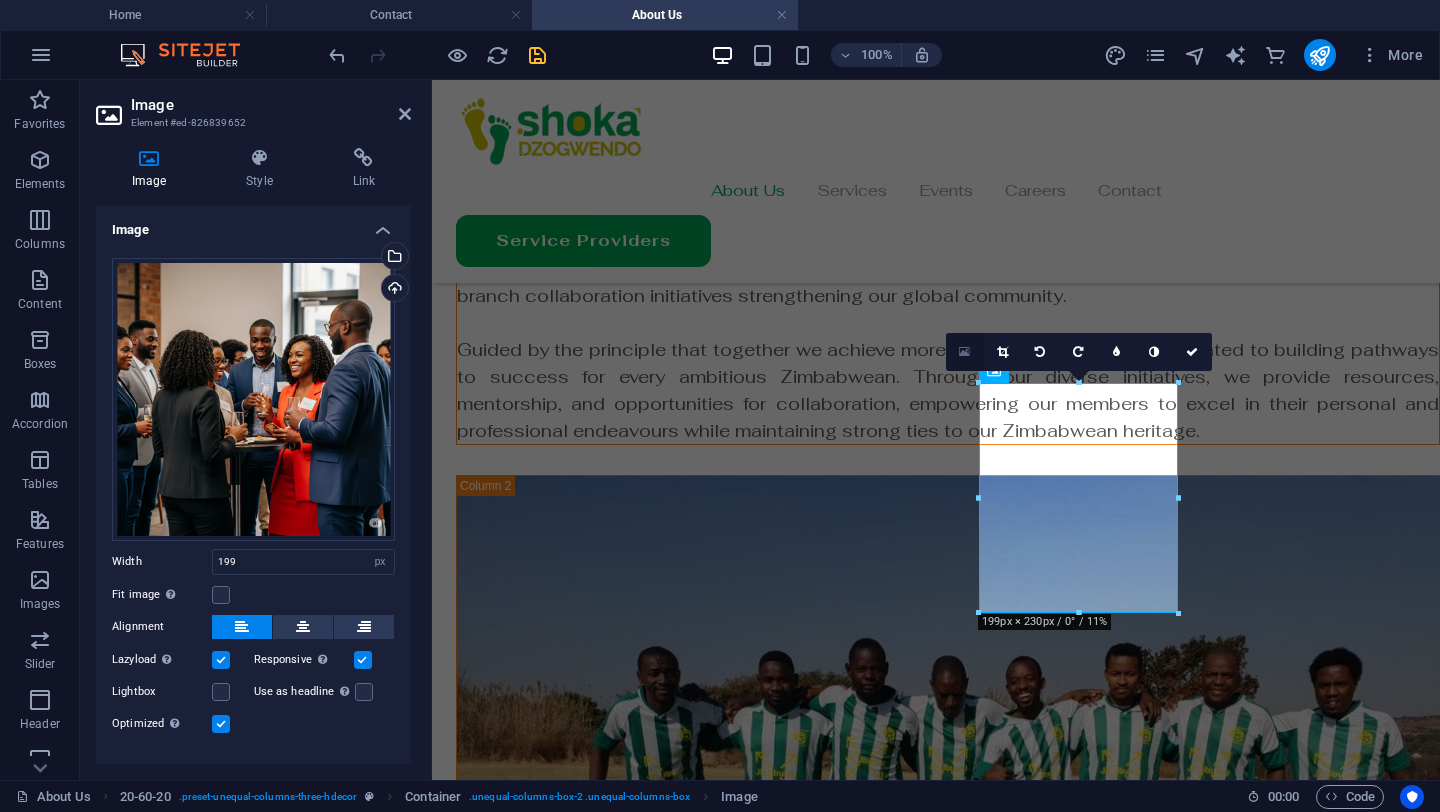 click at bounding box center (964, 352) 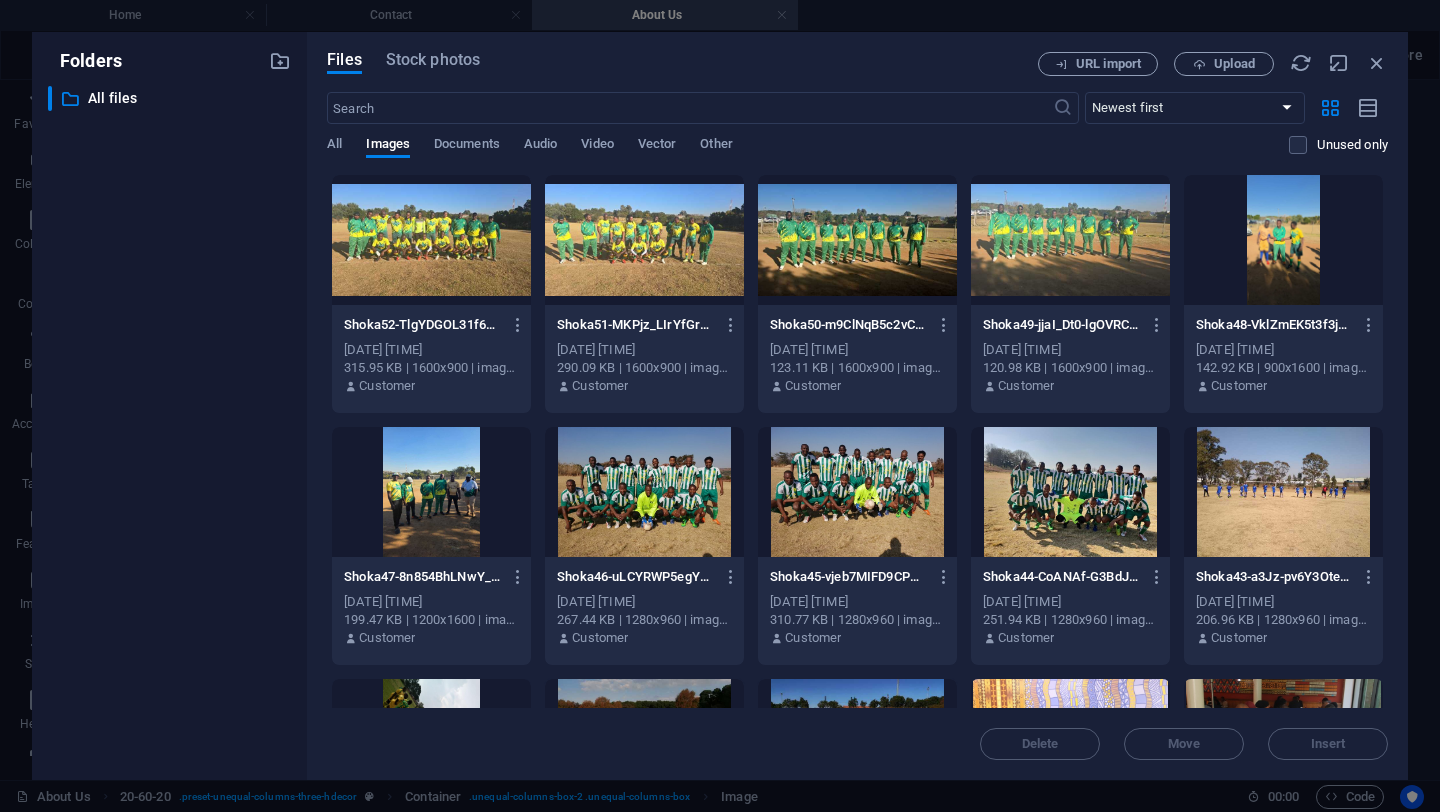 click at bounding box center (644, 492) 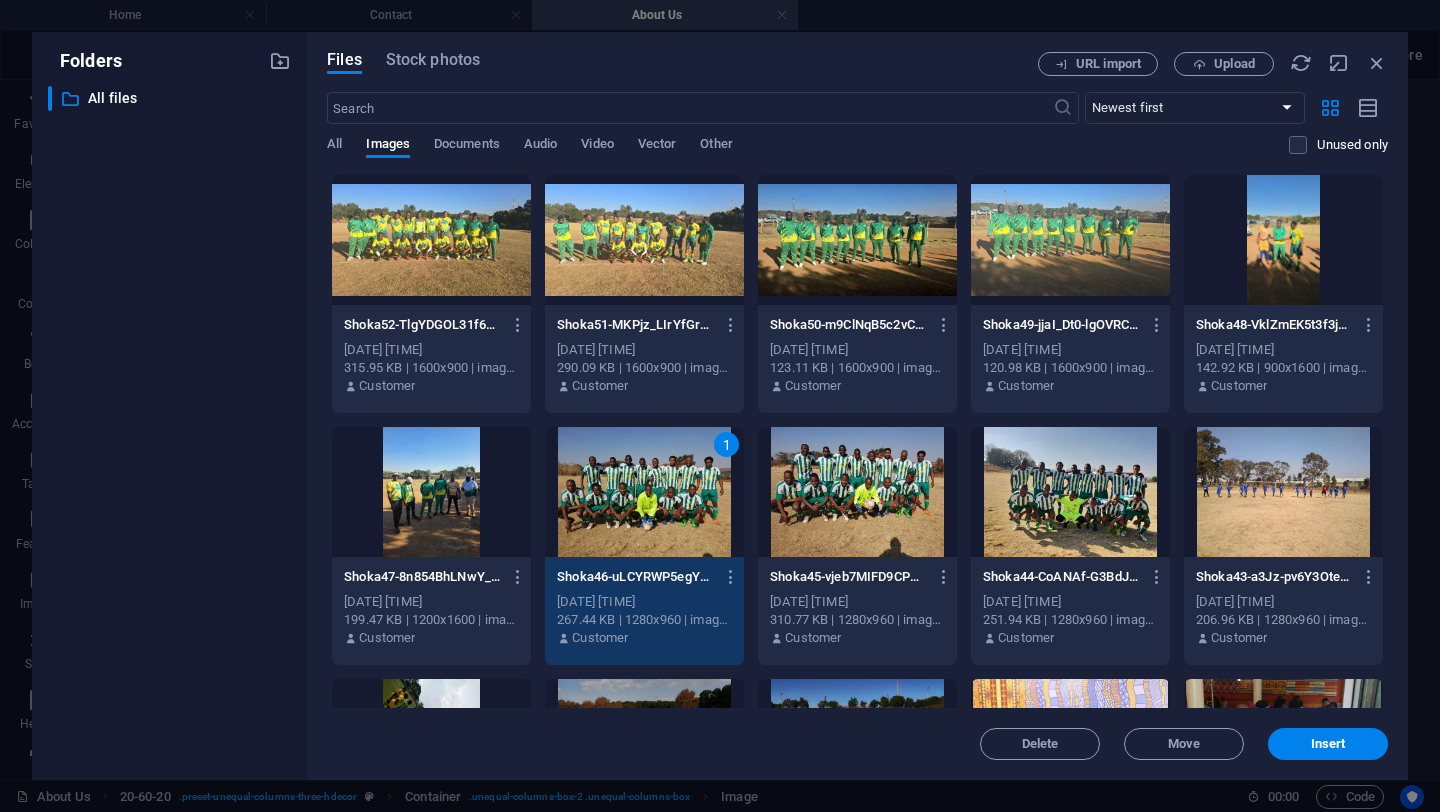 click on "1" at bounding box center [644, 492] 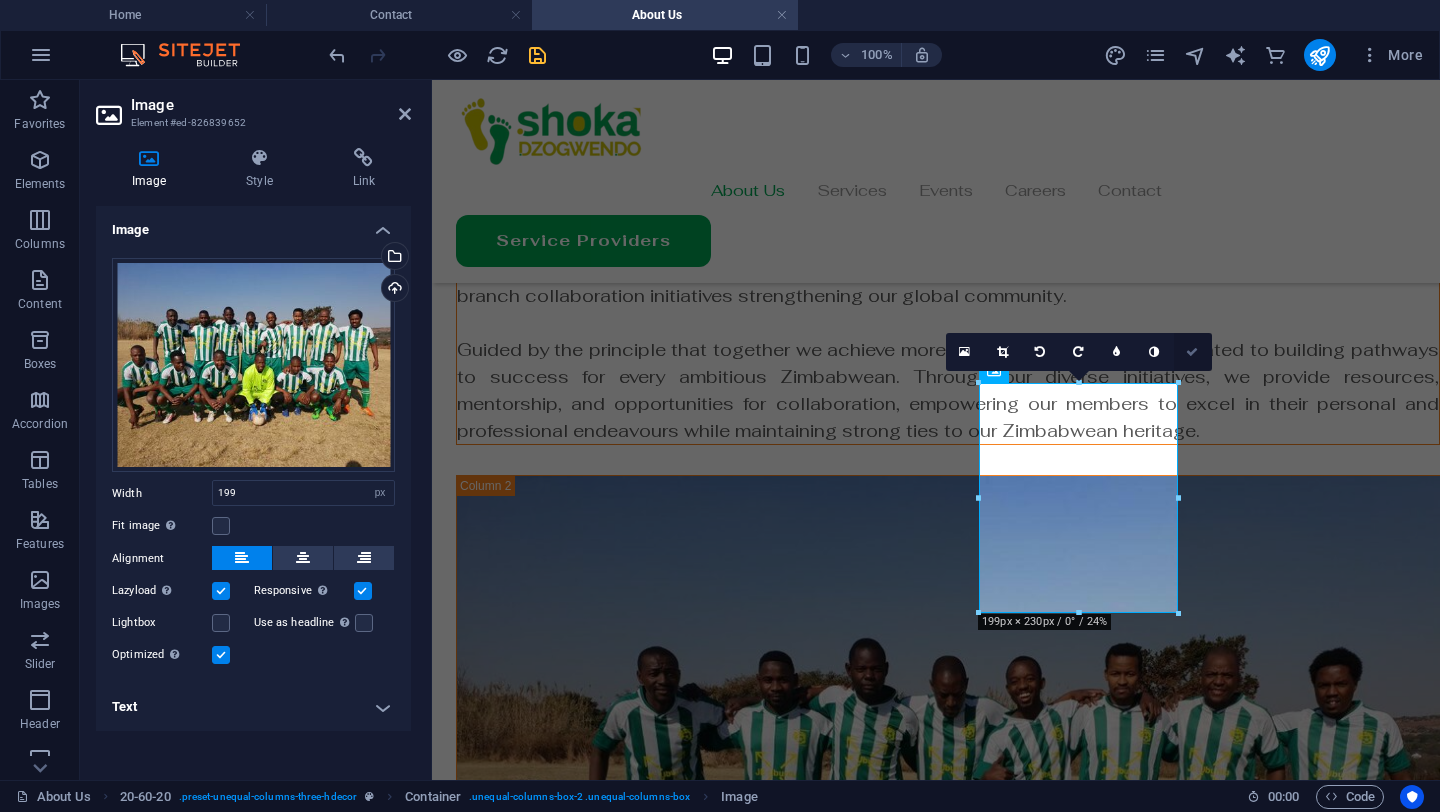 click at bounding box center [1193, 352] 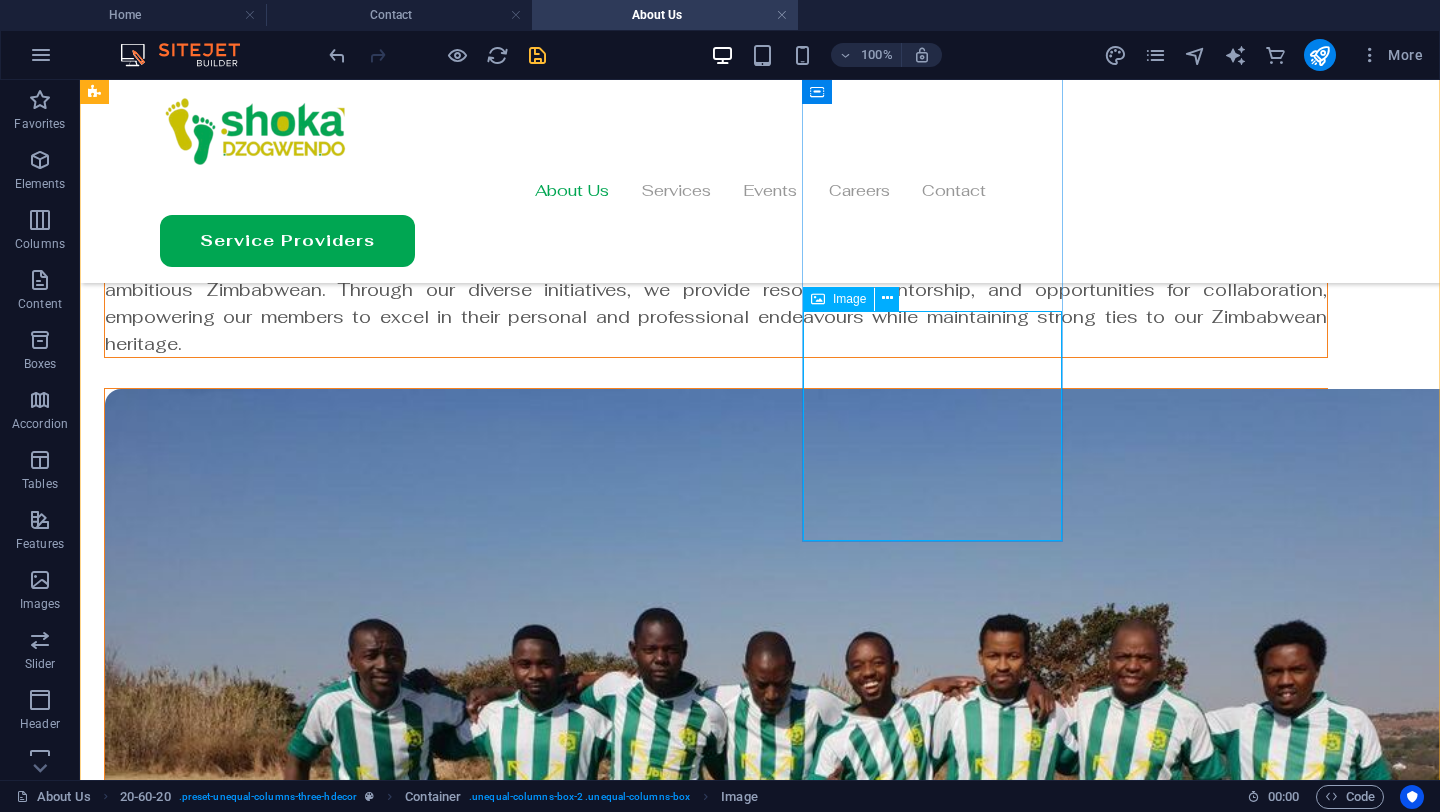 click at bounding box center (716, 1584) 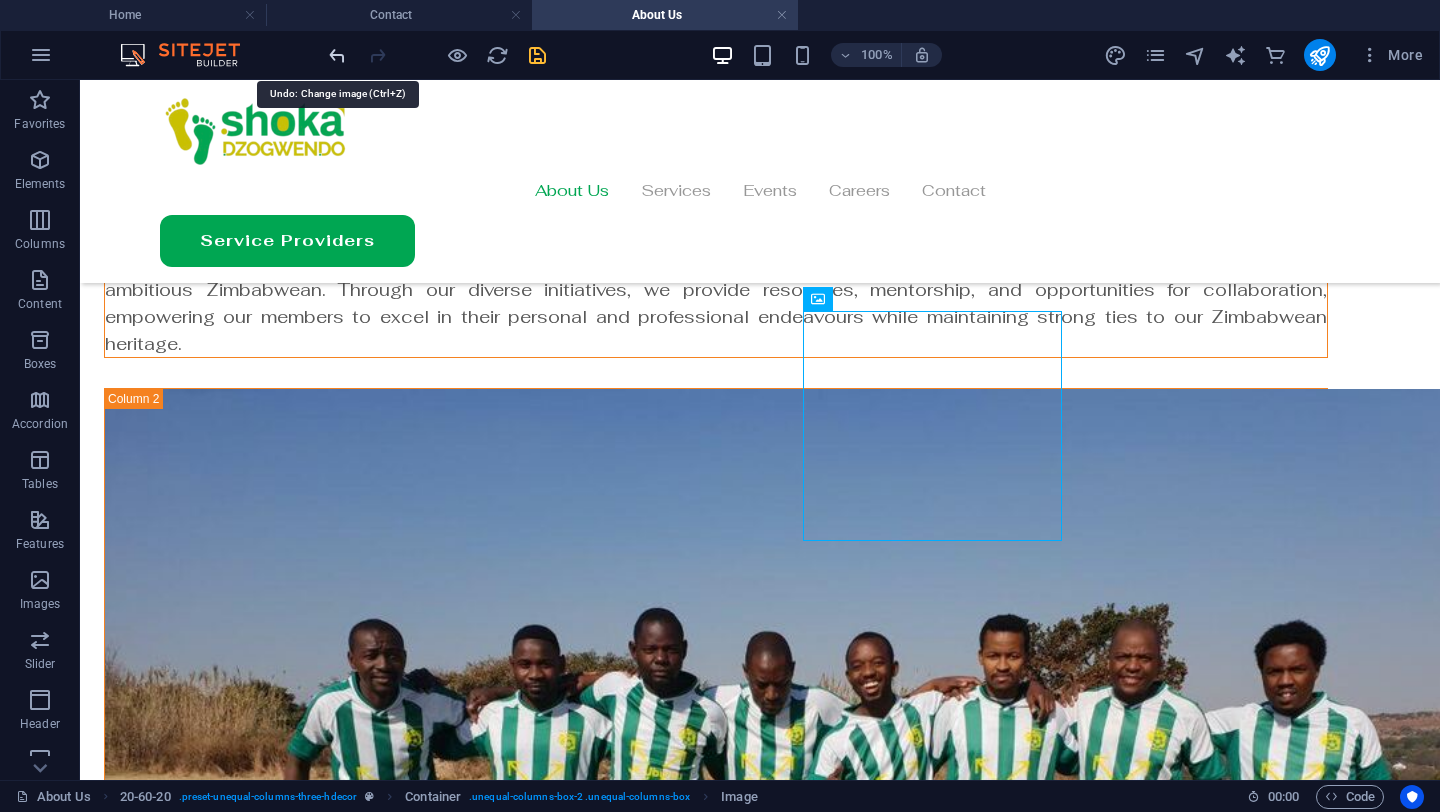 click at bounding box center [337, 55] 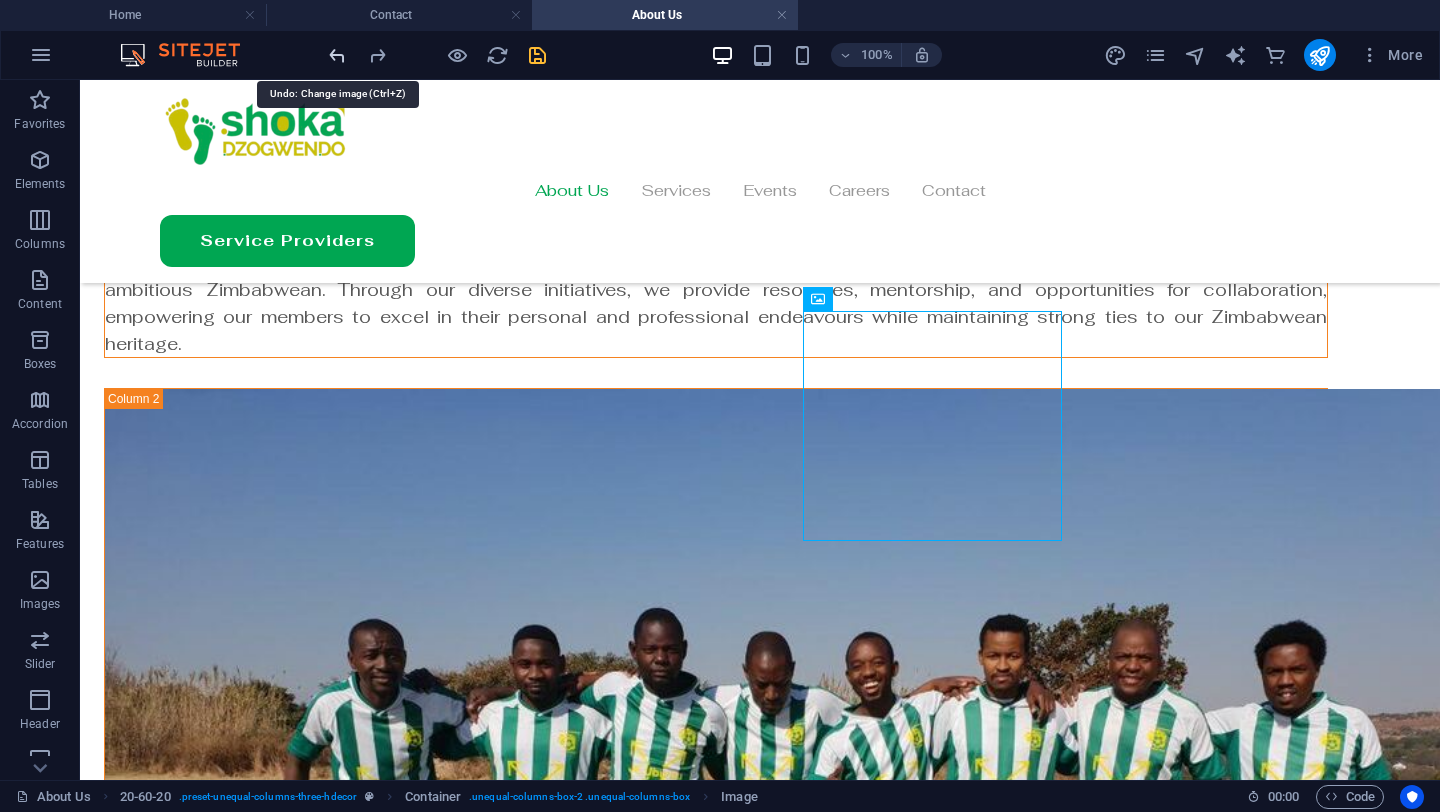 click at bounding box center [337, 55] 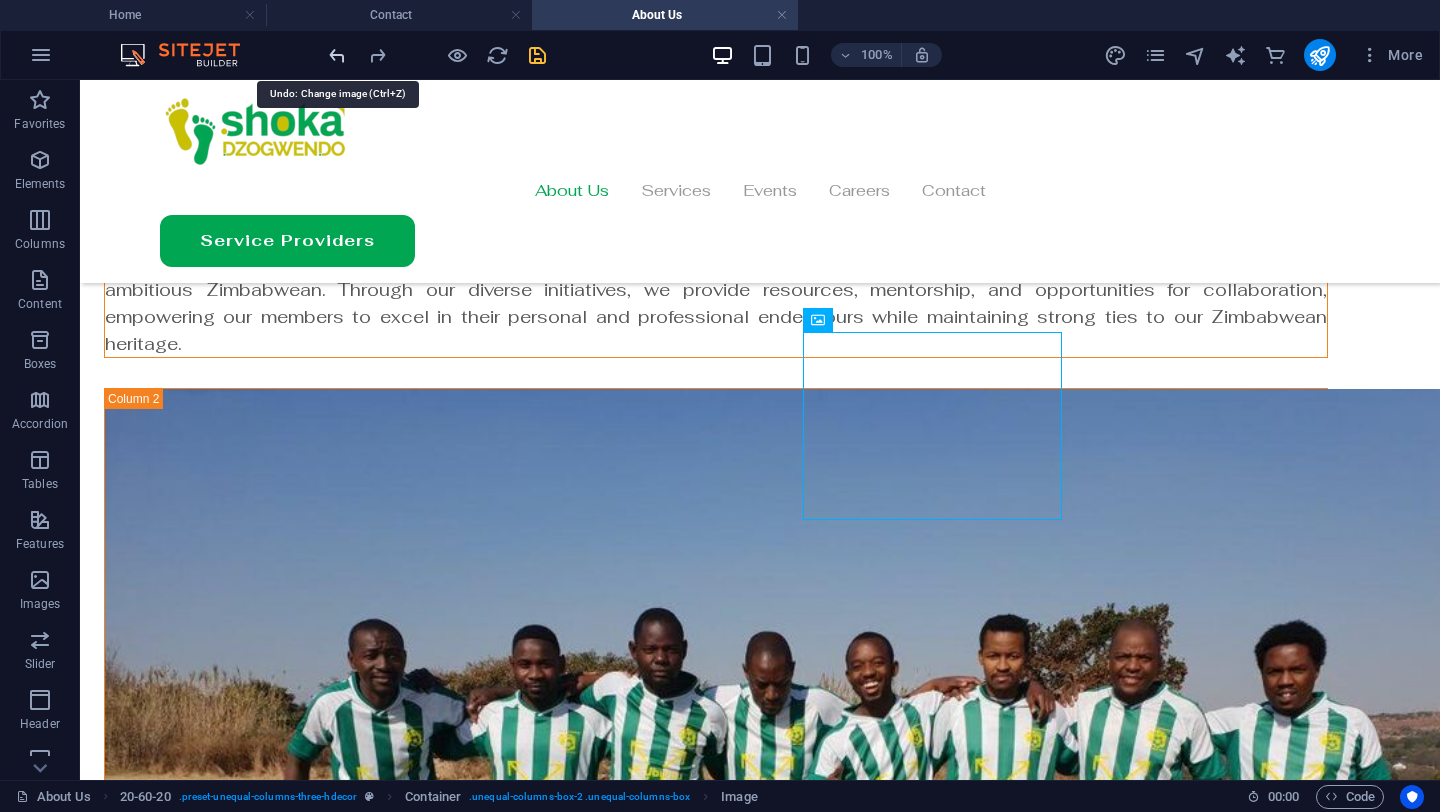 click at bounding box center [337, 55] 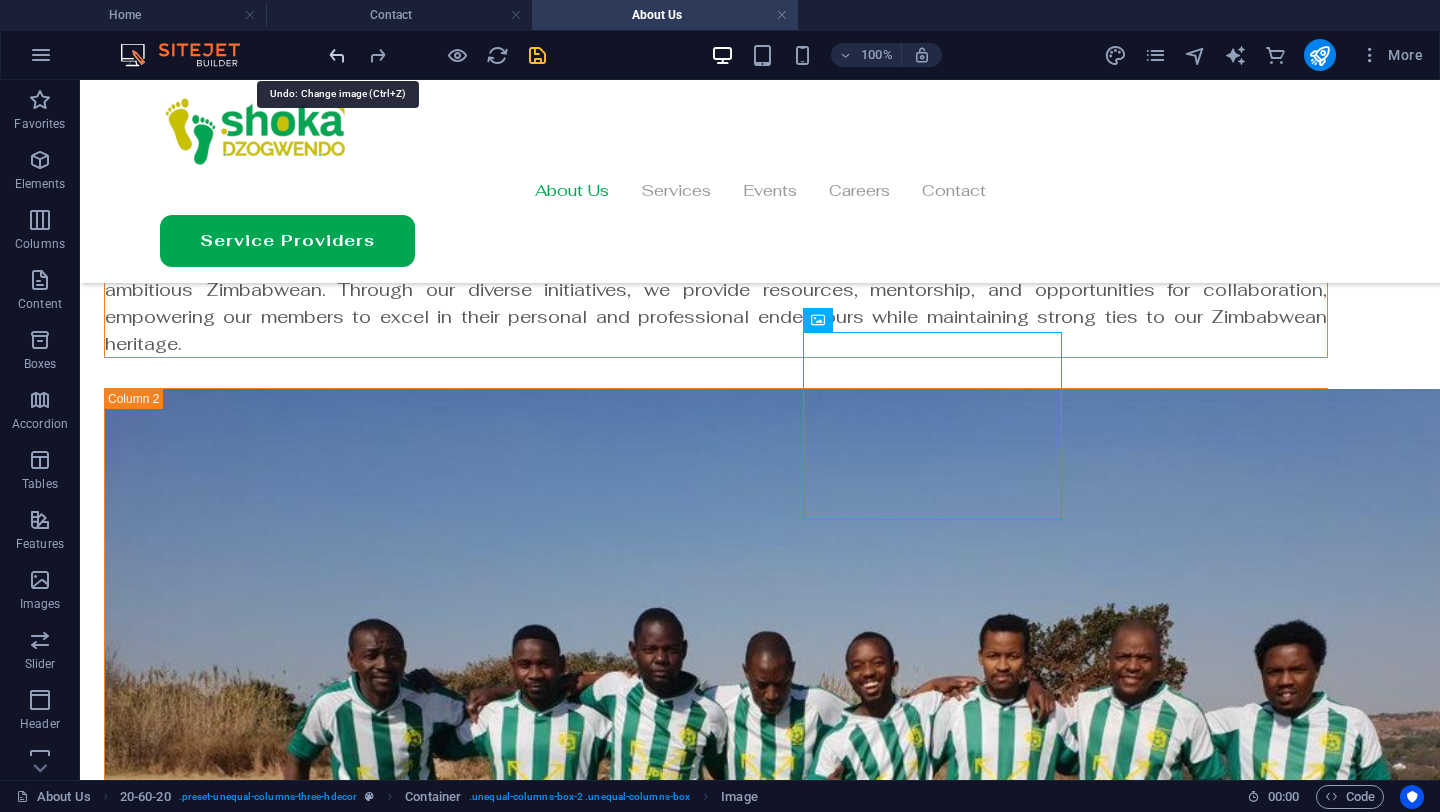 click at bounding box center [337, 55] 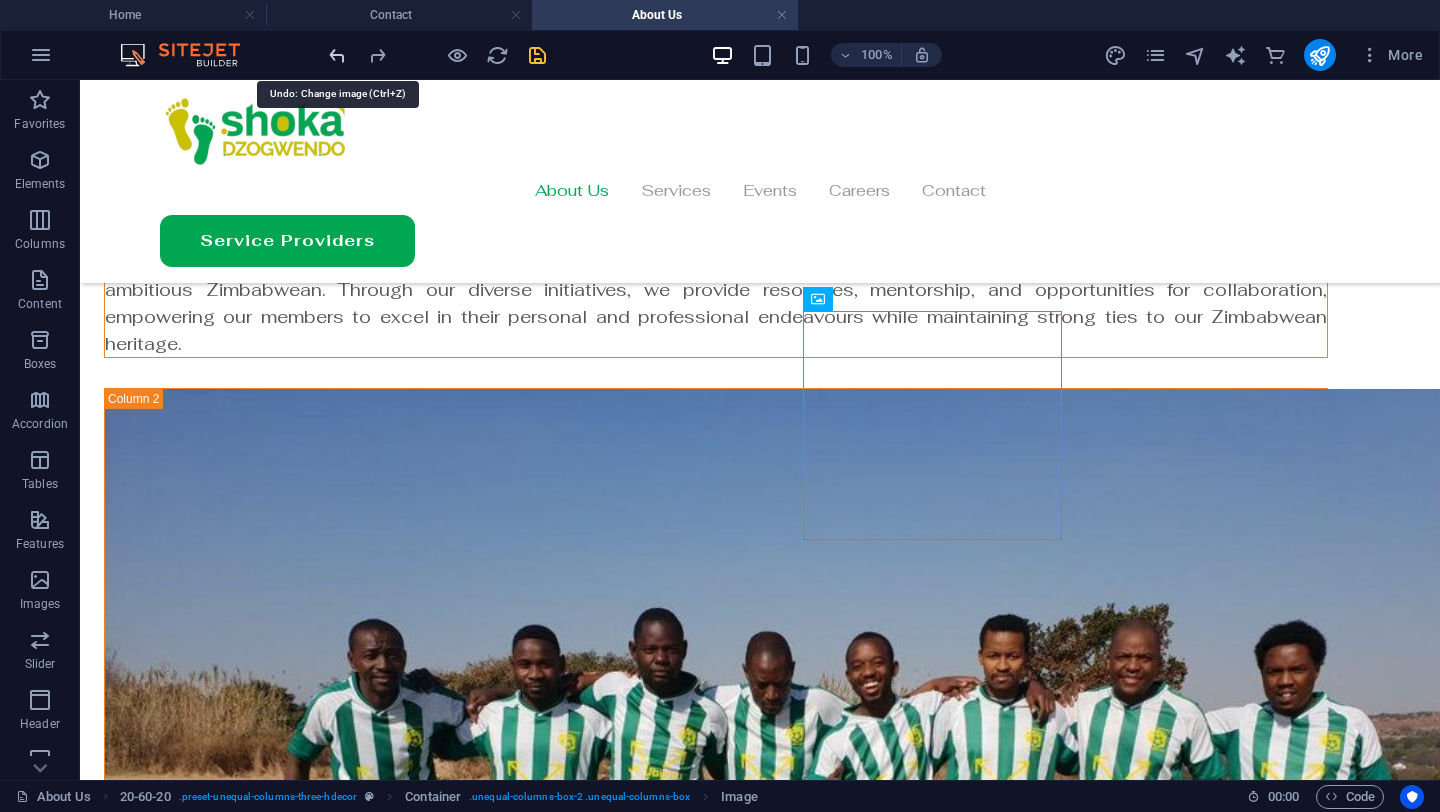 click at bounding box center (337, 55) 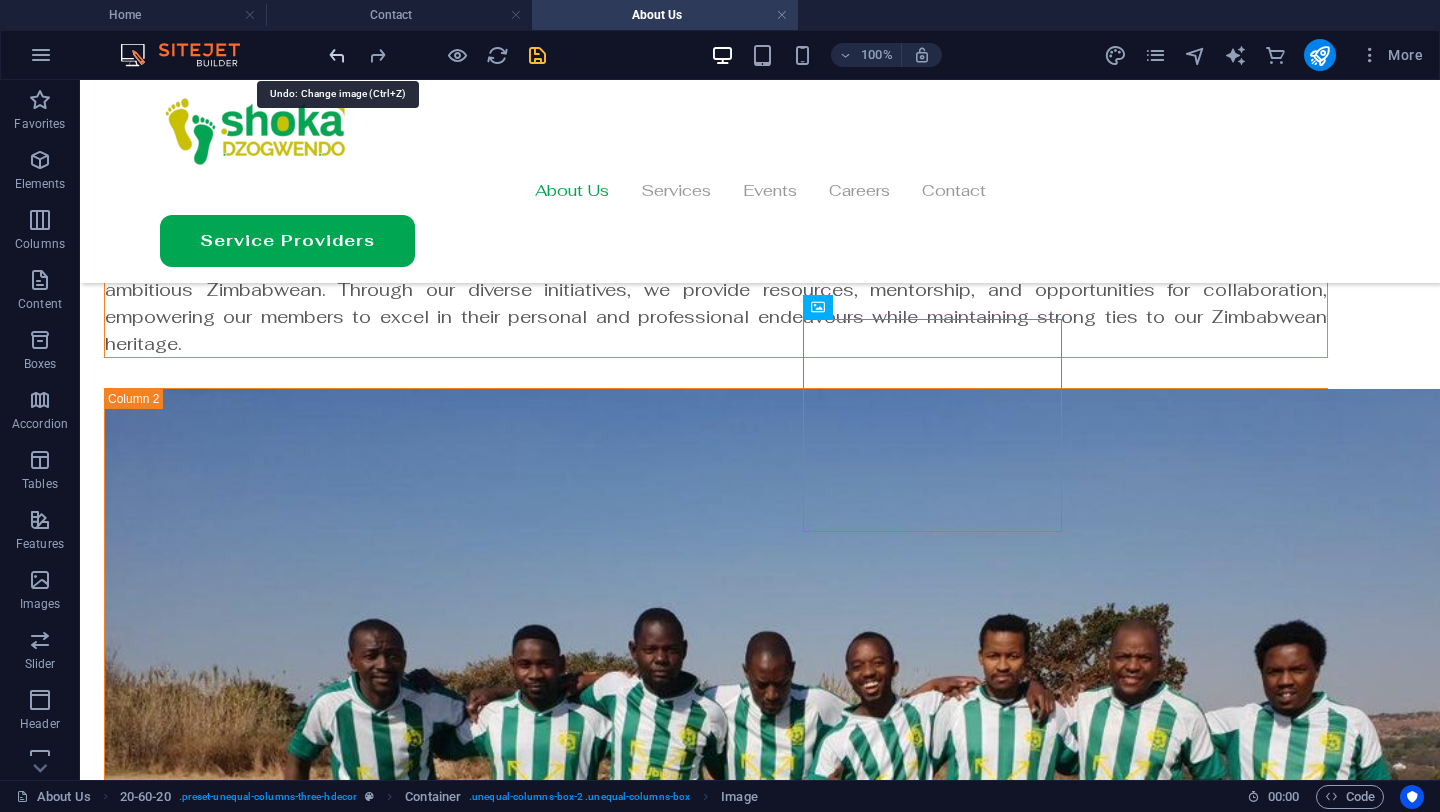 click at bounding box center [337, 55] 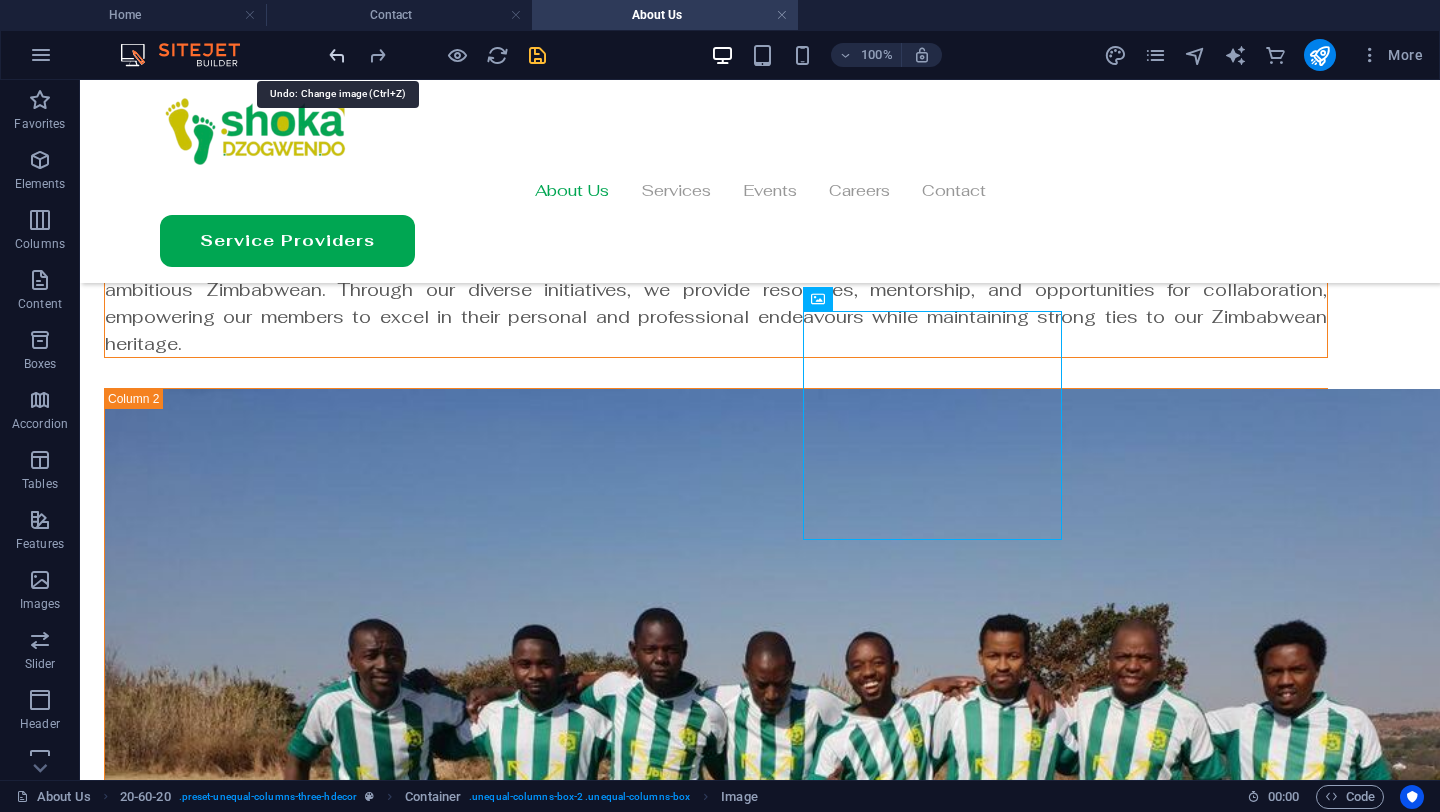 click at bounding box center (337, 55) 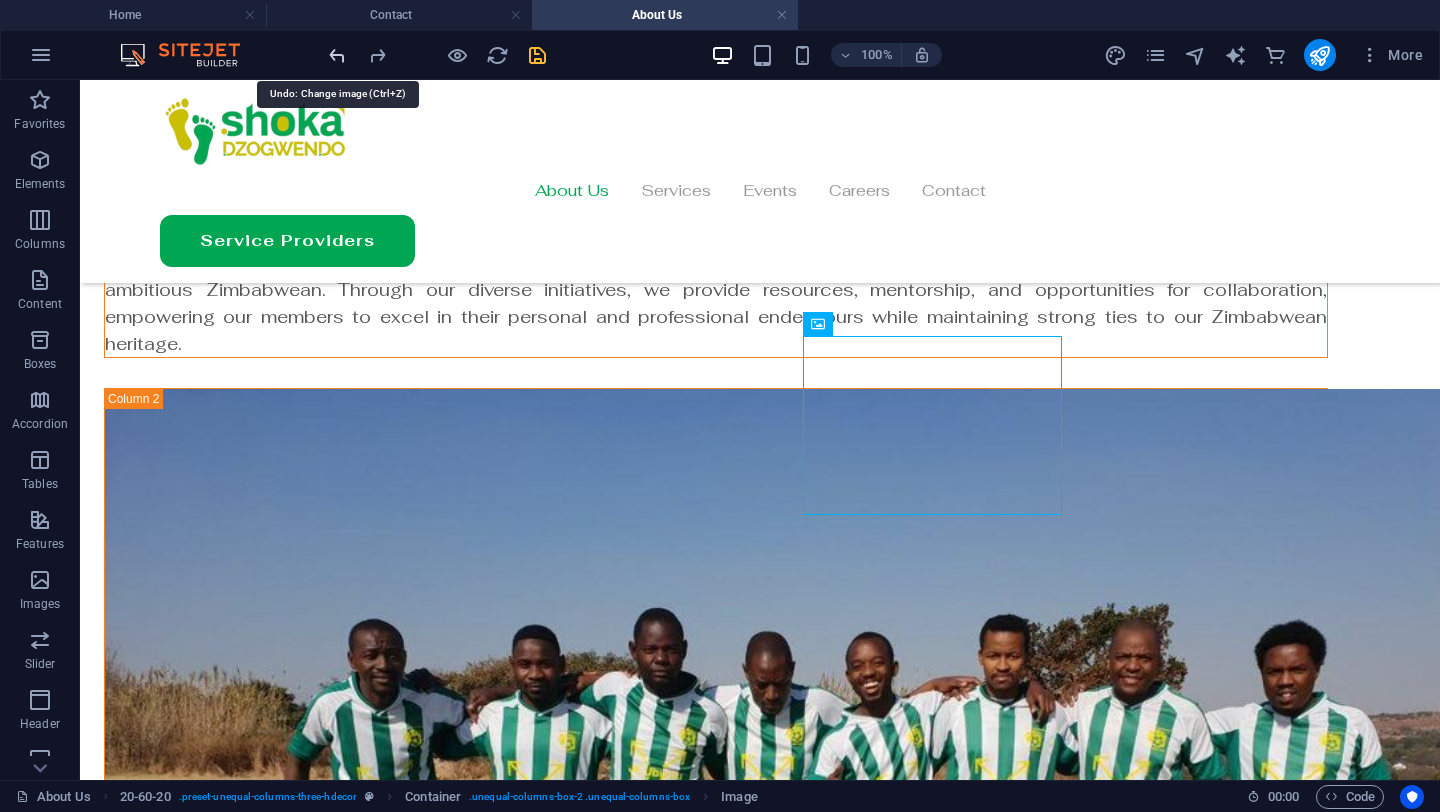 click at bounding box center (337, 55) 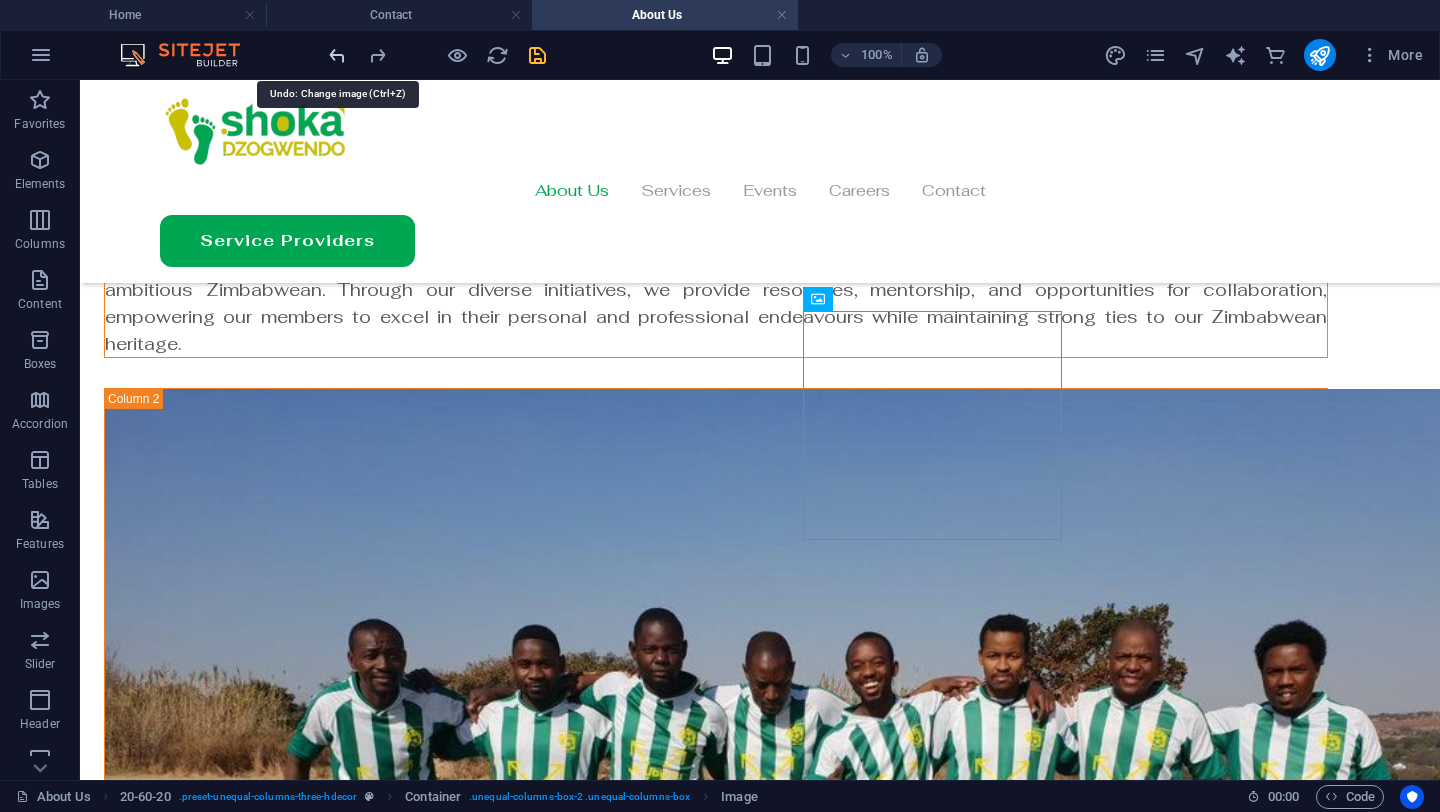 click at bounding box center [337, 55] 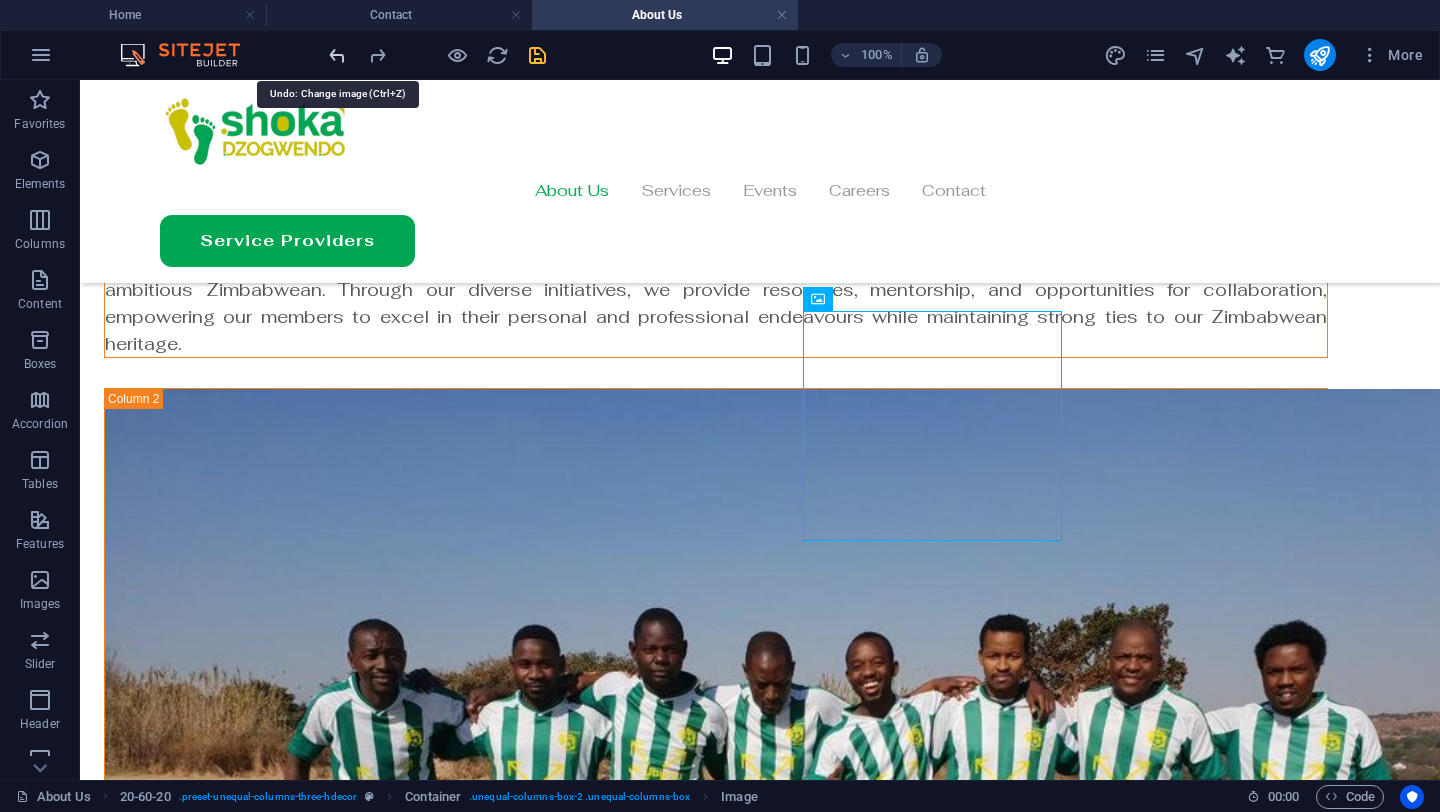 click at bounding box center (337, 55) 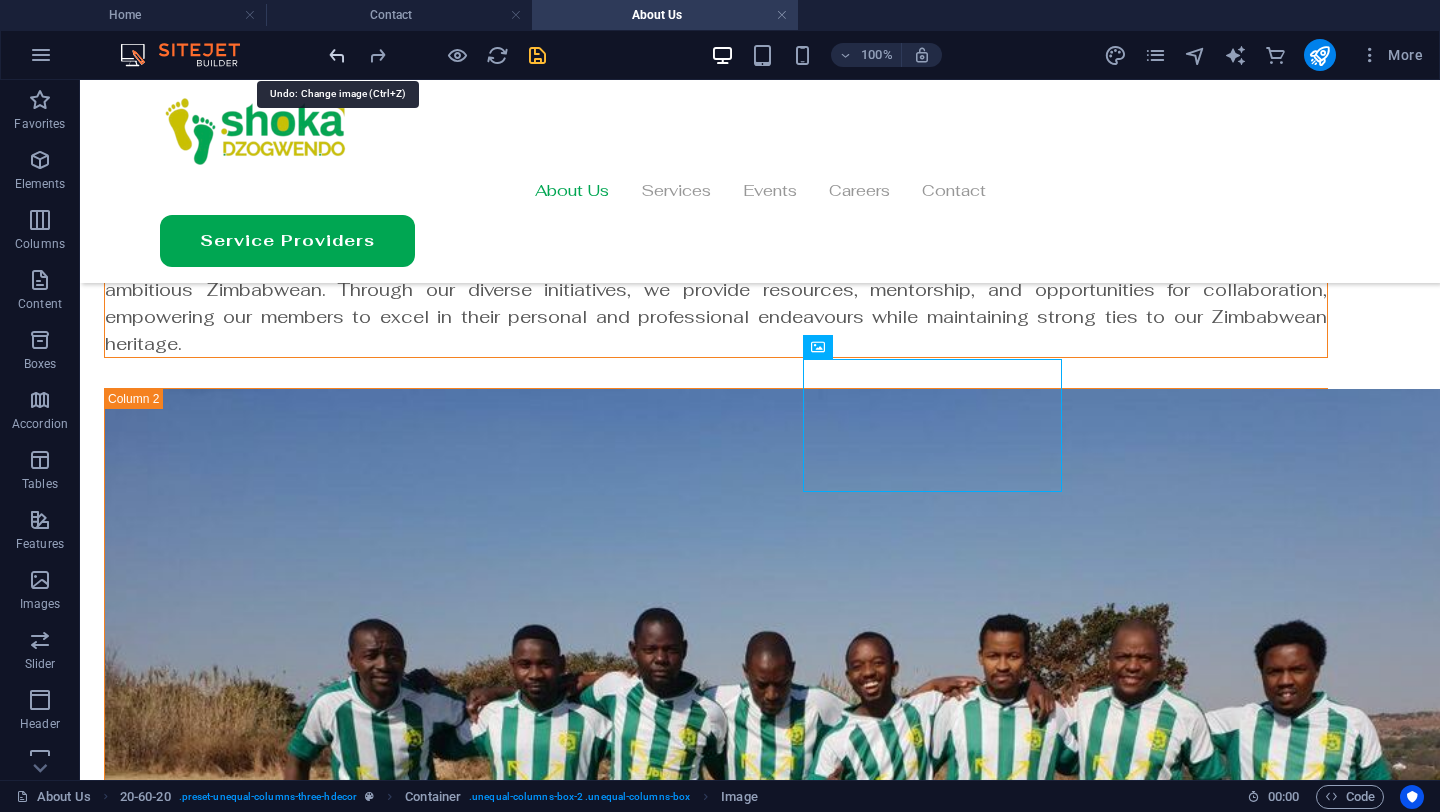click at bounding box center [337, 55] 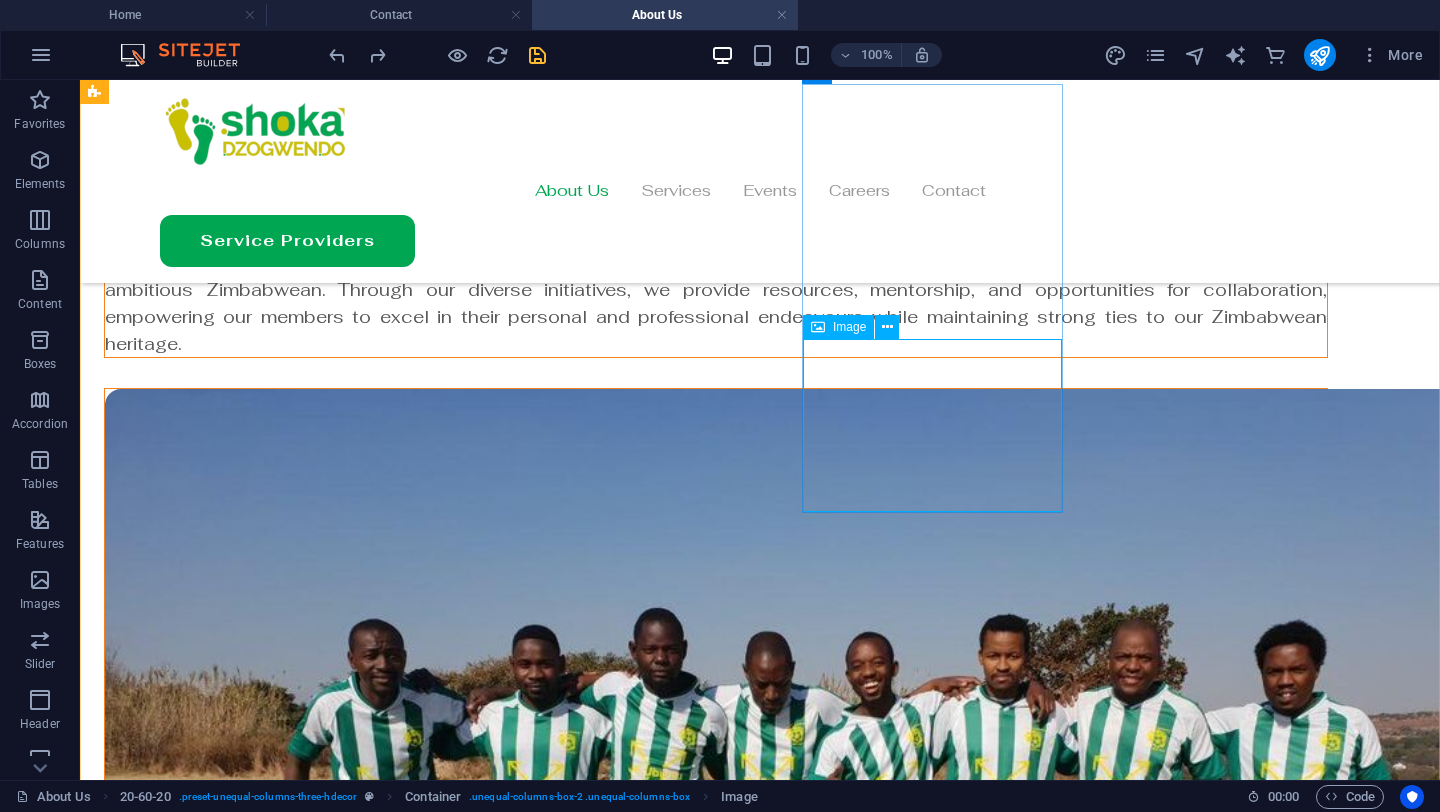 click at bounding box center [716, 1810] 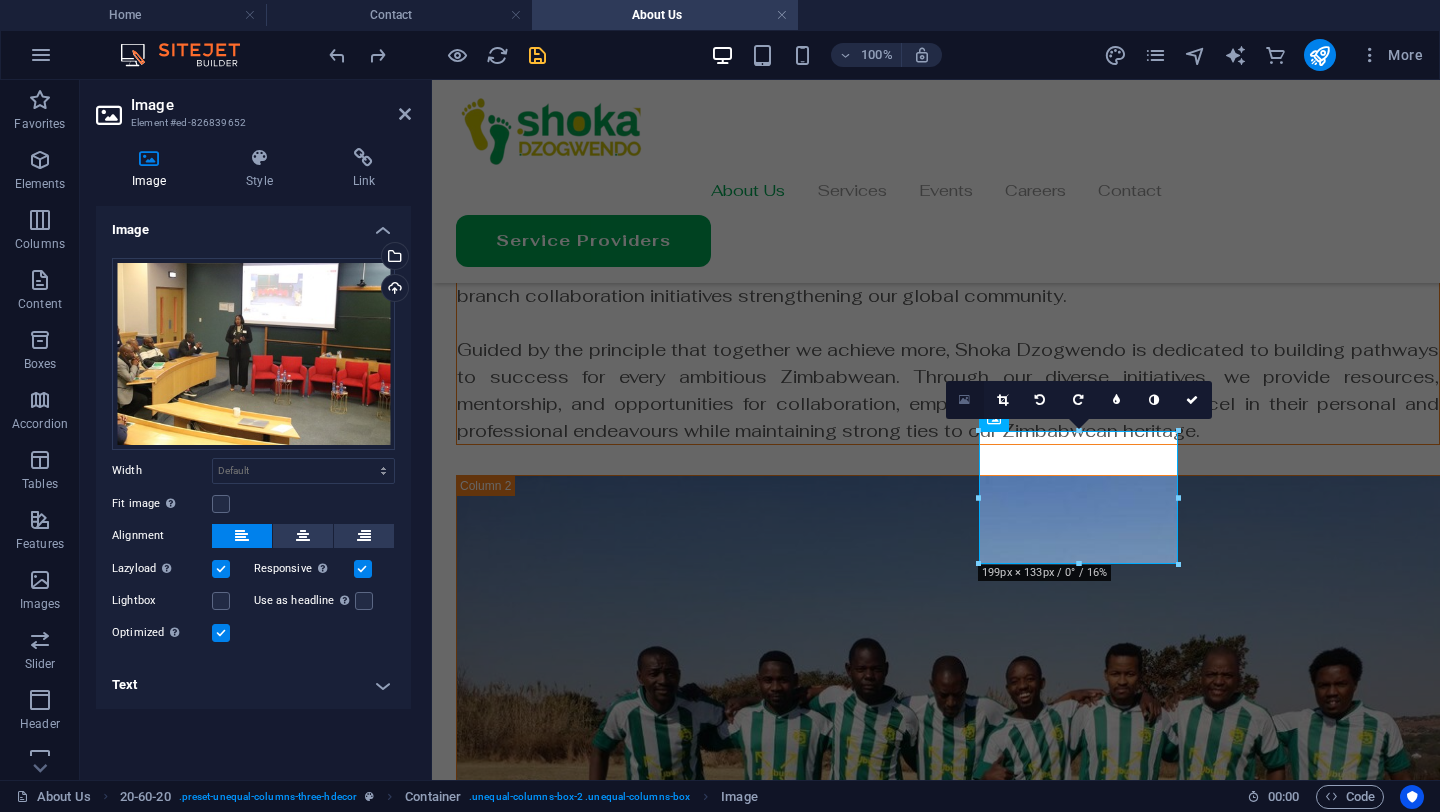 click at bounding box center [965, 400] 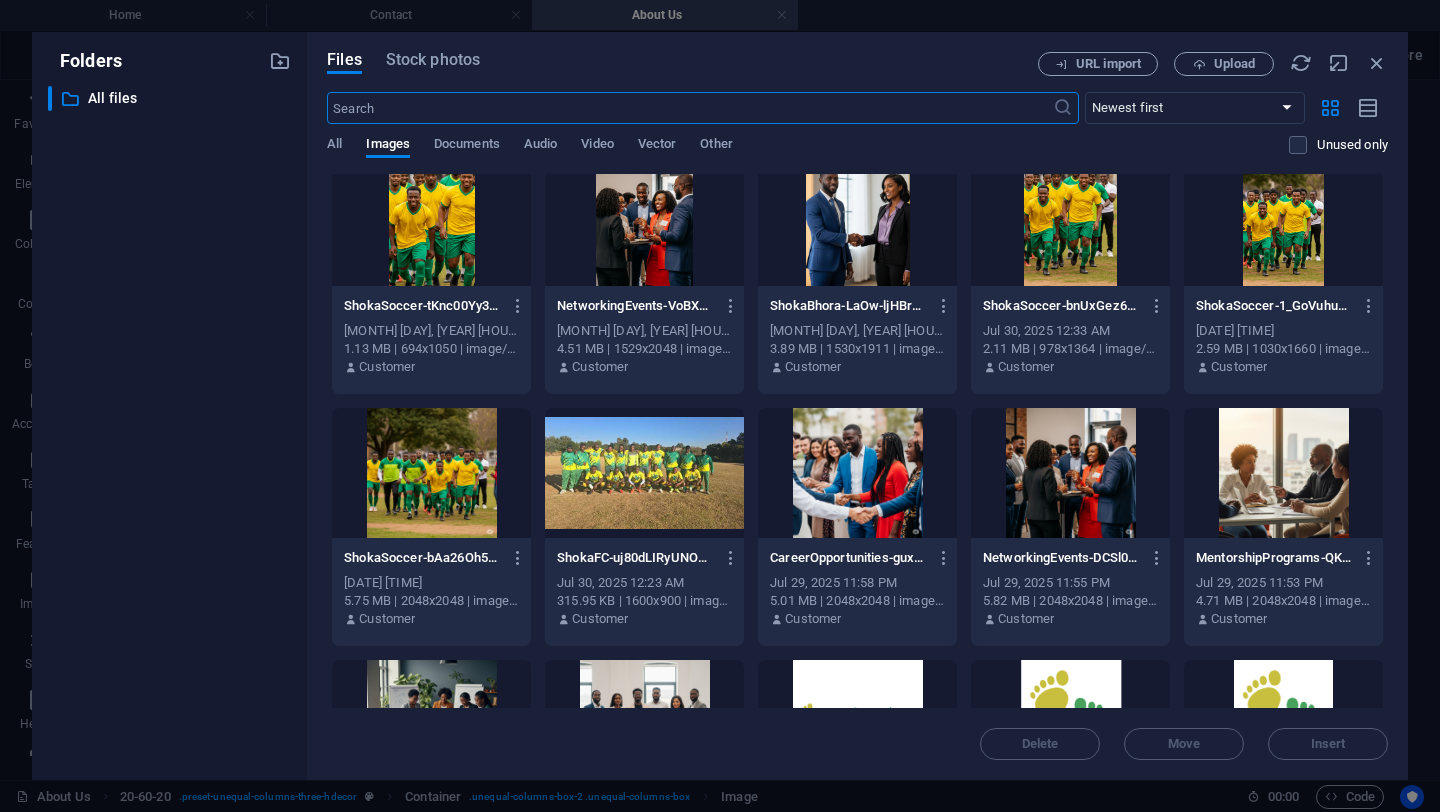 scroll, scrollTop: 5264, scrollLeft: 0, axis: vertical 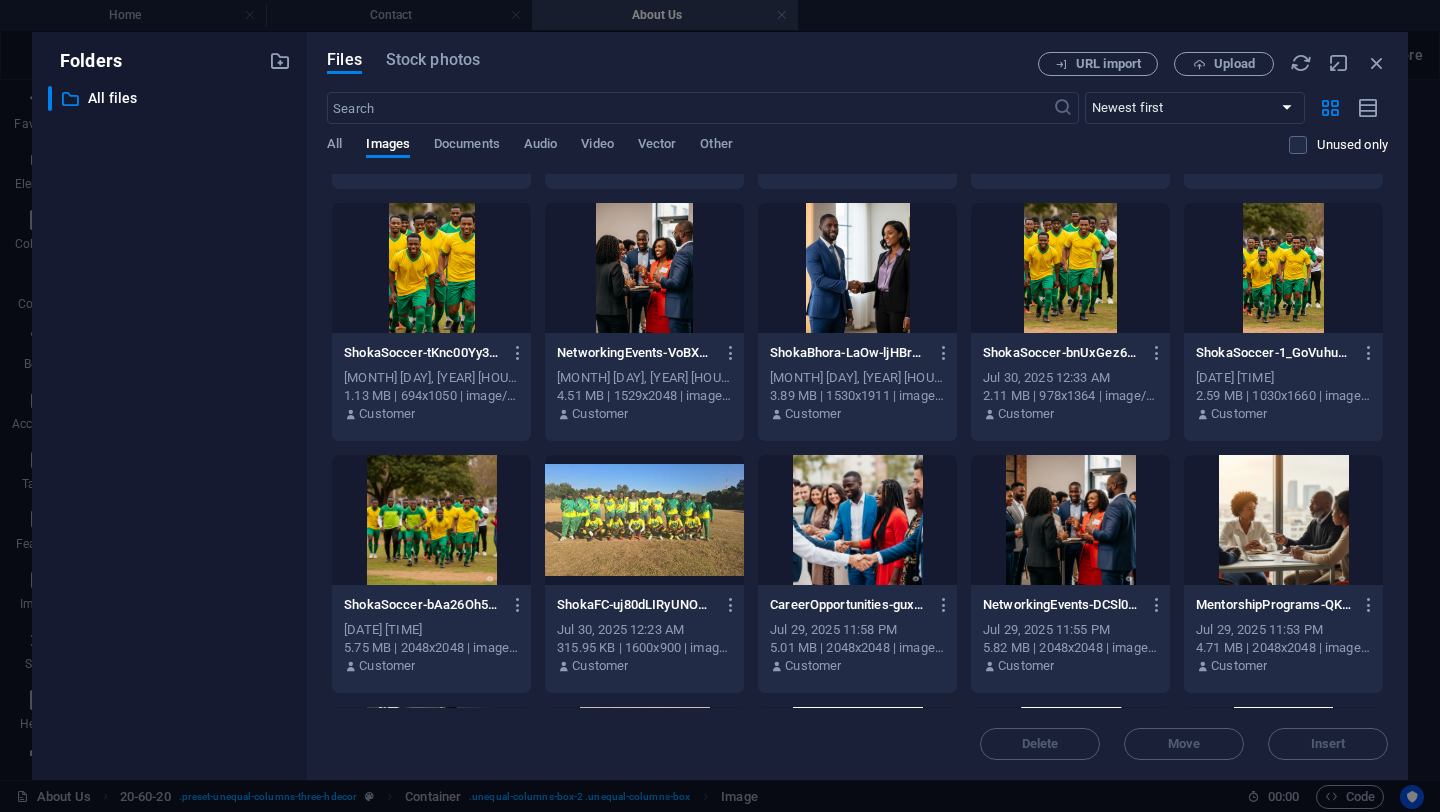click at bounding box center (1070, 520) 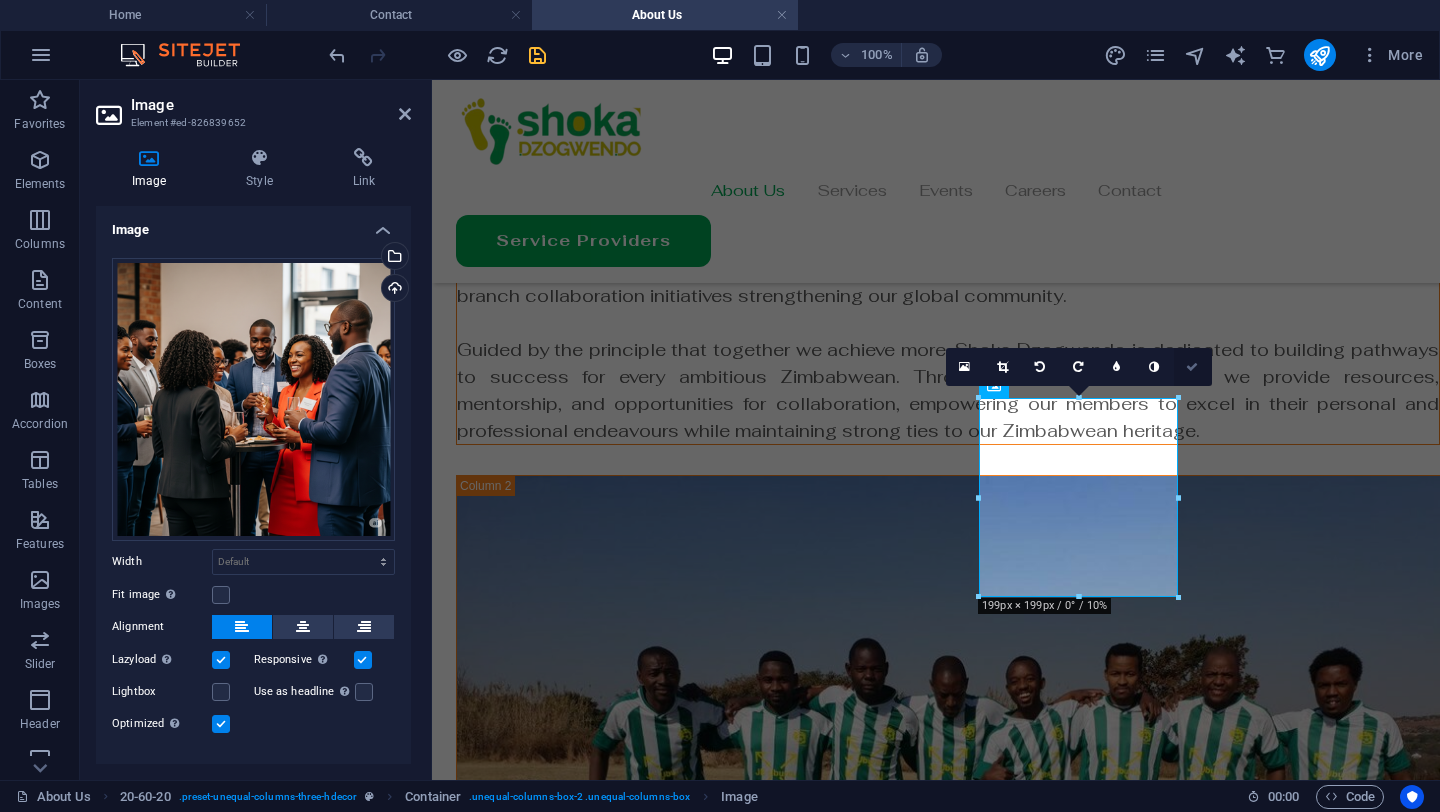 click at bounding box center [1193, 367] 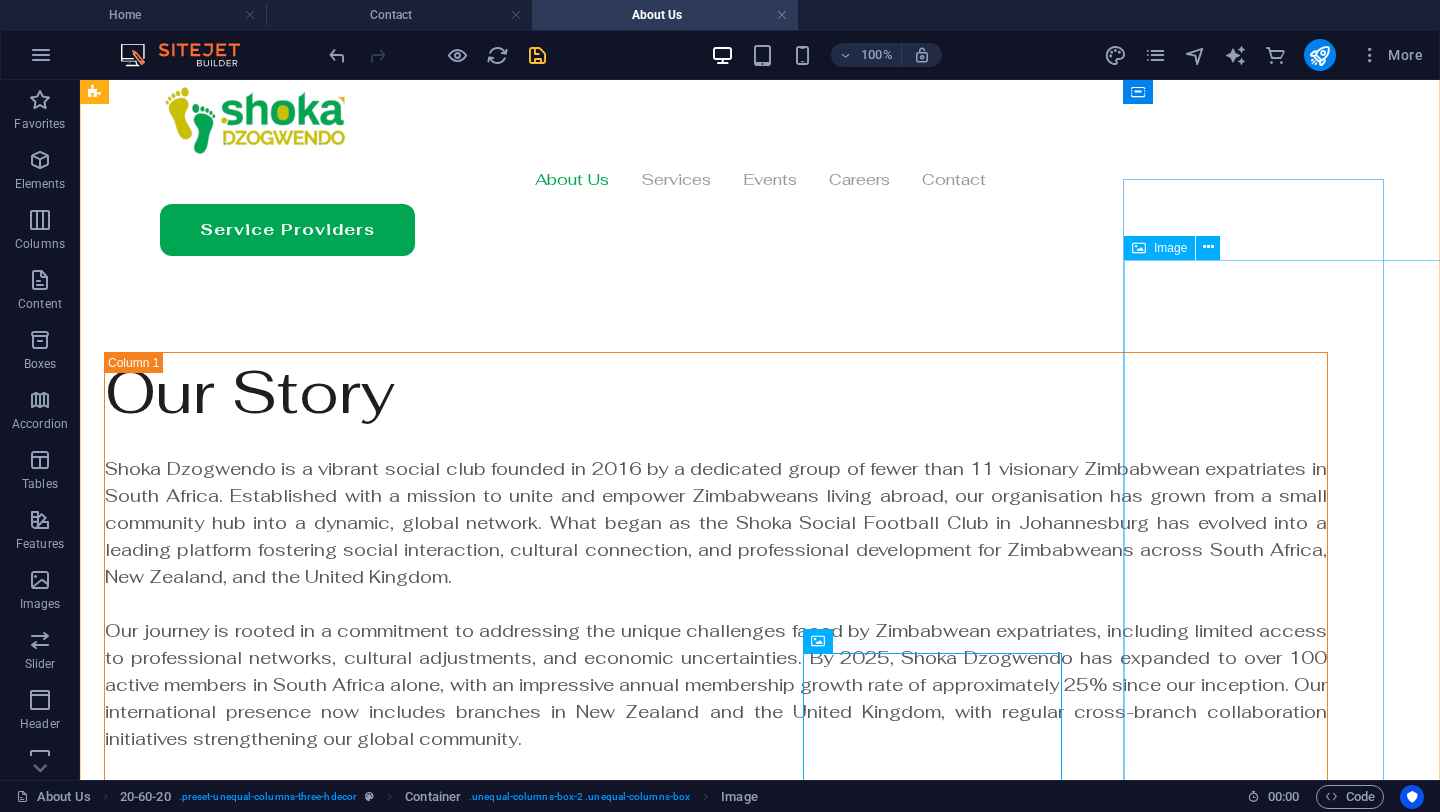scroll, scrollTop: 0, scrollLeft: 0, axis: both 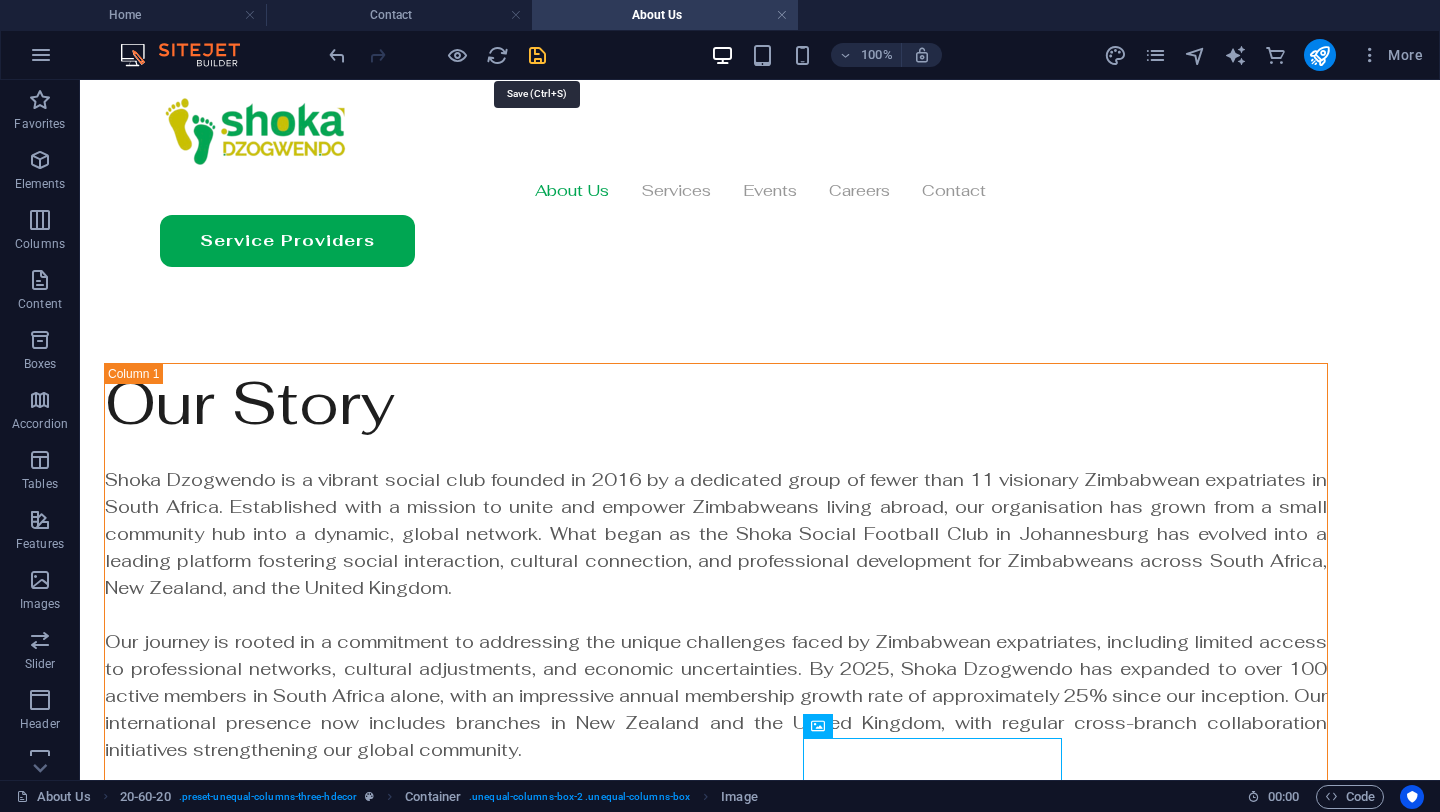 click at bounding box center [537, 55] 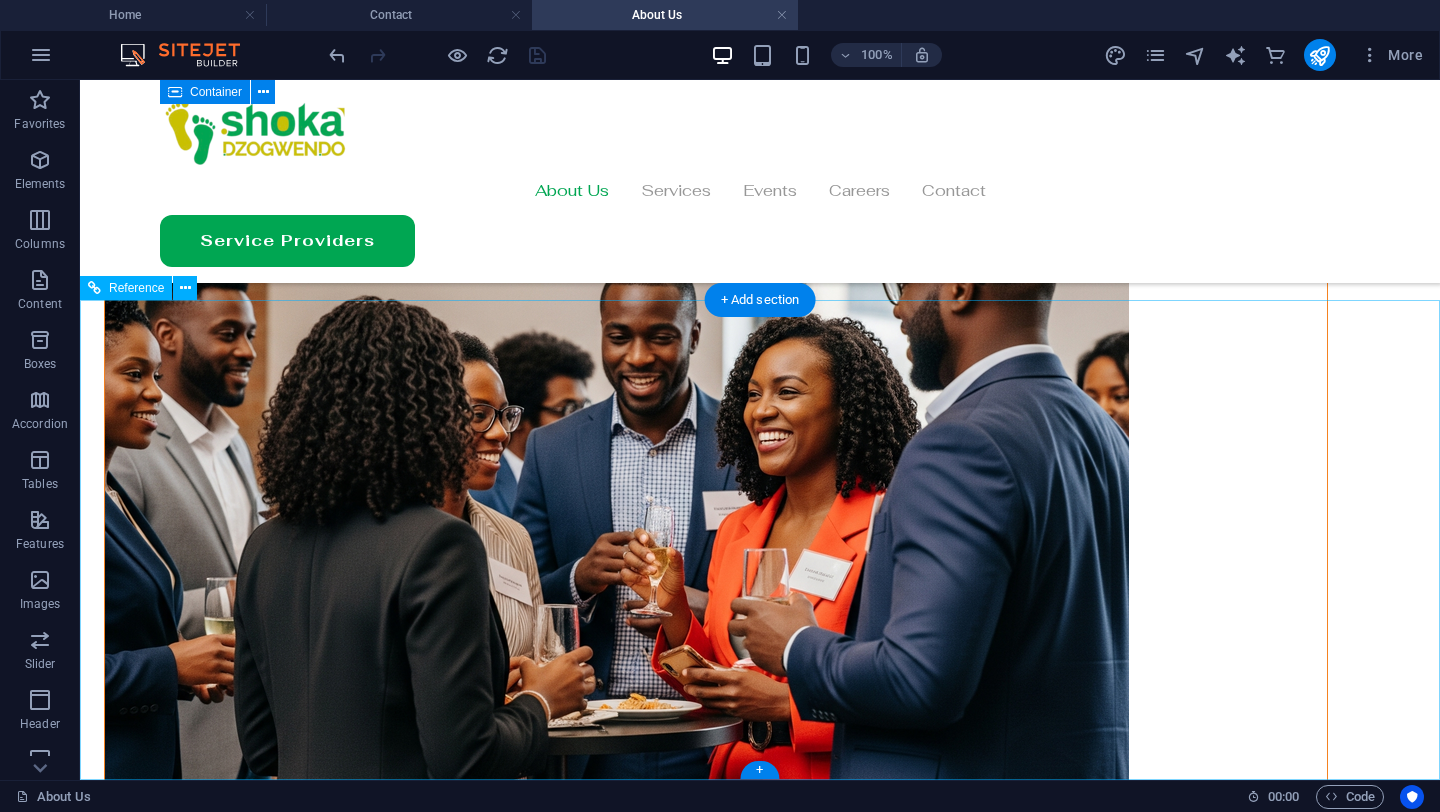 scroll, scrollTop: 1932, scrollLeft: 0, axis: vertical 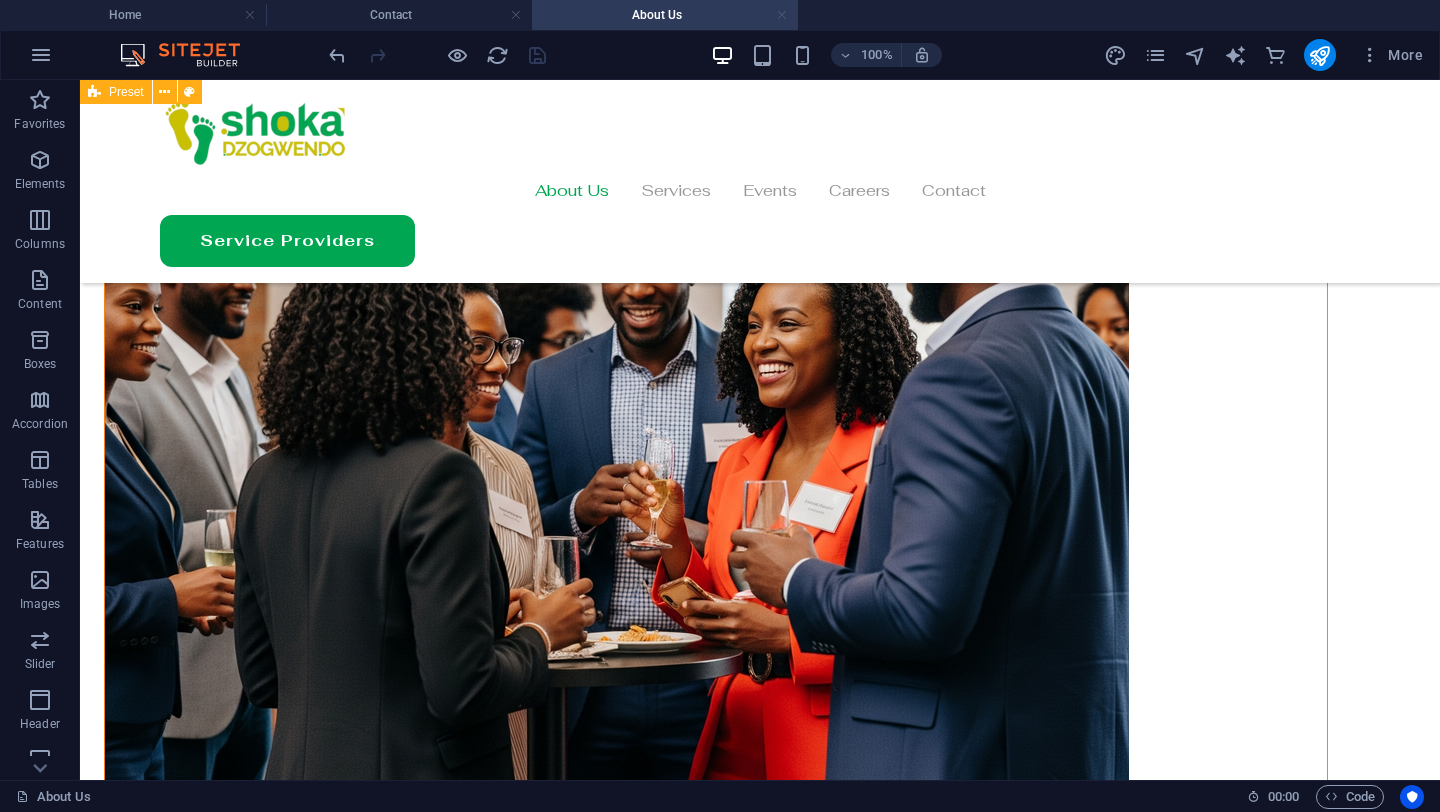 click at bounding box center [782, 15] 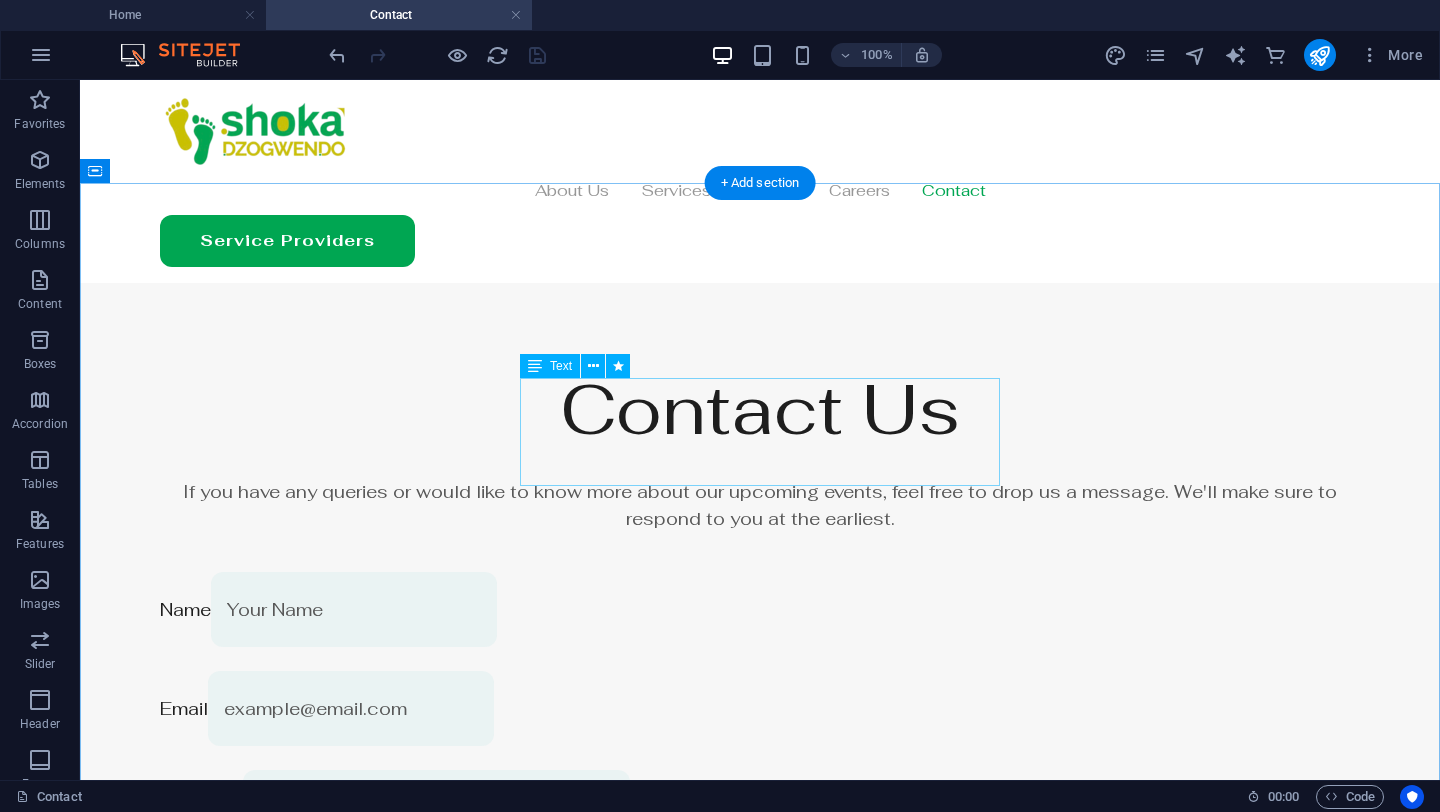 click on "If you have any queries or would like to know more about our upcoming events, feel free to drop us a message. We'll make sure to respond to you at the earliest." at bounding box center [760, 505] 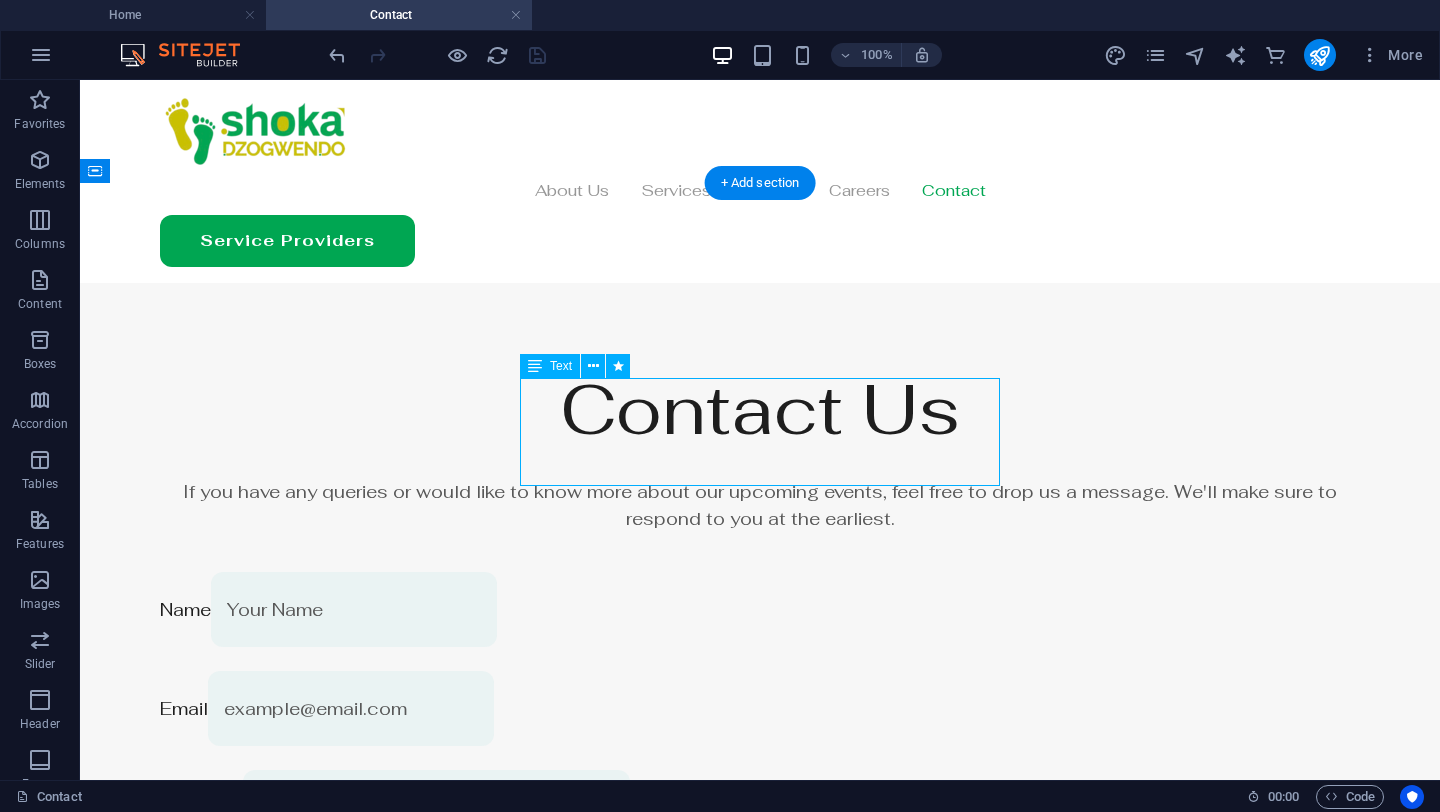 click on "If you have any queries or would like to know more about our upcoming events, feel free to drop us a message. We'll make sure to respond to you at the earliest." at bounding box center (760, 505) 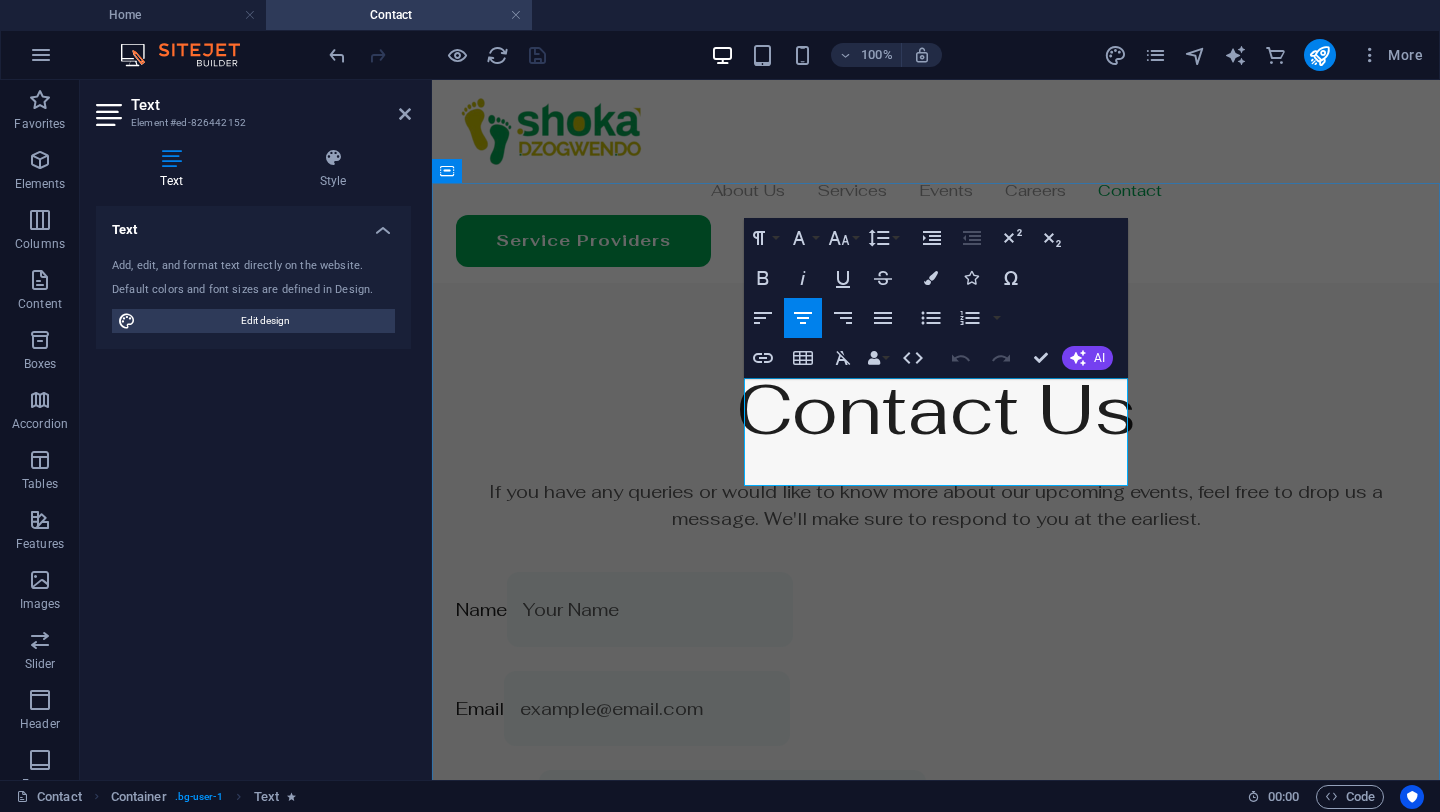 click on "If you have any queries or would like to know more about our upcoming events, feel free to drop us a message. We'll make sure to respond to you at the earliest." at bounding box center [936, 505] 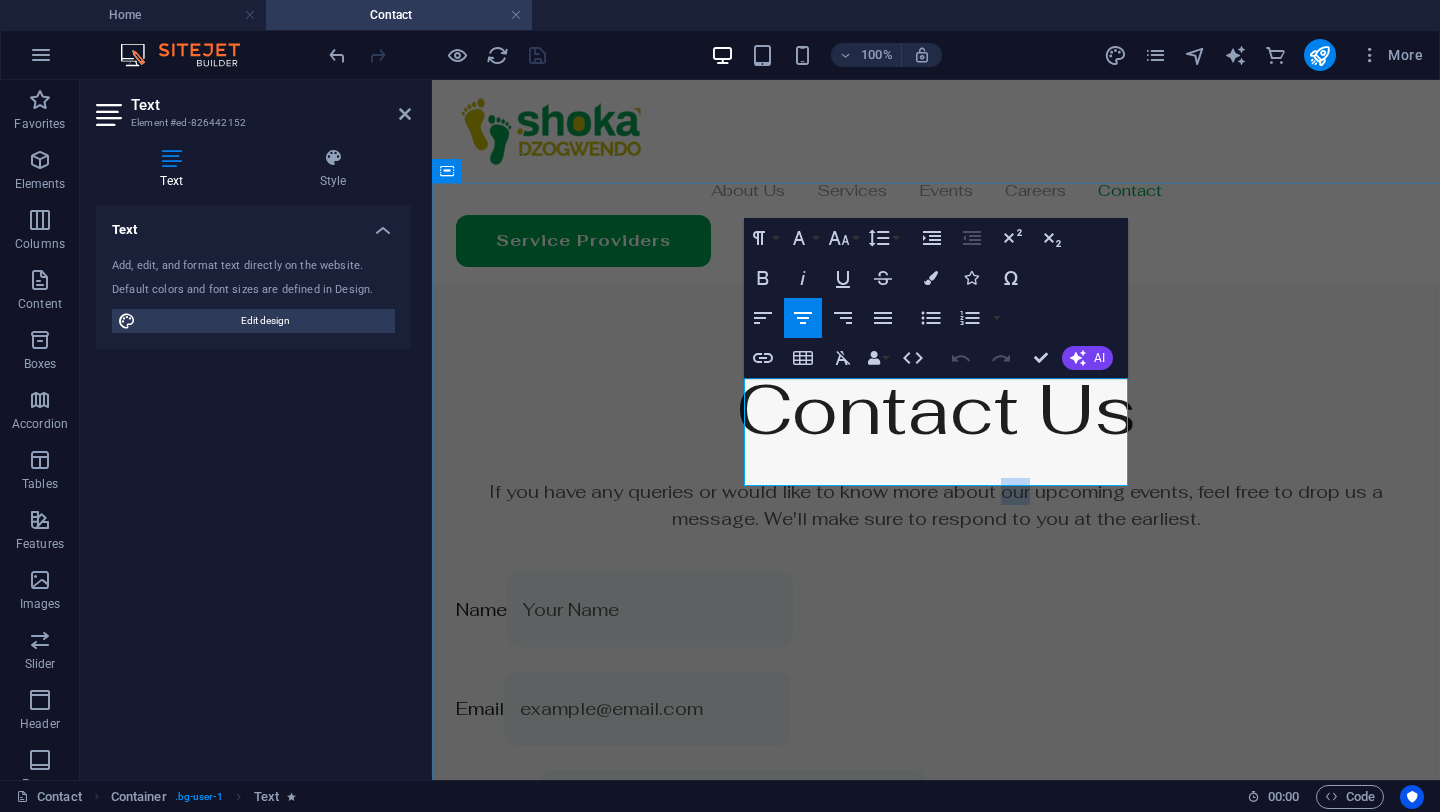 click on "If you have any queries or would like to know more about our upcoming events, feel free to drop us a message. We'll make sure to respond to you at the earliest." at bounding box center [936, 505] 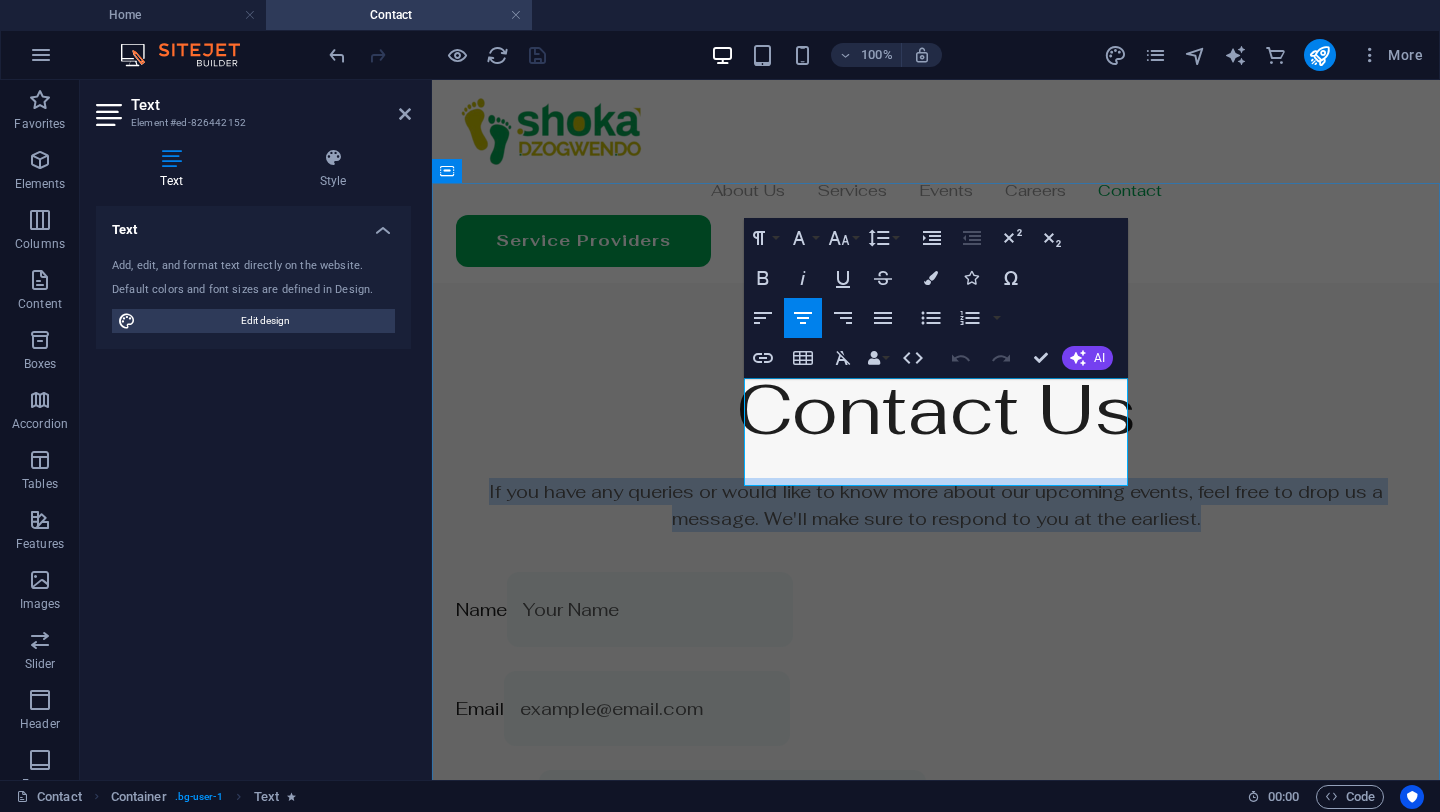 click on "If you have any queries or would like to know more about our upcoming events, feel free to drop us a message. We'll make sure to respond to you at the earliest." at bounding box center (936, 505) 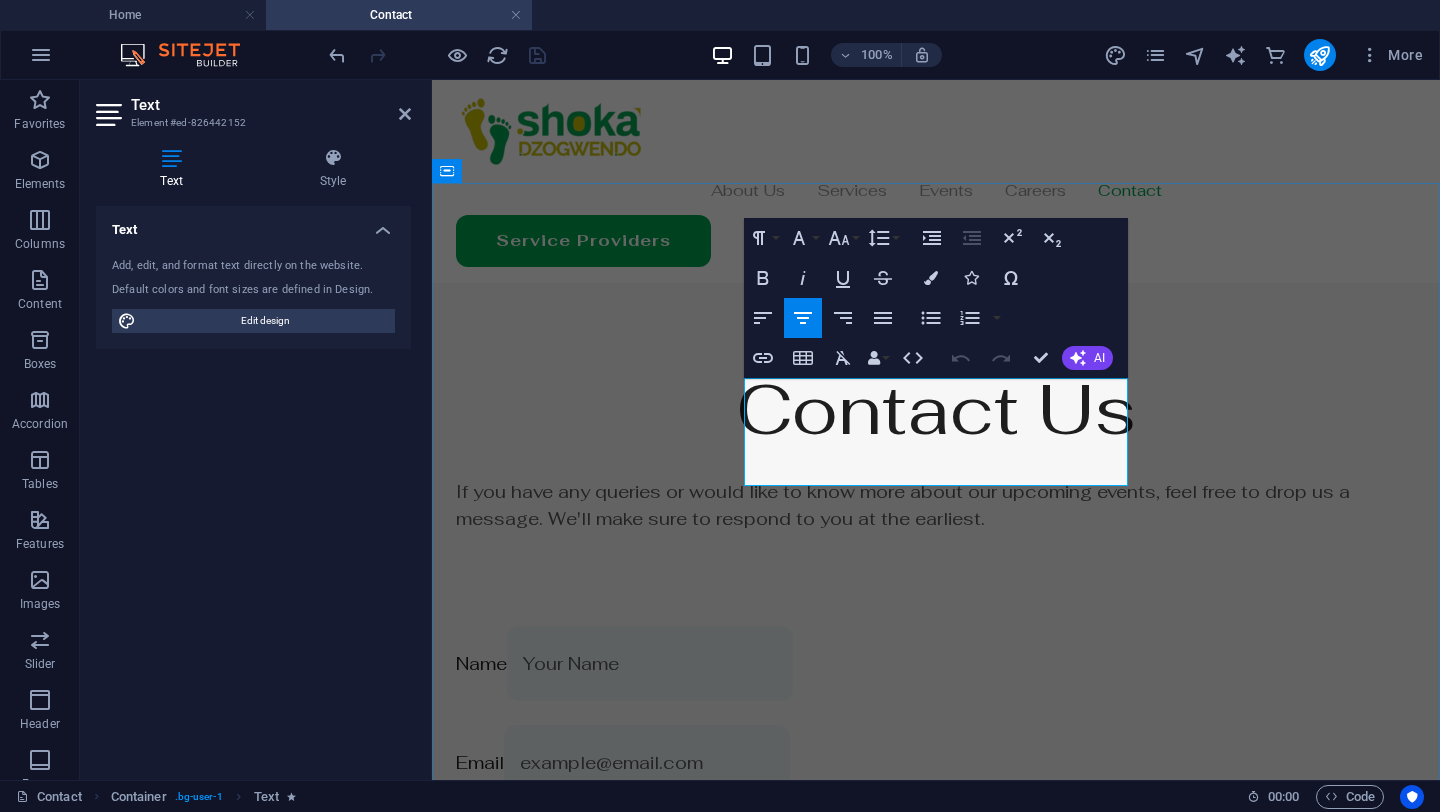 scroll, scrollTop: 2600, scrollLeft: 0, axis: vertical 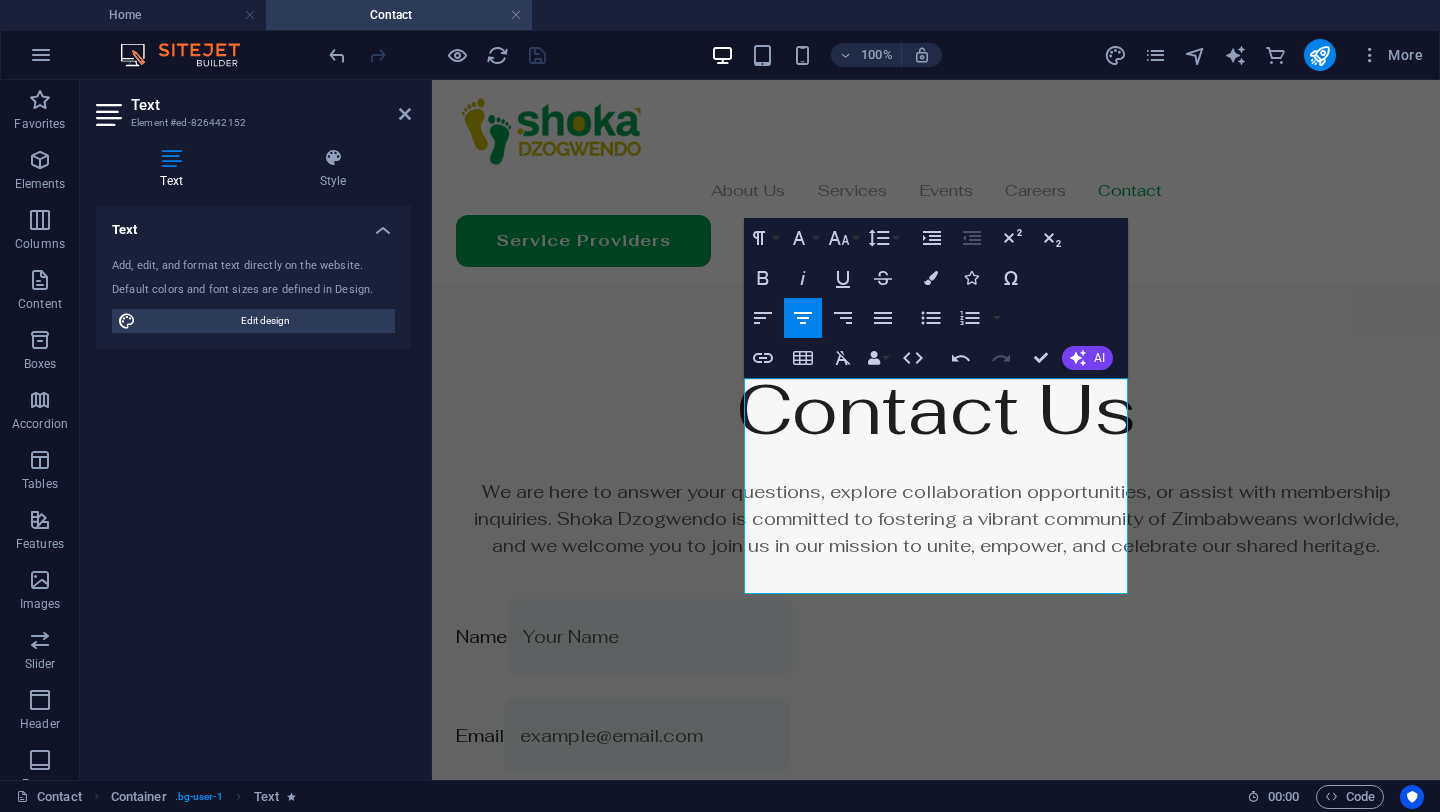 click on "Consider using regional language" 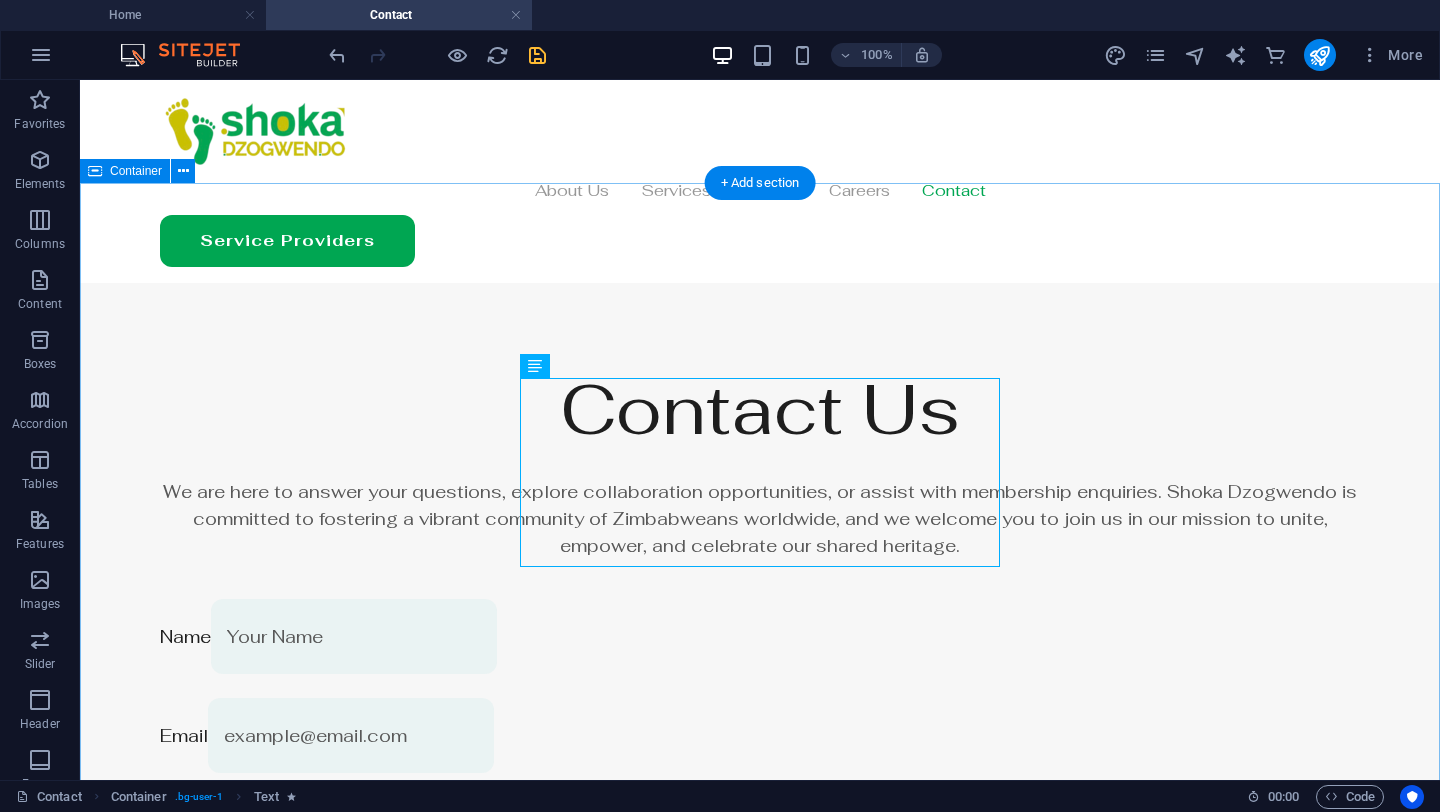 click on "Contact Us We are here to answer your questions, explore collaboration opportunities, or assist with membership enquiries. [NAME] is committed to fostering a vibrant community of Zimbabweans worldwide, and we welcome you to join us in our mission to unite, empower, and celebrate our shared heritage. Name Your Name Email [EMAIL] Message   I have read and understand the privacy policy. Unreadable? Load new Submit message" at bounding box center (760, 754) 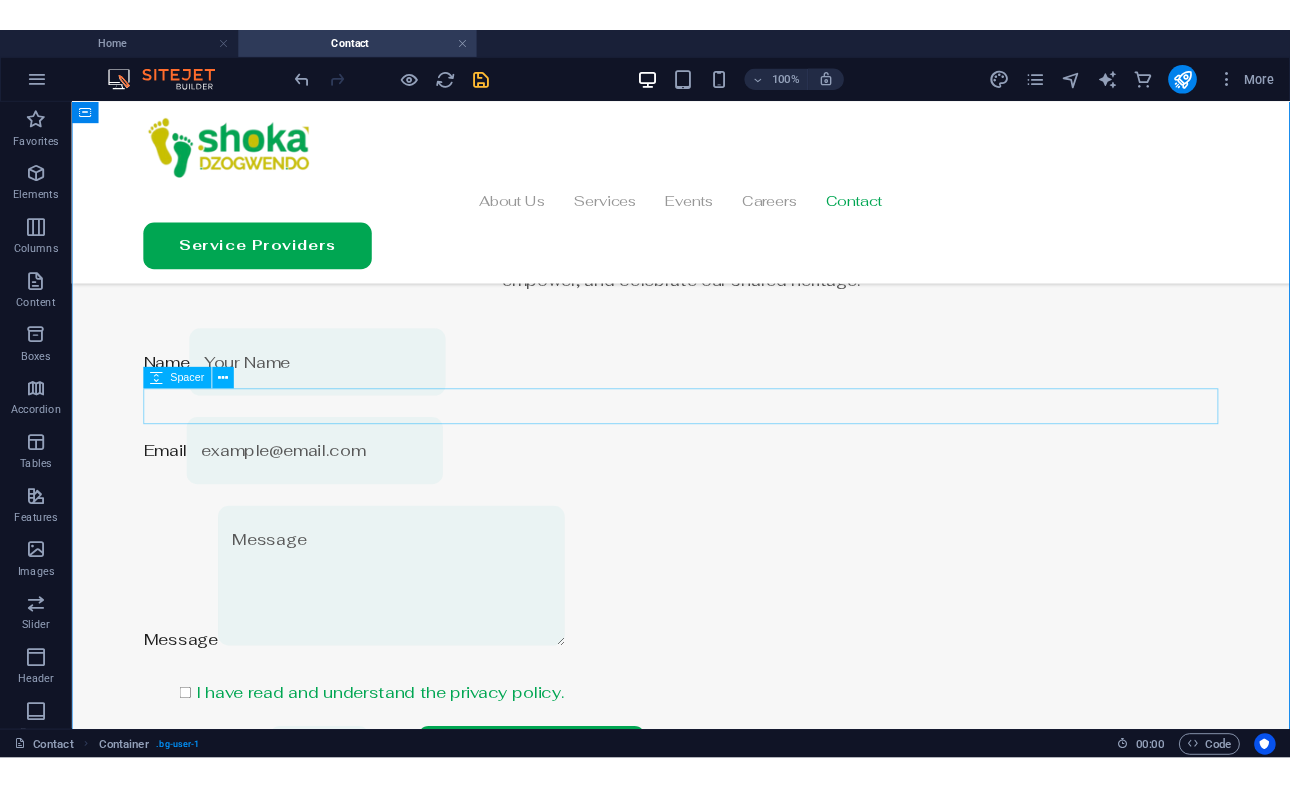 scroll, scrollTop: 165, scrollLeft: 0, axis: vertical 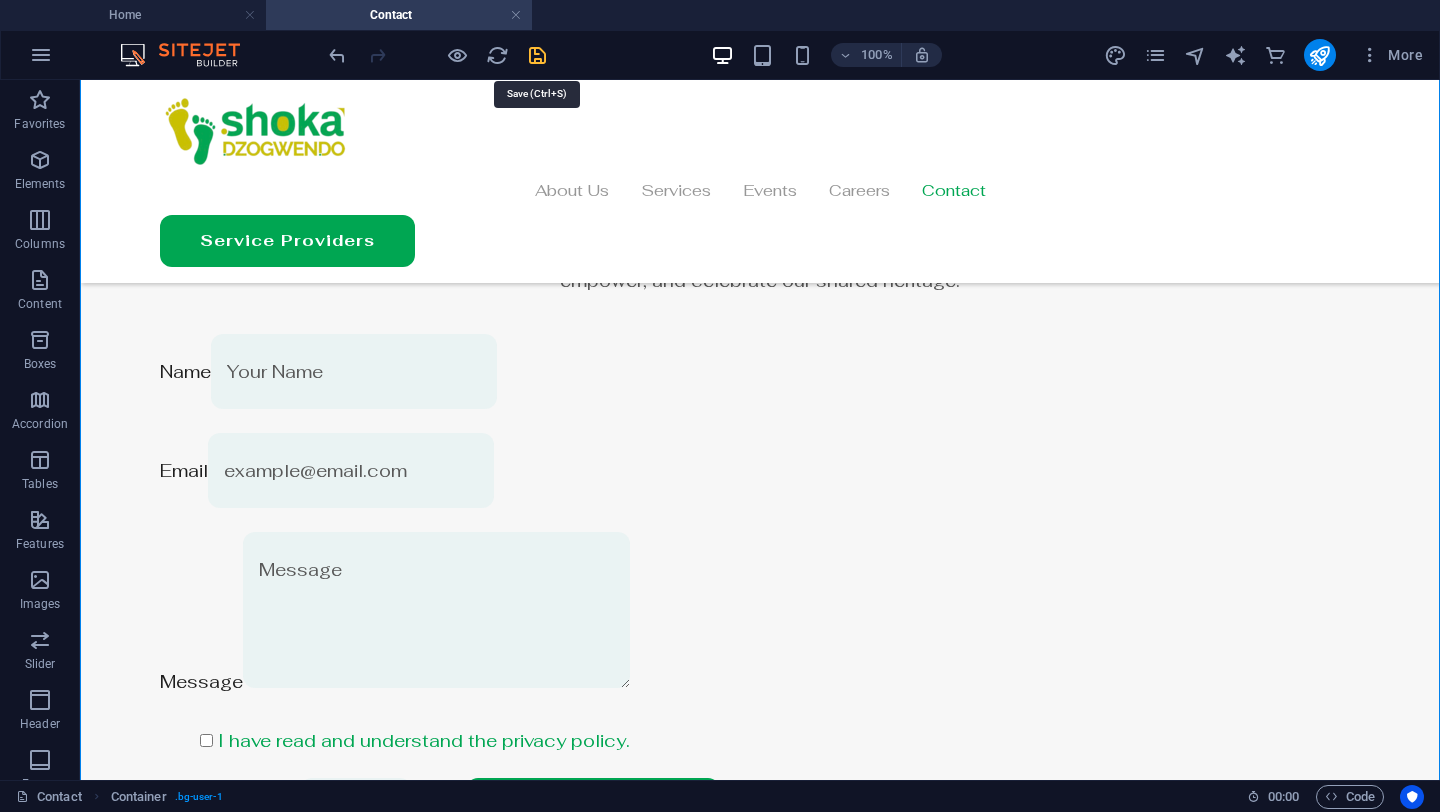 click at bounding box center (537, 55) 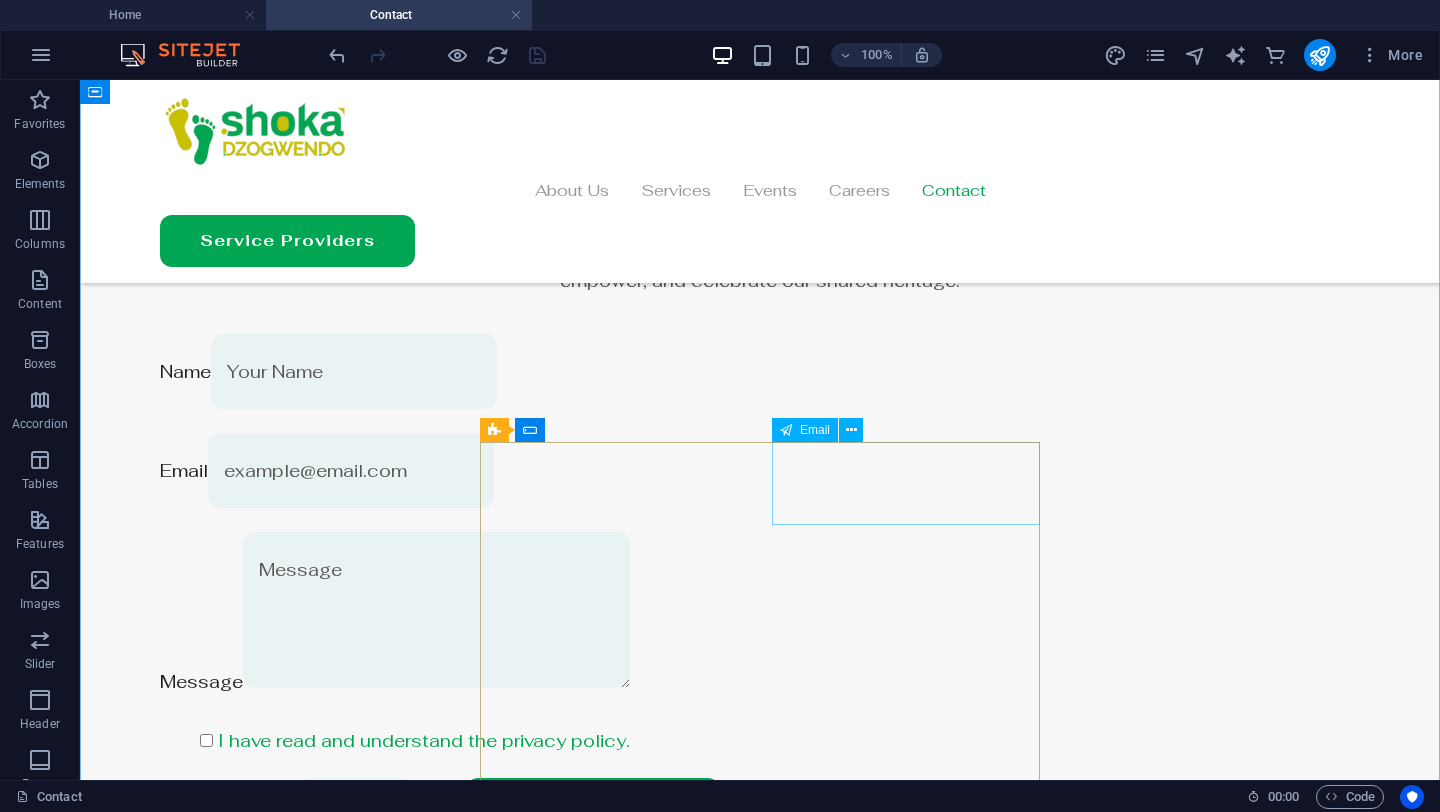 click on "Email example@email.com" at bounding box center [440, 470] 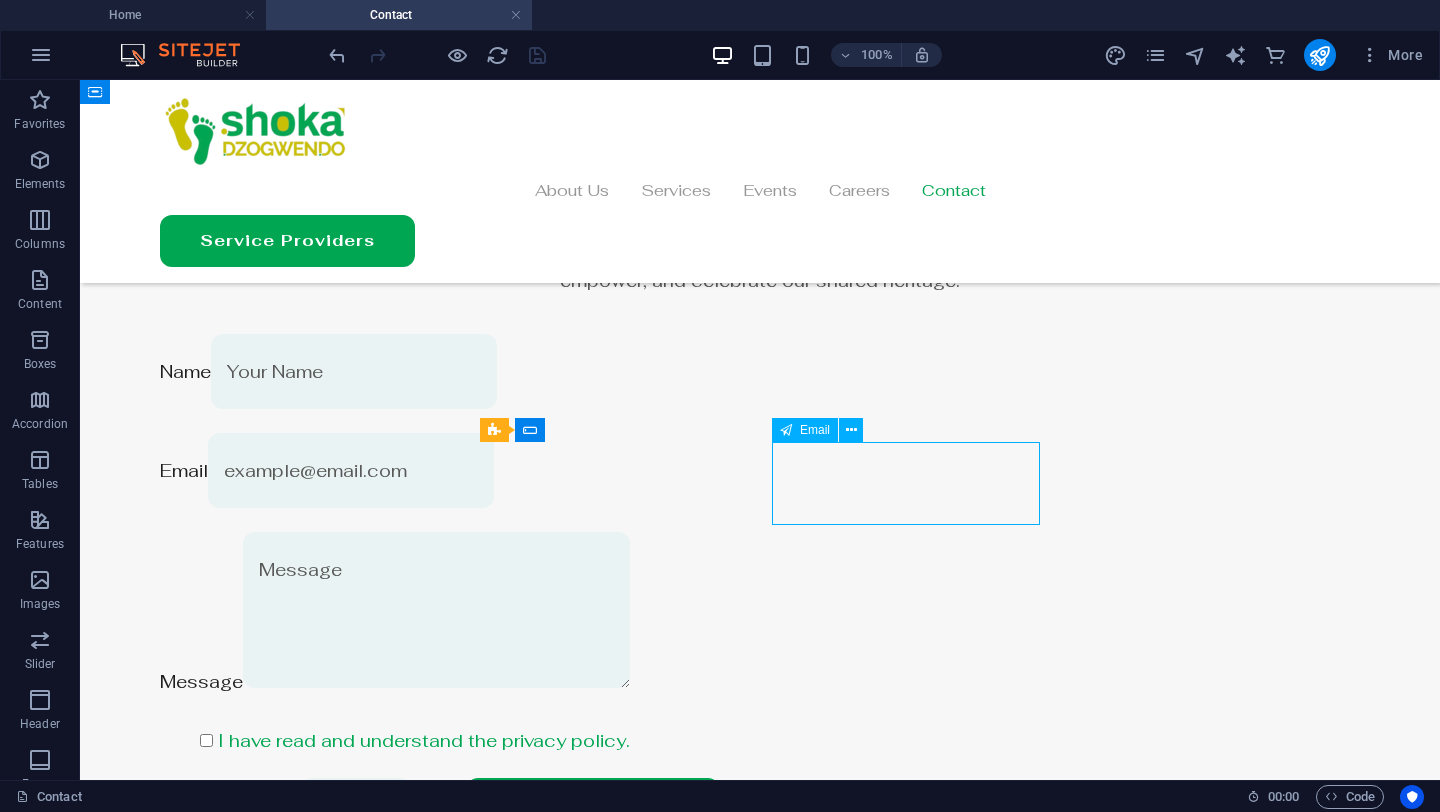 click on "Email example@email.com" at bounding box center (440, 470) 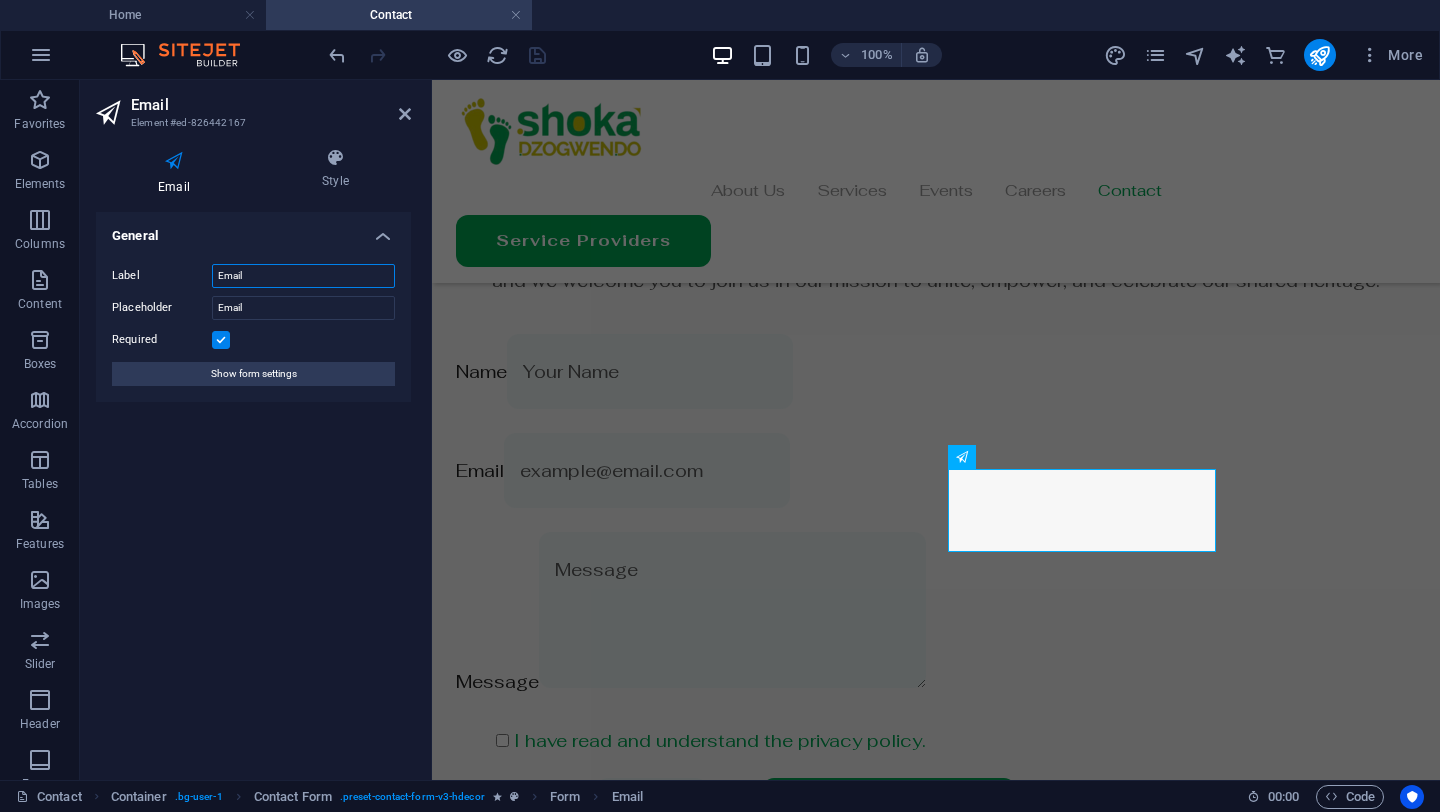 click on "Email" at bounding box center [303, 276] 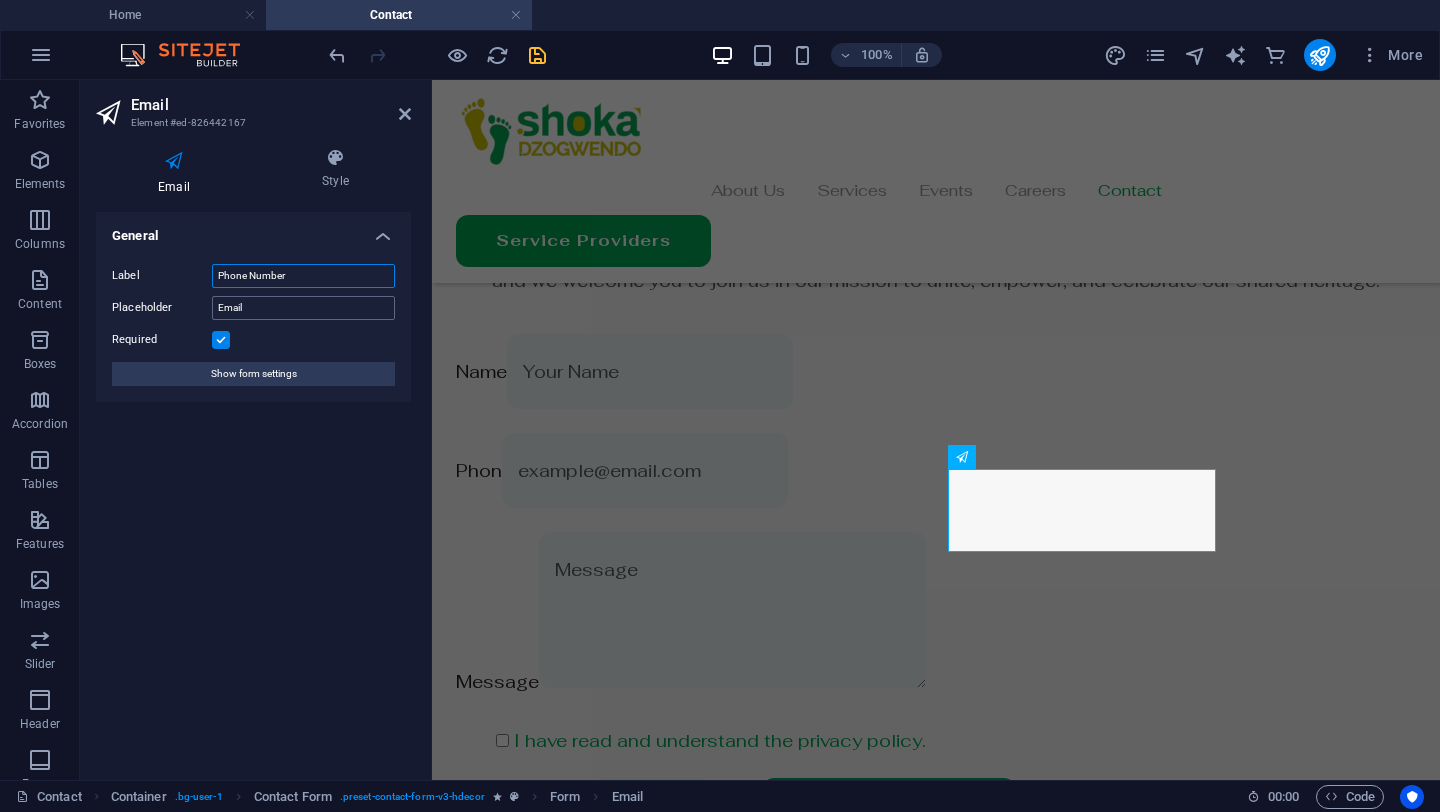 type on "Phone Number" 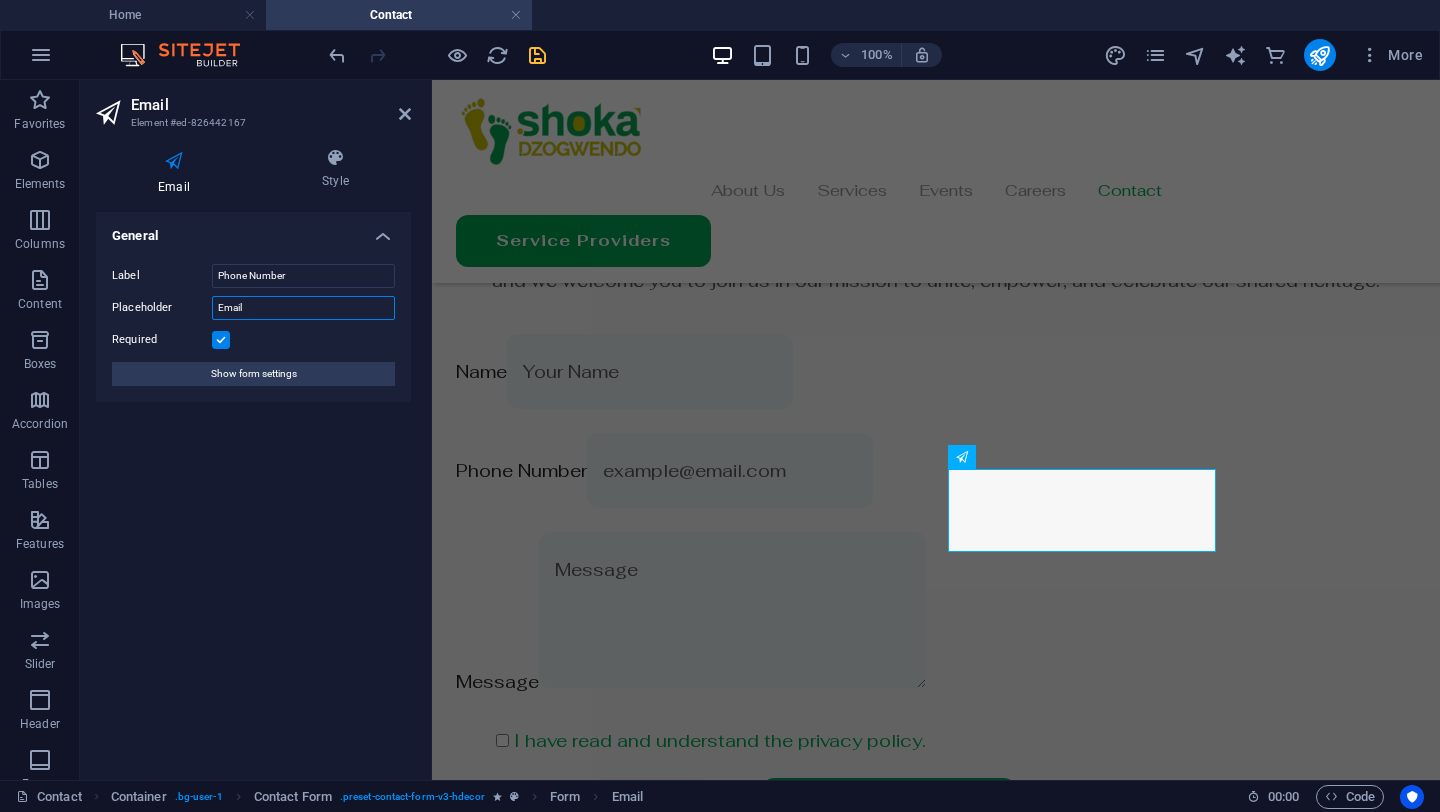 click on "Email" at bounding box center (303, 308) 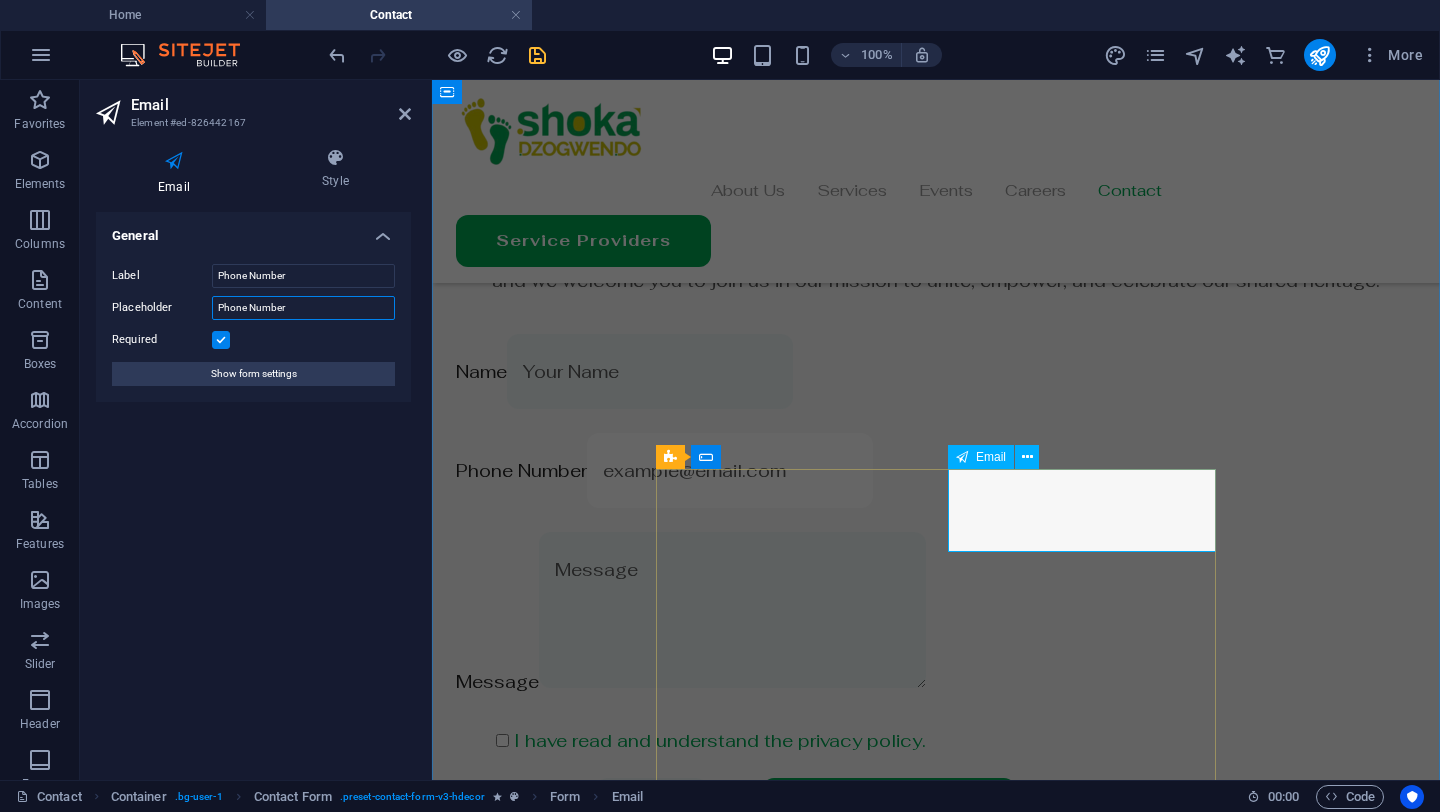 type on "Phone Number" 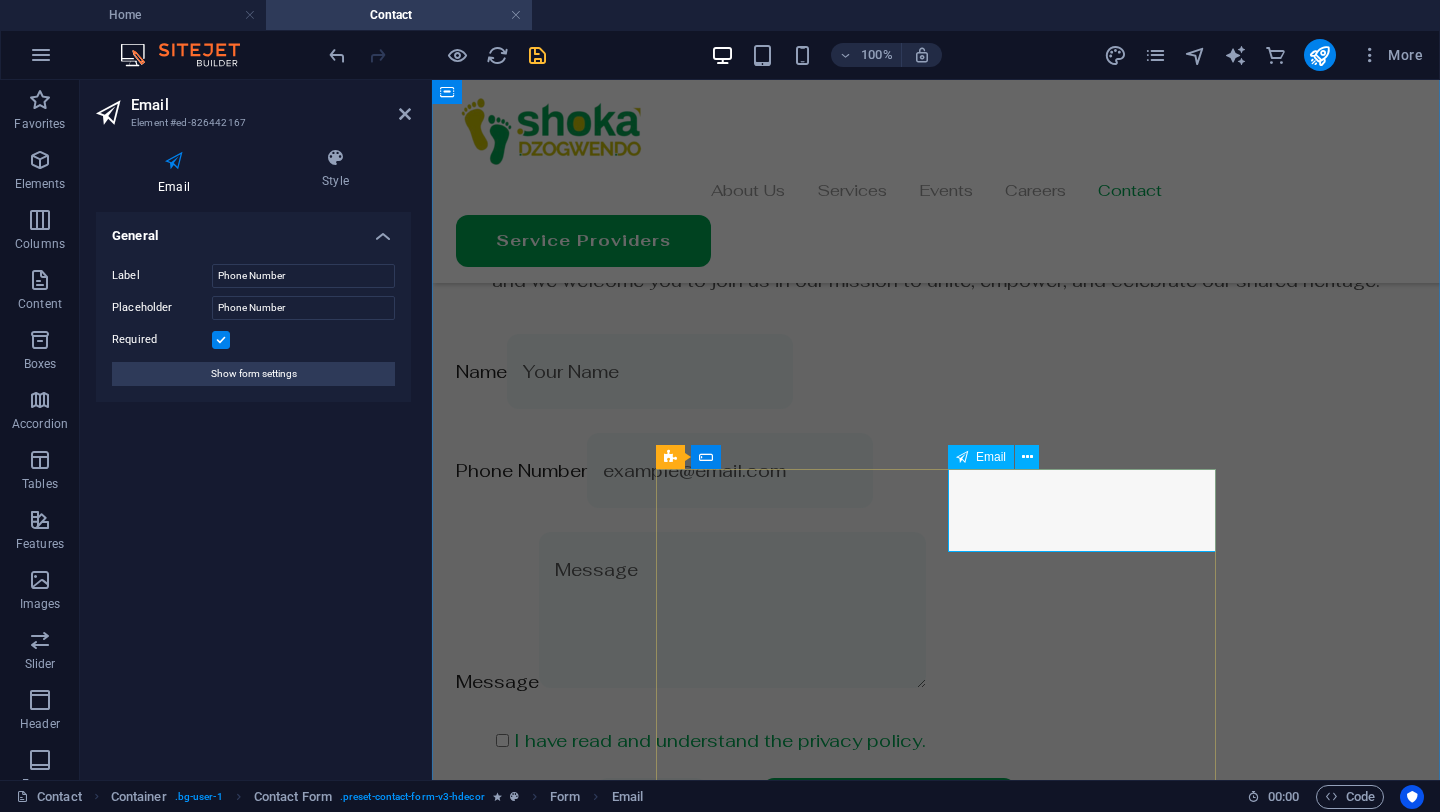 click on "example@email.com" at bounding box center (730, 470) 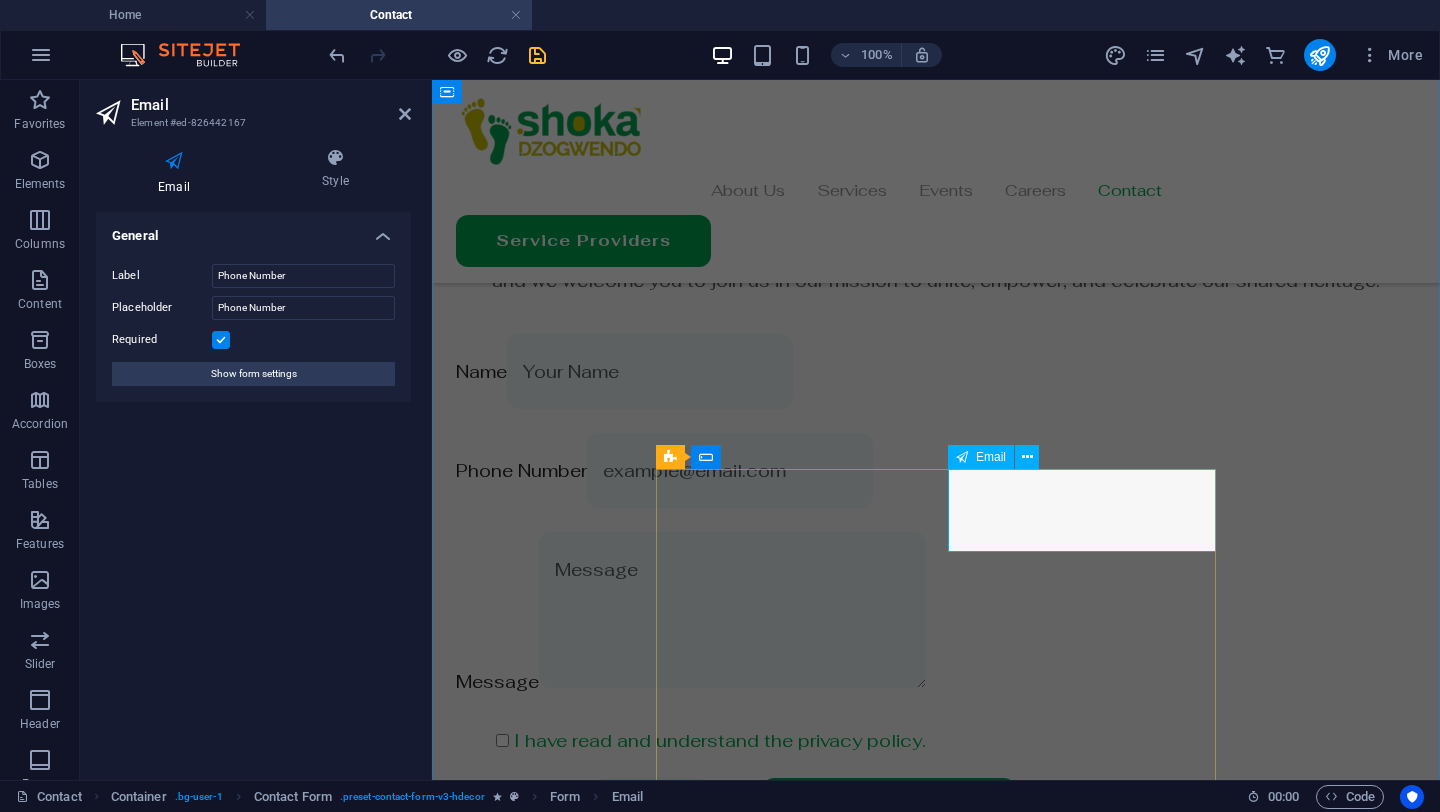 click on "example@email.com" at bounding box center (730, 470) 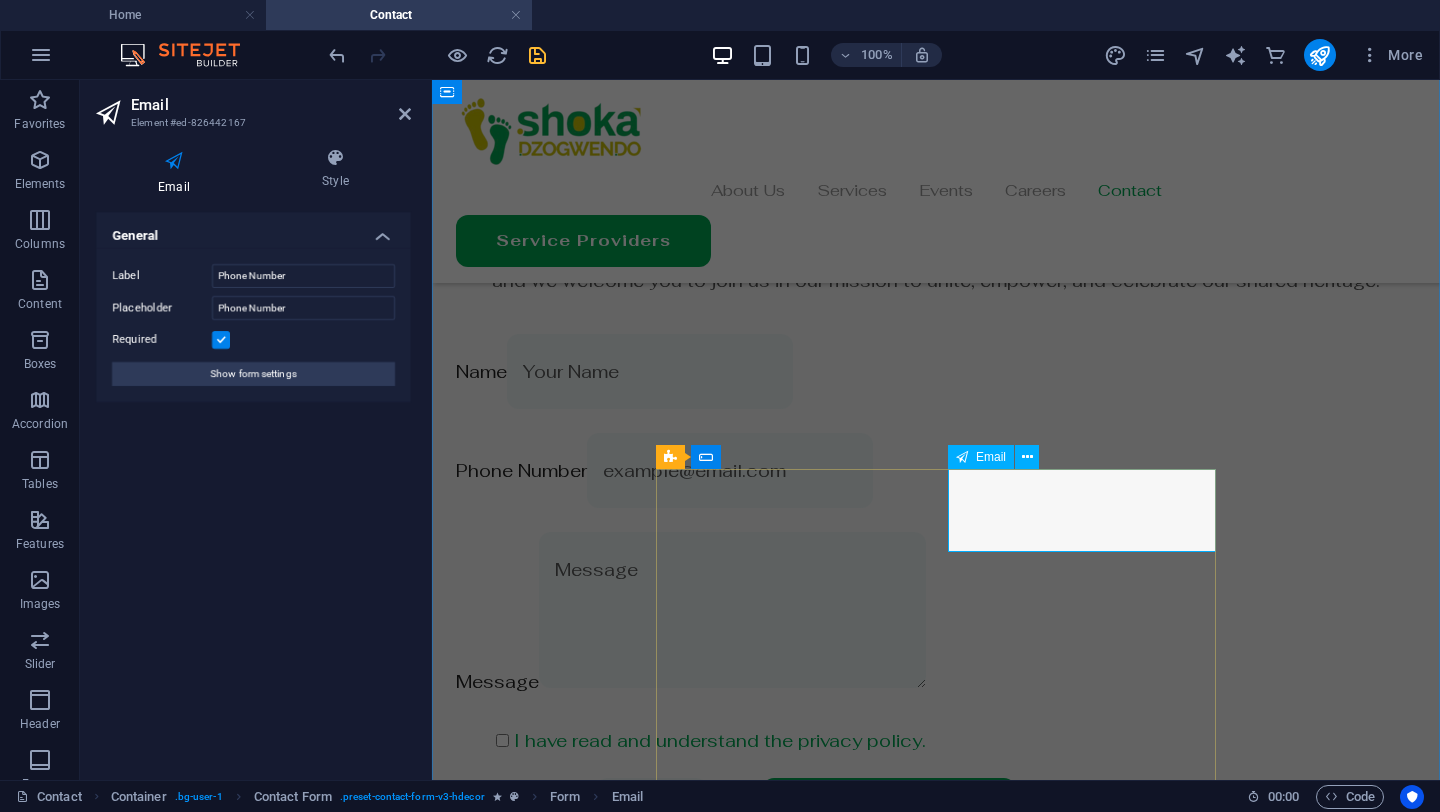 click on "example@email.com" at bounding box center [730, 470] 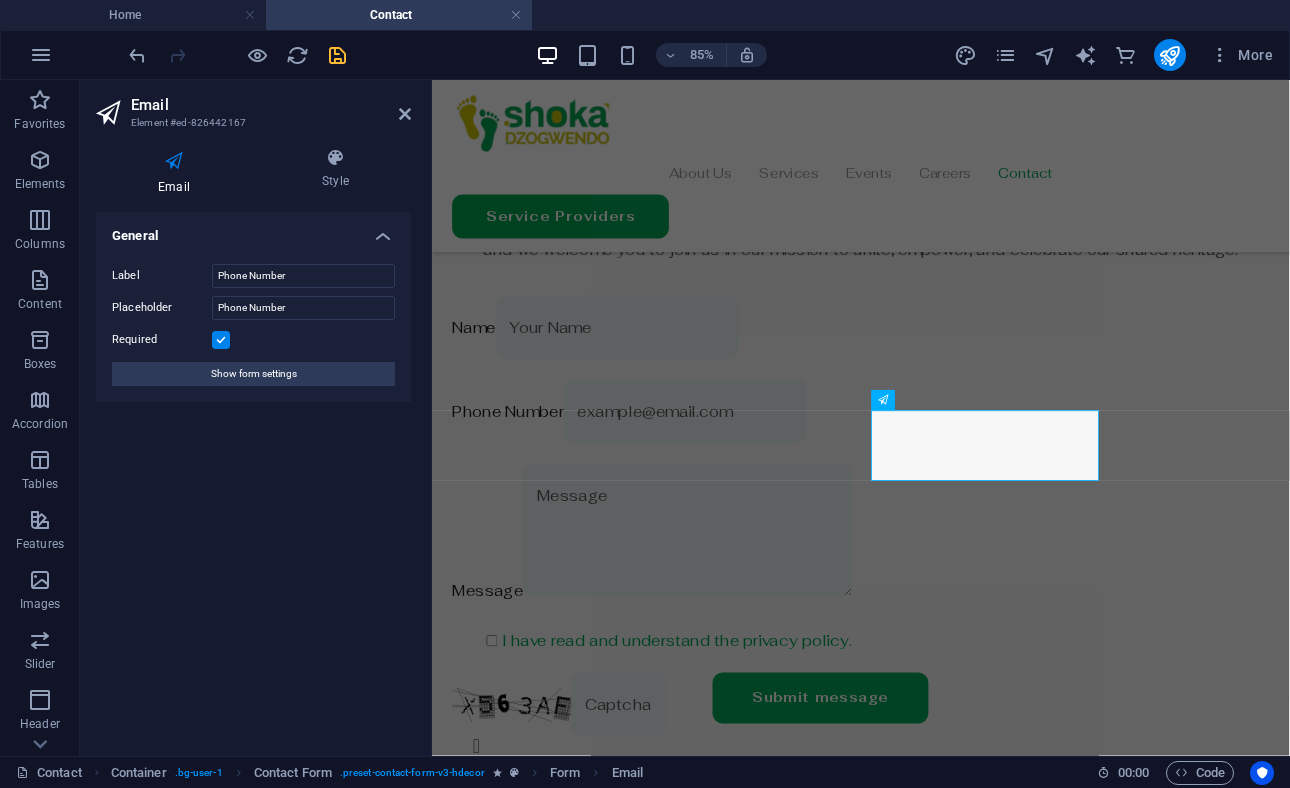 click on "example@email.com" at bounding box center (730, 470) 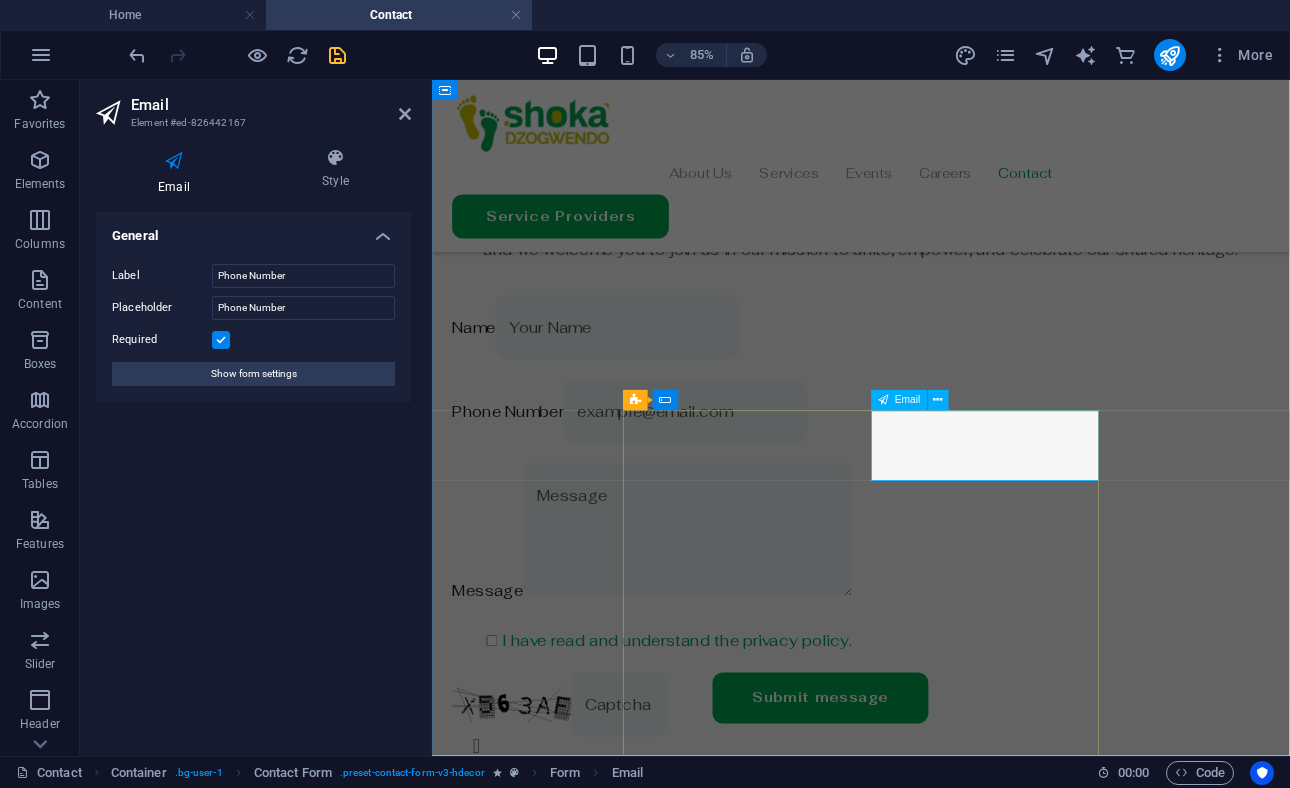 click on "example@email.com" at bounding box center [730, 470] 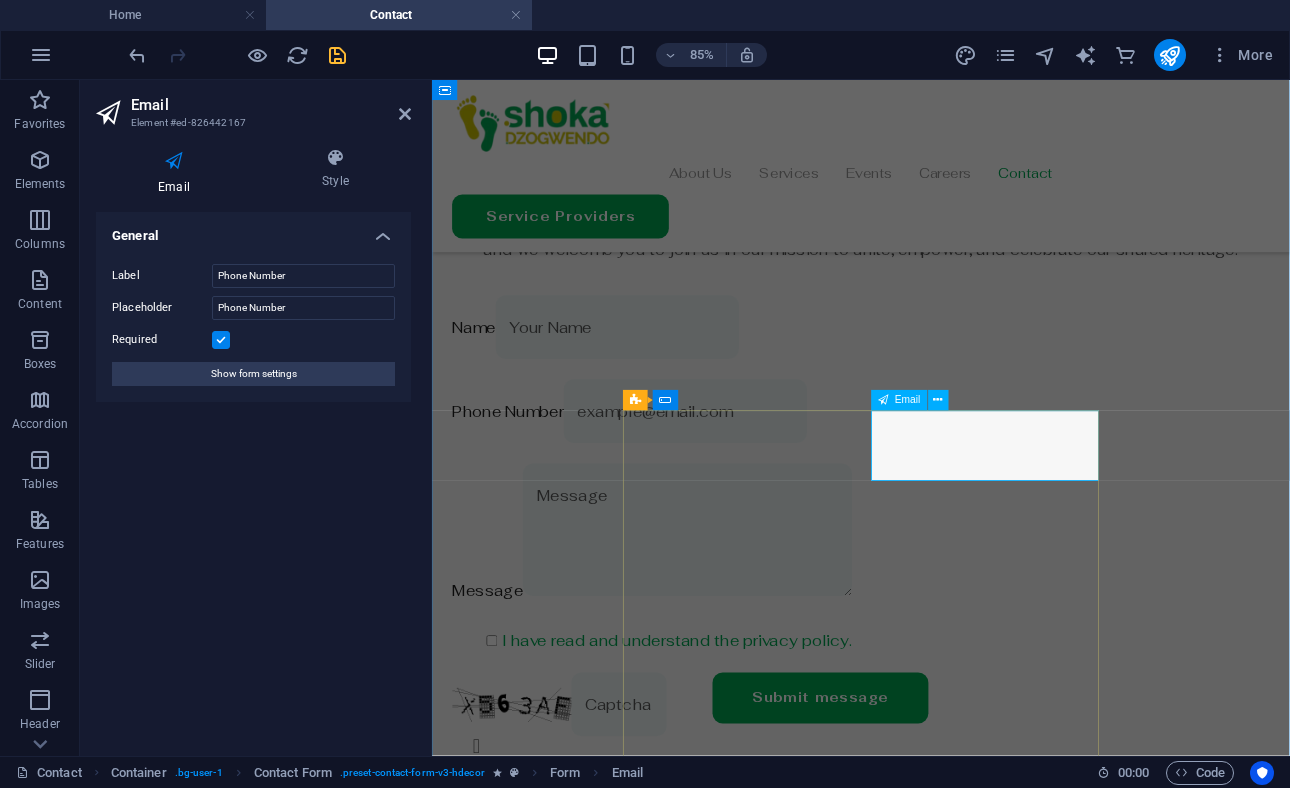 paste on "+[COUNTRY CODE] [PHONE]" 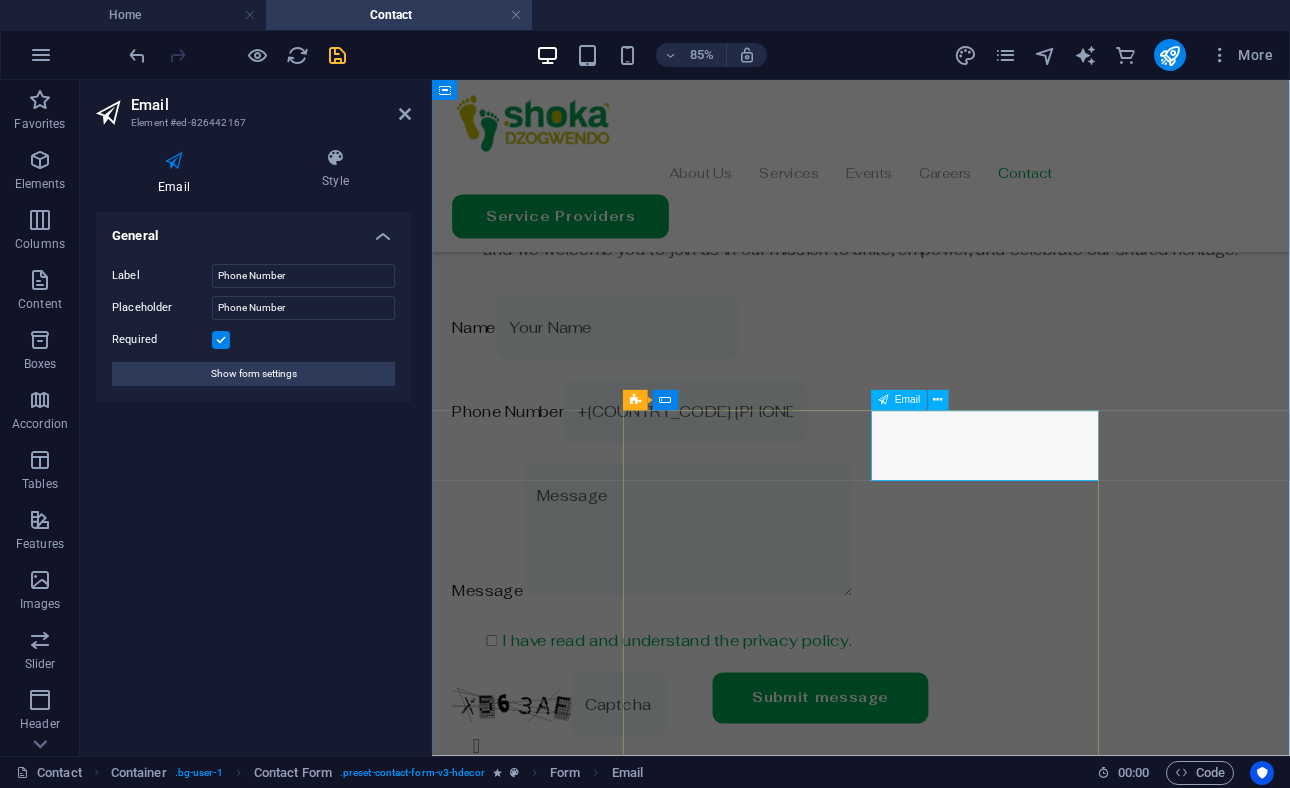 click on "+[COUNTRY_CODE] [PHONE]" at bounding box center (730, 470) 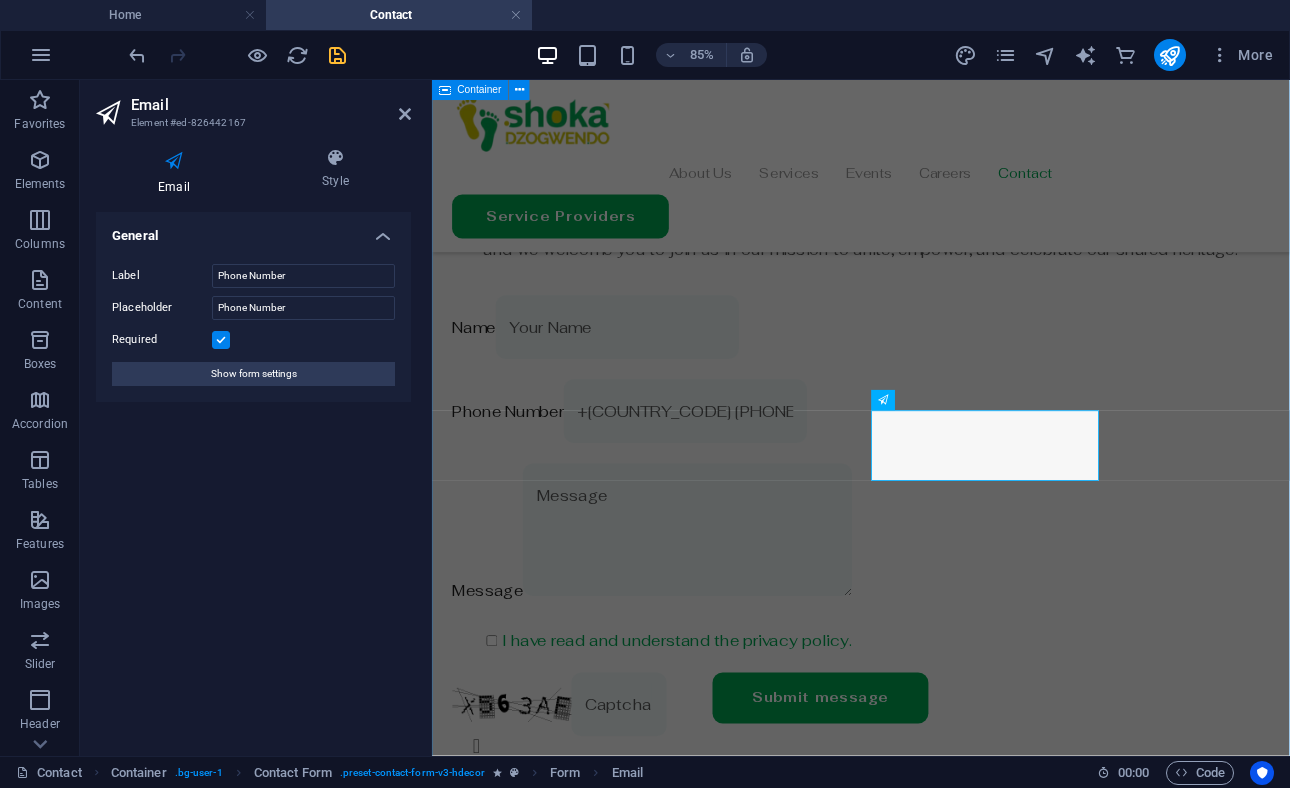 click on "Contact Us We are here to answer your questions, explore collaboration opportunities, or assist with membership enquiries. [NAME] is committed to fostering a vibrant community of Zimbabweans worldwide, and we welcome you to join us in our mission to unite, empower, and celebrate our shared heritage. Name Your Name Phone Number +[COUNTRY CODE] [PHONE] Message   I have read and understand the privacy policy. Unreadable? Load new Submit message" at bounding box center (936, 437) 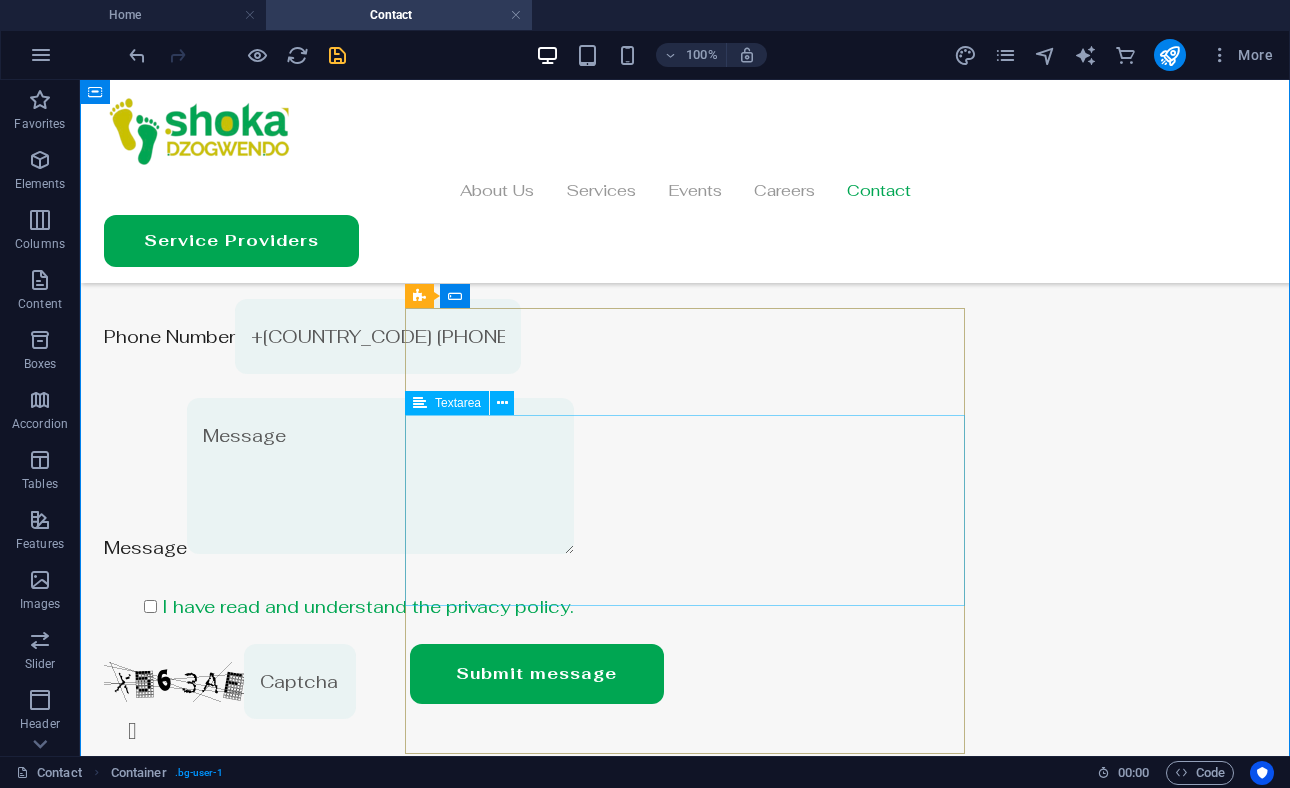 scroll, scrollTop: 301, scrollLeft: 0, axis: vertical 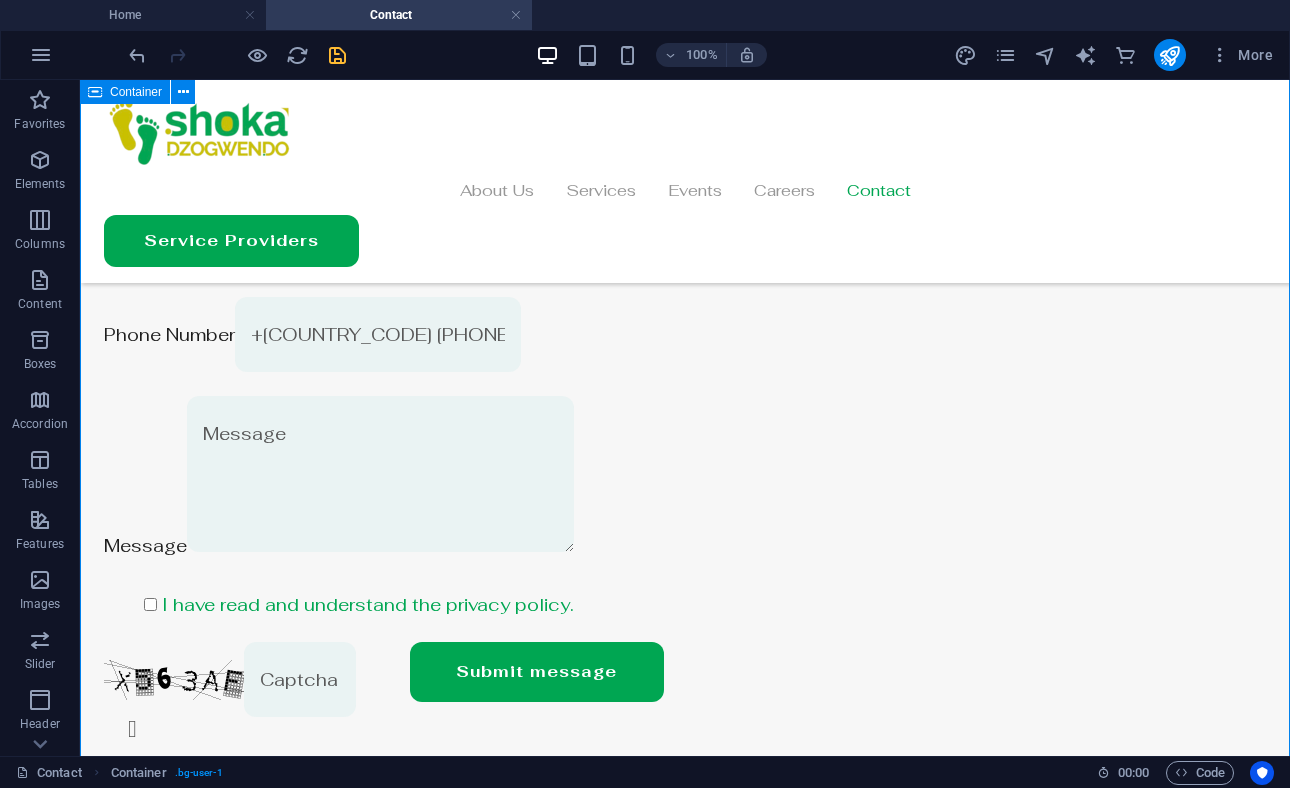 click on "Contact Us We are here to answer your questions, explore collaboration opportunities, or assist with membership enquiries. [NAME] is committed to fostering a vibrant community of Zimbabweans worldwide, and we welcome you to join us in our mission to unite, empower, and celebrate our shared heritage. Name Your Name Phone Number +[COUNTRY CODE] [PHONE] Message   I have read and understand the privacy policy. Unreadable? Load new Submit message" at bounding box center (685, 301) 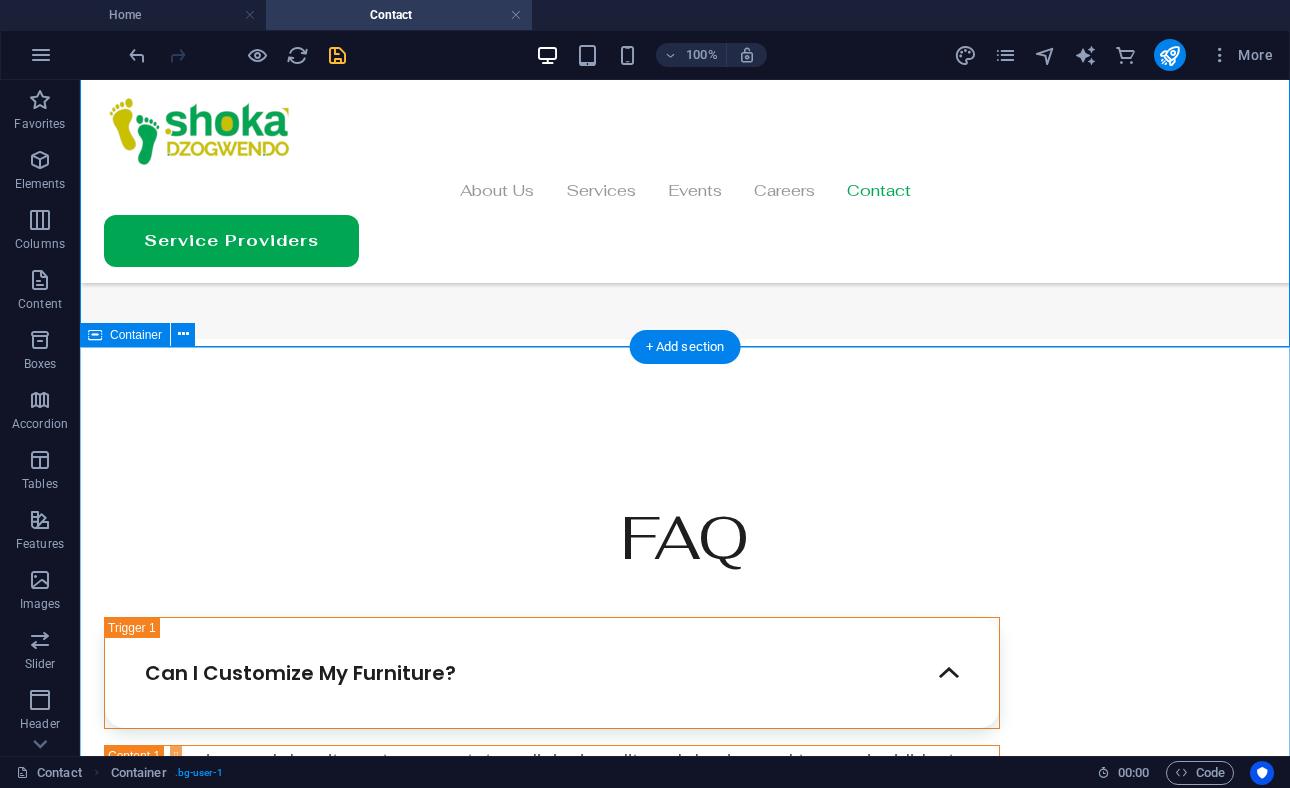 scroll, scrollTop: 794, scrollLeft: 0, axis: vertical 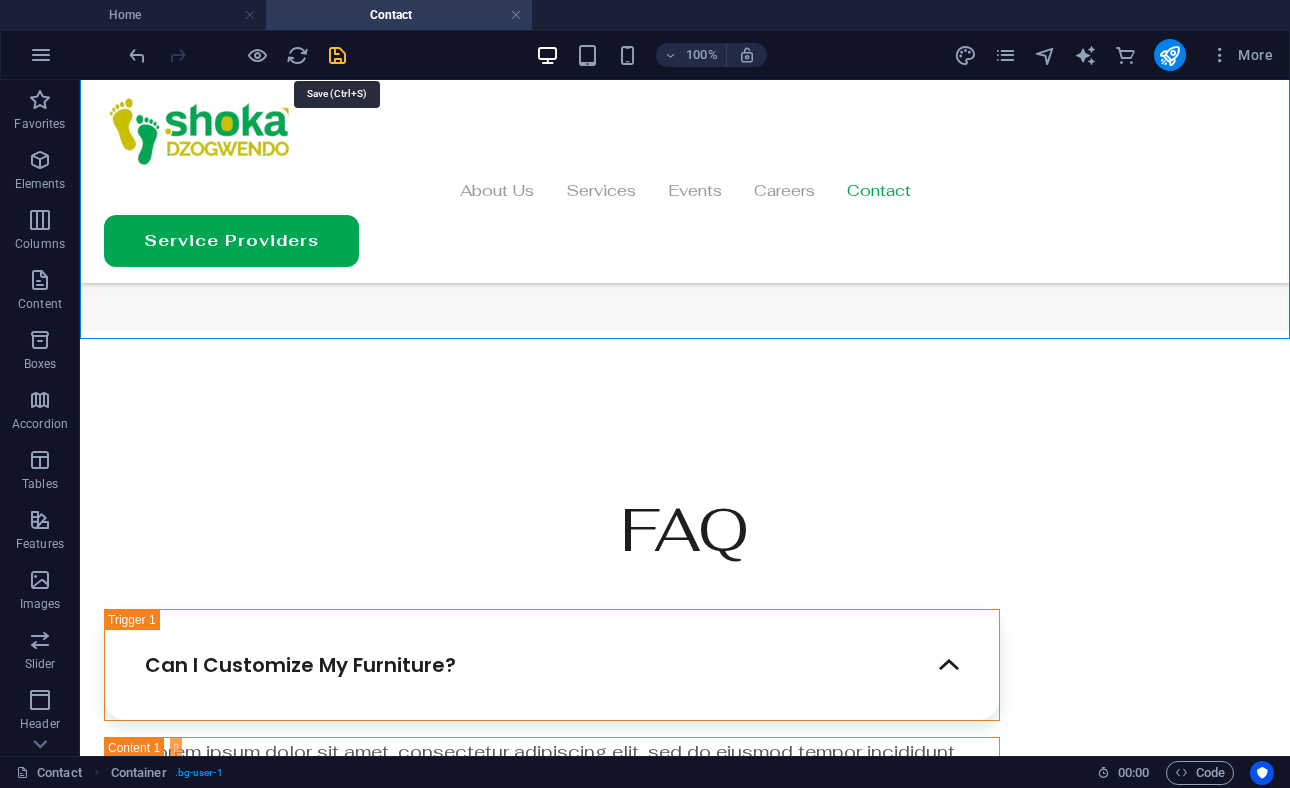click at bounding box center (337, 55) 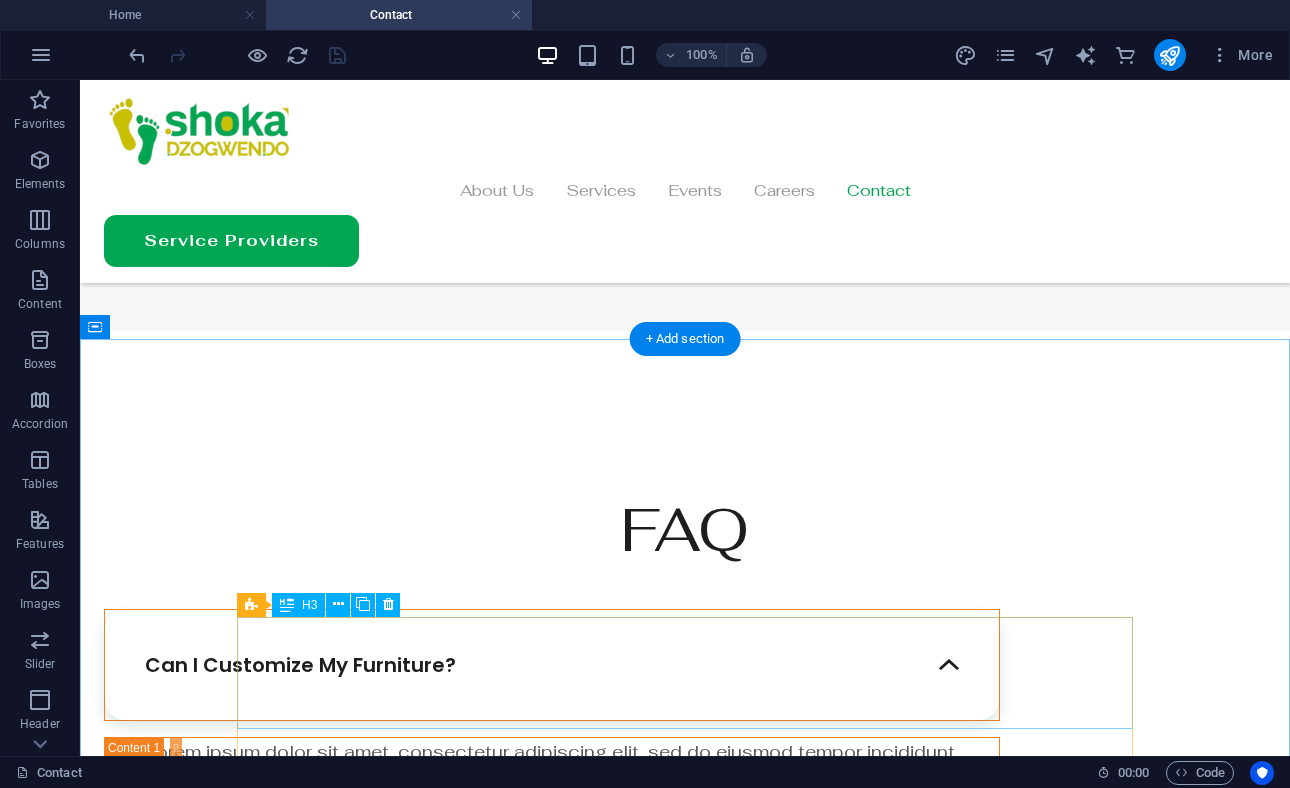 click on "Can I Customize My Furniture?" at bounding box center [552, 665] 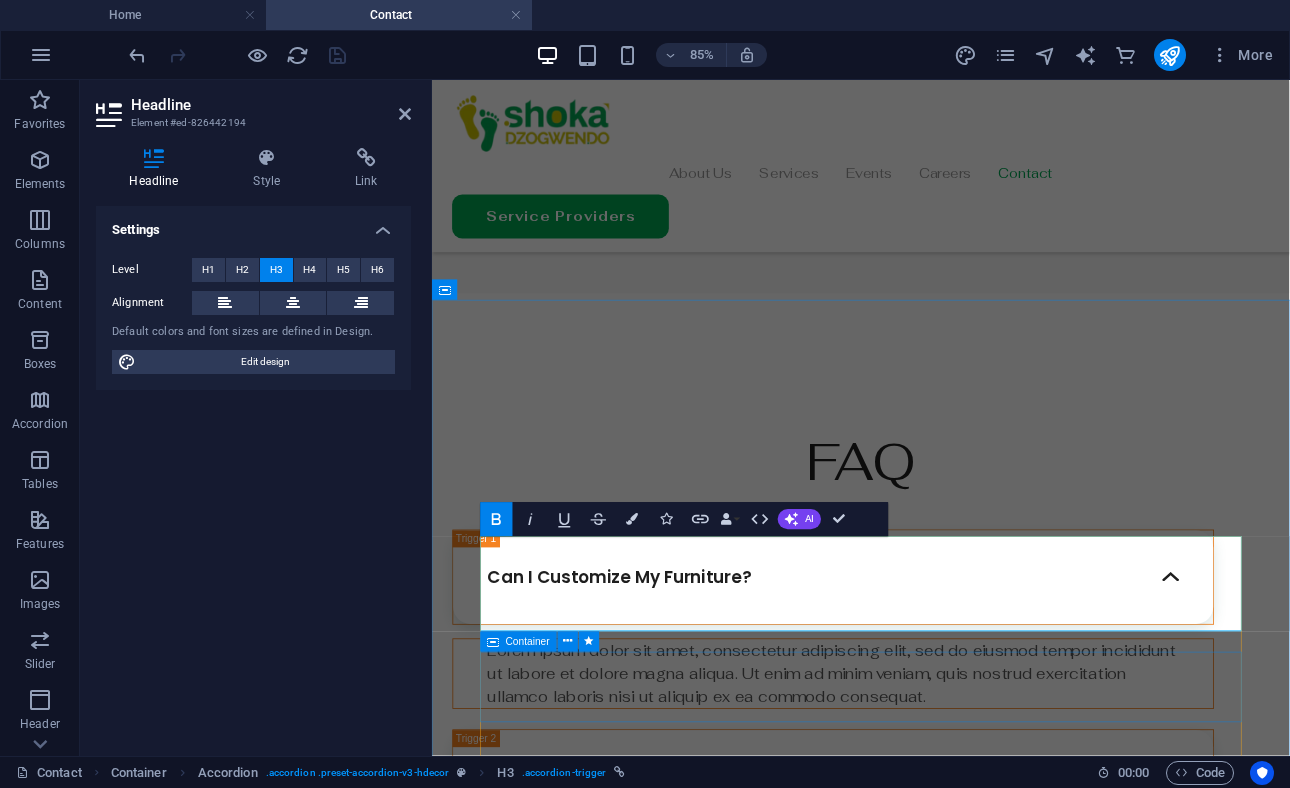 scroll, scrollTop: 821, scrollLeft: 0, axis: vertical 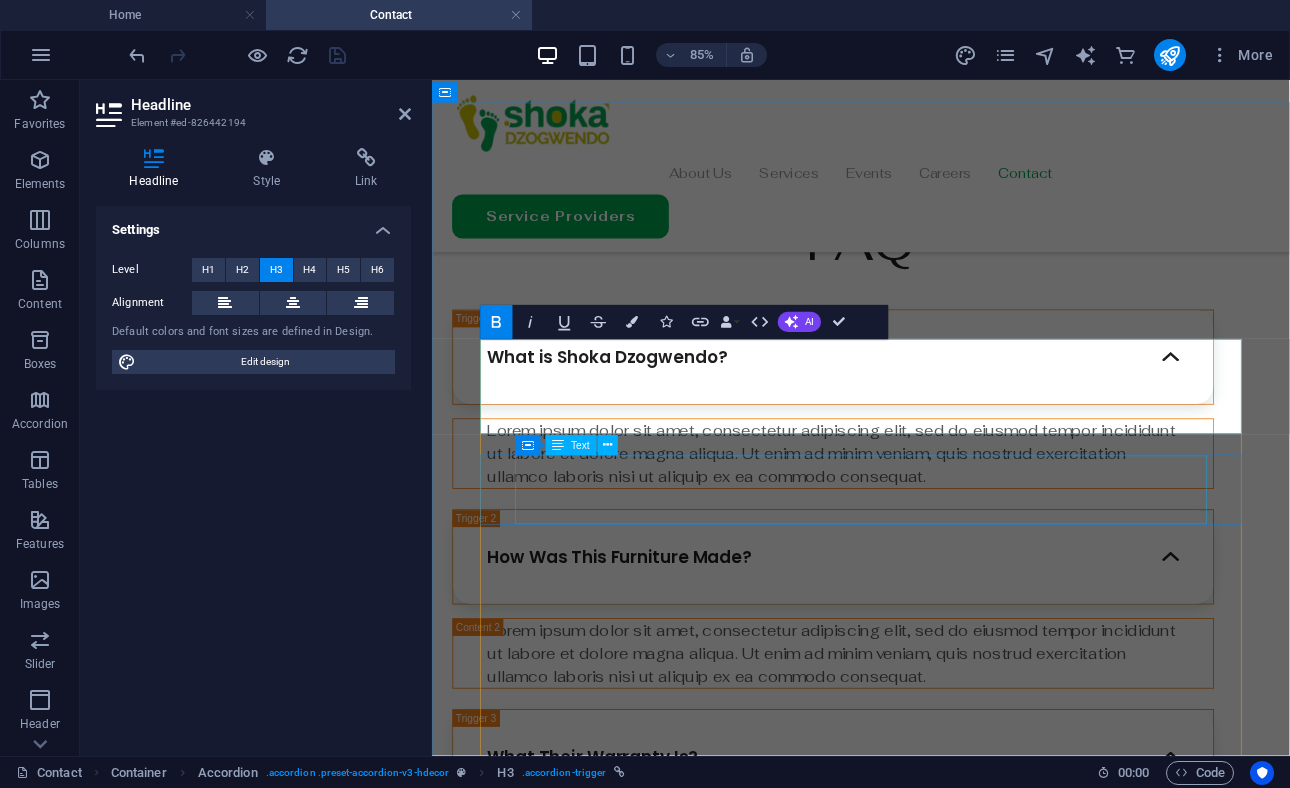 click on "Lorem ipsum dolor sit amet, consectetur adipiscing elit, sed do eiusmod tempor incididunt ut labore et dolore magna aliqua. Ut enim ad minim veniam, quis nostrud exercitation ullamco laboris nisi ut aliquip ex ea commodo consequat." at bounding box center (904, 519) 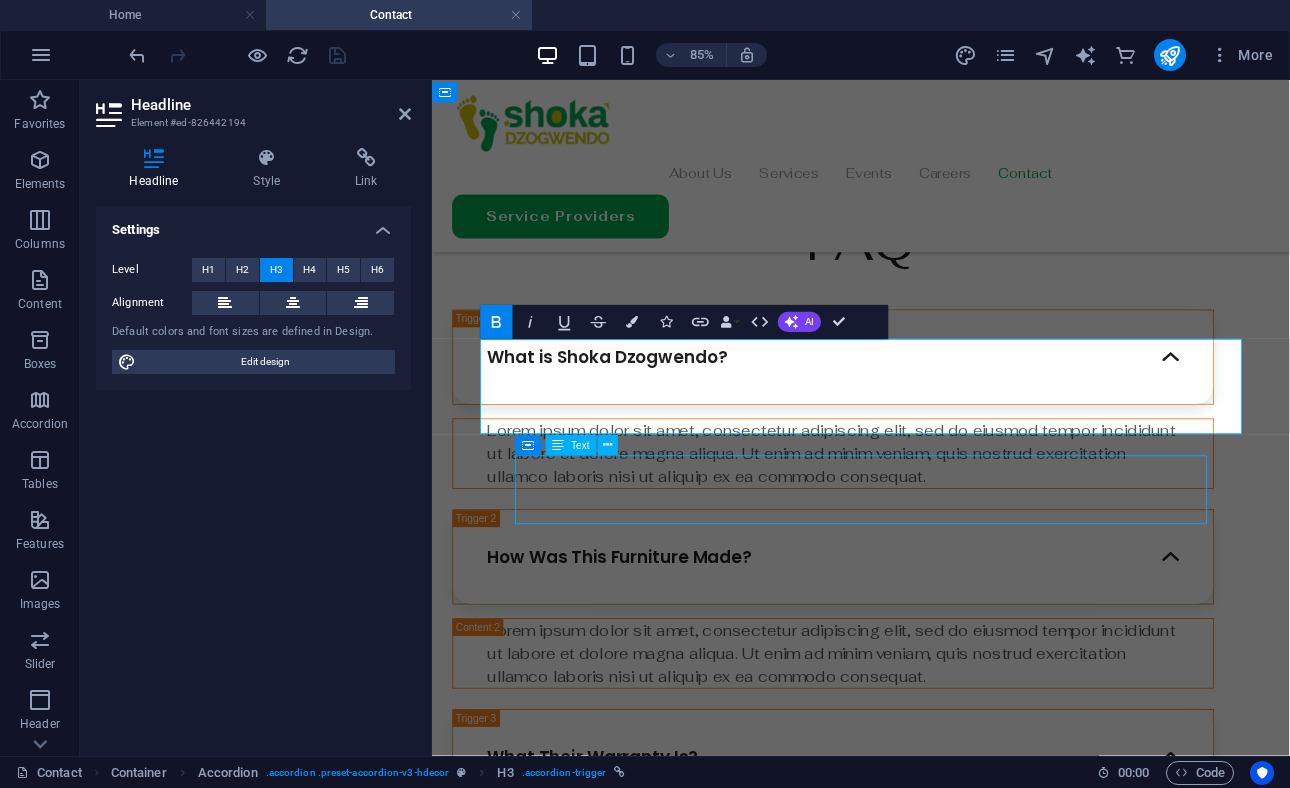 click on "Lorem ipsum dolor sit amet, consectetur adipiscing elit, sed do eiusmod tempor incididunt ut labore et dolore magna aliqua. Ut enim ad minim veniam, quis nostrud exercitation ullamco laboris nisi ut aliquip ex ea commodo consequat." at bounding box center [904, 519] 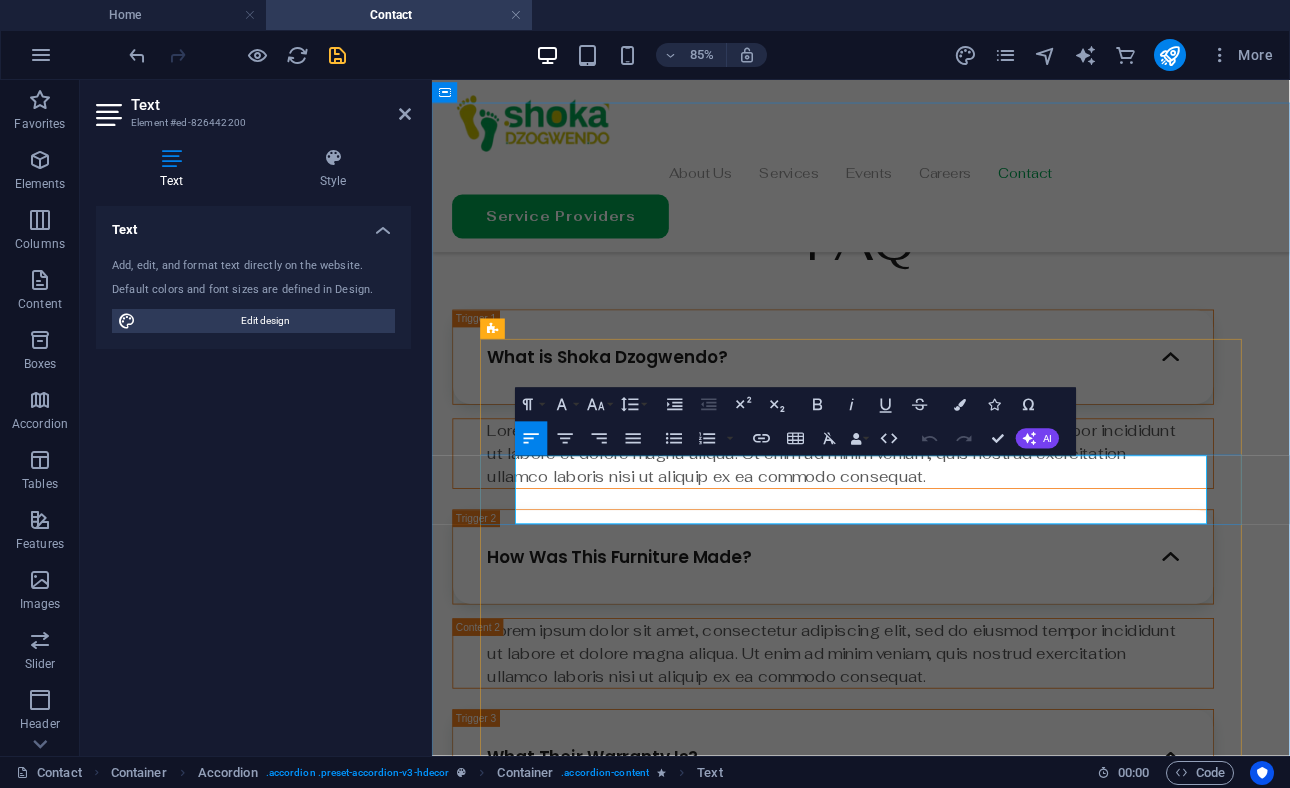 click on "Lorem ipsum dolor sit amet, consectetur adipiscing elit, sed do eiusmod tempor incididunt ut labore et dolore magna aliqua. Ut enim ad minim veniam, quis nostrud exercitation ullamco laboris nisi ut aliquip ex ea commodo consequat." at bounding box center [904, 519] 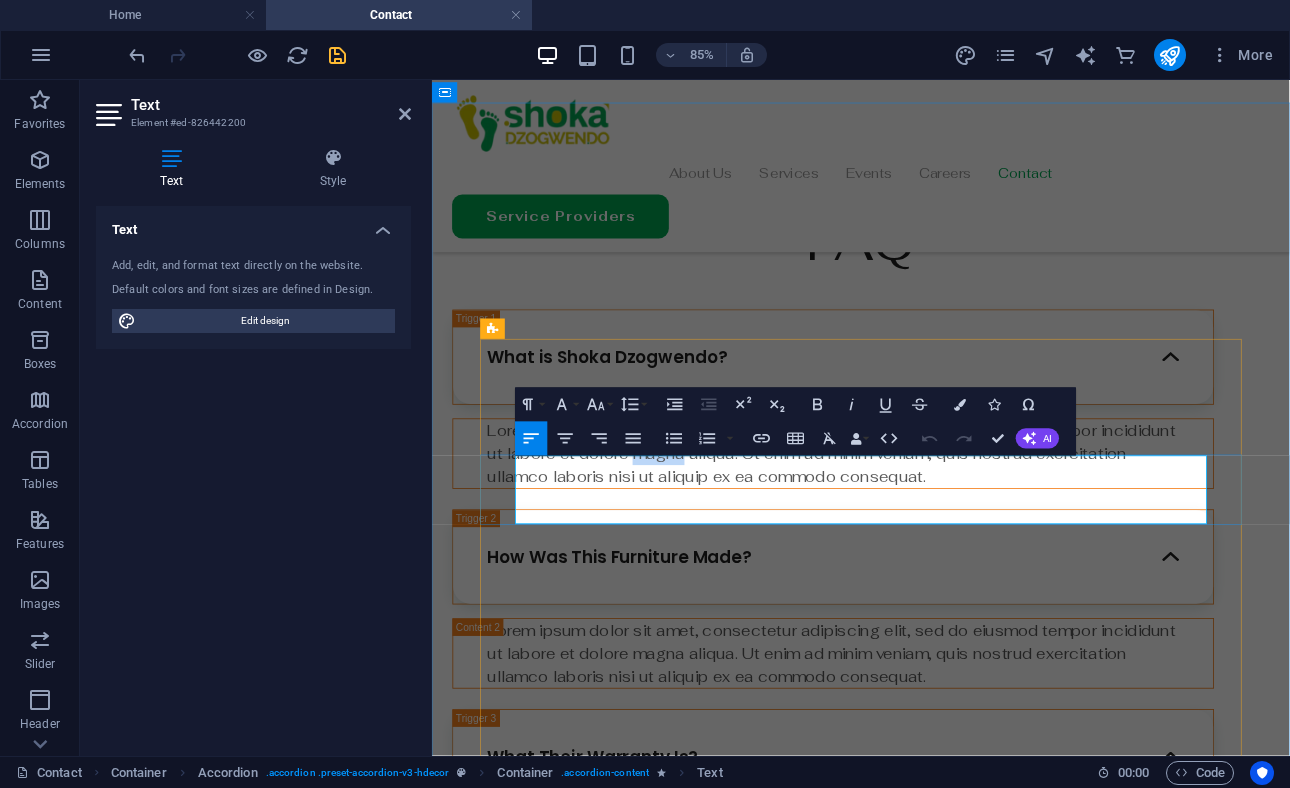 click on "Lorem ipsum dolor sit amet, consectetur adipiscing elit, sed do eiusmod tempor incididunt ut labore et dolore magna aliqua. Ut enim ad minim veniam, quis nostrud exercitation ullamco laboris nisi ut aliquip ex ea commodo consequat." at bounding box center (904, 519) 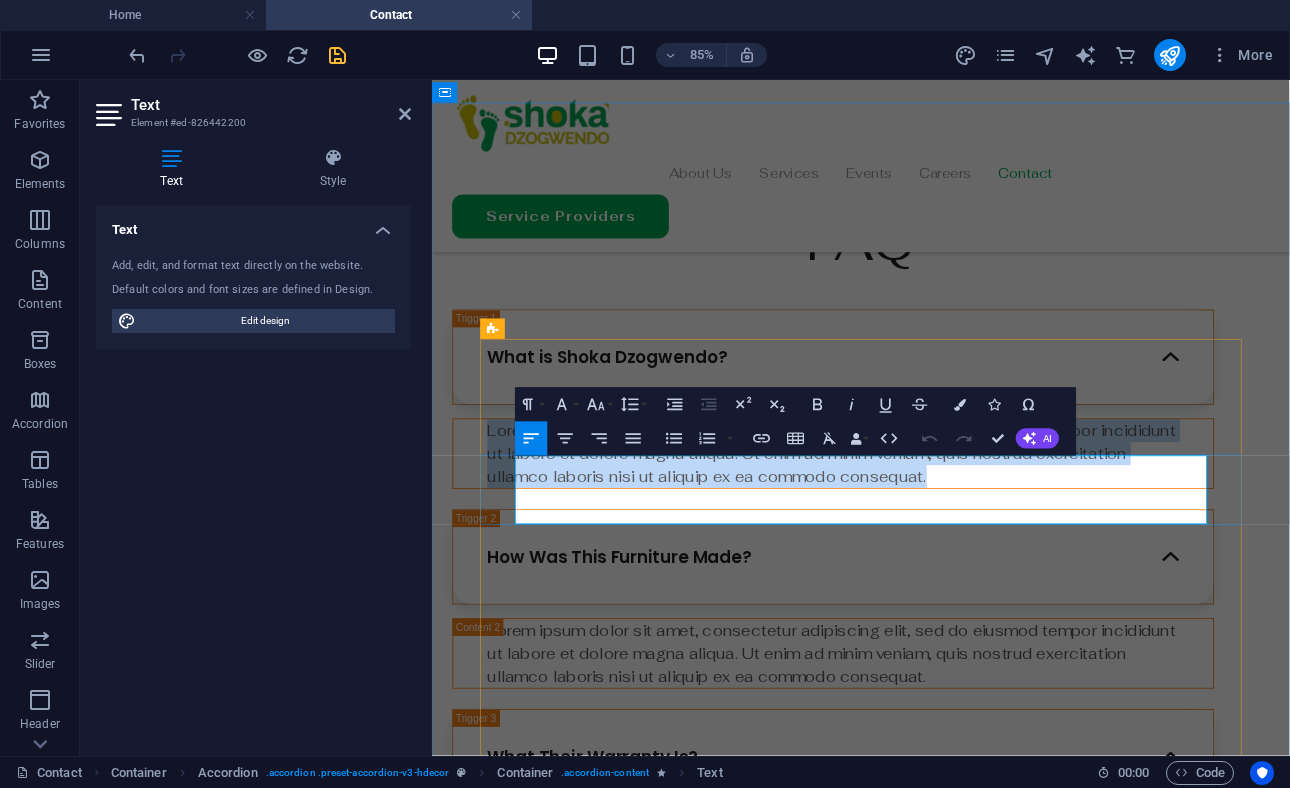 click on "Lorem ipsum dolor sit amet, consectetur adipiscing elit, sed do eiusmod tempor incididunt ut labore et dolore magna aliqua. Ut enim ad minim veniam, quis nostrud exercitation ullamco laboris nisi ut aliquip ex ea commodo consequat." at bounding box center [904, 519] 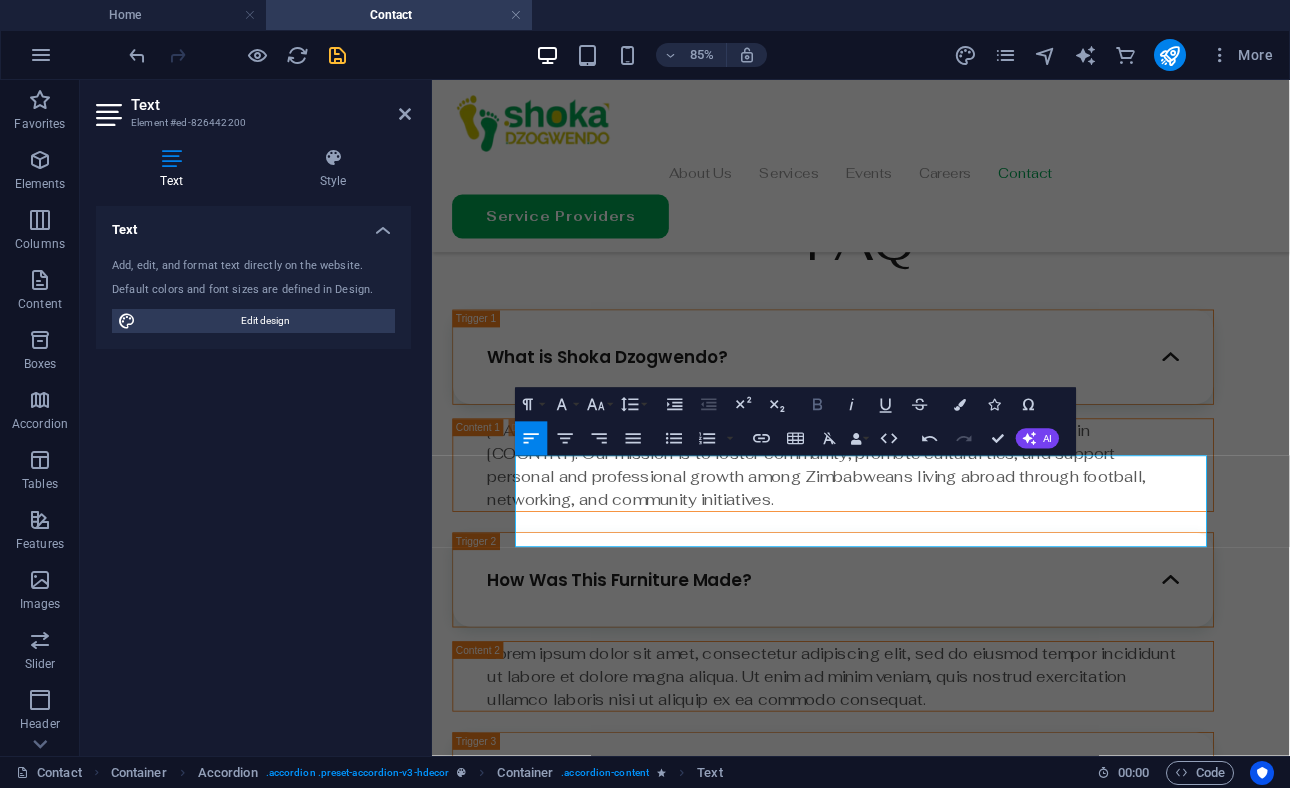 scroll, scrollTop: 5554, scrollLeft: 2, axis: both 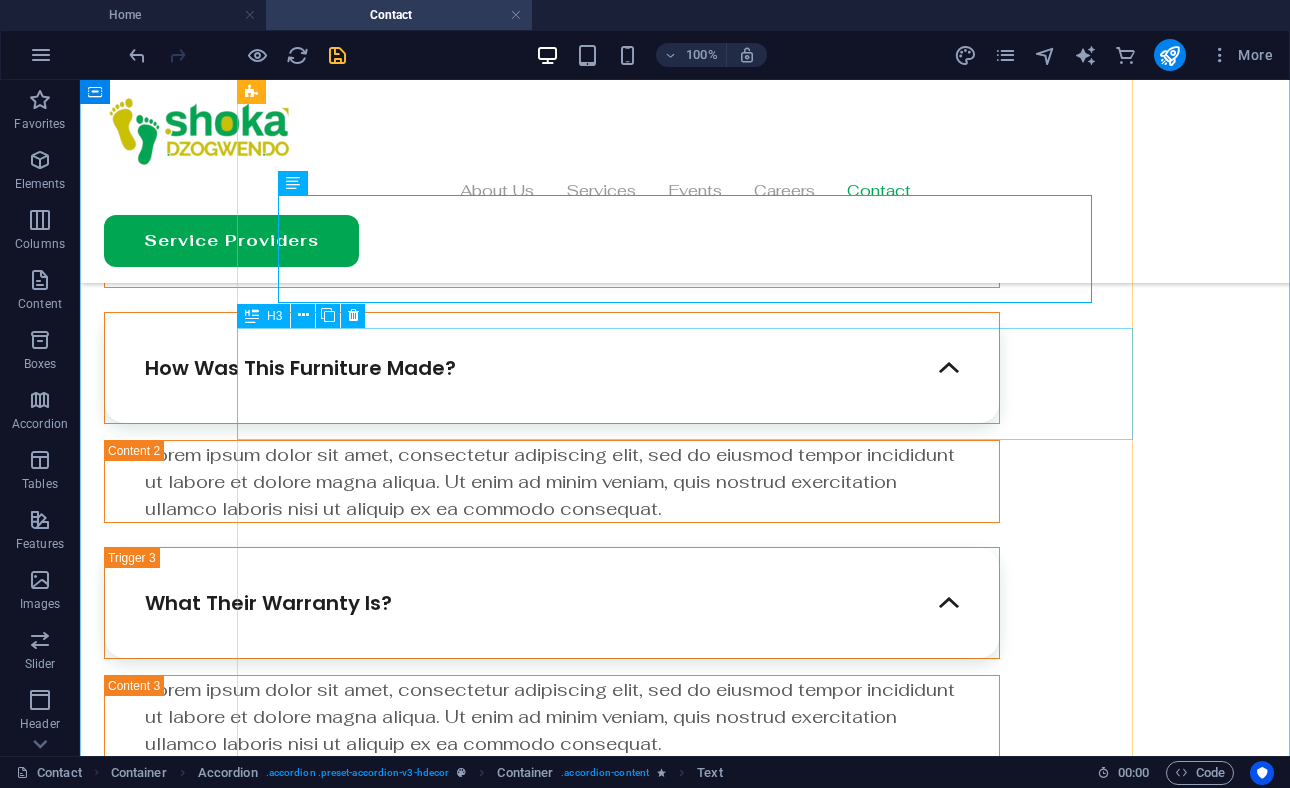 click on "How Was This Furniture Made?" at bounding box center (552, 368) 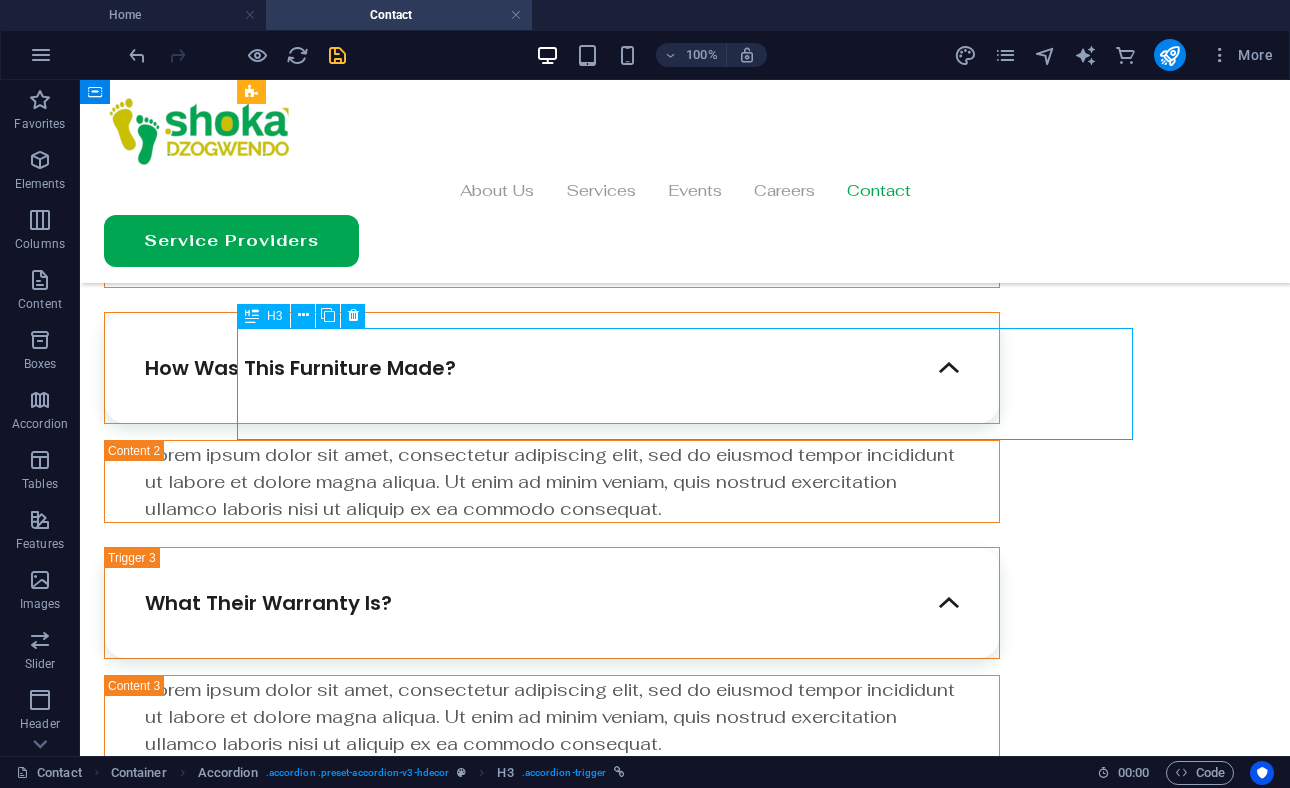 click on "How Was This Furniture Made?" at bounding box center (552, 368) 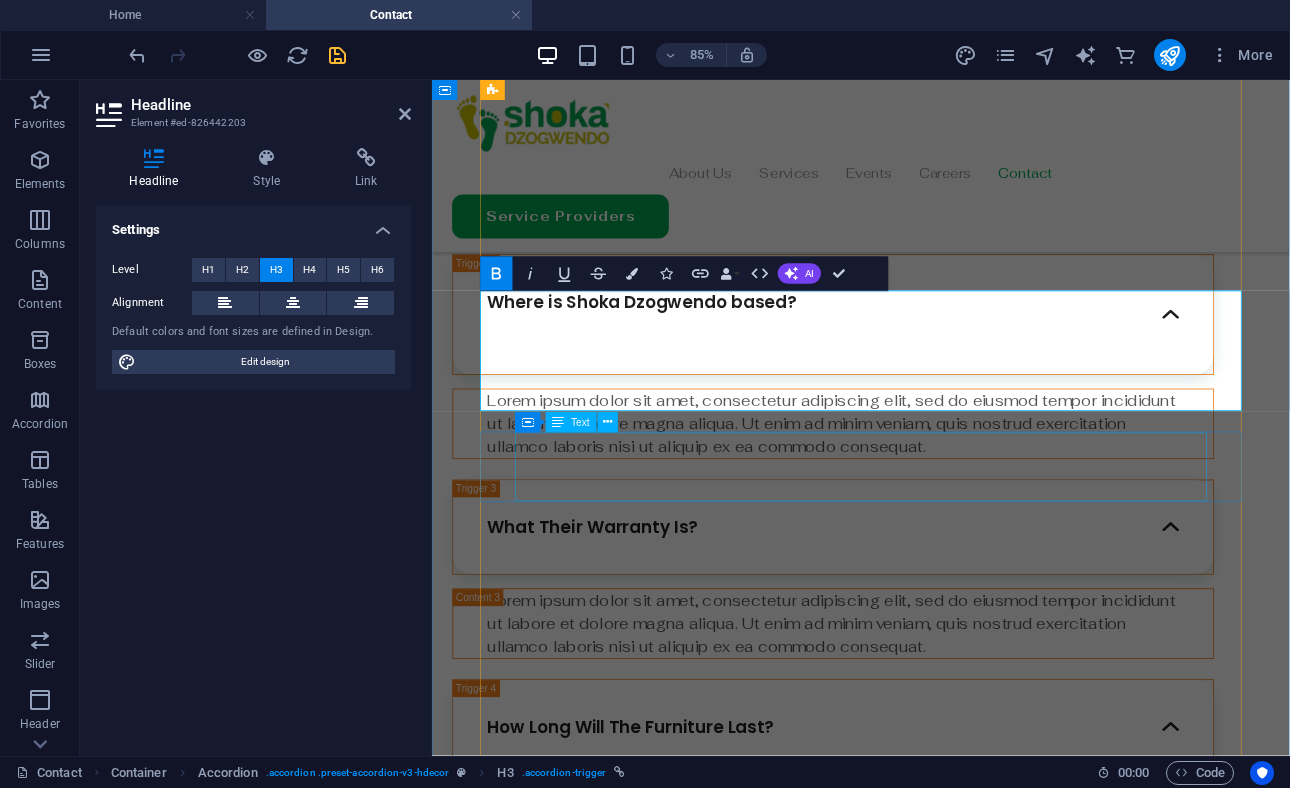 click on "Lorem ipsum dolor sit amet, consectetur adipiscing elit, sed do eiusmod tempor incididunt ut labore et dolore magna aliqua. Ut enim ad minim veniam, quis nostrud exercitation ullamco laboris nisi ut aliquip ex ea commodo consequat." at bounding box center (904, 484) 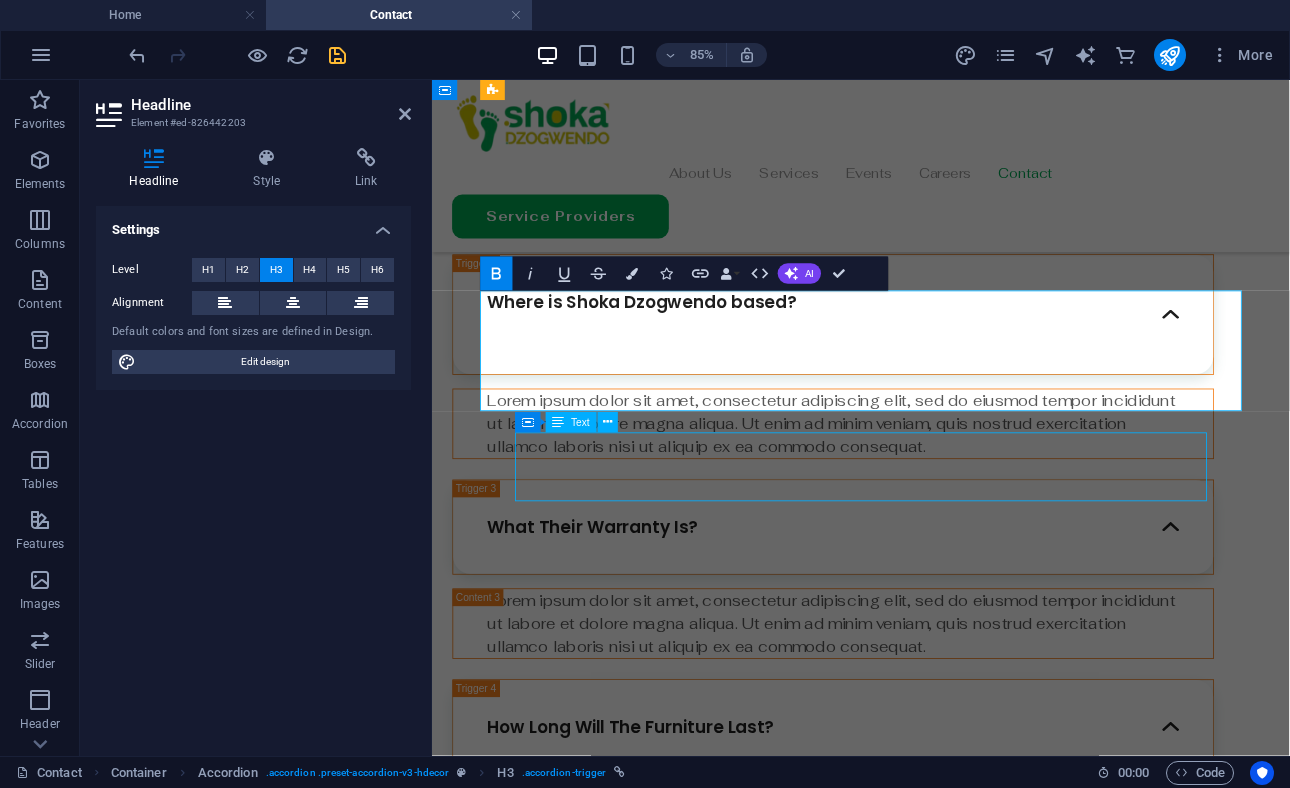 click on "Lorem ipsum dolor sit amet, consectetur adipiscing elit, sed do eiusmod tempor incididunt ut labore et dolore magna aliqua. Ut enim ad minim veniam, quis nostrud exercitation ullamco laboris nisi ut aliquip ex ea commodo consequat." at bounding box center [904, 484] 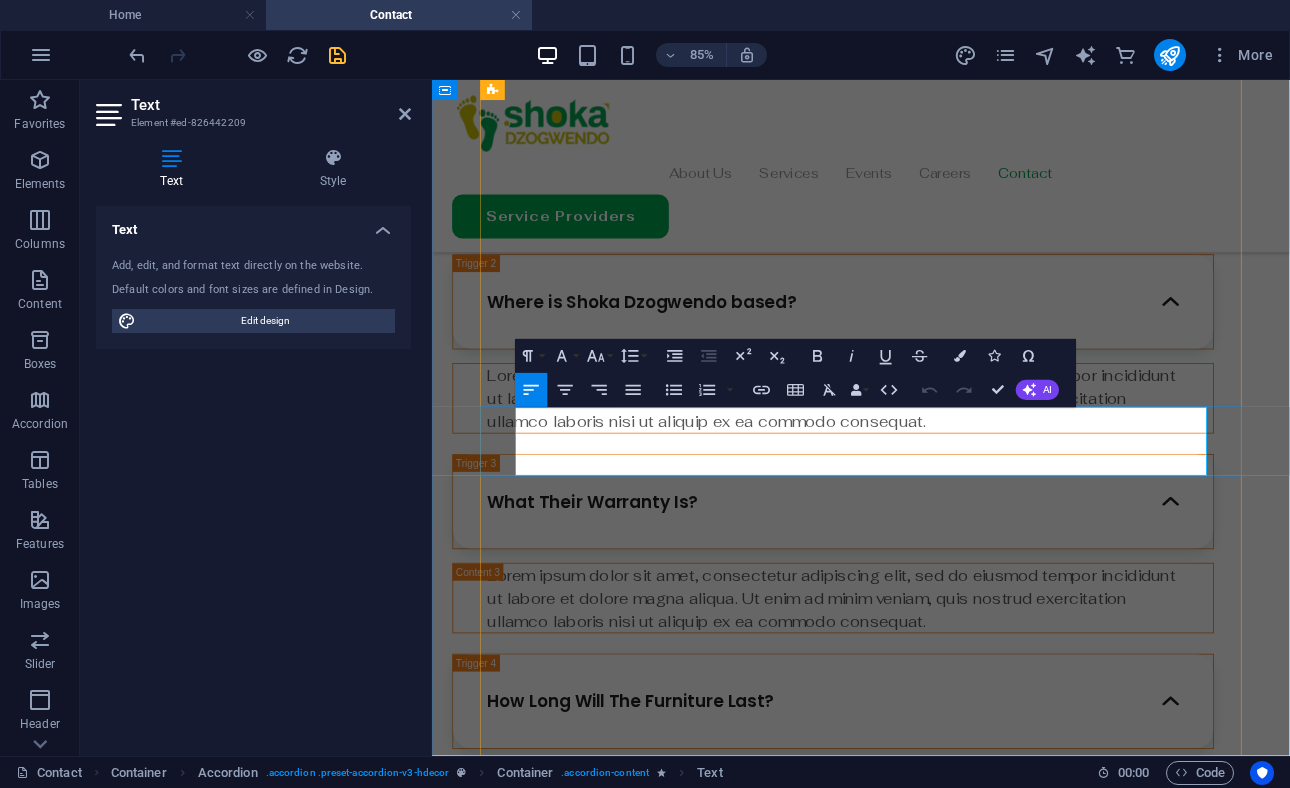 click on "Lorem ipsum dolor sit amet, consectetur adipiscing elit, sed do eiusmod tempor incididunt ut labore et dolore magna aliqua. Ut enim ad minim veniam, quis nostrud exercitation ullamco laboris nisi ut aliquip ex ea commodo consequat." at bounding box center [904, 454] 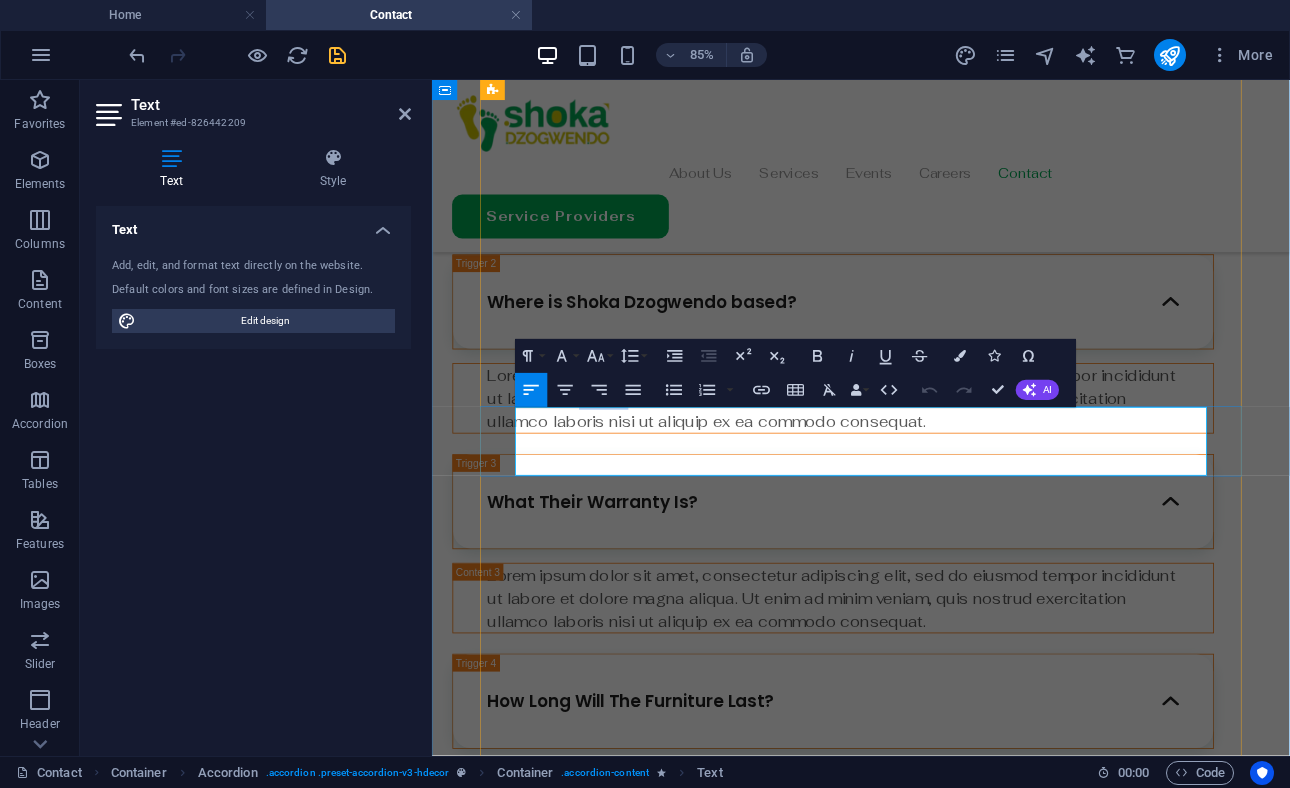 click on "Lorem ipsum dolor sit amet, consectetur adipiscing elit, sed do eiusmod tempor incididunt ut labore et dolore magna aliqua. Ut enim ad minim veniam, quis nostrud exercitation ullamco laboris nisi ut aliquip ex ea commodo consequat." at bounding box center (904, 454) 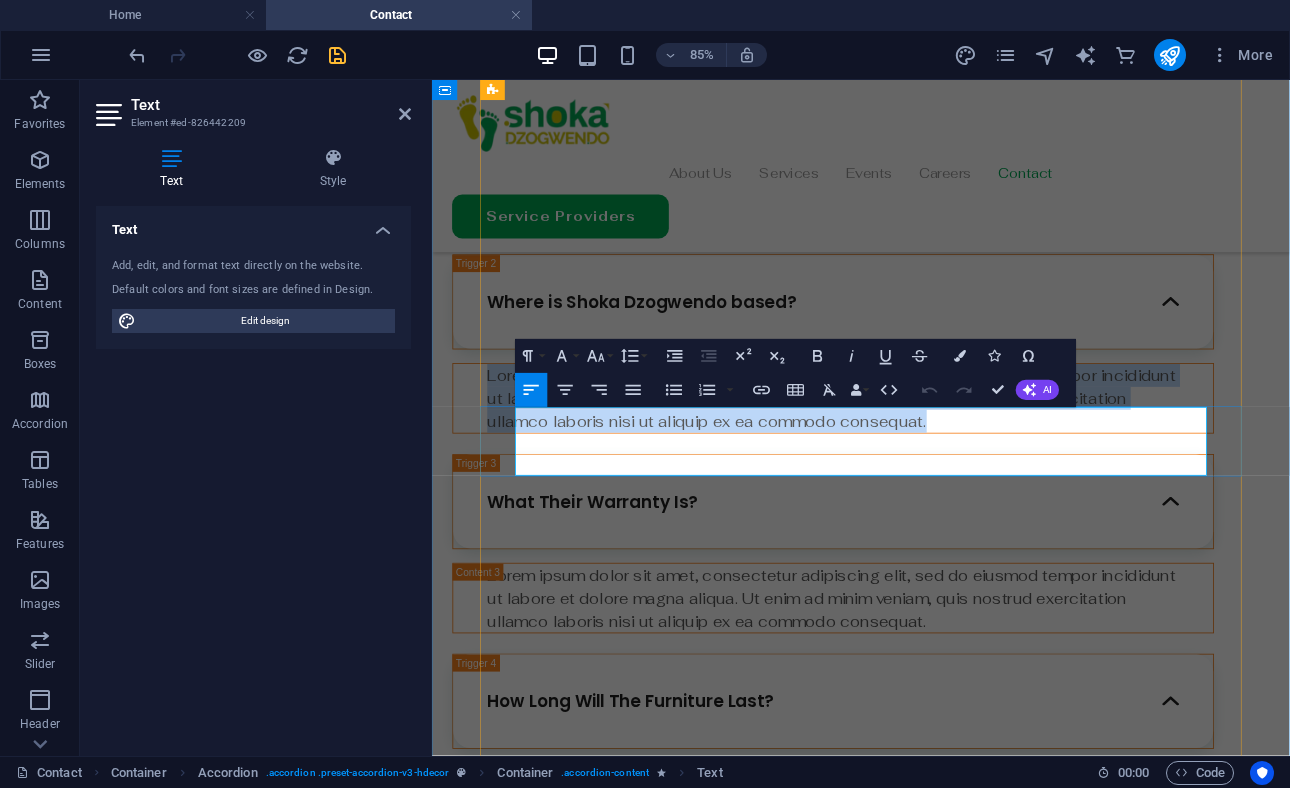 click on "Lorem ipsum dolor sit amet, consectetur adipiscing elit, sed do eiusmod tempor incididunt ut labore et dolore magna aliqua. Ut enim ad minim veniam, quis nostrud exercitation ullamco laboris nisi ut aliquip ex ea commodo consequat." at bounding box center [904, 454] 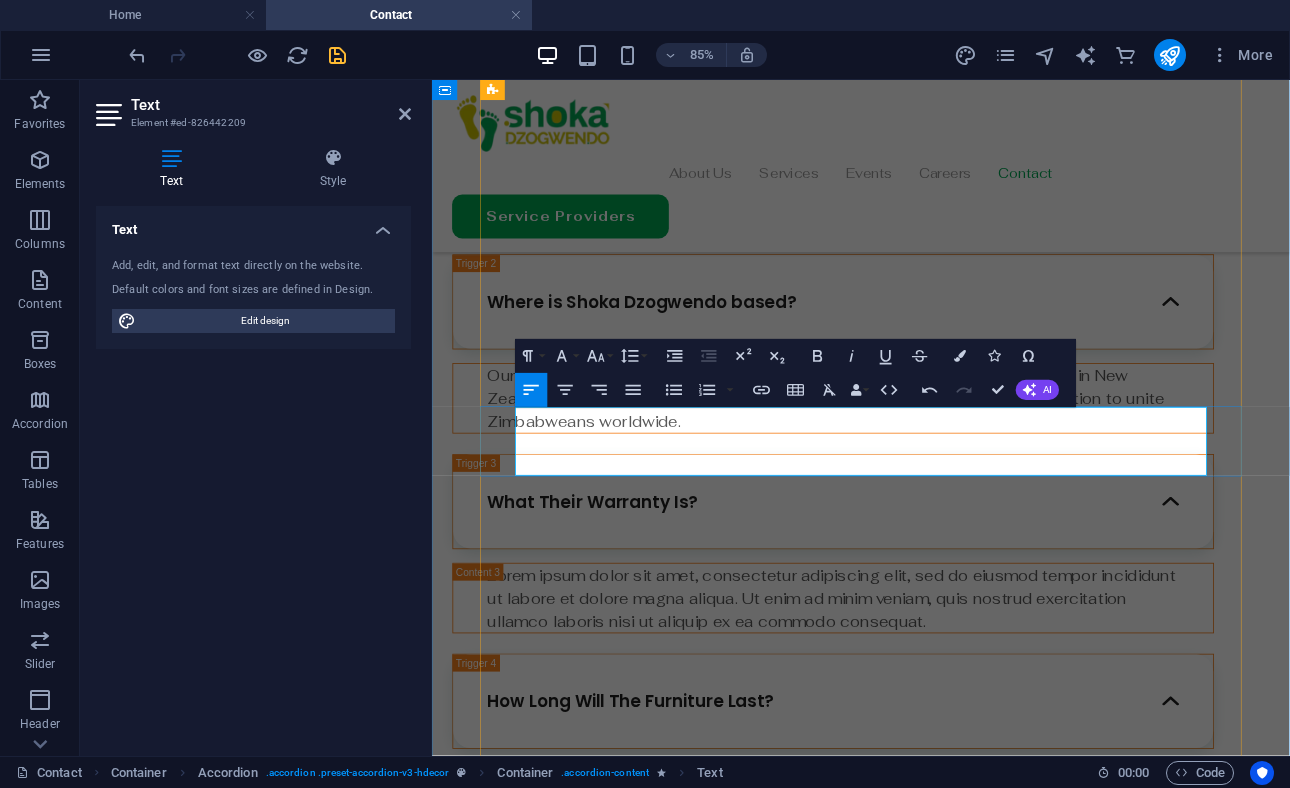 scroll, scrollTop: 3387, scrollLeft: 2, axis: both 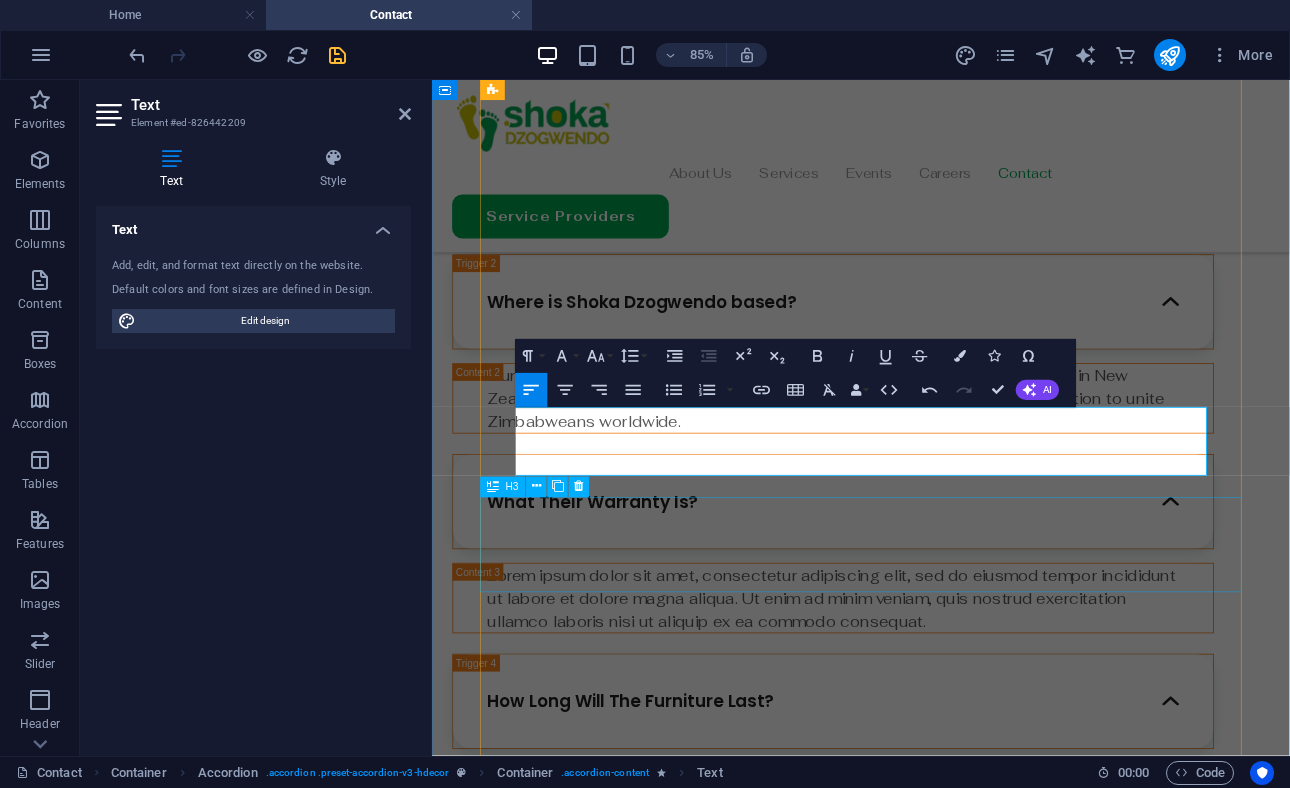 click on "What Their Warranty Is?" at bounding box center (904, 576) 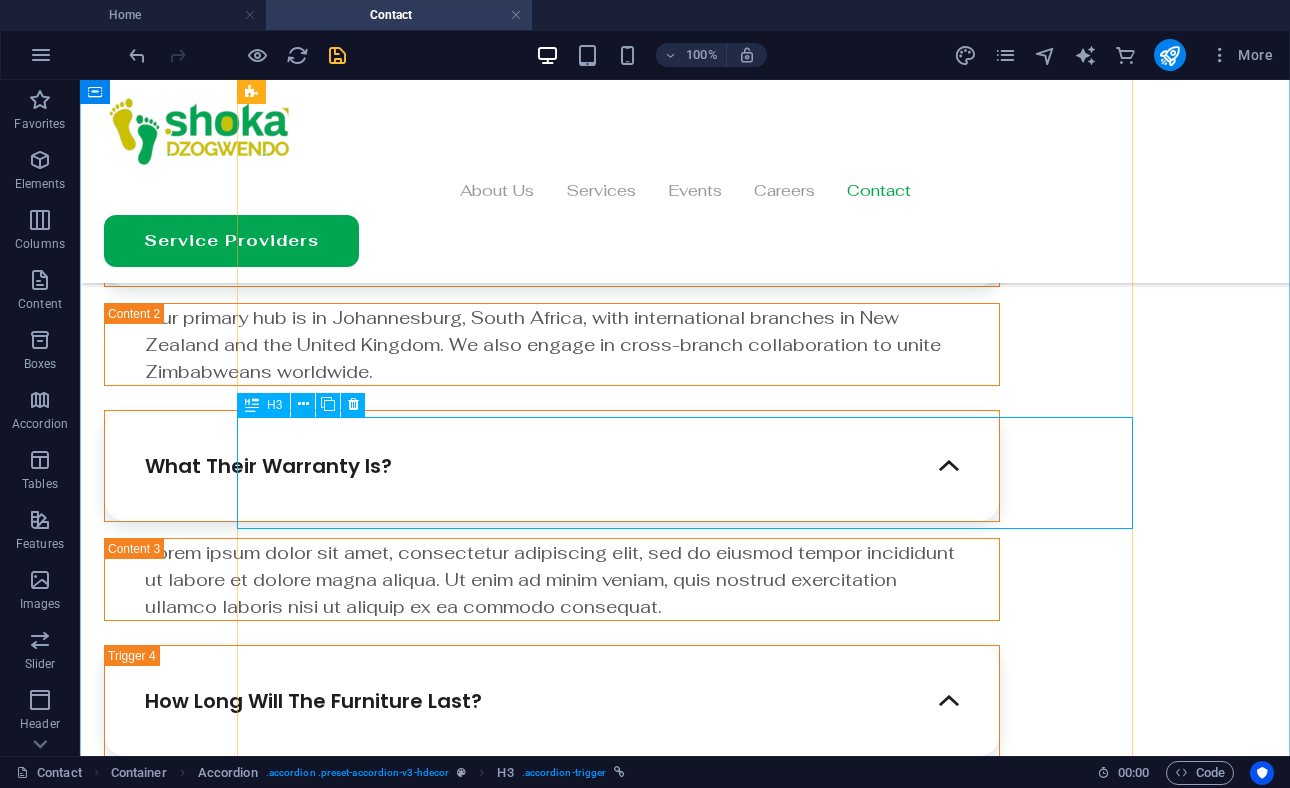 scroll, scrollTop: 1507, scrollLeft: 0, axis: vertical 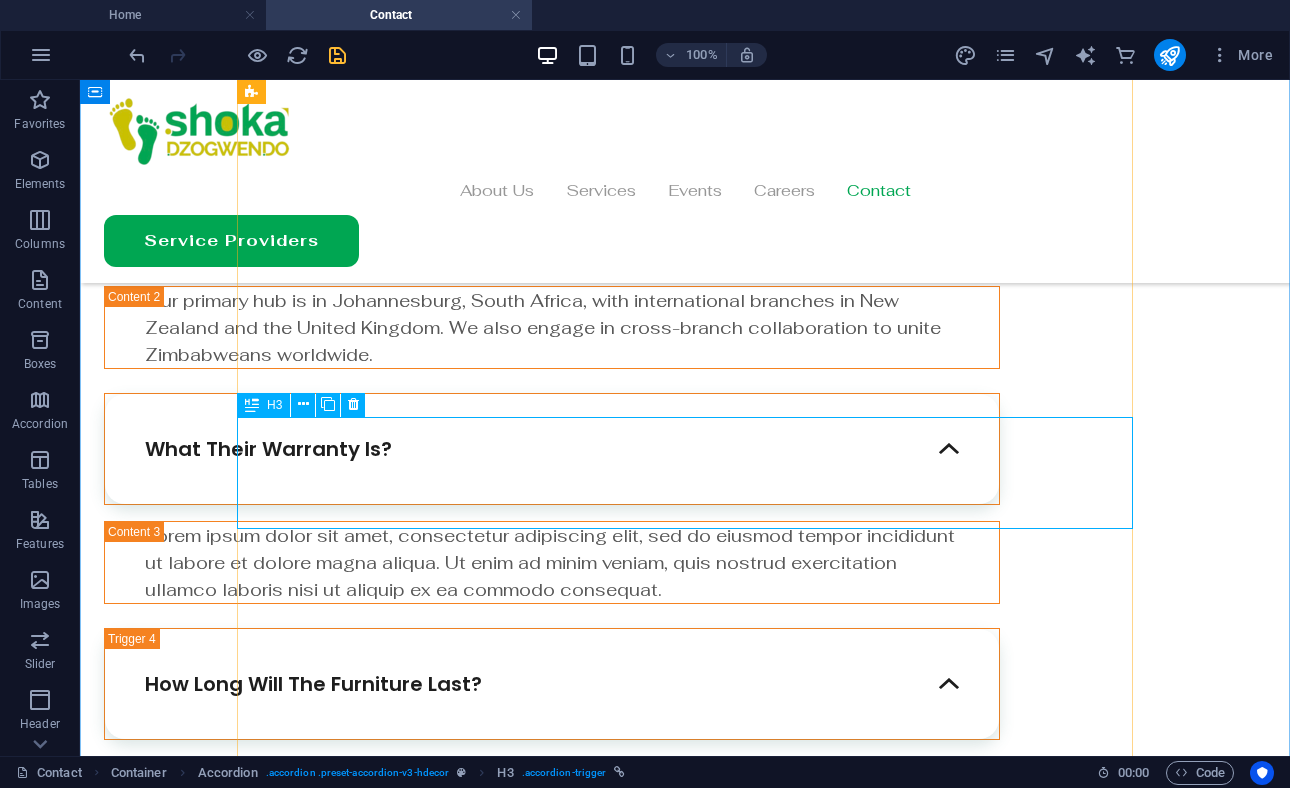 click on "What Their Warranty Is?" at bounding box center (552, 449) 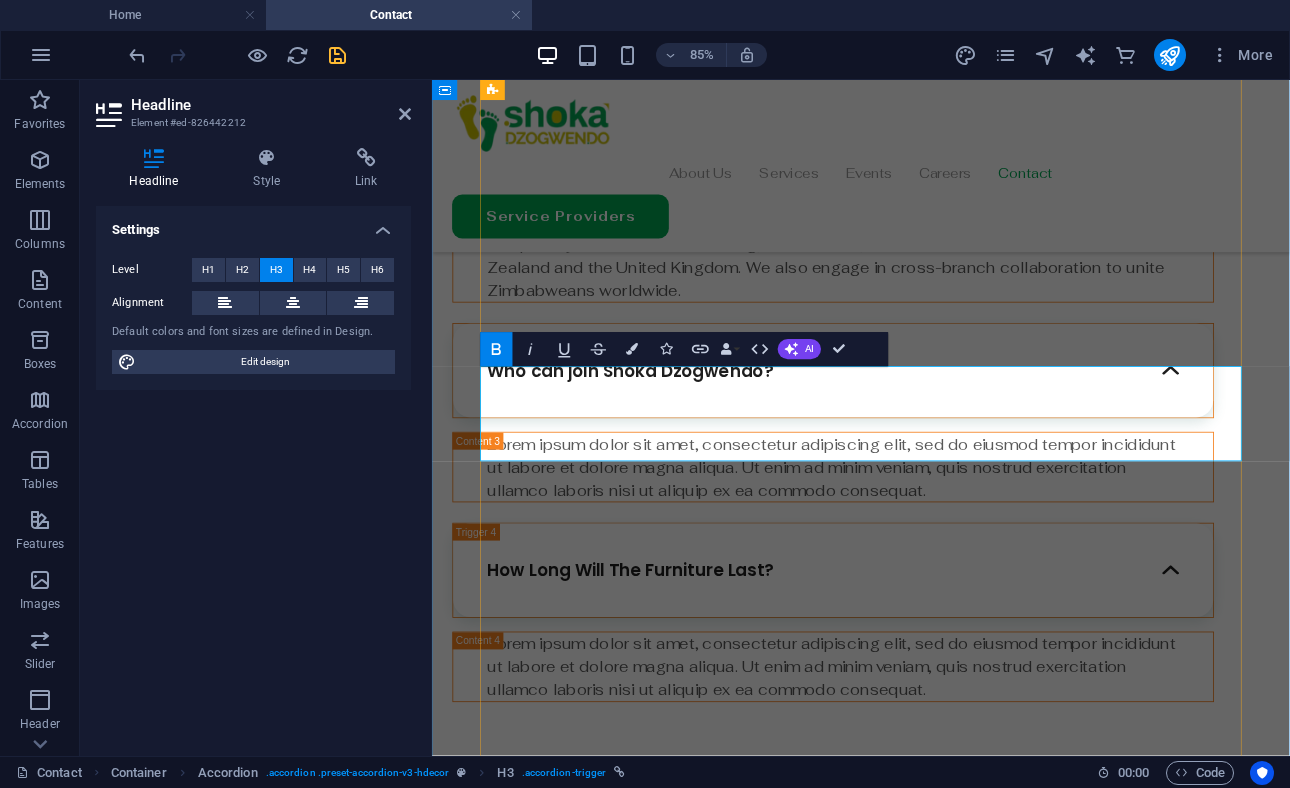 scroll, scrollTop: 0, scrollLeft: 8, axis: horizontal 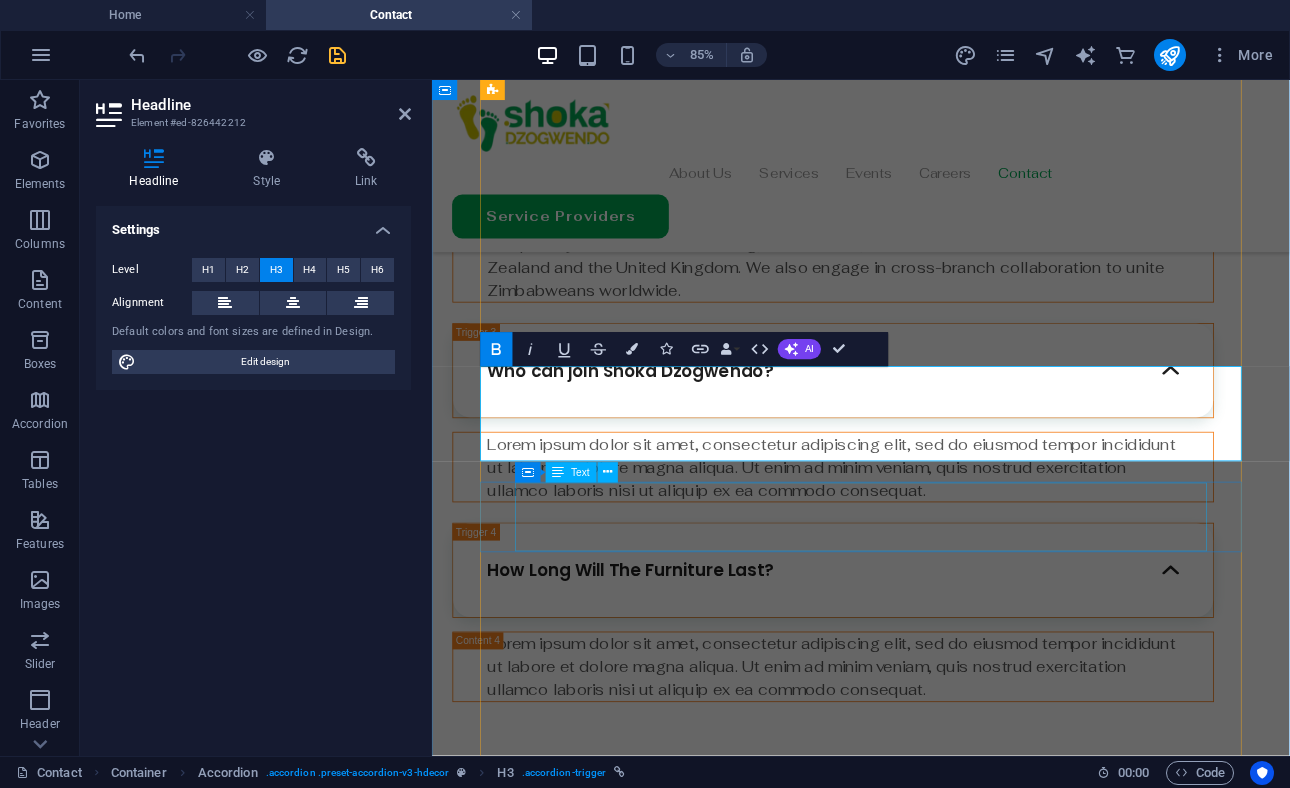 click on "Lorem ipsum dolor sit amet, consectetur adipiscing elit, sed do eiusmod tempor incididunt ut labore et dolore magna aliqua. Ut enim ad minim veniam, quis nostrud exercitation ullamco laboris nisi ut aliquip ex ea commodo consequat." at bounding box center [904, 535] 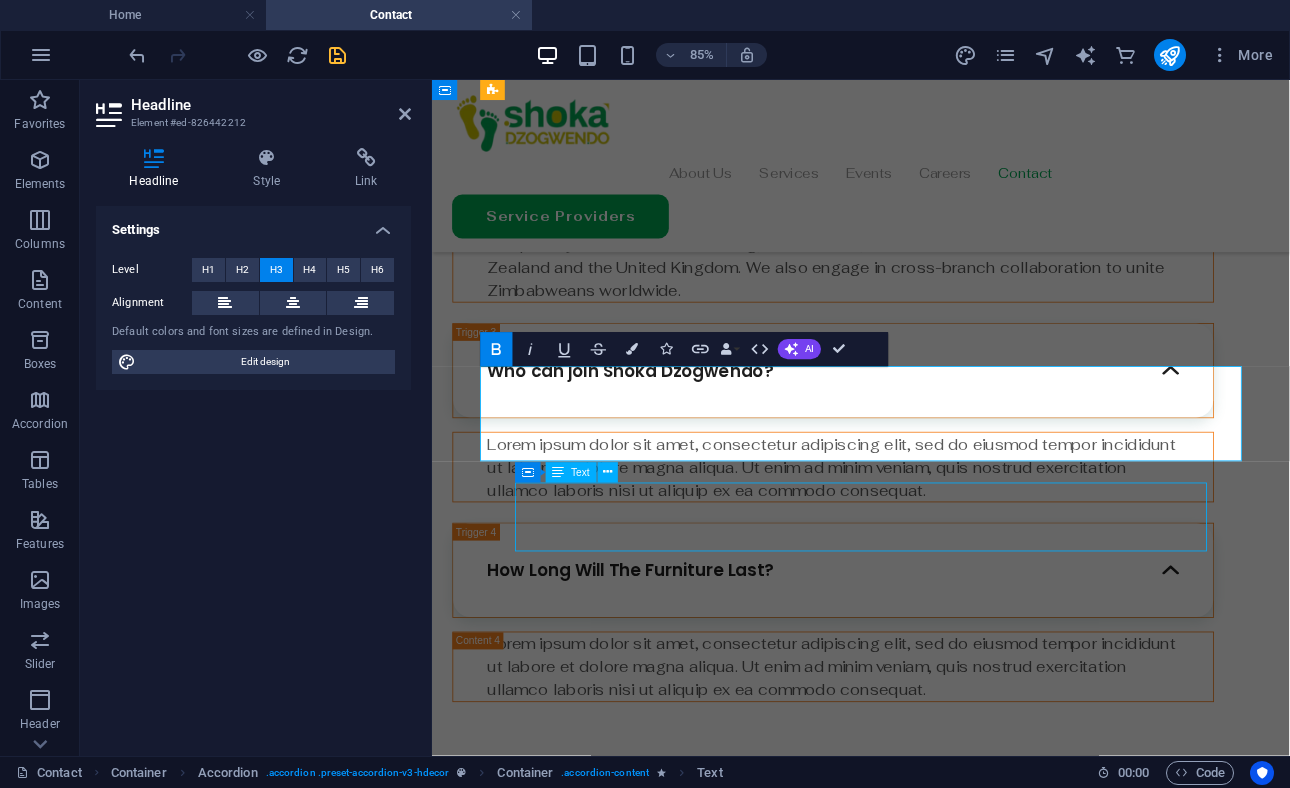 click on "Lorem ipsum dolor sit amet, consectetur adipiscing elit, sed do eiusmod tempor incididunt ut labore et dolore magna aliqua. Ut enim ad minim veniam, quis nostrud exercitation ullamco laboris nisi ut aliquip ex ea commodo consequat." at bounding box center [904, 535] 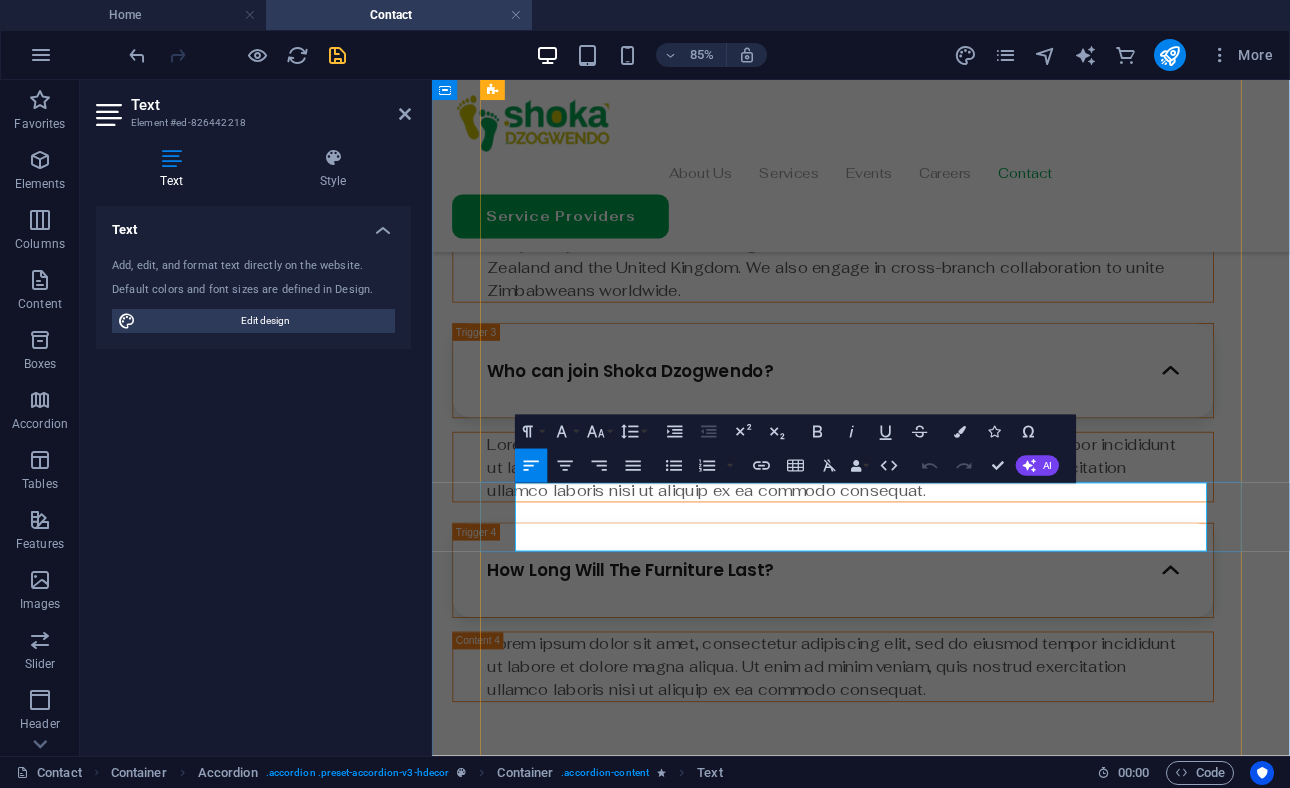 click on "Lorem ipsum dolor sit amet, consectetur adipiscing elit, sed do eiusmod tempor incididunt ut labore et dolore magna aliqua. Ut enim ad minim veniam, quis nostrud exercitation ullamco laboris nisi ut aliquip ex ea commodo consequat." at bounding box center [904, 535] 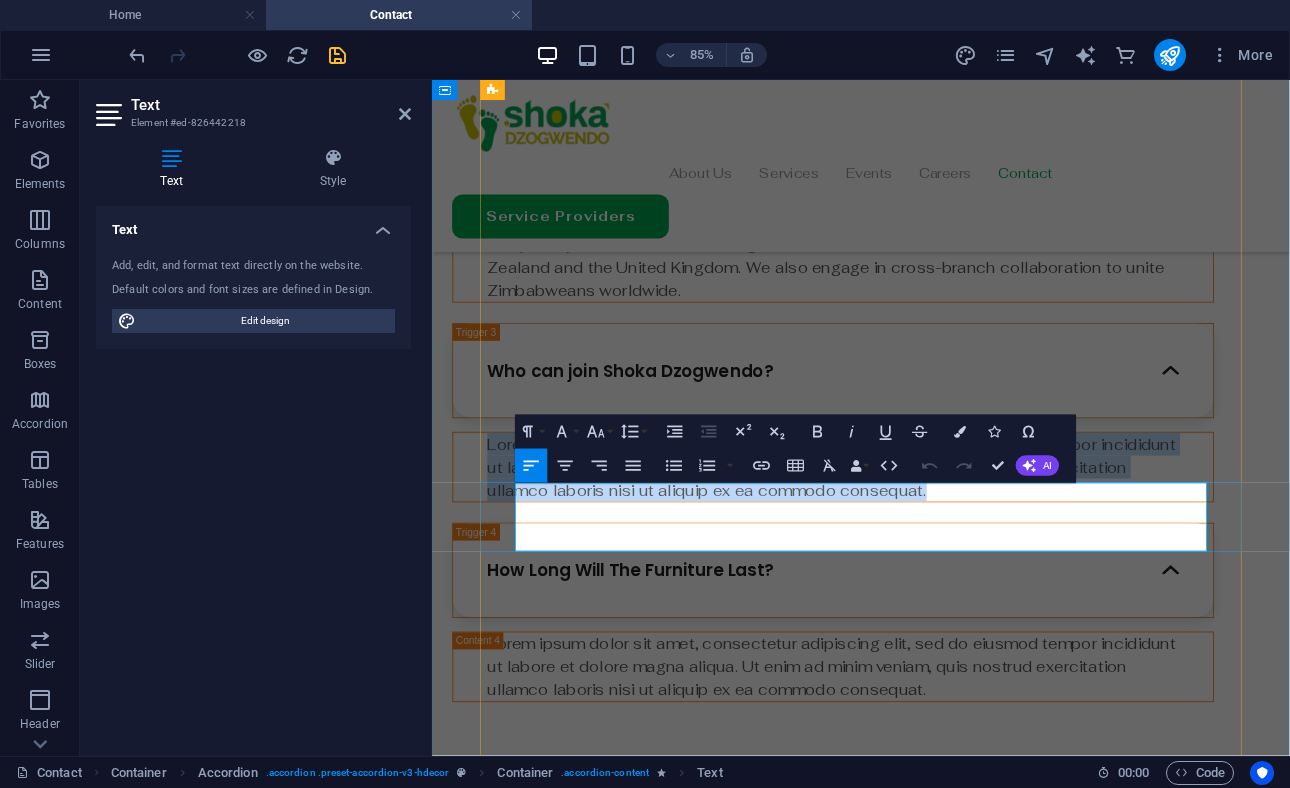 click on "Lorem ipsum dolor sit amet, consectetur adipiscing elit, sed do eiusmod tempor incididunt ut labore et dolore magna aliqua. Ut enim ad minim veniam, quis nostrud exercitation ullamco laboris nisi ut aliquip ex ea commodo consequat." at bounding box center (904, 535) 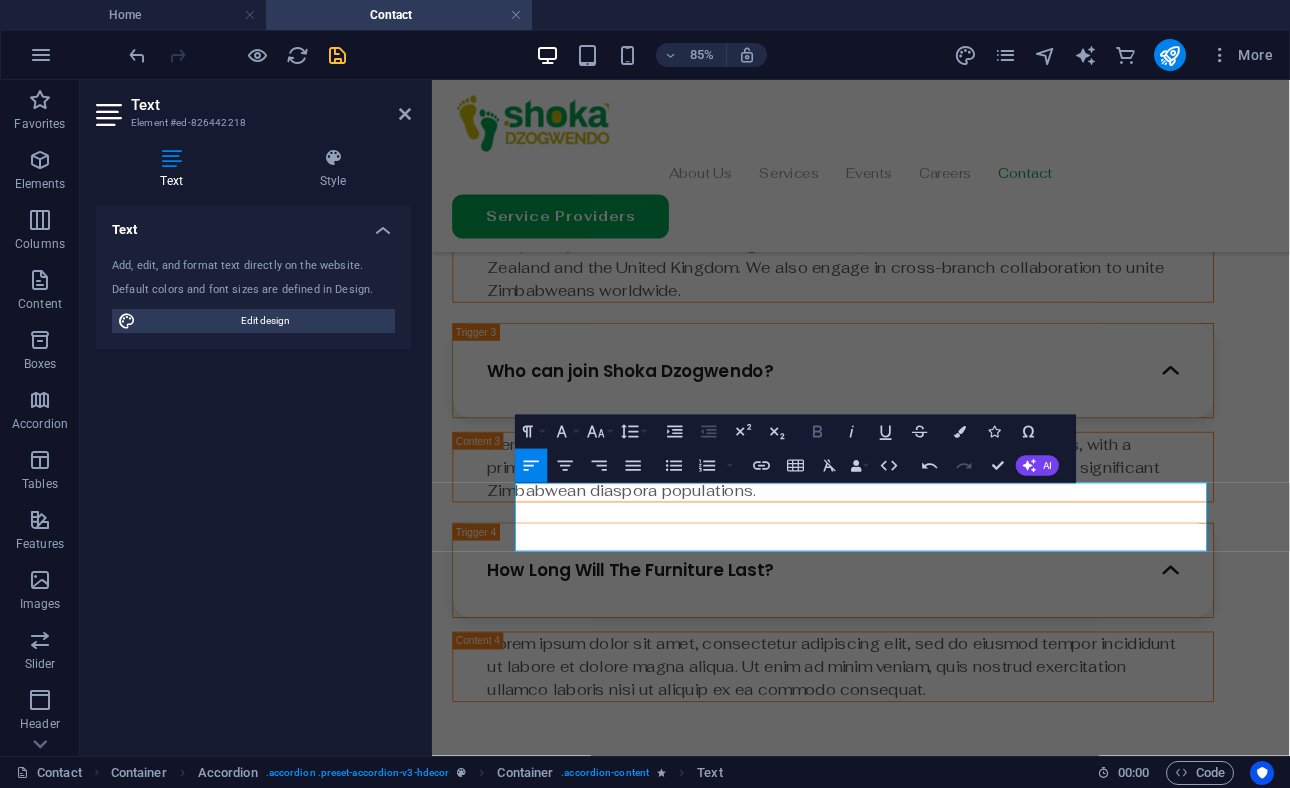 scroll, scrollTop: 3664, scrollLeft: 2, axis: both 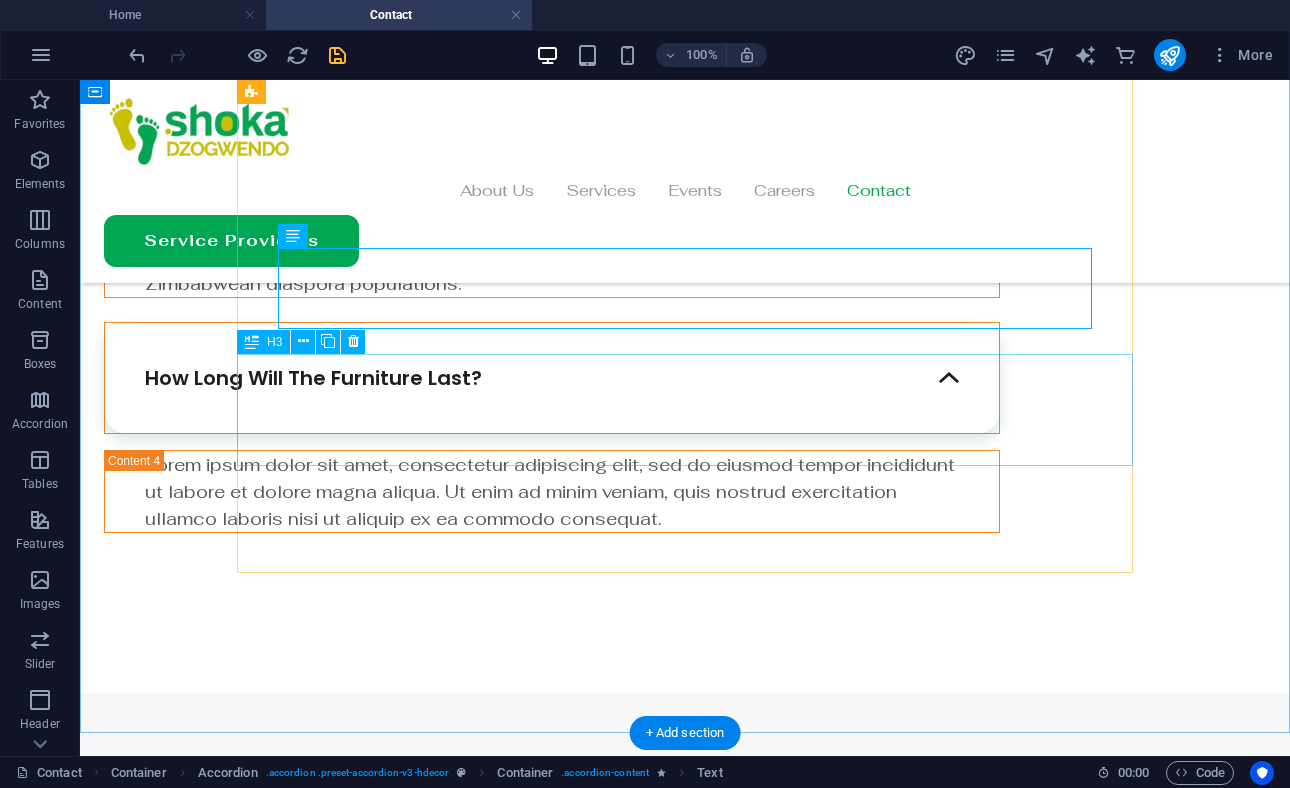 click on "How Long Will The Furniture Last?" at bounding box center (552, 378) 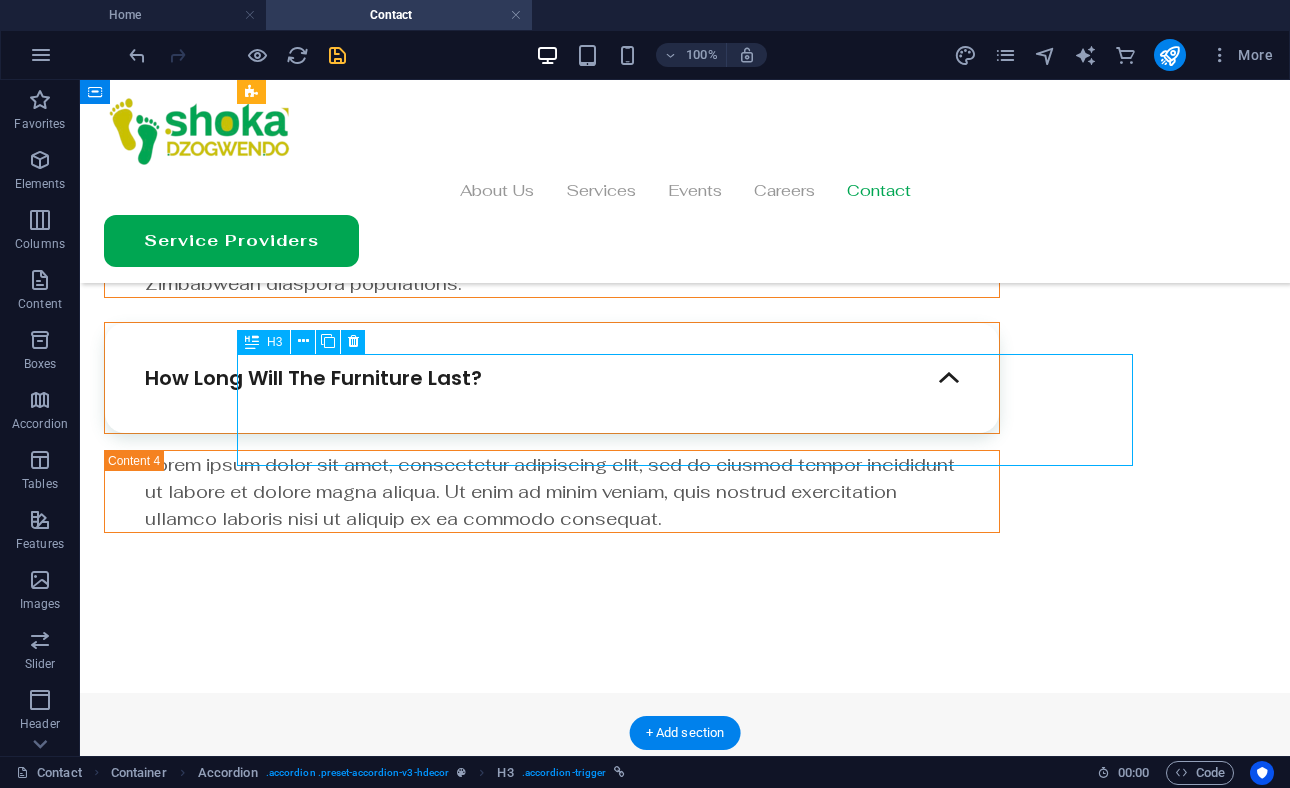 click on "How Long Will The Furniture Last?" at bounding box center (552, 378) 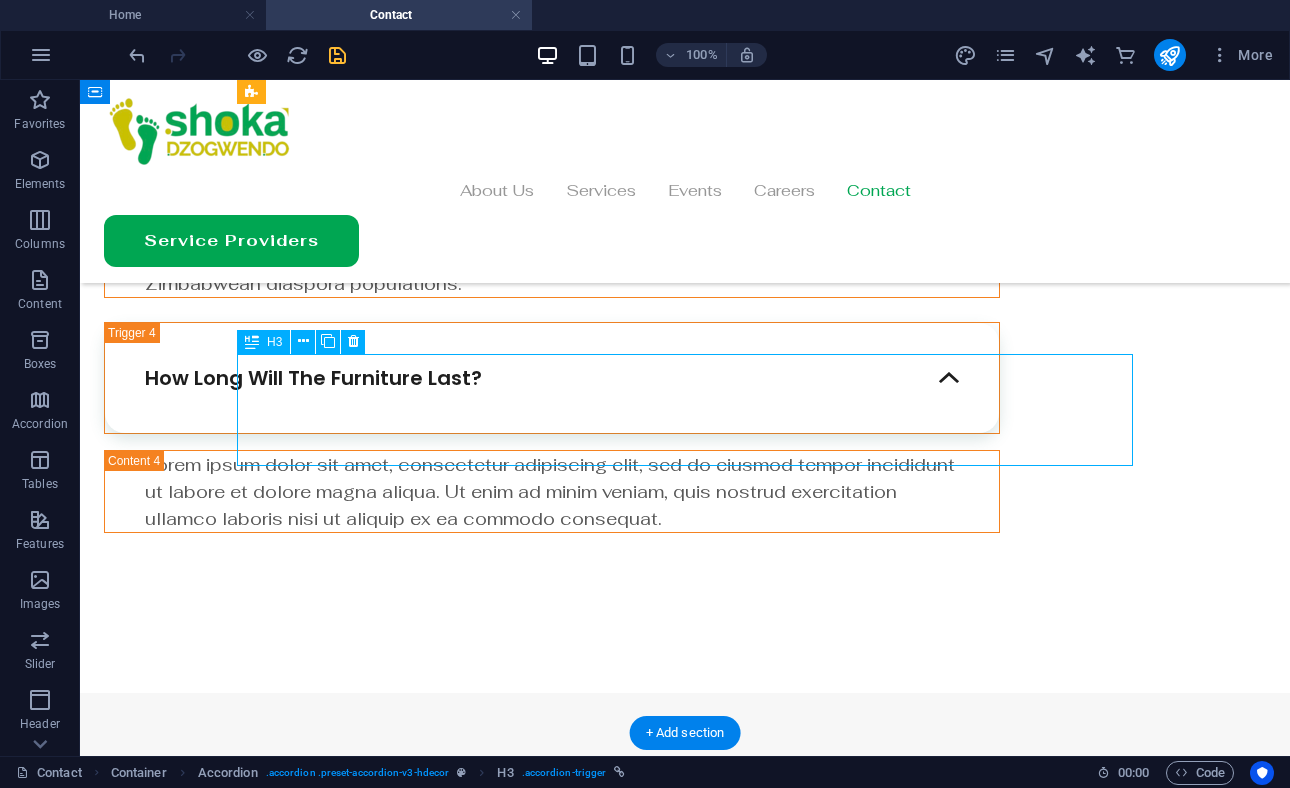 scroll, scrollTop: 1840, scrollLeft: 0, axis: vertical 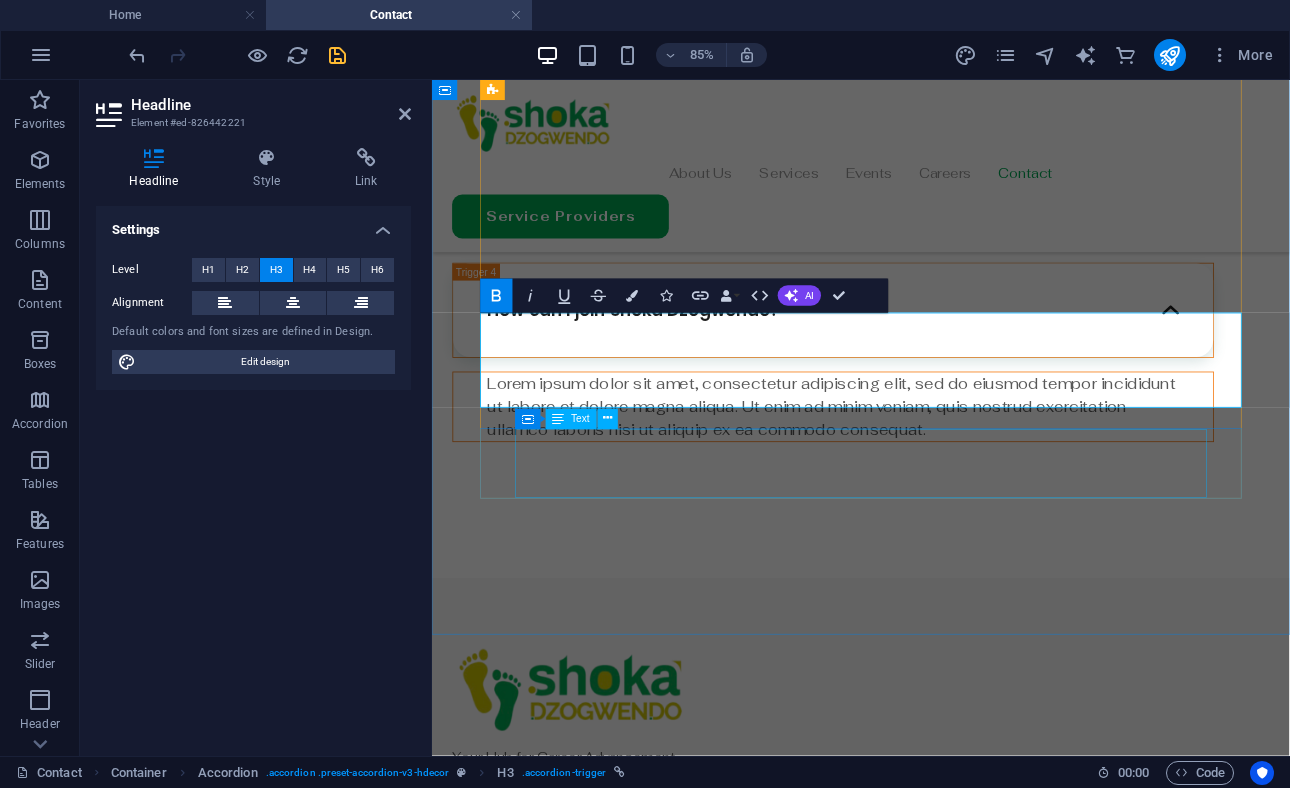 click on "Lorem ipsum dolor sit amet, consectetur adipiscing elit, sed do eiusmod tempor incididunt ut labore et dolore magna aliqua. Ut enim ad minim veniam, quis nostrud exercitation ullamco laboris nisi ut aliquip ex ea commodo consequat." at bounding box center (904, 464) 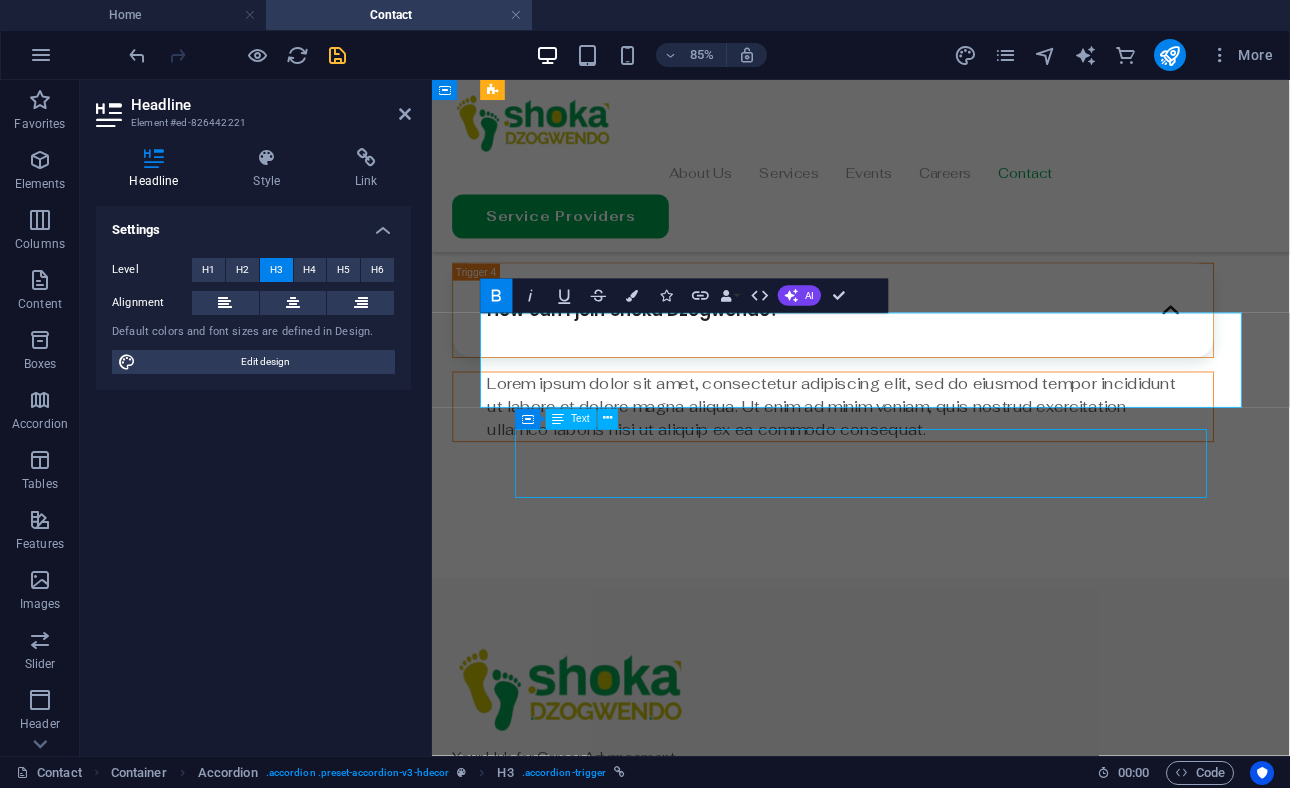 click on "Lorem ipsum dolor sit amet, consectetur adipiscing elit, sed do eiusmod tempor incididunt ut labore et dolore magna aliqua. Ut enim ad minim veniam, quis nostrud exercitation ullamco laboris nisi ut aliquip ex ea commodo consequat." at bounding box center [904, 464] 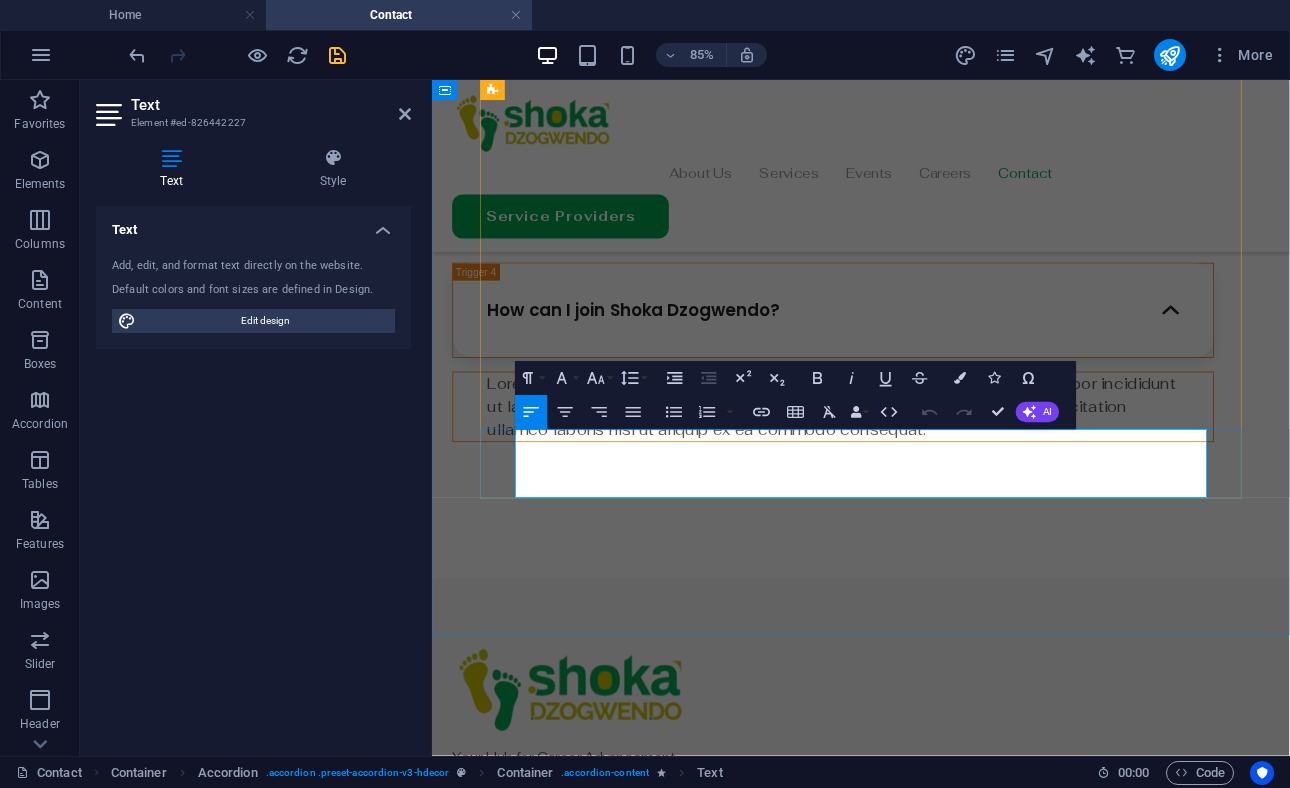 click on "Lorem ipsum dolor sit amet, consectetur adipiscing elit, sed do eiusmod tempor incididunt ut labore et dolore magna aliqua. Ut enim ad minim veniam, quis nostrud exercitation ullamco laboris nisi ut aliquip ex ea commodo consequat." at bounding box center [904, 464] 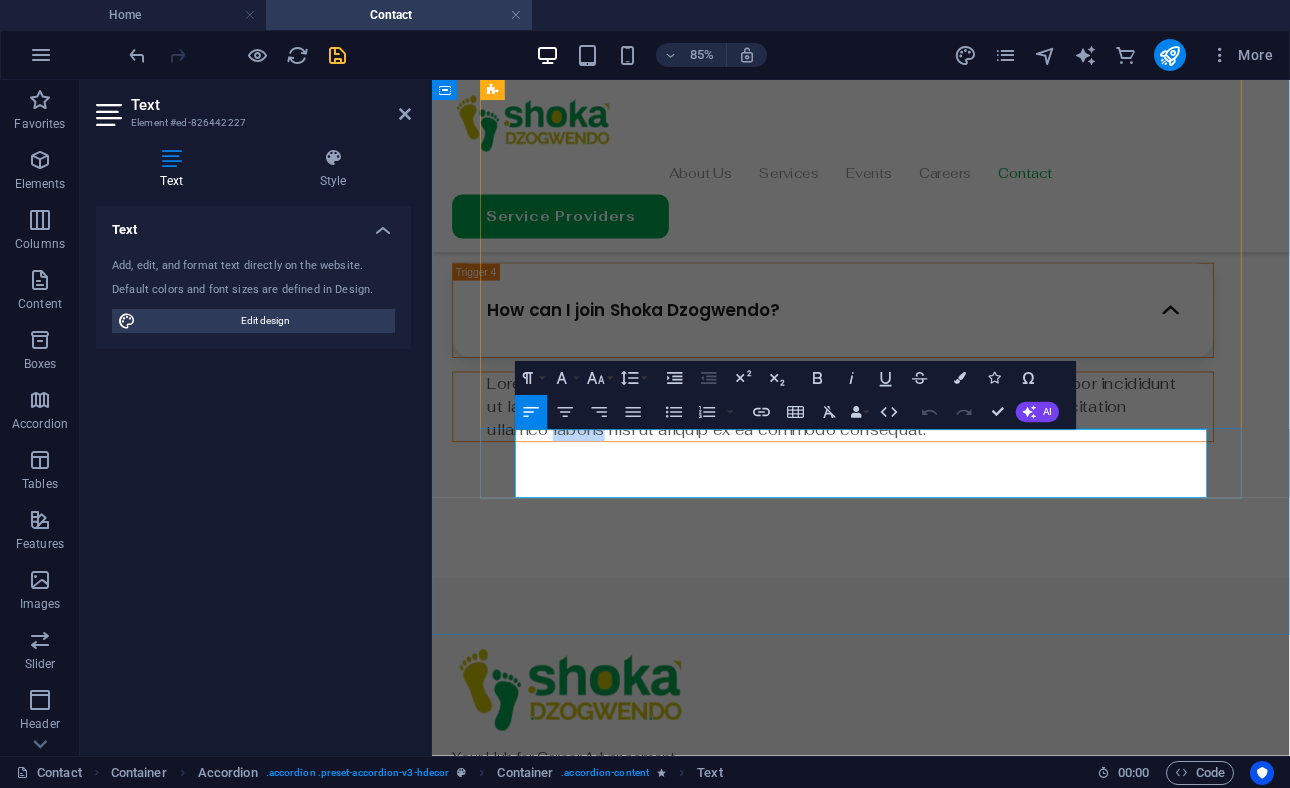 click on "Lorem ipsum dolor sit amet, consectetur adipiscing elit, sed do eiusmod tempor incididunt ut labore et dolore magna aliqua. Ut enim ad minim veniam, quis nostrud exercitation ullamco laboris nisi ut aliquip ex ea commodo consequat." at bounding box center (904, 464) 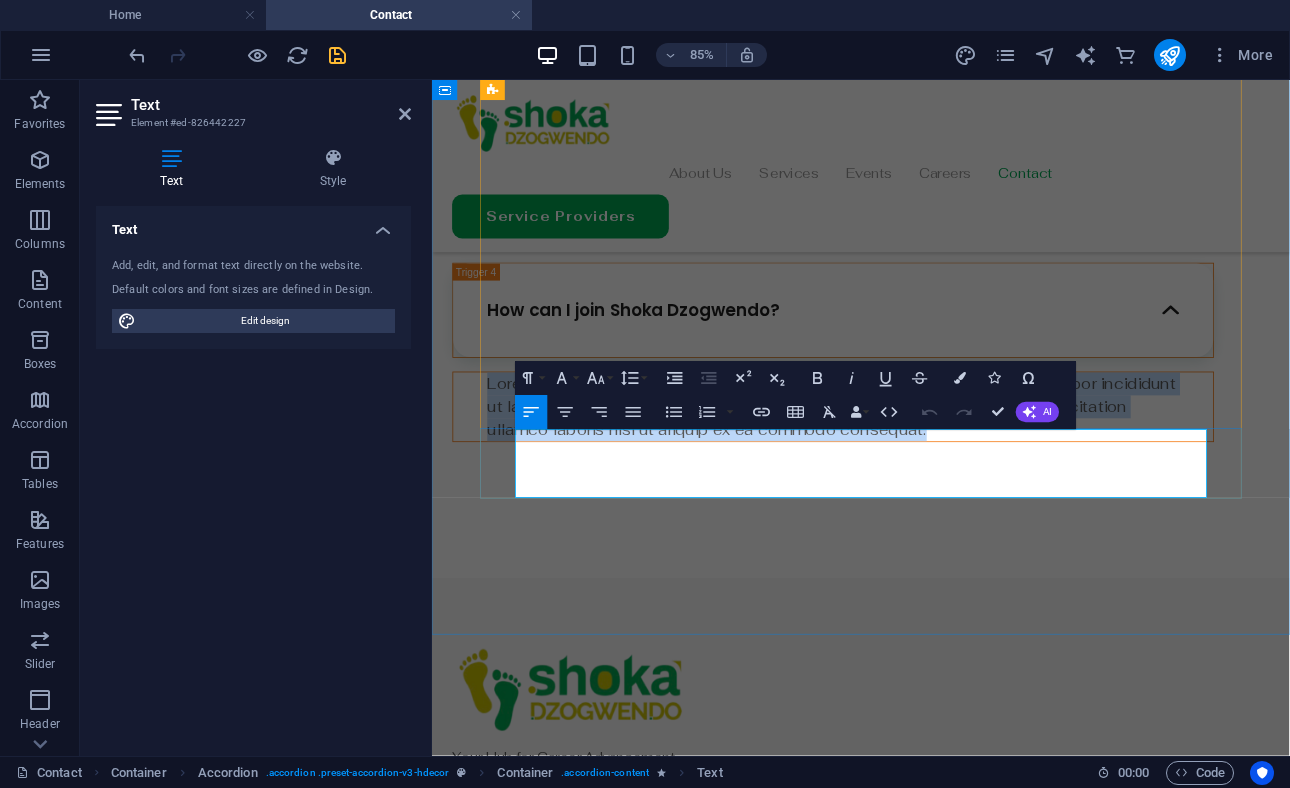 click on "Lorem ipsum dolor sit amet, consectetur adipiscing elit, sed do eiusmod tempor incididunt ut labore et dolore magna aliqua. Ut enim ad minim veniam, quis nostrud exercitation ullamco laboris nisi ut aliquip ex ea commodo consequat." at bounding box center (904, 464) 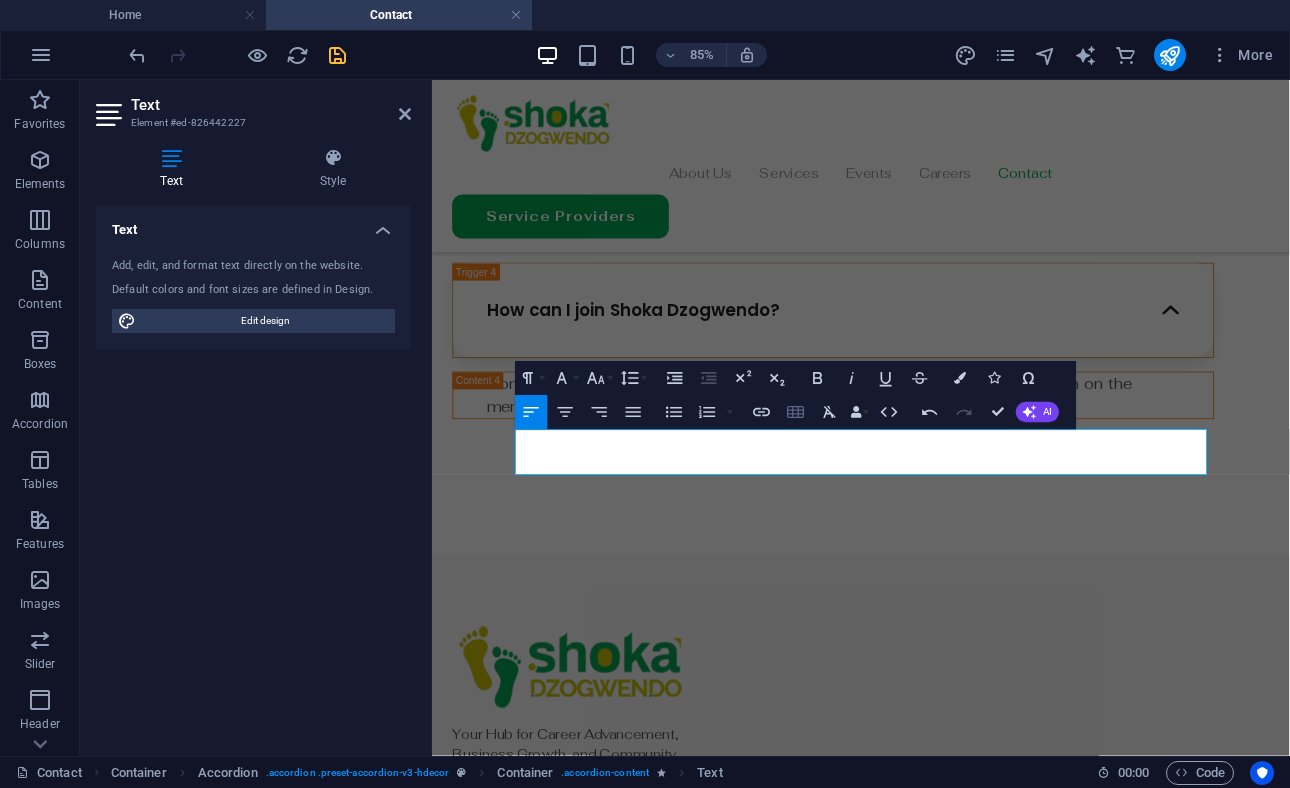 scroll, scrollTop: 2102, scrollLeft: 2, axis: both 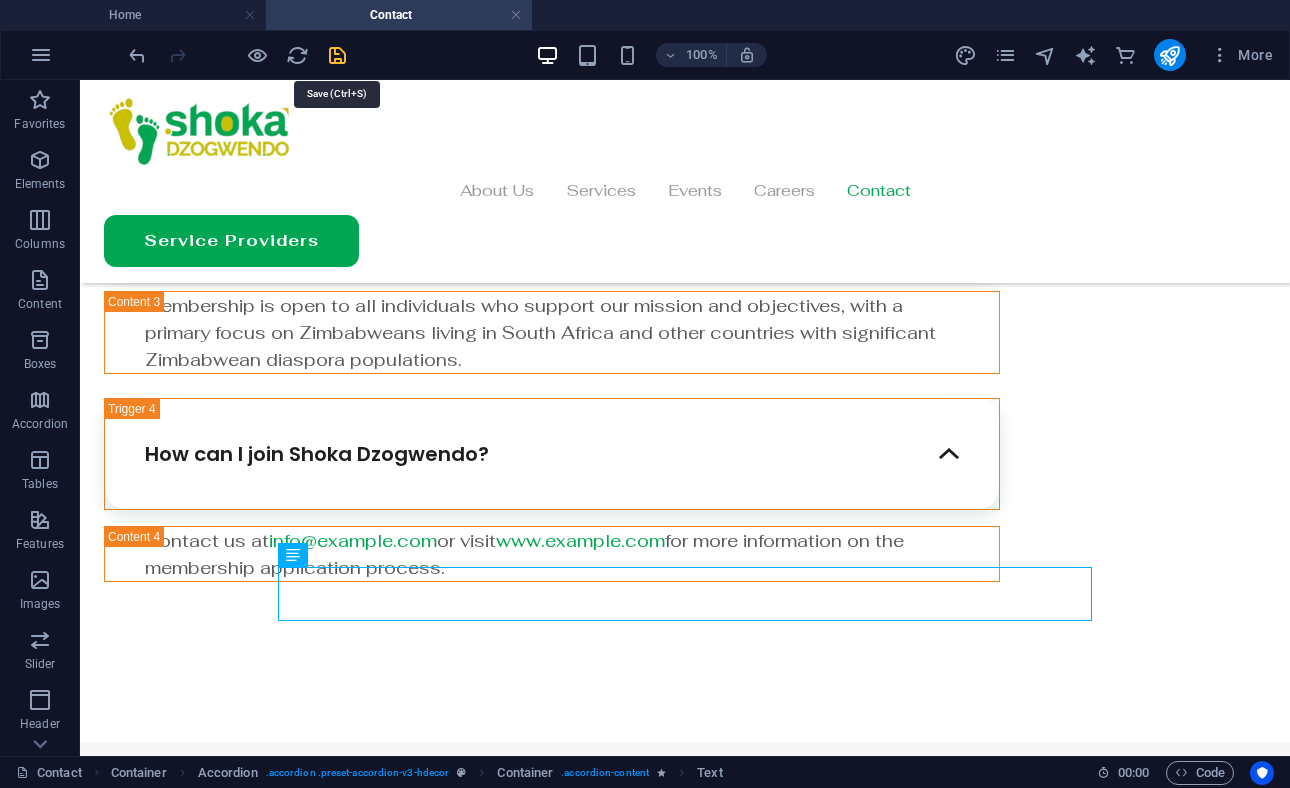 click at bounding box center (337, 55) 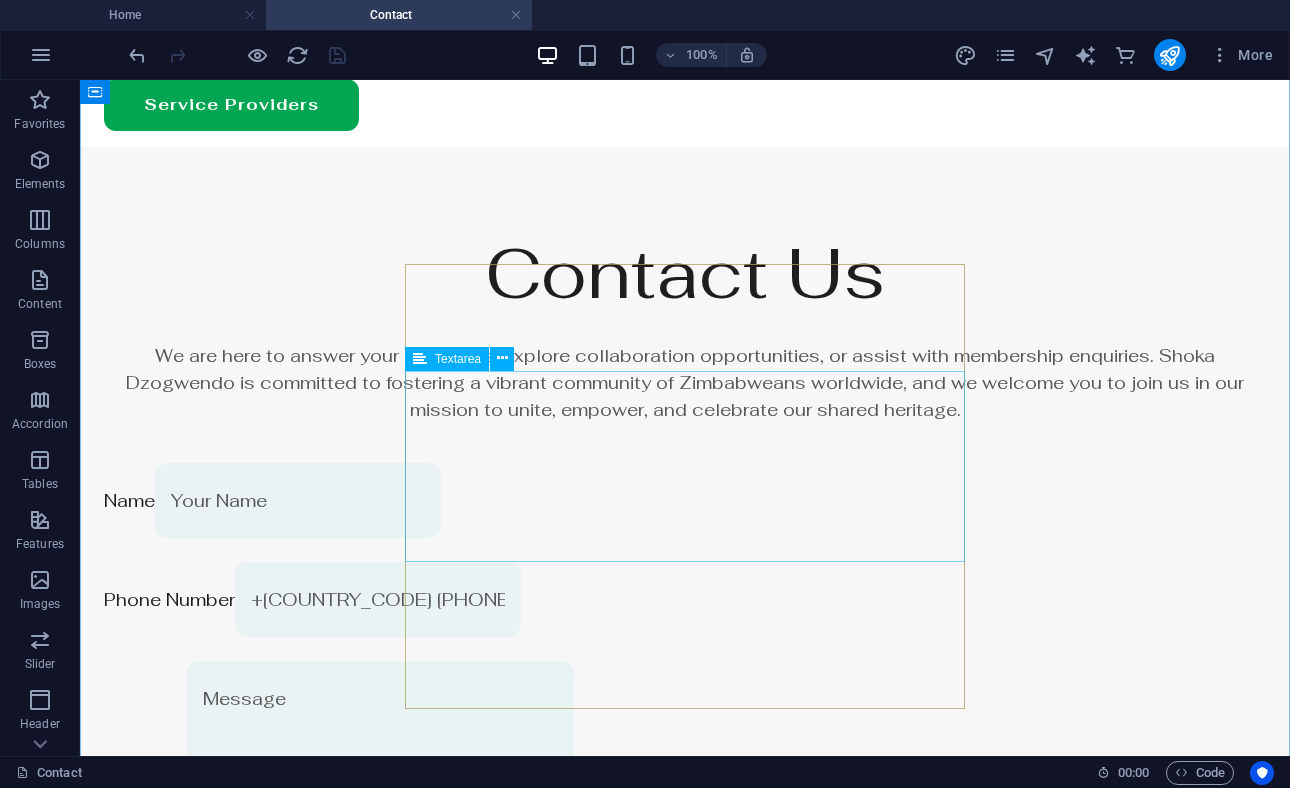 scroll, scrollTop: 0, scrollLeft: 0, axis: both 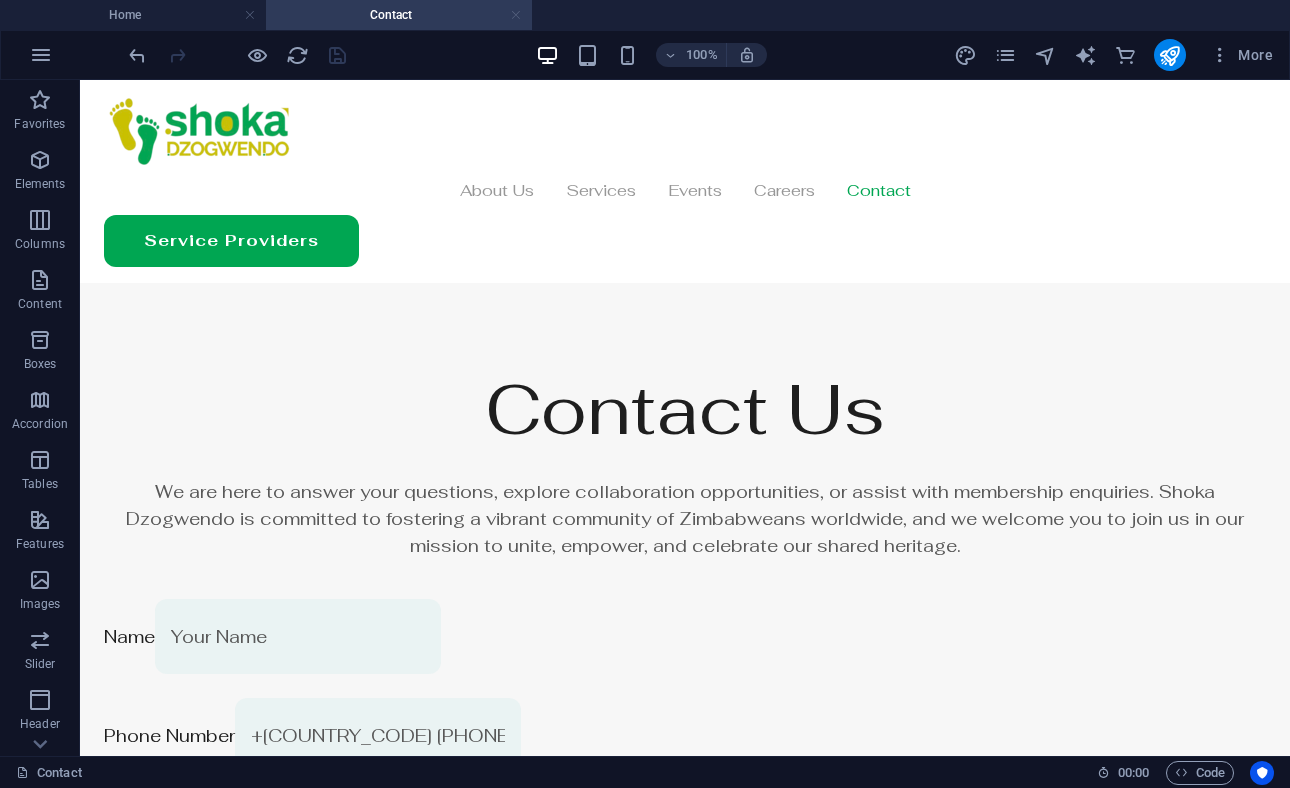 click at bounding box center [516, 15] 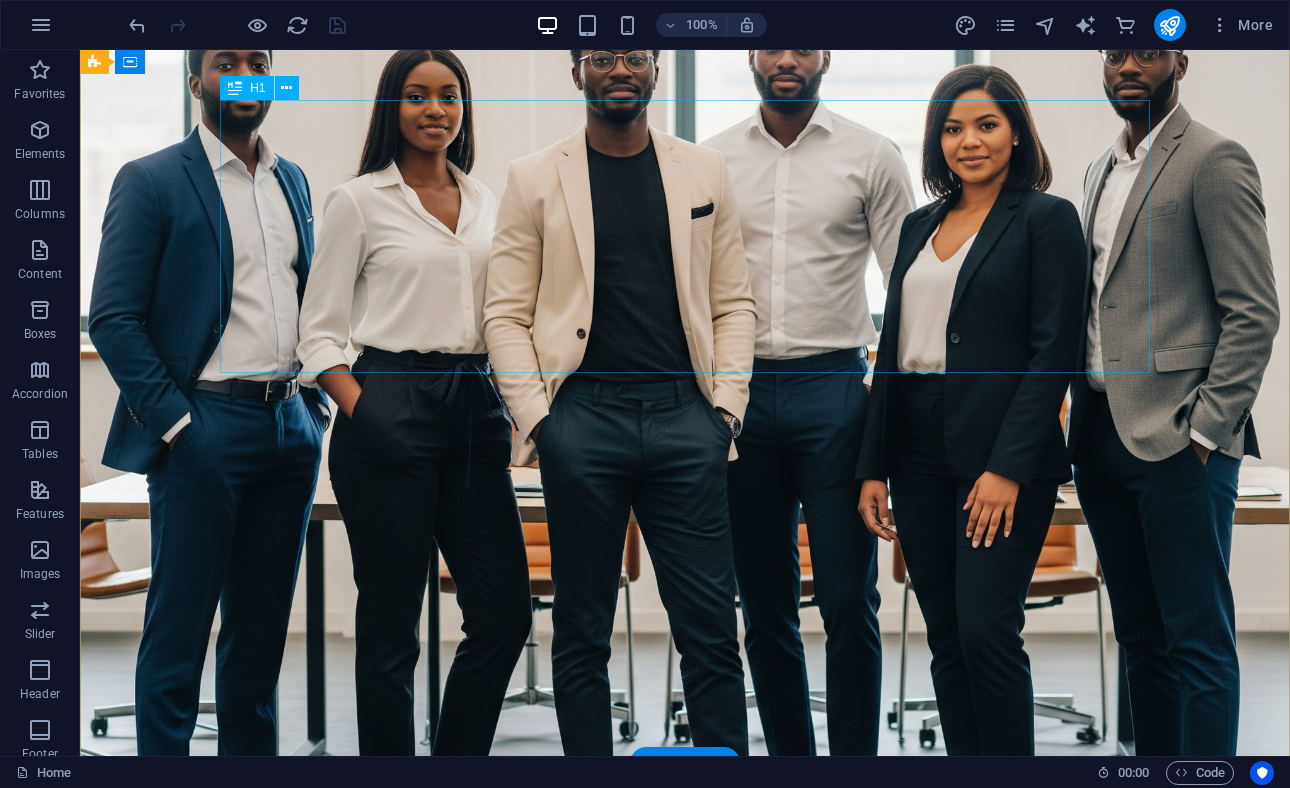 scroll, scrollTop: 0, scrollLeft: 0, axis: both 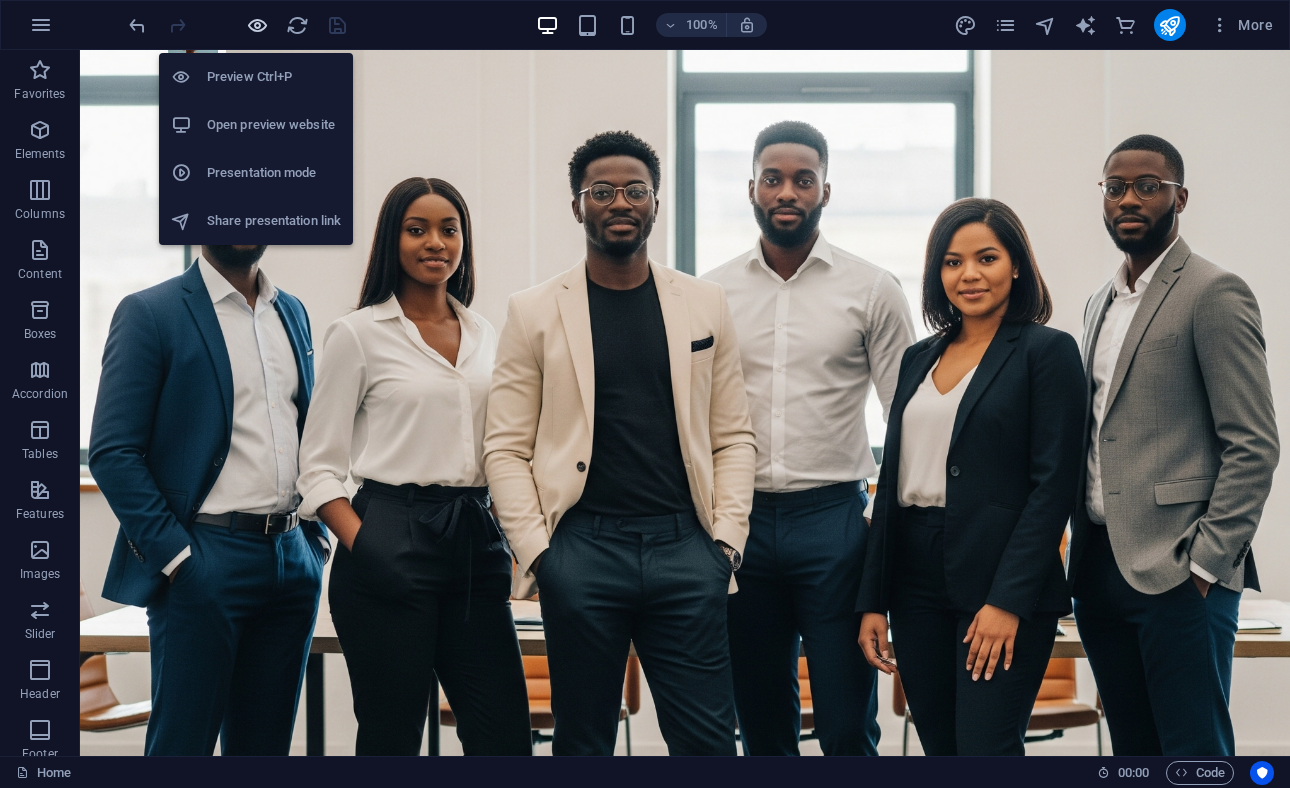 click at bounding box center (257, 25) 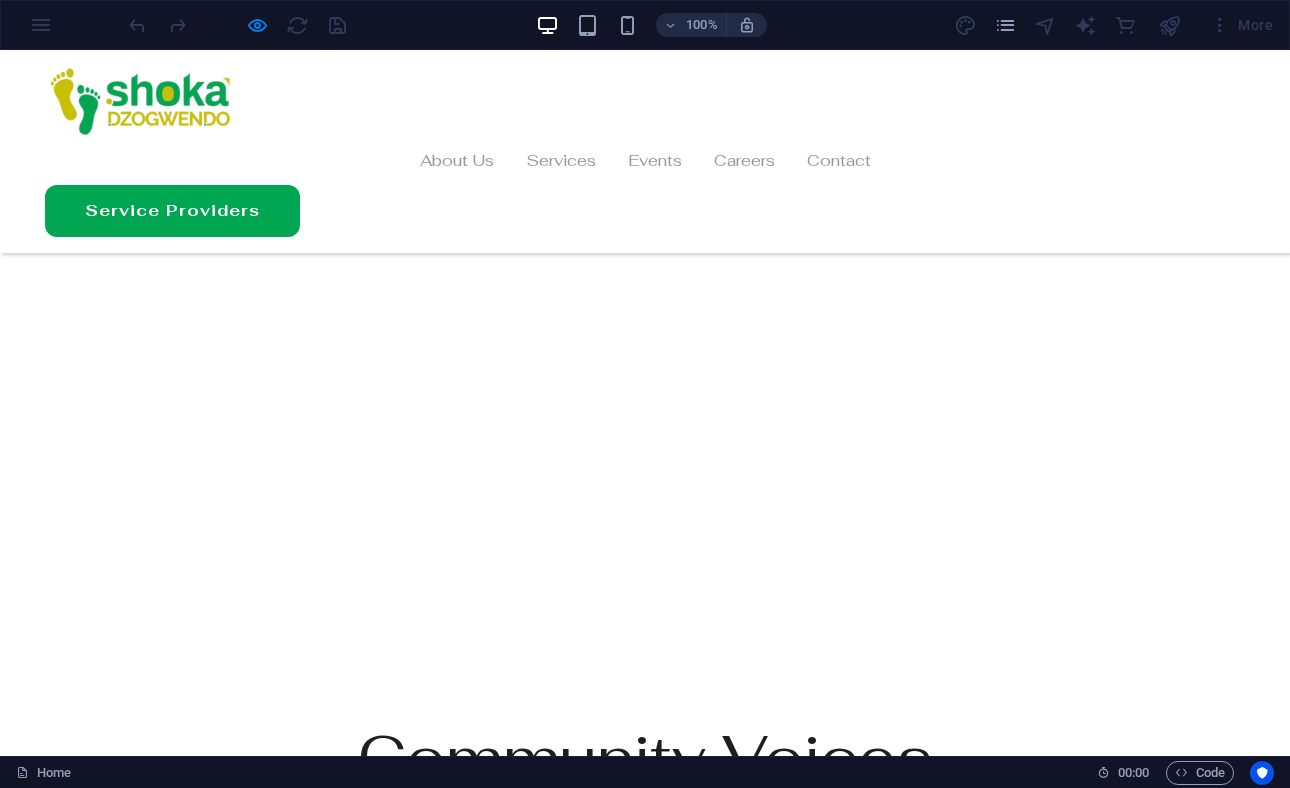 scroll, scrollTop: 4386, scrollLeft: 0, axis: vertical 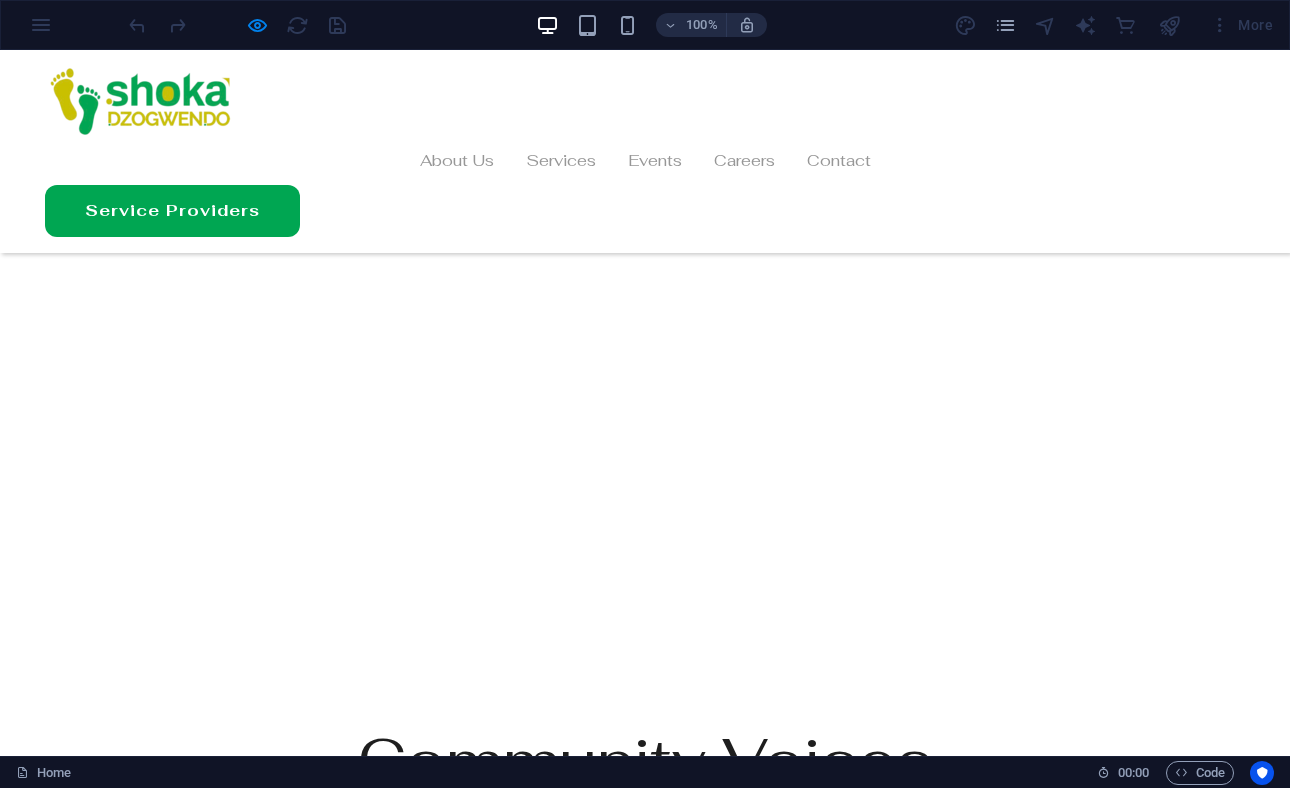 click on "Join Us" at bounding box center (624, 4610) 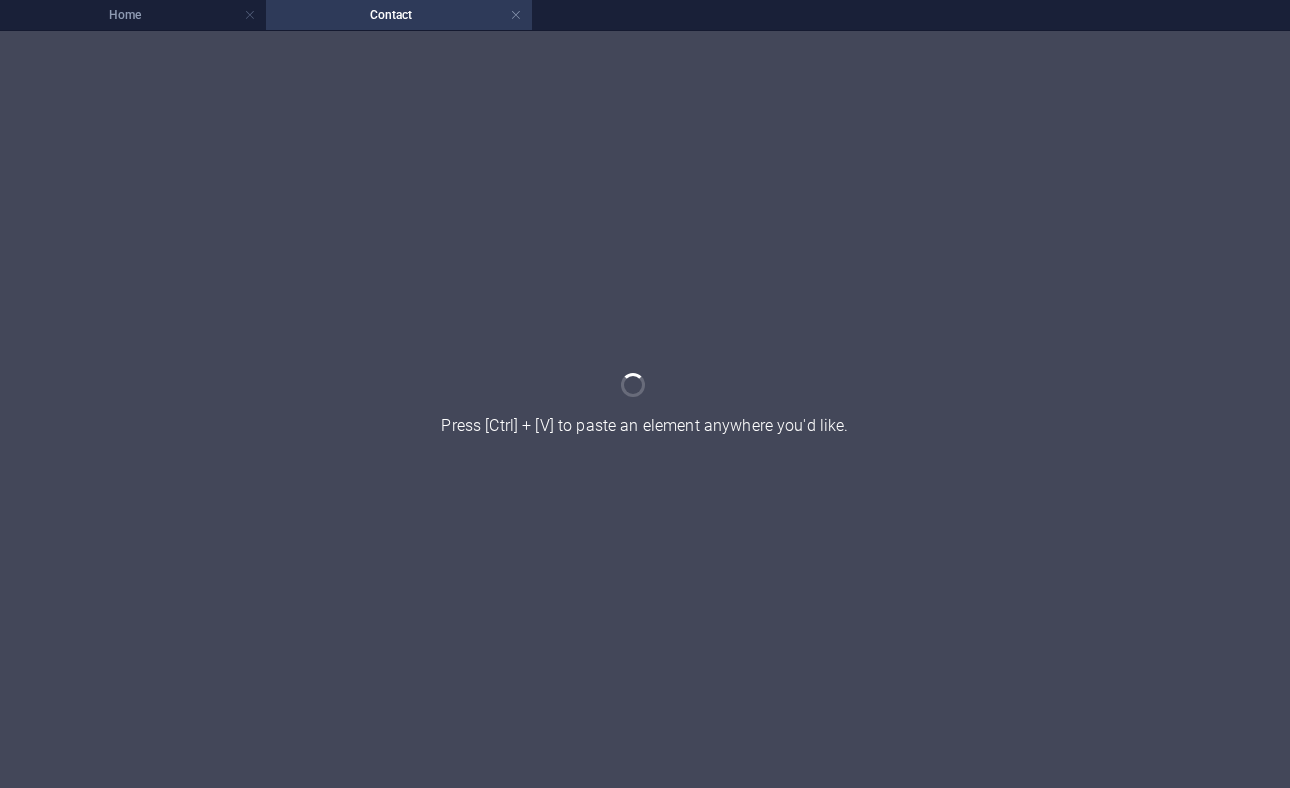 scroll, scrollTop: 0, scrollLeft: 0, axis: both 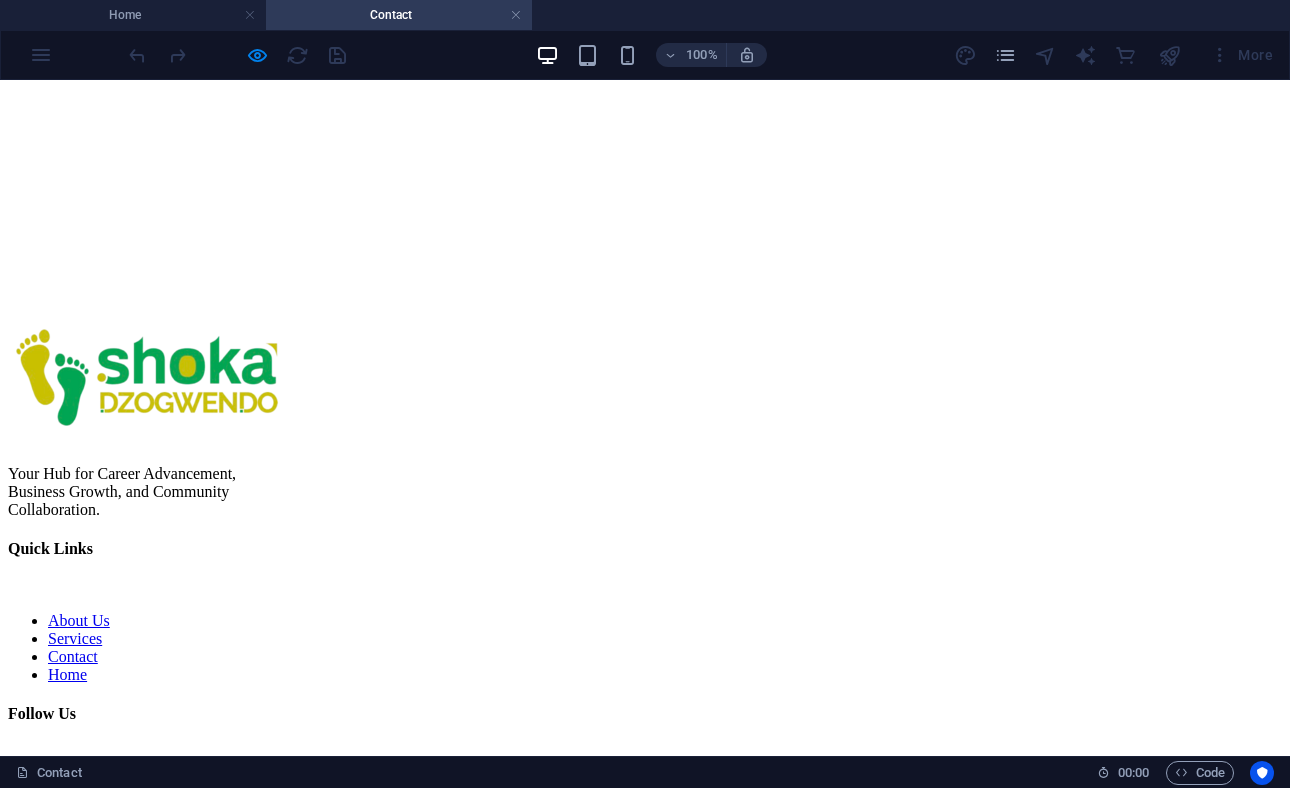 click on "Where is Shoka Dzogwendo based?" at bounding box center (480, -25) 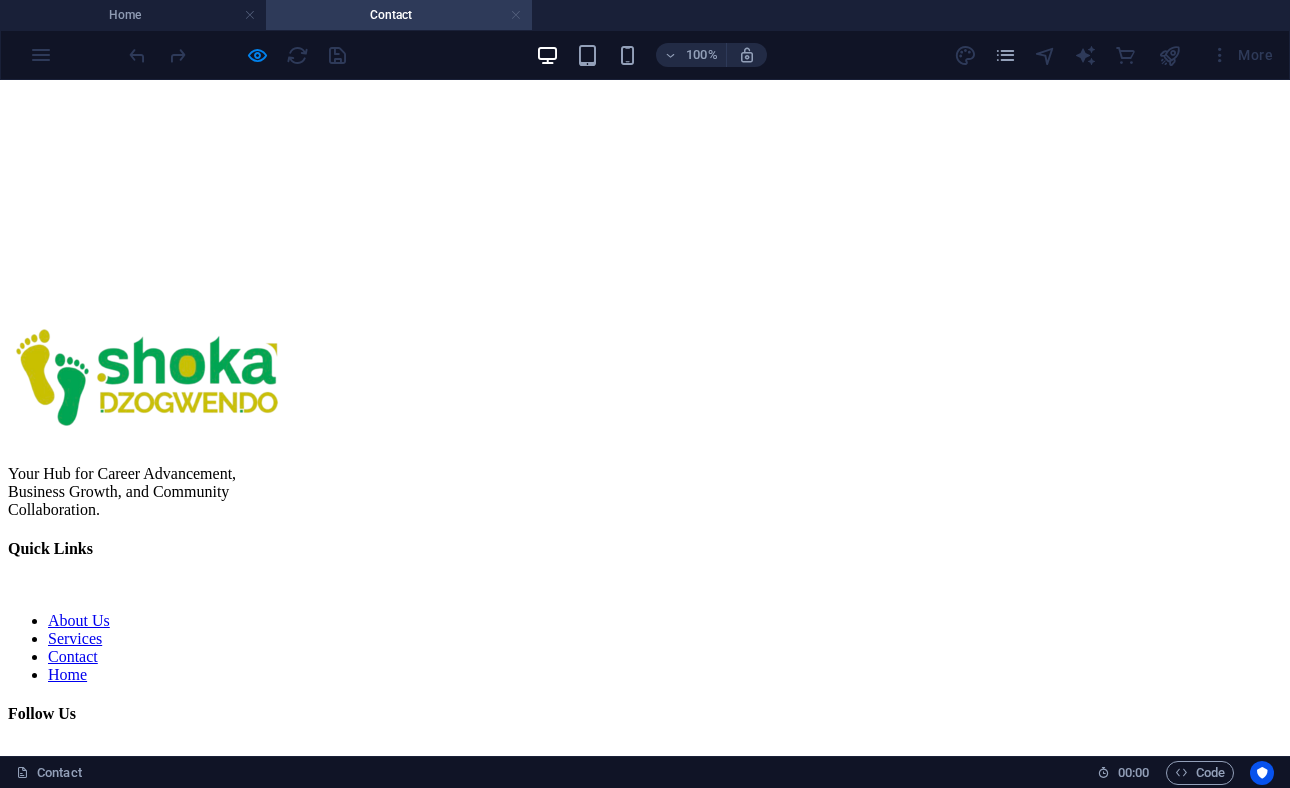 click at bounding box center [516, 15] 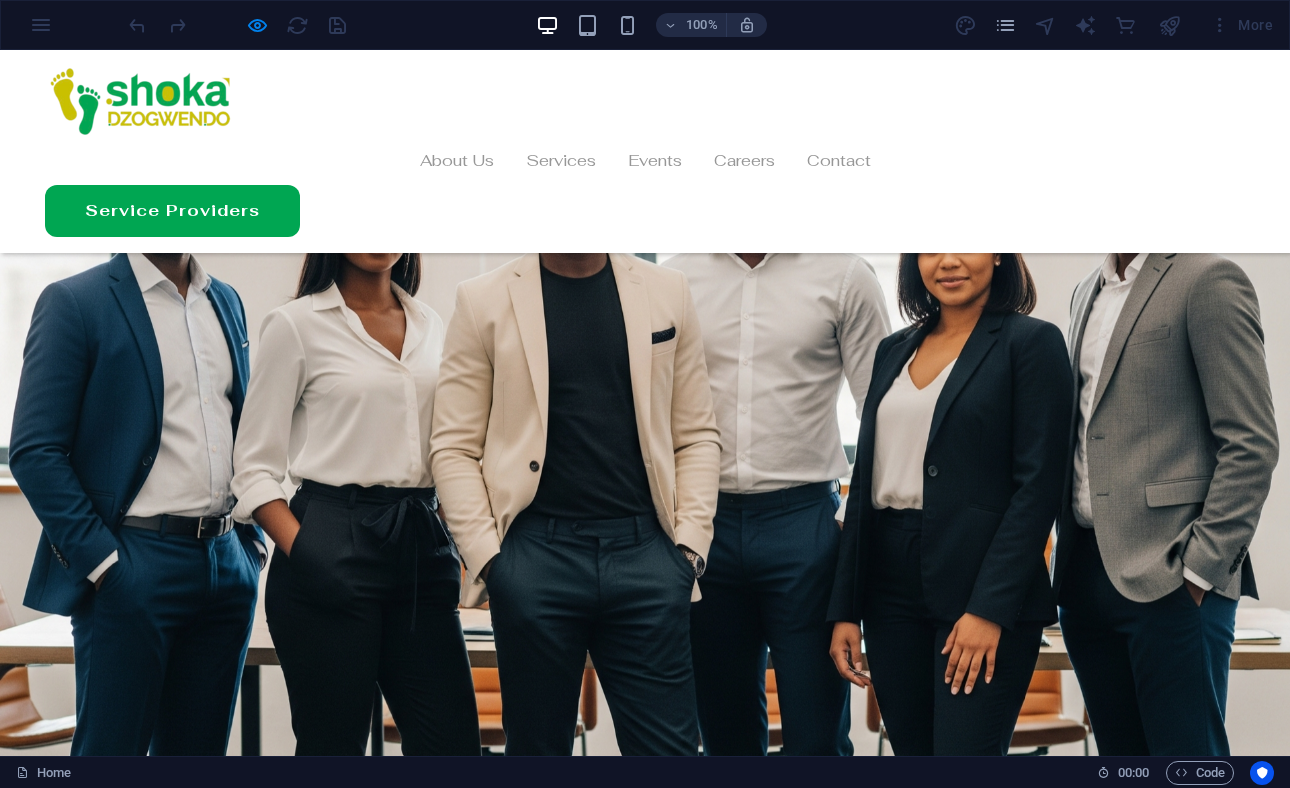 scroll, scrollTop: 4447, scrollLeft: 0, axis: vertical 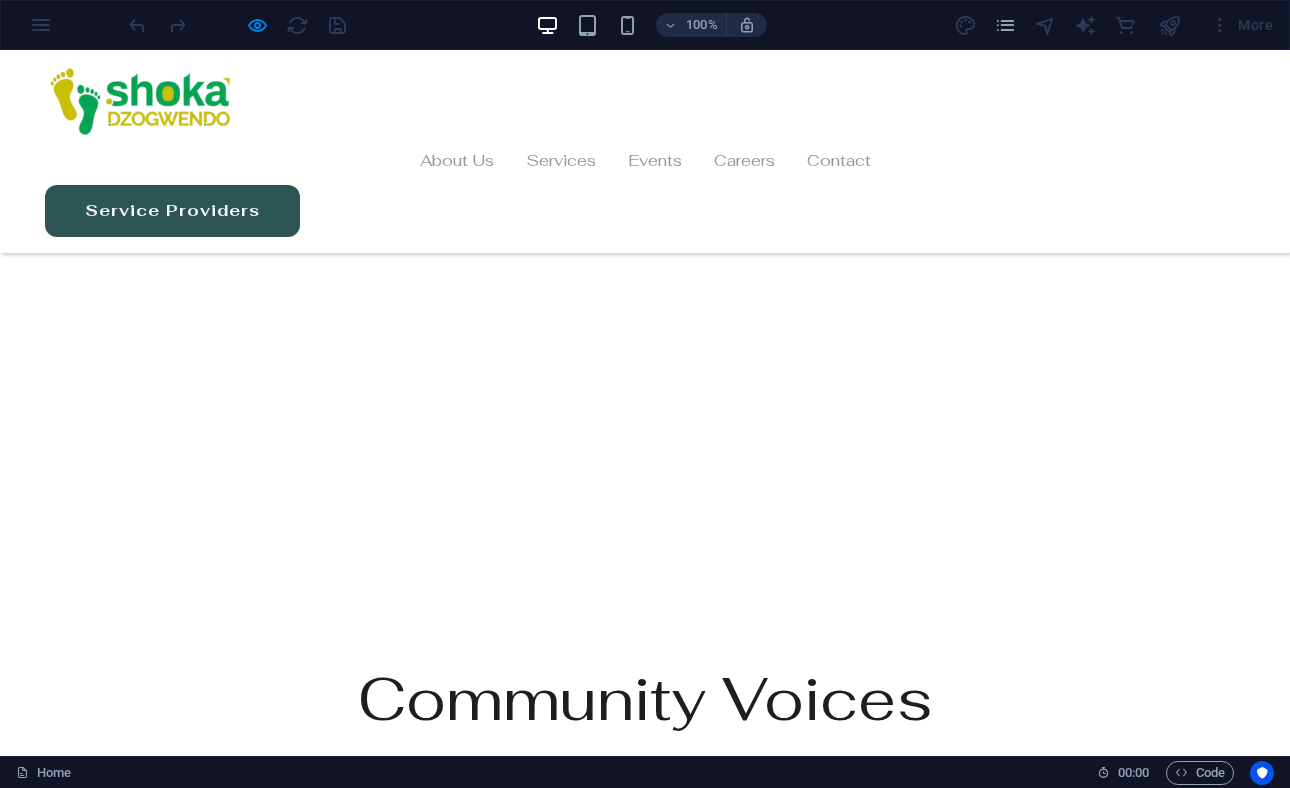 click on "Service Providers" at bounding box center [172, 211] 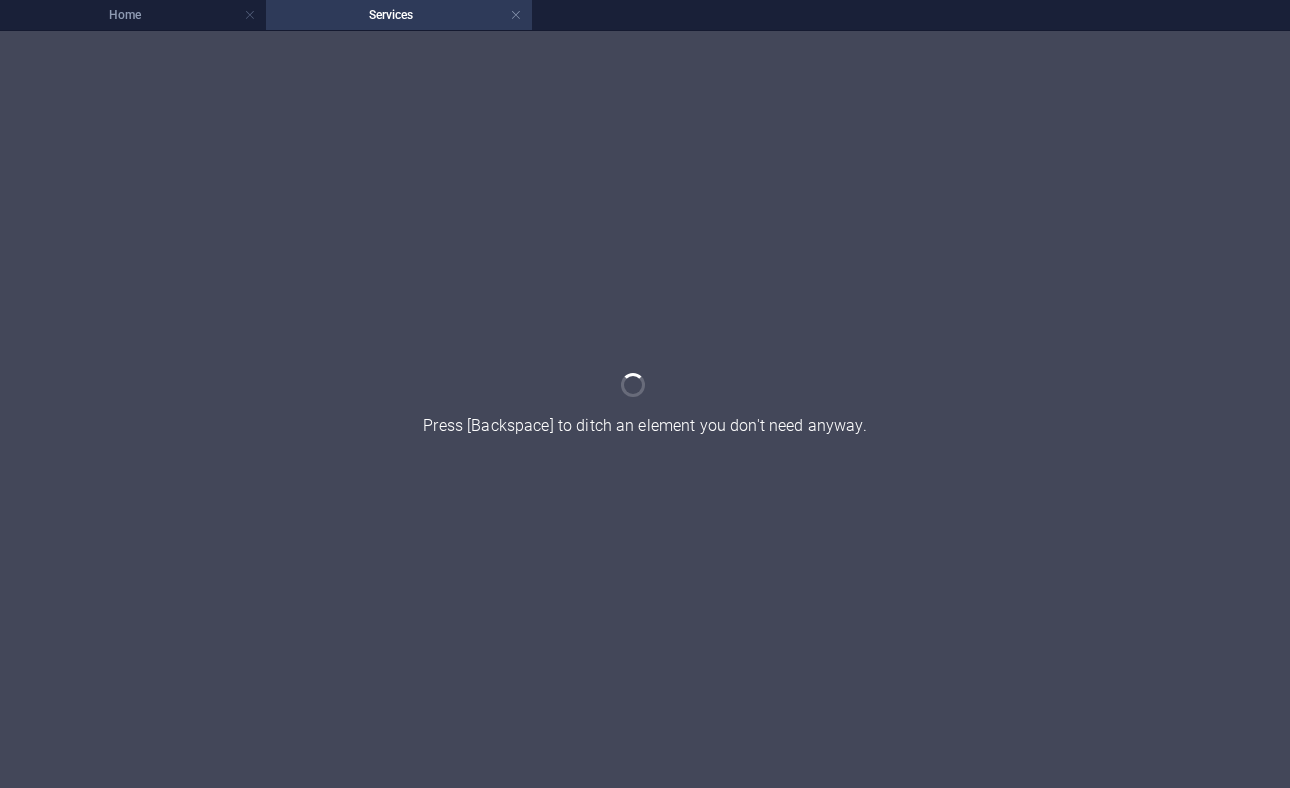 scroll, scrollTop: 0, scrollLeft: 0, axis: both 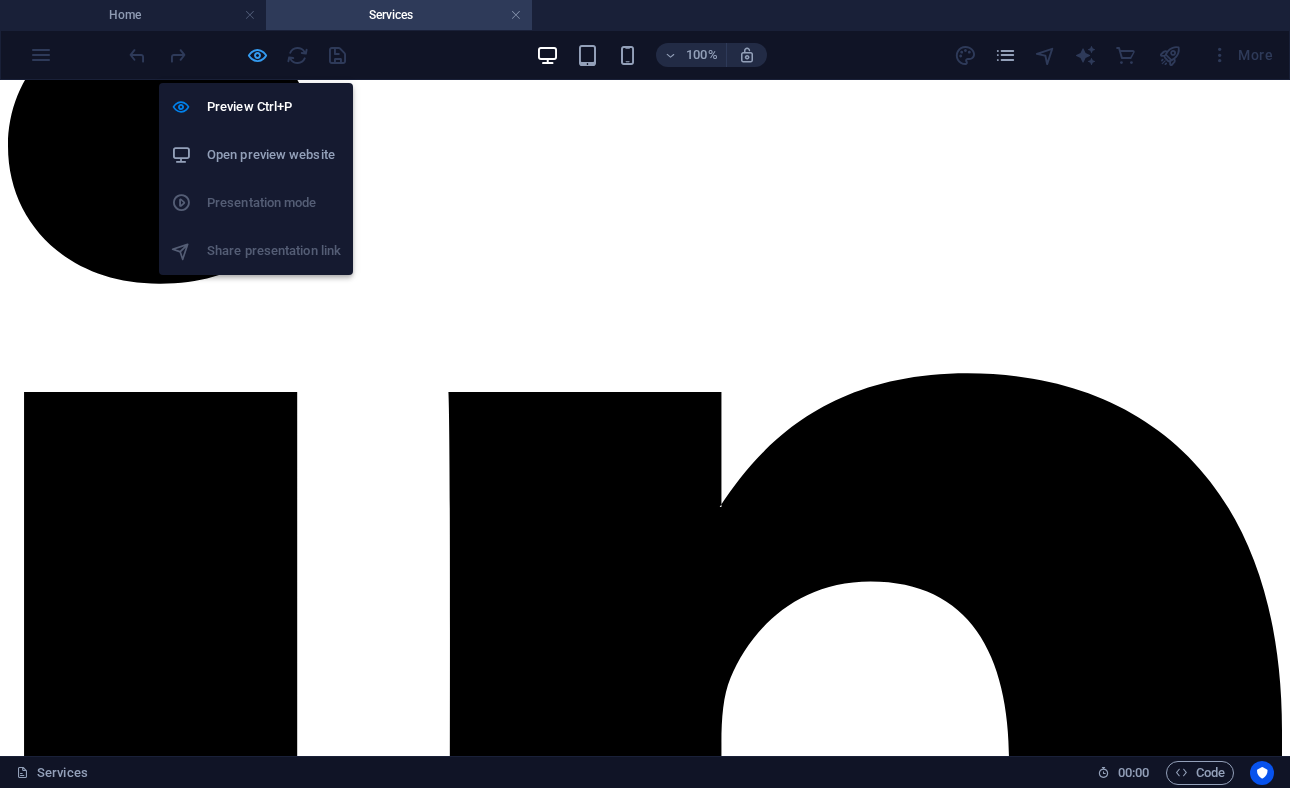 click at bounding box center [257, 55] 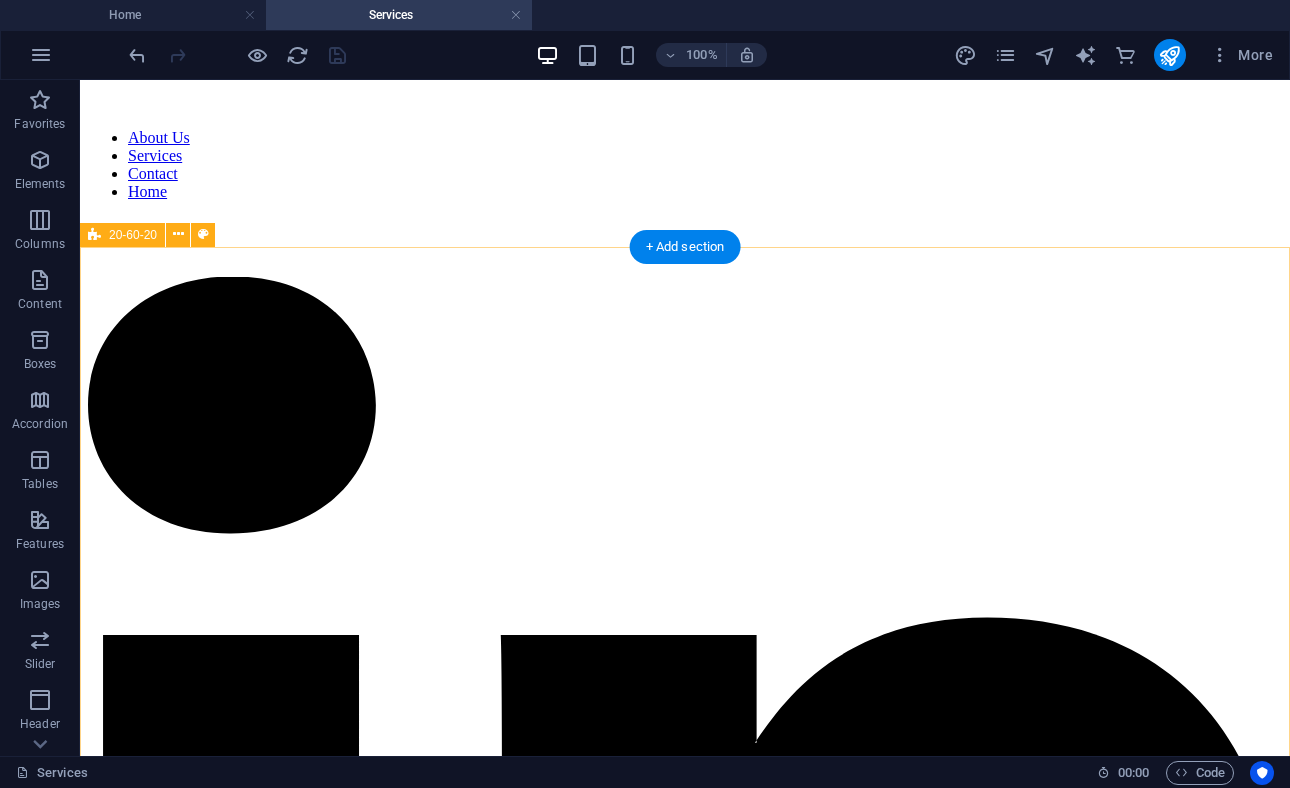 scroll, scrollTop: 709, scrollLeft: 0, axis: vertical 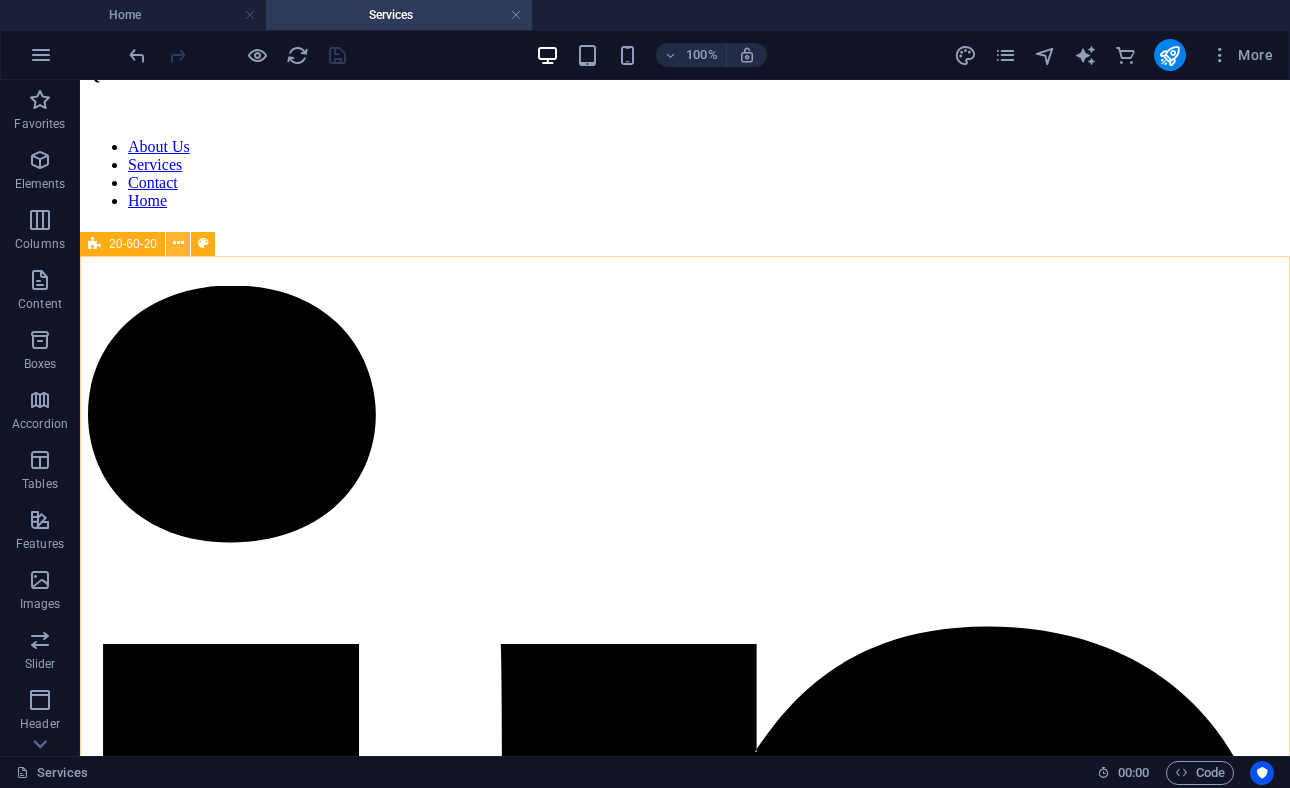 click at bounding box center [178, 243] 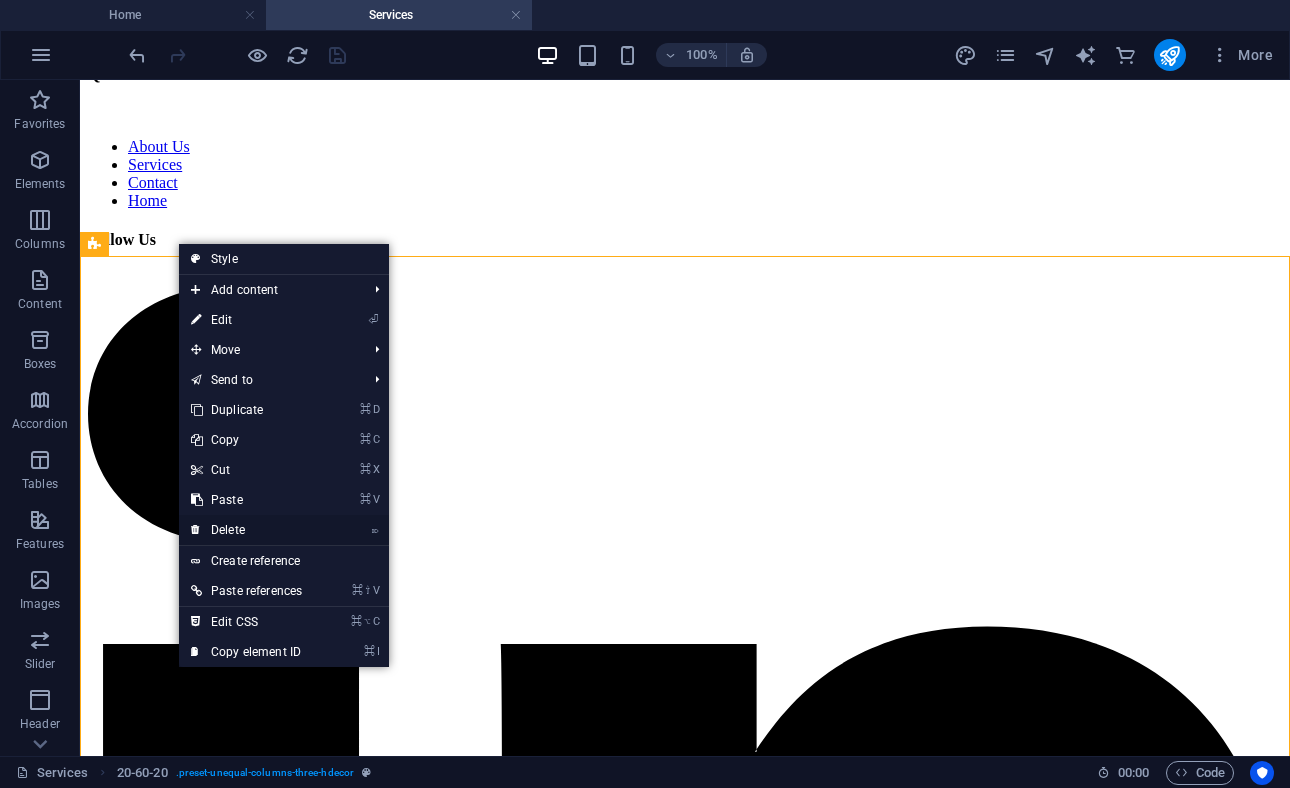 click on "⌦  Delete" at bounding box center (246, 530) 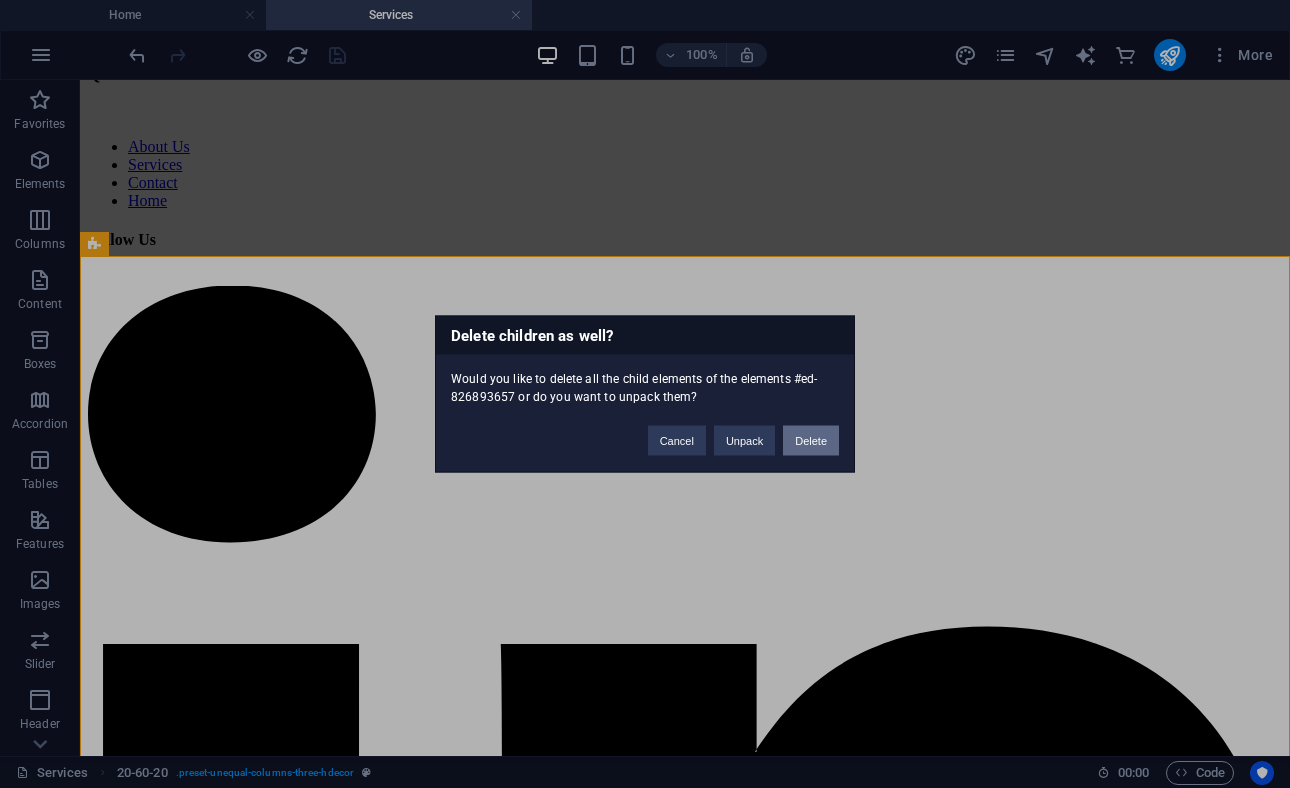 click on "Delete" at bounding box center (811, 441) 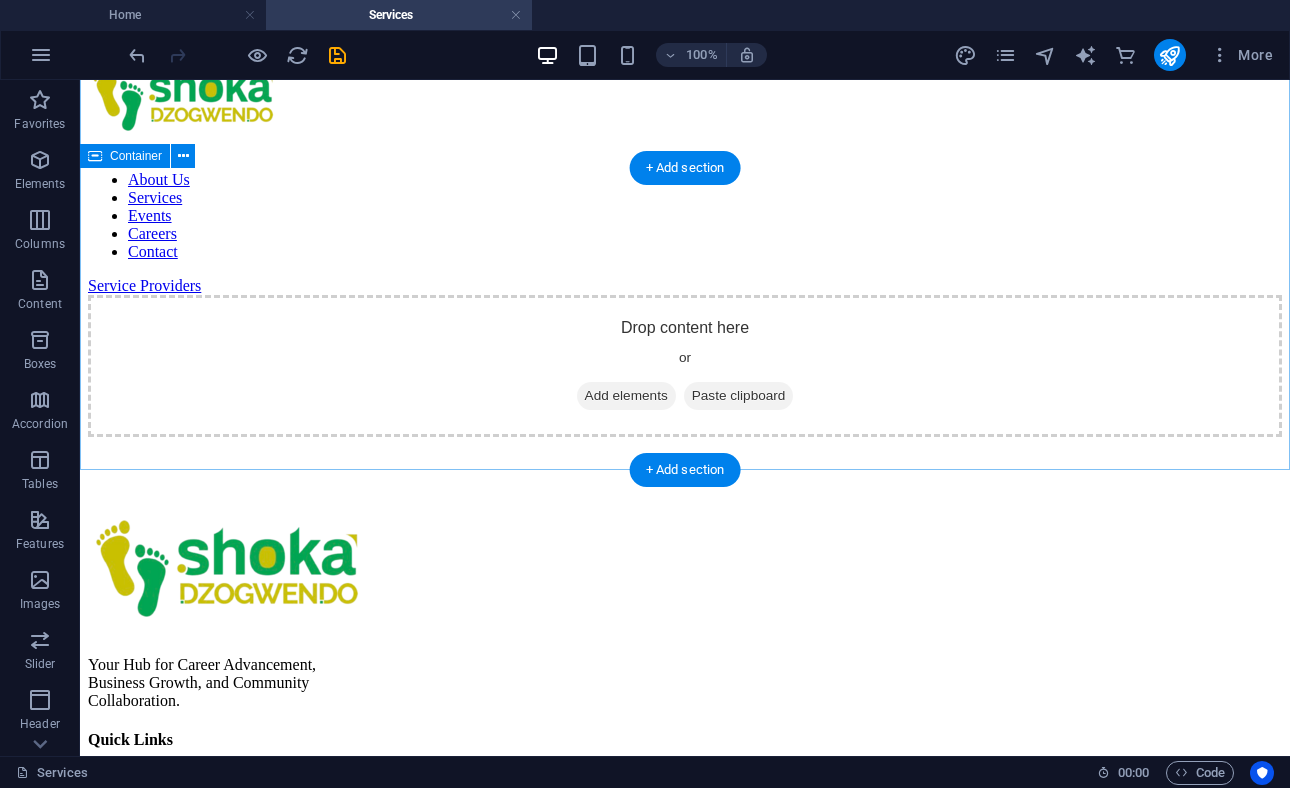 scroll, scrollTop: 0, scrollLeft: 0, axis: both 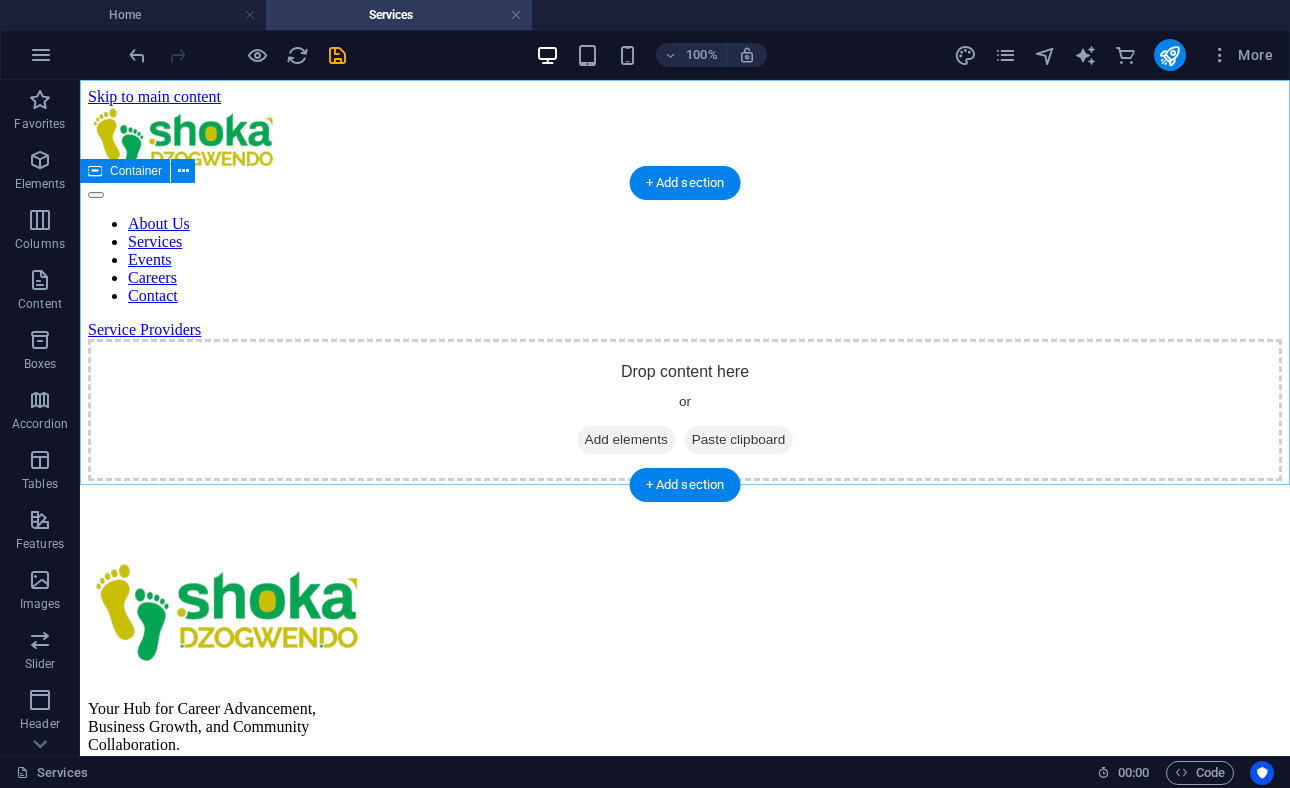 click on "Add elements" at bounding box center (626, 440) 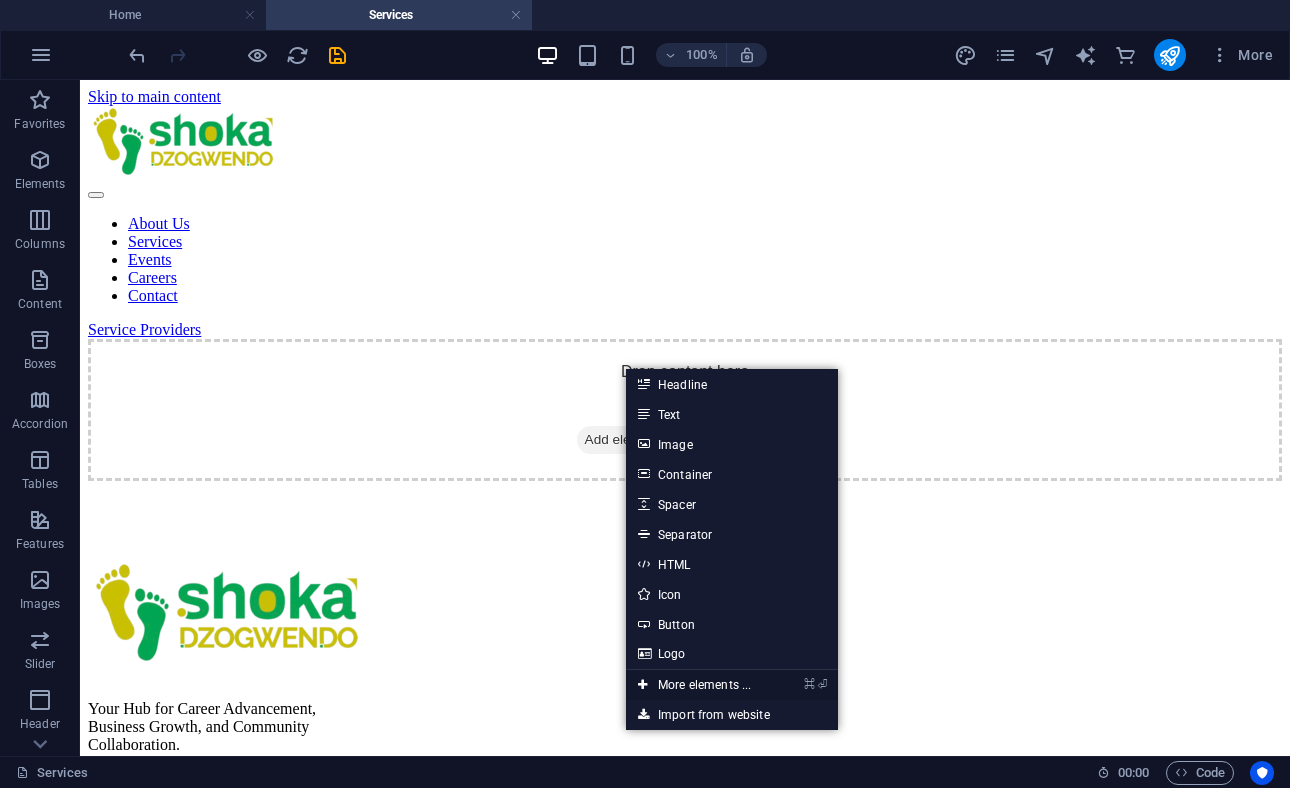 click on "⌘ ⏎  More elements ..." at bounding box center [694, 685] 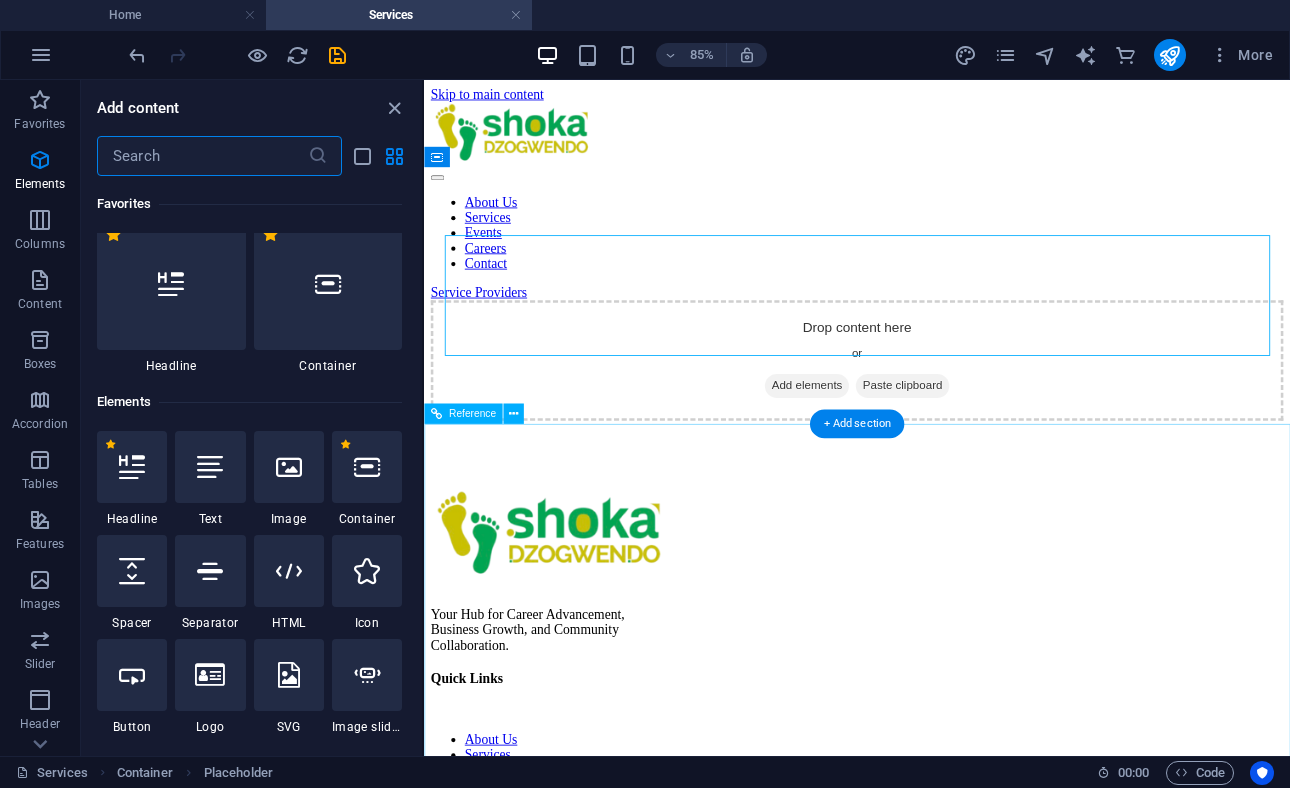 scroll, scrollTop: 83, scrollLeft: 0, axis: vertical 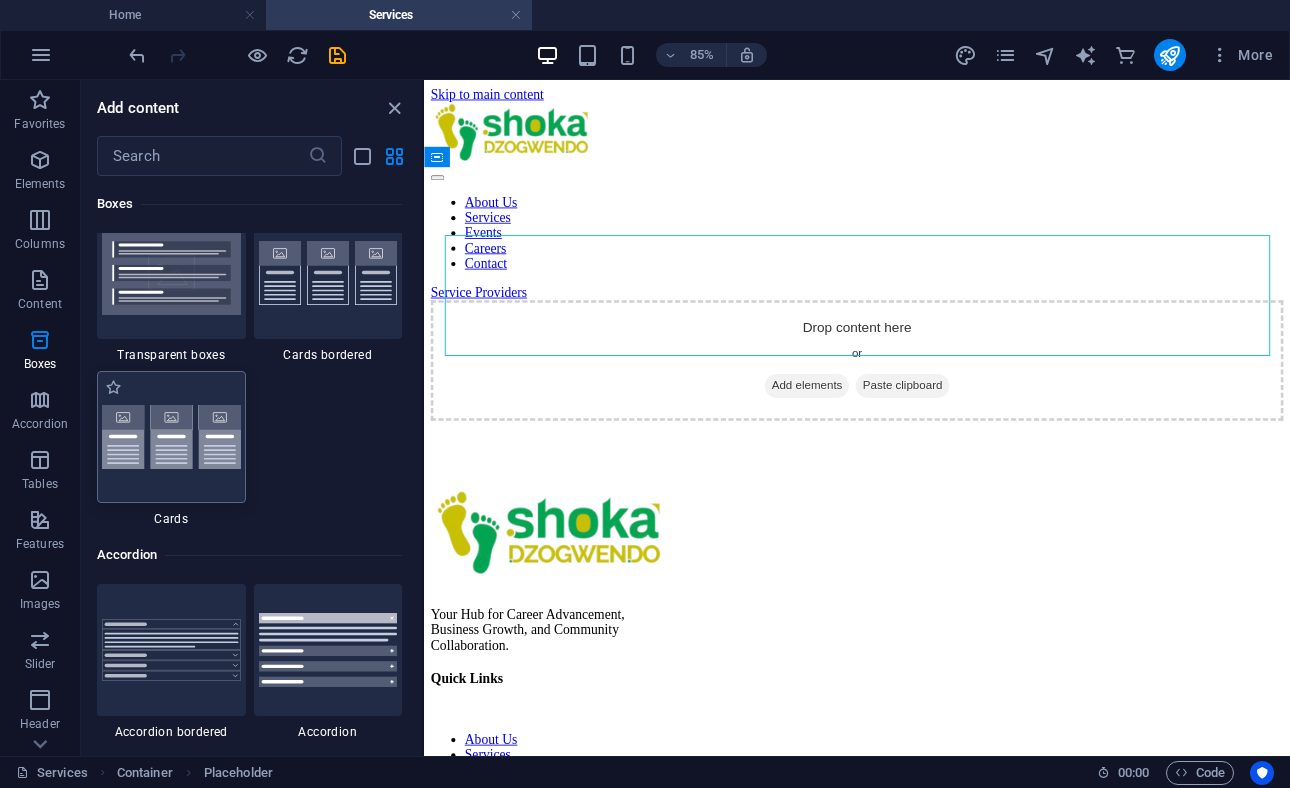 click at bounding box center (171, 437) 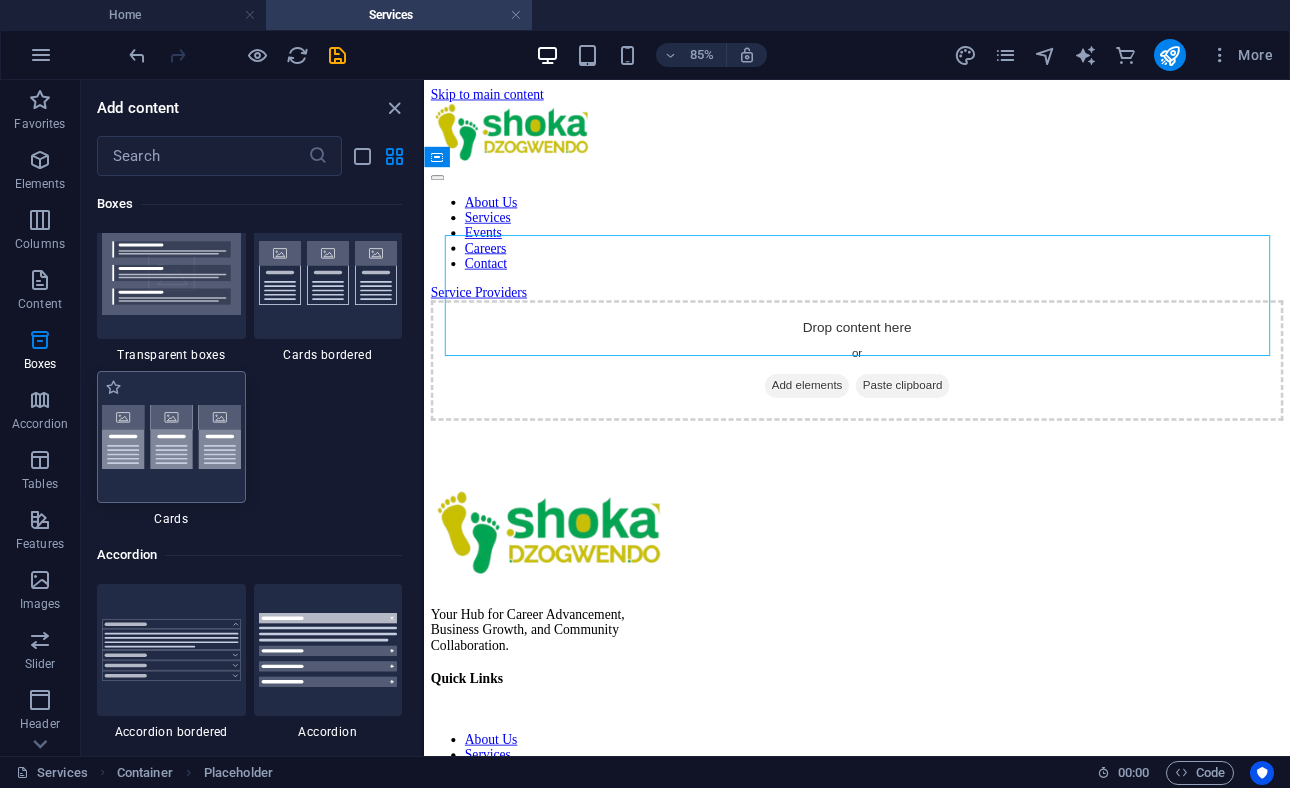 click on "Drag here to replace the existing content. Press “Ctrl” if you want to create a new element.
Container   H2   20-60-20   Container   Text   Spacer   Reference   Container   Placeholder" at bounding box center [857, 418] 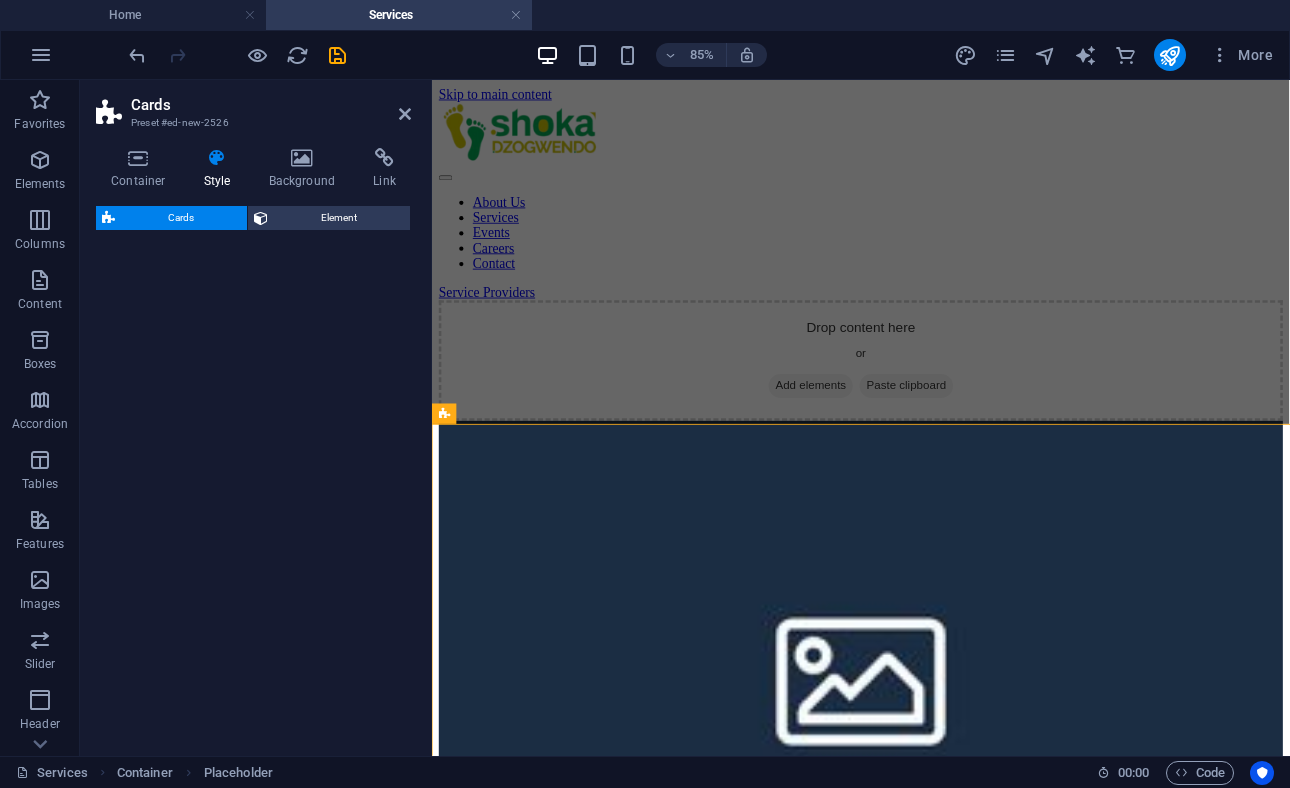 select on "rem" 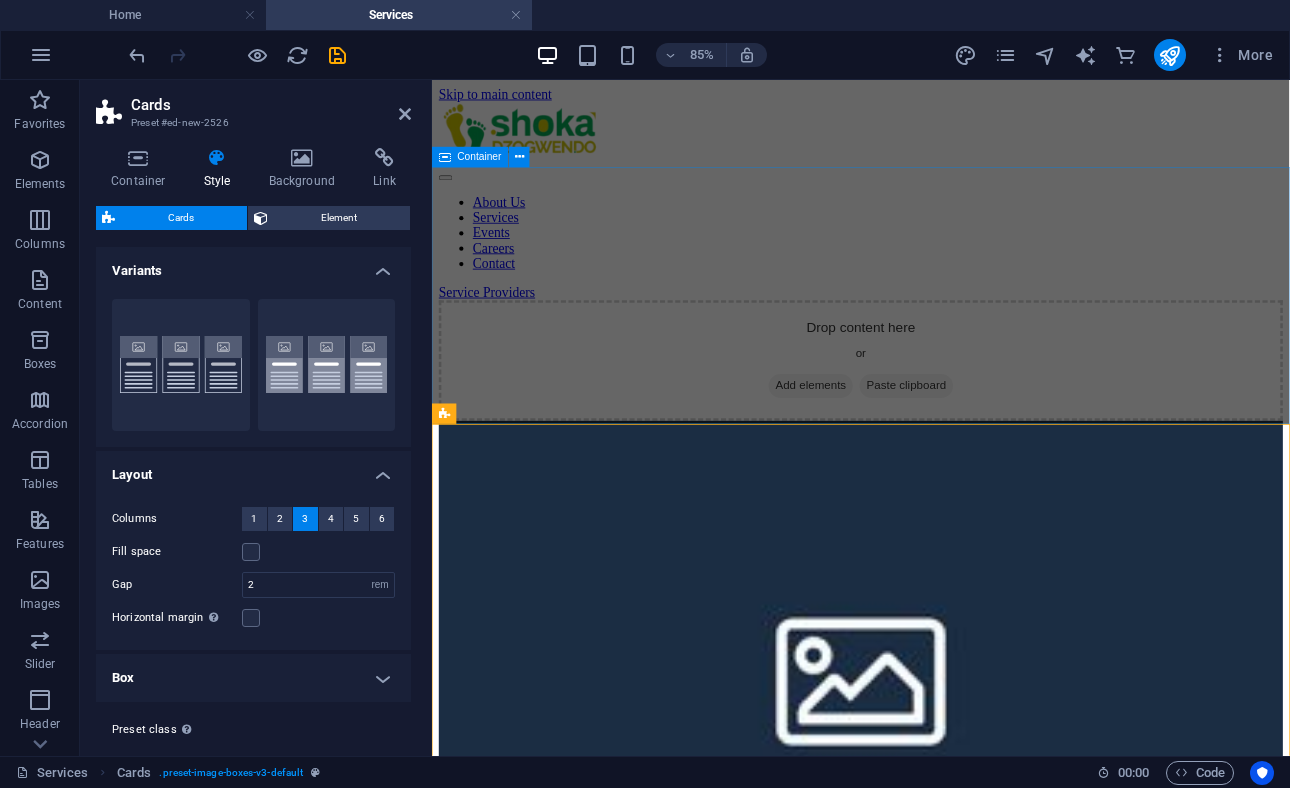 click on "Drop content here or  Add elements  Paste clipboard" at bounding box center (936, 410) 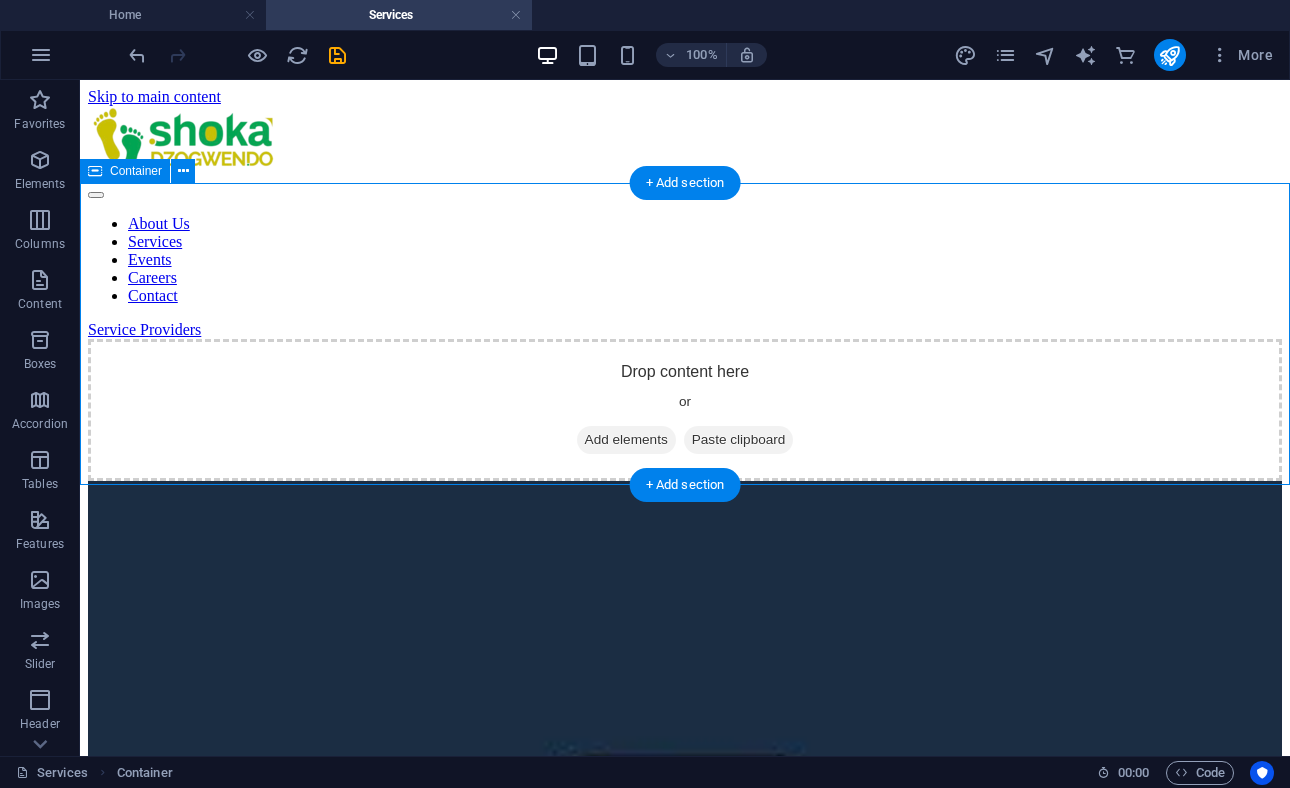 click on "Drop content here or  Add elements  Paste clipboard" at bounding box center (685, 410) 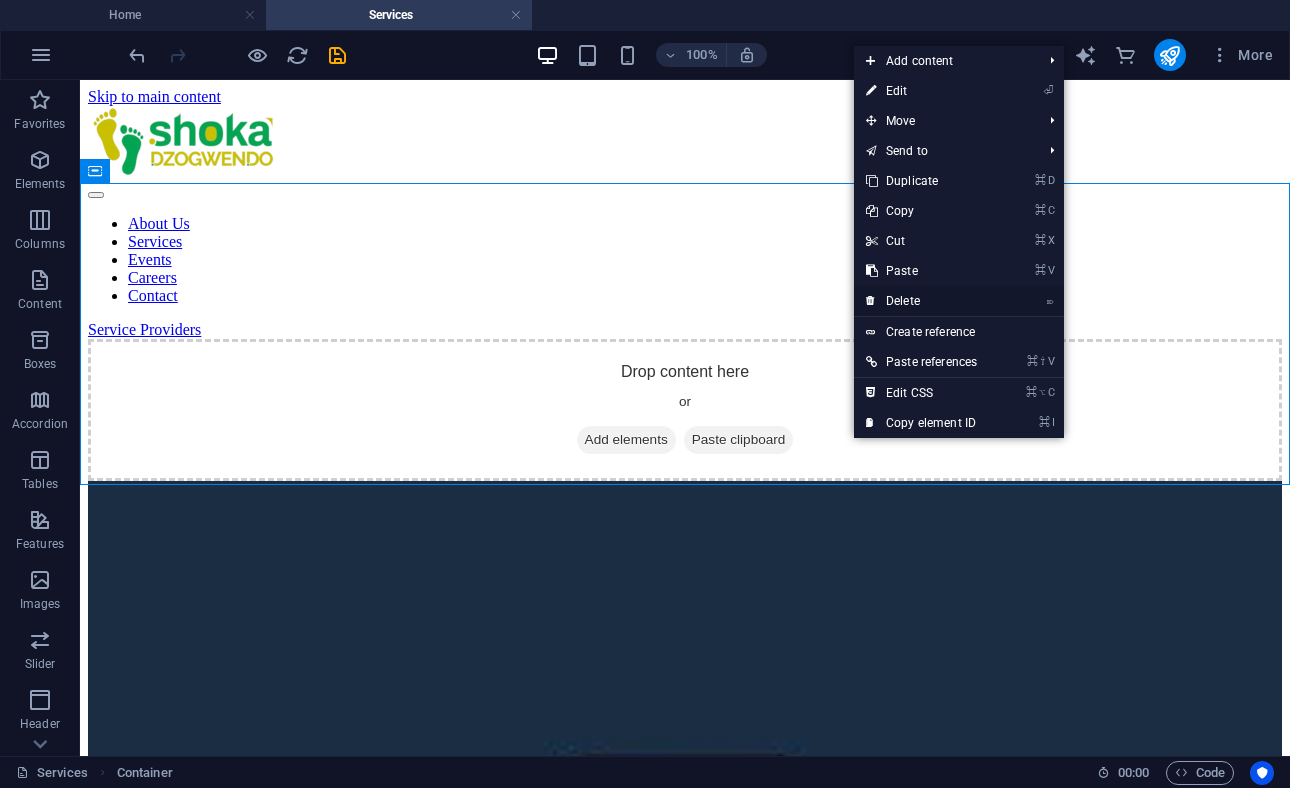 click on "⌦  Delete" at bounding box center (921, 301) 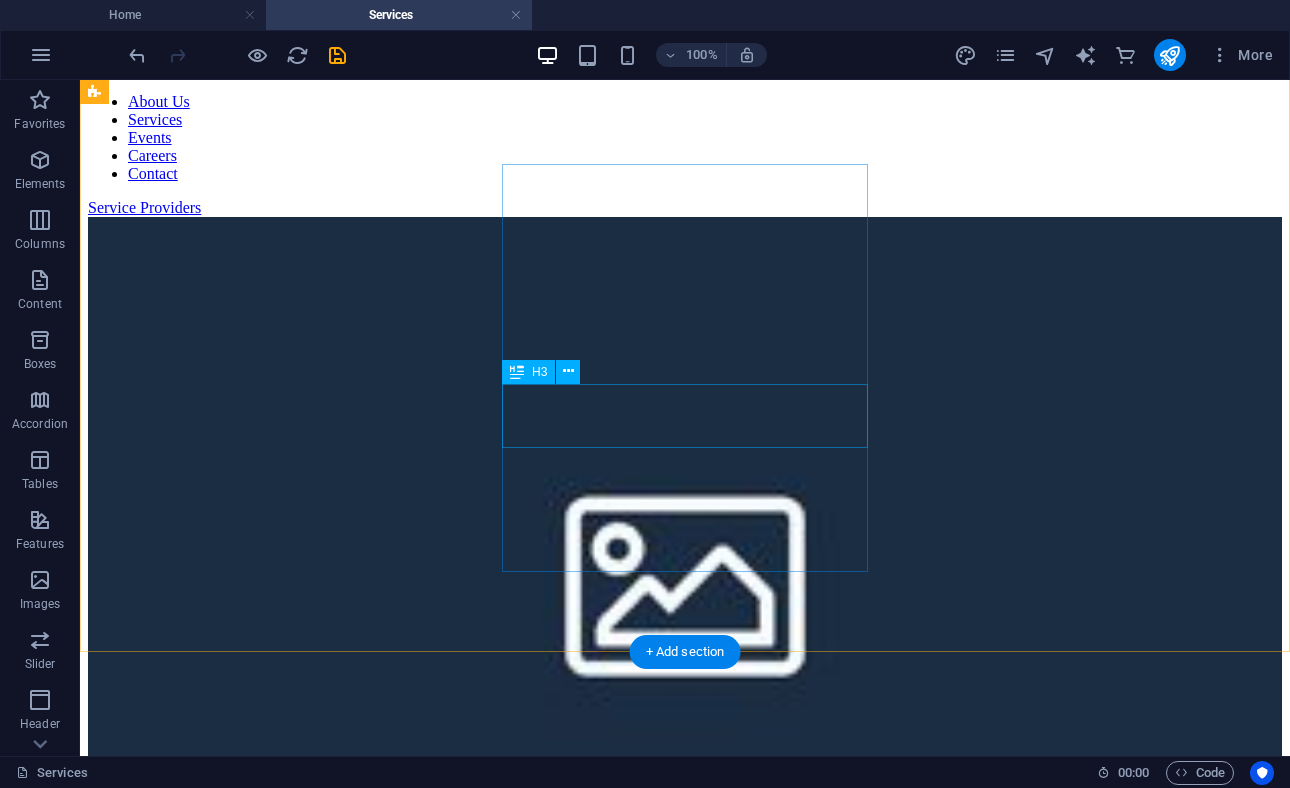 scroll, scrollTop: 0, scrollLeft: 0, axis: both 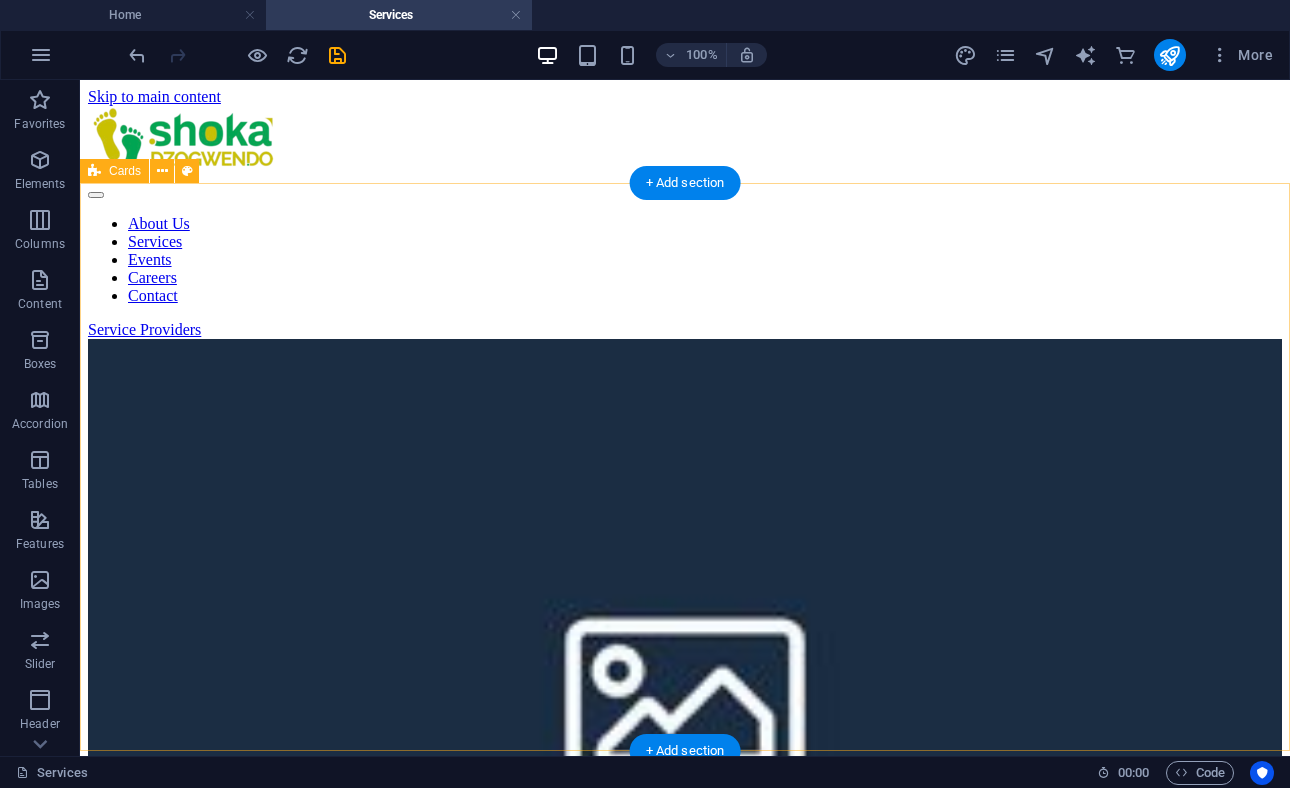 click on "Headline Lorem ipsum dolor sit amet, consectetuer adipiscing elit. Aenean commodo ligula eget dolor. Lorem ipsum dolor sit amet. Headline Lorem ipsum dolor sit amet, consectetuer adipiscing elit. Aenean commodo ligula eget dolor. Lorem ipsum dolor sit amet. Headline Lorem ipsum dolor sit amet, consectetuer adipiscing elit. Aenean commodo ligula eget dolor. Lorem ipsum dolor sit amet." at bounding box center [685, 1553] 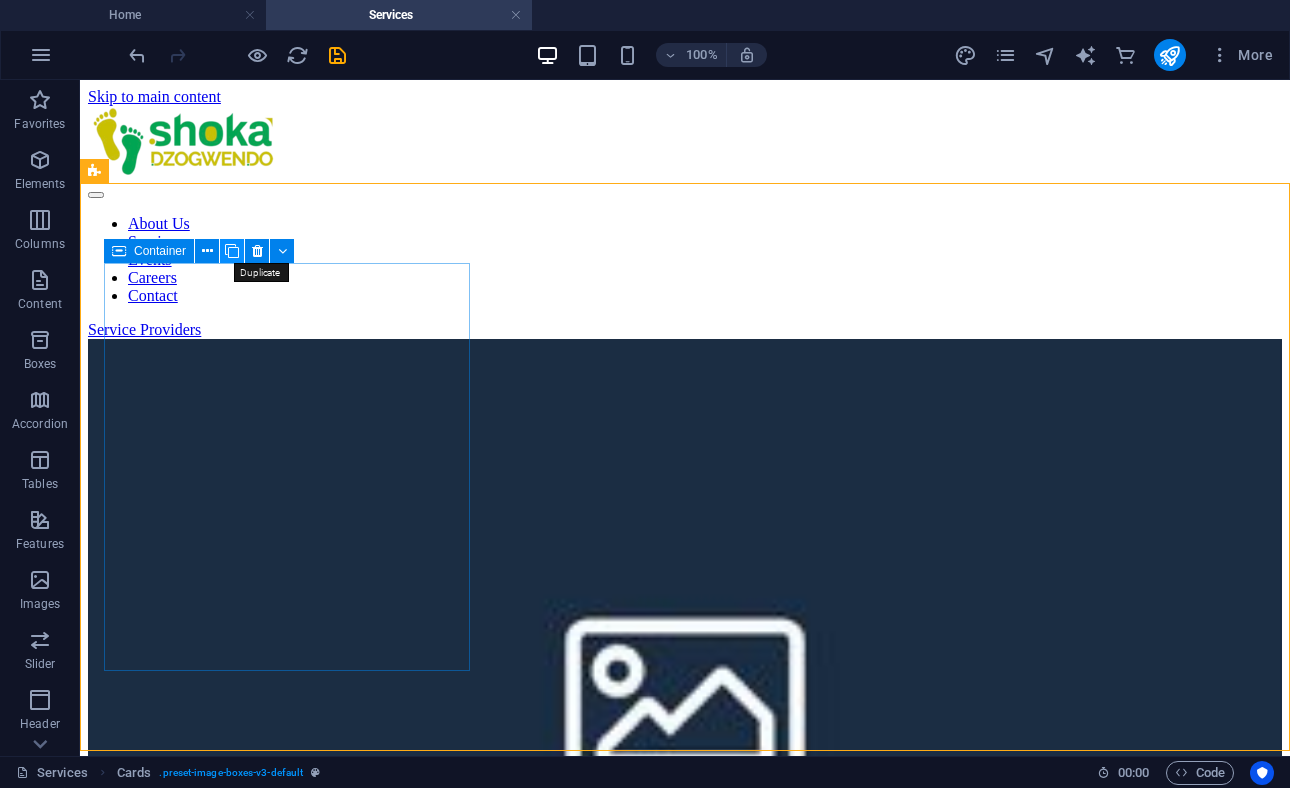 click at bounding box center [232, 251] 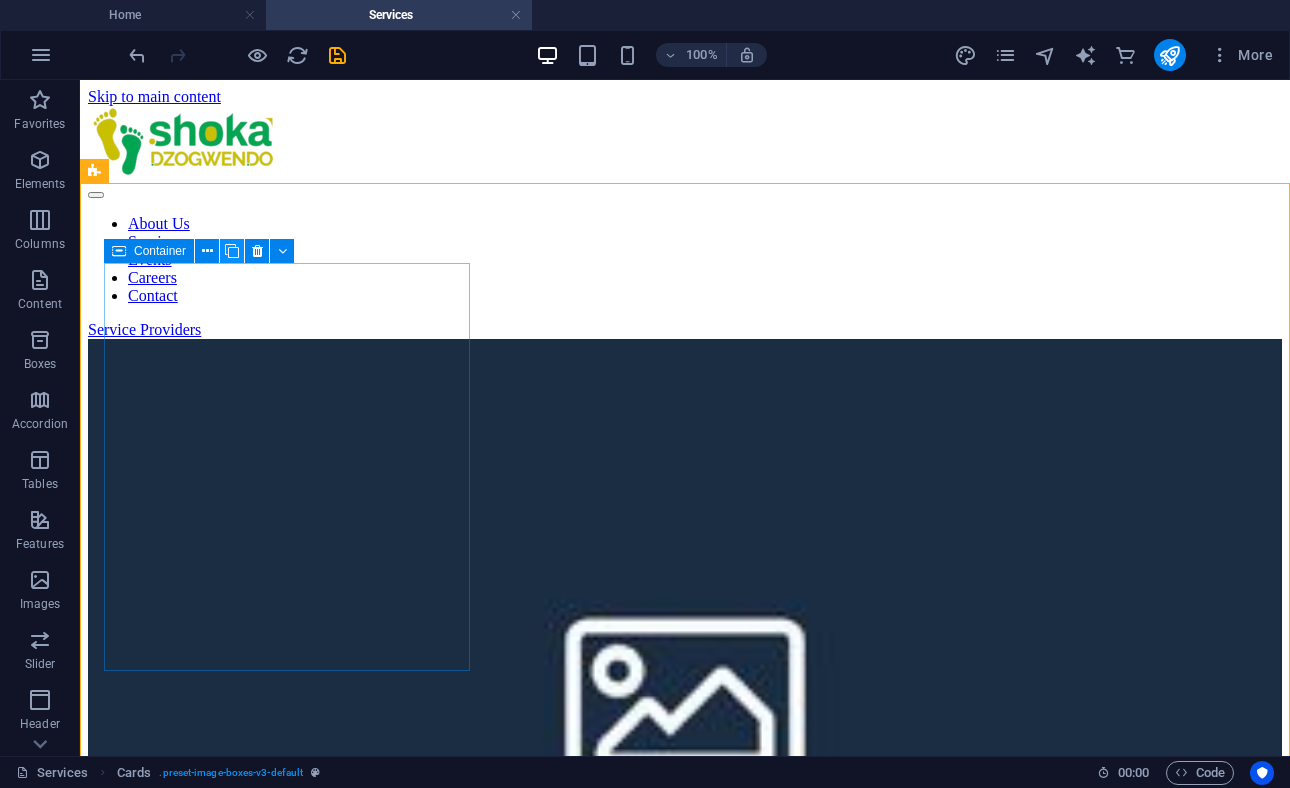 click at bounding box center [232, 251] 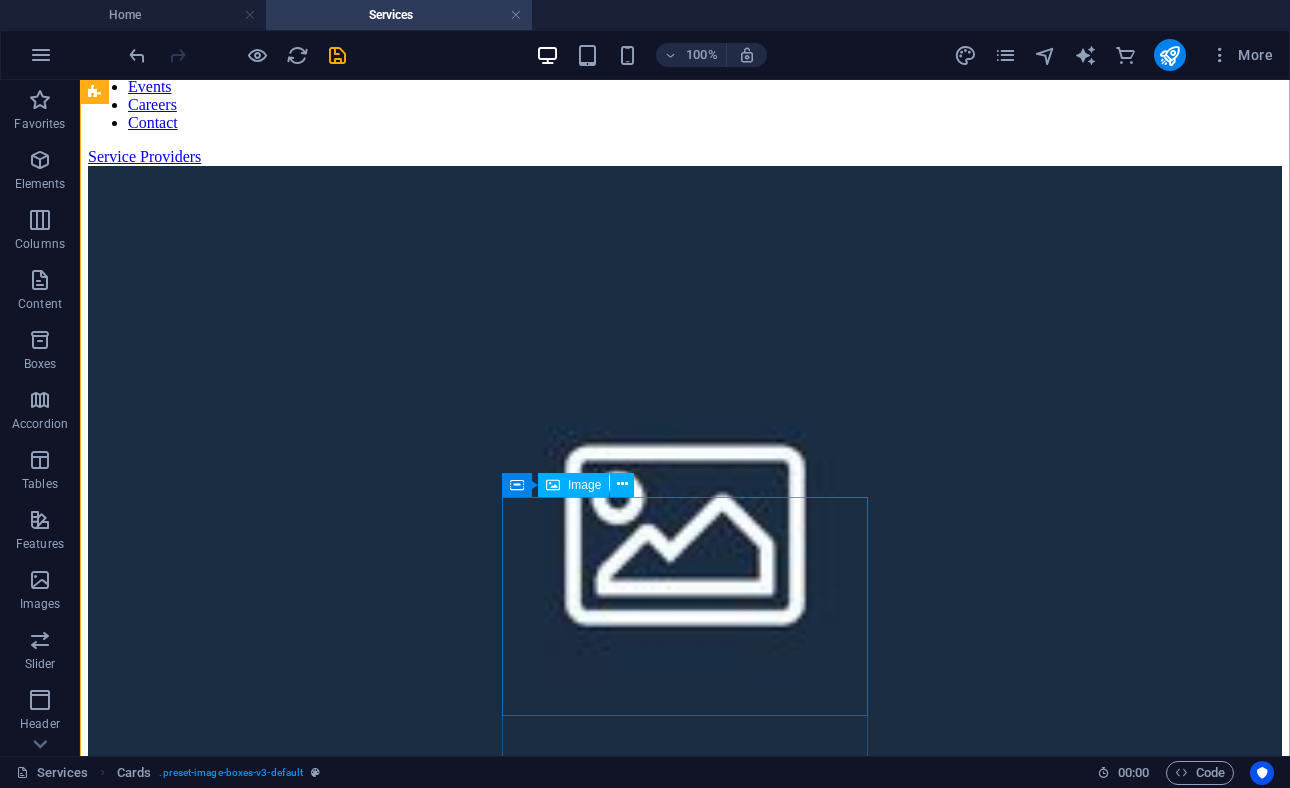 scroll, scrollTop: 150, scrollLeft: 0, axis: vertical 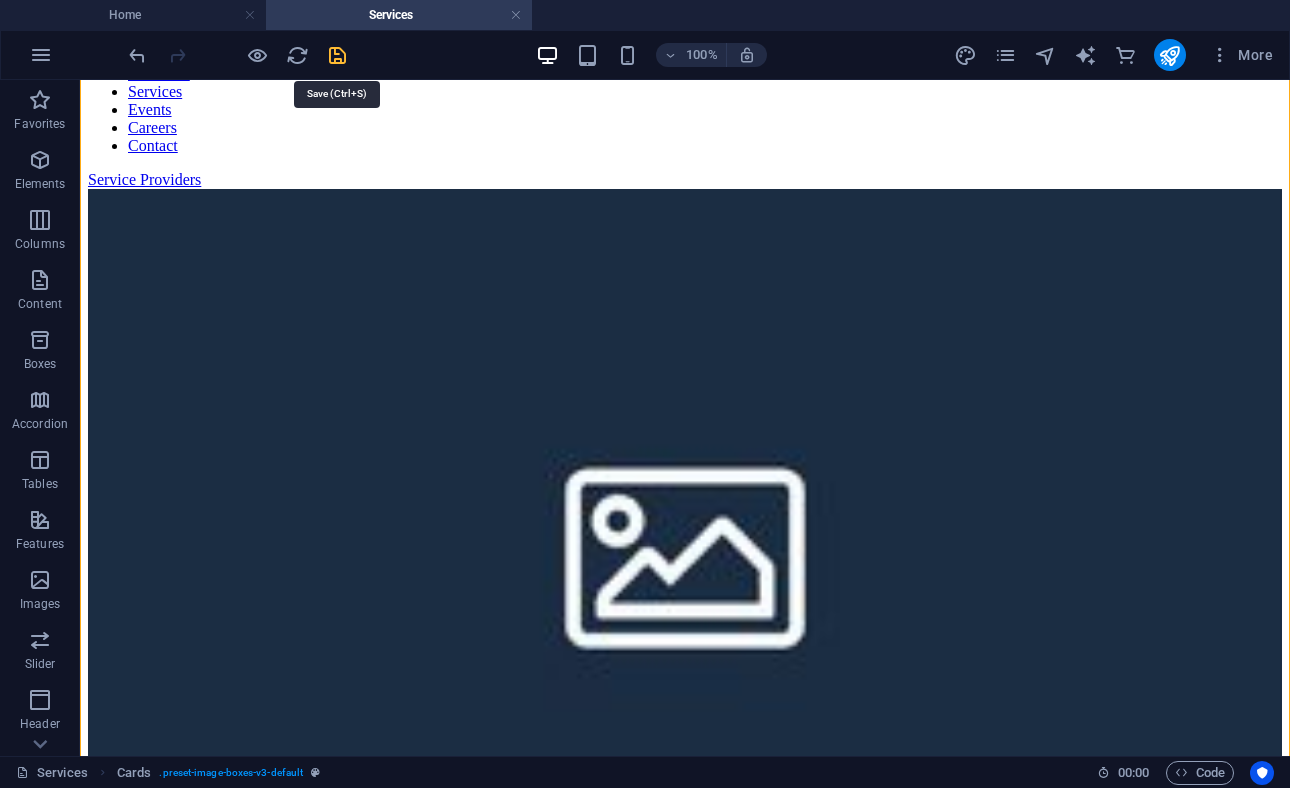 click at bounding box center [337, 55] 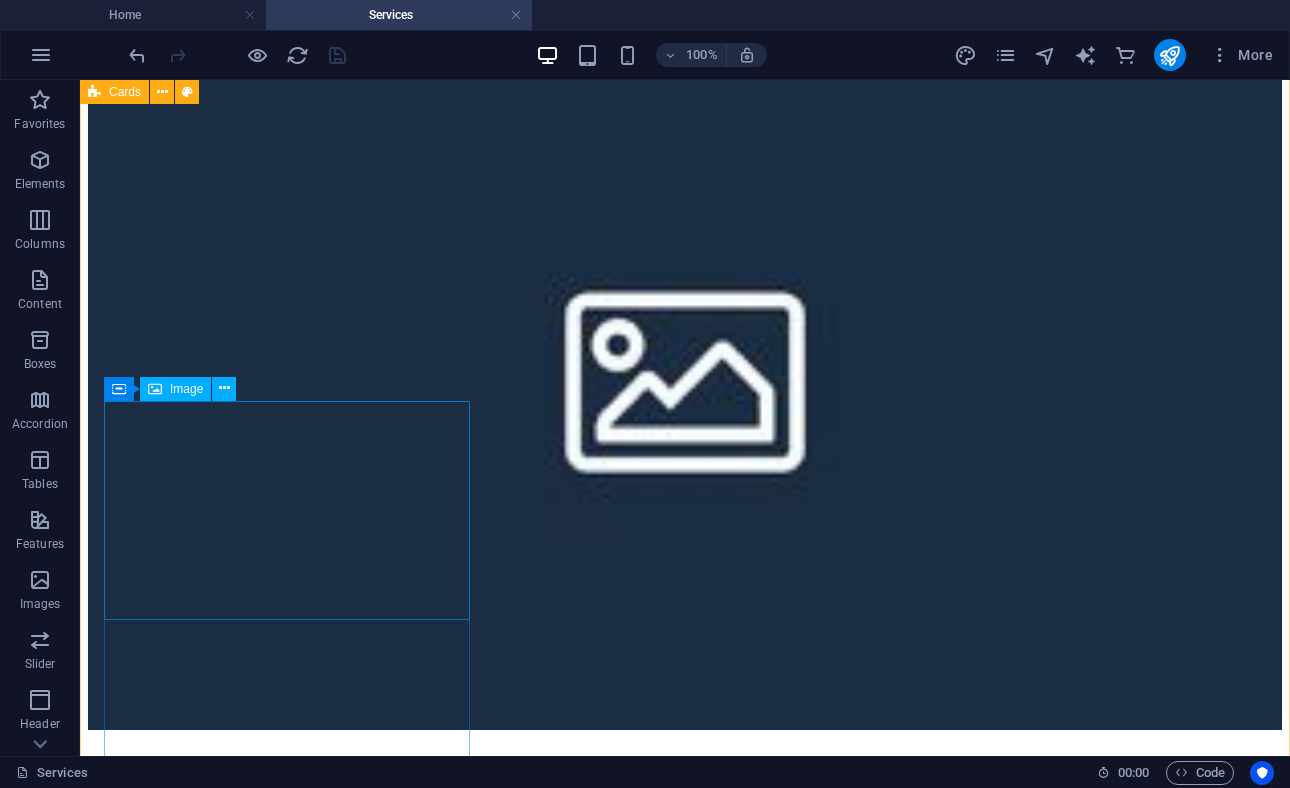 scroll, scrollTop: 375, scrollLeft: 0, axis: vertical 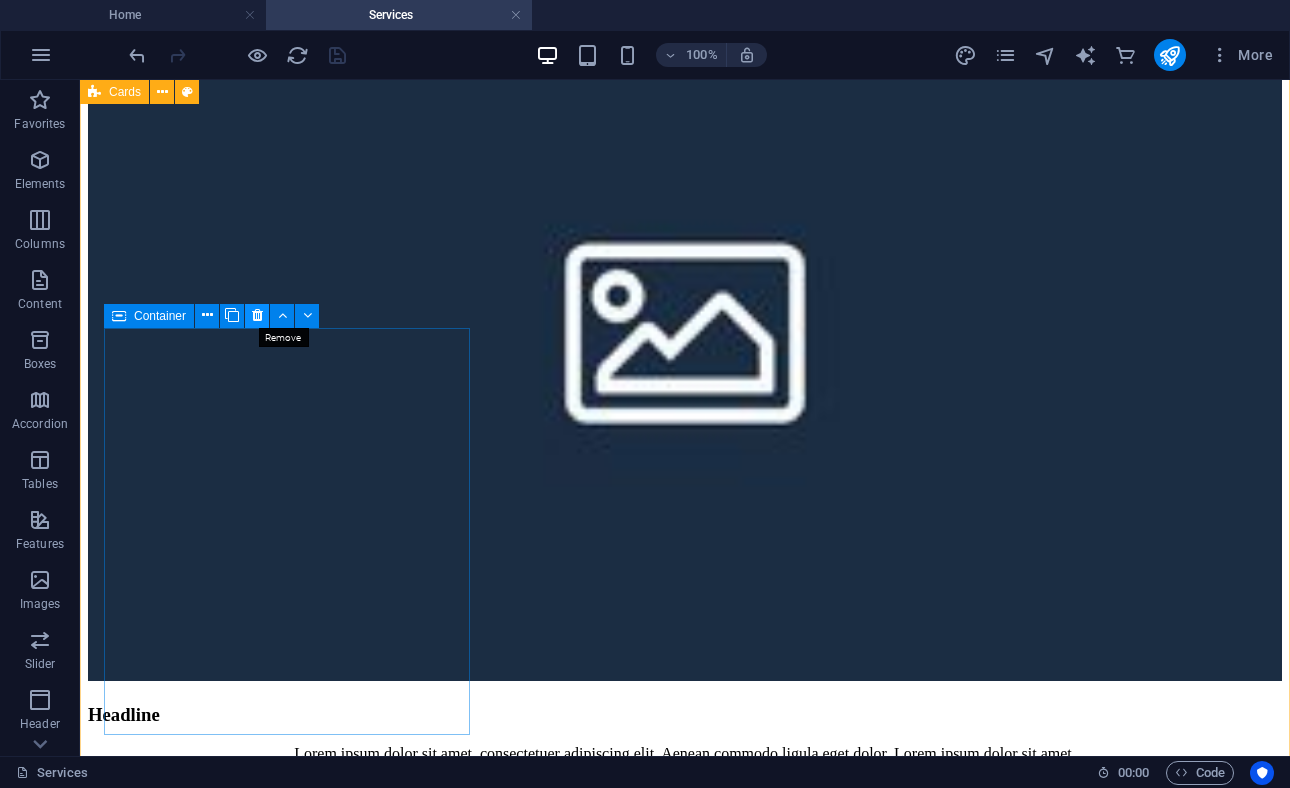 click at bounding box center [257, 315] 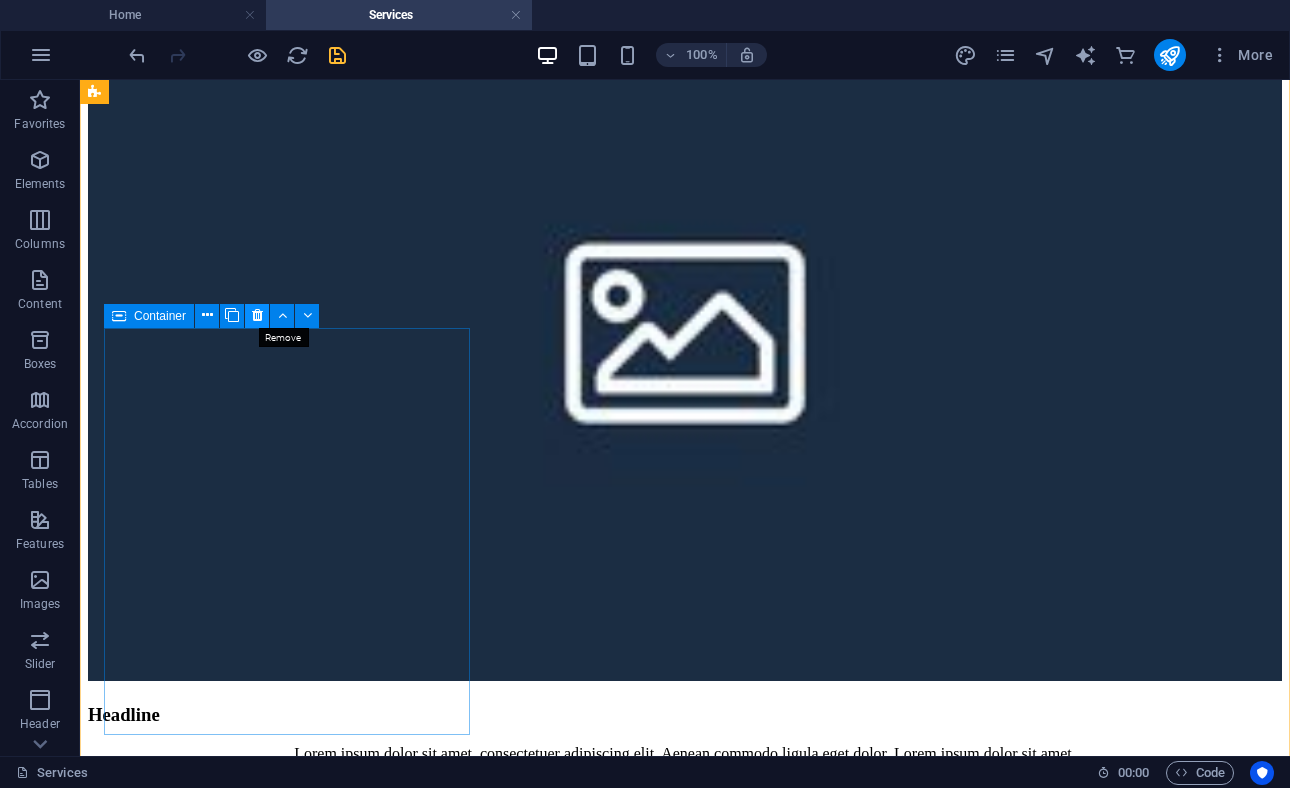click at bounding box center (257, 315) 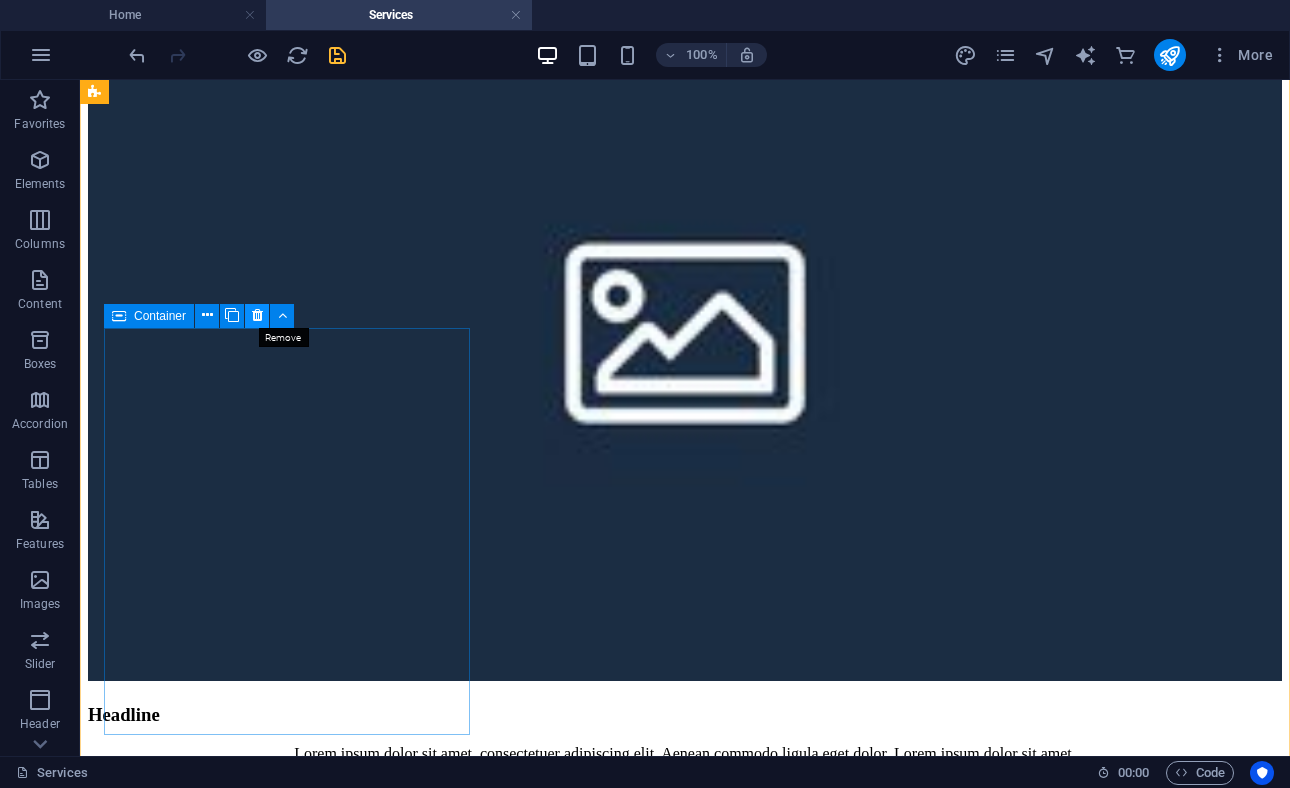 click at bounding box center (257, 315) 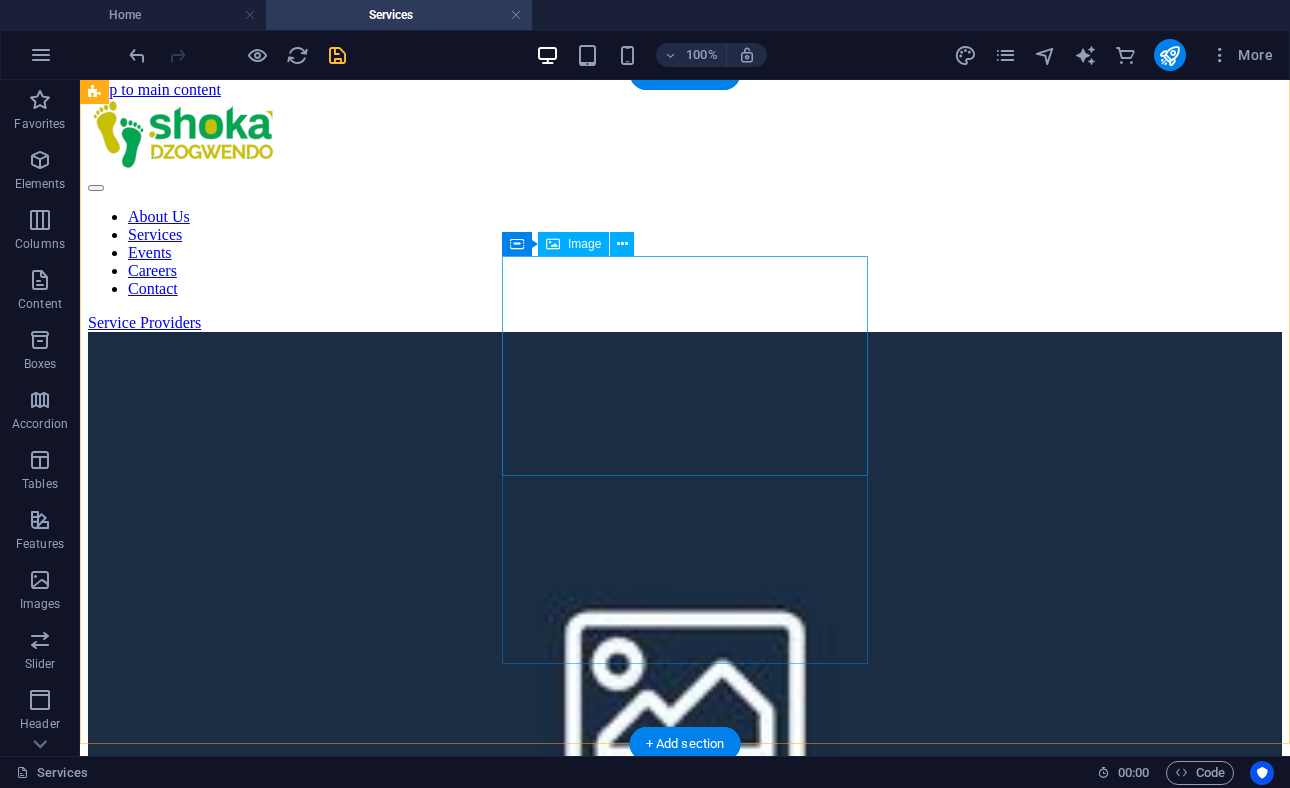 scroll, scrollTop: 0, scrollLeft: 0, axis: both 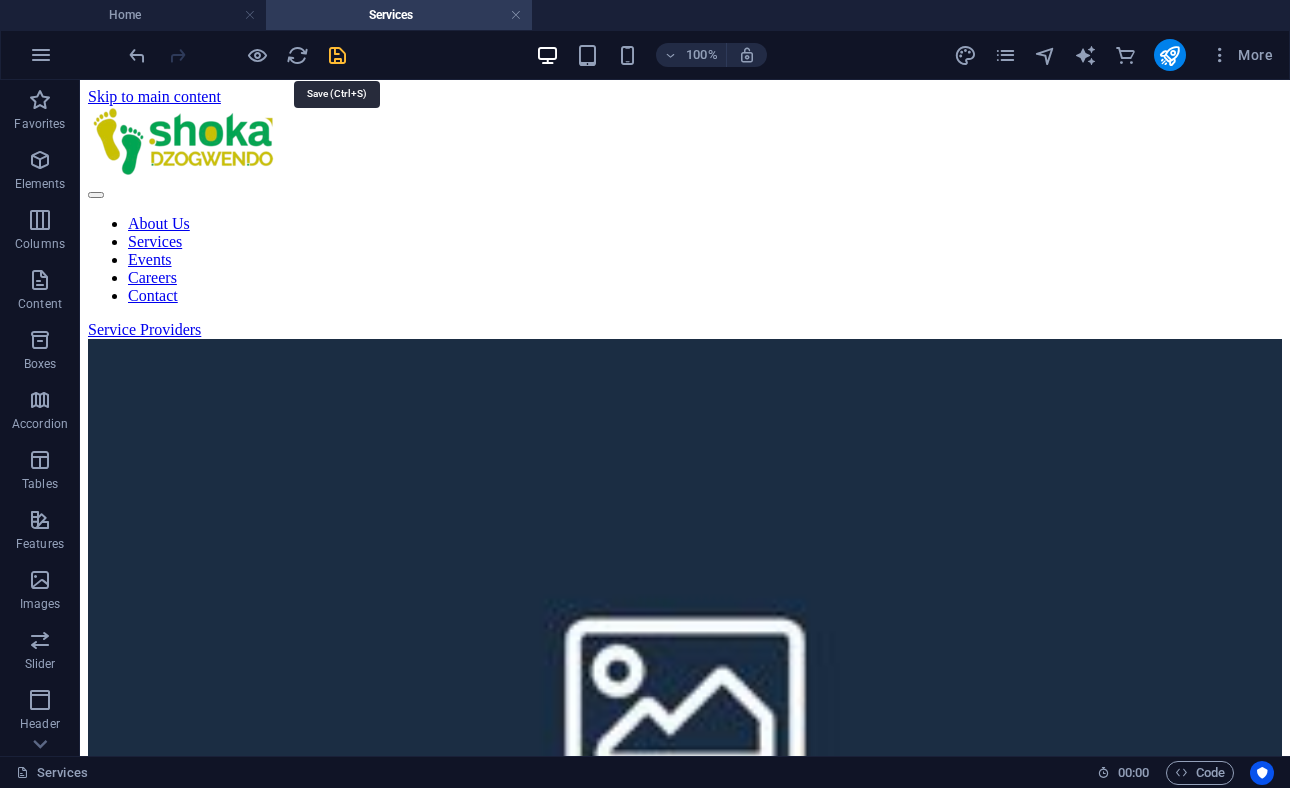 click at bounding box center (337, 55) 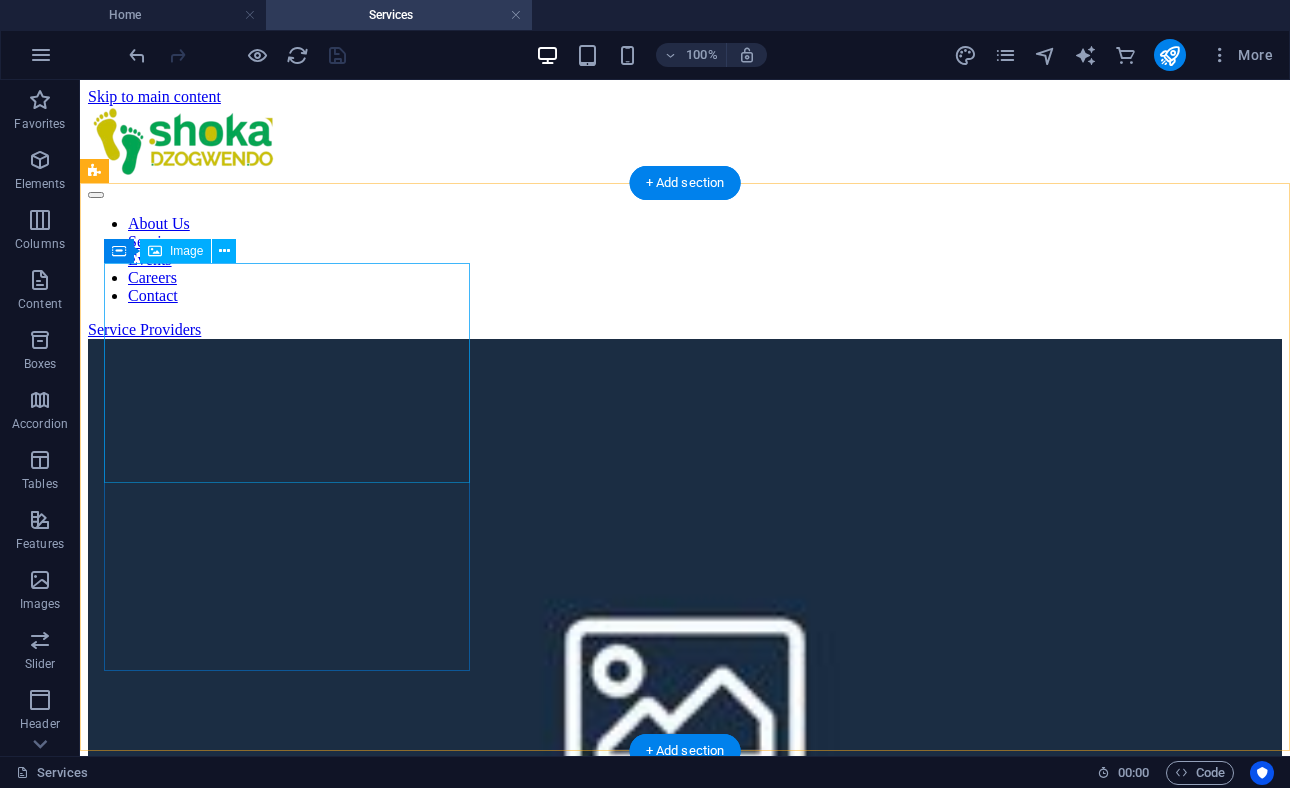 click at bounding box center [685, 699] 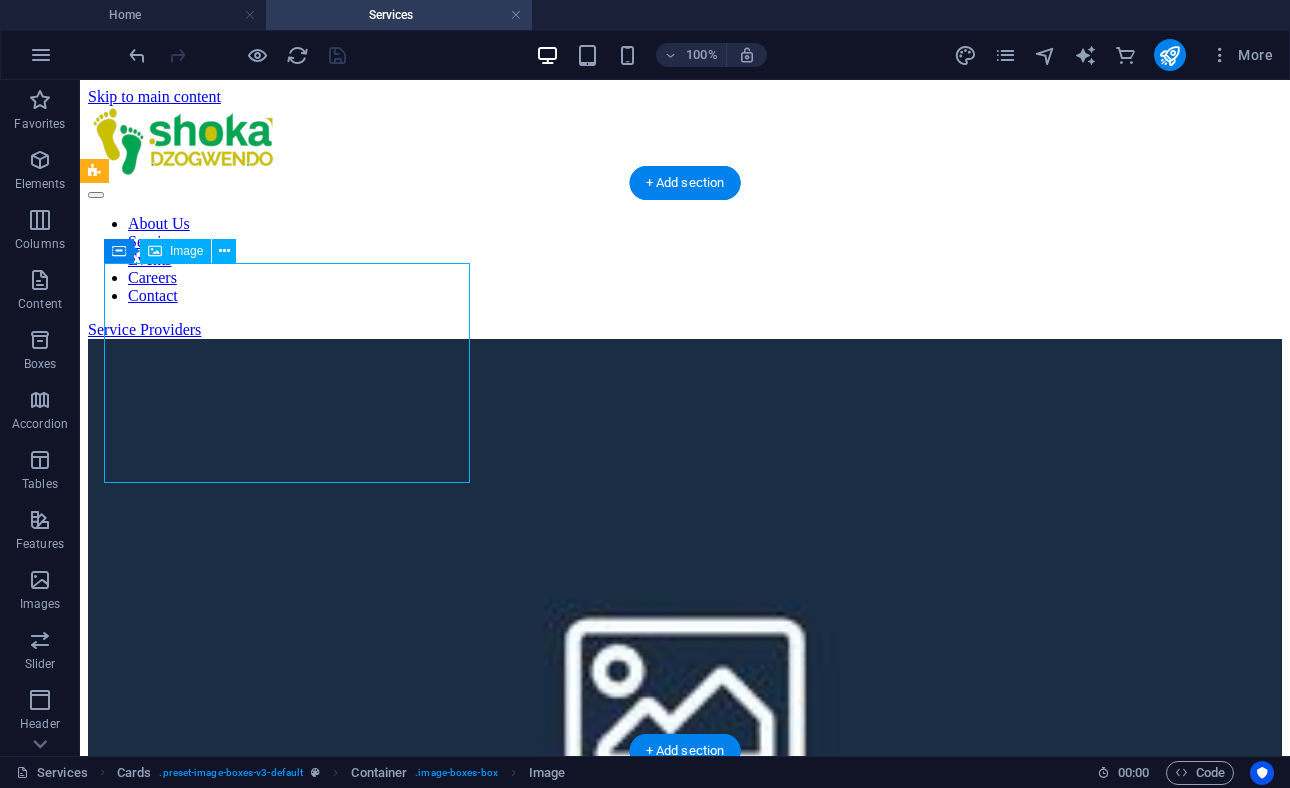 click at bounding box center [685, 699] 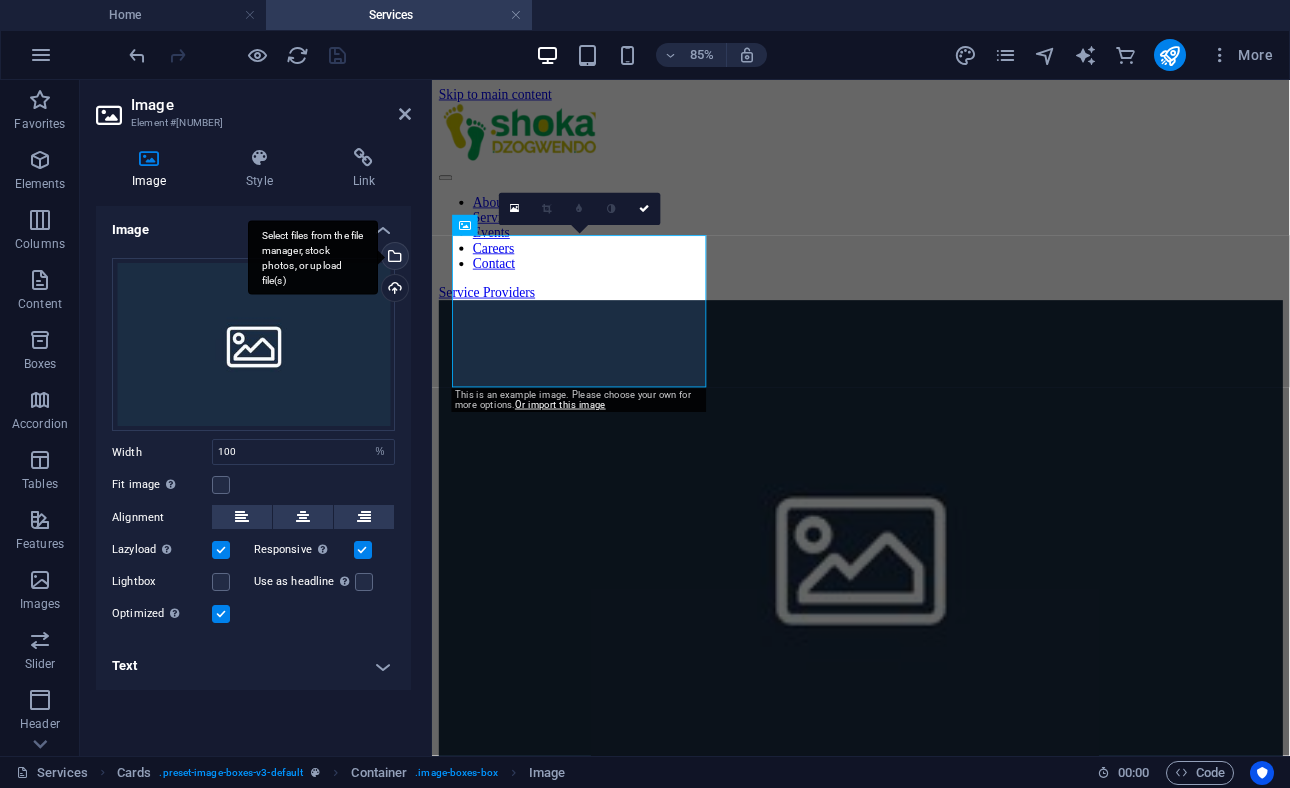 click on "Select files from the file manager, stock photos, or upload file(s)" at bounding box center [393, 258] 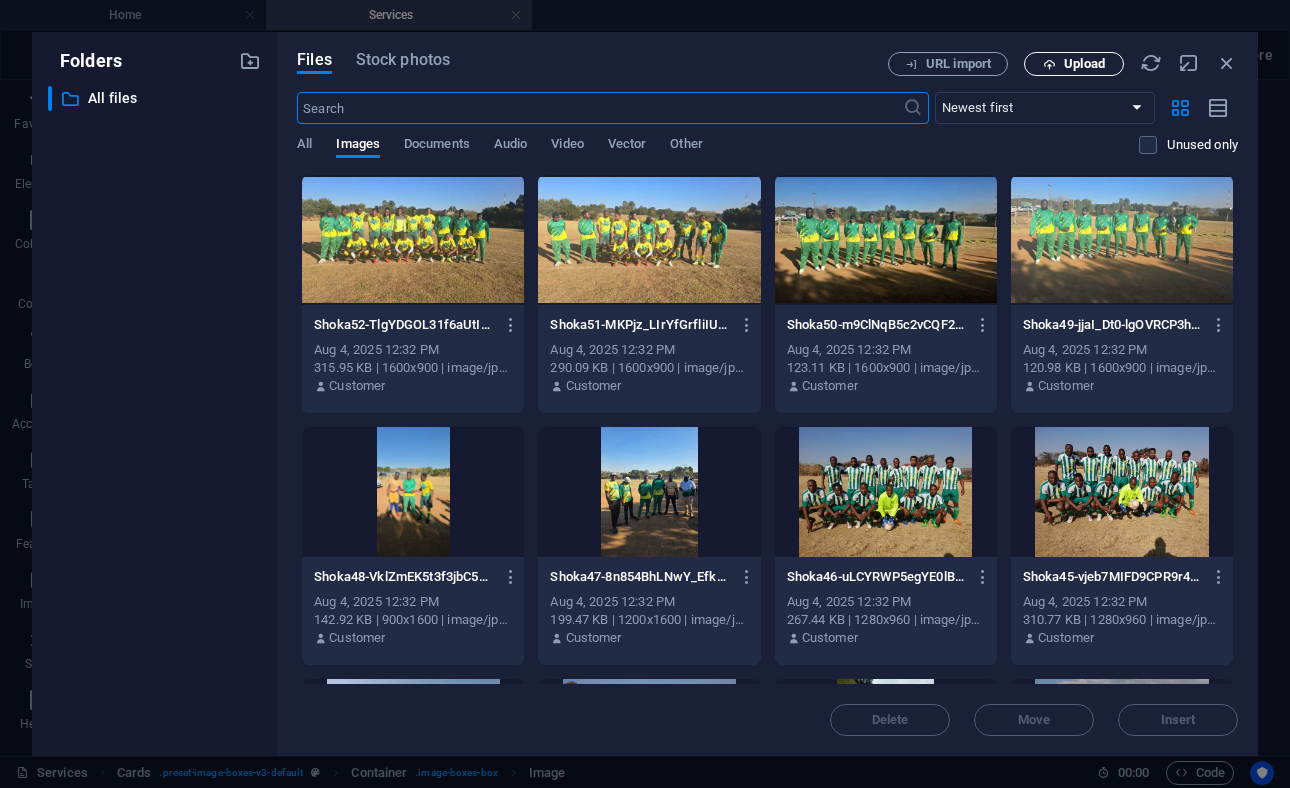 click on "Upload" at bounding box center (1084, 64) 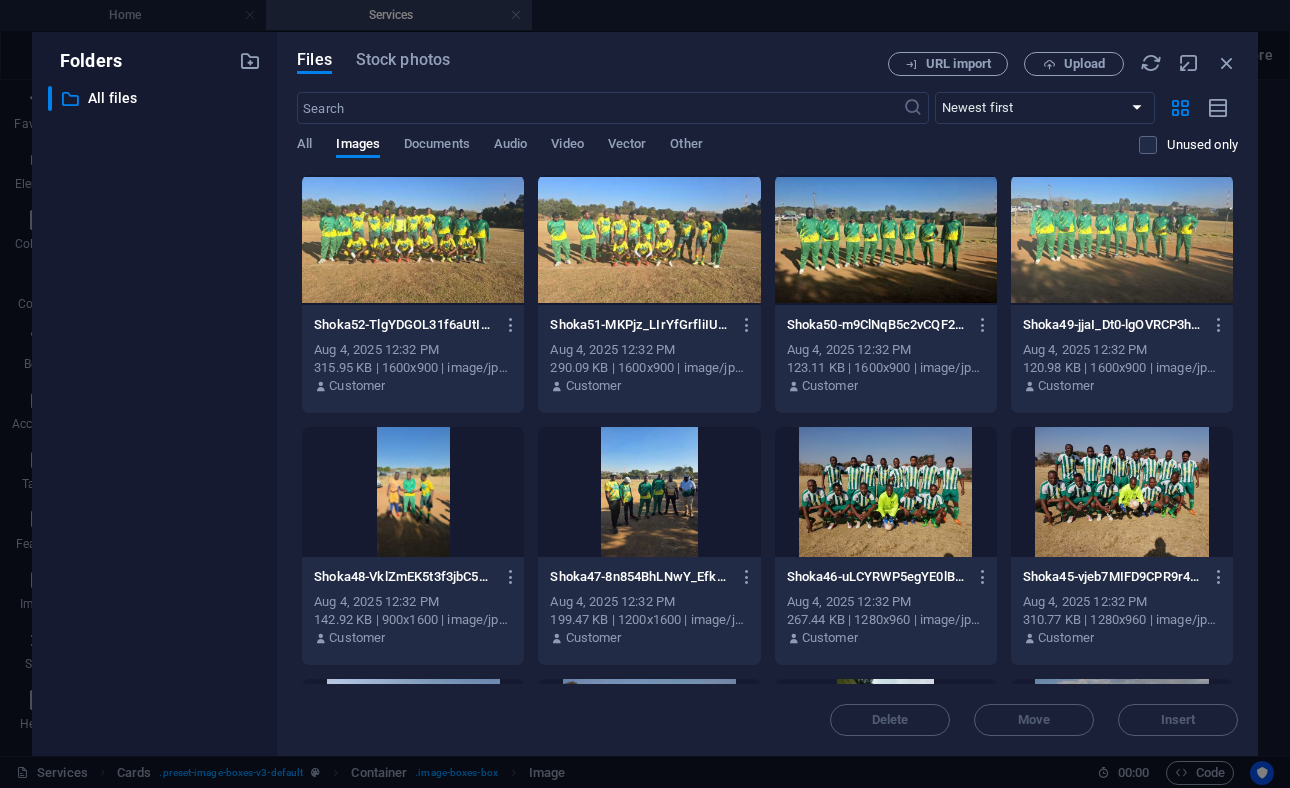 click on "Files Stock photos URL import Upload ​ Newest first Oldest first Name (A-Z) Name (Z-A) Size (0-9) Size (9-0) Resolution (0-9) Resolution (9-0) All Images Documents Audio Video Vector Other Unused only Drop files here to upload them instantly Shoka52-TlgYDGOL31f6aUtINUnjjQ.jpeg Shoka52-TlgYDGOL31f6aUtINUnjjQ.jpeg Aug 4, 2025 12:32 PM 315.95 KB | 1600x900 | image/jpeg Customer Shoka51-MKPjz_LIrYfGrfliIUhgSw.jpeg Shoka51-MKPjz_LIrYfGrfliIUhgSw.jpeg Aug 4, 2025 12:32 PM 290.09 KB | 1600x900 | image/jpeg Customer Shoka50-m9ClNqB5c2vCQF22wvpk2A.jpeg Shoka50-m9ClNqB5c2vCQF22wvpk2A.jpeg Aug 4, 2025 12:32 PM 123.11 KB | 1600x900 | image/jpeg Customer Shoka49-jjaI_Dt0-lgOVRCP3hWbHw.jpeg Shoka49-jjaI_Dt0-lgOVRCP3hWbHw.jpeg Aug 4, 2025 12:32 PM 120.98 KB | 1600x900 | image/jpeg Customer Shoka48-VklZmEK5t3f3jbC5T3HoFA.jpeg Shoka48-VklZmEK5t3f3jbC5T3HoFA.jpeg Aug 4, 2025 12:32 PM 142.92 KB | 900x1600 | image/jpeg Customer Shoka47-8n854BhLNwY_Efk_dDtACg.jpeg Shoka47-8n854BhLNwY_Efk_dDtACg.jpeg Aug 4, 2025 12:32 PM Delete" at bounding box center [767, 394] 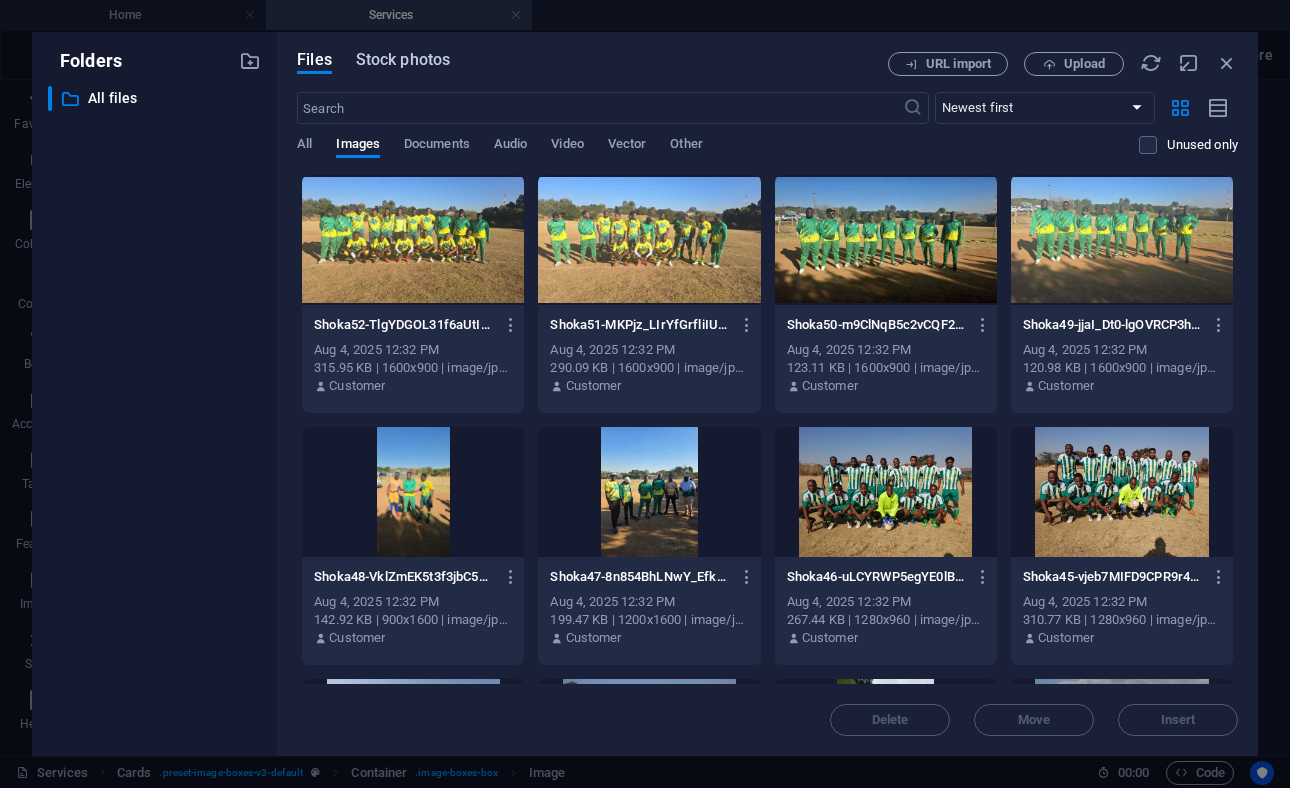 click on "Stock photos" at bounding box center (403, 60) 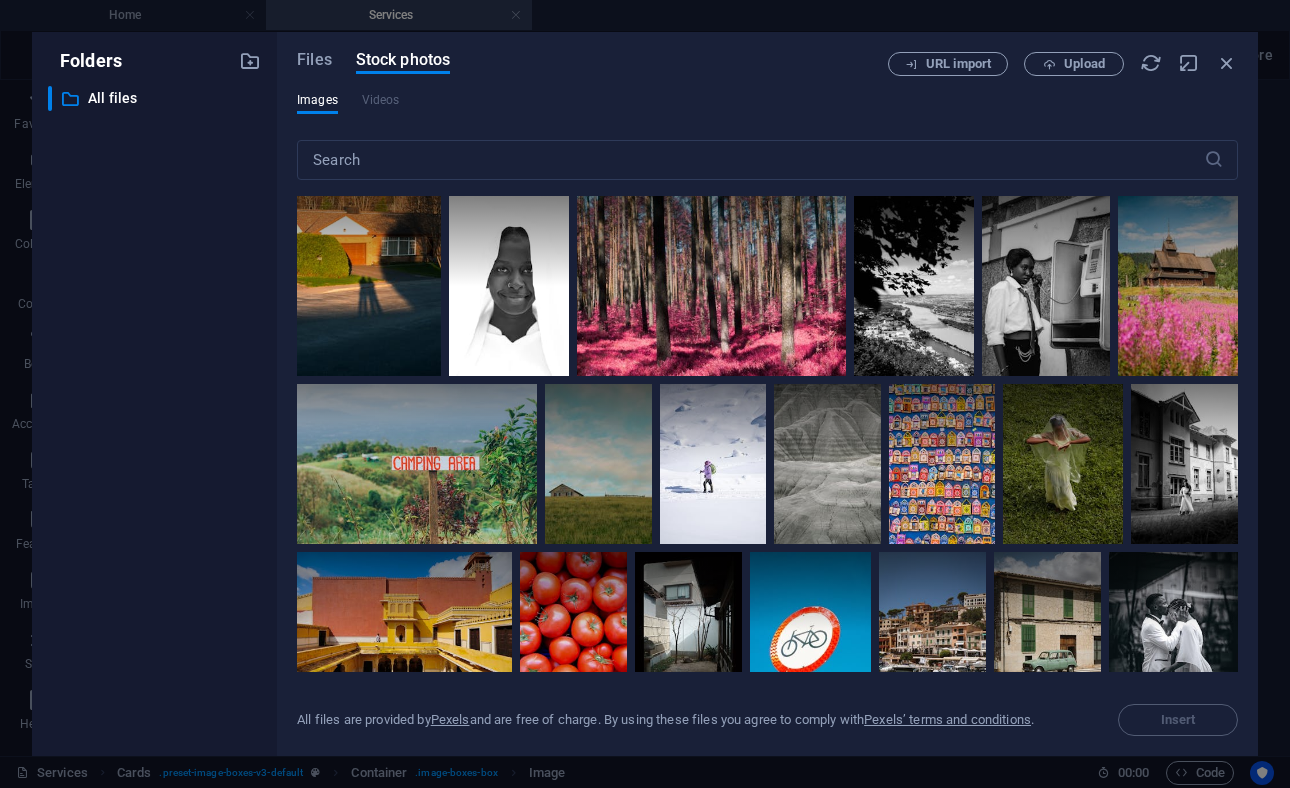 click on "Files Stock photos URL import Upload Images Videos ​ All files are provided by  Pexels  and are free of charge. By using these files you agree to comply with  Pexels’ terms and conditions . Insert" at bounding box center (767, 394) 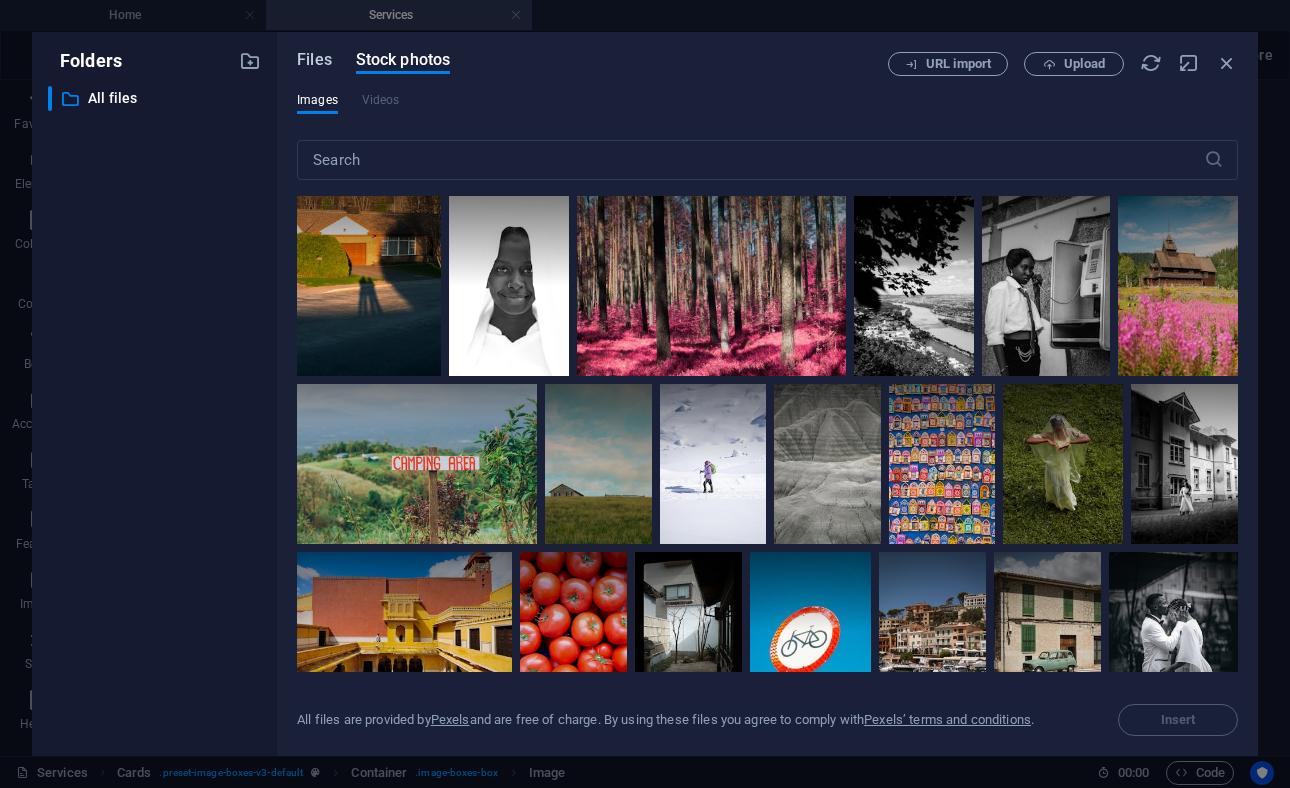 click on "Files" at bounding box center (314, 60) 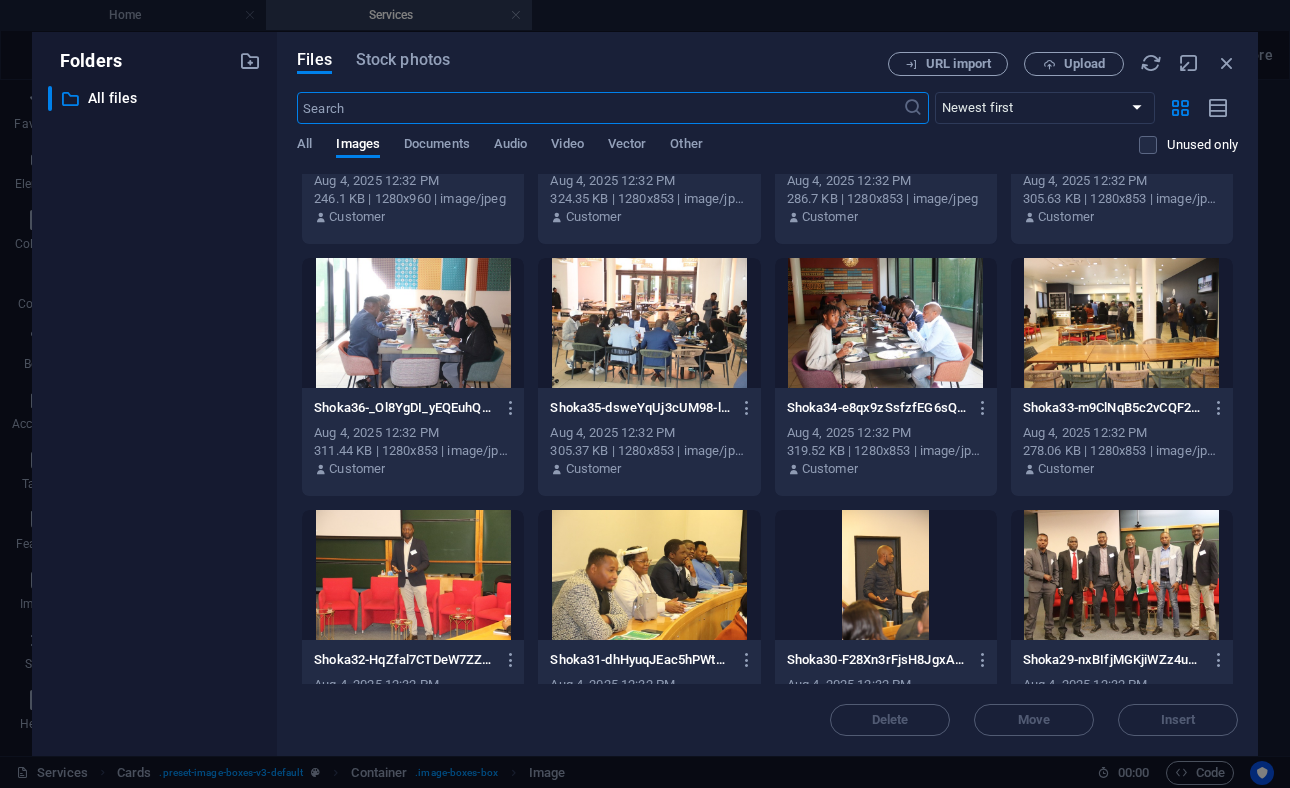 scroll, scrollTop: 0, scrollLeft: 0, axis: both 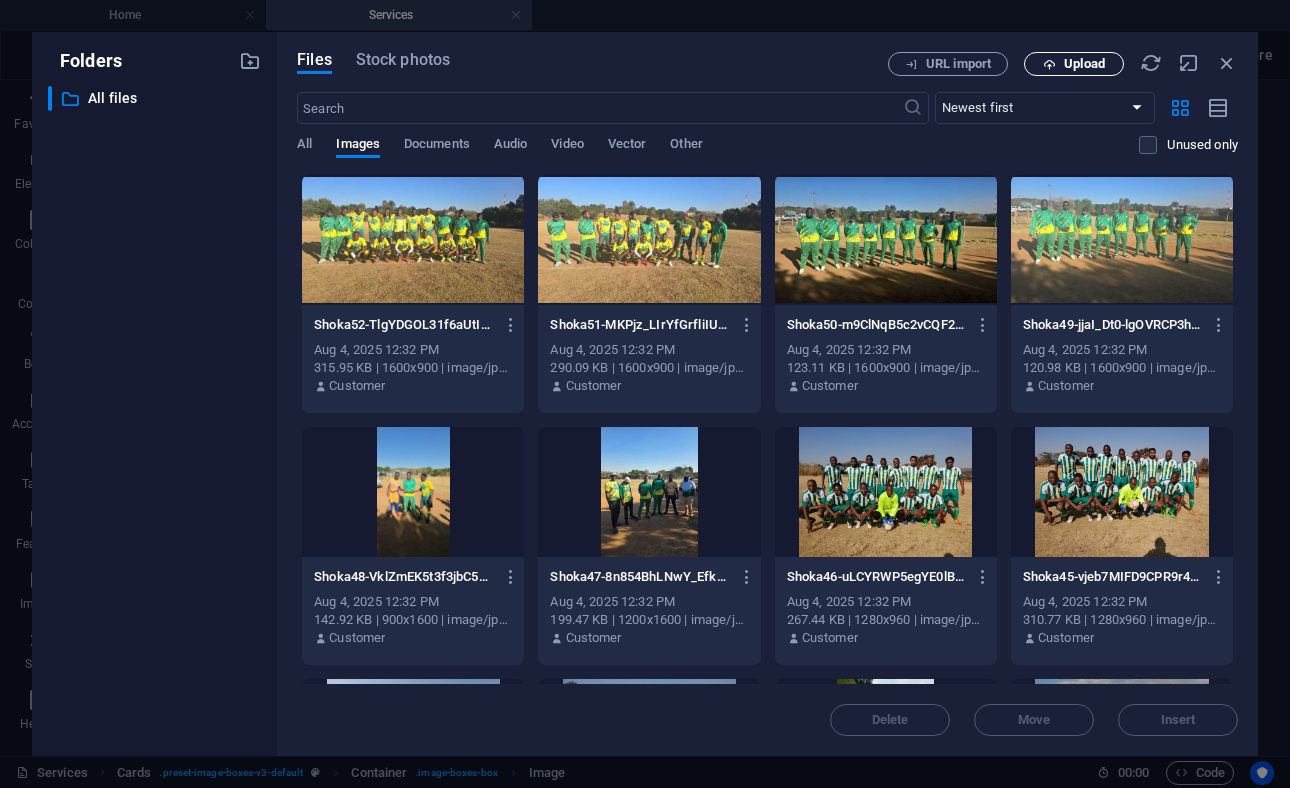 click on "Upload" at bounding box center (1084, 64) 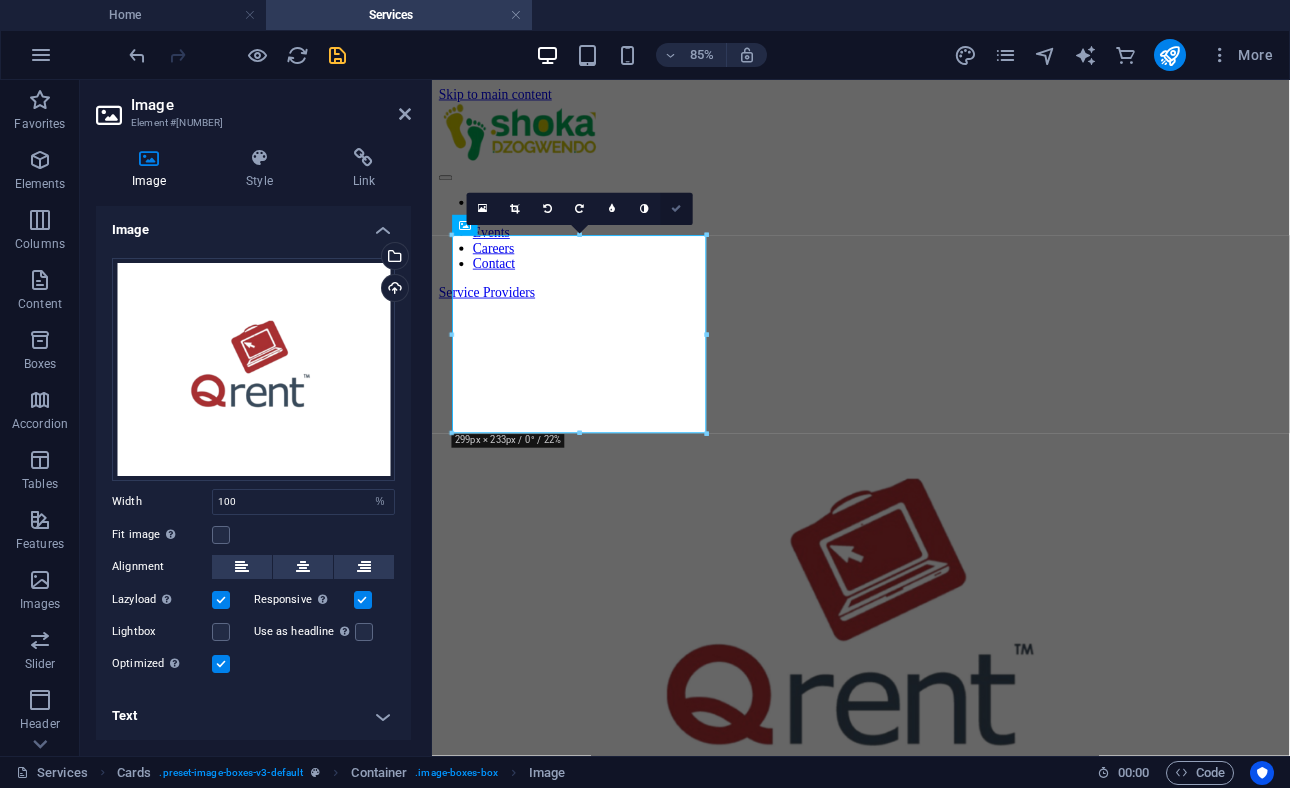 click at bounding box center [676, 209] 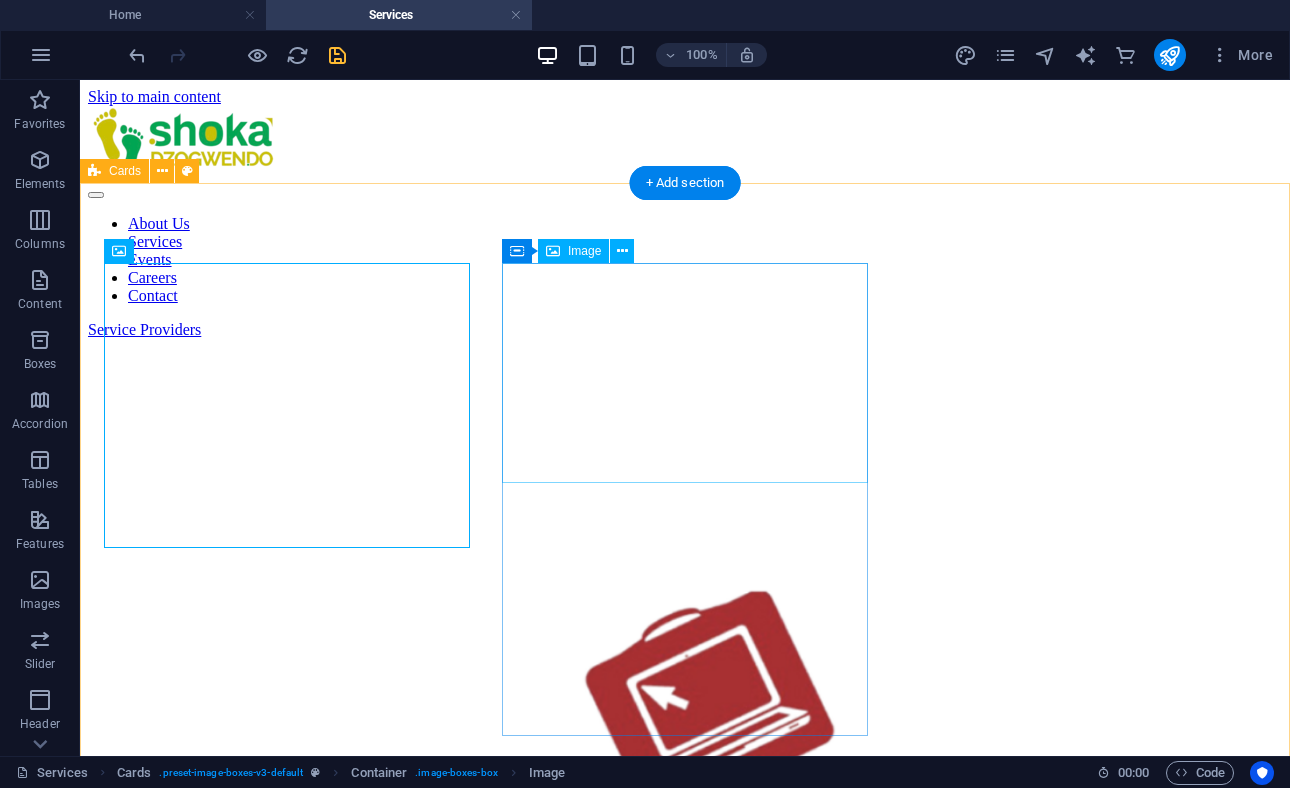 click at bounding box center [685, 1727] 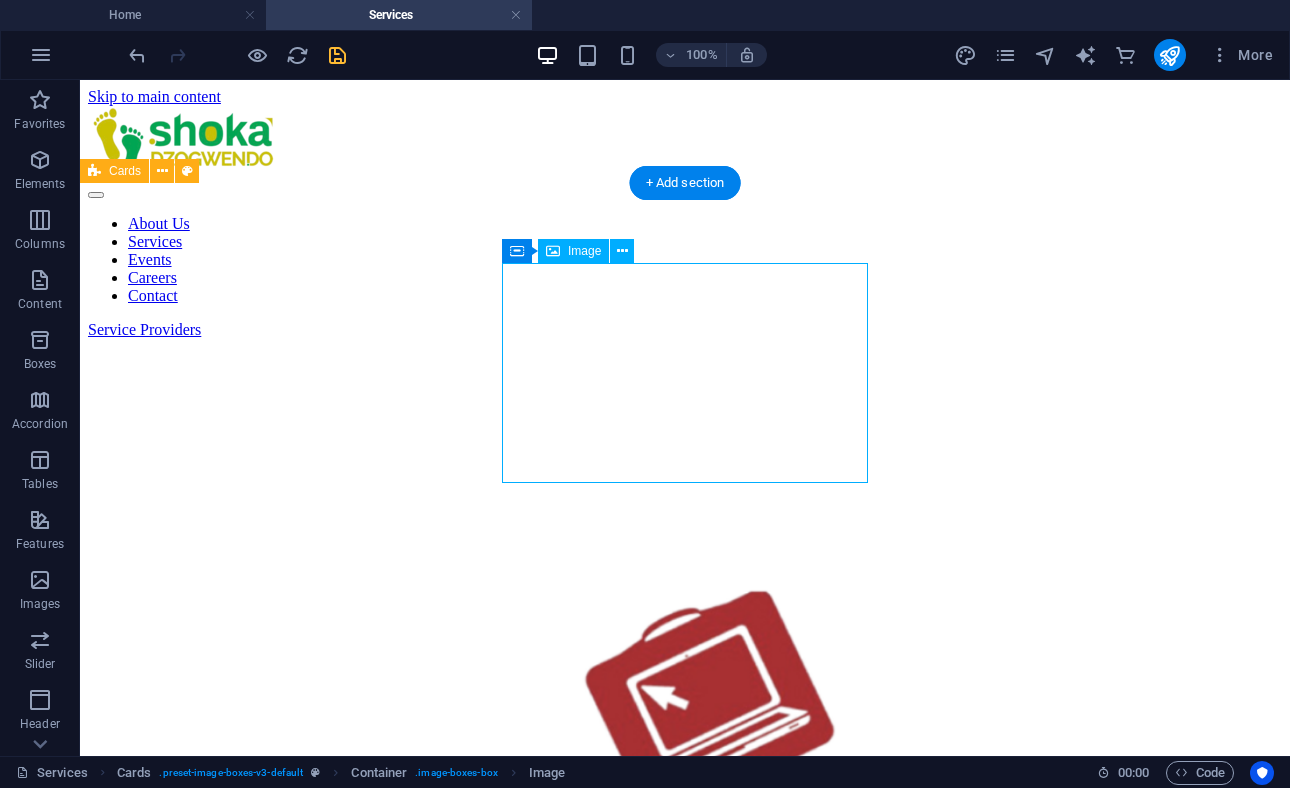 click at bounding box center [685, 1727] 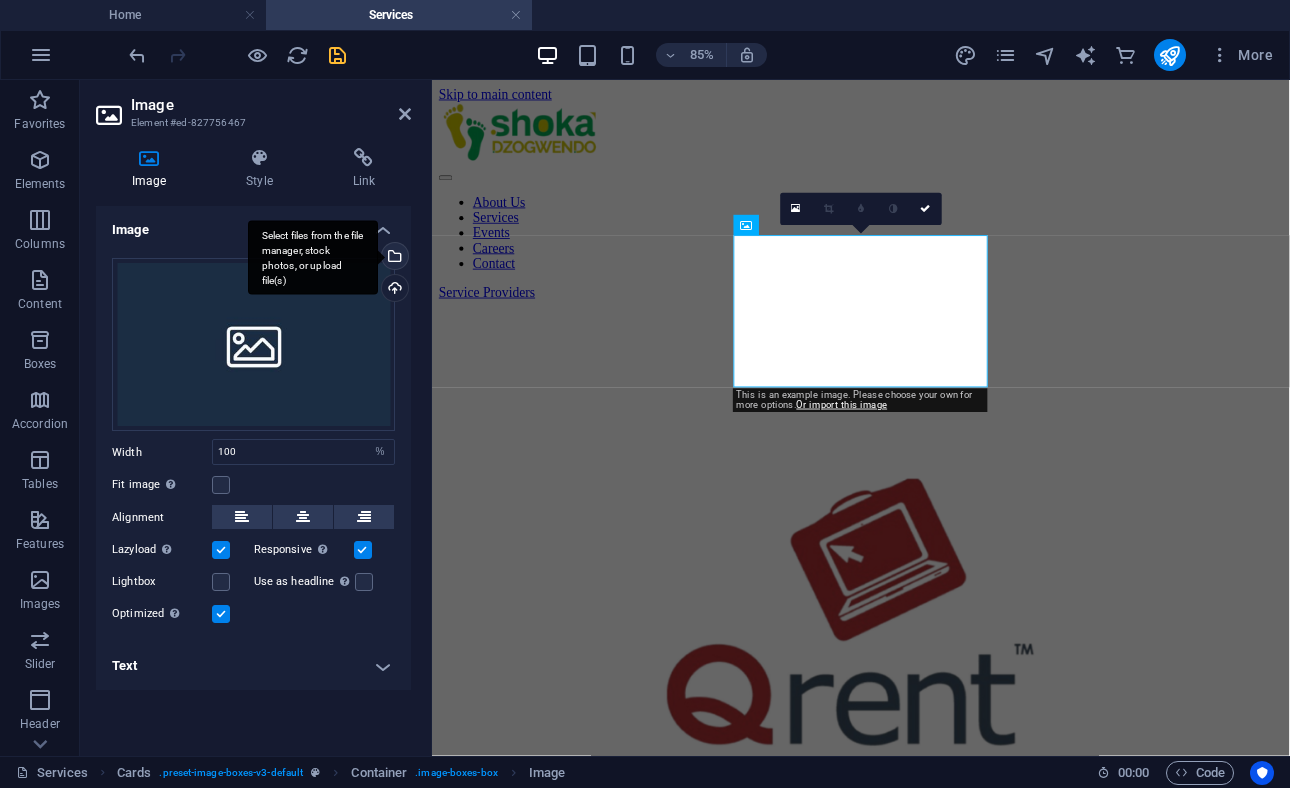 click on "Select files from the file manager, stock photos, or upload file(s)" at bounding box center [393, 258] 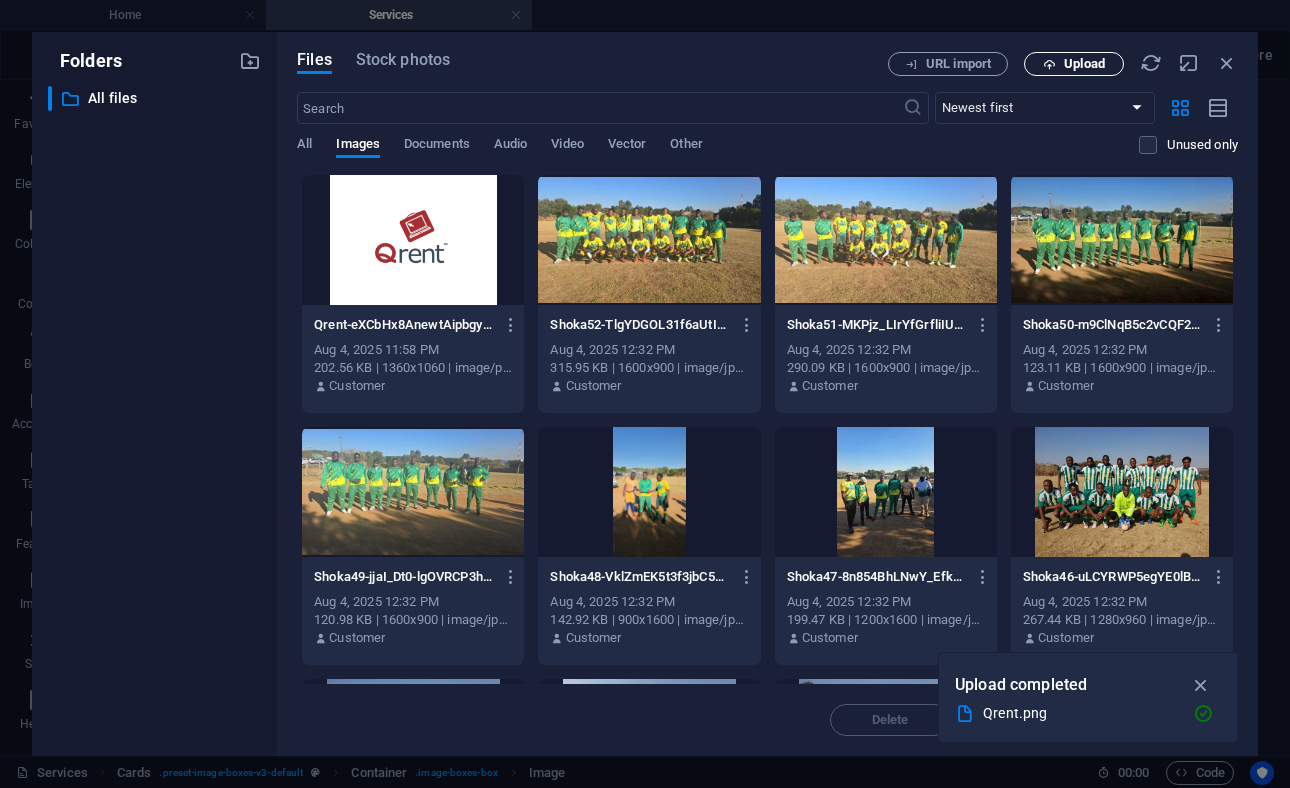 click on "Upload" at bounding box center (1084, 64) 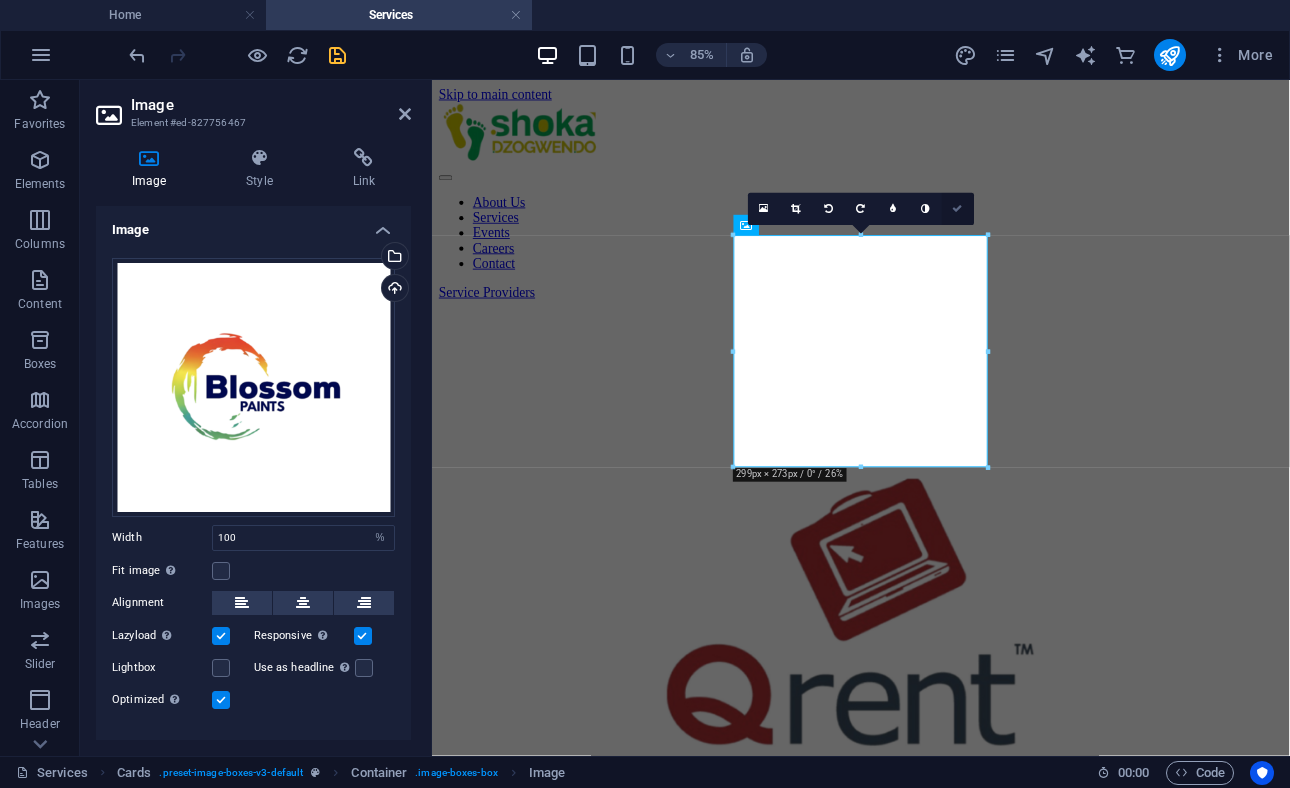 click at bounding box center [958, 209] 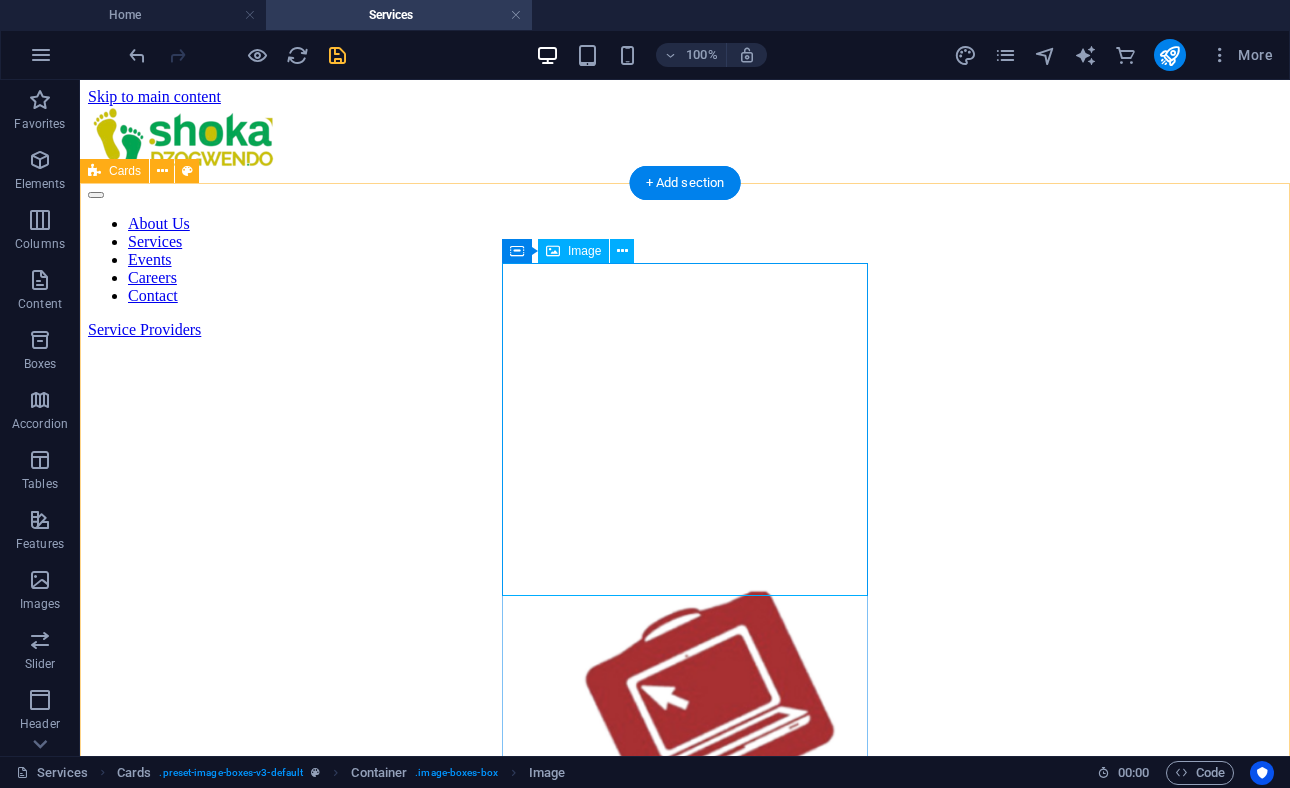 click at bounding box center [685, 1913] 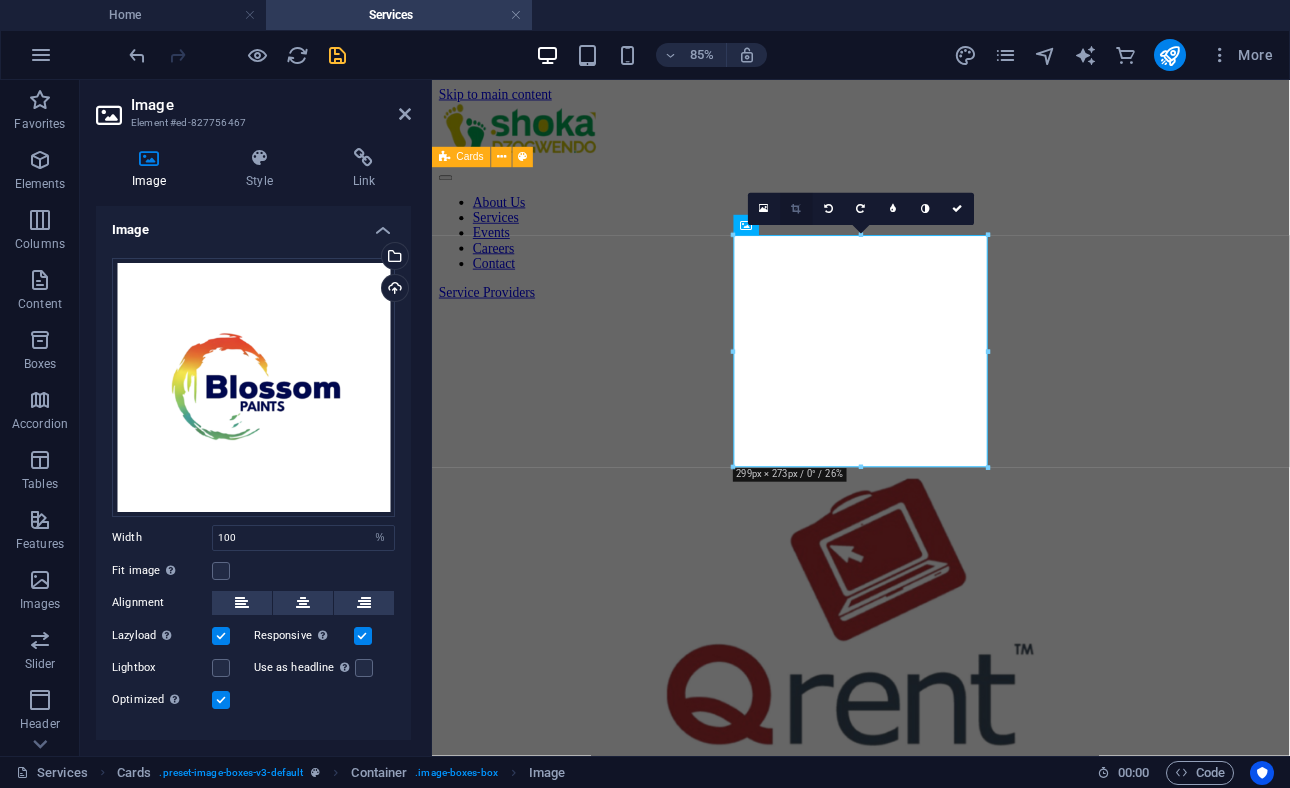 click at bounding box center [796, 209] 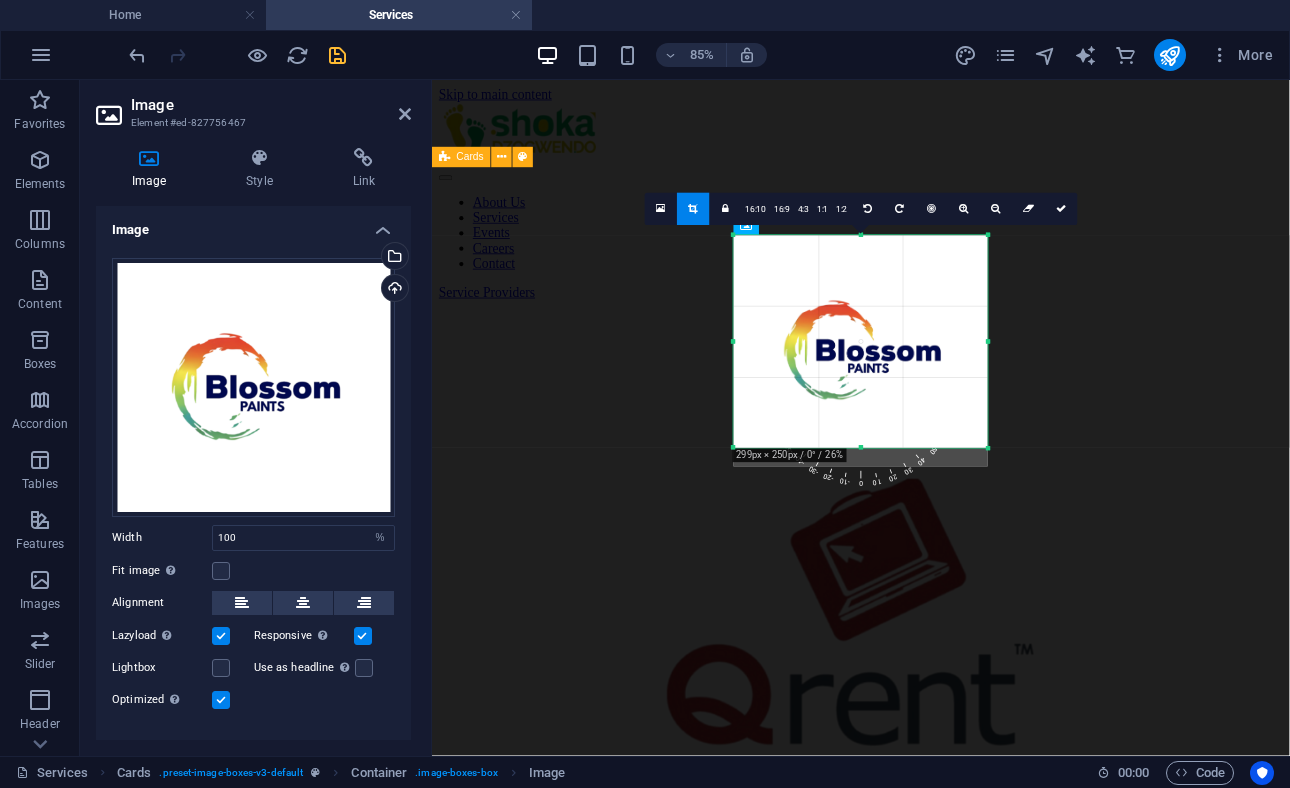drag, startPoint x: 861, startPoint y: 465, endPoint x: 861, endPoint y: 442, distance: 23 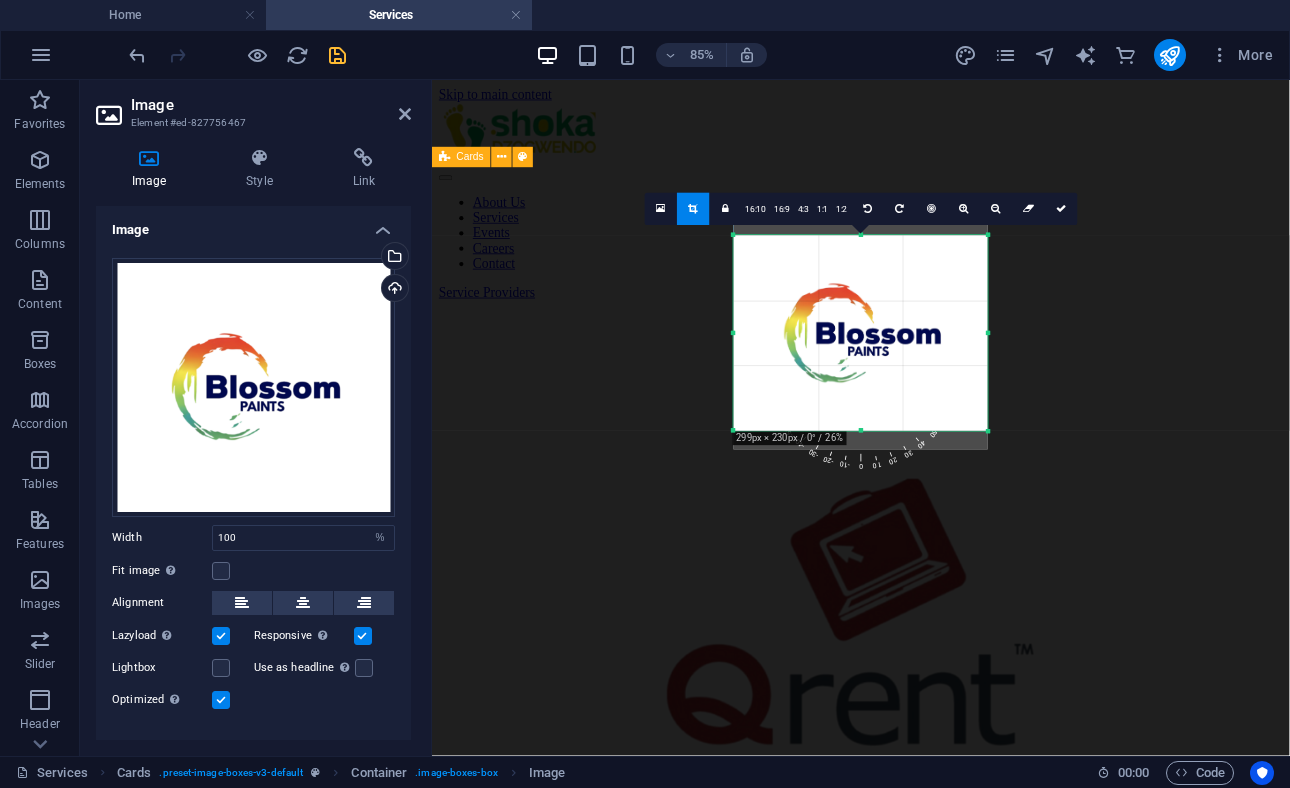 drag, startPoint x: 858, startPoint y: 237, endPoint x: 858, endPoint y: 257, distance: 20 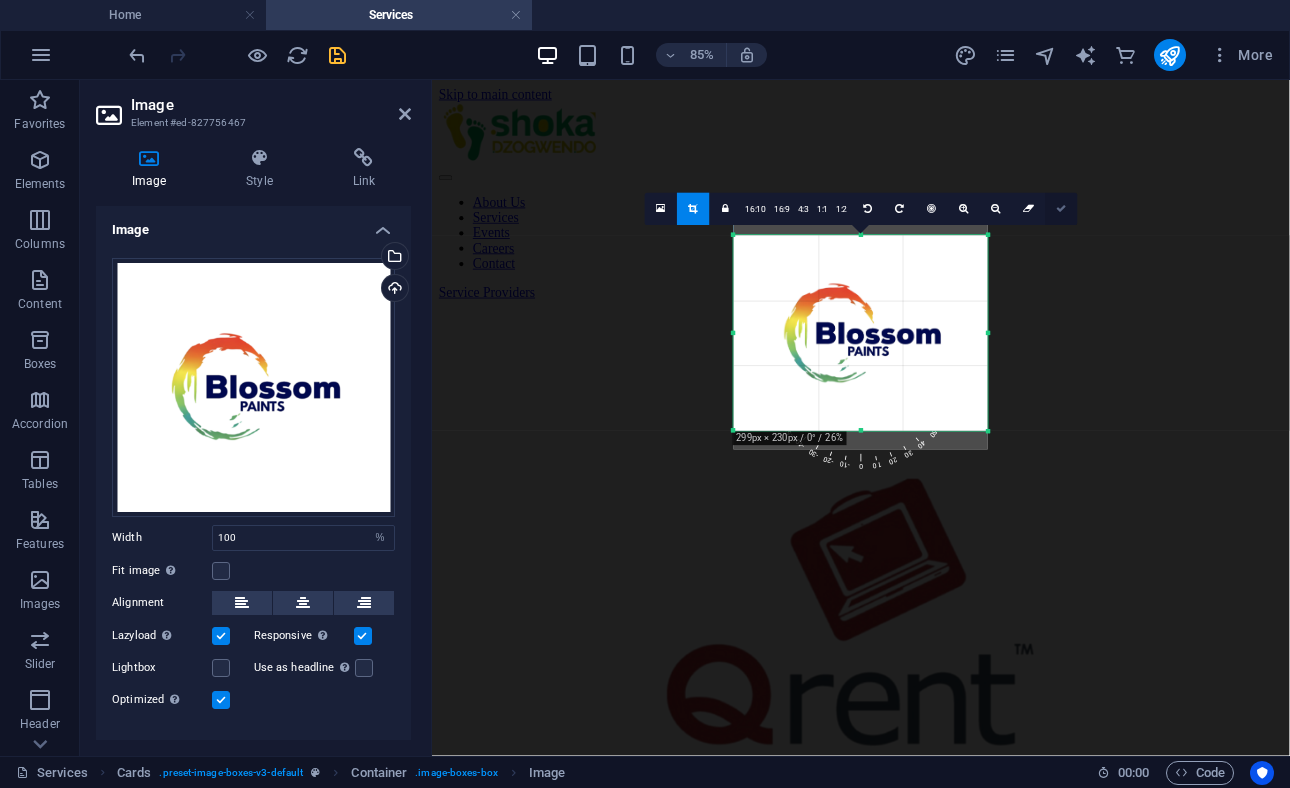 click at bounding box center (1061, 209) 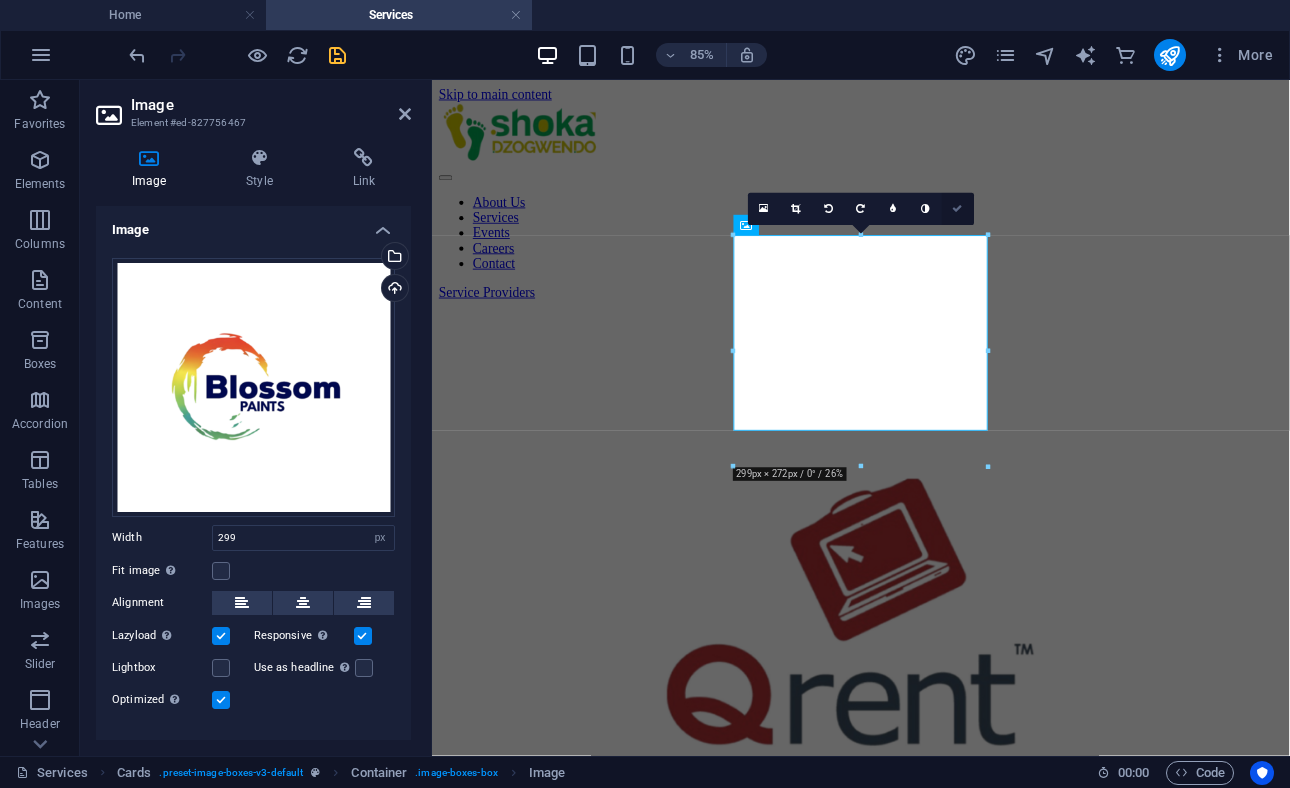 click at bounding box center (958, 209) 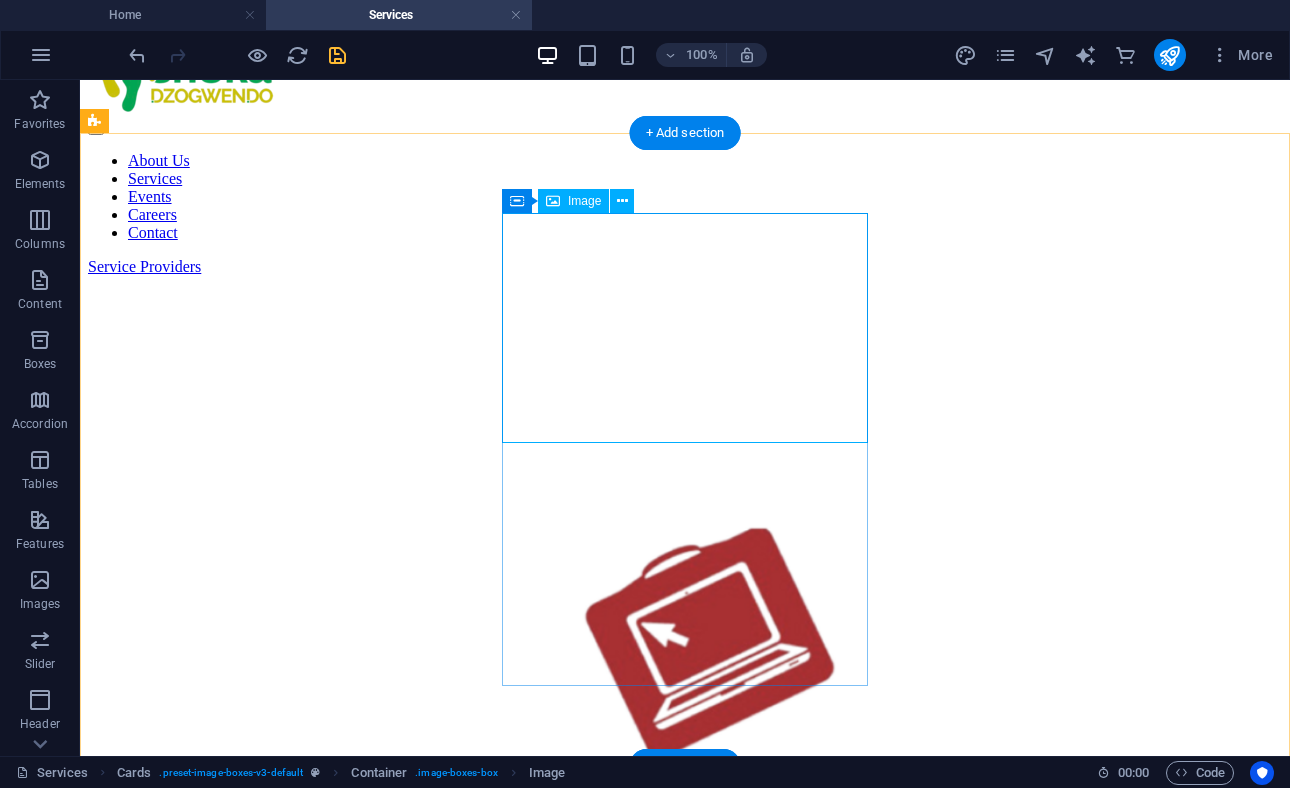 scroll, scrollTop: 69, scrollLeft: 0, axis: vertical 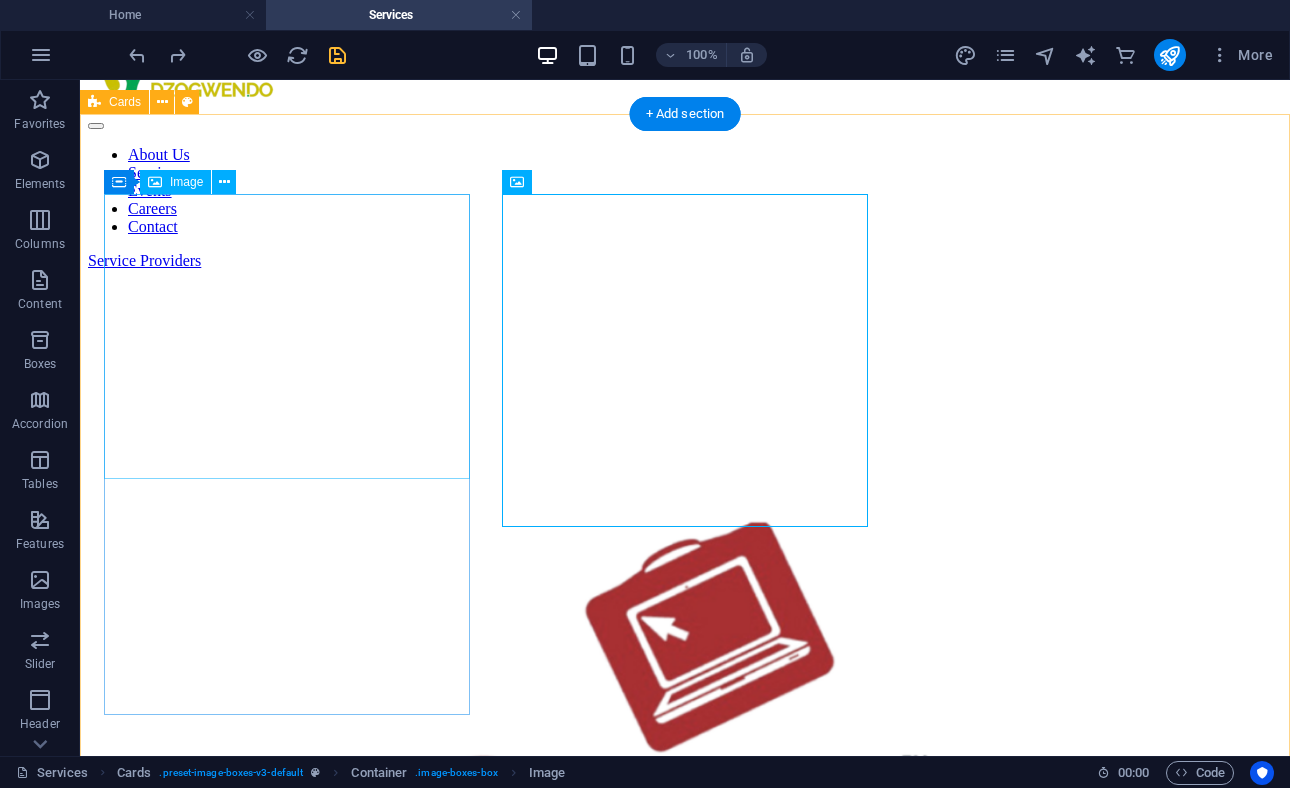 click at bounding box center [685, 737] 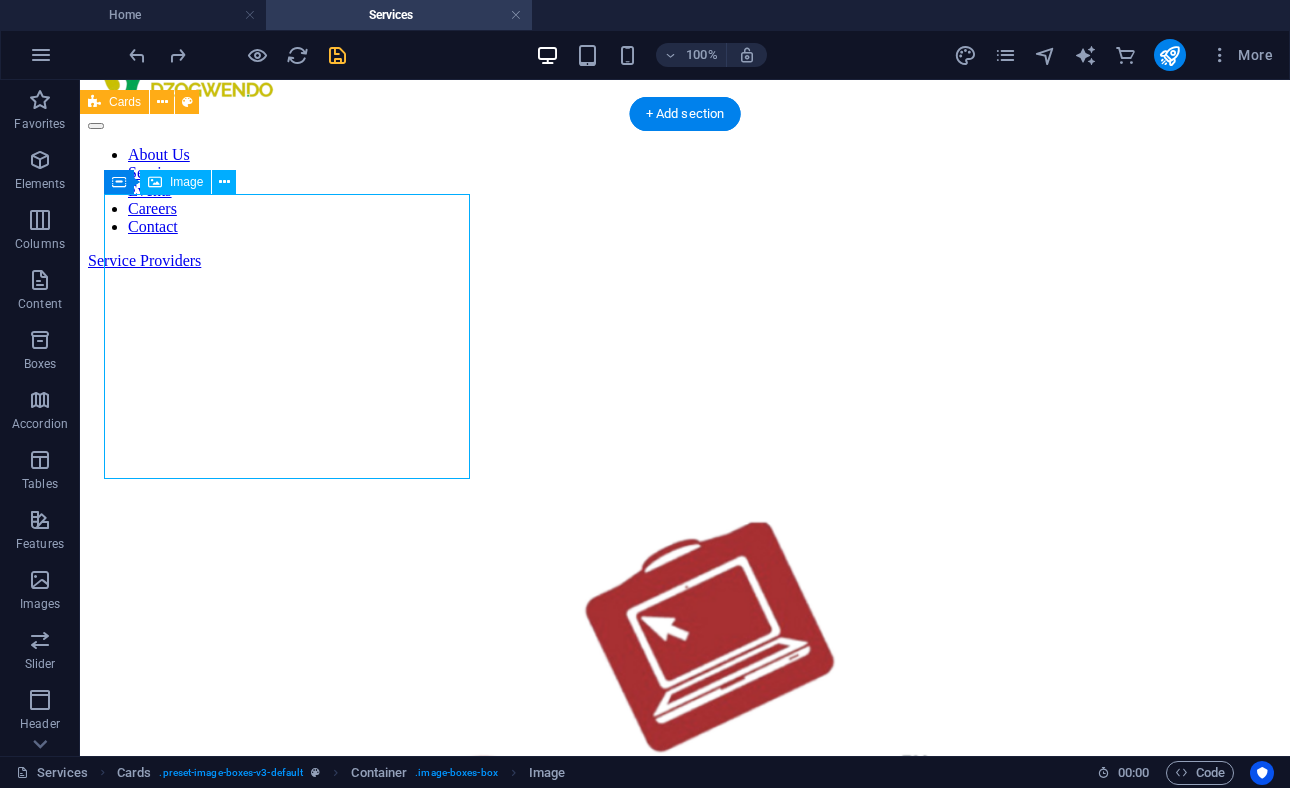 click at bounding box center [685, 737] 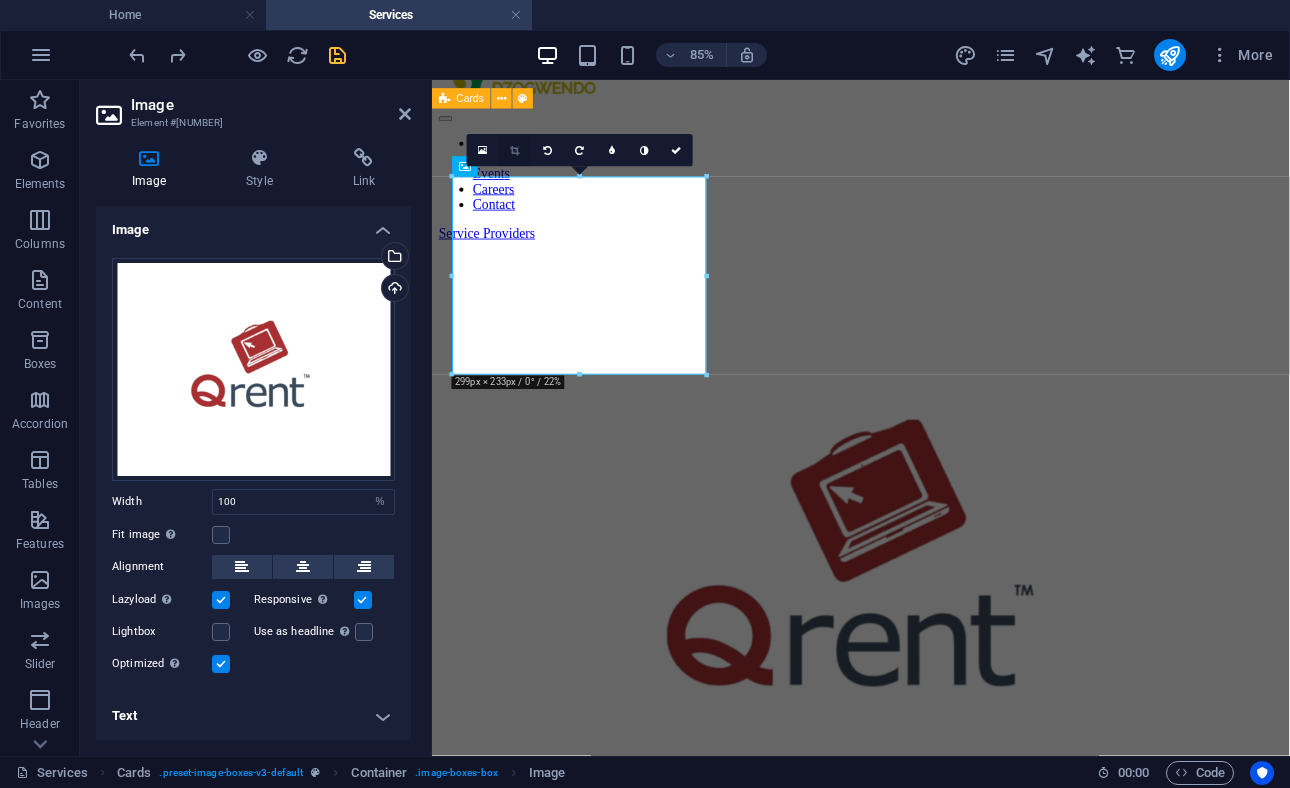 click at bounding box center [515, 150] 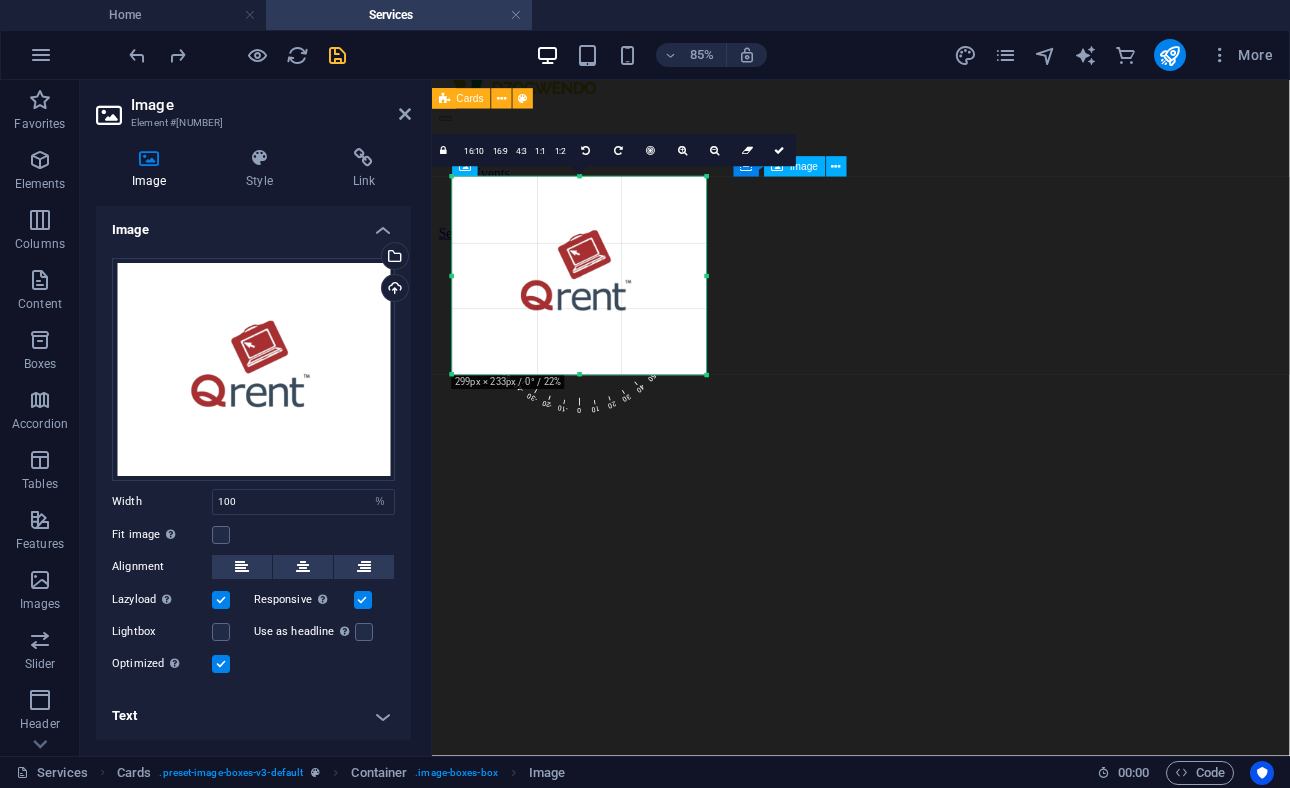 click at bounding box center (936, 1595) 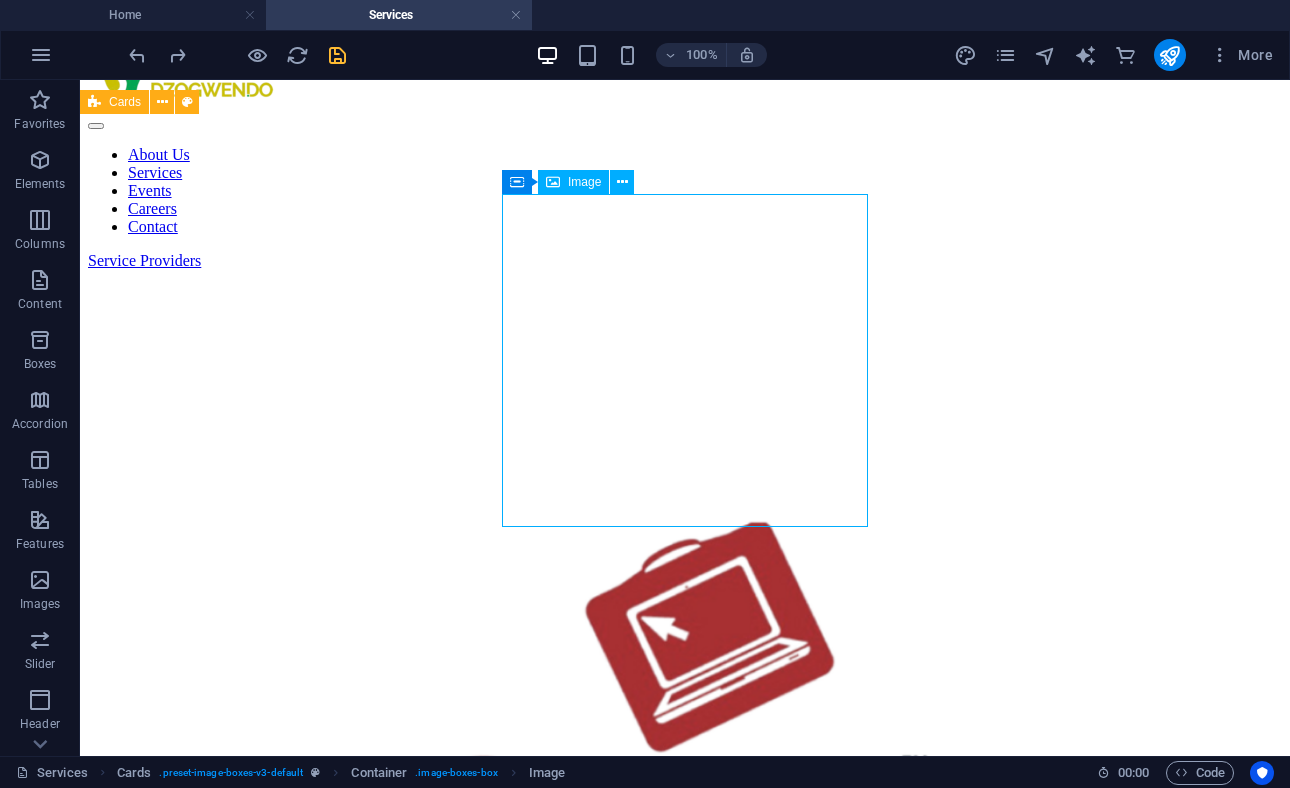 click at bounding box center (685, 1844) 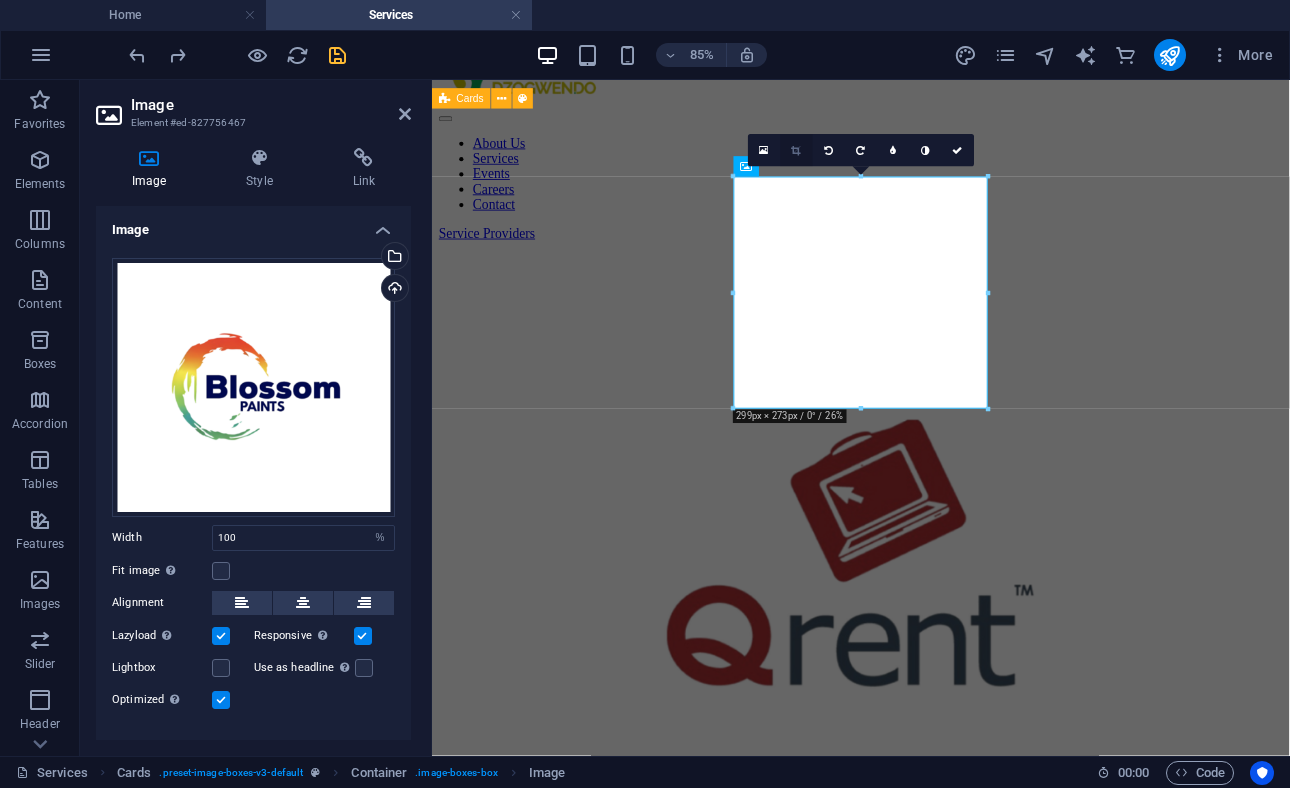 click at bounding box center [796, 150] 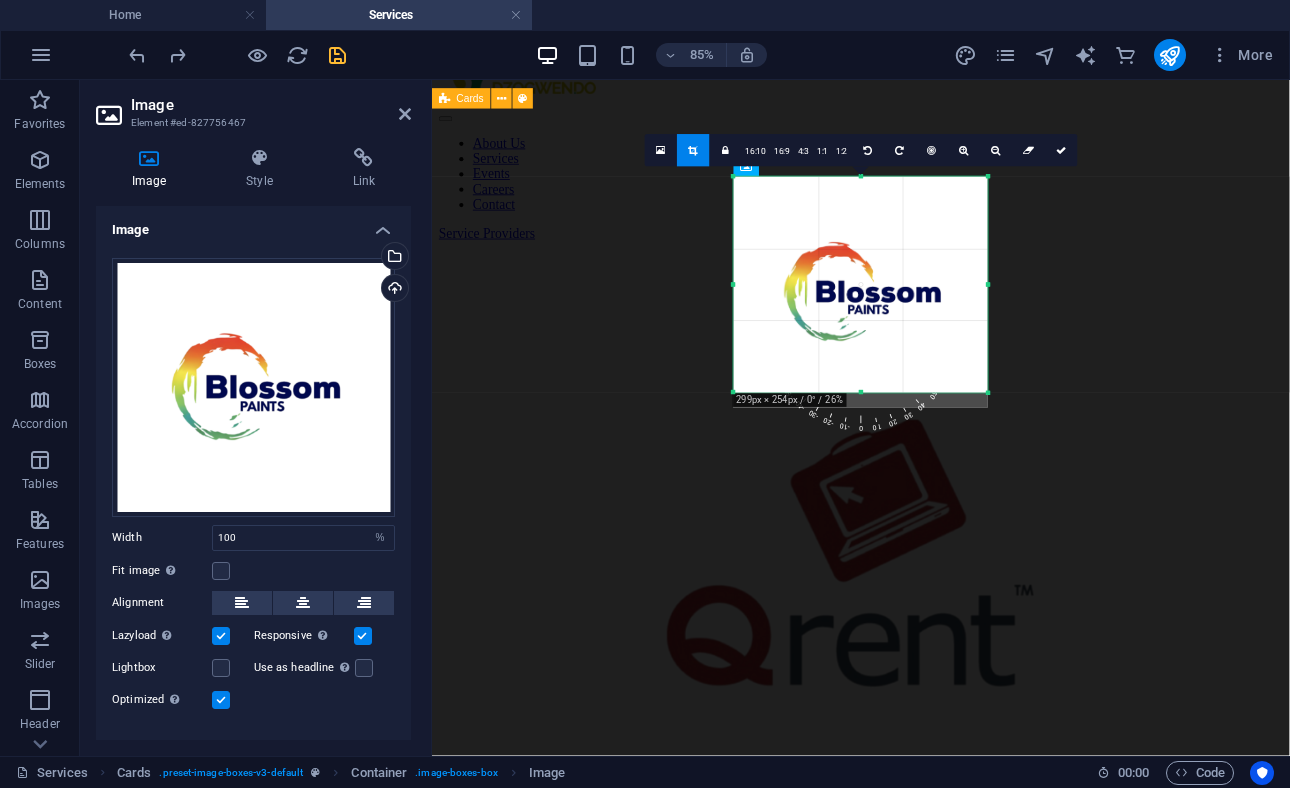 drag, startPoint x: 860, startPoint y: 409, endPoint x: 860, endPoint y: 390, distance: 19 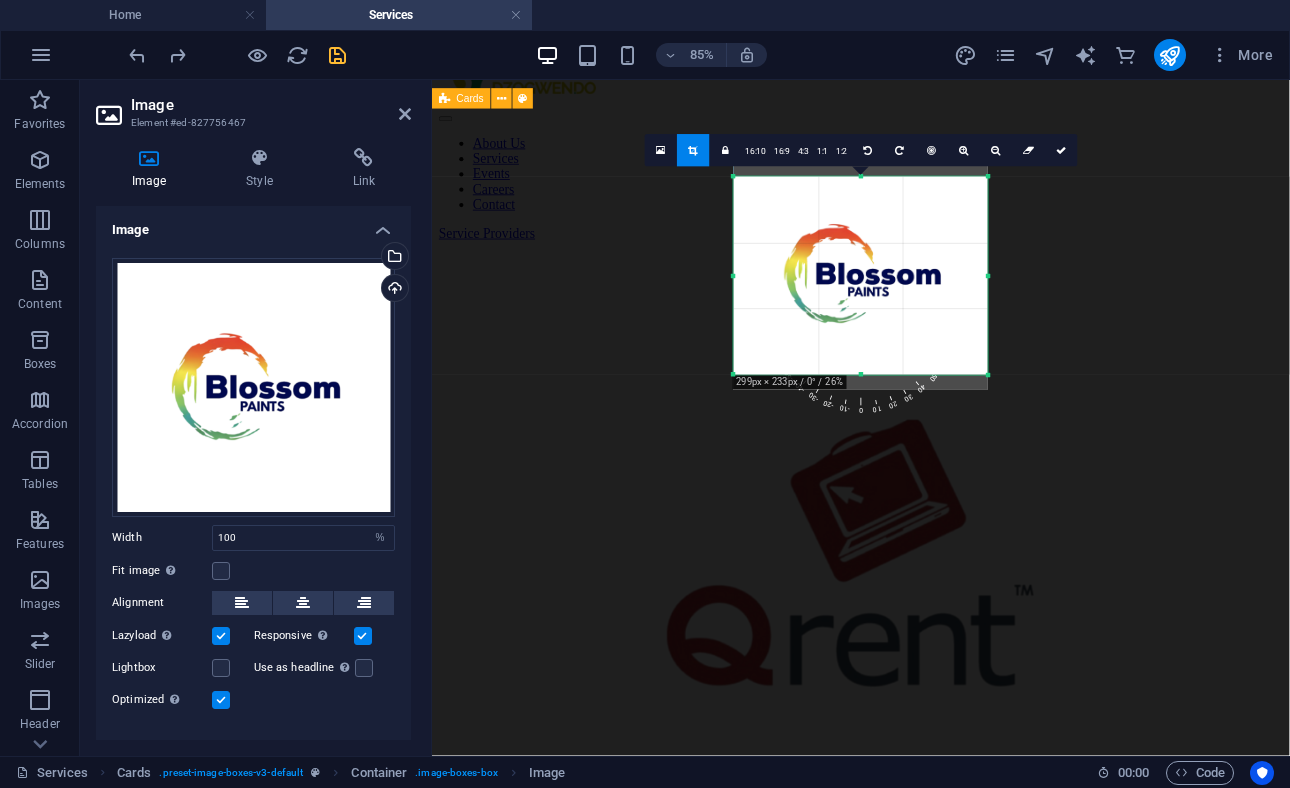 drag, startPoint x: 861, startPoint y: 178, endPoint x: 861, endPoint y: 199, distance: 21 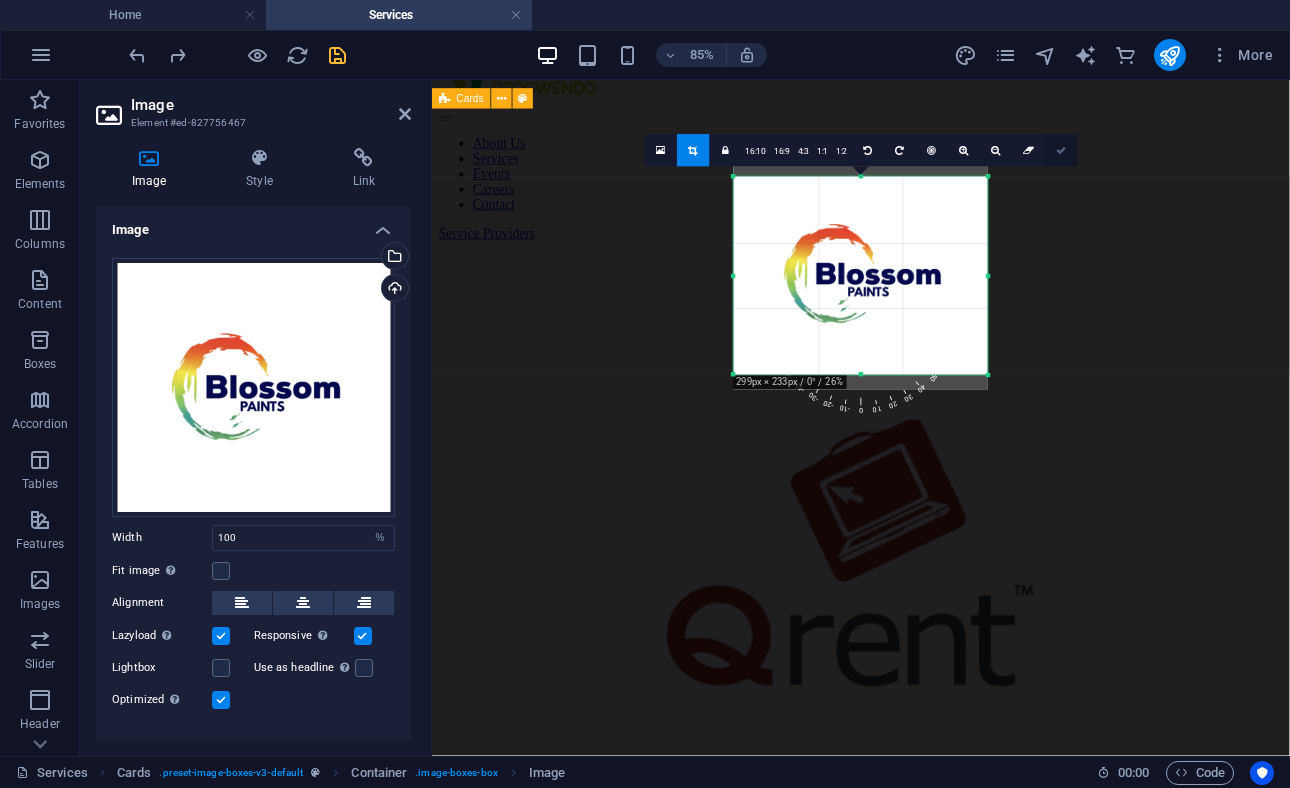 click at bounding box center [1061, 150] 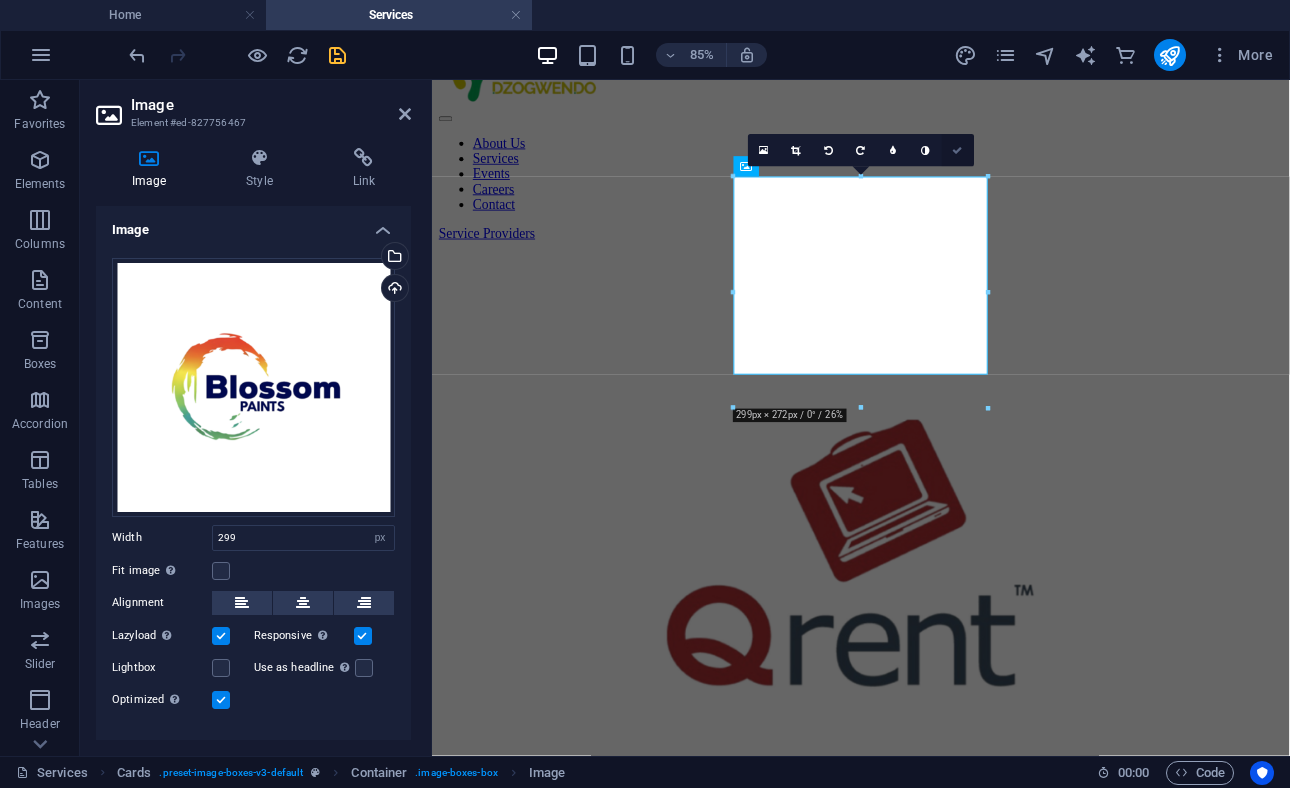 click at bounding box center (958, 150) 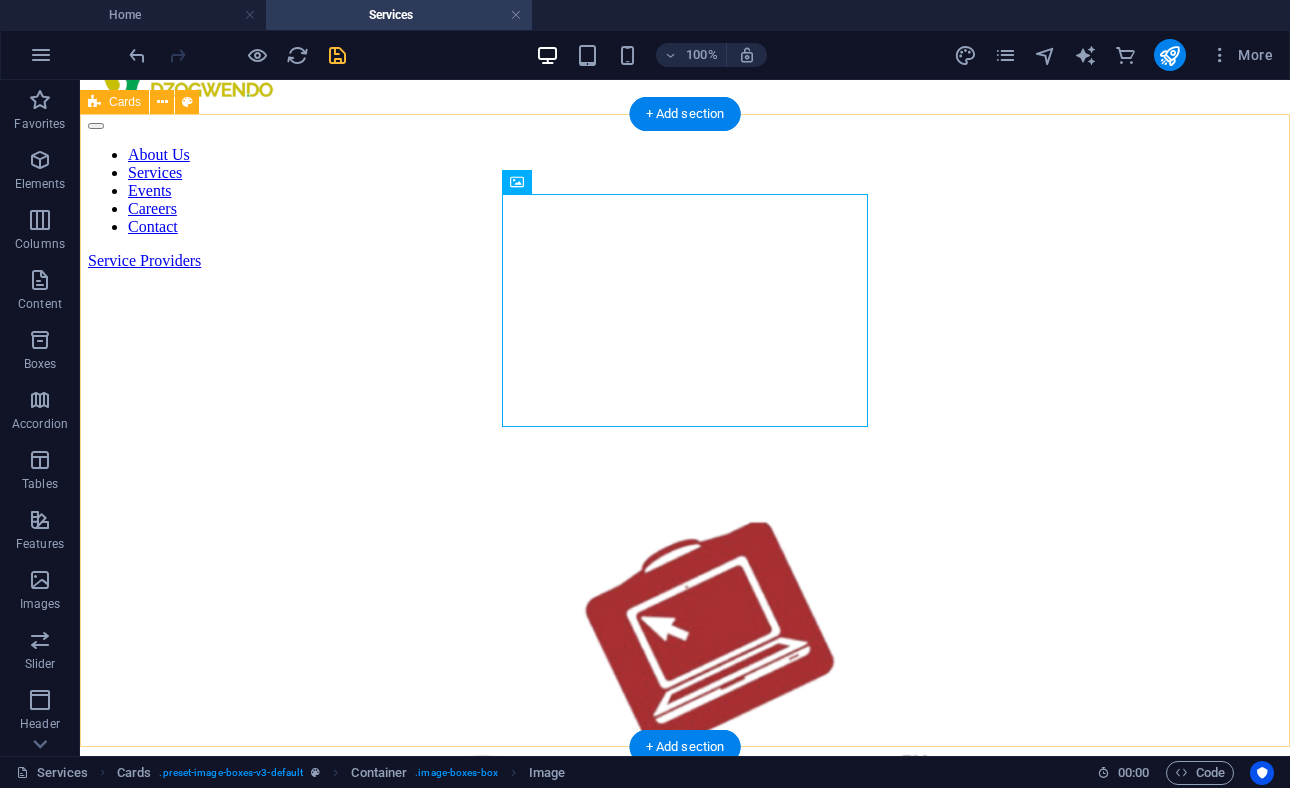 click on "Headline Lorem ipsum dolor sit amet, consectetuer adipiscing elit. Aenean commodo ligula eget dolor. Lorem ipsum dolor sit amet. Headline Lorem ipsum dolor sit amet, consectetuer adipiscing elit. Aenean commodo ligula eget dolor. Lorem ipsum dolor sit amet. Headline Lorem ipsum dolor sit amet, consectetuer adipiscing elit. Aenean commodo ligula eget dolor. Lorem ipsum dolor sit amet." at bounding box center (685, 1348) 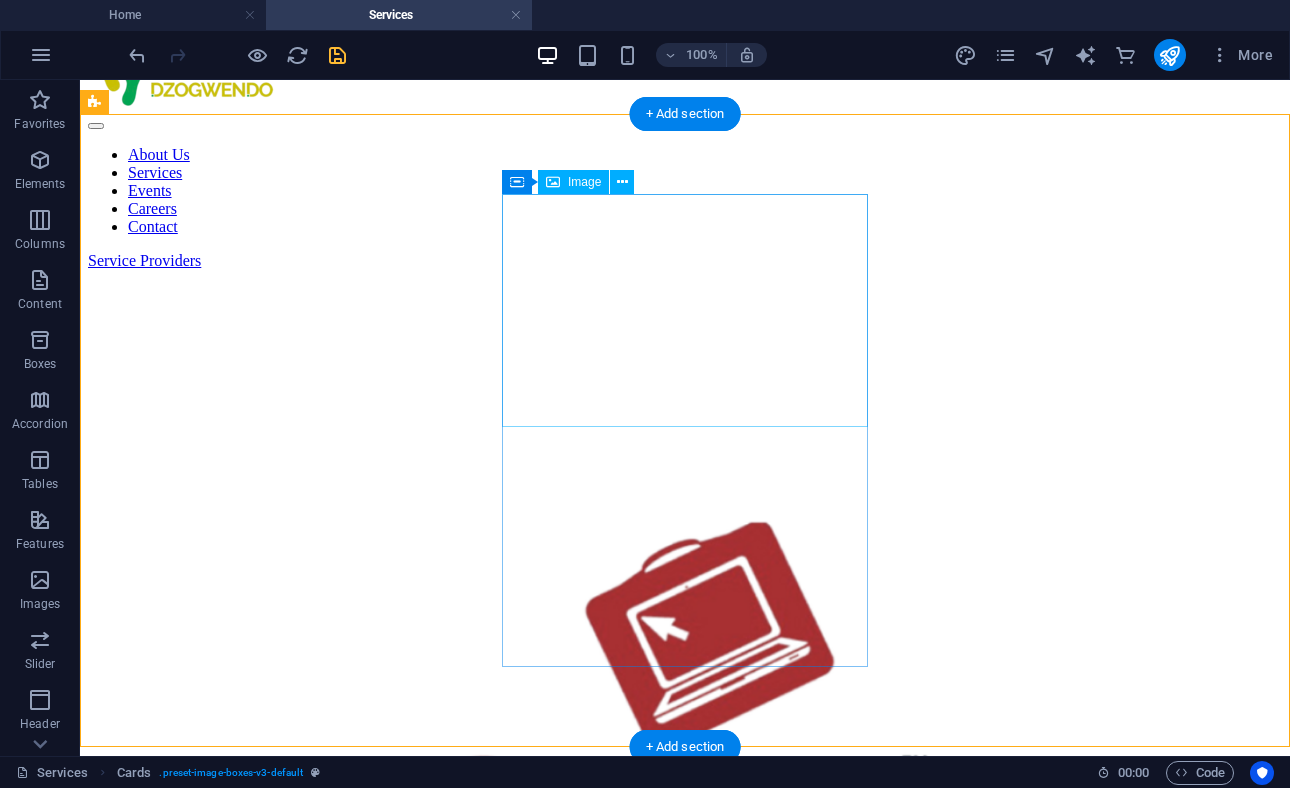 click at bounding box center [685, 1416] 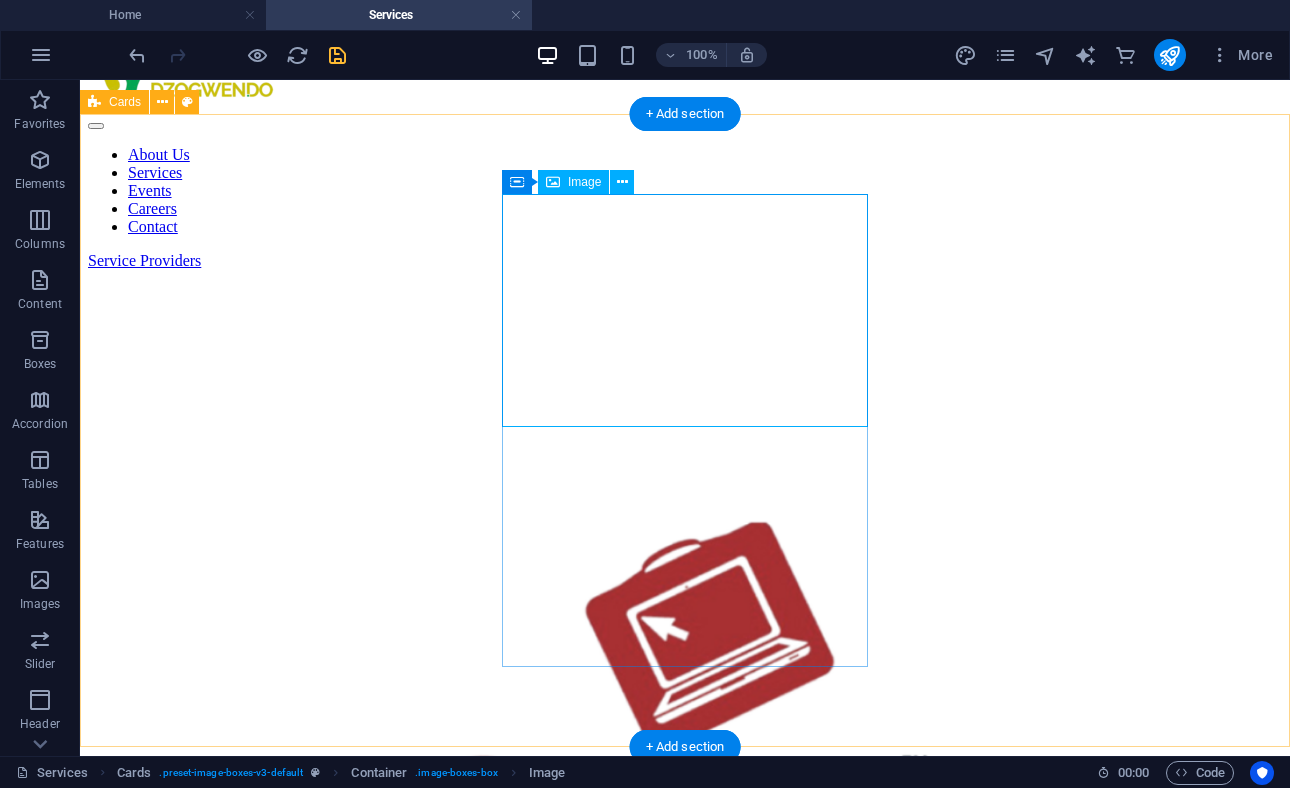 click at bounding box center [685, 1416] 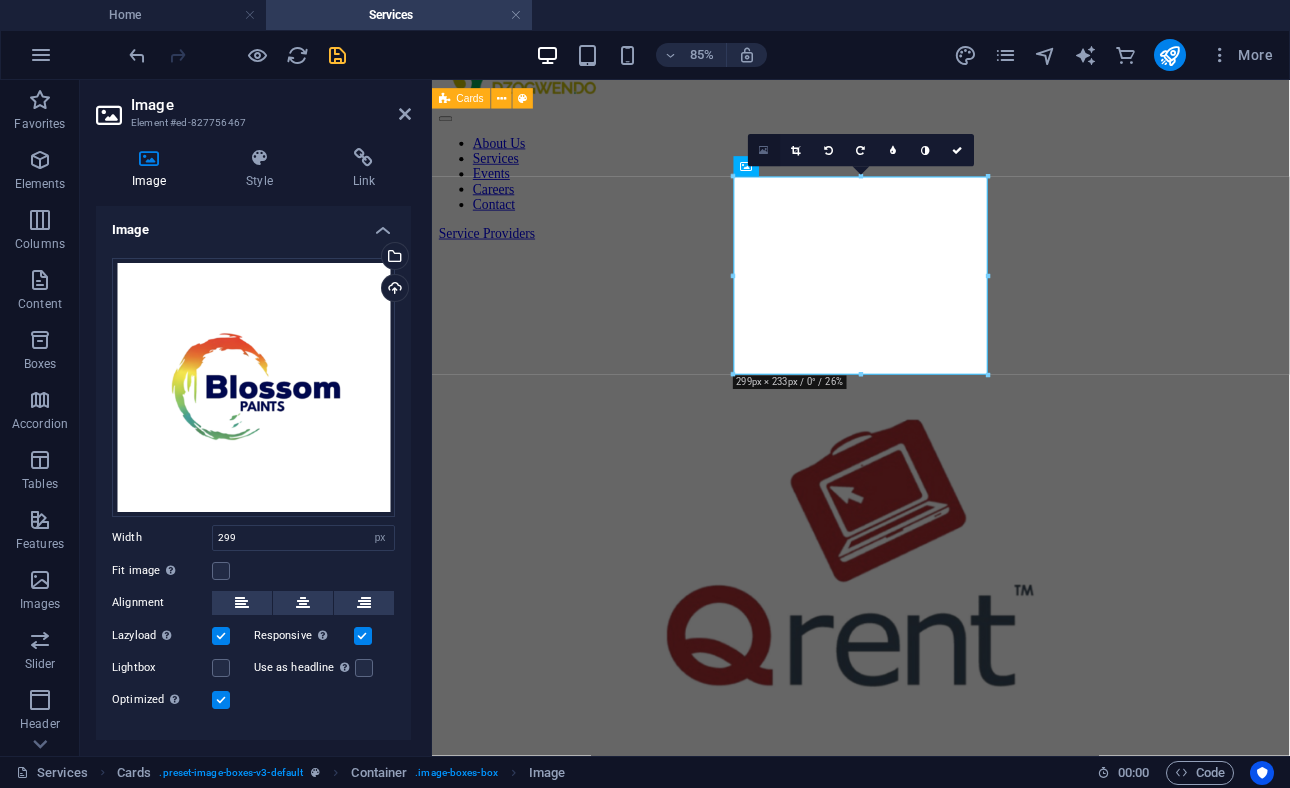 click at bounding box center [763, 151] 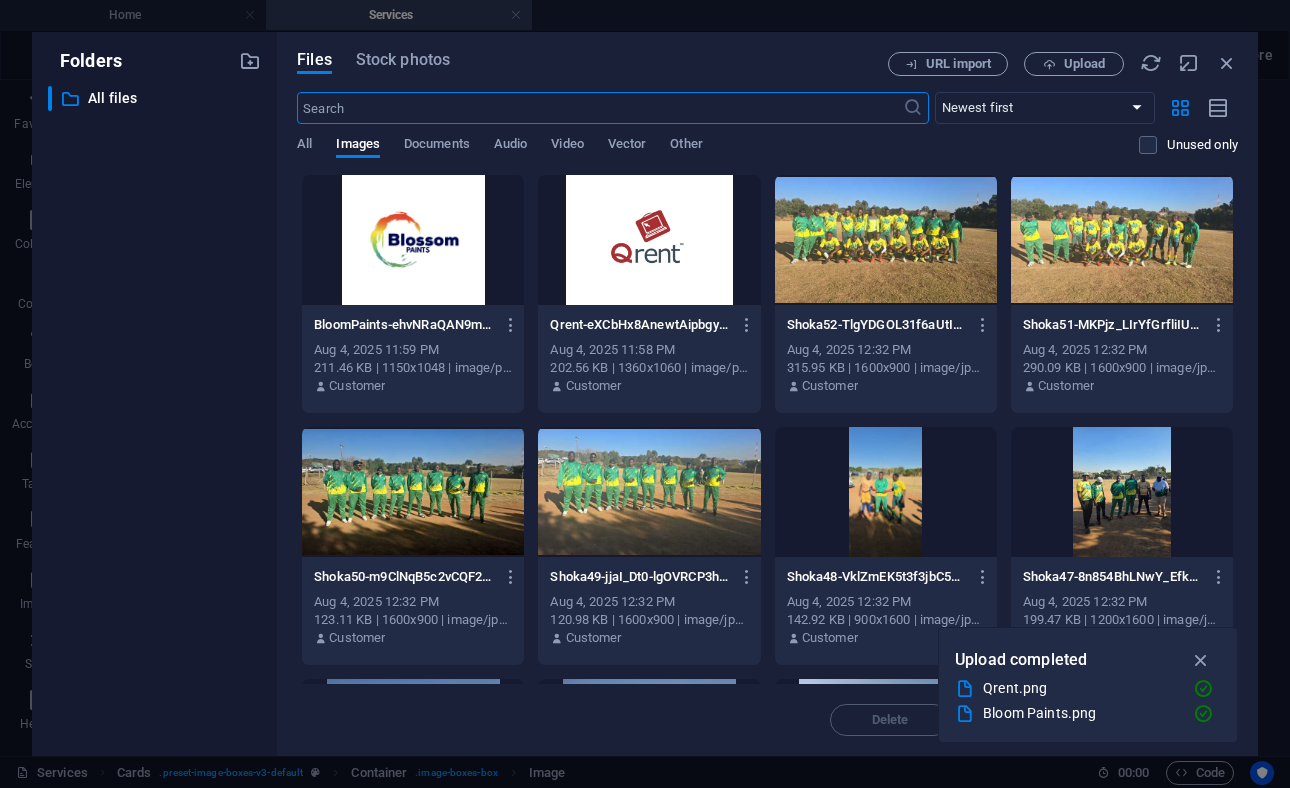 scroll, scrollTop: 0, scrollLeft: 0, axis: both 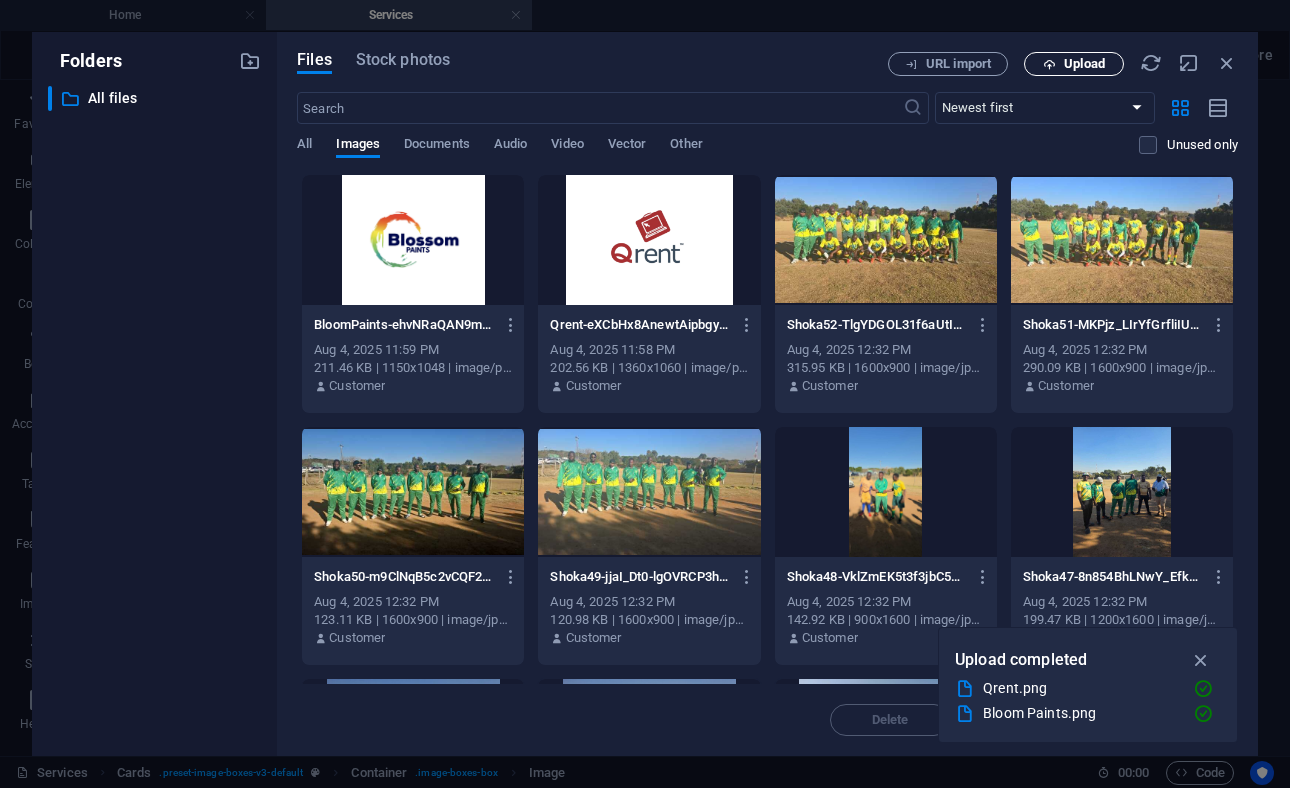 click on "Upload" at bounding box center [1074, 64] 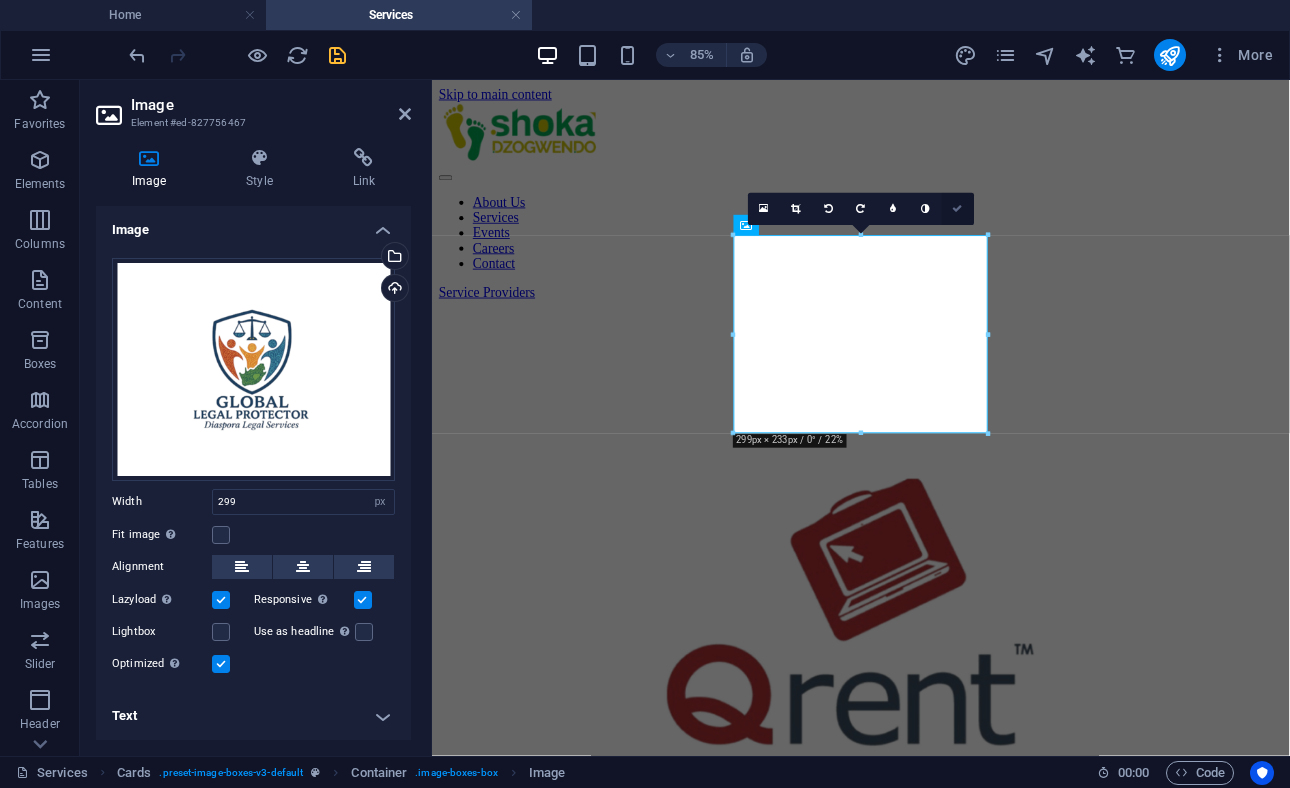 click at bounding box center (958, 209) 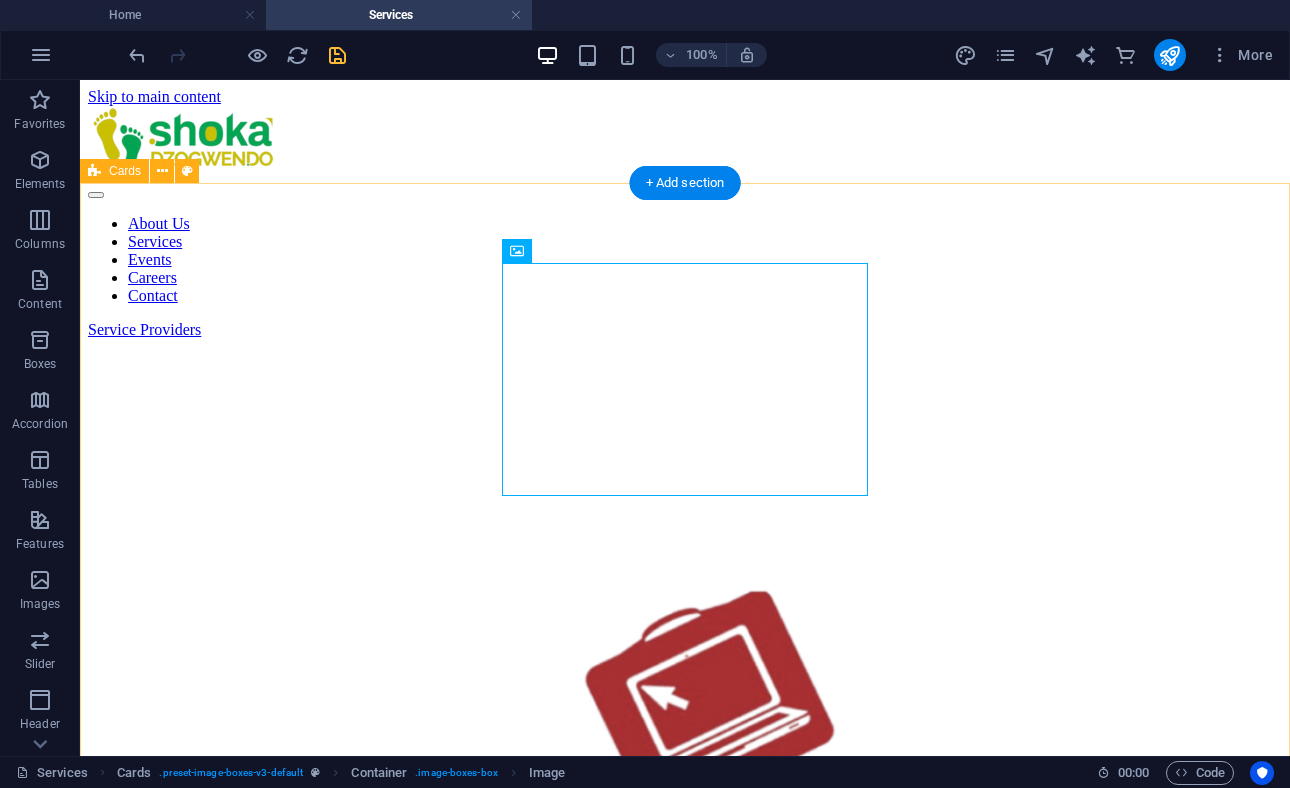 click on "Headline Lorem ipsum dolor sit amet, consectetuer adipiscing elit. Aenean commodo ligula eget dolor. Lorem ipsum dolor sit amet. Headline Lorem ipsum dolor sit amet, consectetuer adipiscing elit. Aenean commodo ligula eget dolor. Lorem ipsum dolor sit amet. Headline Lorem ipsum dolor sit amet, consectetuer adipiscing elit. Aenean commodo ligula eget dolor. Lorem ipsum dolor sit amet." at bounding box center (685, 1417) 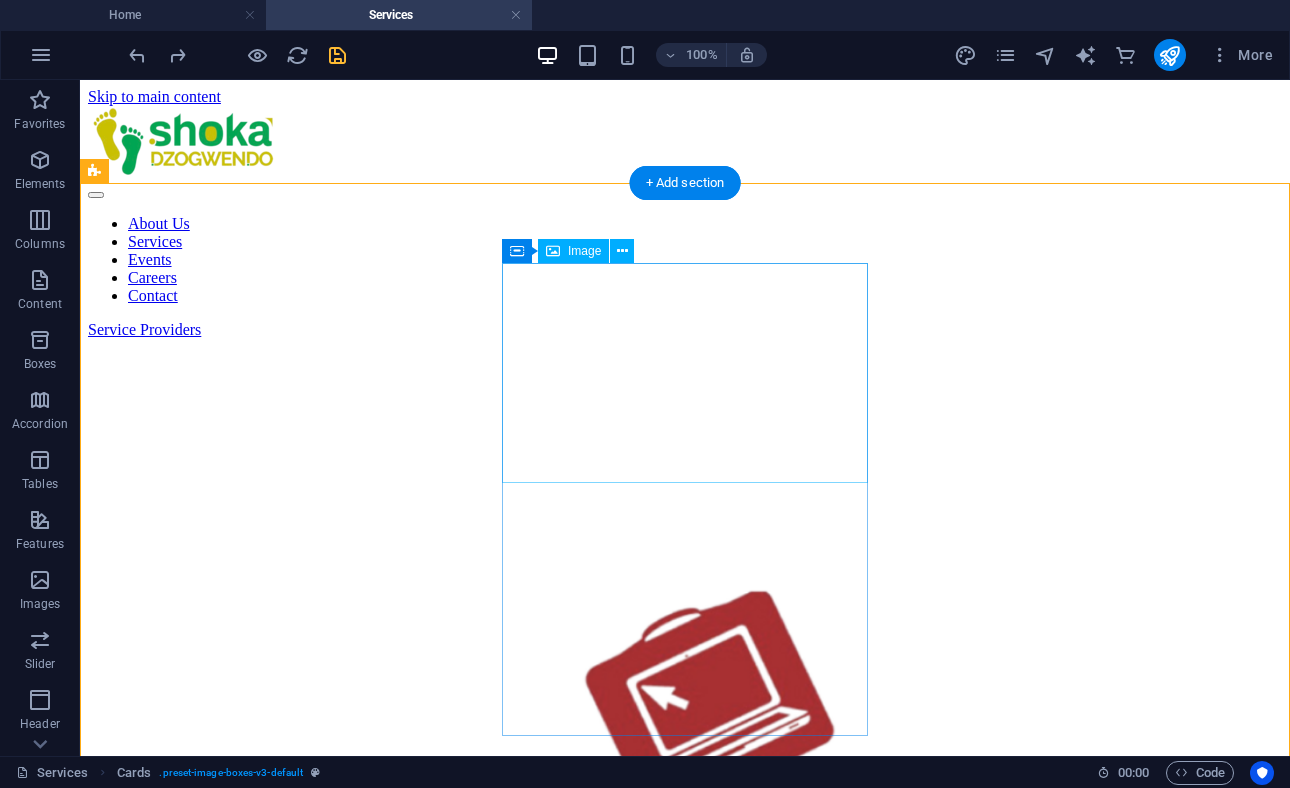 click at bounding box center [685, 1727] 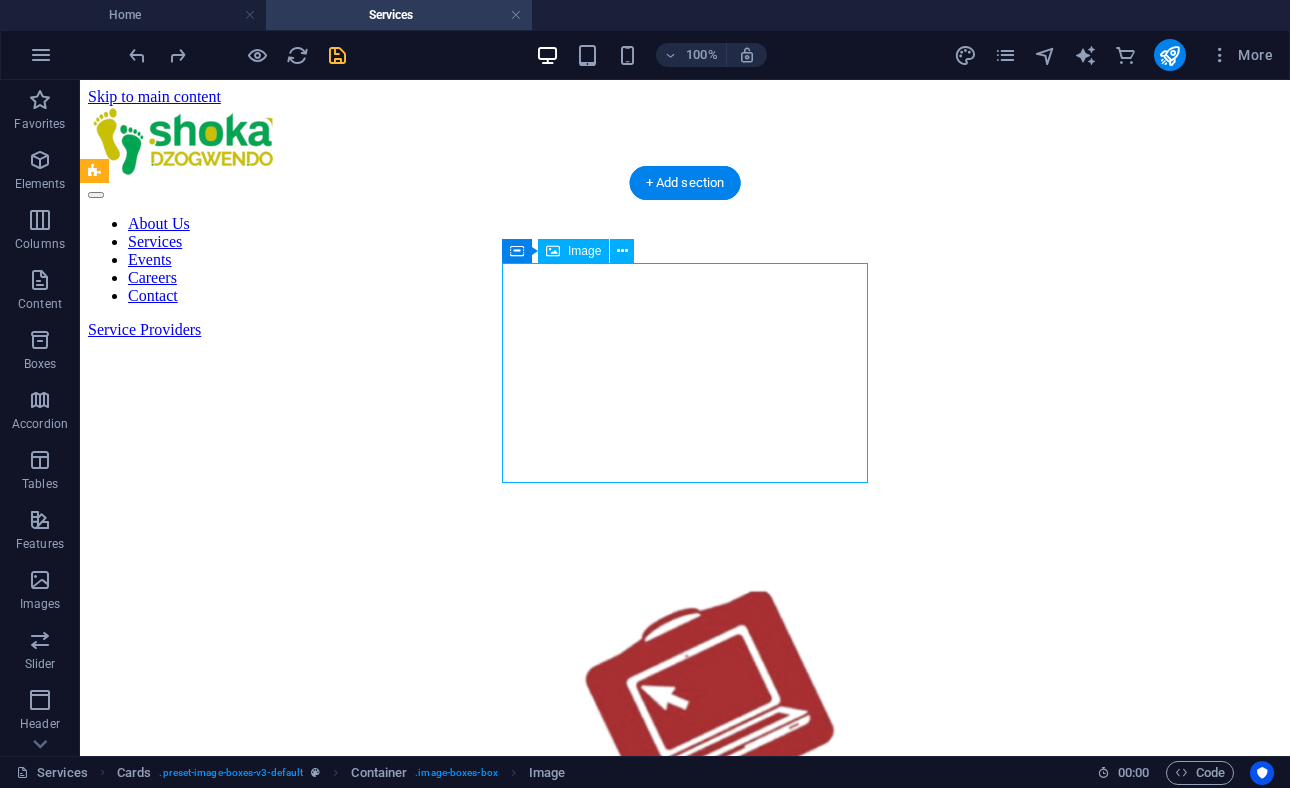 click at bounding box center (685, 1727) 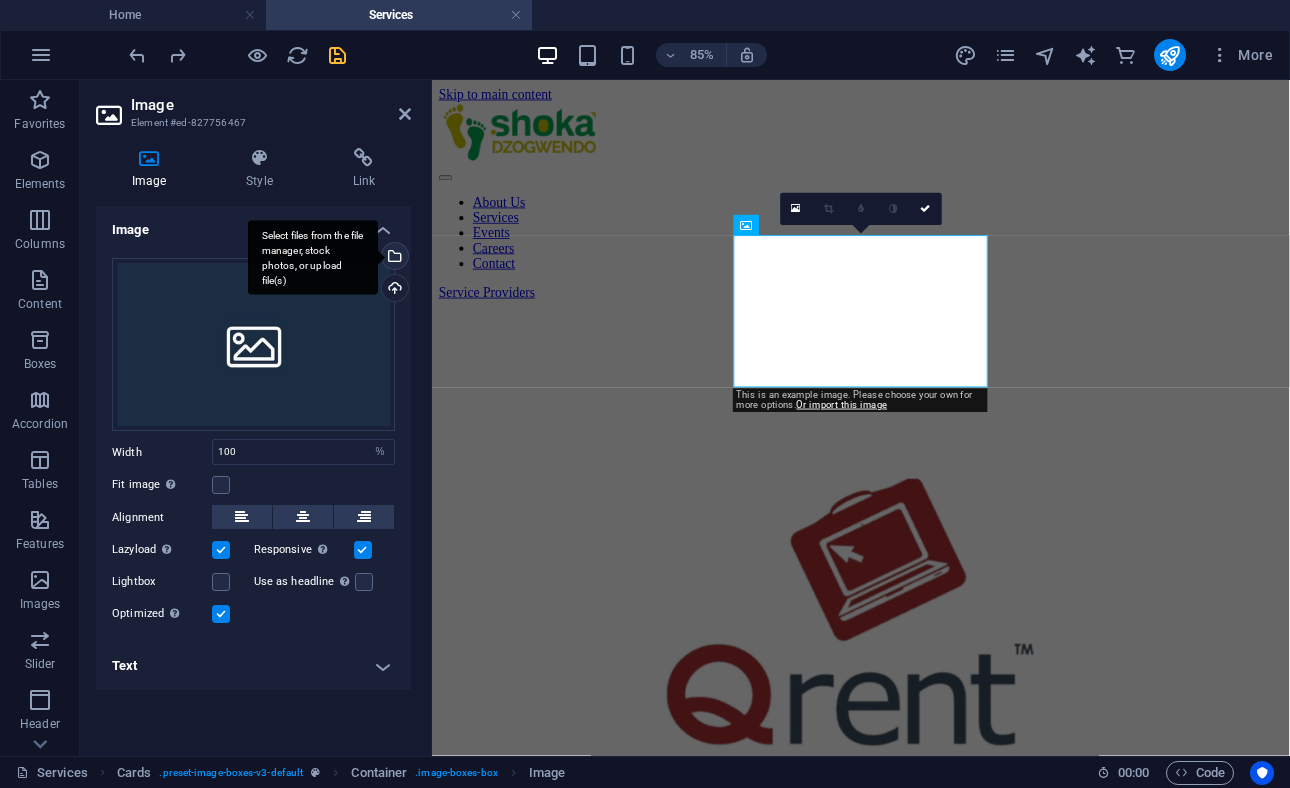 click on "Select files from the file manager, stock photos, or upload file(s)" at bounding box center [313, 257] 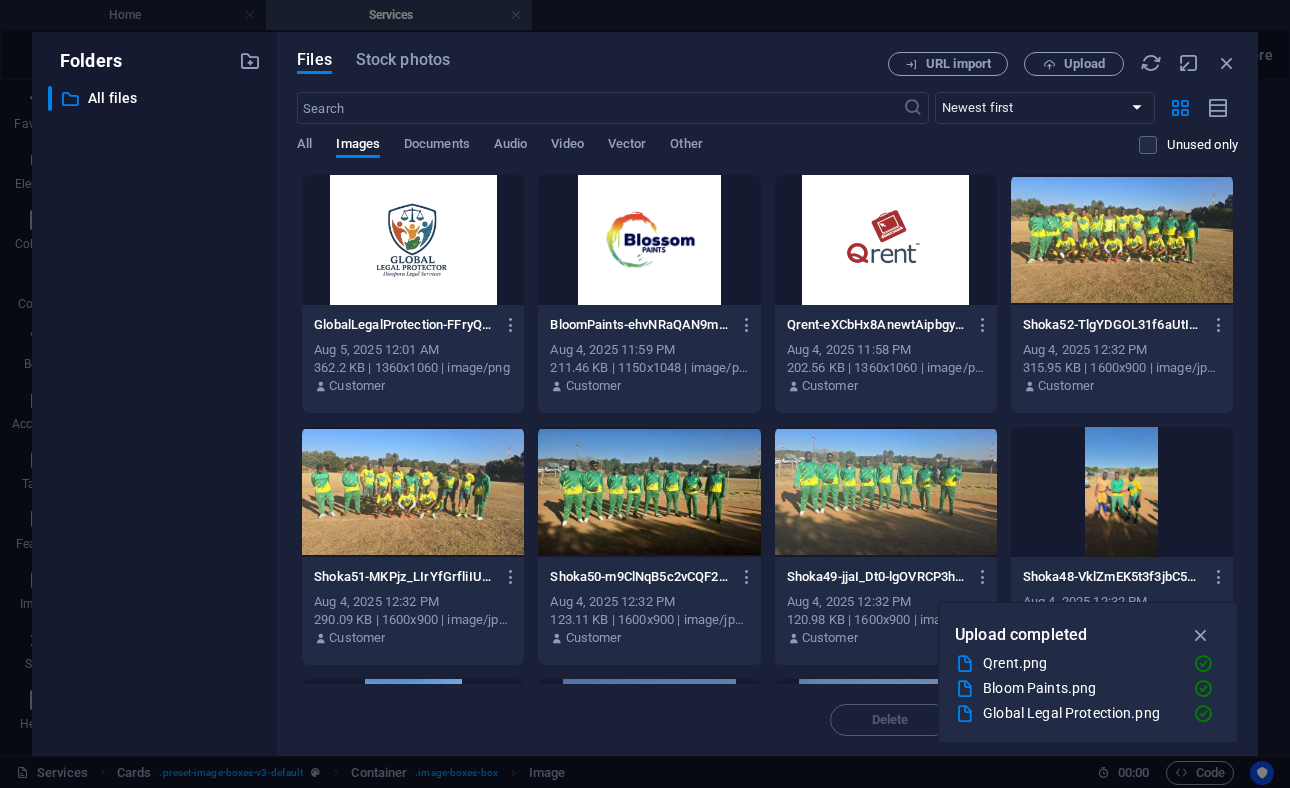 click at bounding box center [413, 240] 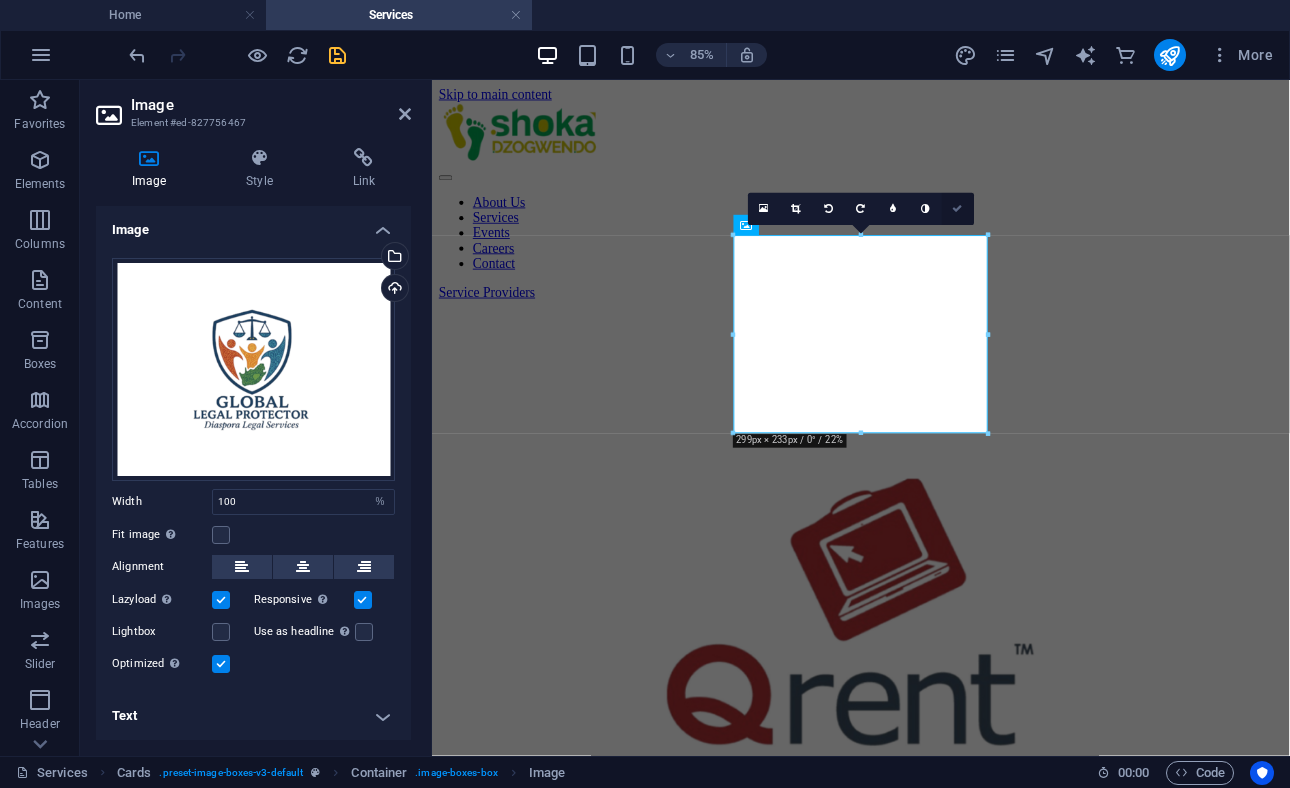 click at bounding box center [958, 209] 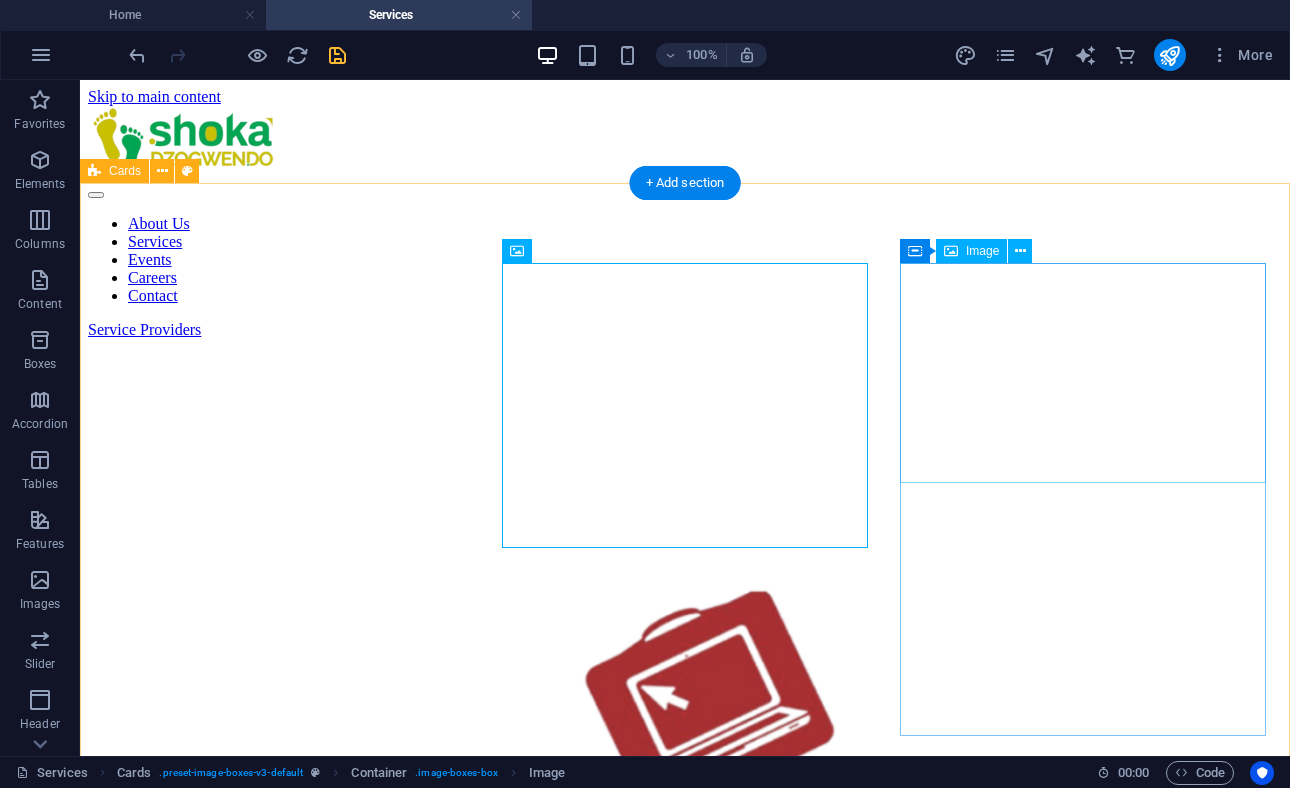 click at bounding box center [685, 2755] 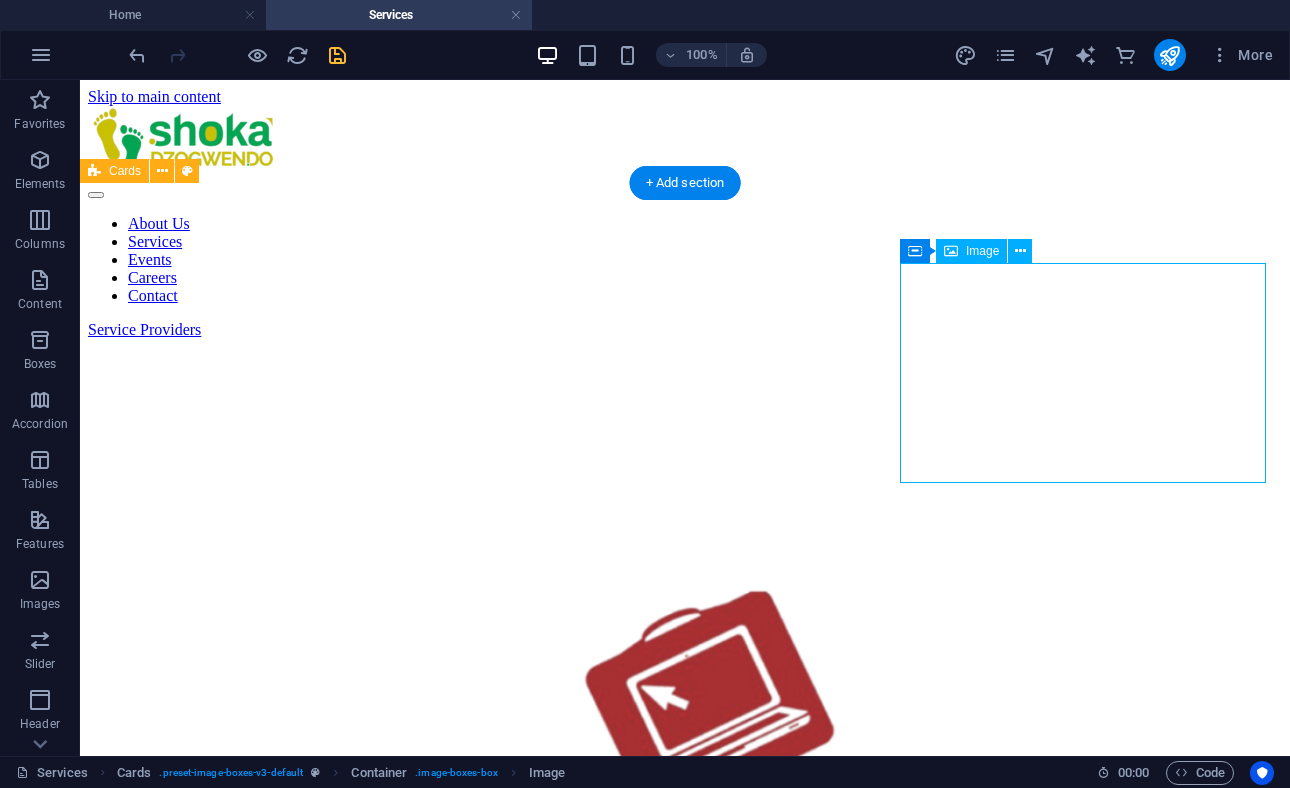 click at bounding box center (685, 2755) 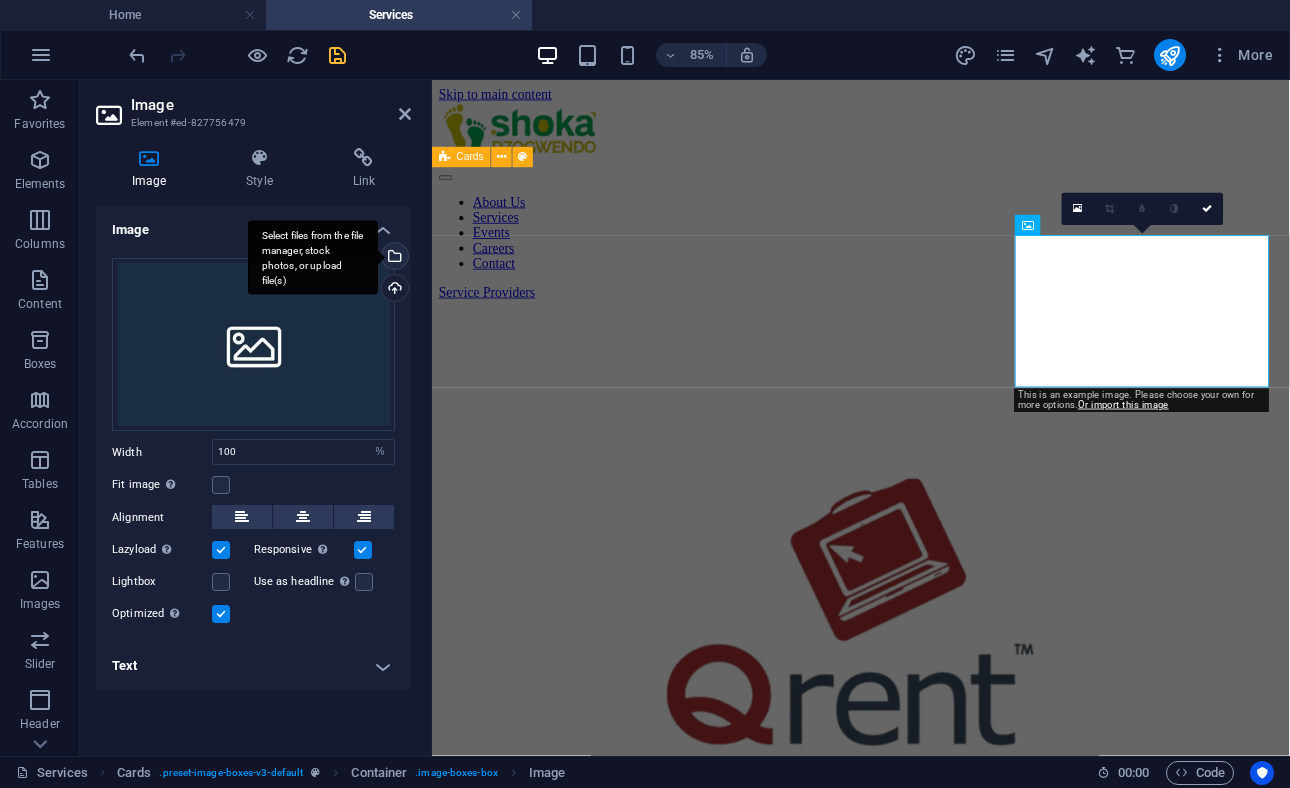 click on "Select files from the file manager, stock photos, or upload file(s)" at bounding box center [393, 258] 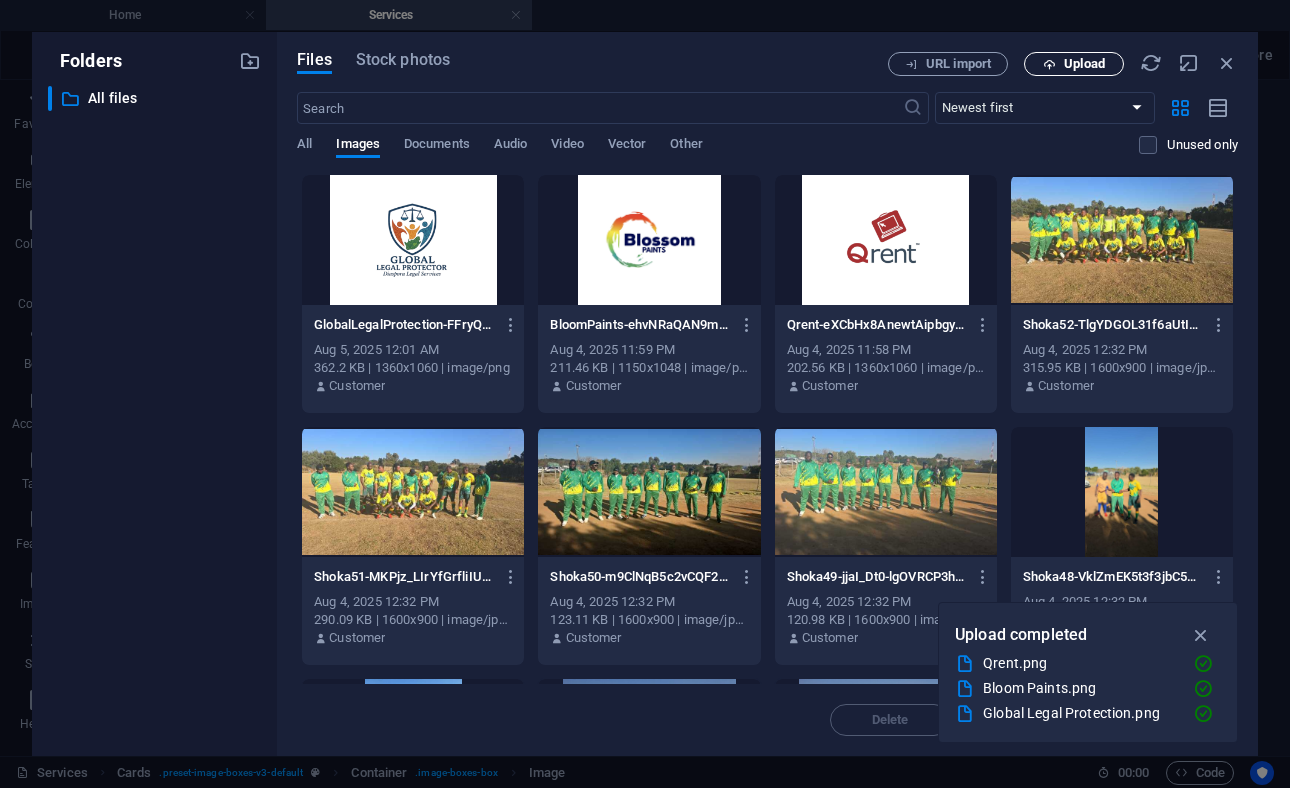 click on "Upload" at bounding box center (1074, 64) 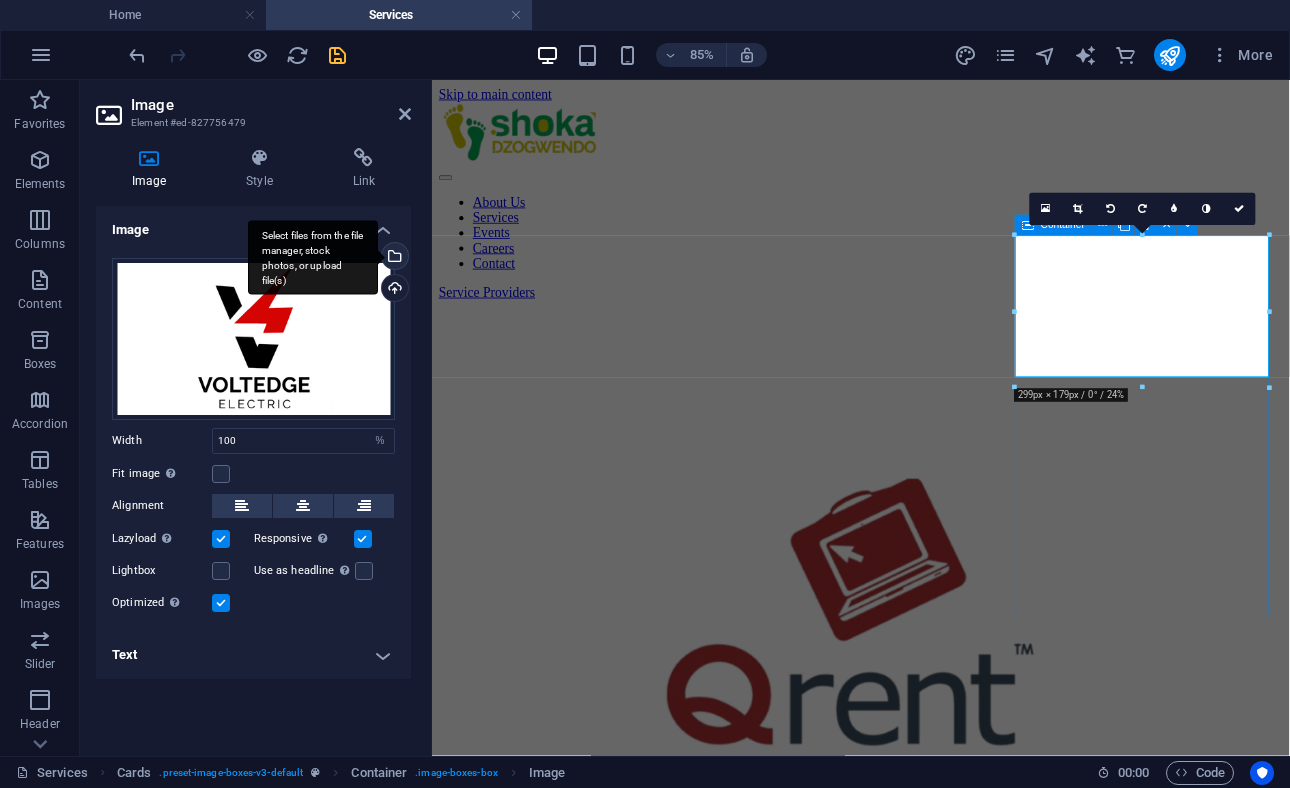click on "Select files from the file manager, stock photos, or upload file(s)" at bounding box center [393, 258] 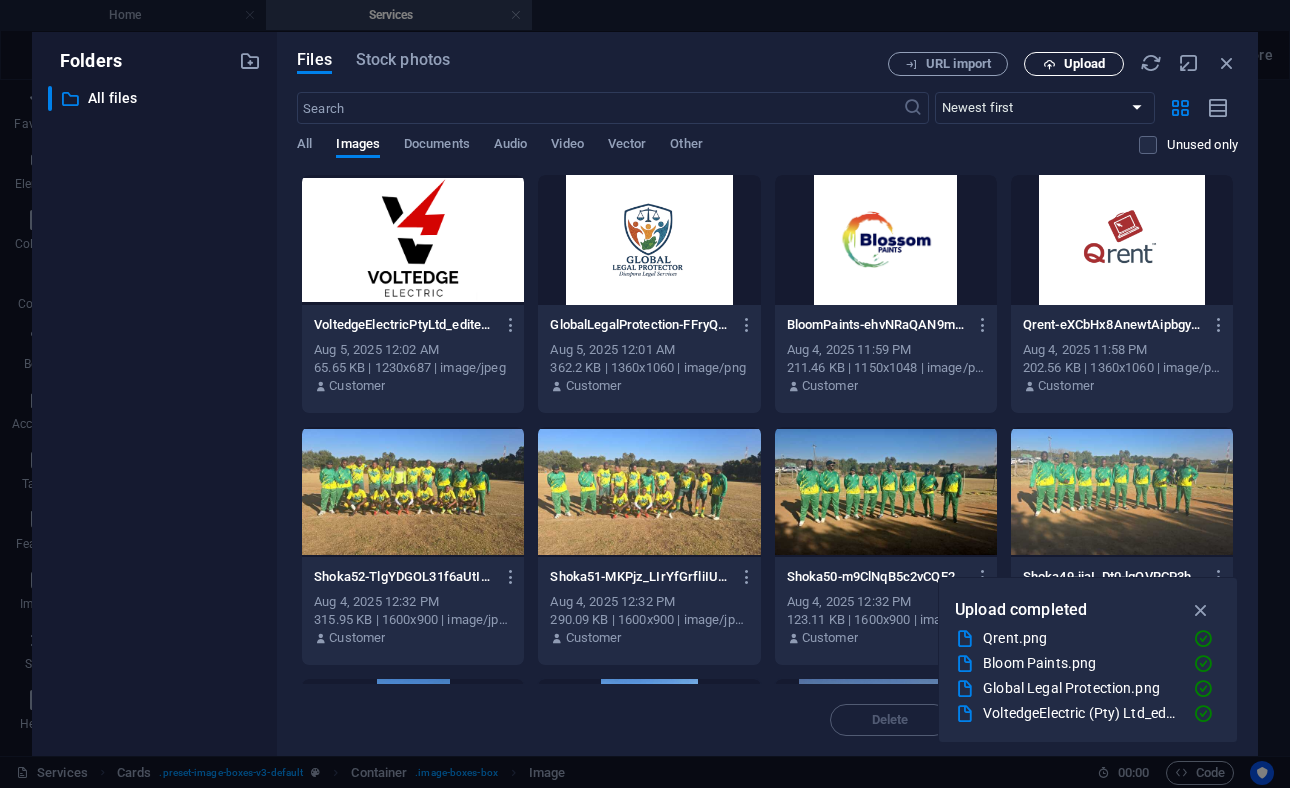 click on "Upload" at bounding box center (1074, 64) 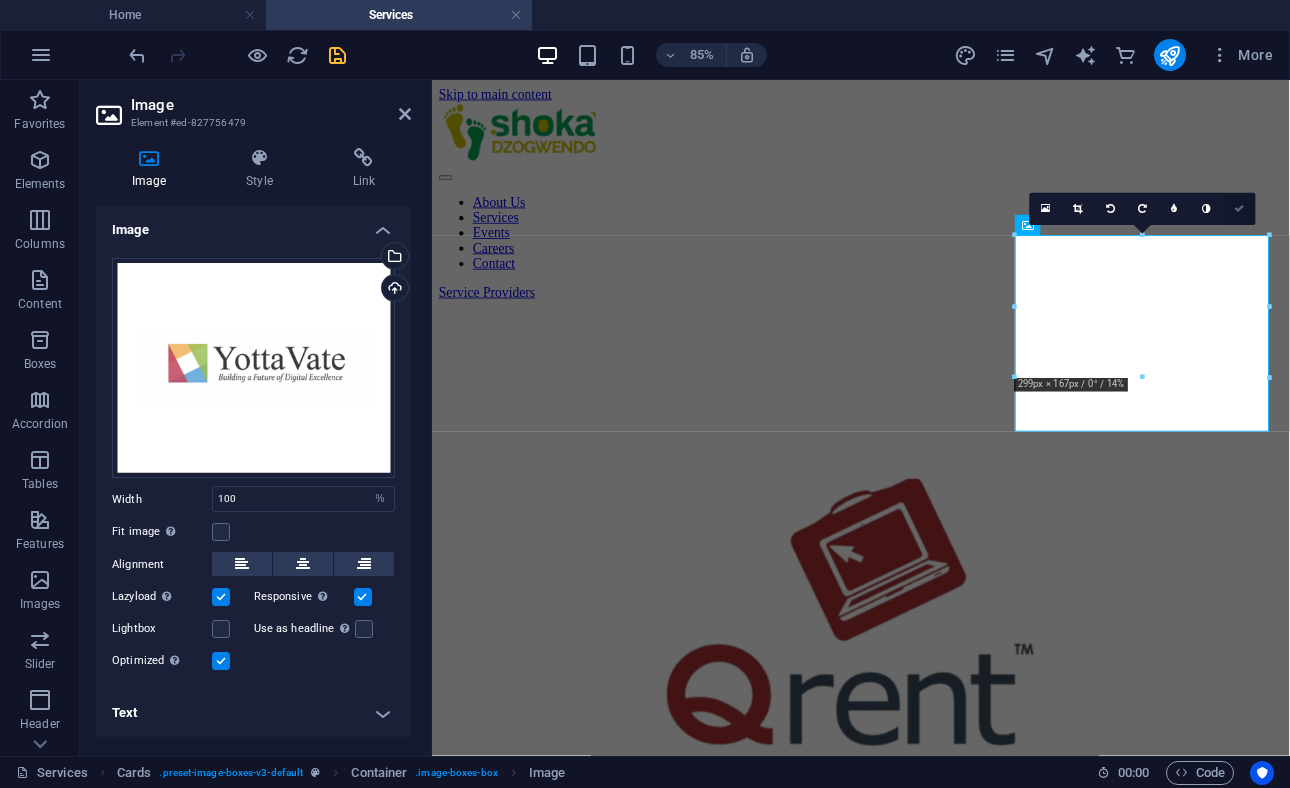 click at bounding box center (1239, 209) 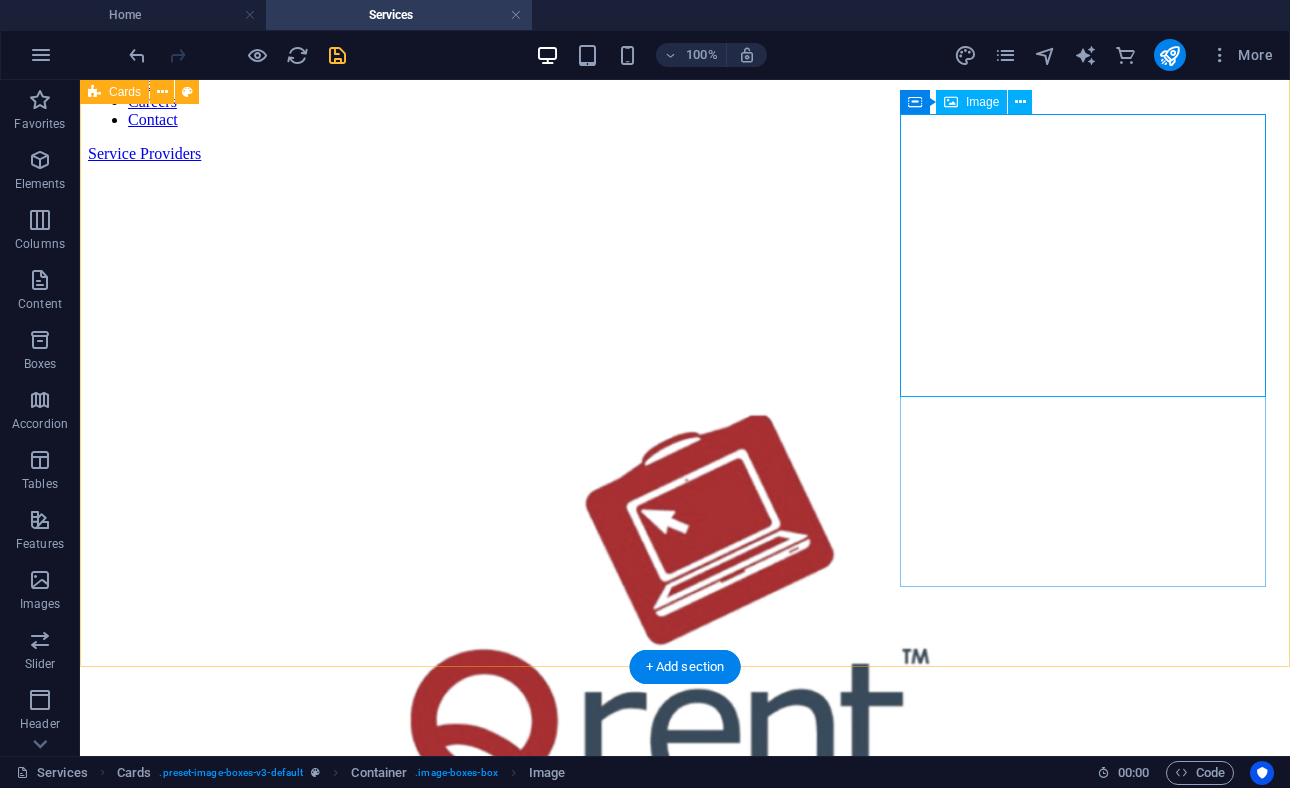 scroll, scrollTop: 186, scrollLeft: 0, axis: vertical 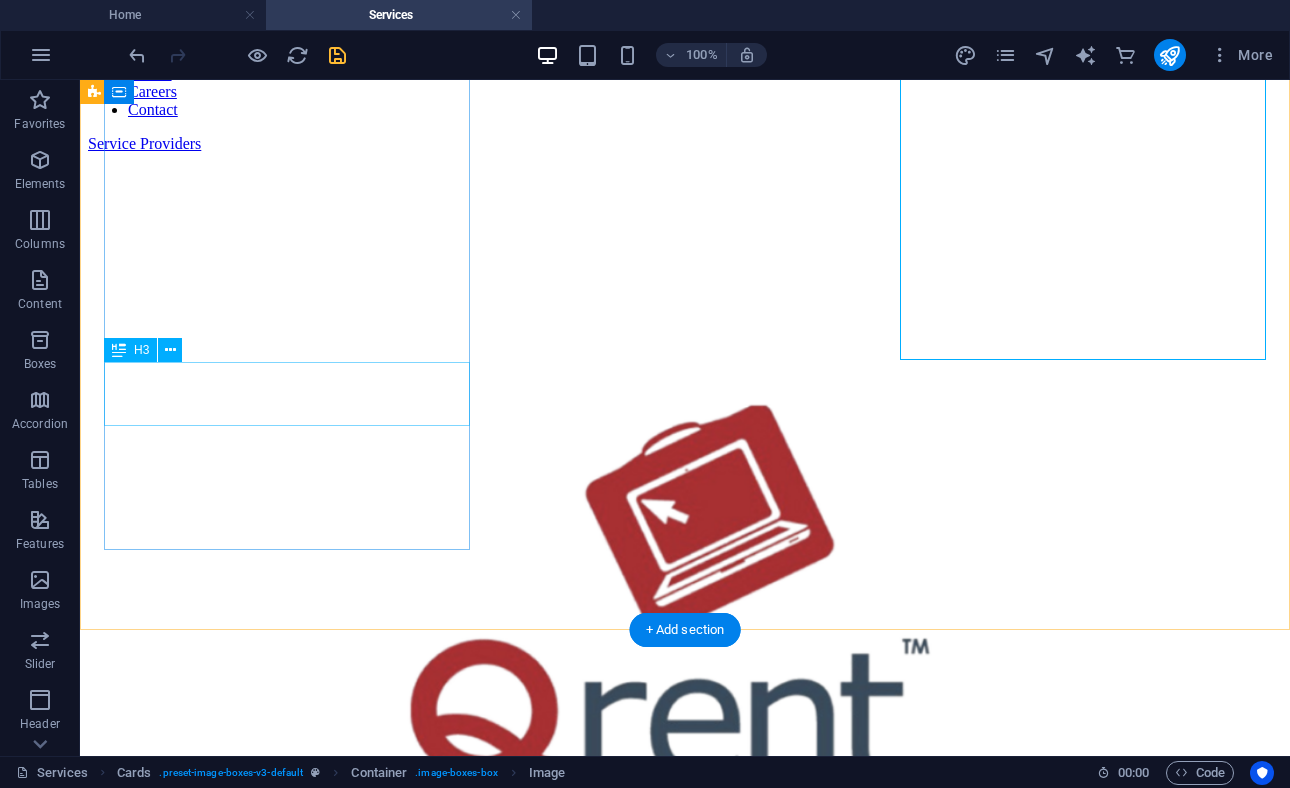 click on "Headline" at bounding box center [685, 1117] 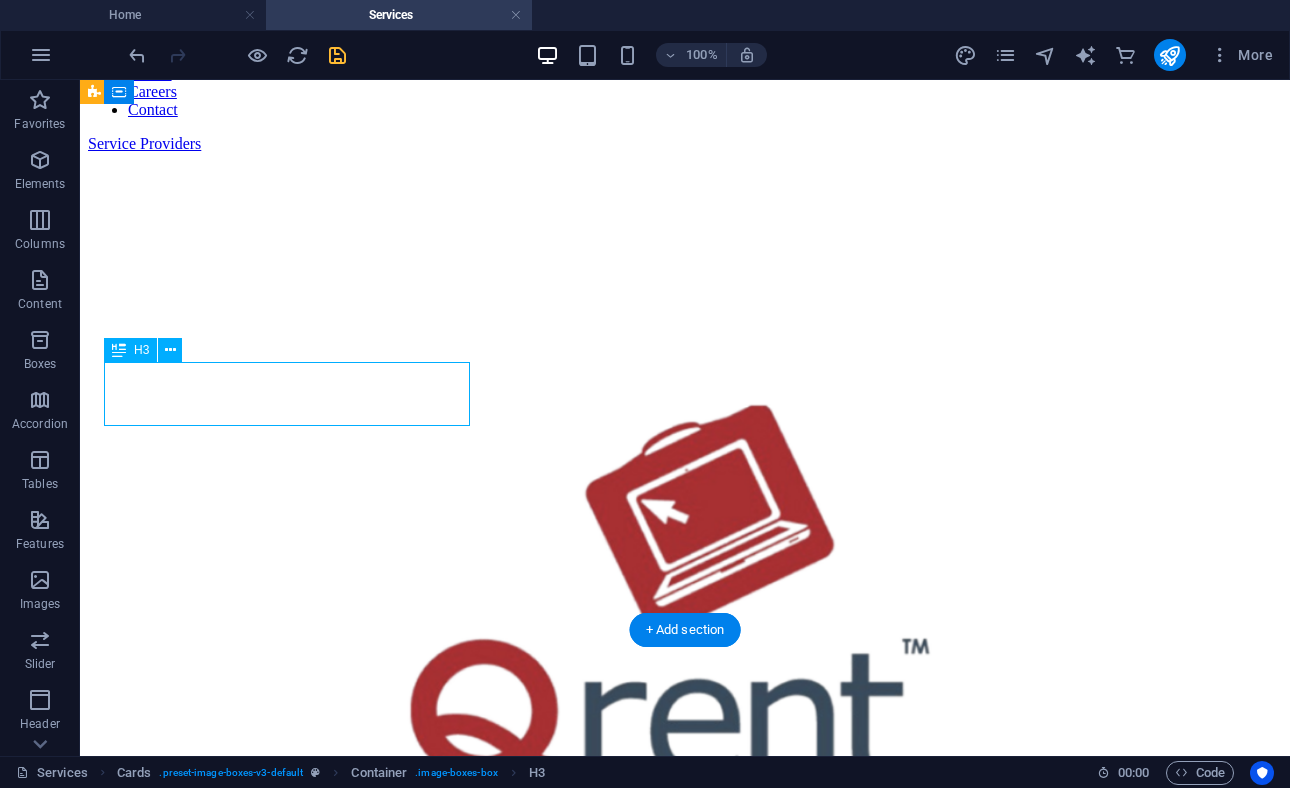 click on "Headline" at bounding box center (685, 1117) 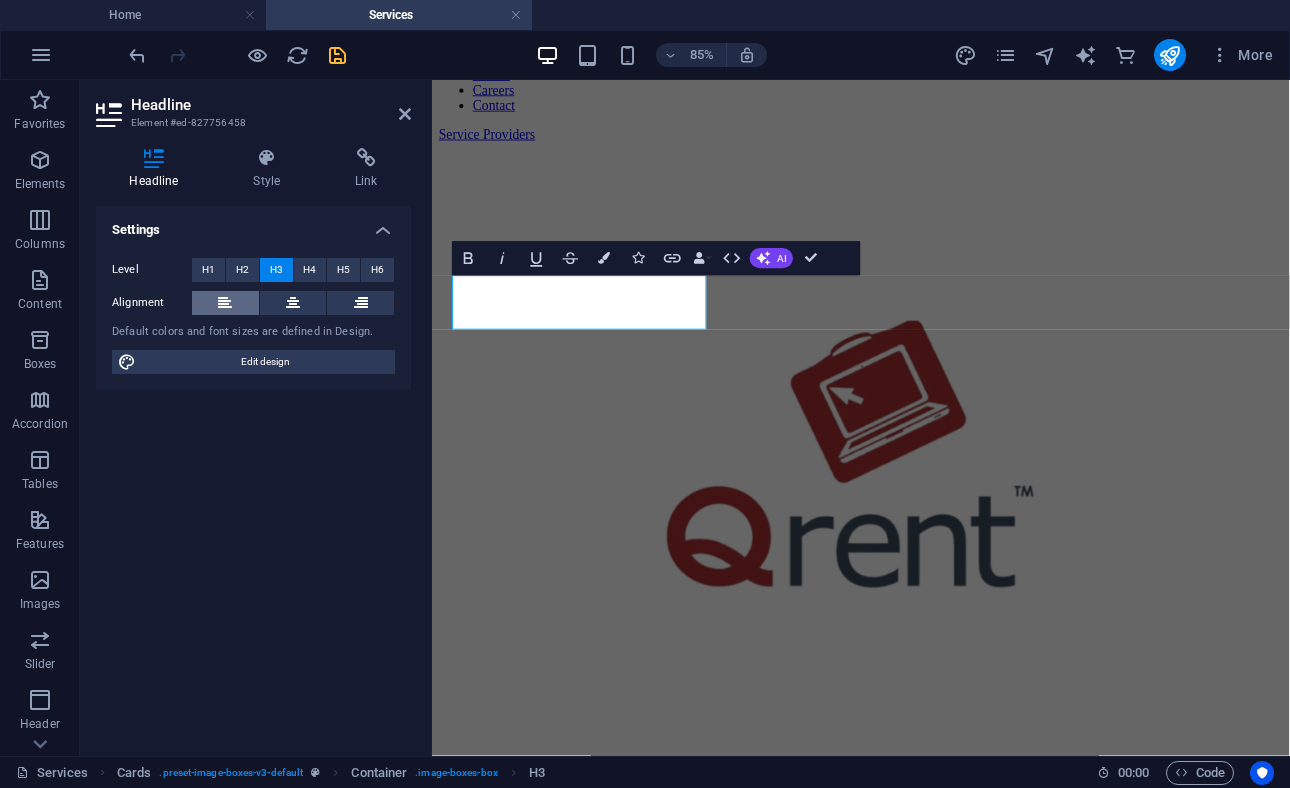 click at bounding box center (225, 303) 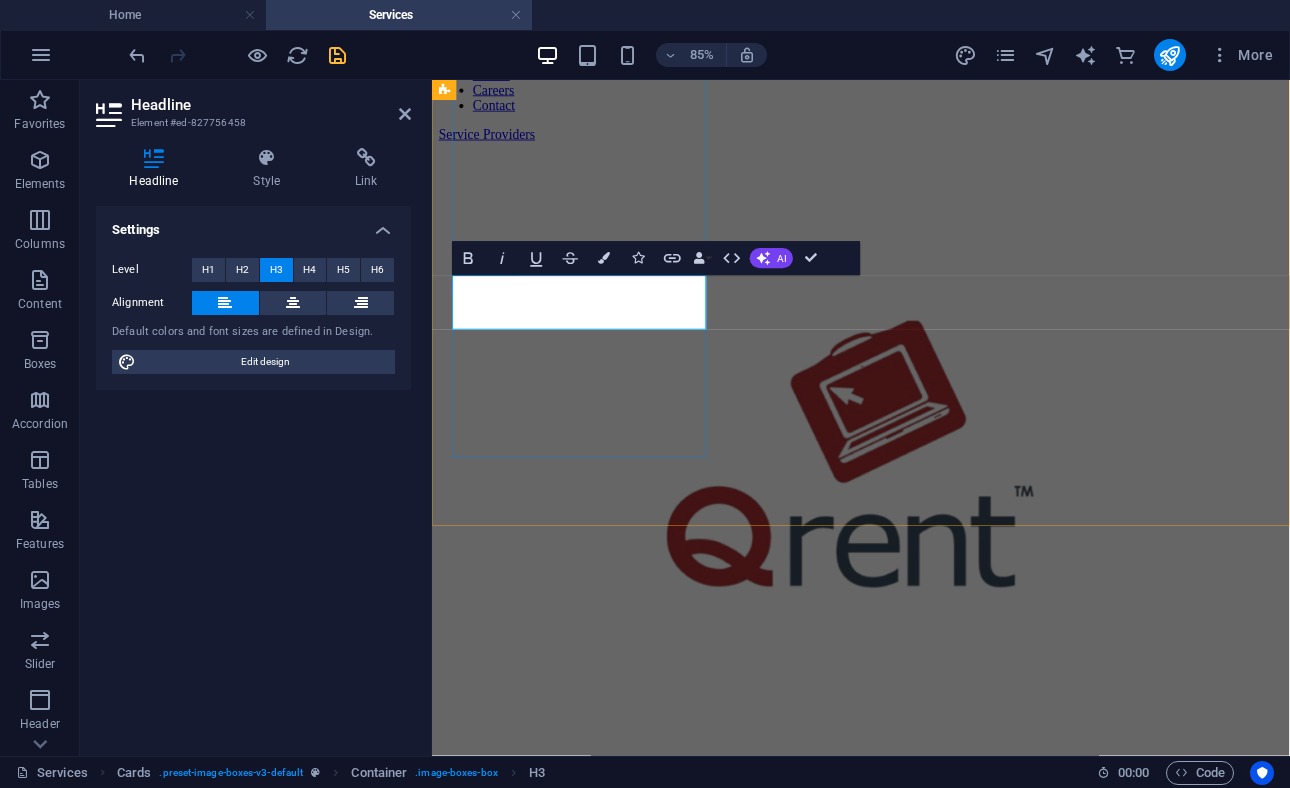 type 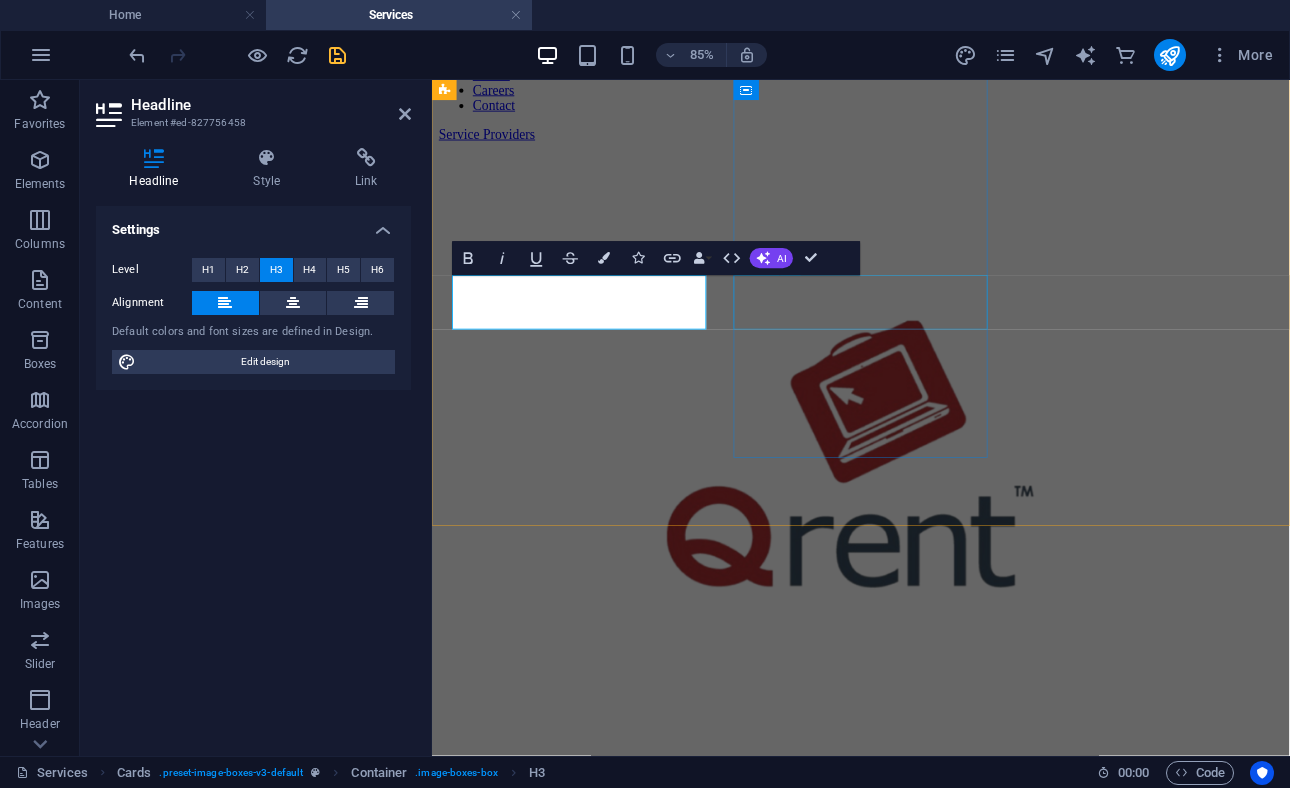click on "Headline" at bounding box center [936, 1832] 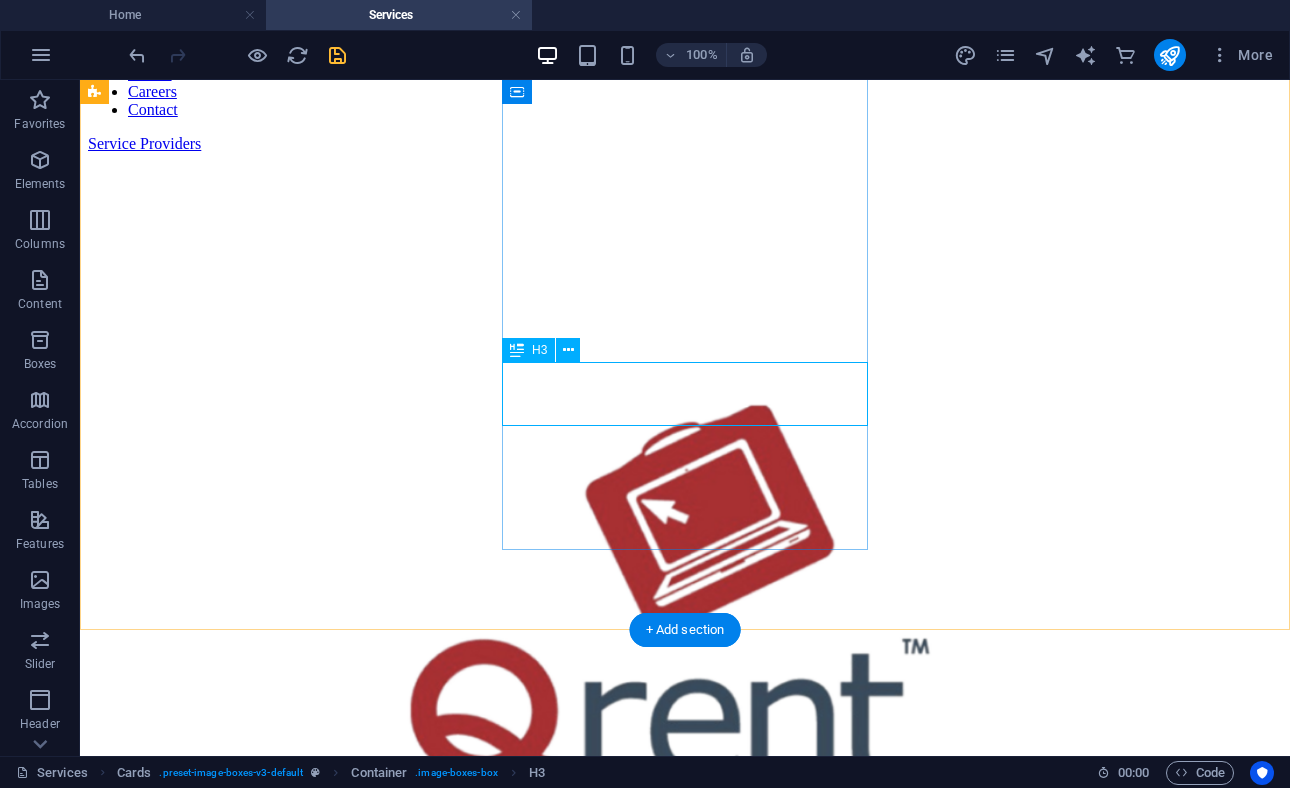 click on "Headline" at bounding box center (685, 2145) 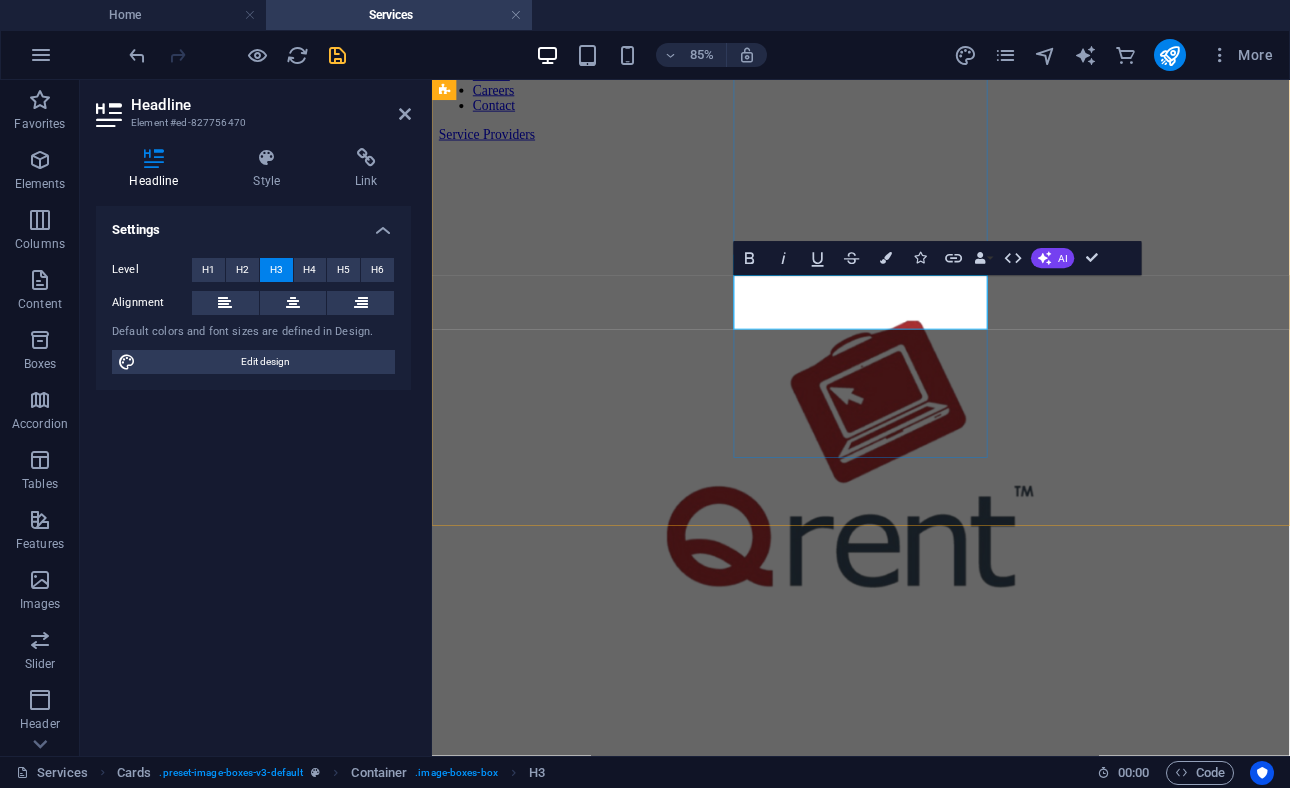 type 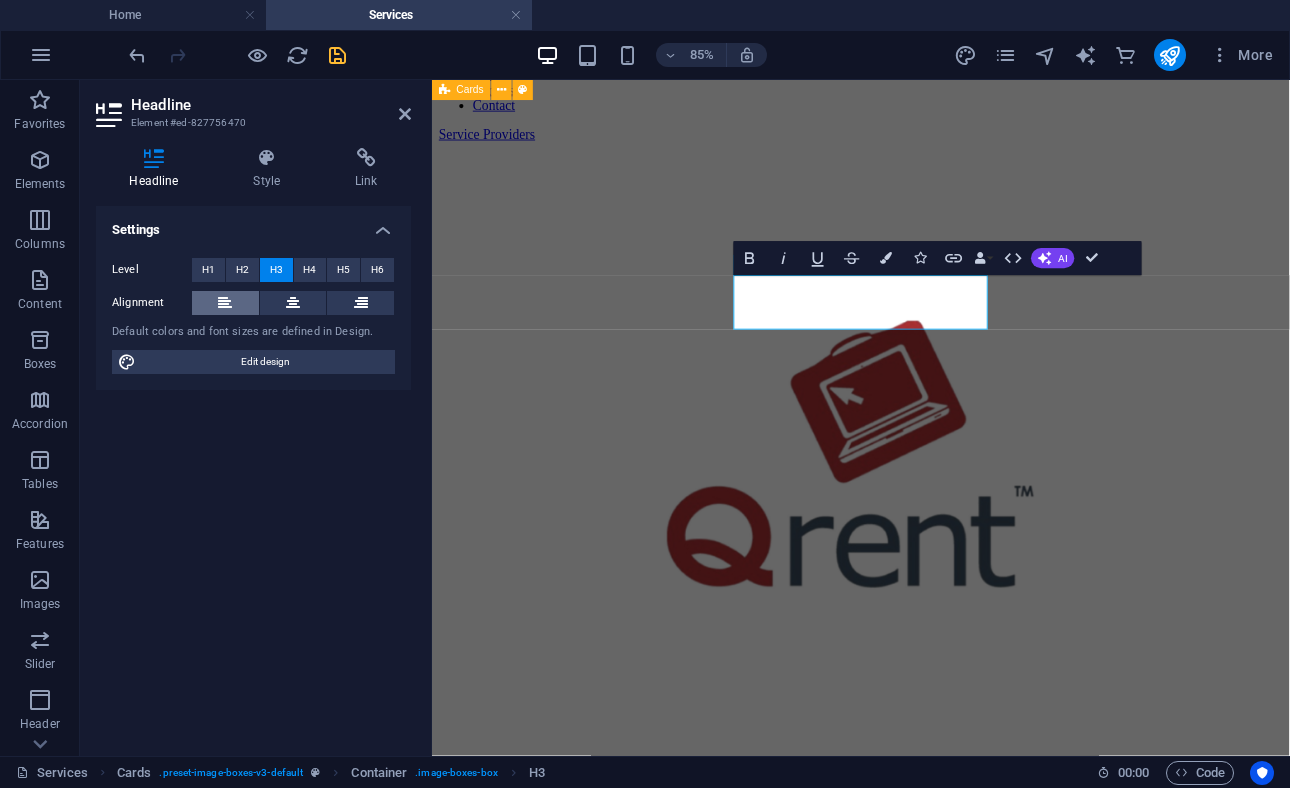 click at bounding box center [225, 303] 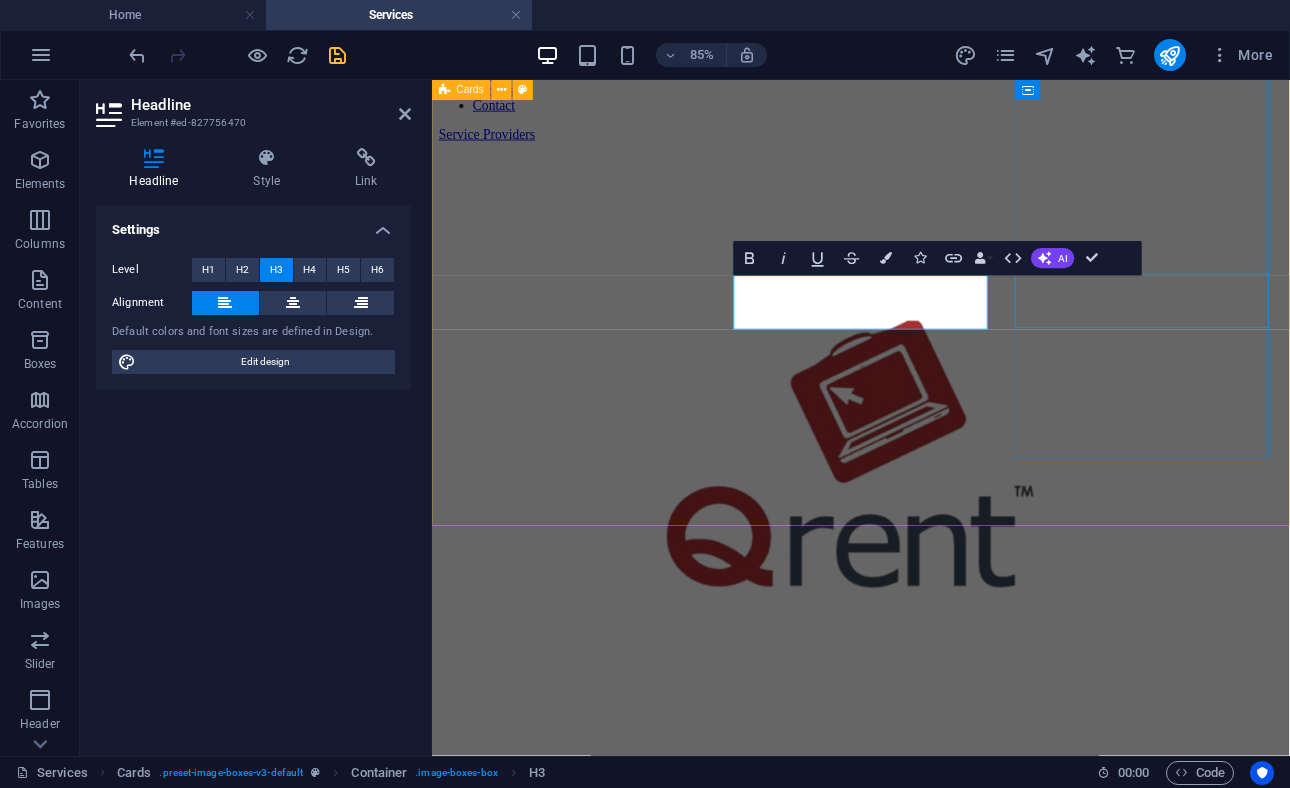 click on "Headline" at bounding box center [936, 2697] 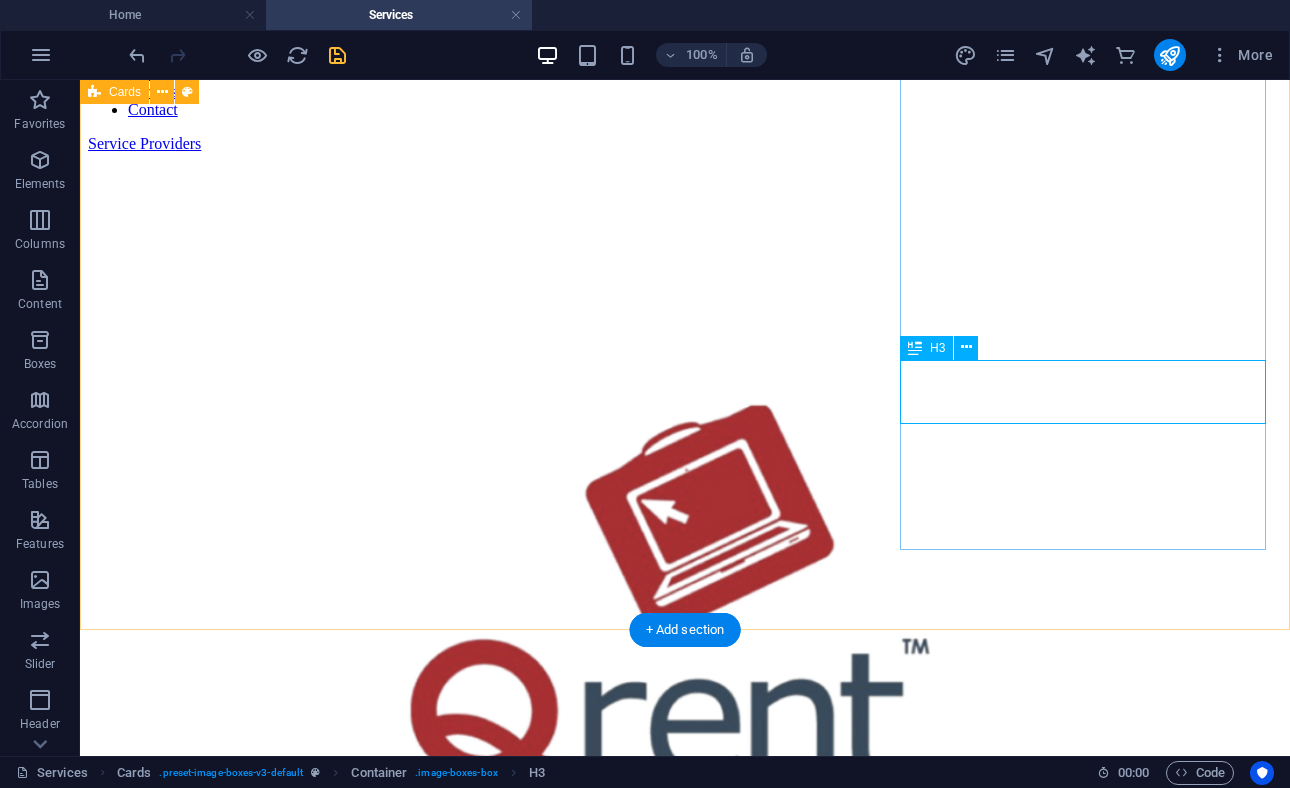 click on "Headline" at bounding box center [685, 3165] 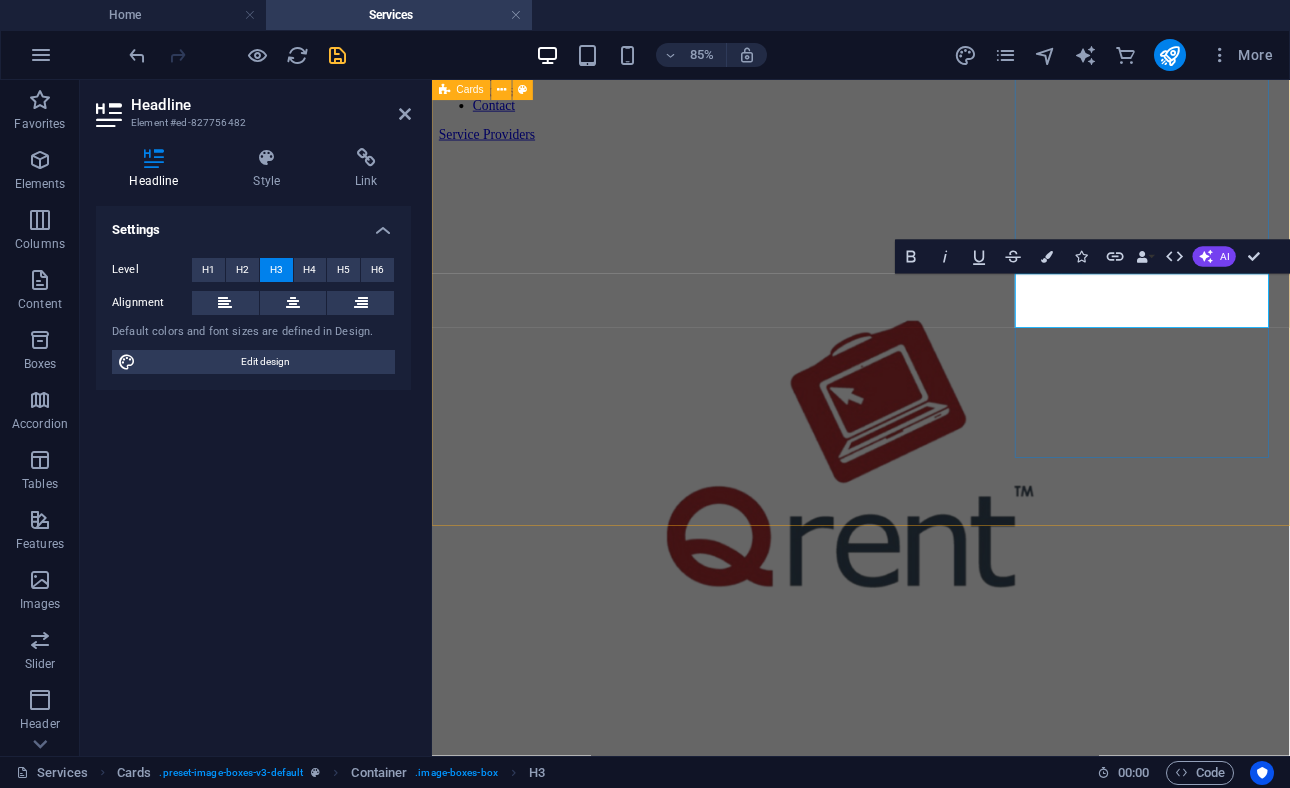 type 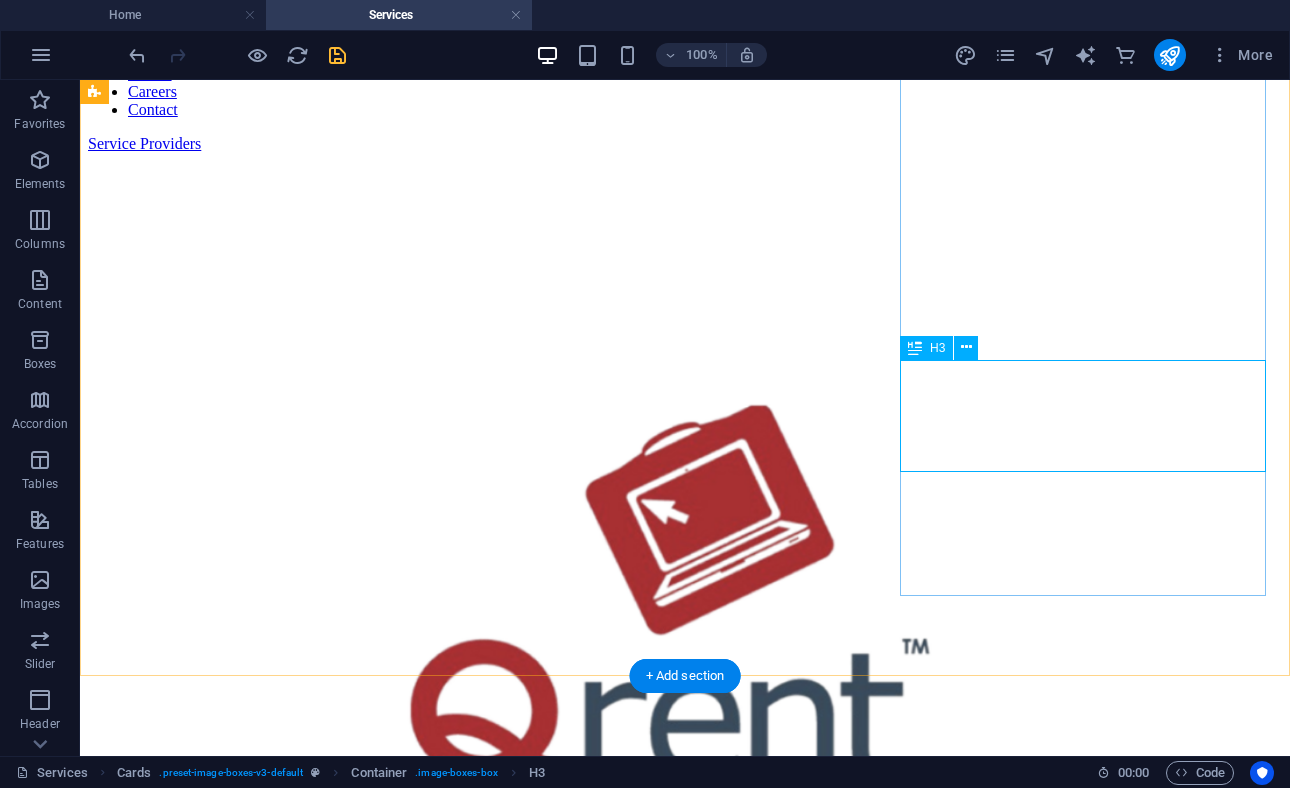 click on "Digital Transformation" at bounding box center (685, 3165) 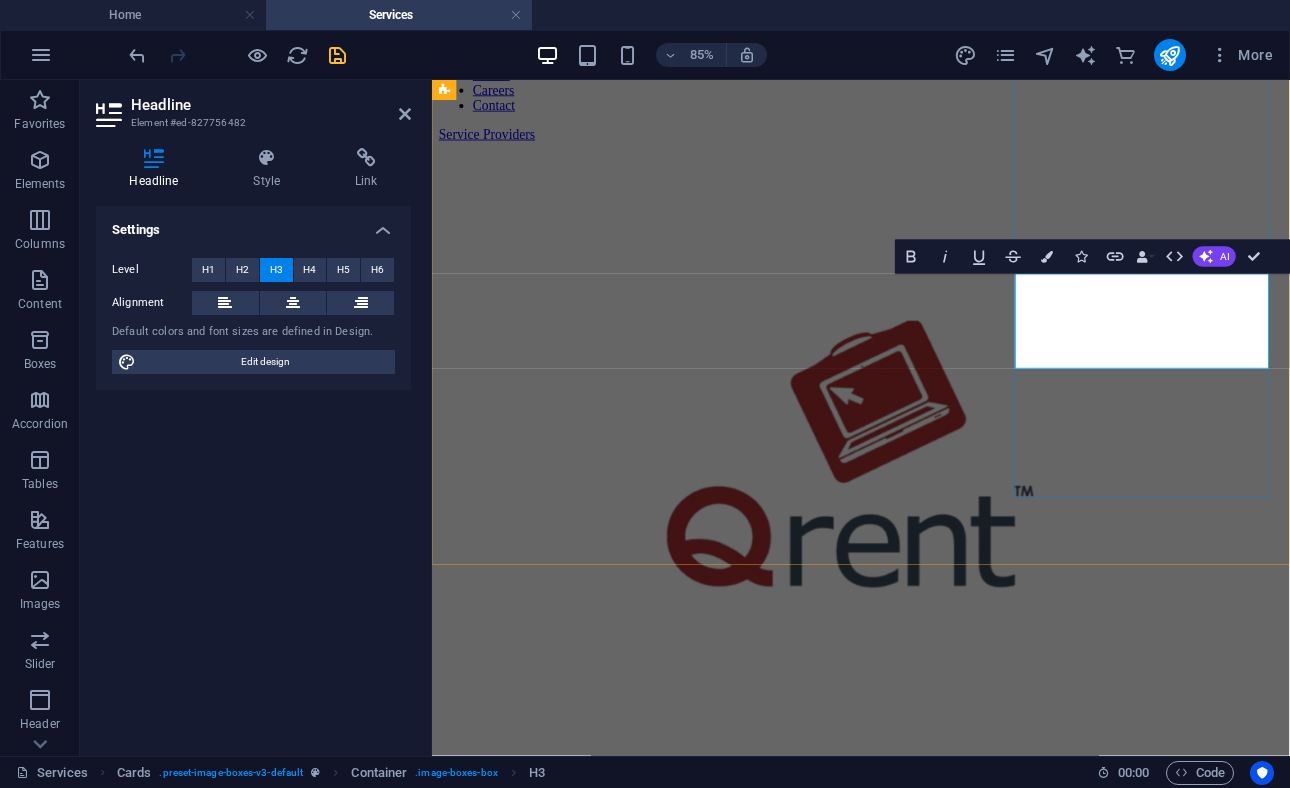 click on "Digital Transformation" at bounding box center (936, 2697) 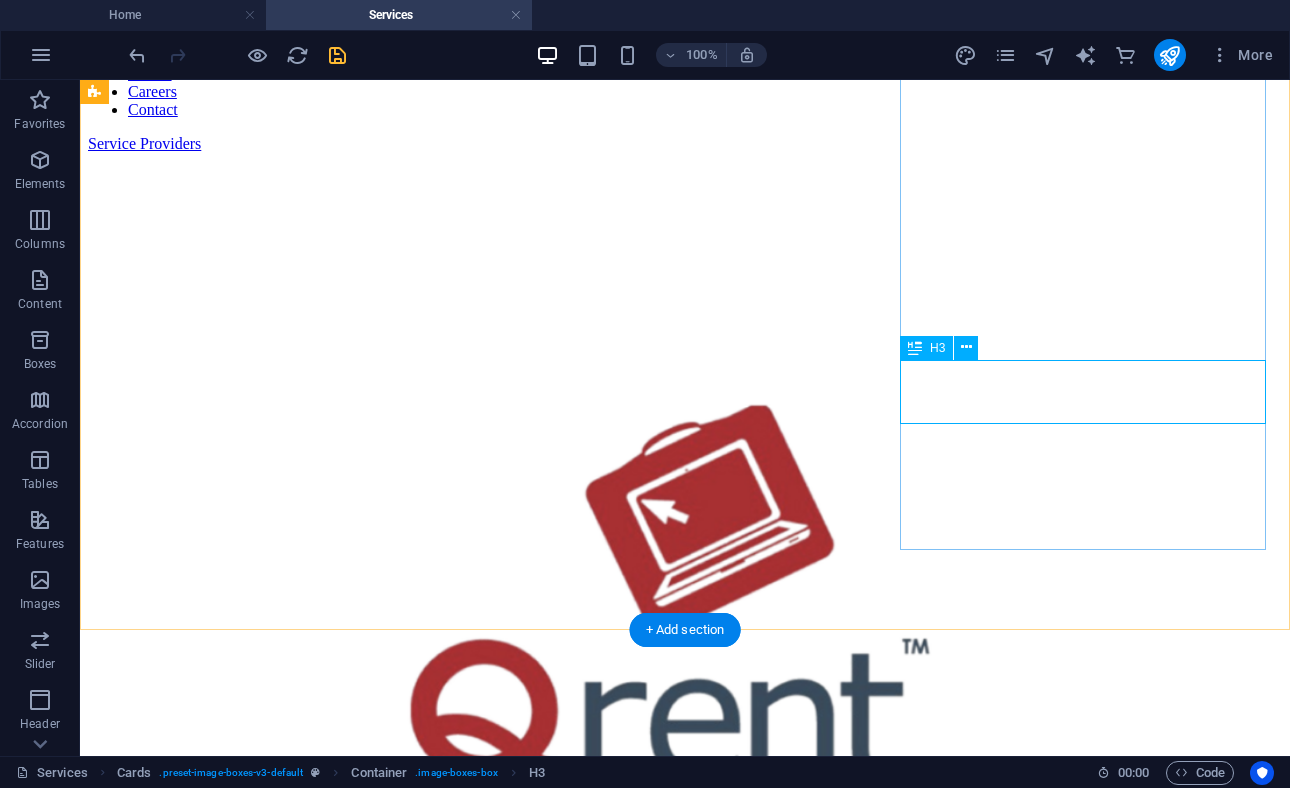click on "Digital Trans" at bounding box center [685, 3165] 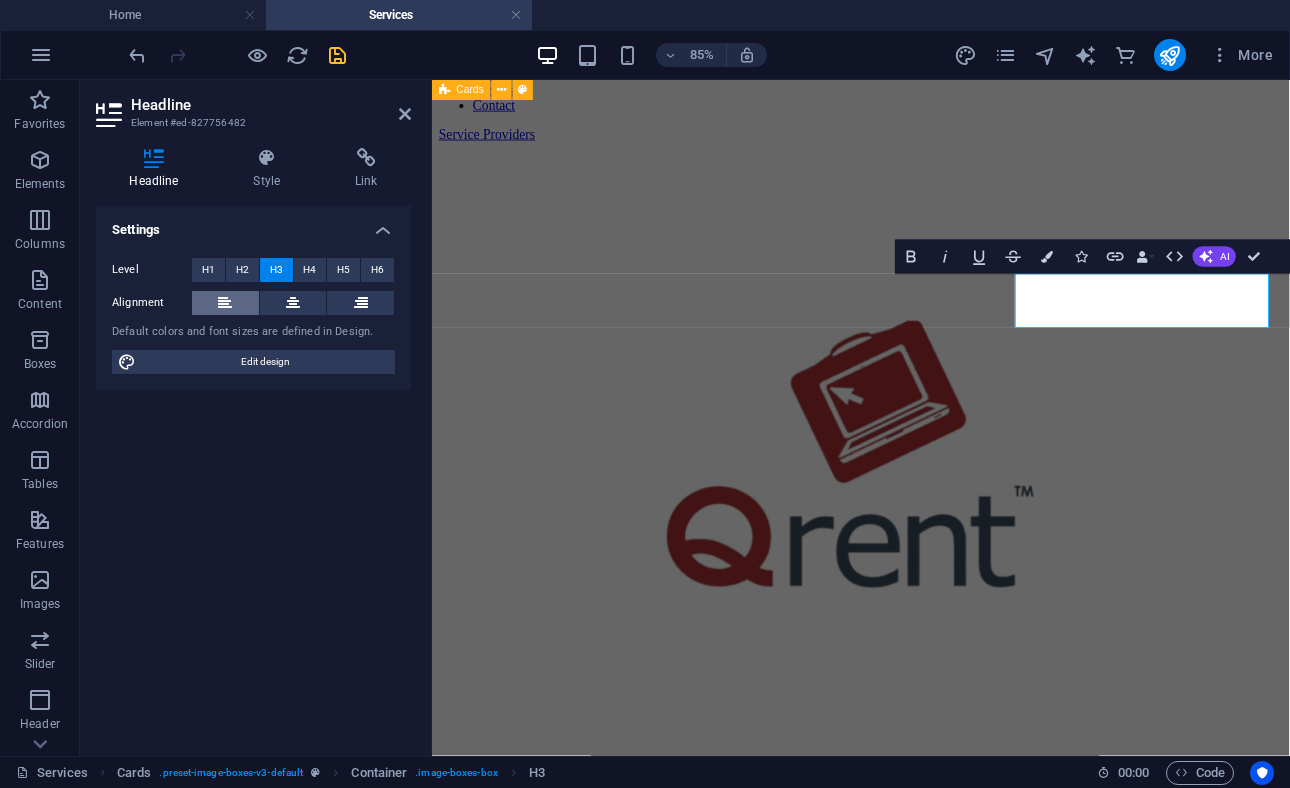 click at bounding box center (225, 303) 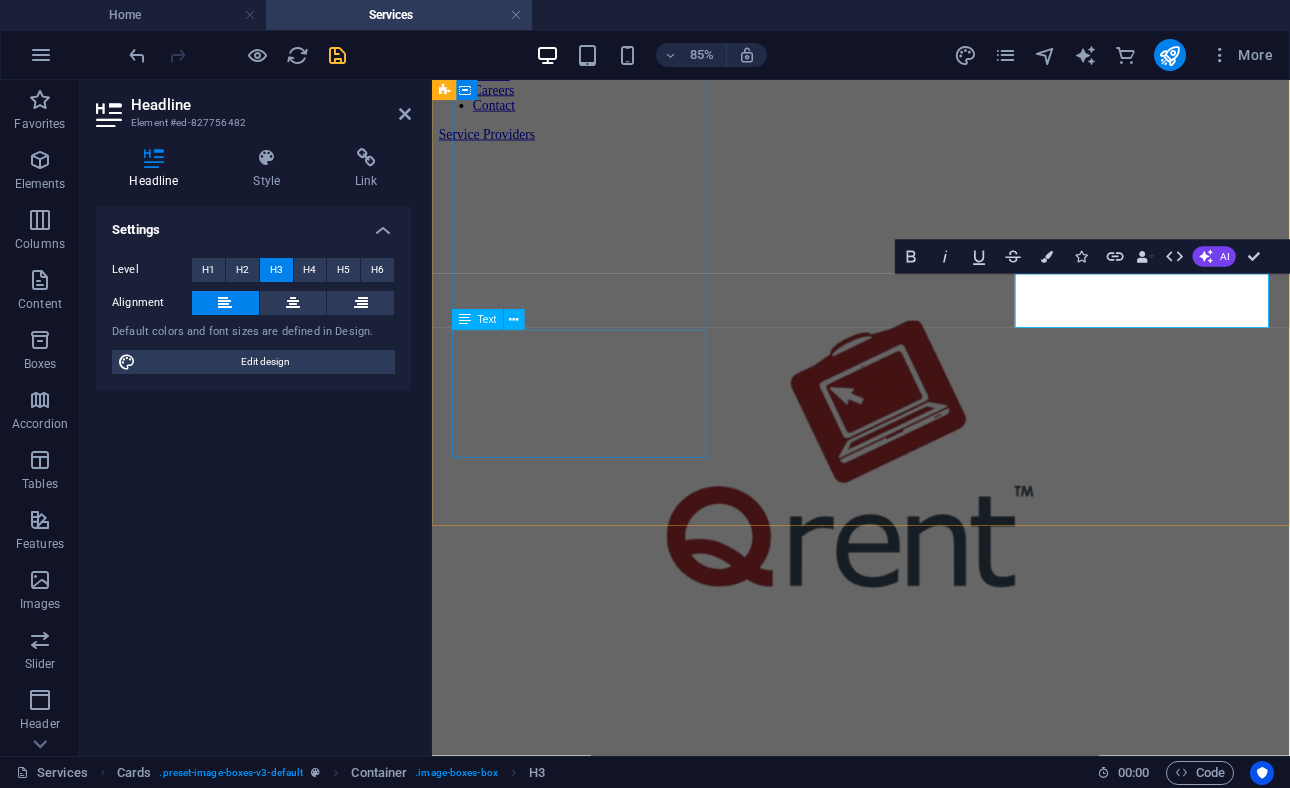click on "Lorem ipsum dolor sit amet, consectetuer adipiscing elit. Aenean commodo ligula eget dolor. Lorem ipsum dolor sit amet." at bounding box center [936, 999] 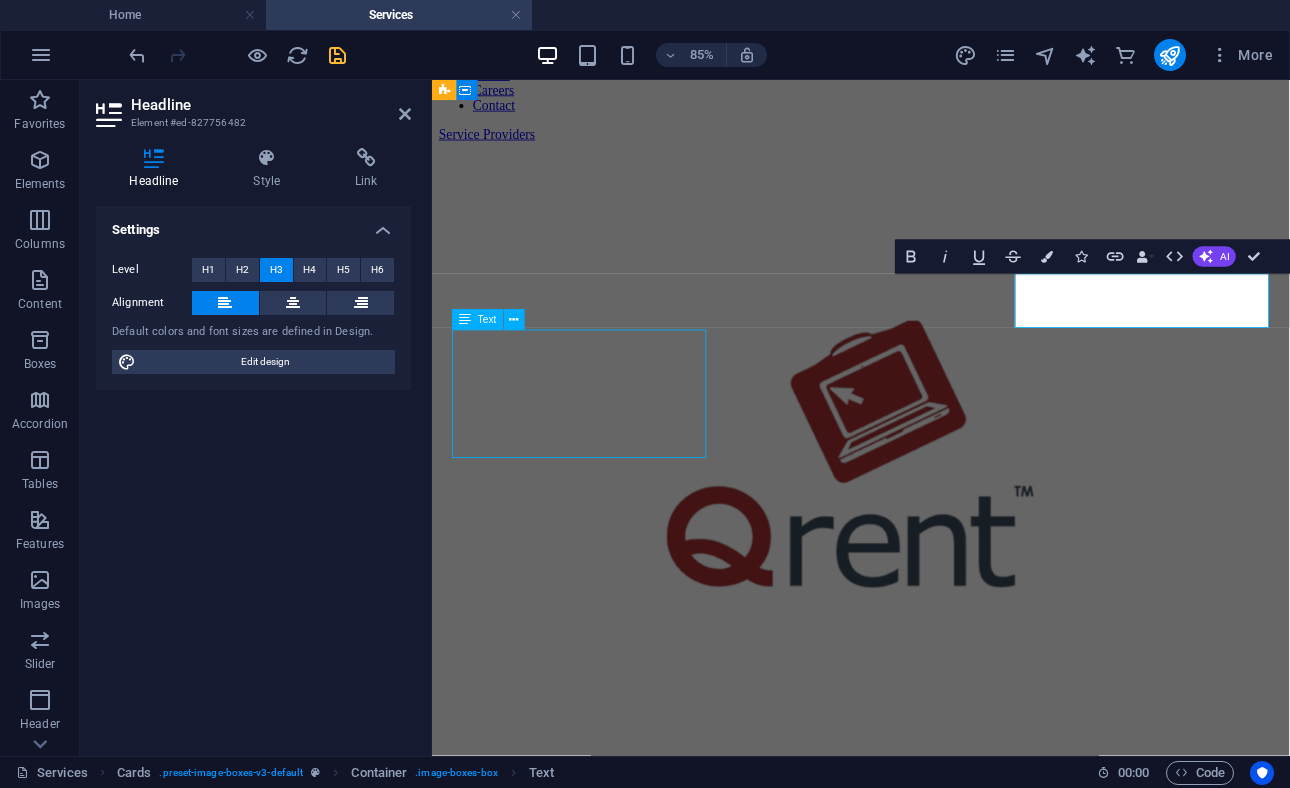 click on "Lorem ipsum dolor sit amet, consectetuer adipiscing elit. Aenean commodo ligula eget dolor. Lorem ipsum dolor sit amet." at bounding box center [936, 999] 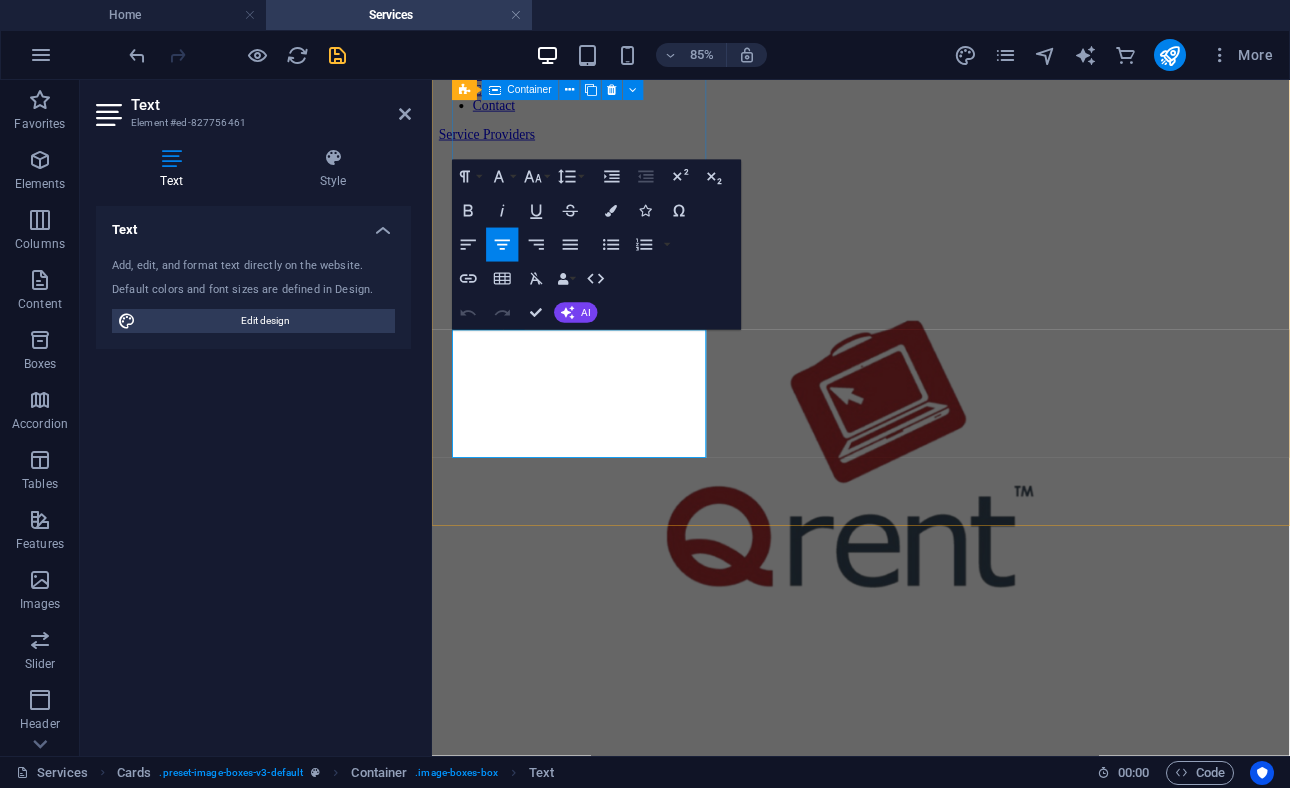 click on "Lorem ipsum dolor sit amet, consectetuer adipiscing elit. Aenean commodo ligula eget dolor. Lorem ipsum dolor sit amet." at bounding box center (936, 999) 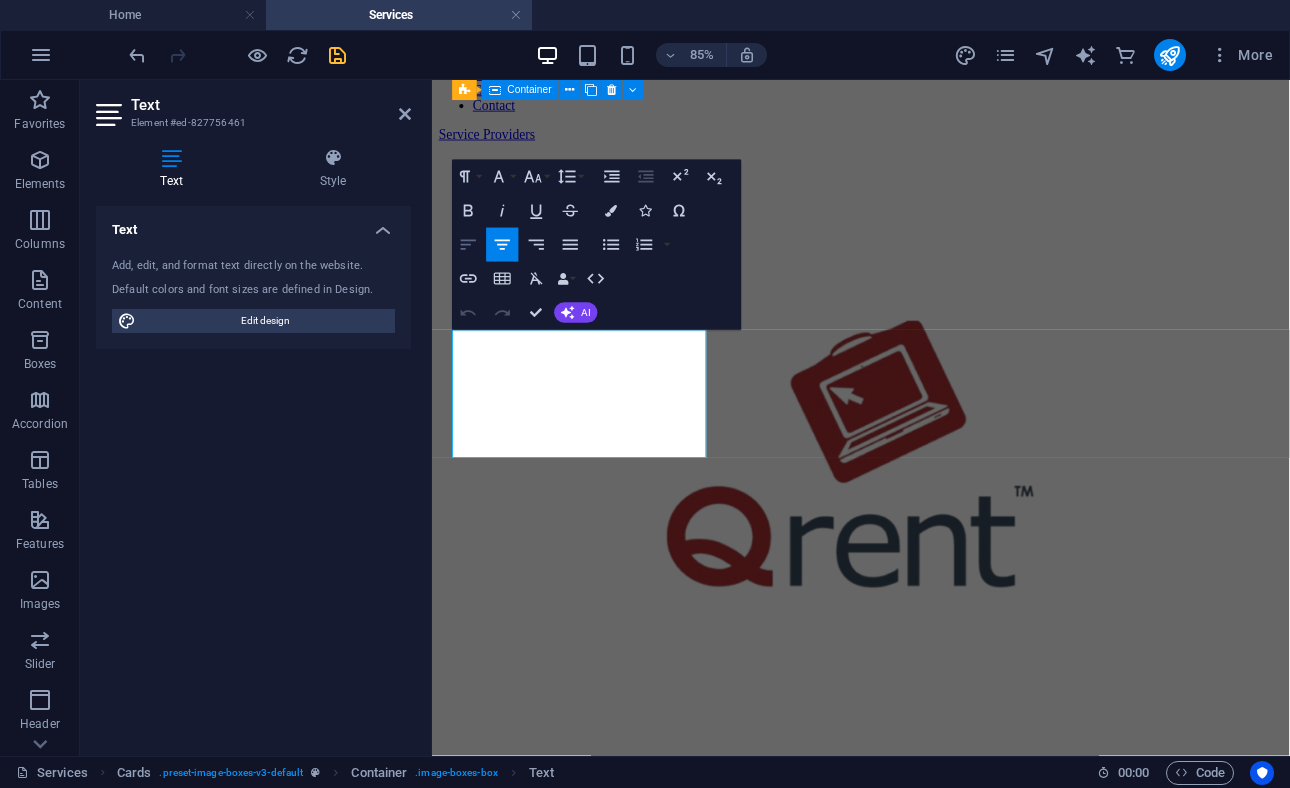 click 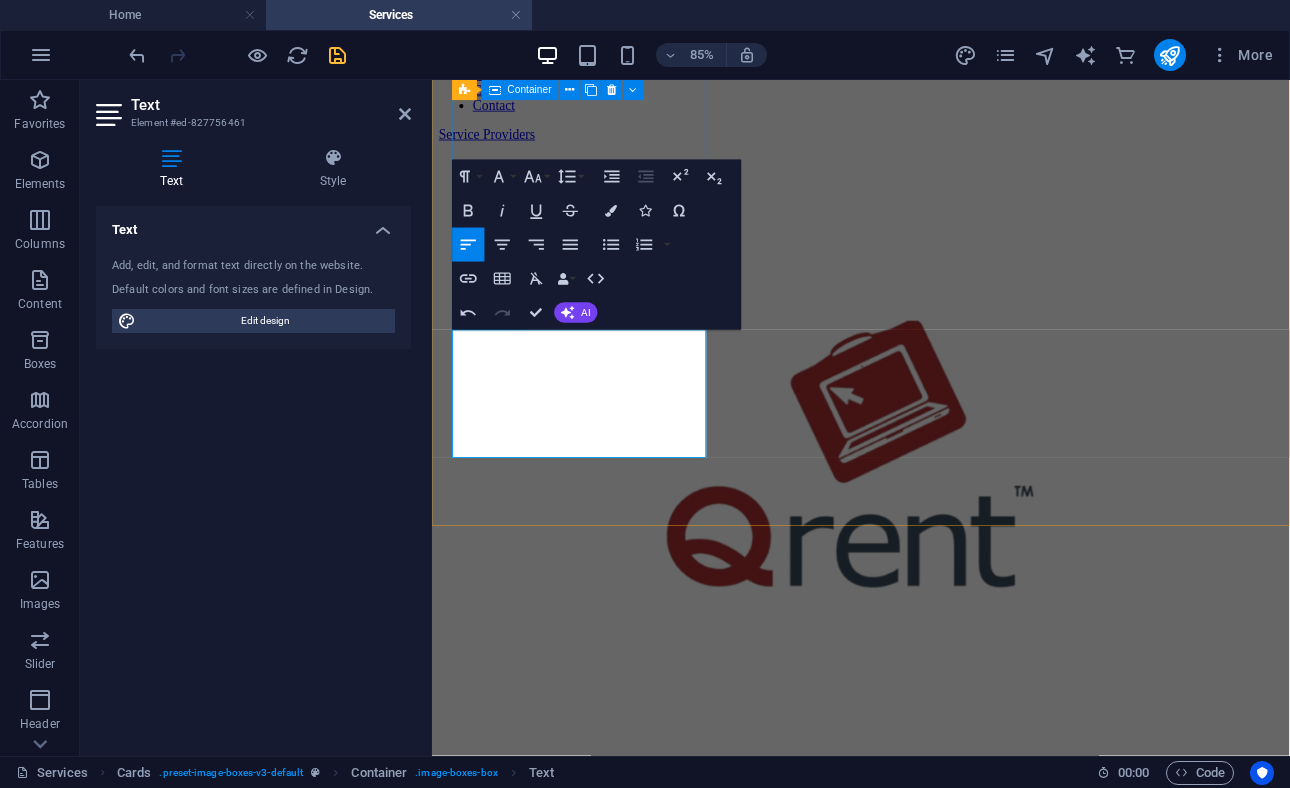type 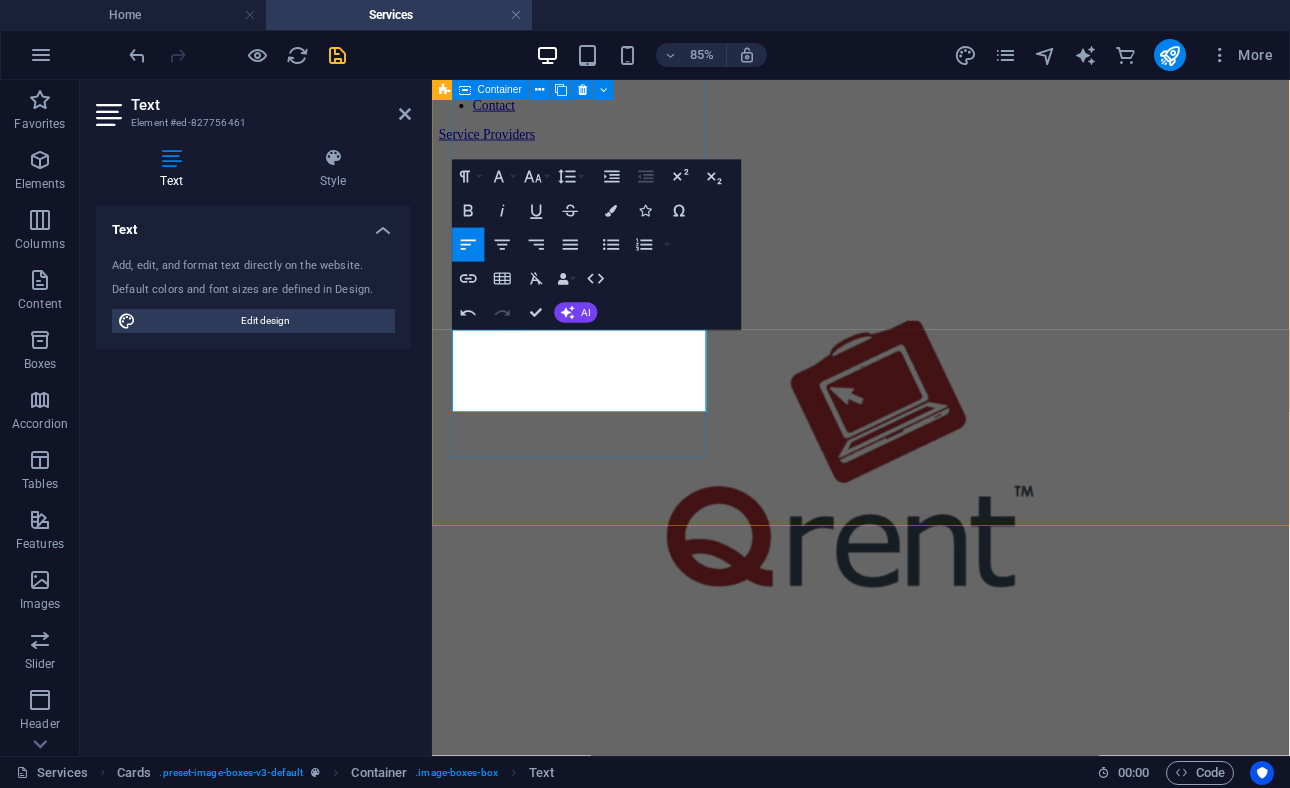 click on "Email:" at bounding box center (936, 1033) 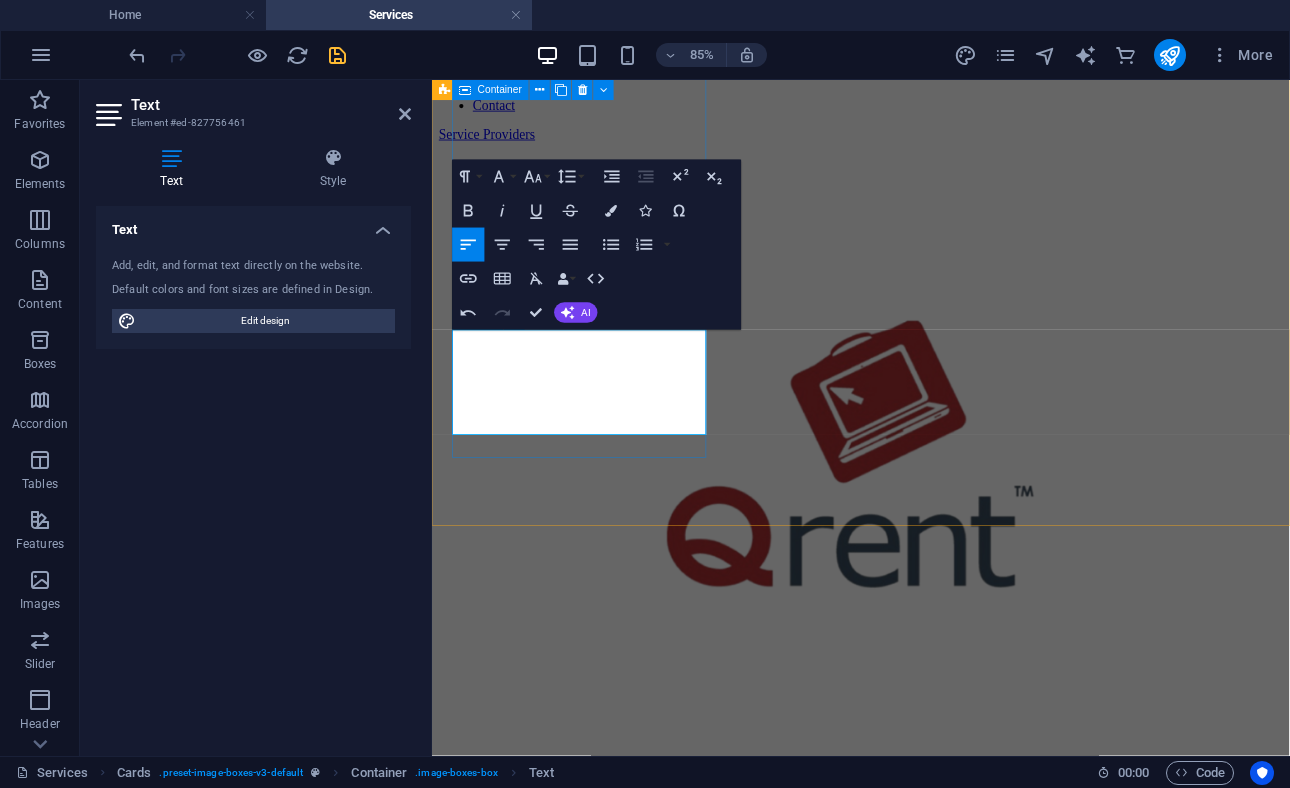 copy on "​Phone: Email: Website: Address:" 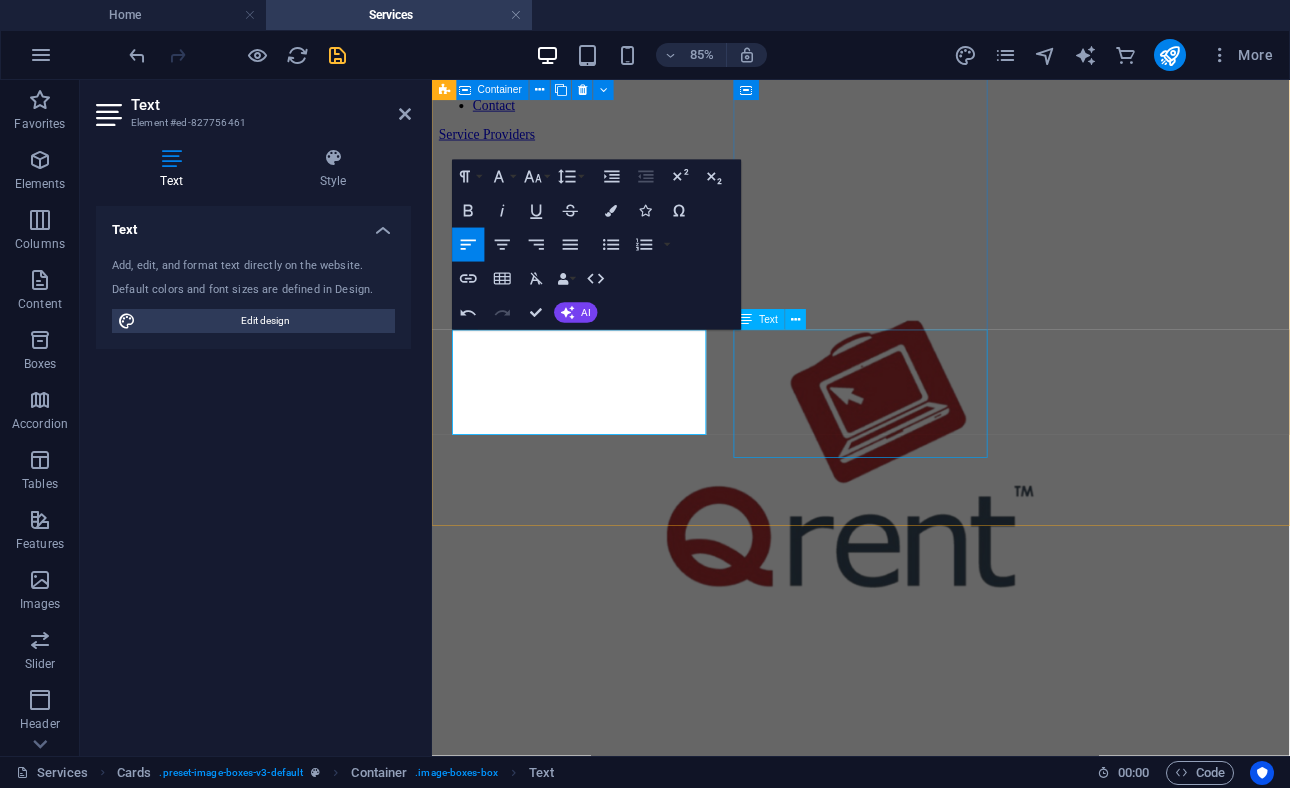 click on "Lorem ipsum dolor sit amet, consectetuer adipiscing elit. Aenean commodo ligula eget dolor. Lorem ipsum dolor sit amet." at bounding box center (936, 1973) 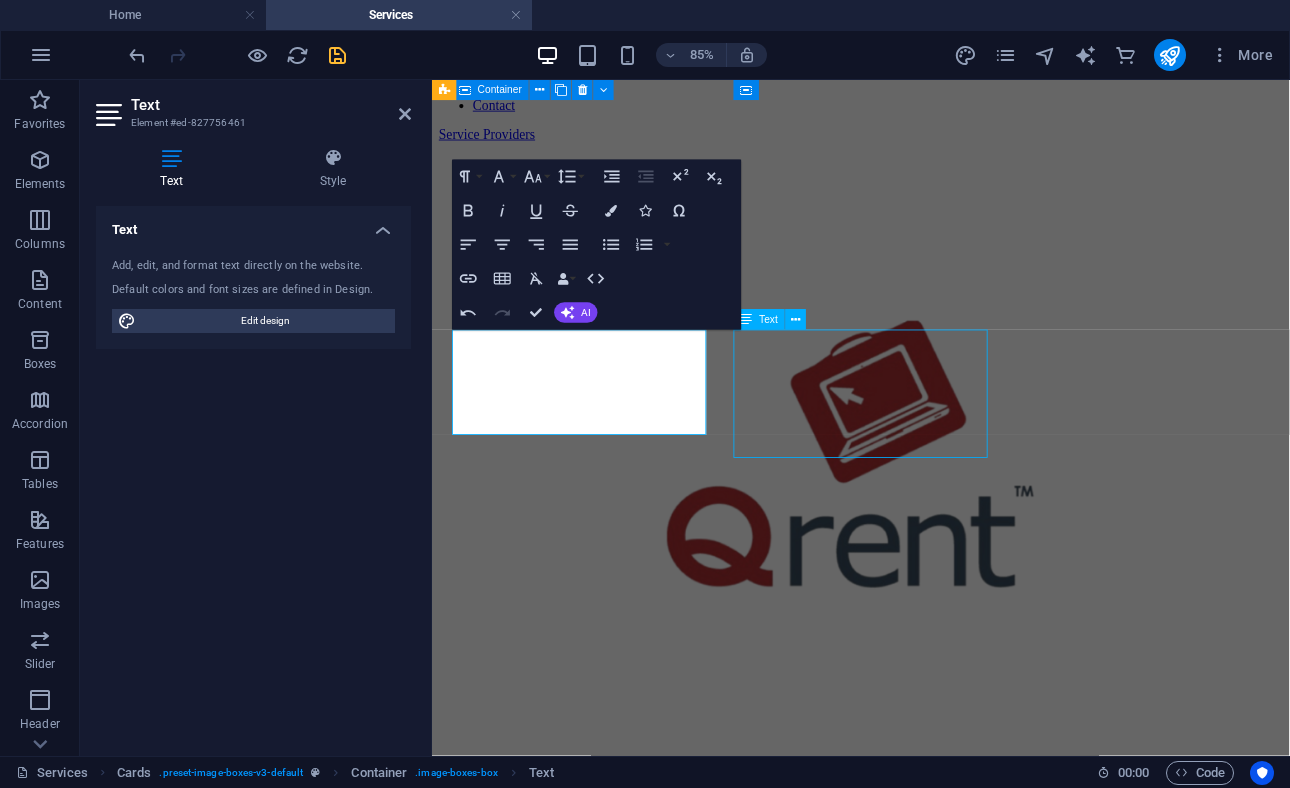 click on "Lorem ipsum dolor sit amet, consectetuer adipiscing elit. Aenean commodo ligula eget dolor. Lorem ipsum dolor sit amet." at bounding box center [936, 1973] 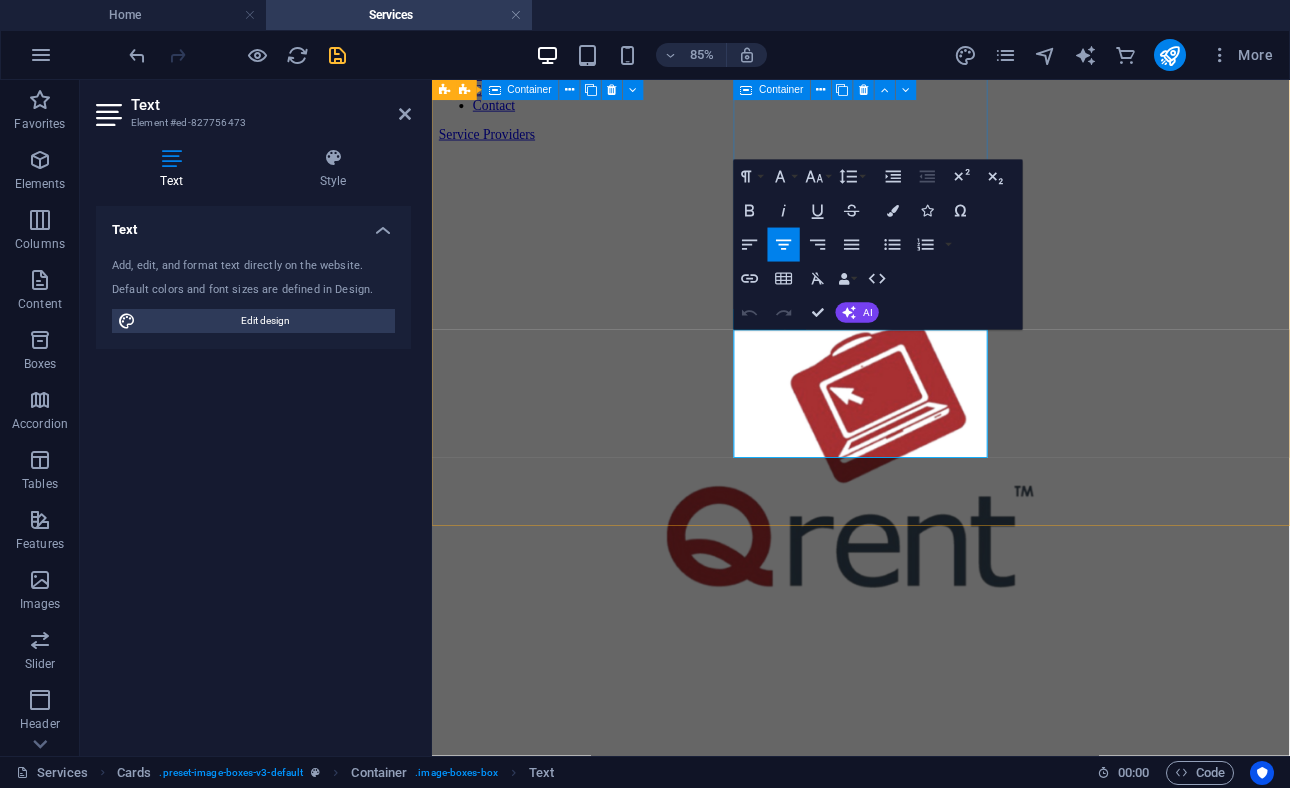 click on "Lorem ipsum dolor sit amet, consectetuer adipiscing elit. Aenean commodo ligula eget dolor. Lorem ipsum dolor sit amet." at bounding box center (936, 1973) 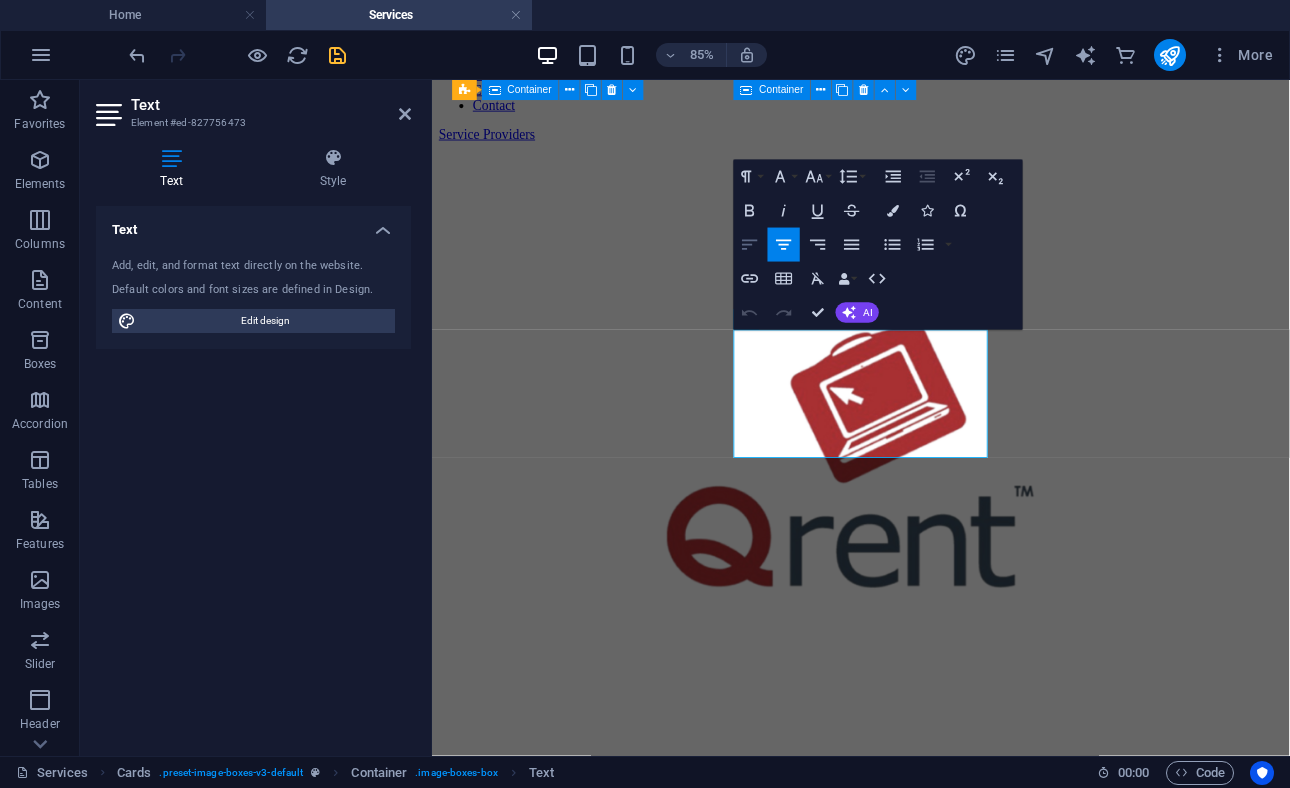 click 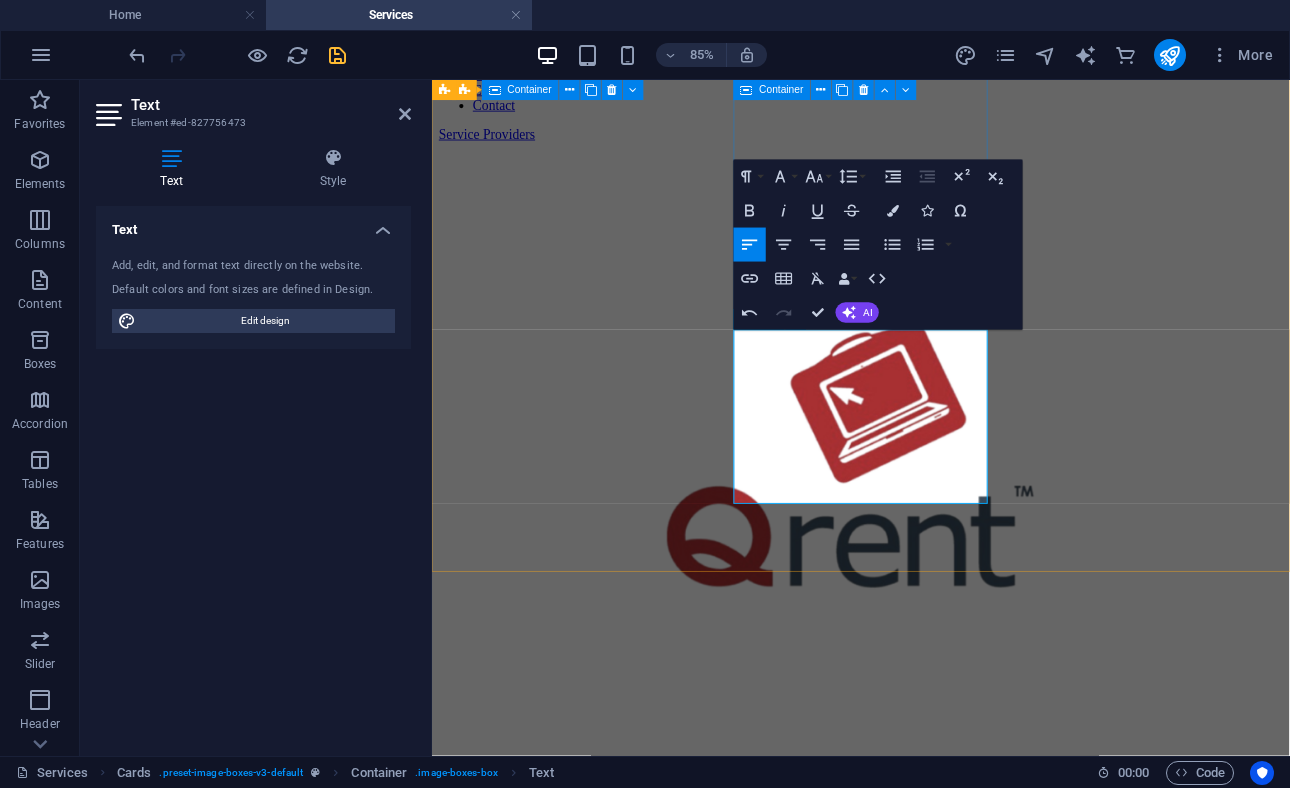 scroll, scrollTop: 10, scrollLeft: 2, axis: both 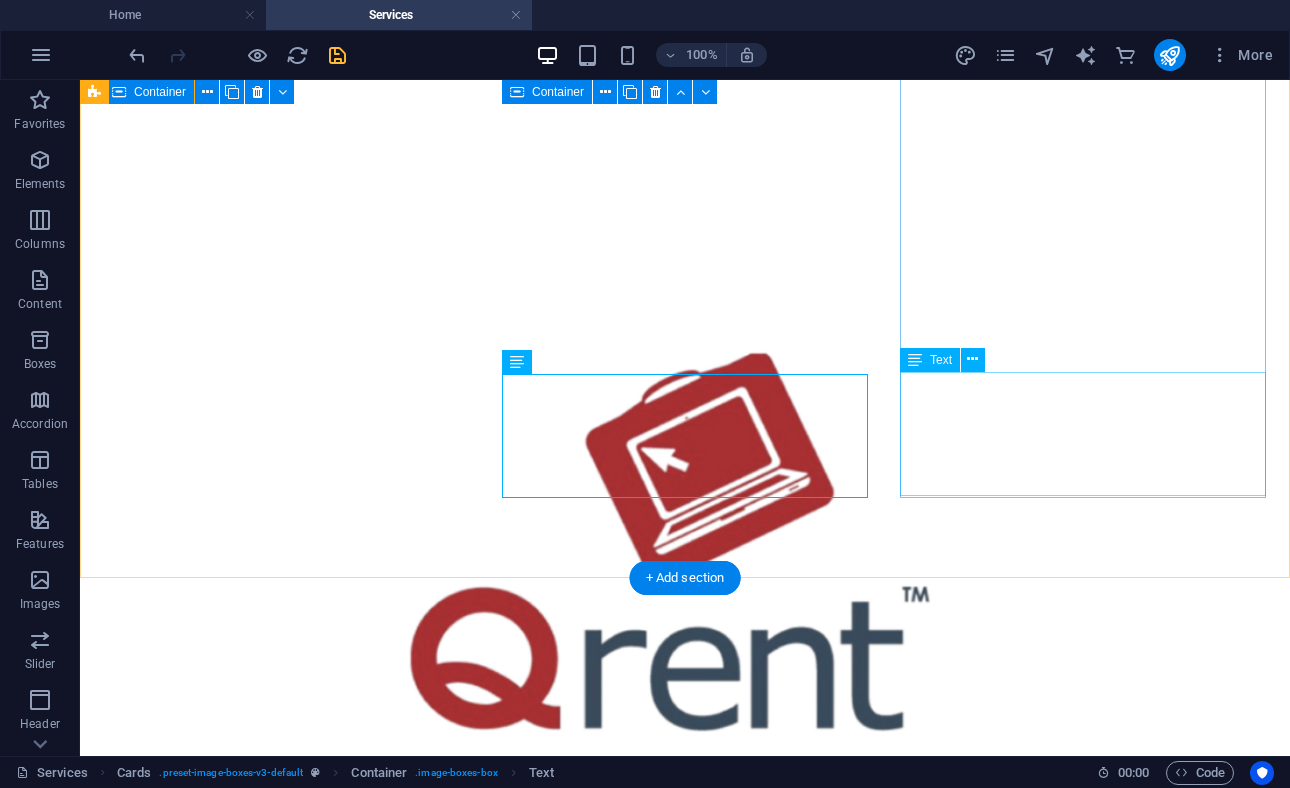 click on "Lorem ipsum dolor sit amet, consectetuer adipiscing elit. Aenean commodo ligula eget dolor. Lorem ipsum dolor sit amet." at bounding box center [685, 3356] 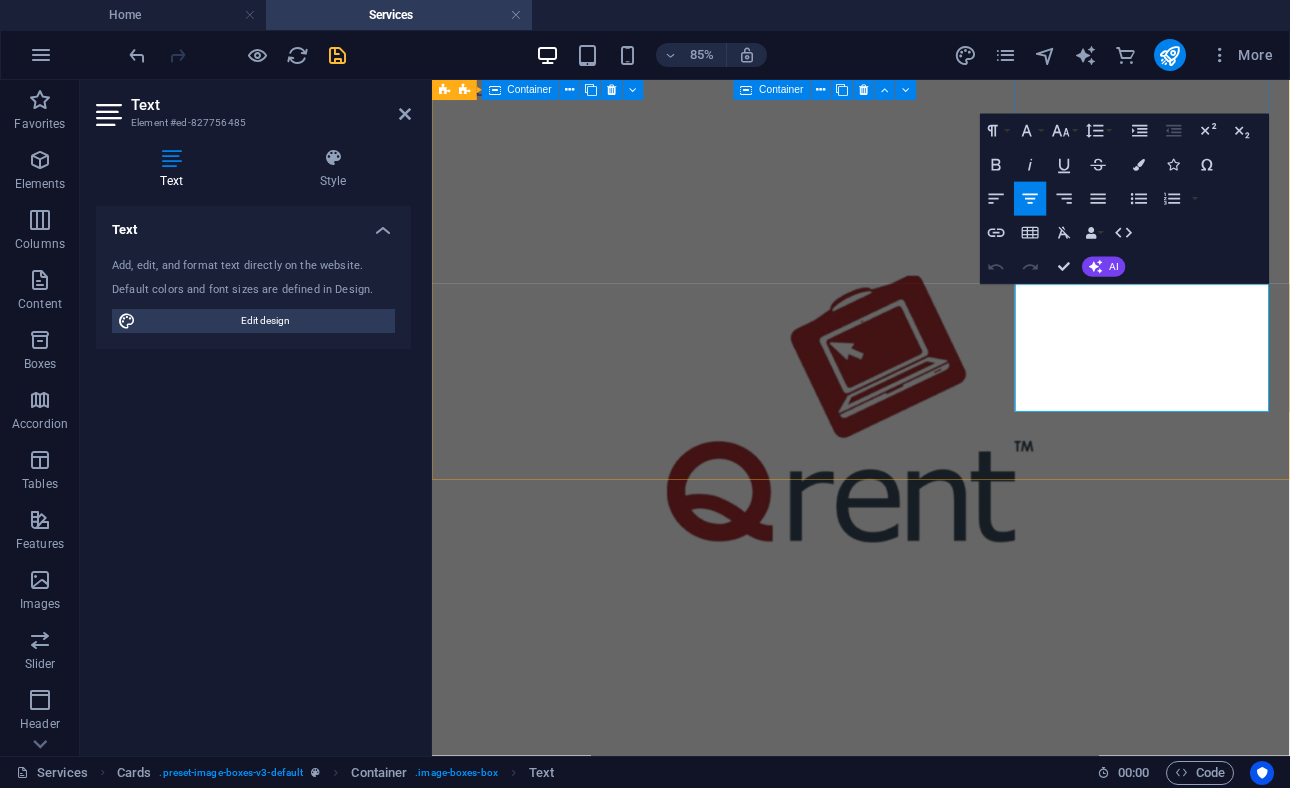 click on "Lorem ipsum dolor sit amet, consectetuer adipiscing elit. Aenean commodo ligula eget dolor. Lorem ipsum dolor sit amet." at bounding box center [936, 2888] 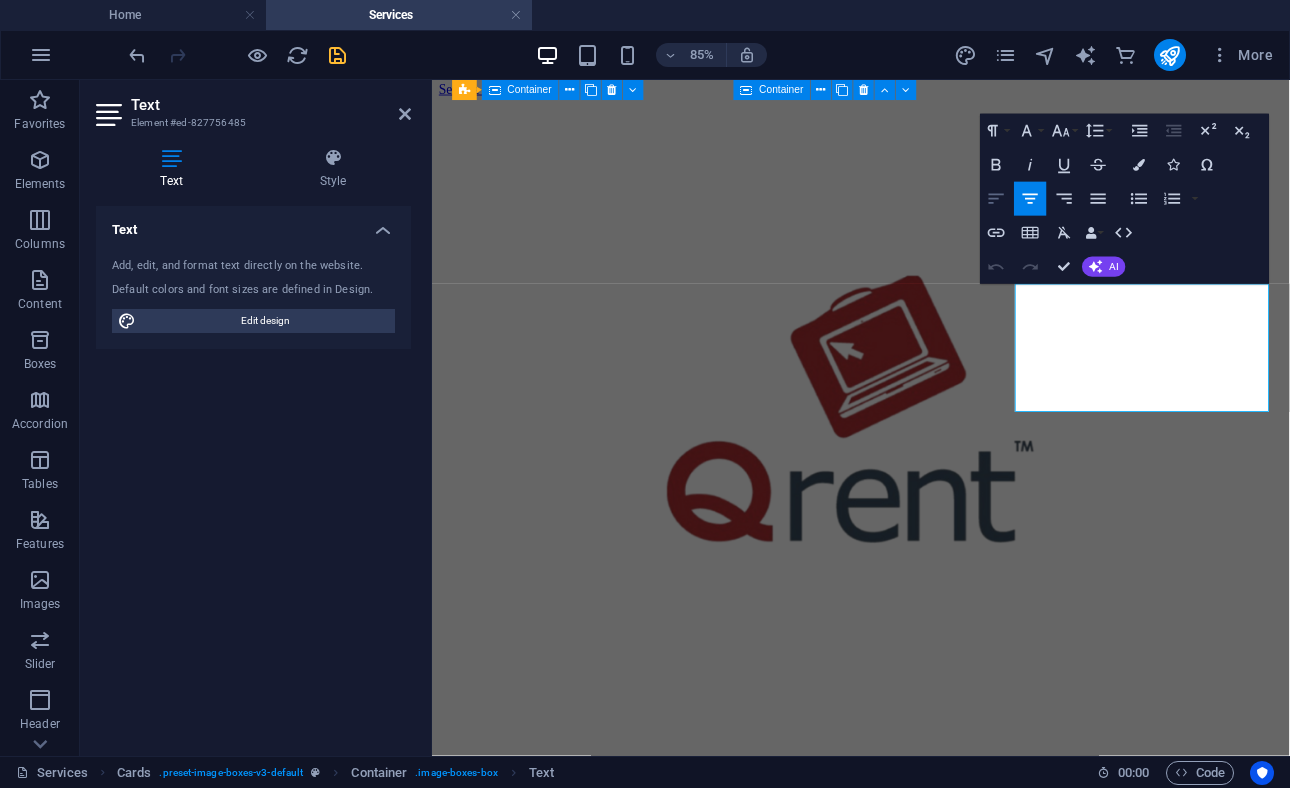 click 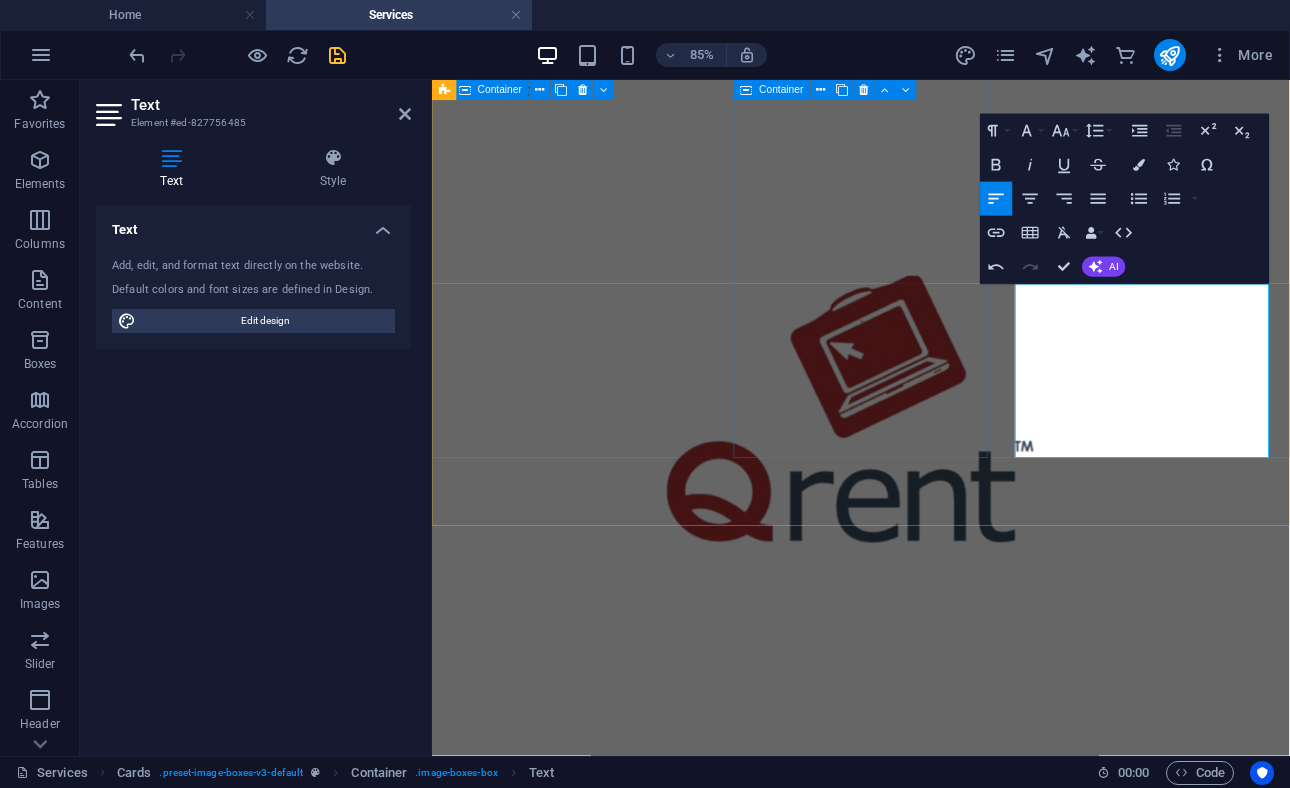 scroll, scrollTop: 10, scrollLeft: 2, axis: both 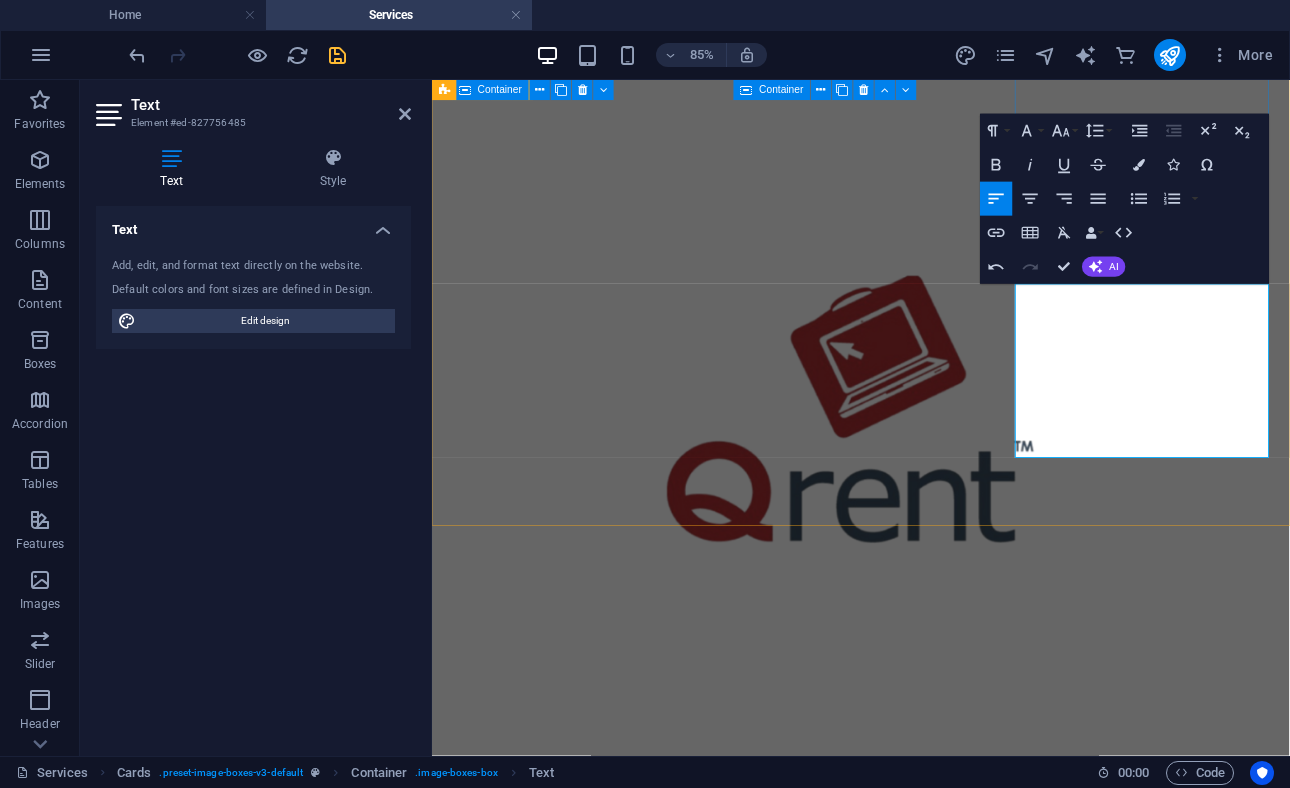 click at bounding box center [936, 2922] 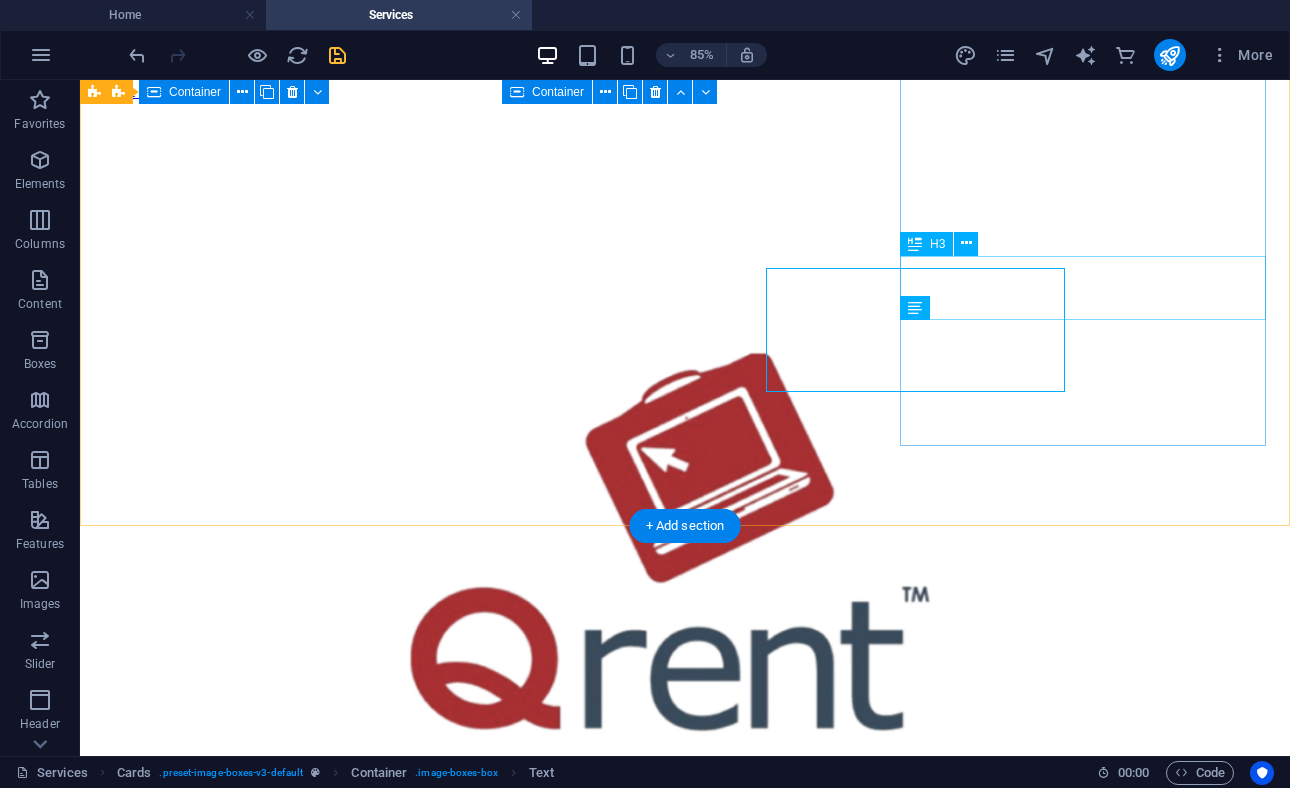 scroll, scrollTop: 290, scrollLeft: 0, axis: vertical 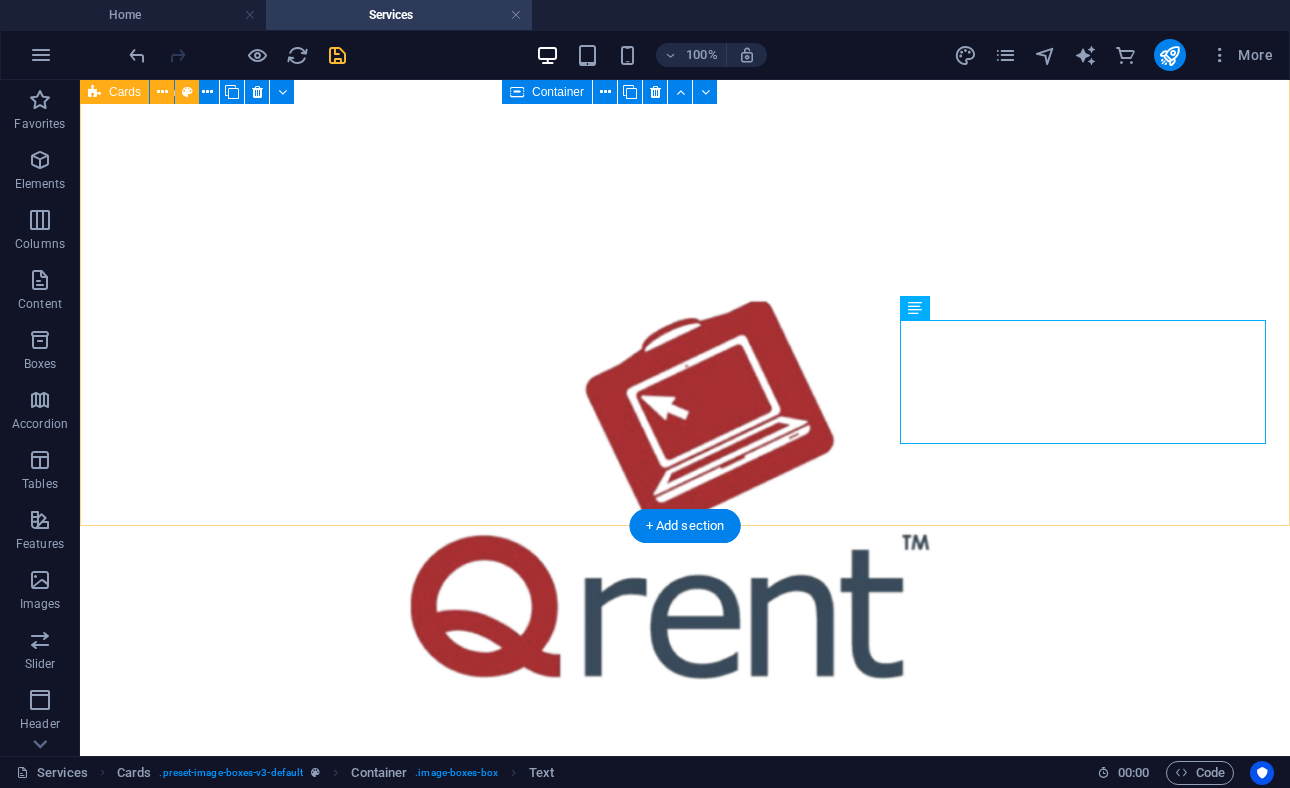 click on "IT Equipment Phone: Email: Website: Address: Lawyers Phone: Email: Website: Address: Digital Trans Phone: Email: Website: Address:" at bounding box center (685, 1732) 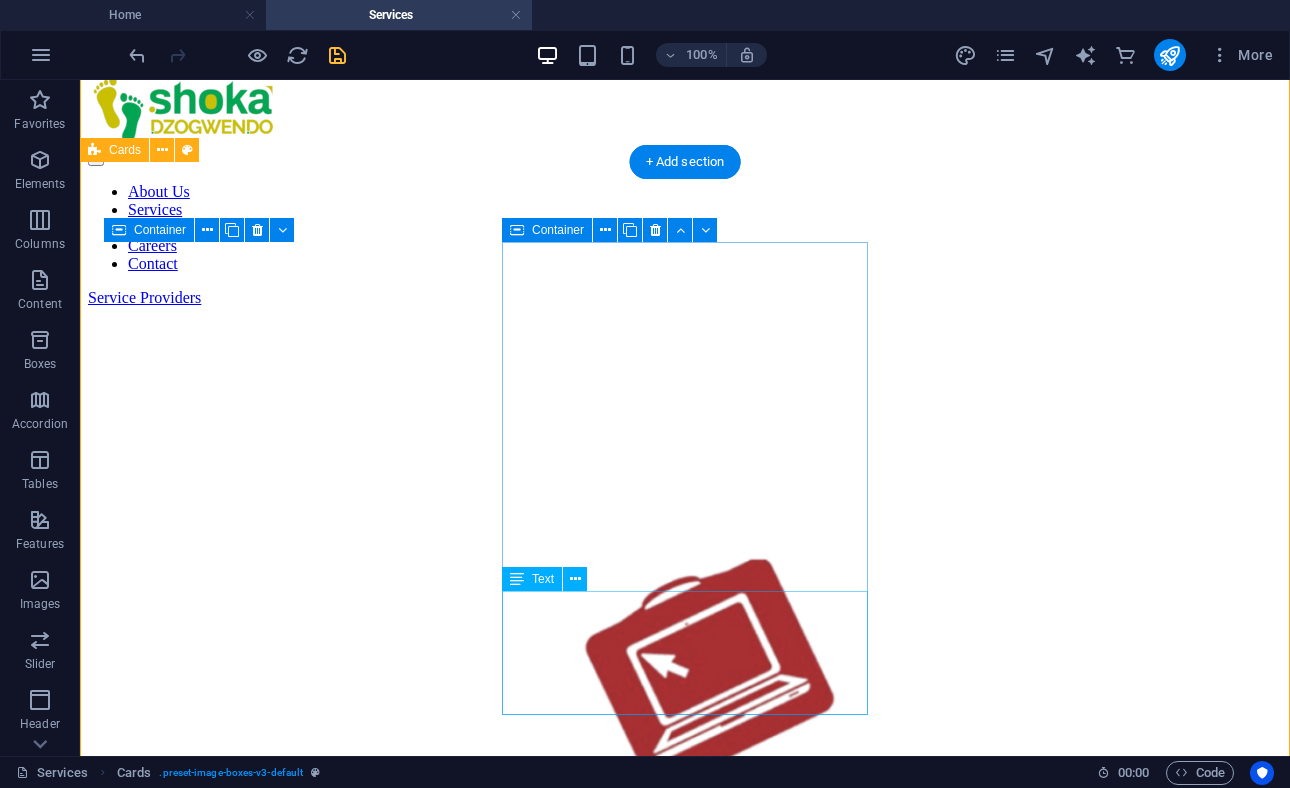 scroll, scrollTop: 11, scrollLeft: 0, axis: vertical 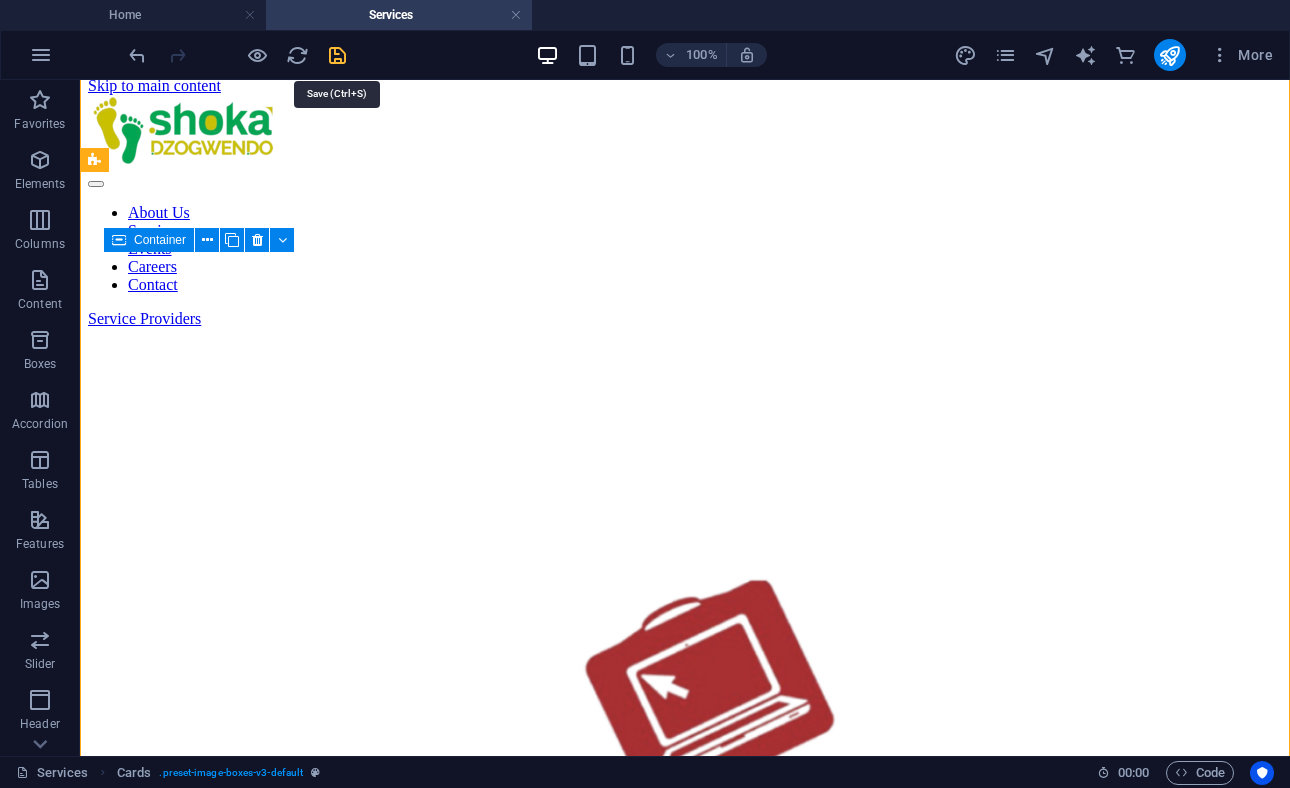 click at bounding box center [337, 55] 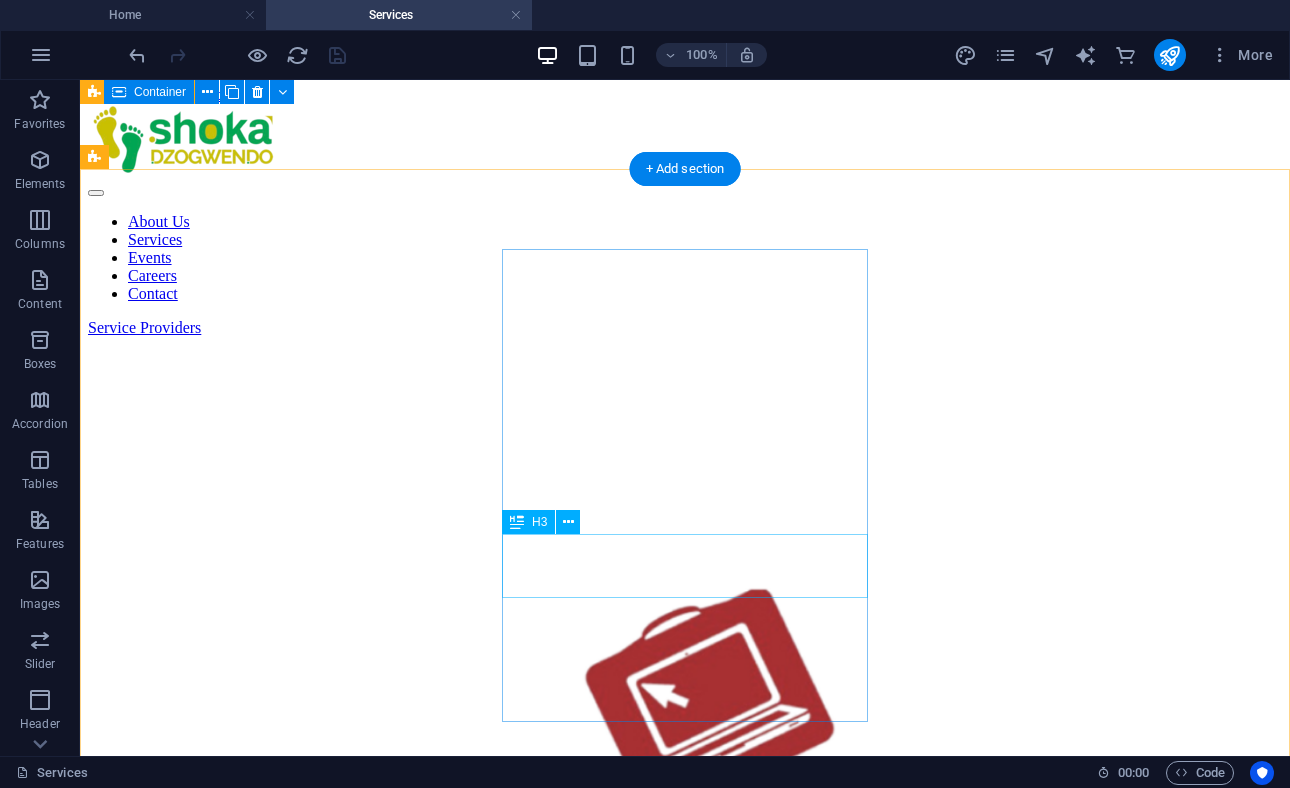 scroll, scrollTop: 0, scrollLeft: 0, axis: both 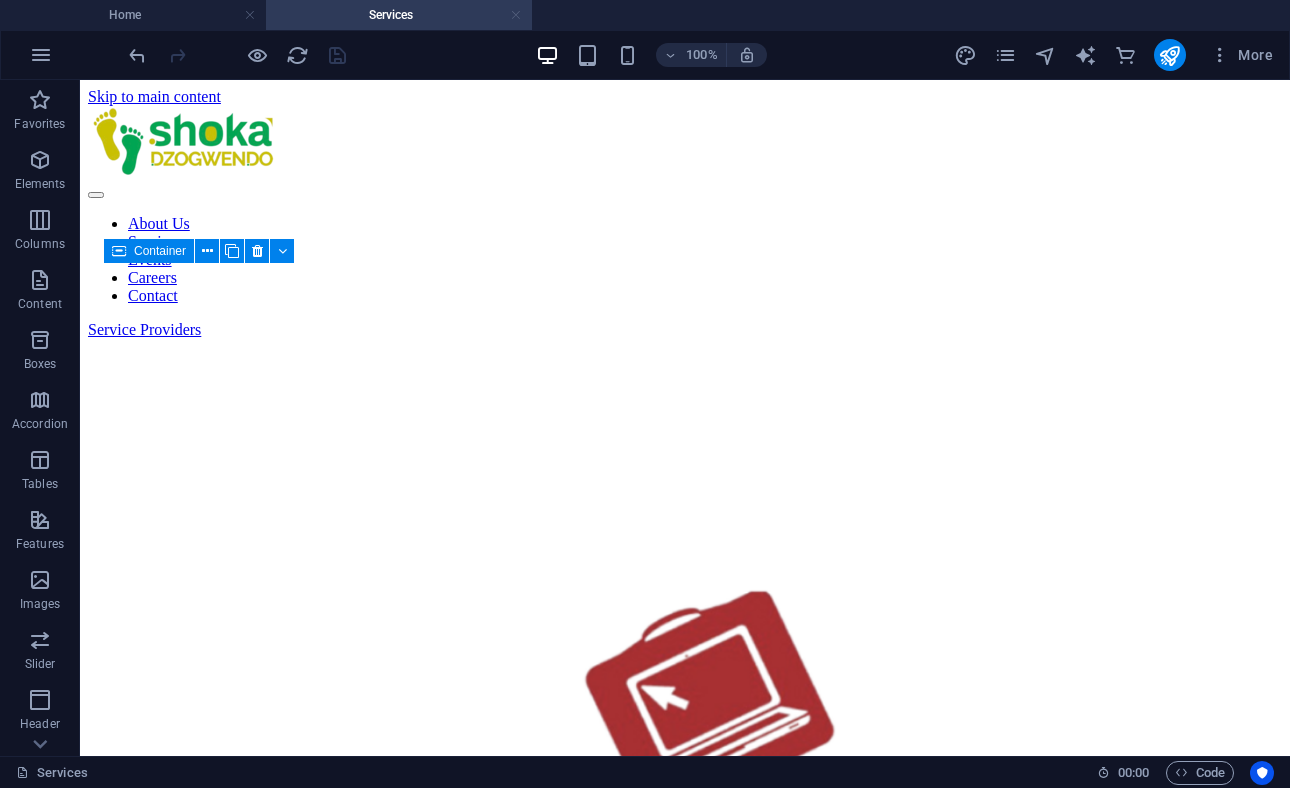 click at bounding box center [516, 15] 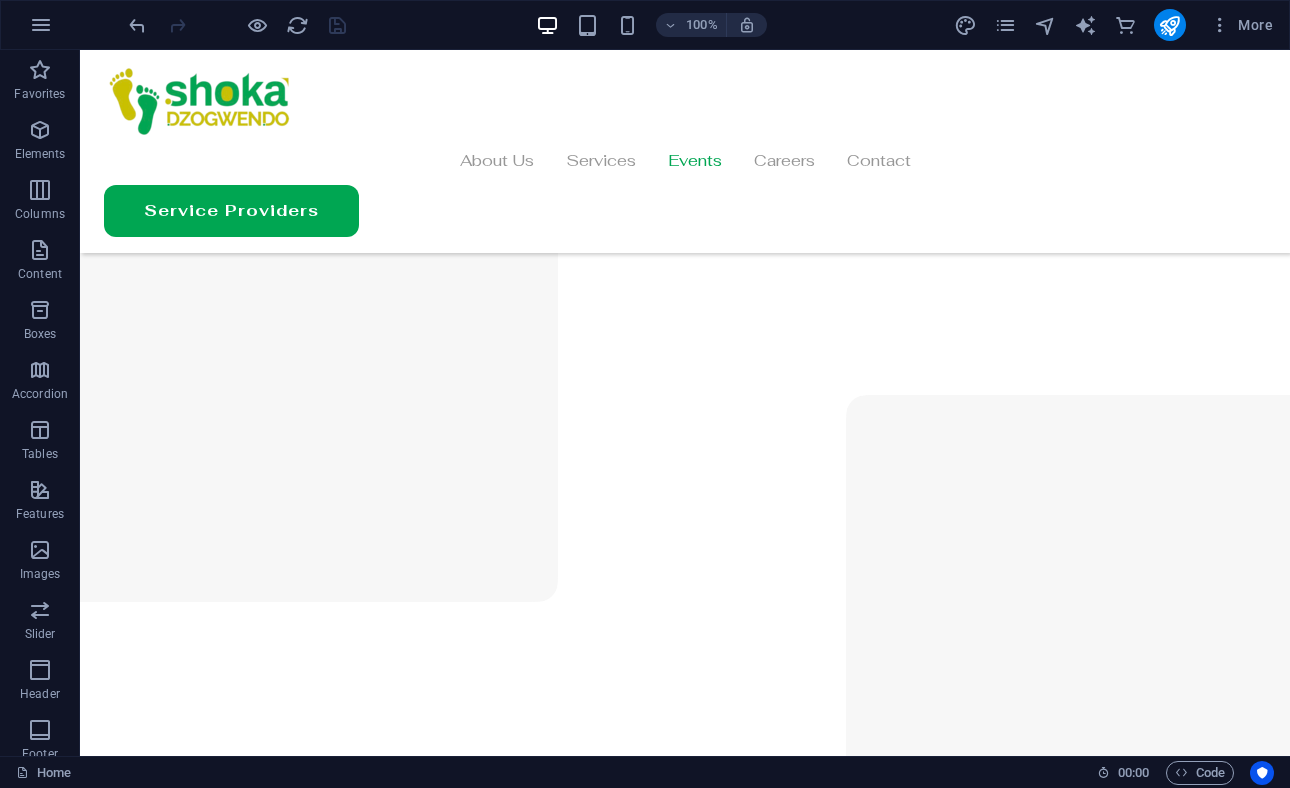 scroll, scrollTop: 4508, scrollLeft: 0, axis: vertical 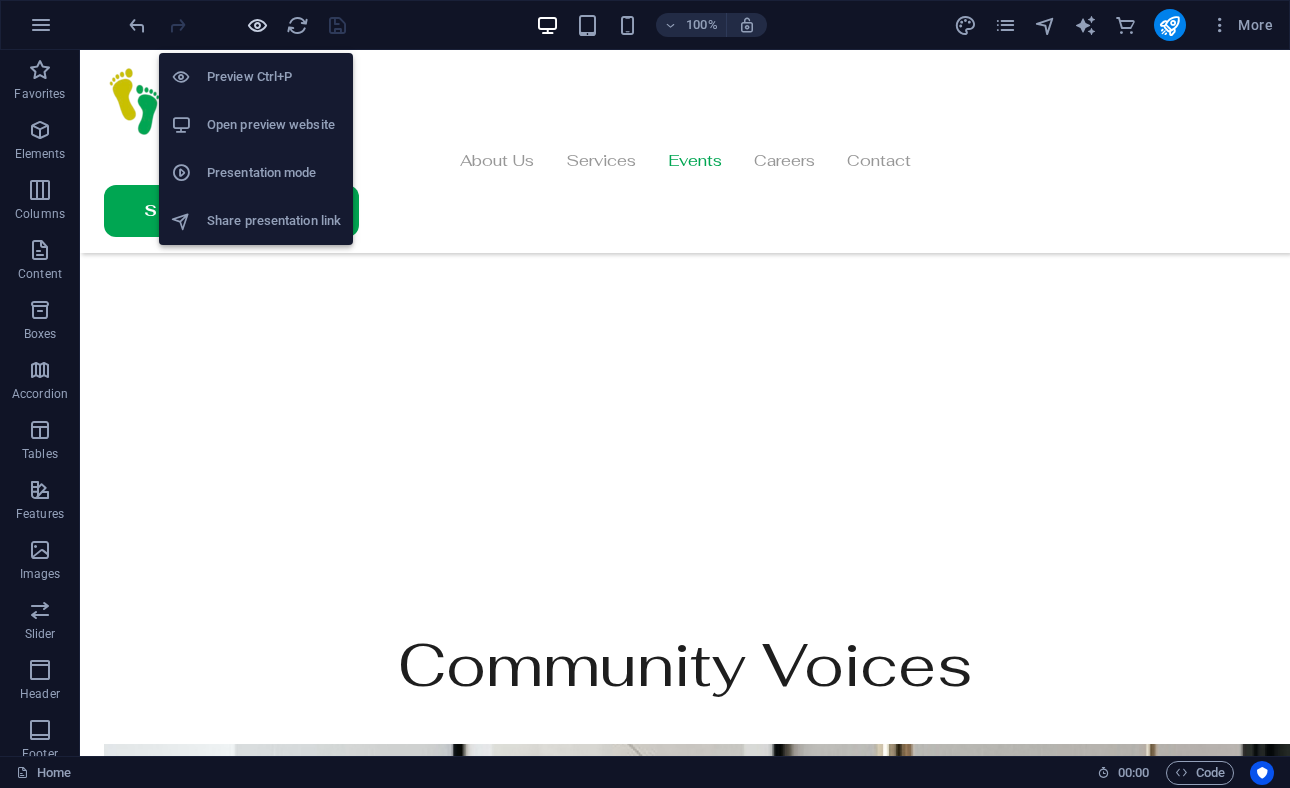 click at bounding box center [257, 25] 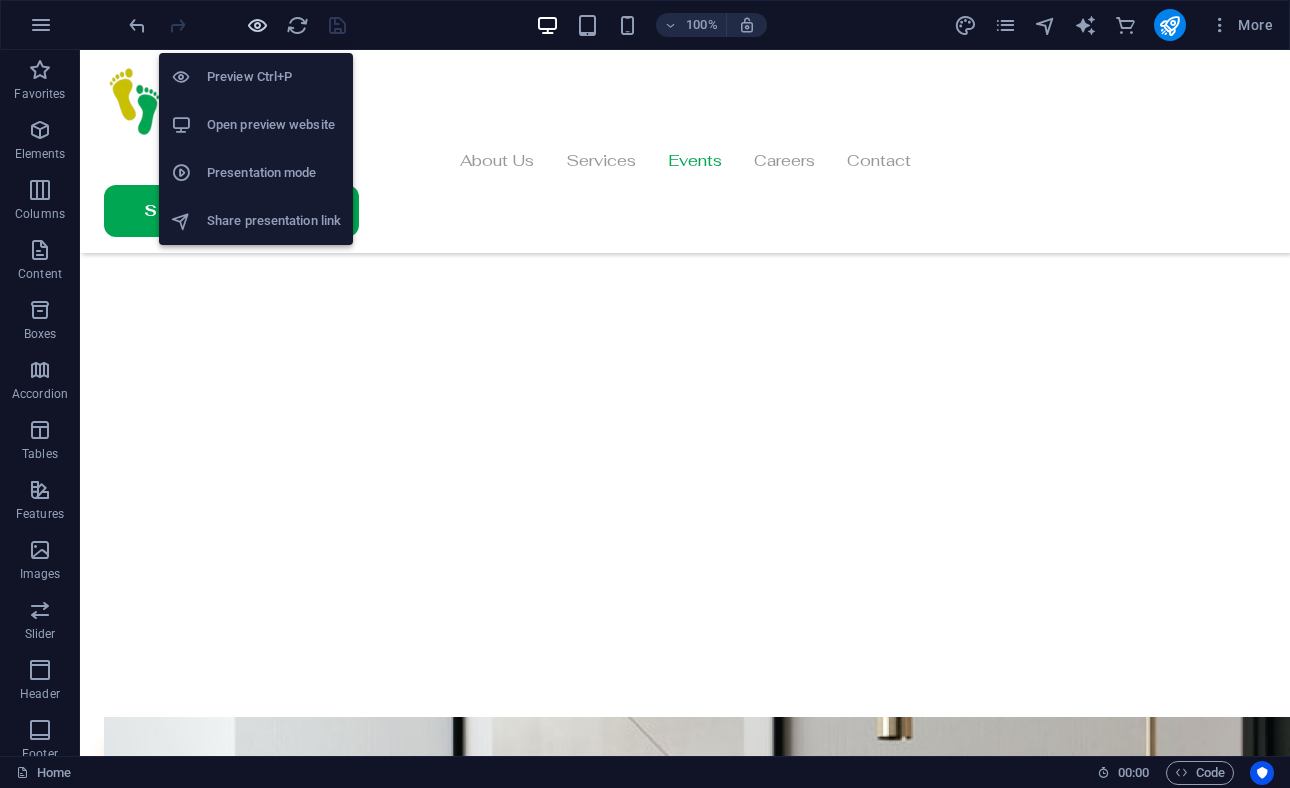 scroll, scrollTop: 4471, scrollLeft: 0, axis: vertical 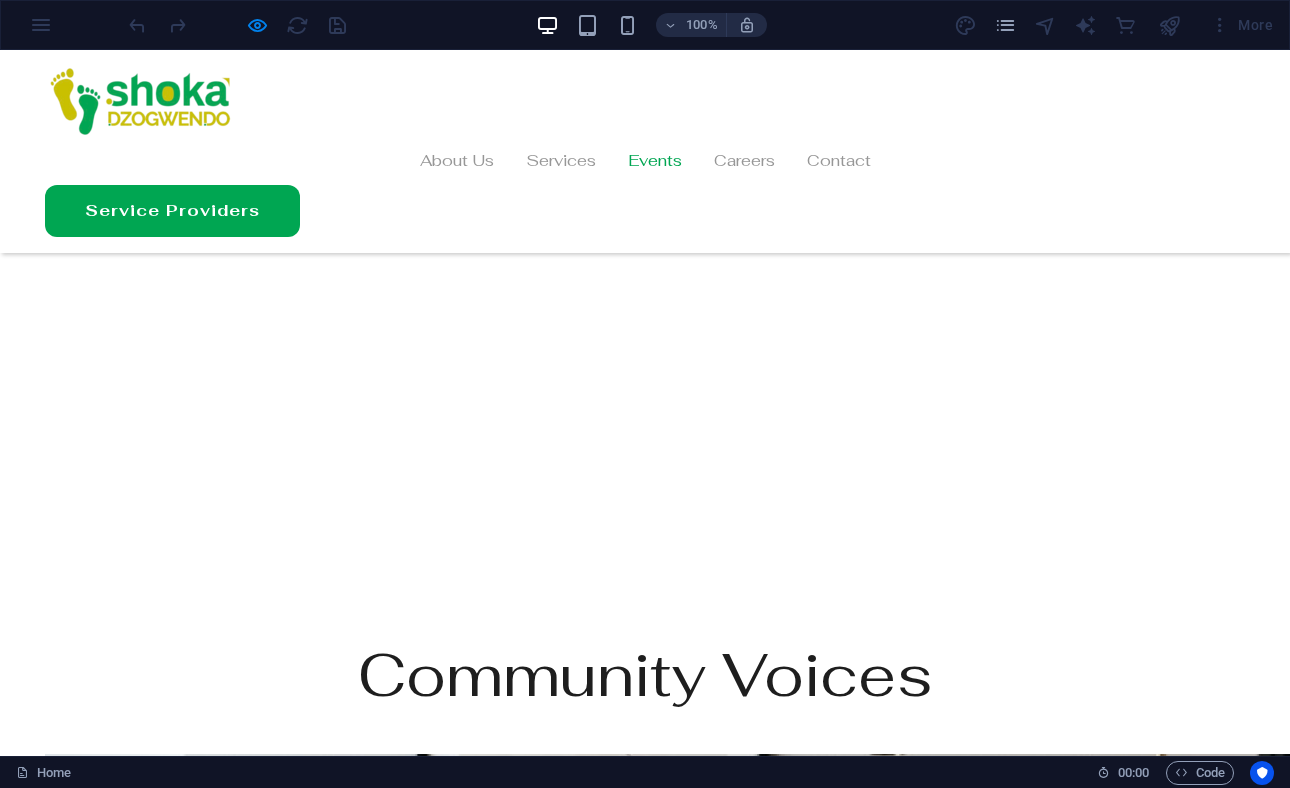 click on "Events" at bounding box center [655, 161] 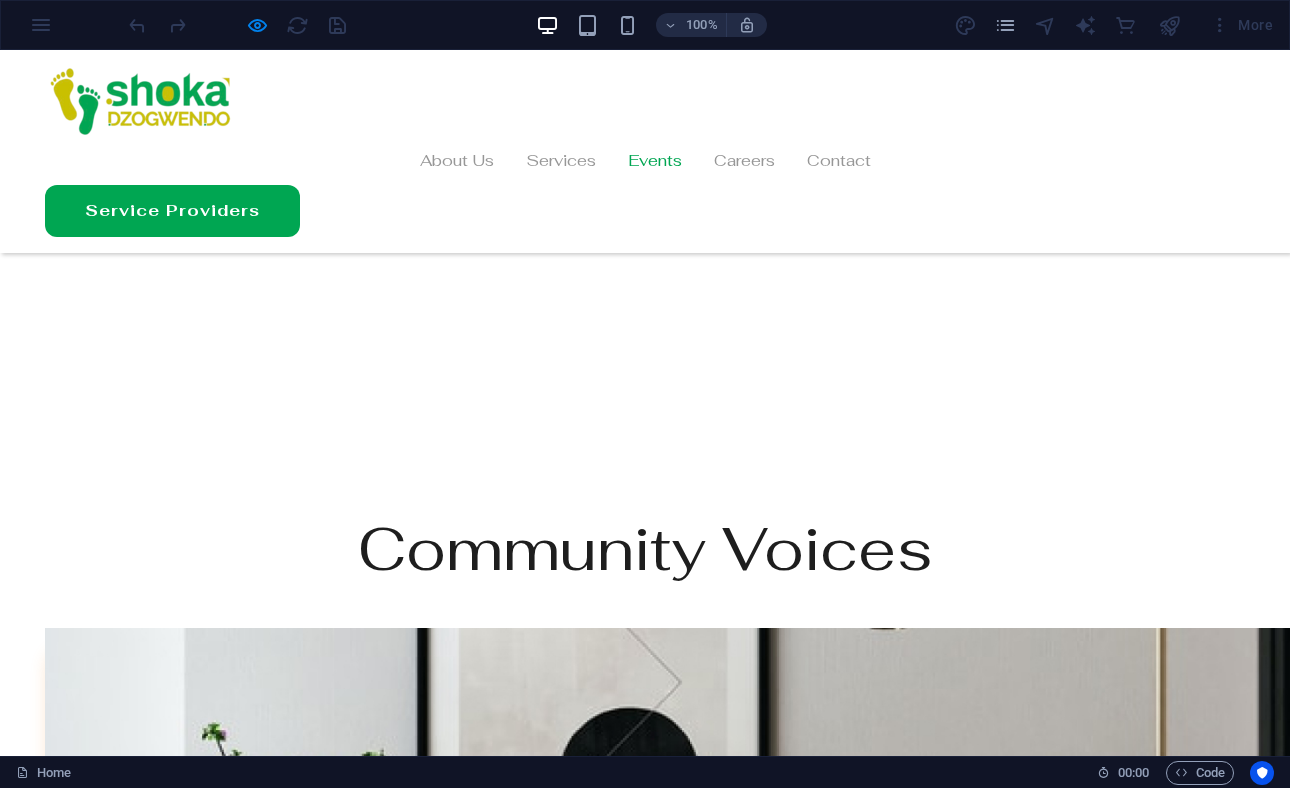 scroll, scrollTop: 4600, scrollLeft: 0, axis: vertical 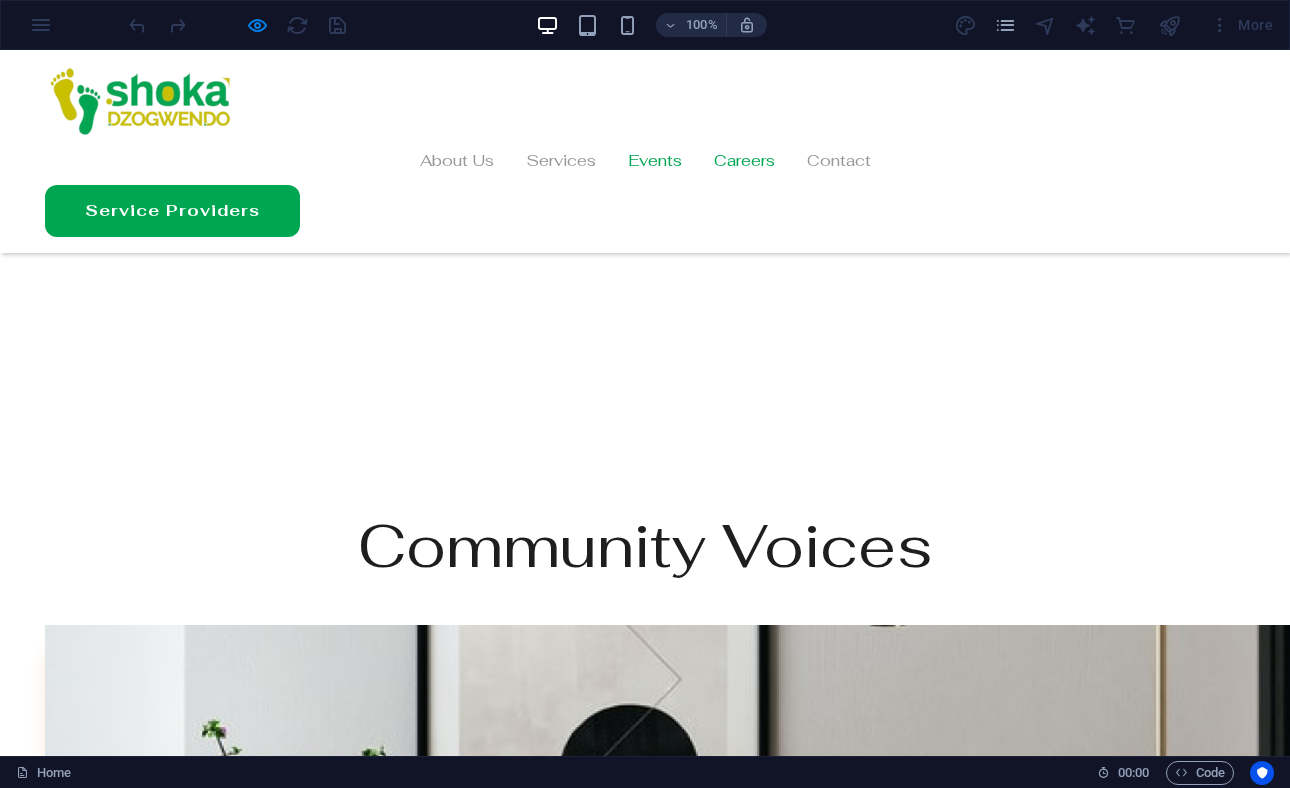 click on "Careers" at bounding box center (744, 161) 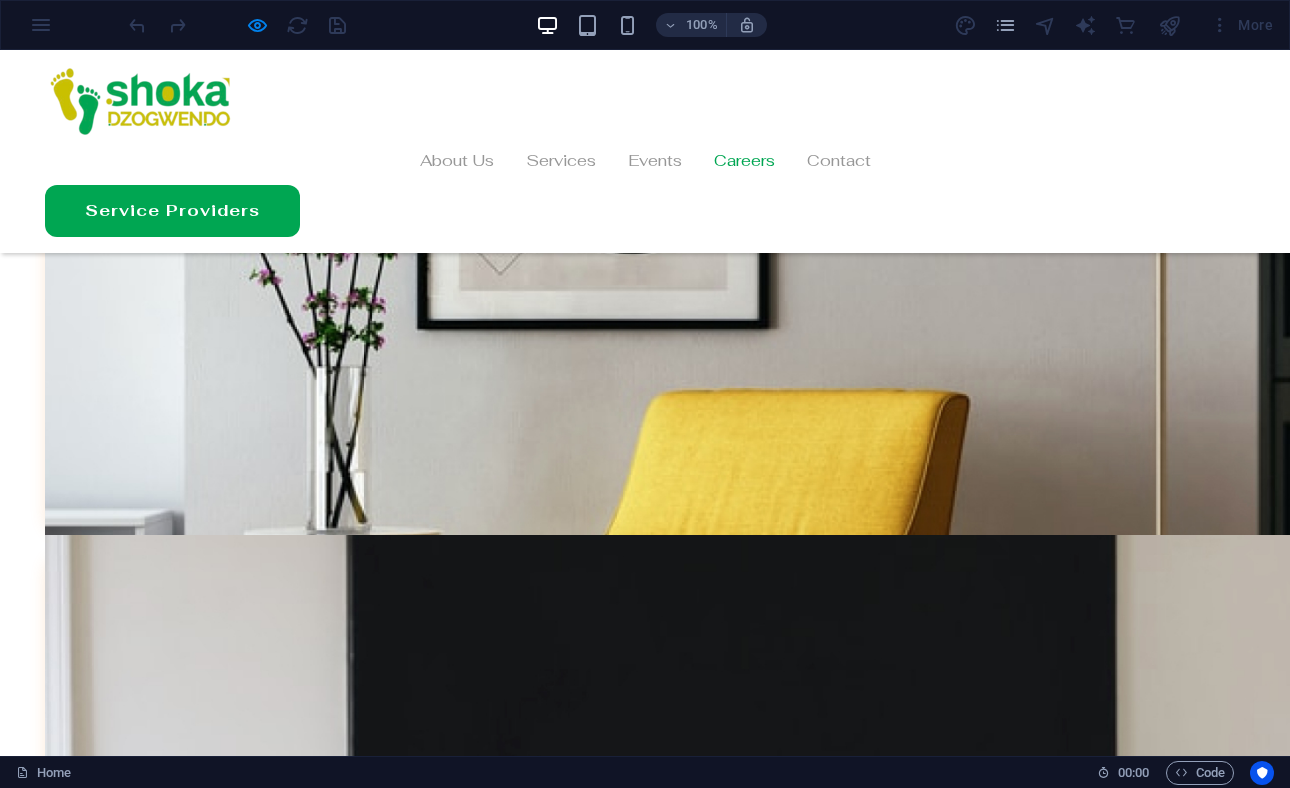 scroll, scrollTop: 0, scrollLeft: 0, axis: both 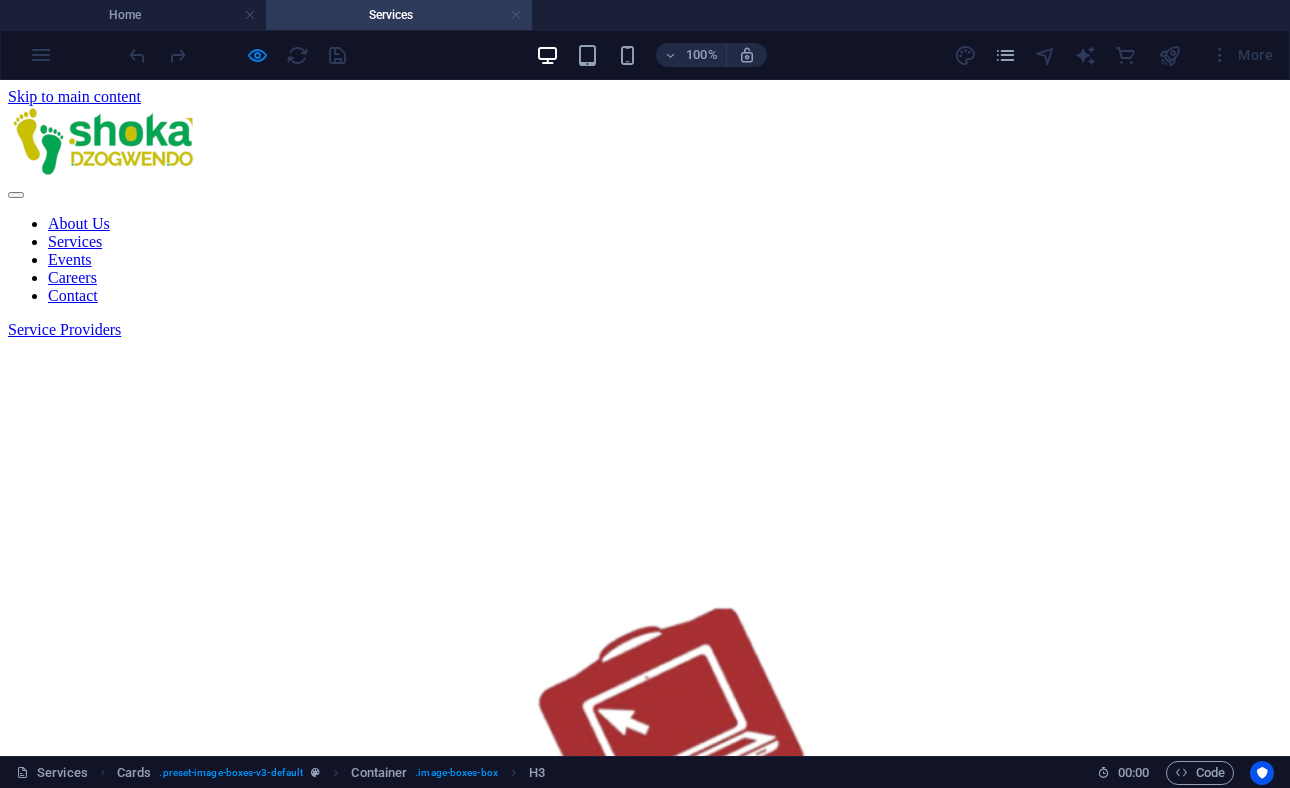 click at bounding box center (516, 15) 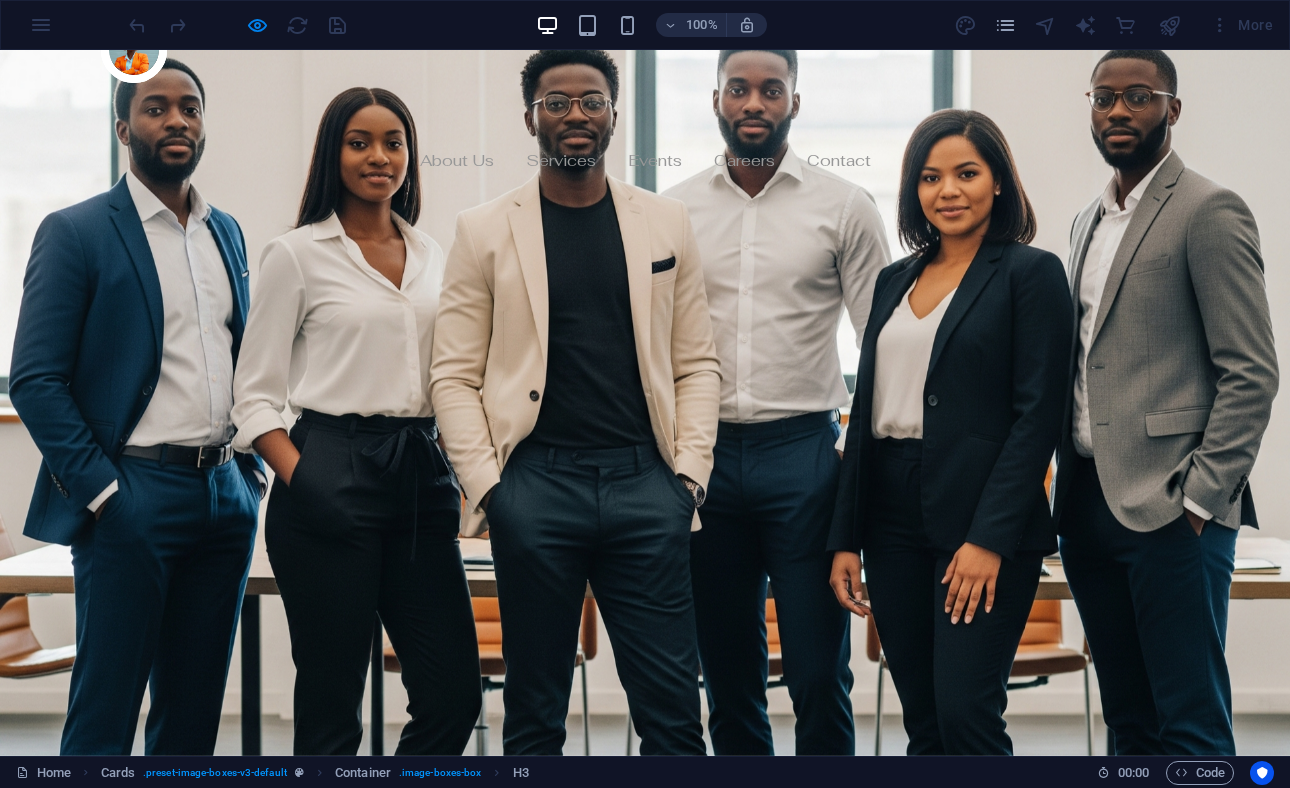 scroll, scrollTop: 4661, scrollLeft: 0, axis: vertical 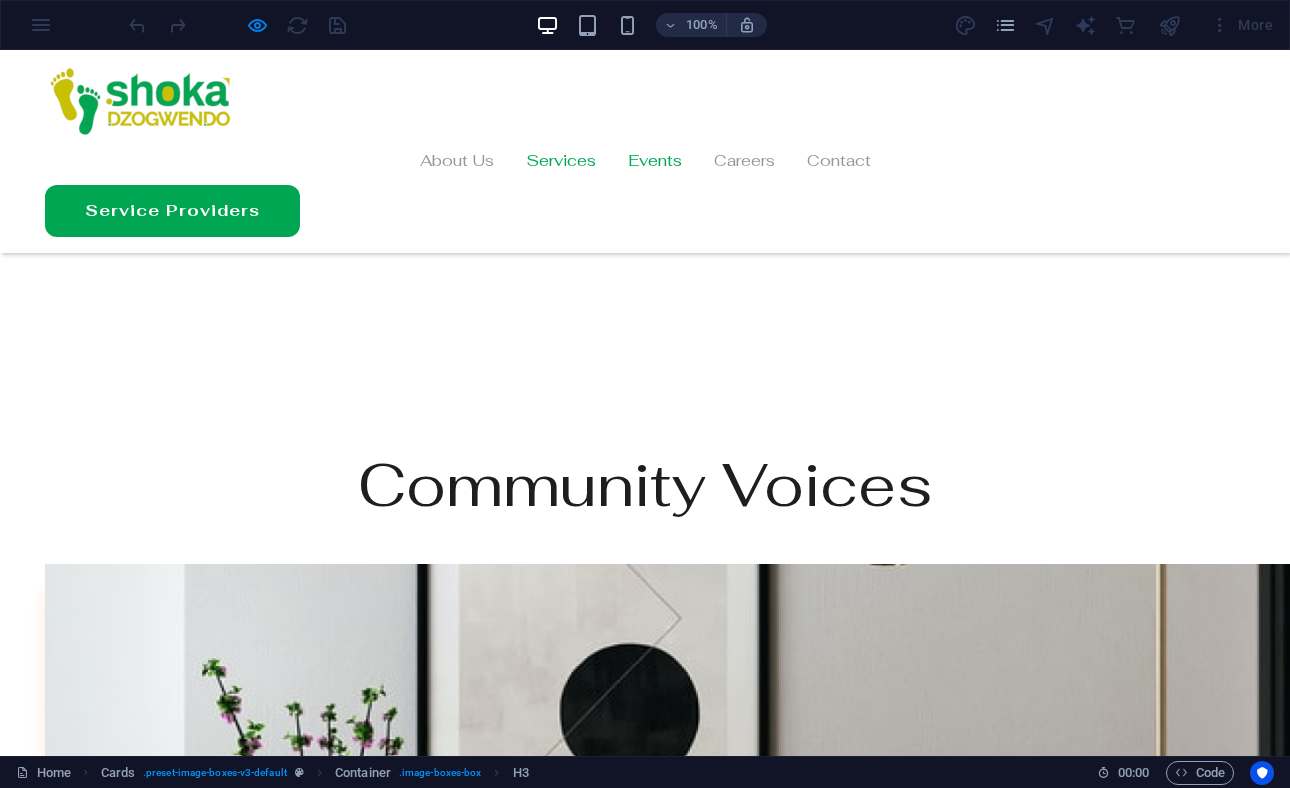 click on "Services" at bounding box center [561, 161] 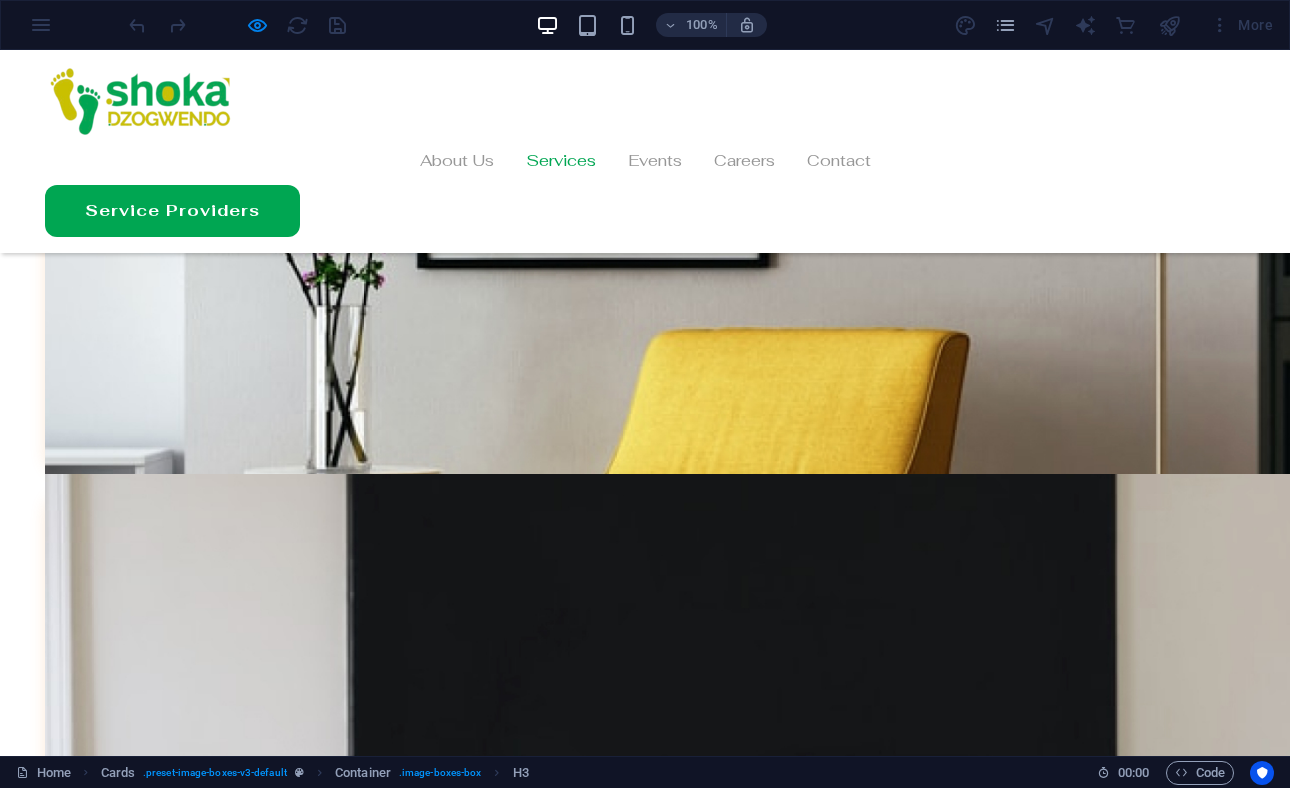 scroll, scrollTop: 0, scrollLeft: 0, axis: both 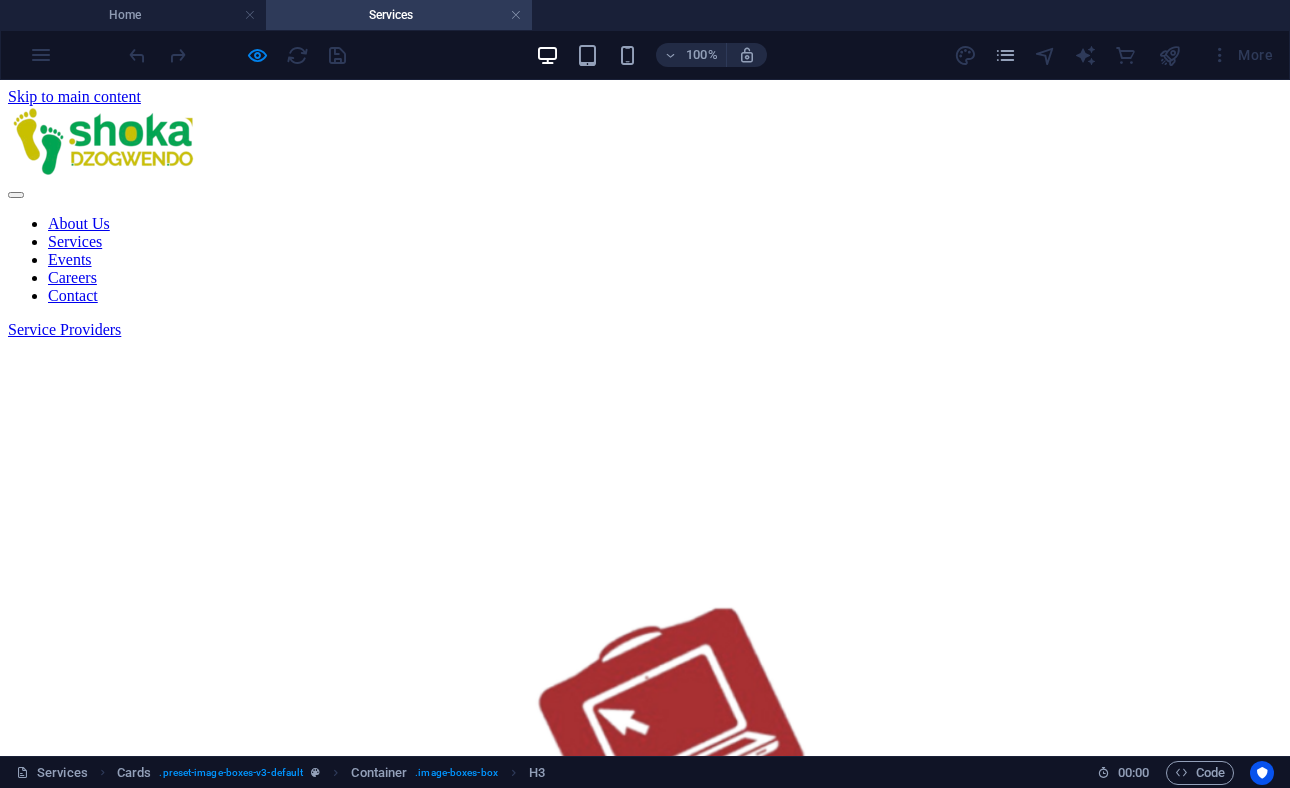 drag, startPoint x: 1066, startPoint y: 89, endPoint x: 1066, endPoint y: 115, distance: 26 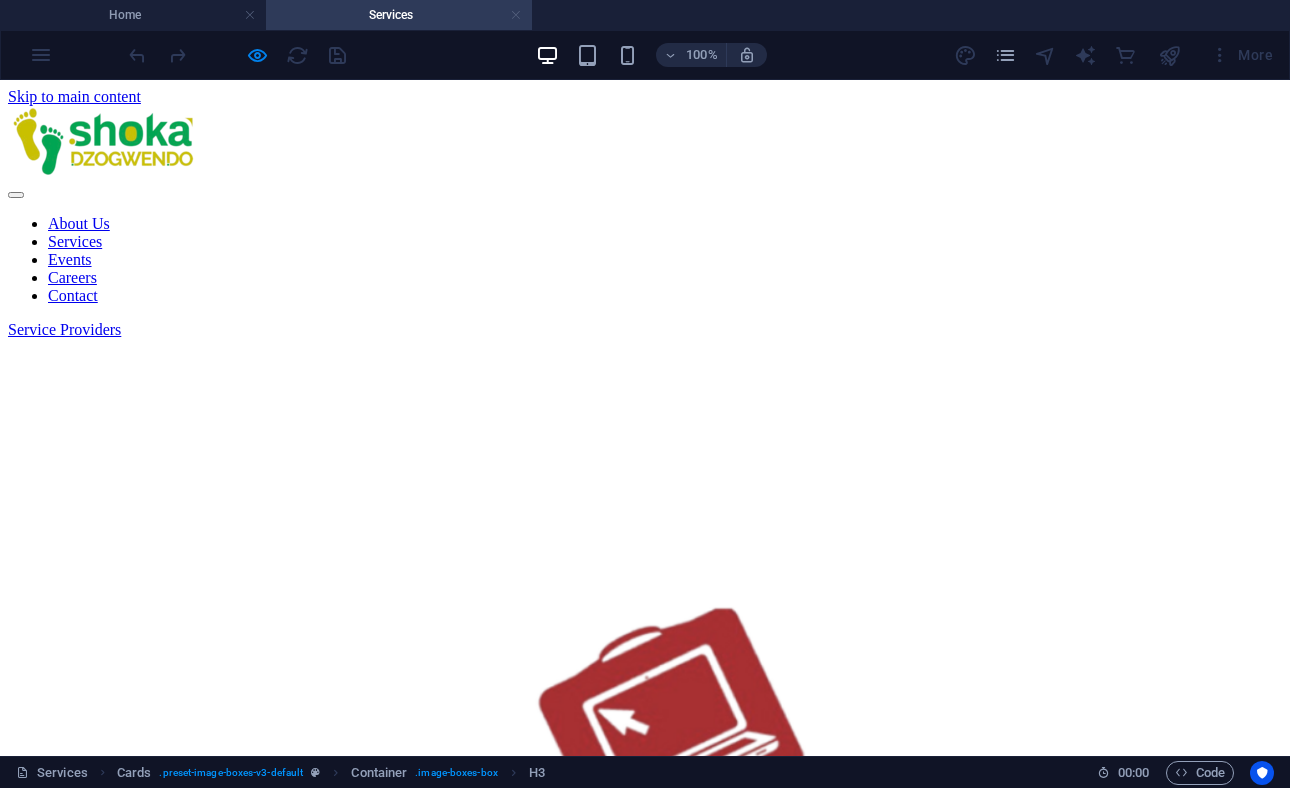 click at bounding box center [516, 15] 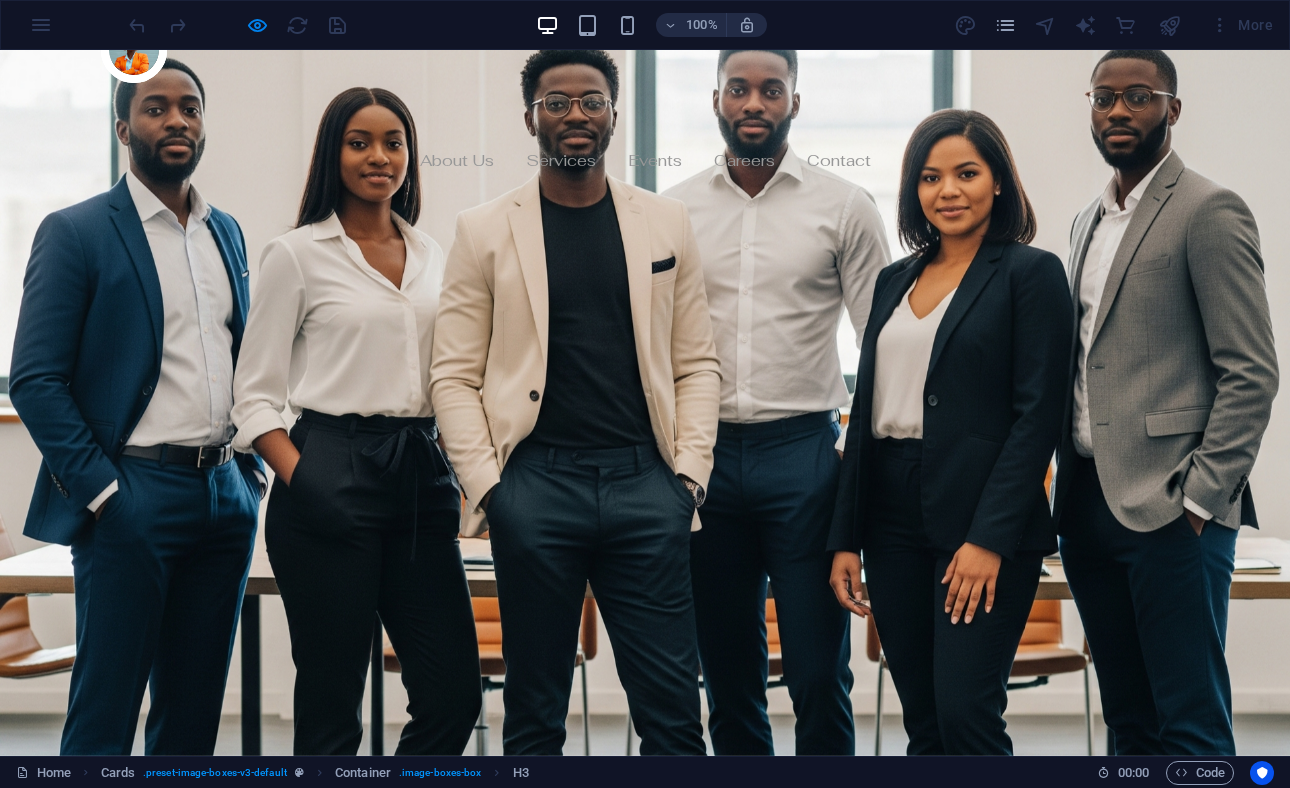 scroll, scrollTop: 4722, scrollLeft: 0, axis: vertical 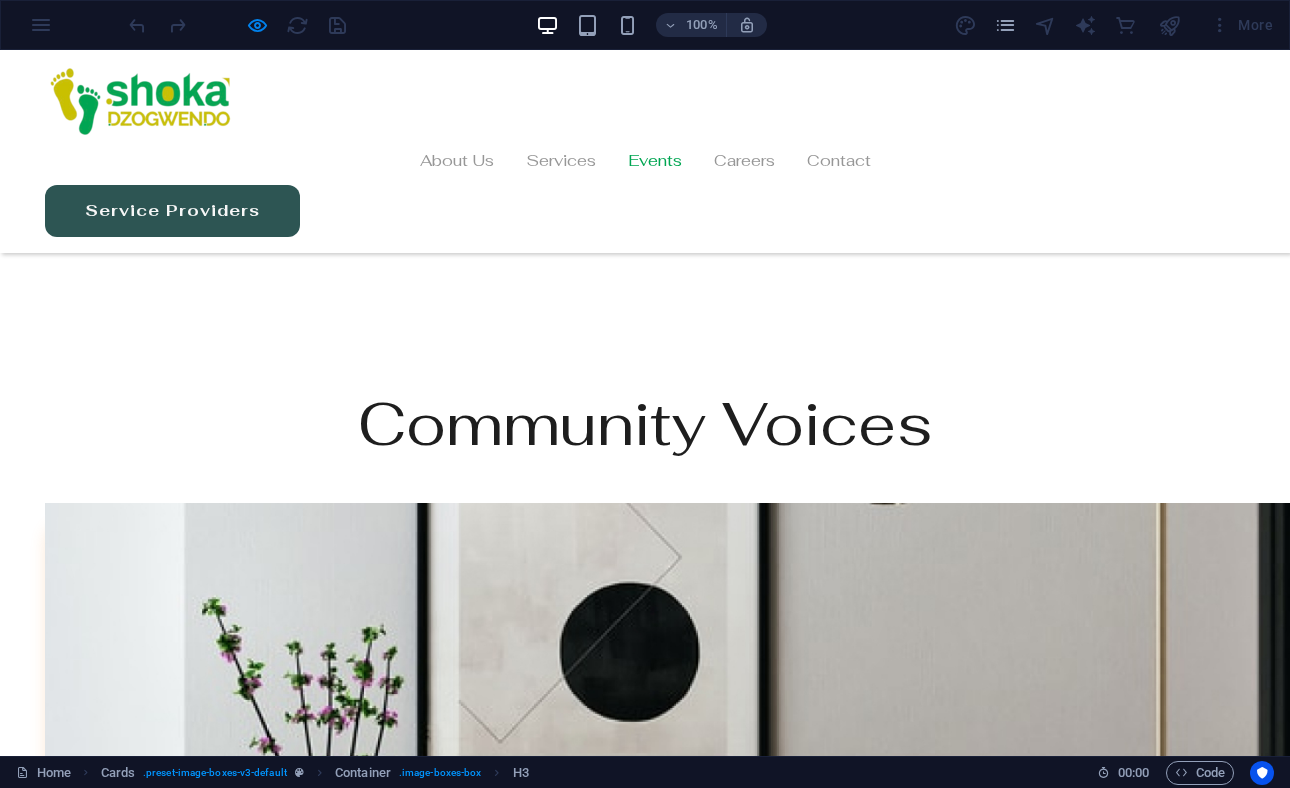 click on "Service Providers" at bounding box center [172, 211] 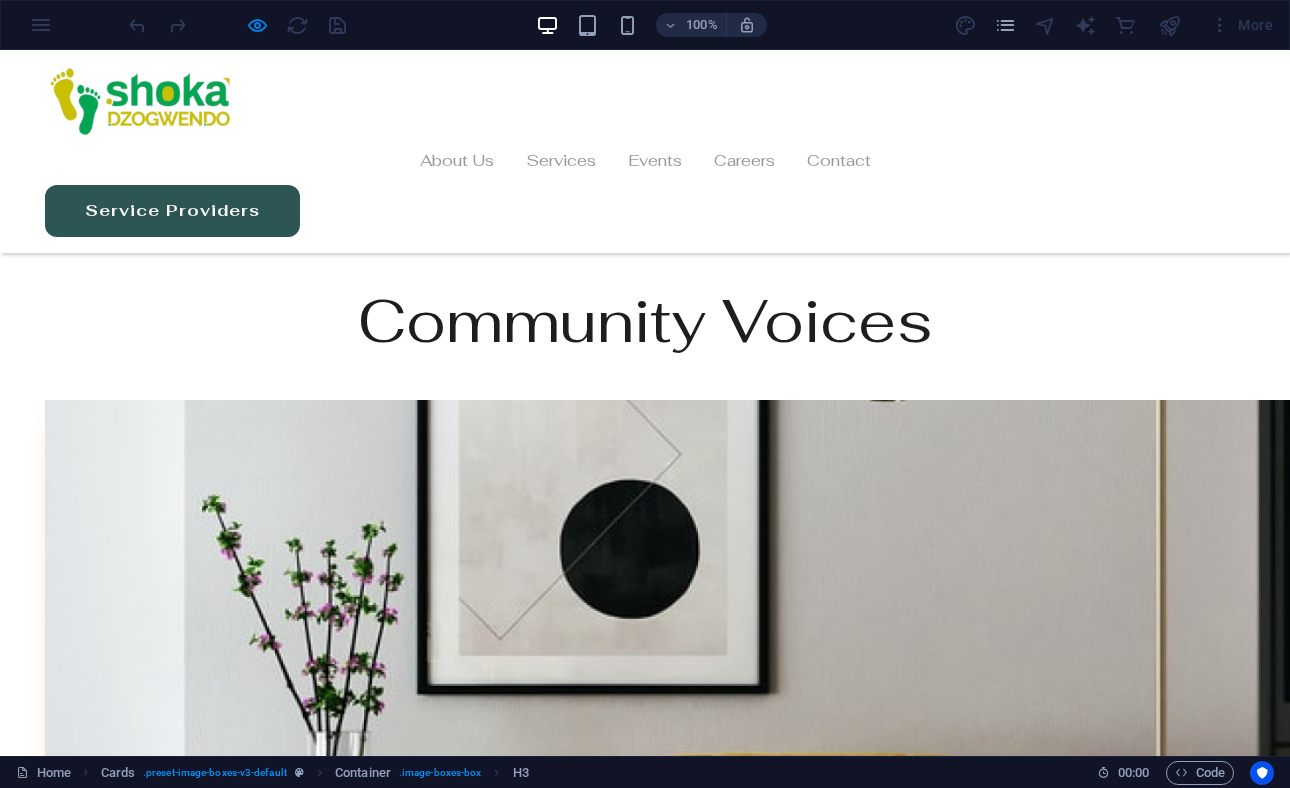 scroll, scrollTop: 0, scrollLeft: 0, axis: both 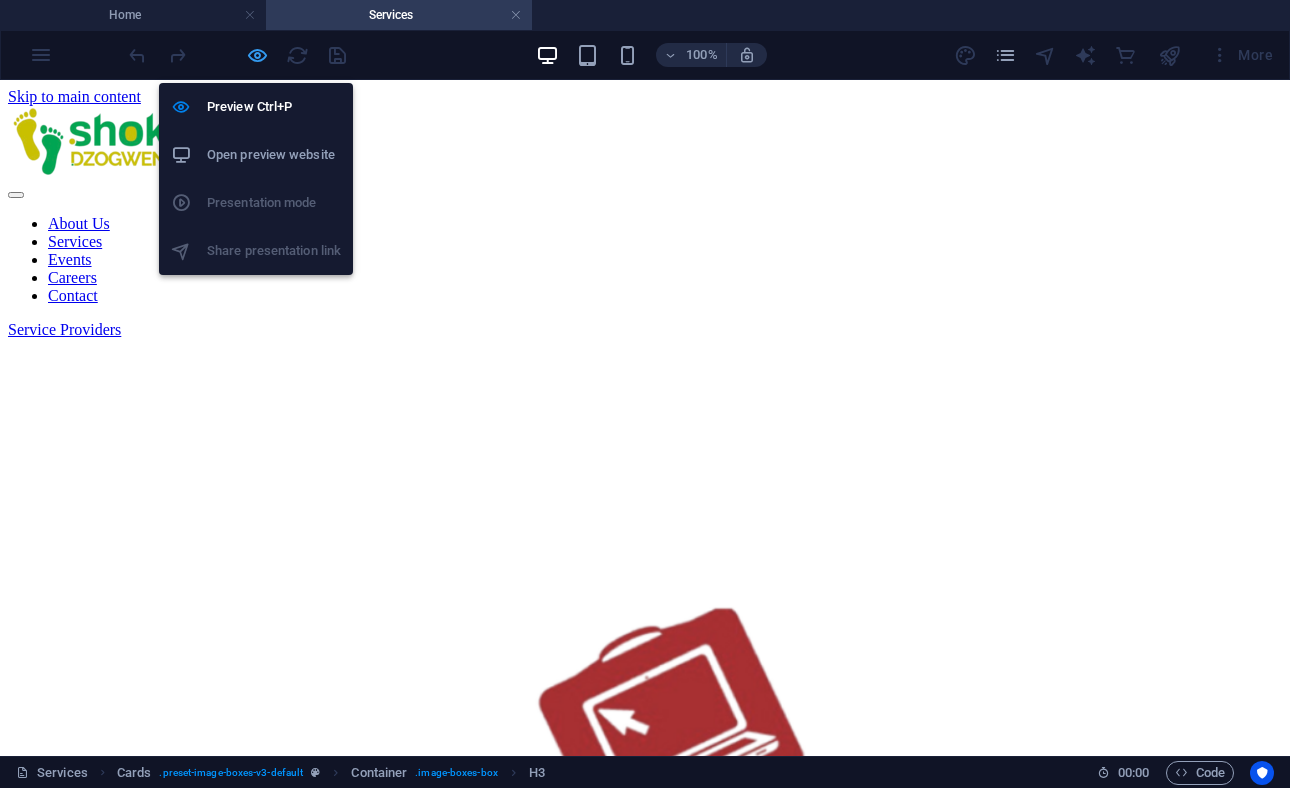 click at bounding box center [257, 55] 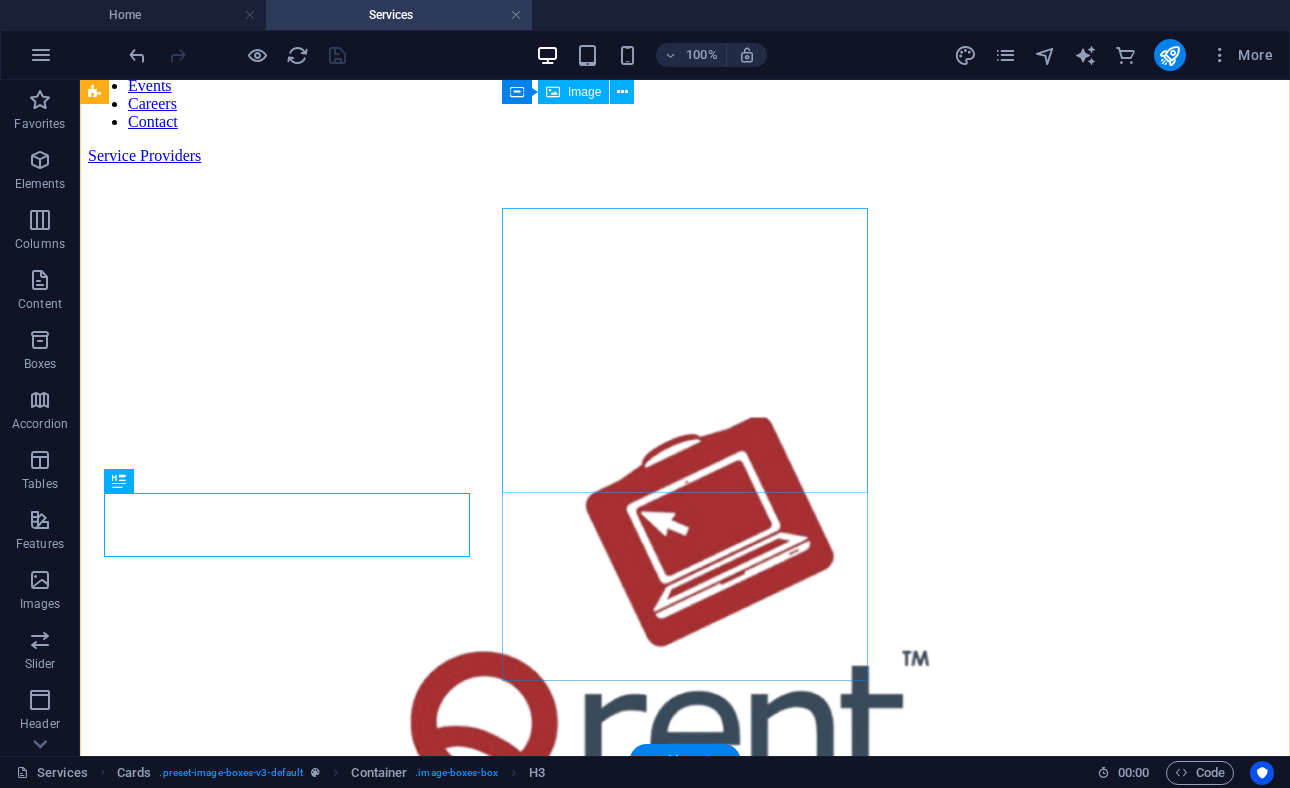scroll, scrollTop: 0, scrollLeft: 0, axis: both 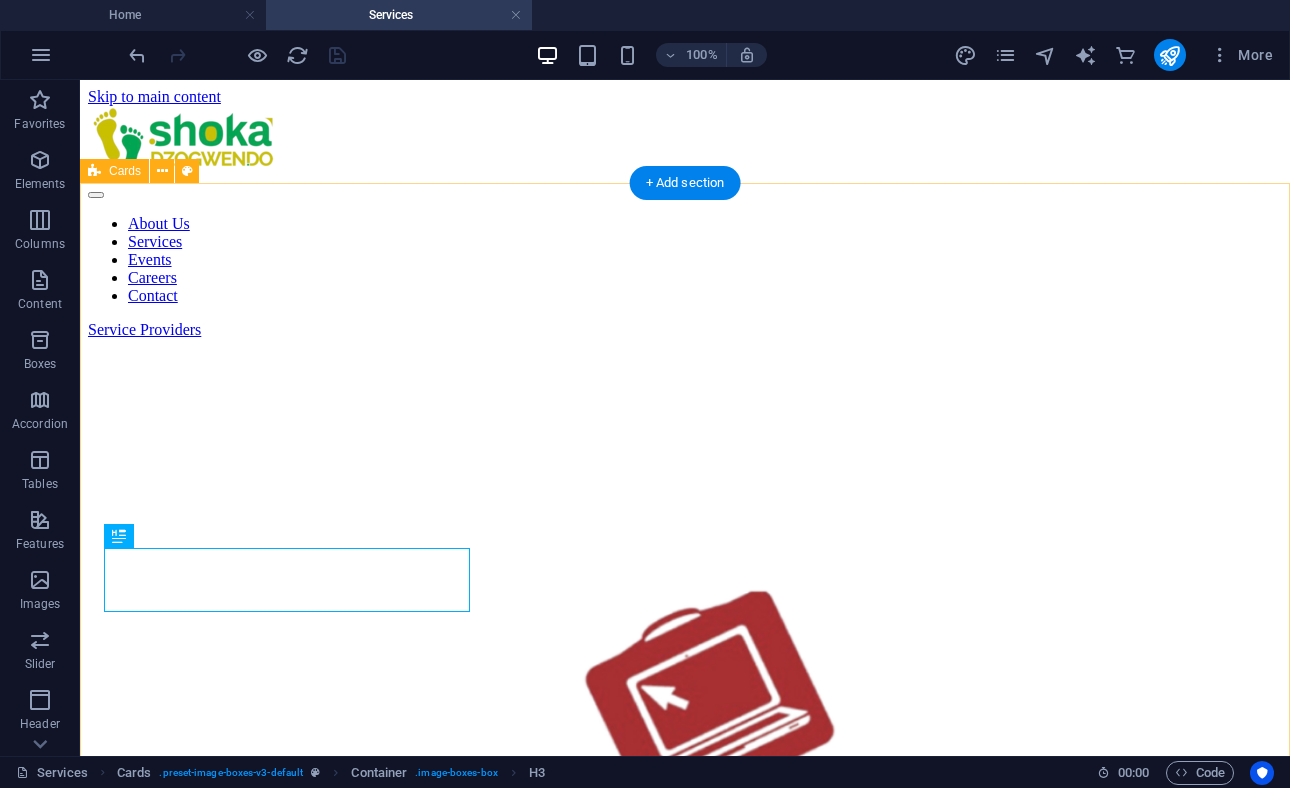 click on "IT Equipment Phone: Email: Website: Address: Lawyers Phone: Email: Website: Address: Digital Trans Phone: Email: Website: Address:" at bounding box center (685, 2022) 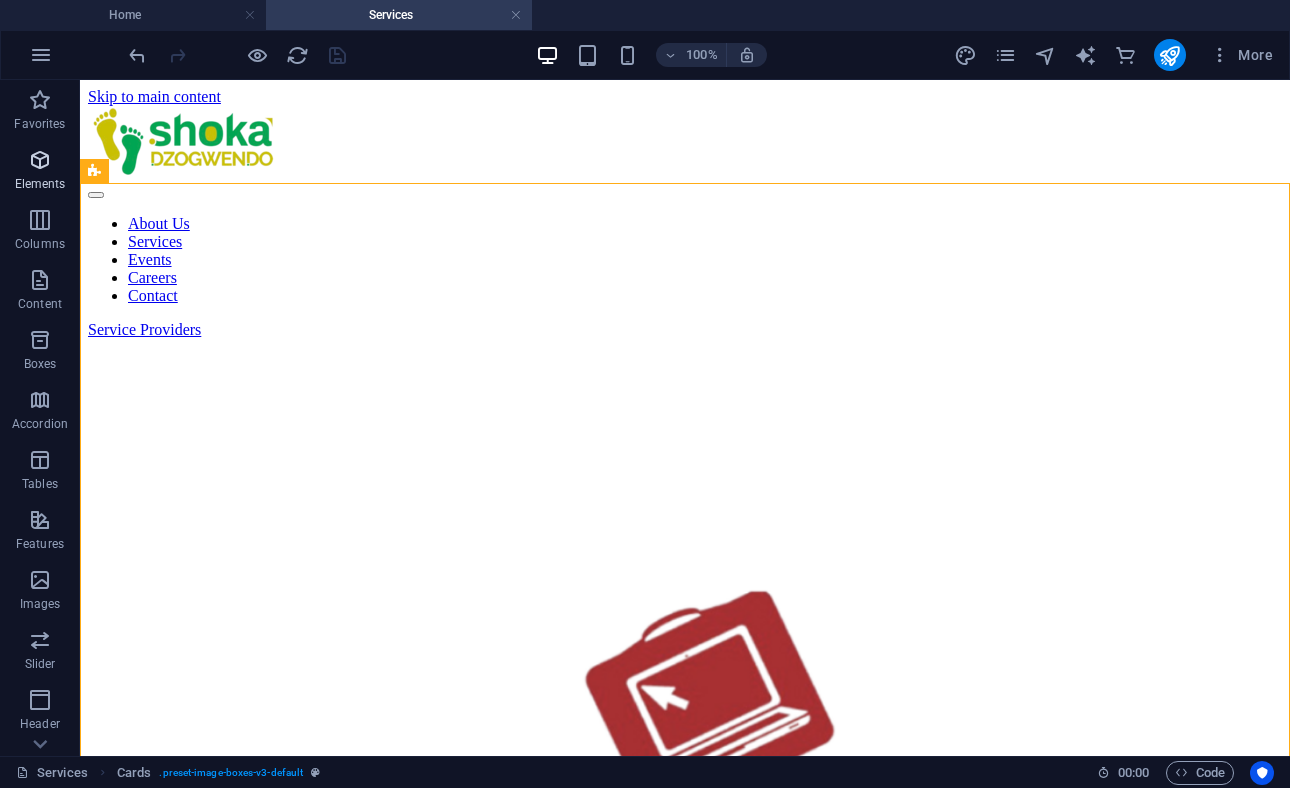 click at bounding box center (40, 160) 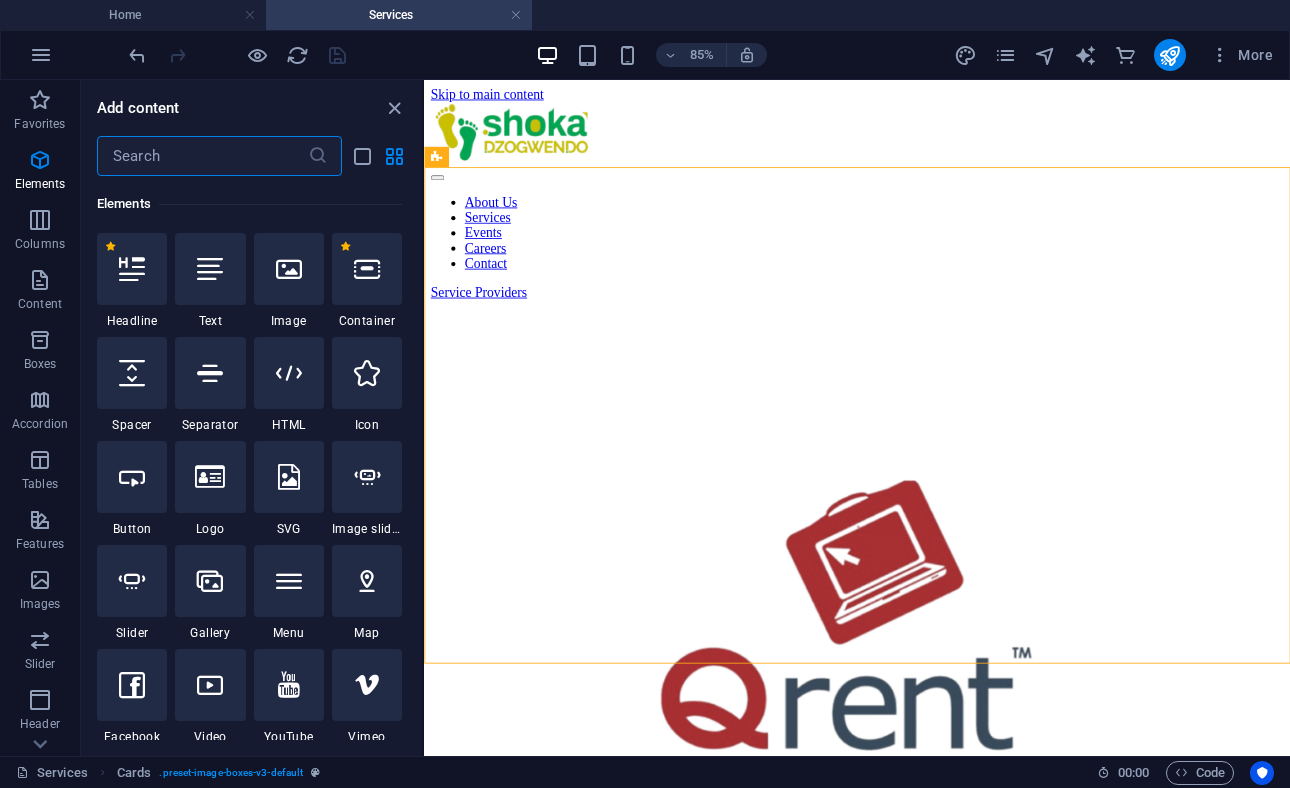 scroll, scrollTop: 213, scrollLeft: 0, axis: vertical 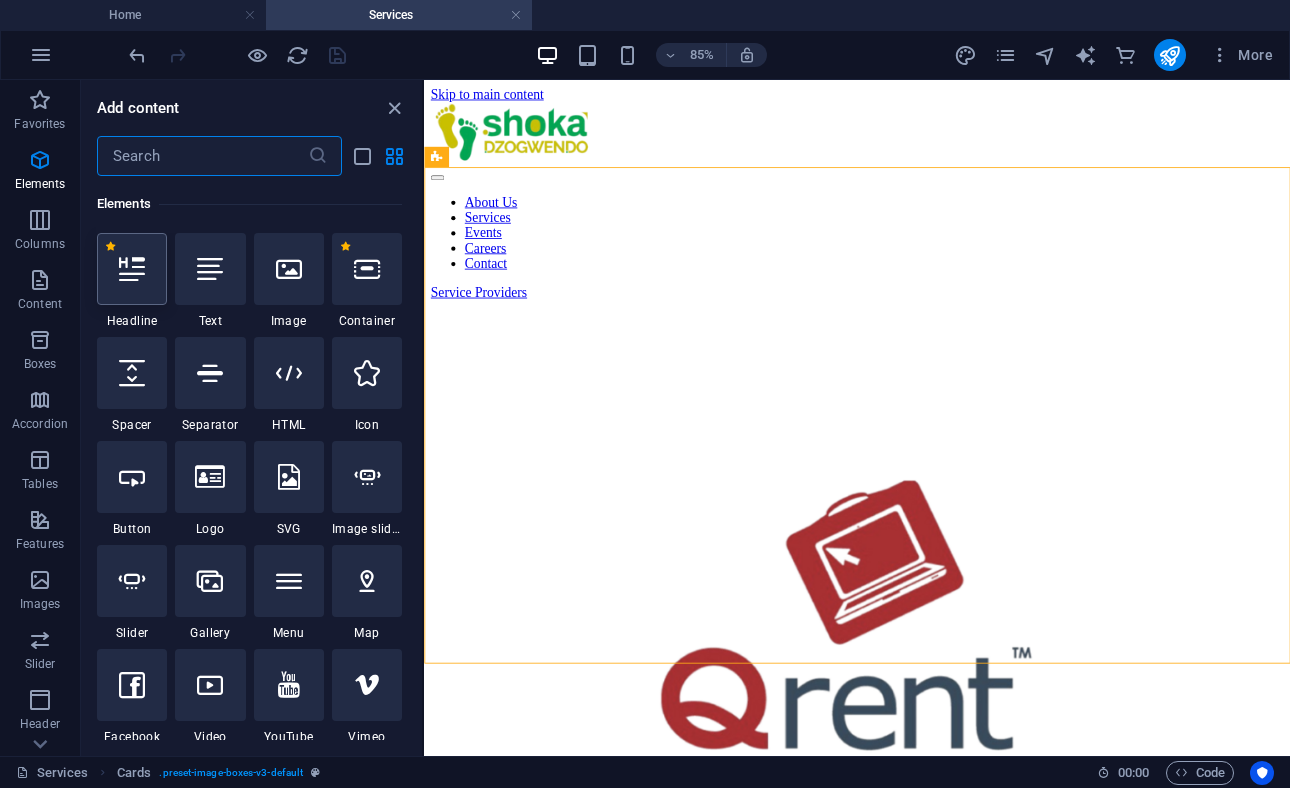 click at bounding box center (132, 269) 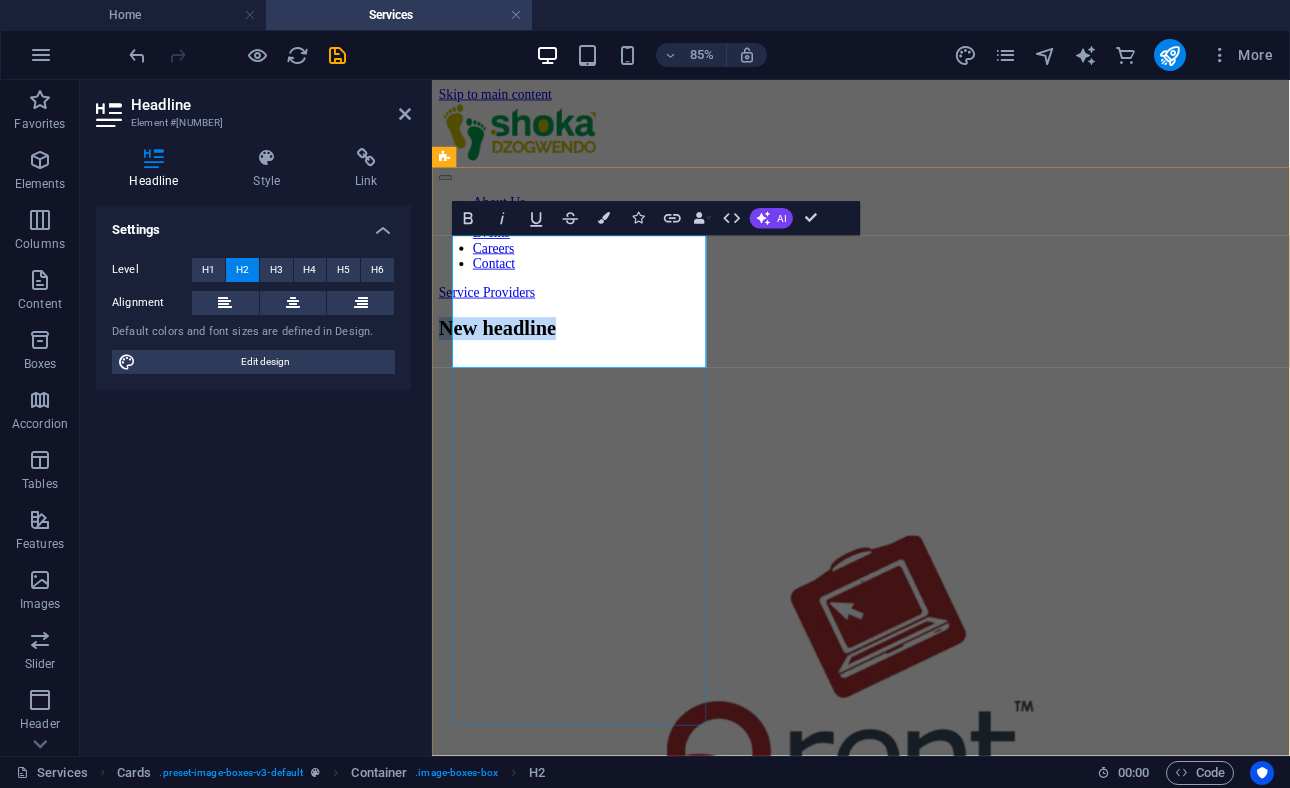 click on "New headline" at bounding box center (936, 372) 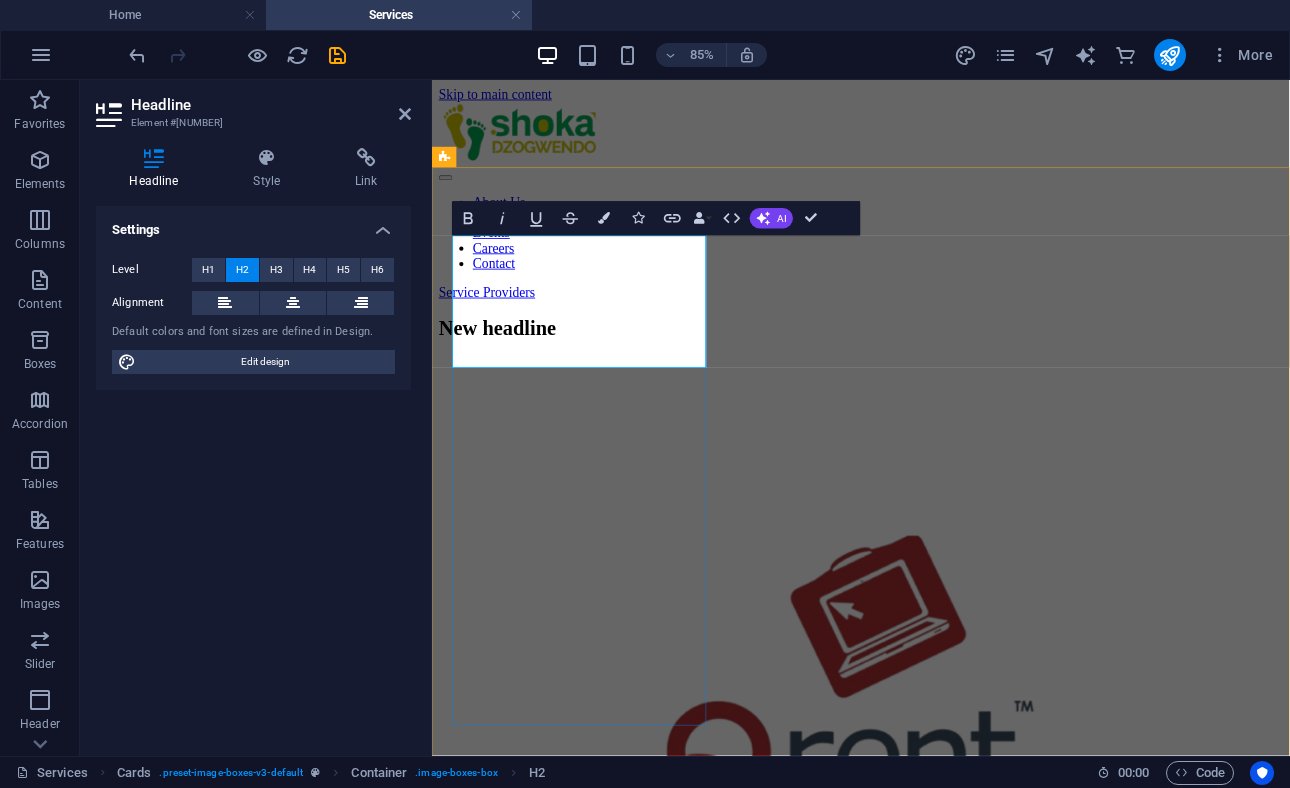click on "New headline" at bounding box center (936, 372) 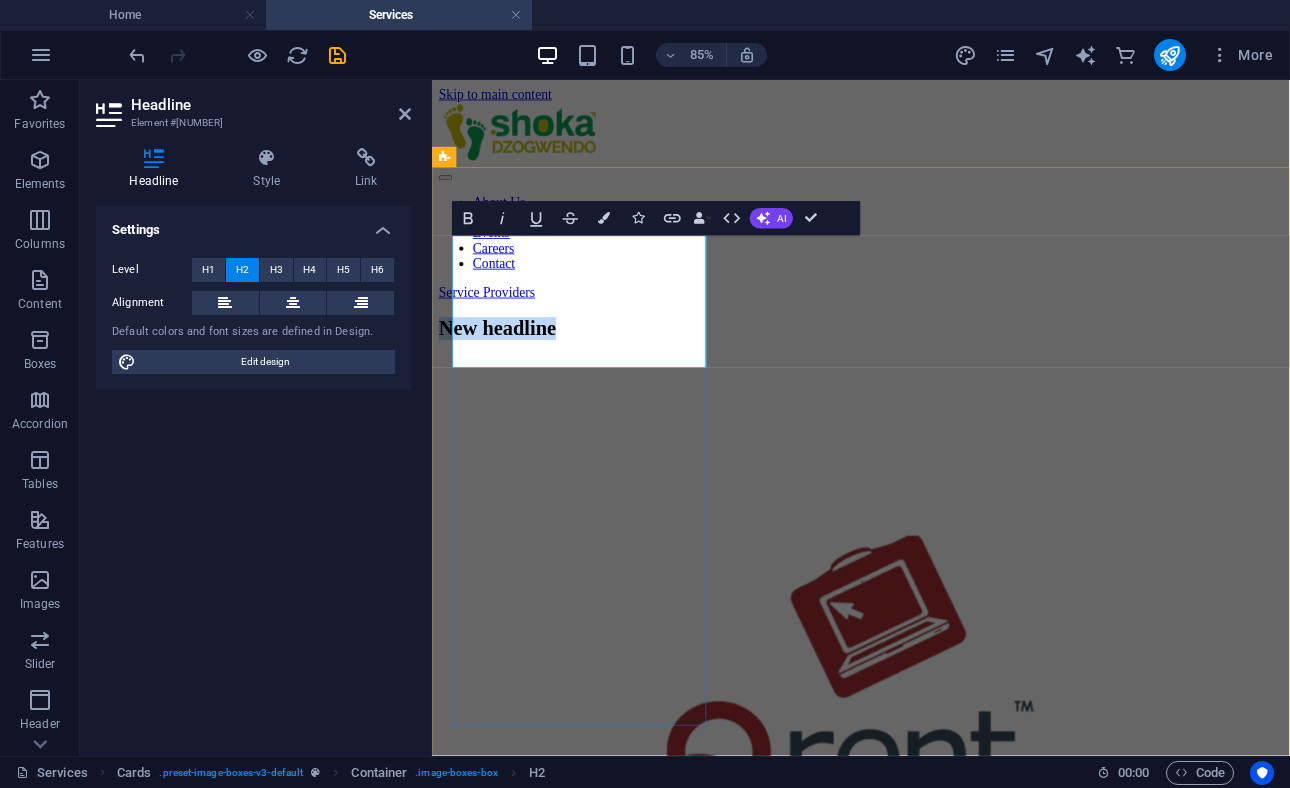 type 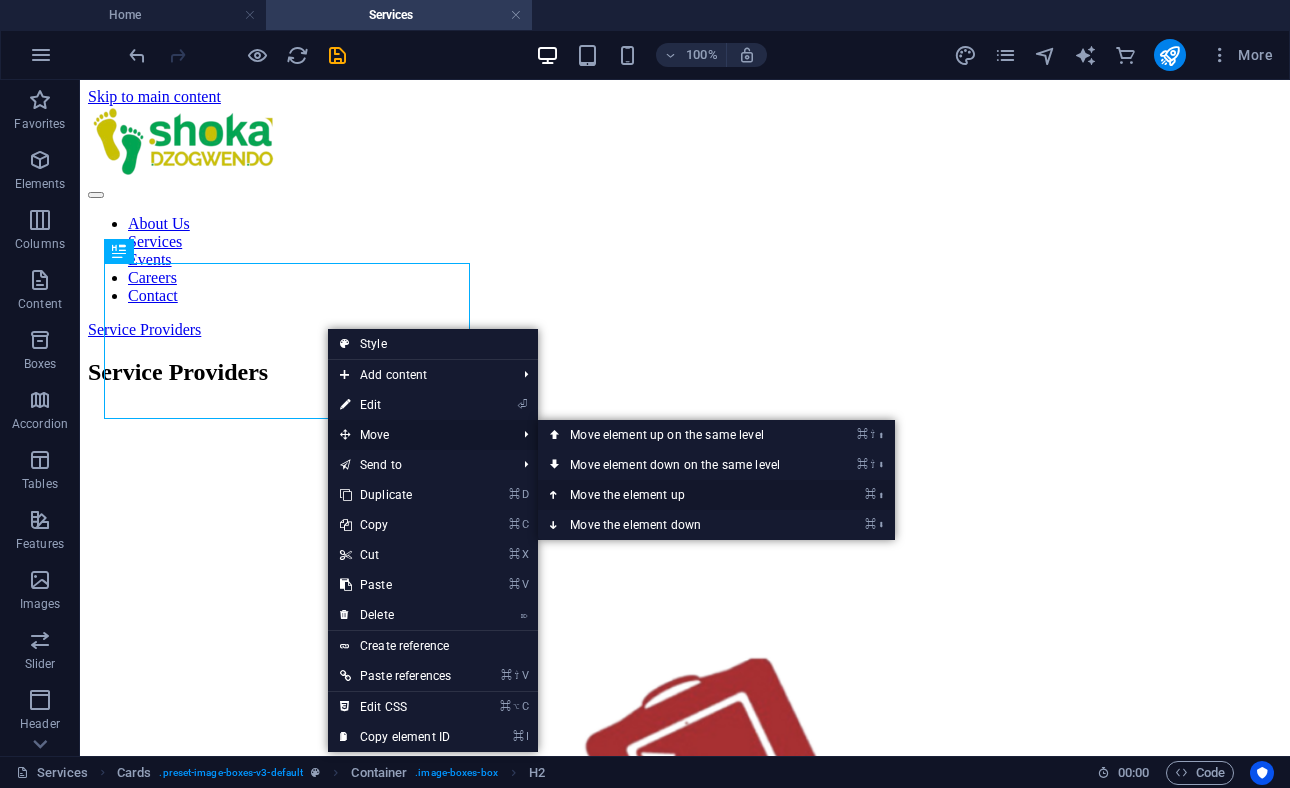 click on "⌘ ⬆  Move the element up" at bounding box center [679, 495] 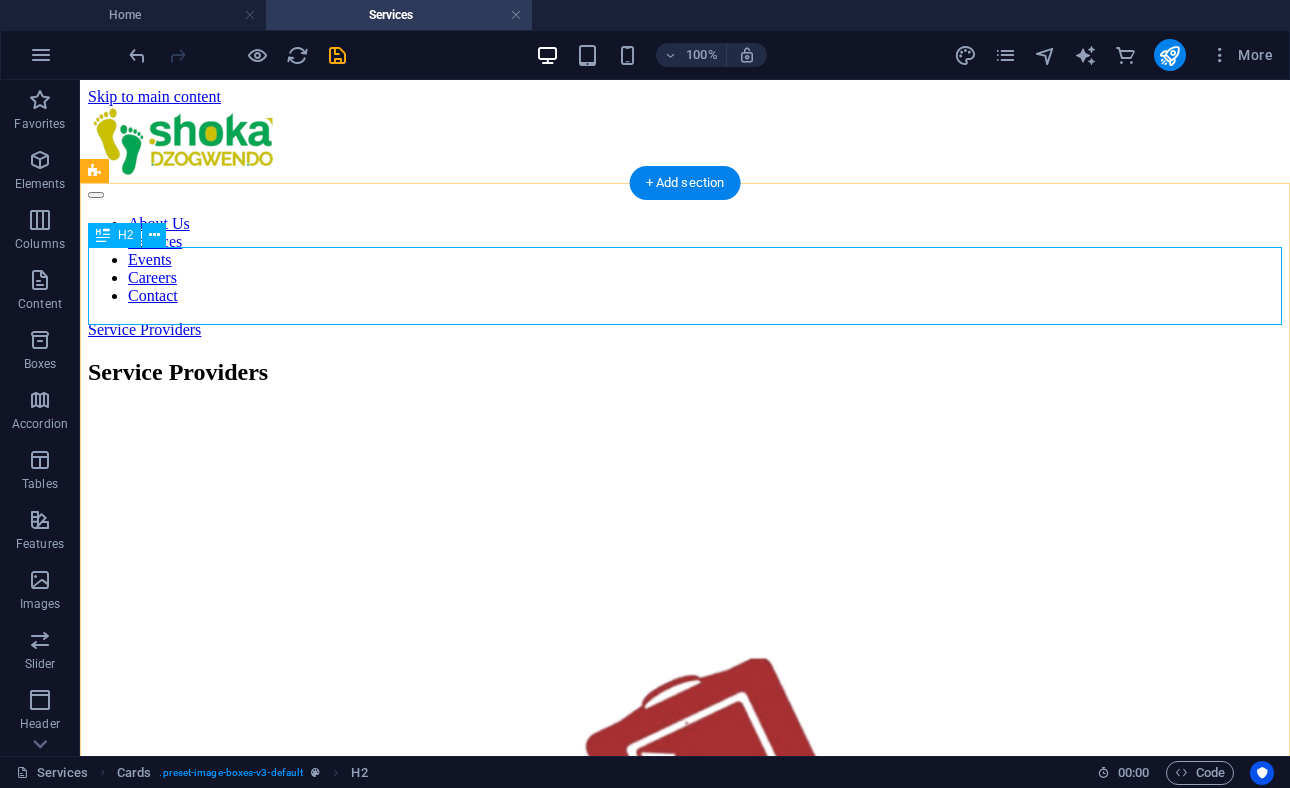 click on "Service Providers" at bounding box center [685, 372] 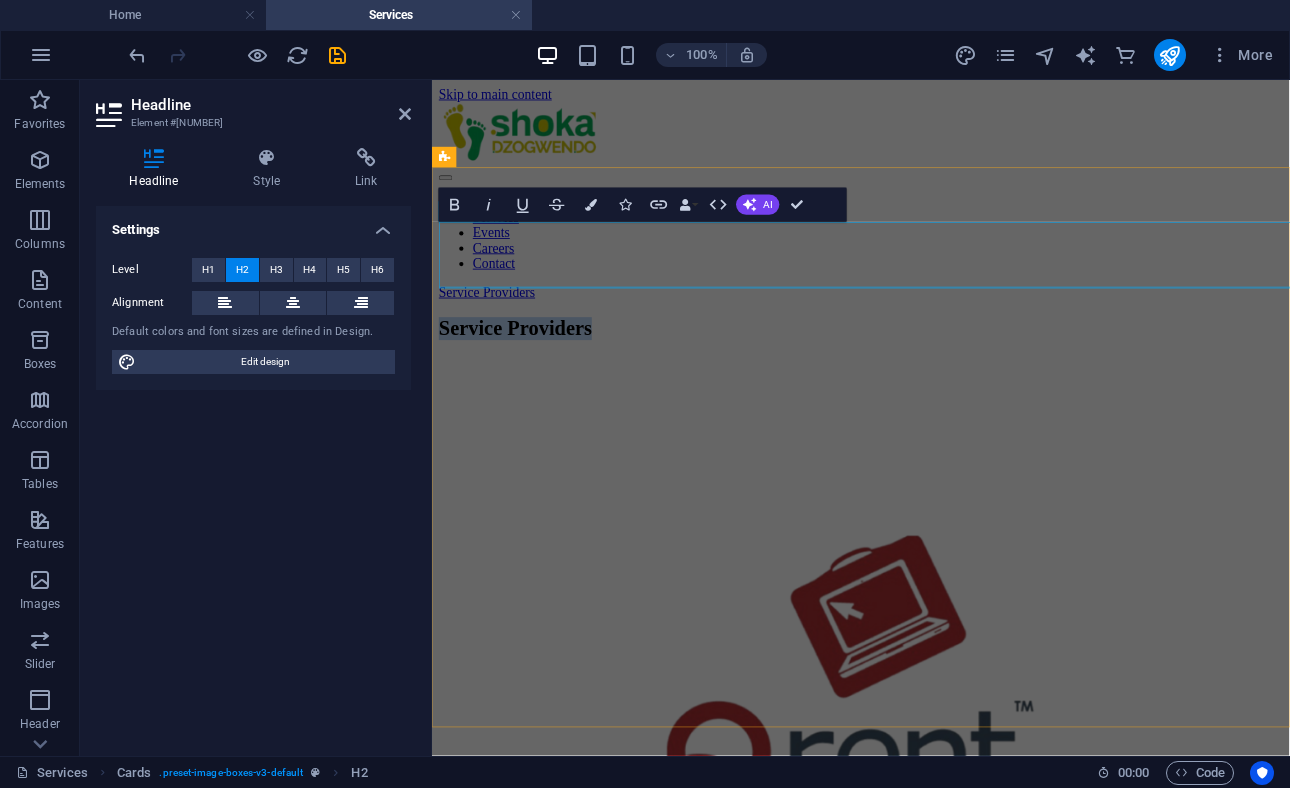 click on "Service Providers" at bounding box center (936, 372) 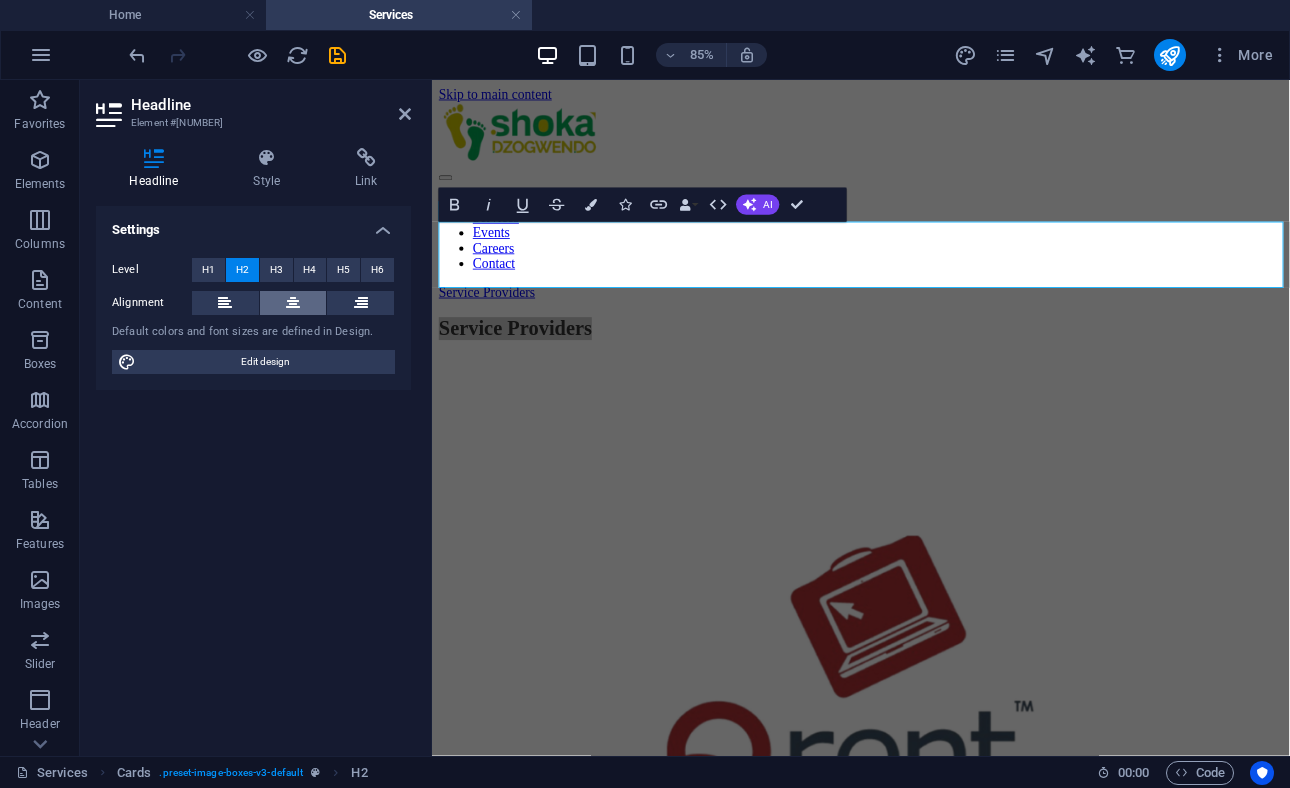 click at bounding box center [293, 303] 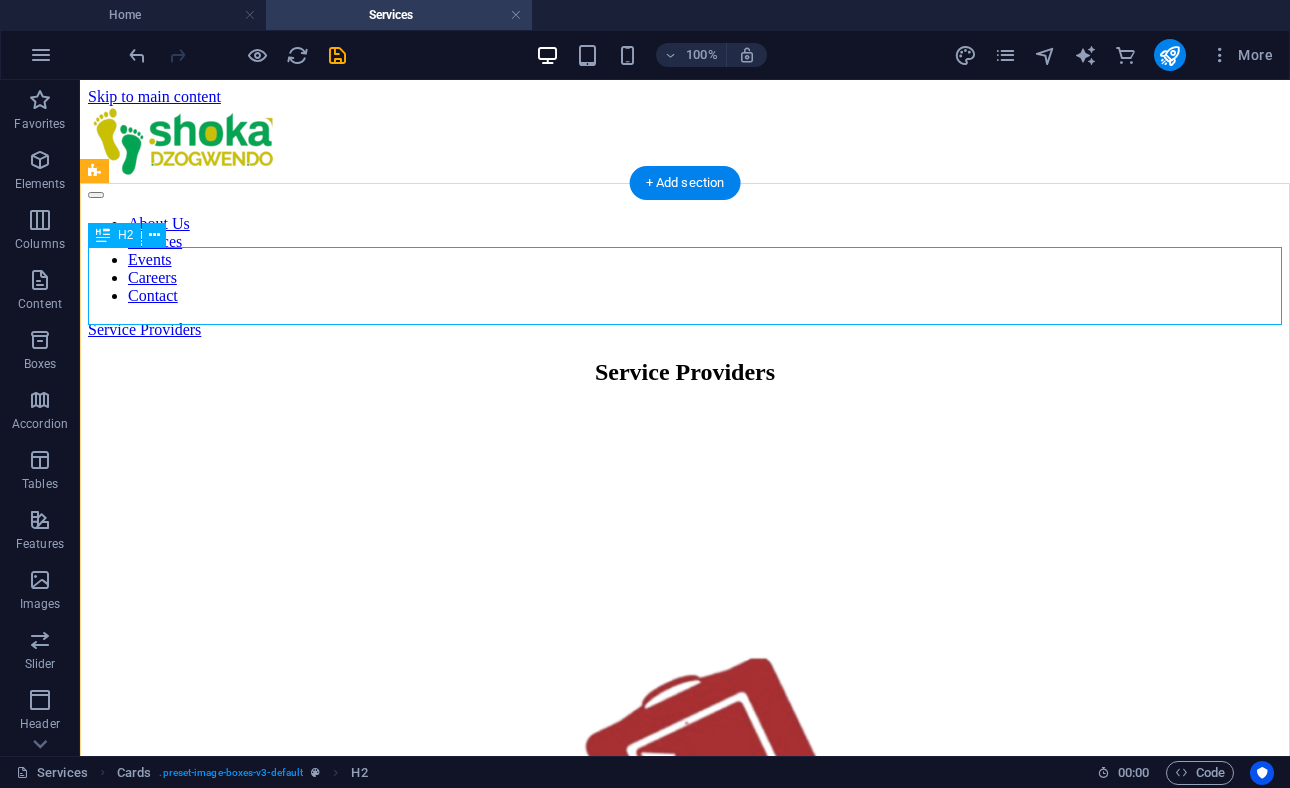 click on "Service Providers" at bounding box center [685, 372] 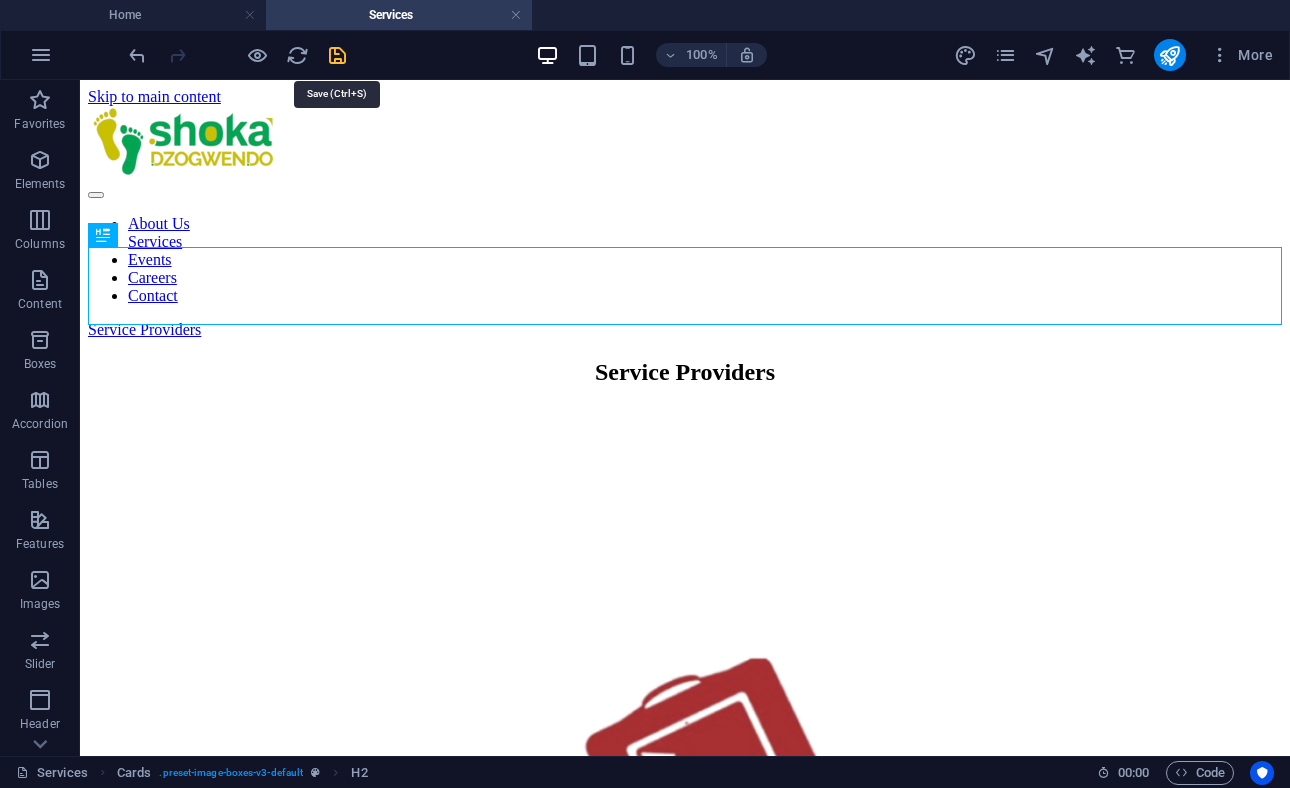 click at bounding box center [337, 55] 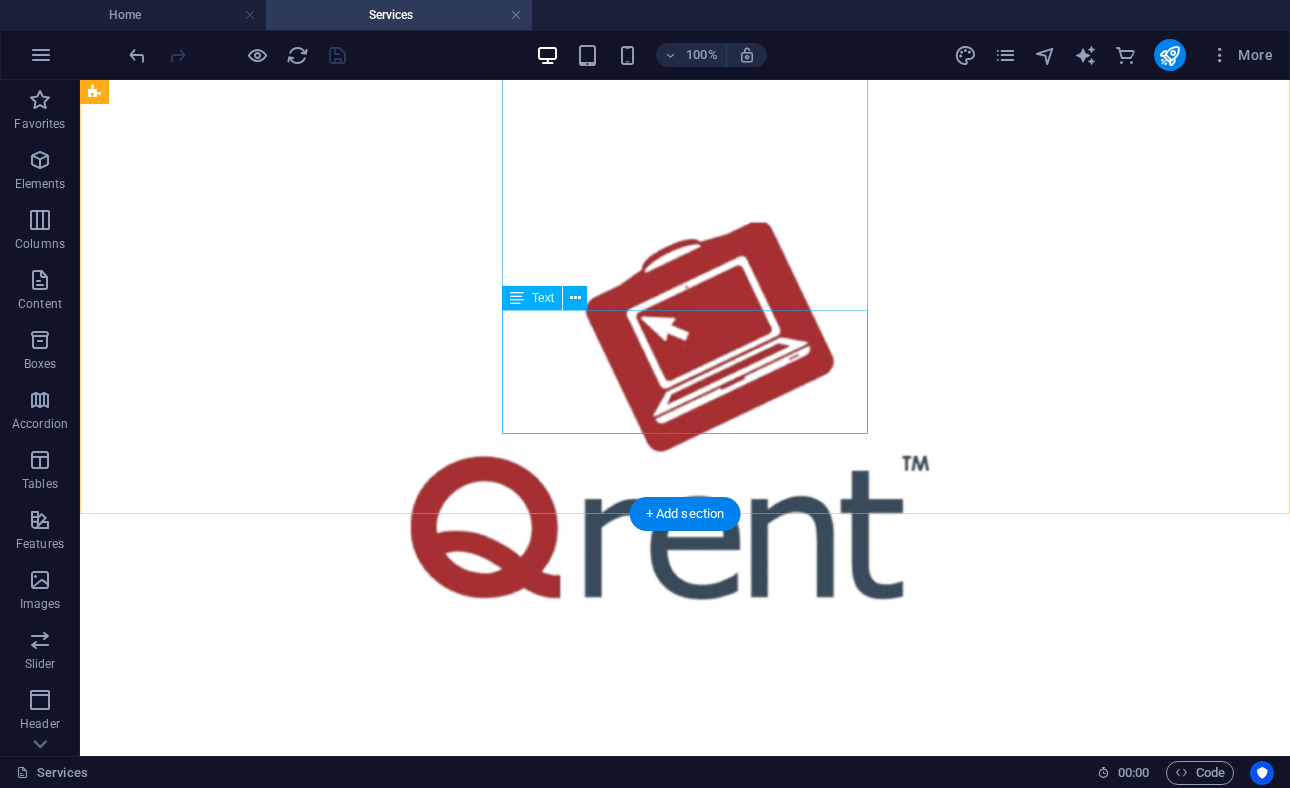 scroll, scrollTop: 467, scrollLeft: 0, axis: vertical 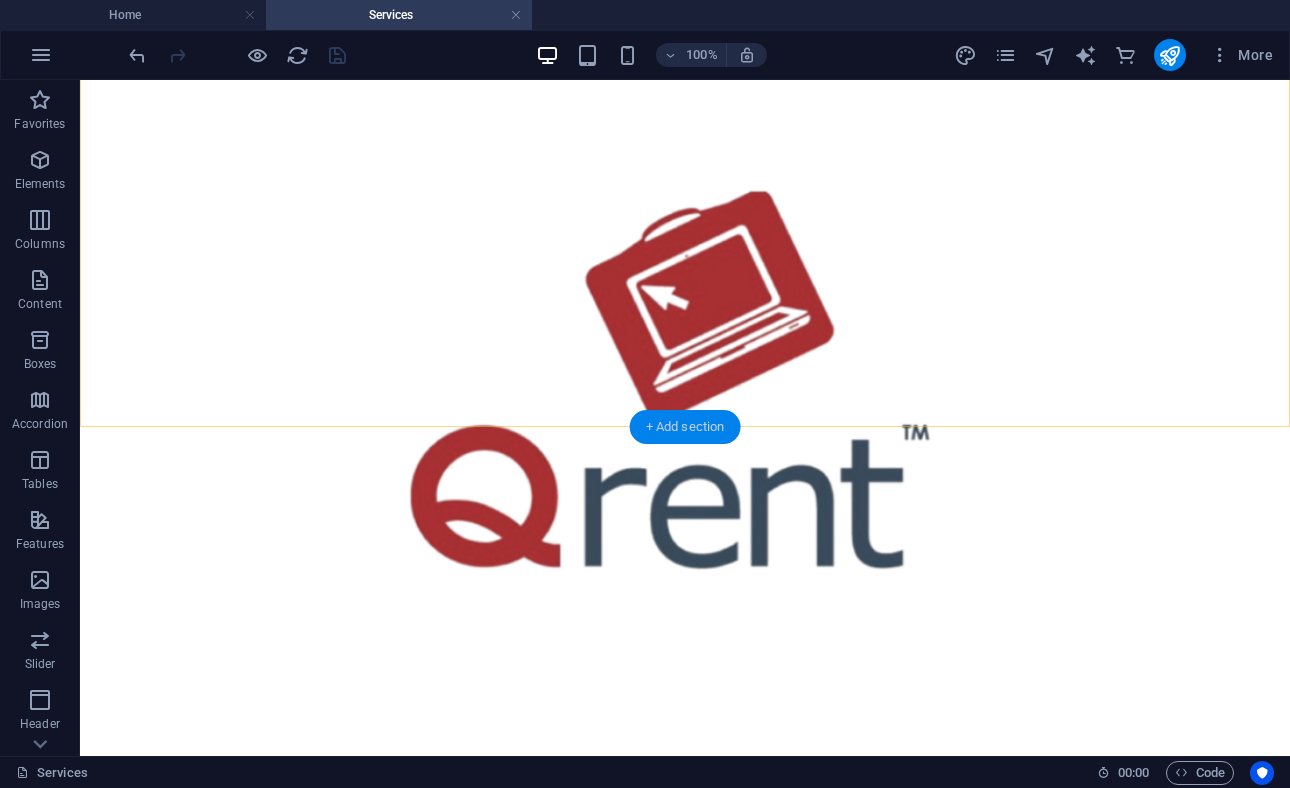 click on "+ Add section" at bounding box center (685, 427) 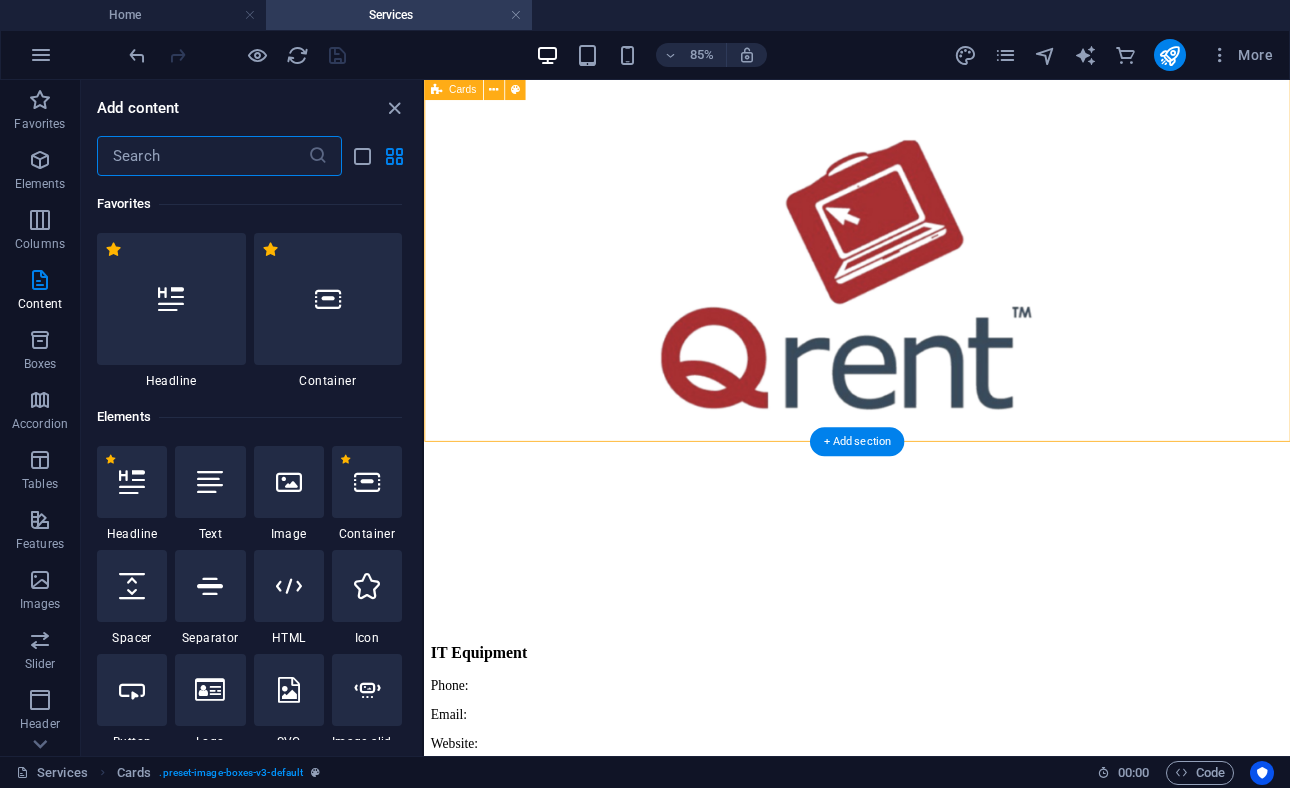 scroll, scrollTop: 339, scrollLeft: 0, axis: vertical 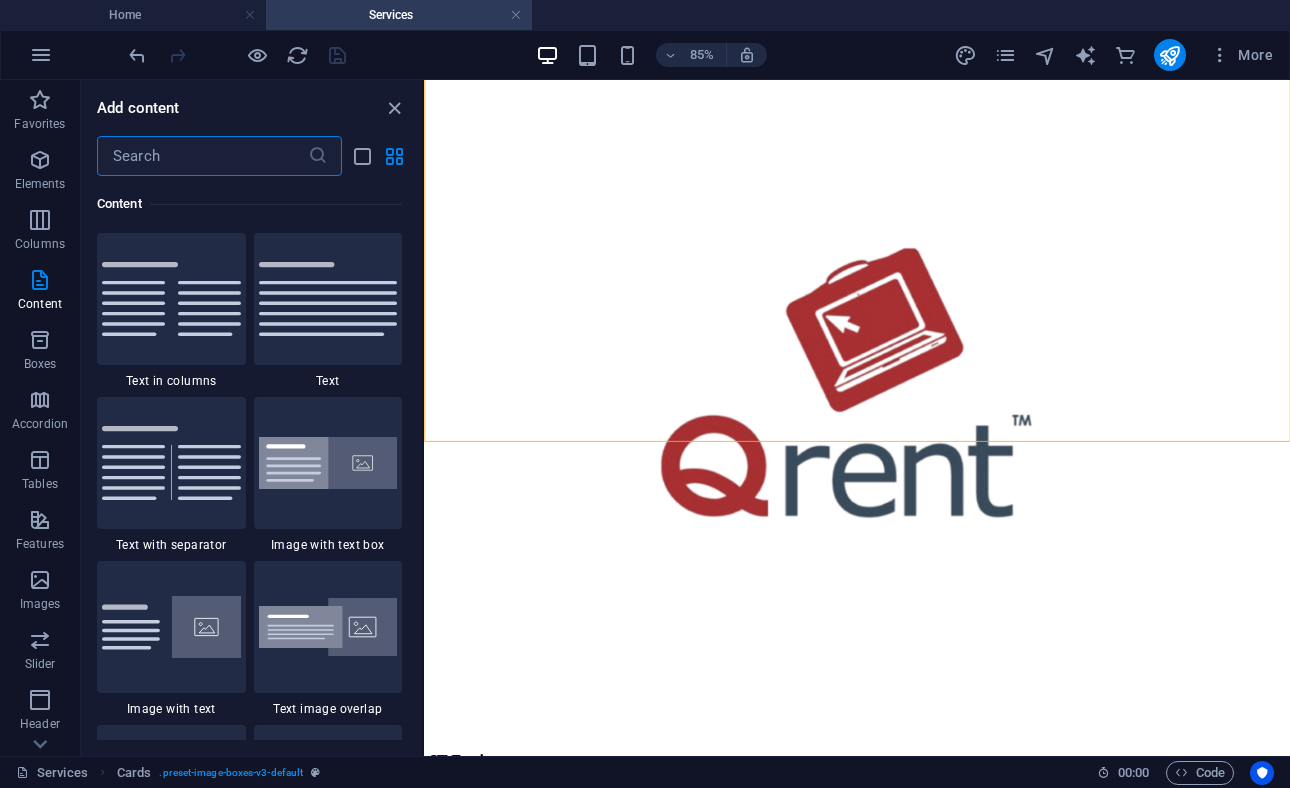 click at bounding box center [202, 156] 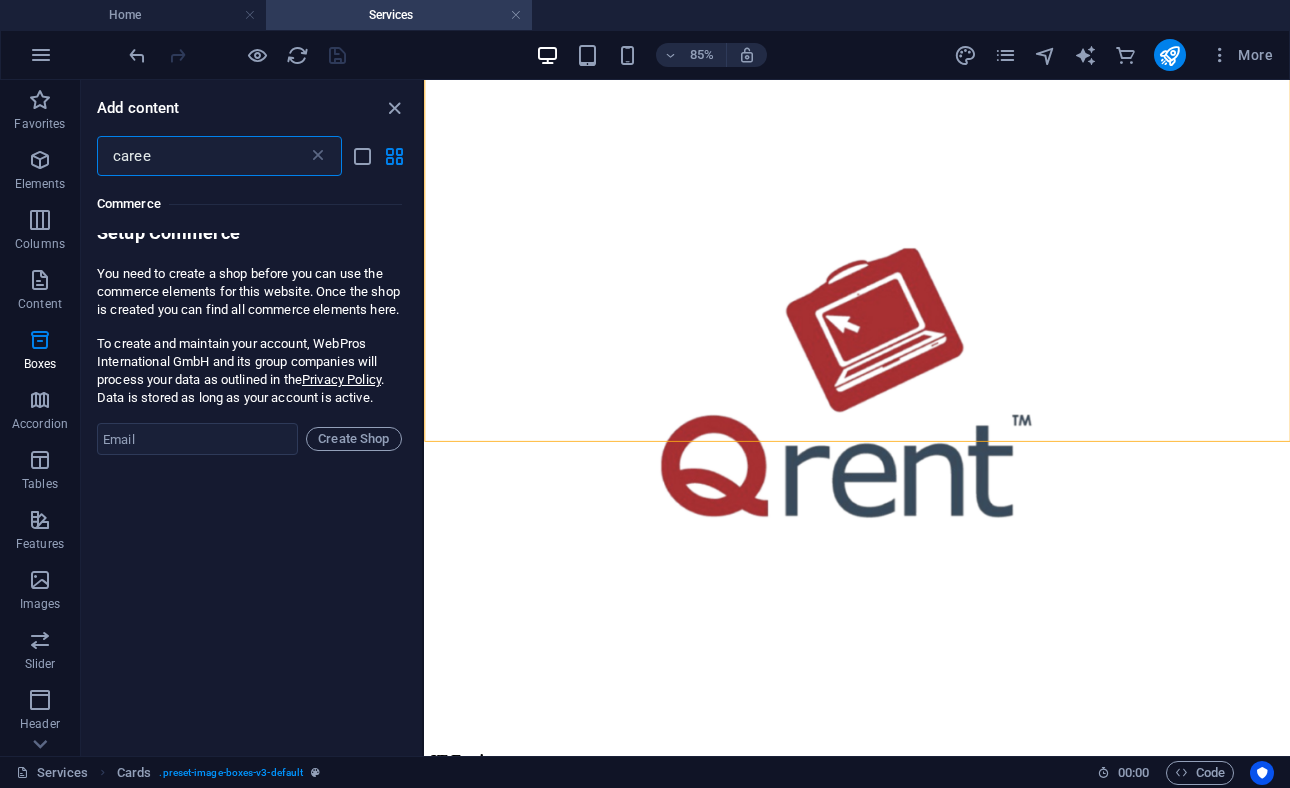 scroll, scrollTop: 0, scrollLeft: 0, axis: both 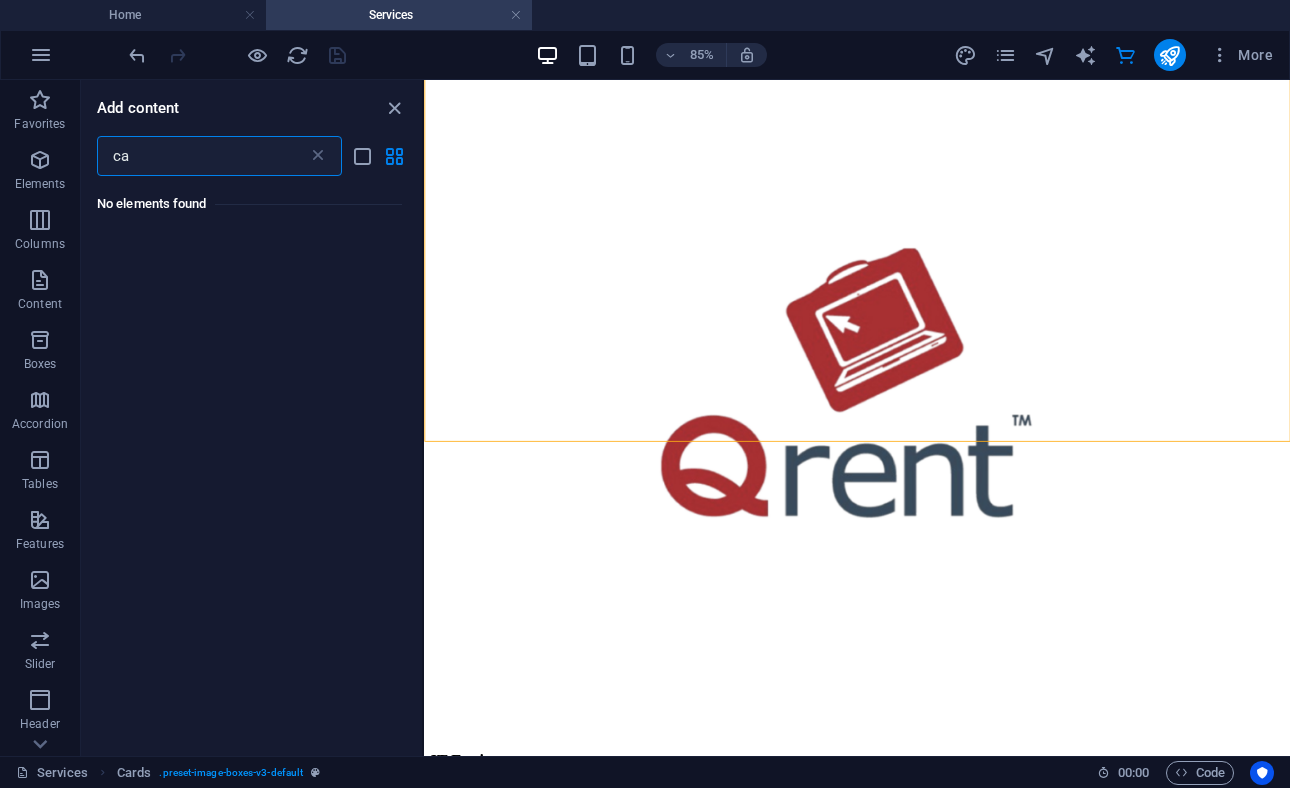 type on "c" 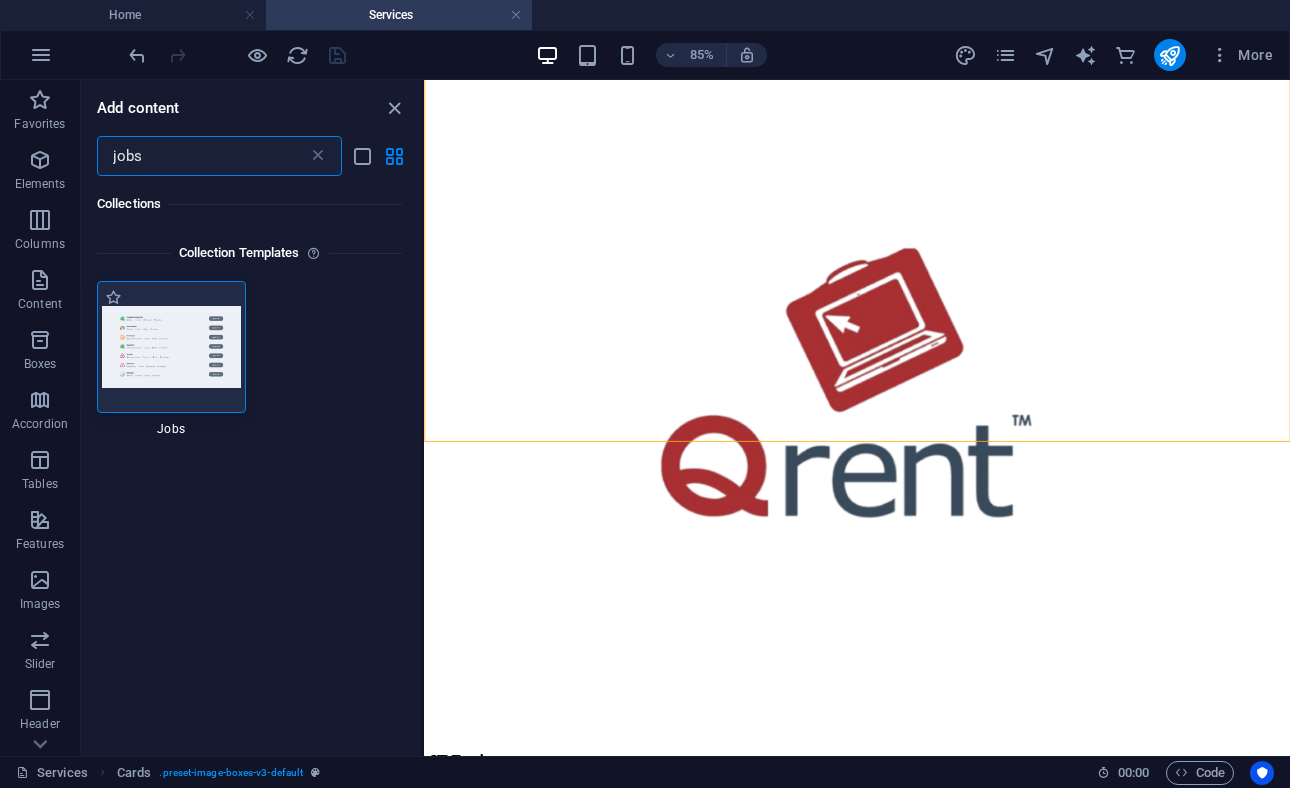 type on "jobs" 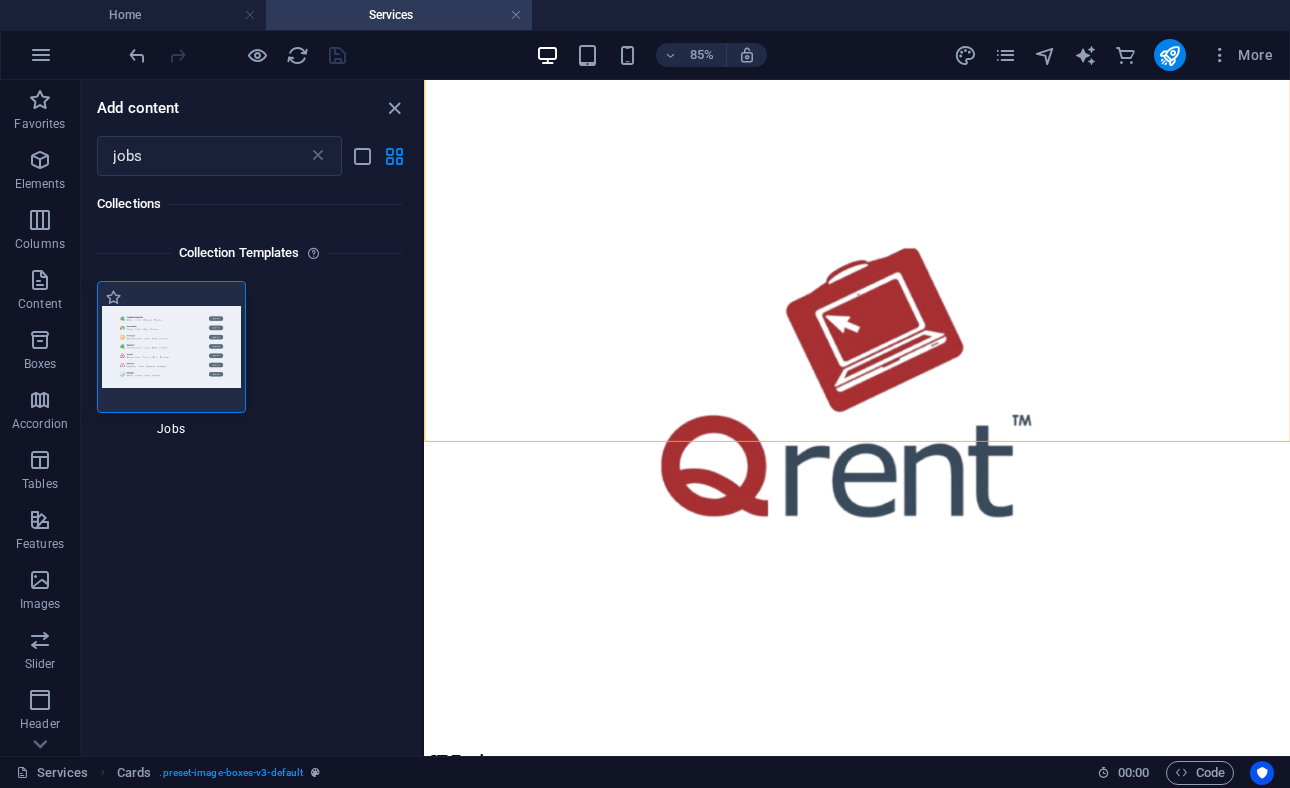 click at bounding box center (171, 346) 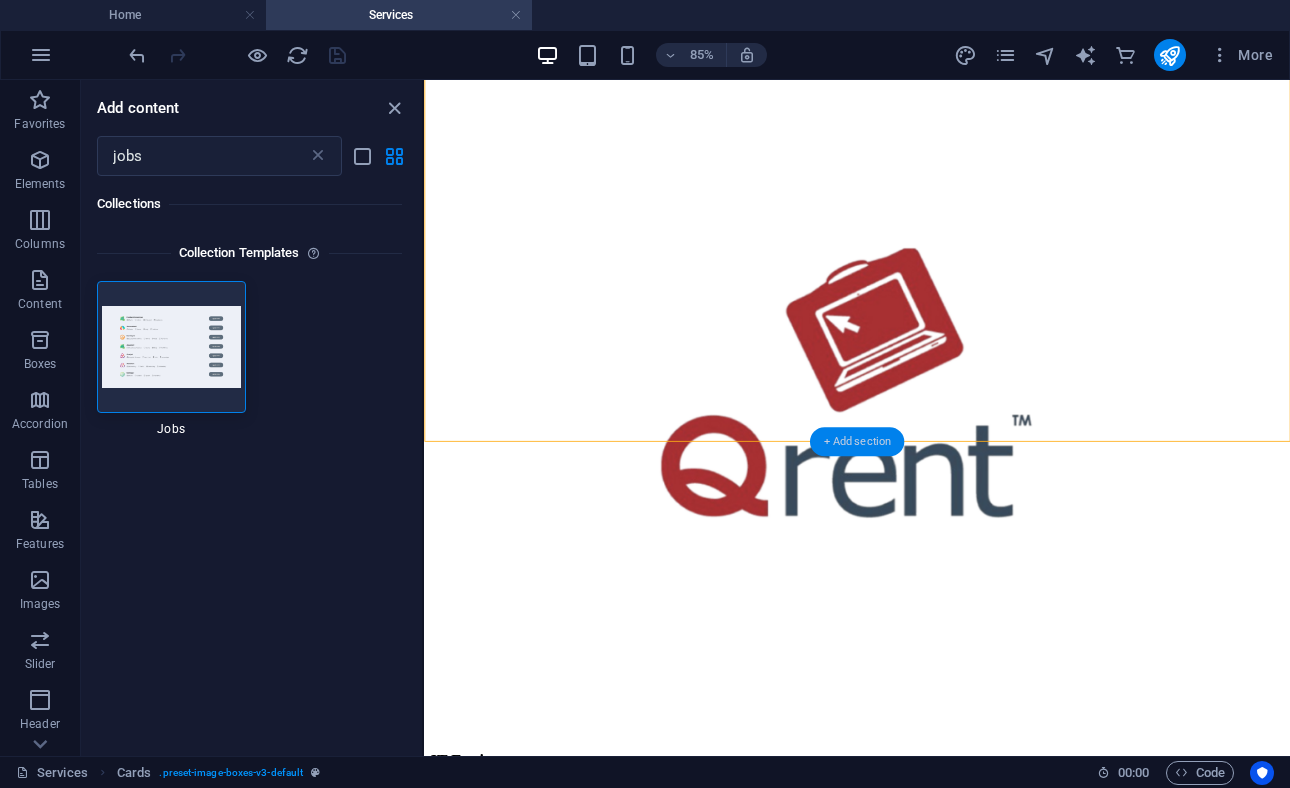 click on "+ Add section" at bounding box center (857, 441) 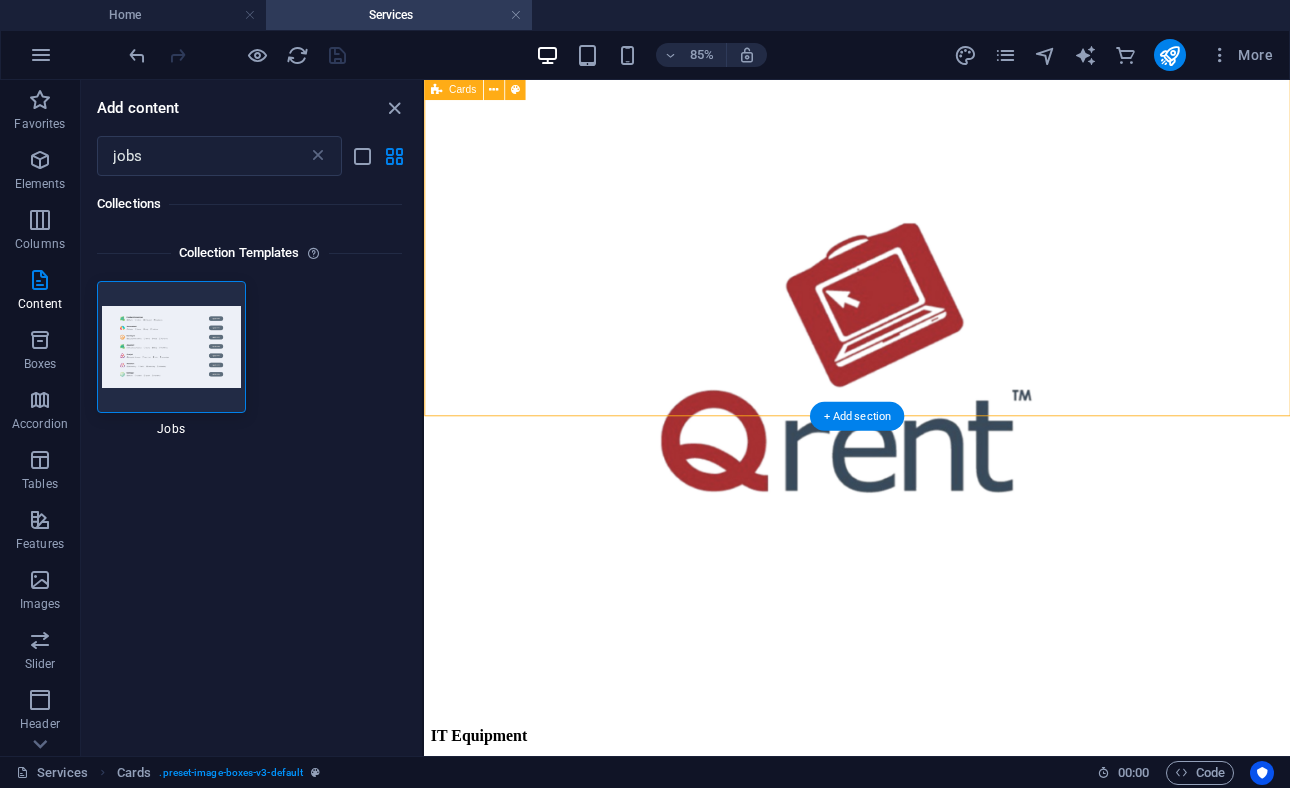 scroll, scrollTop: 403, scrollLeft: 0, axis: vertical 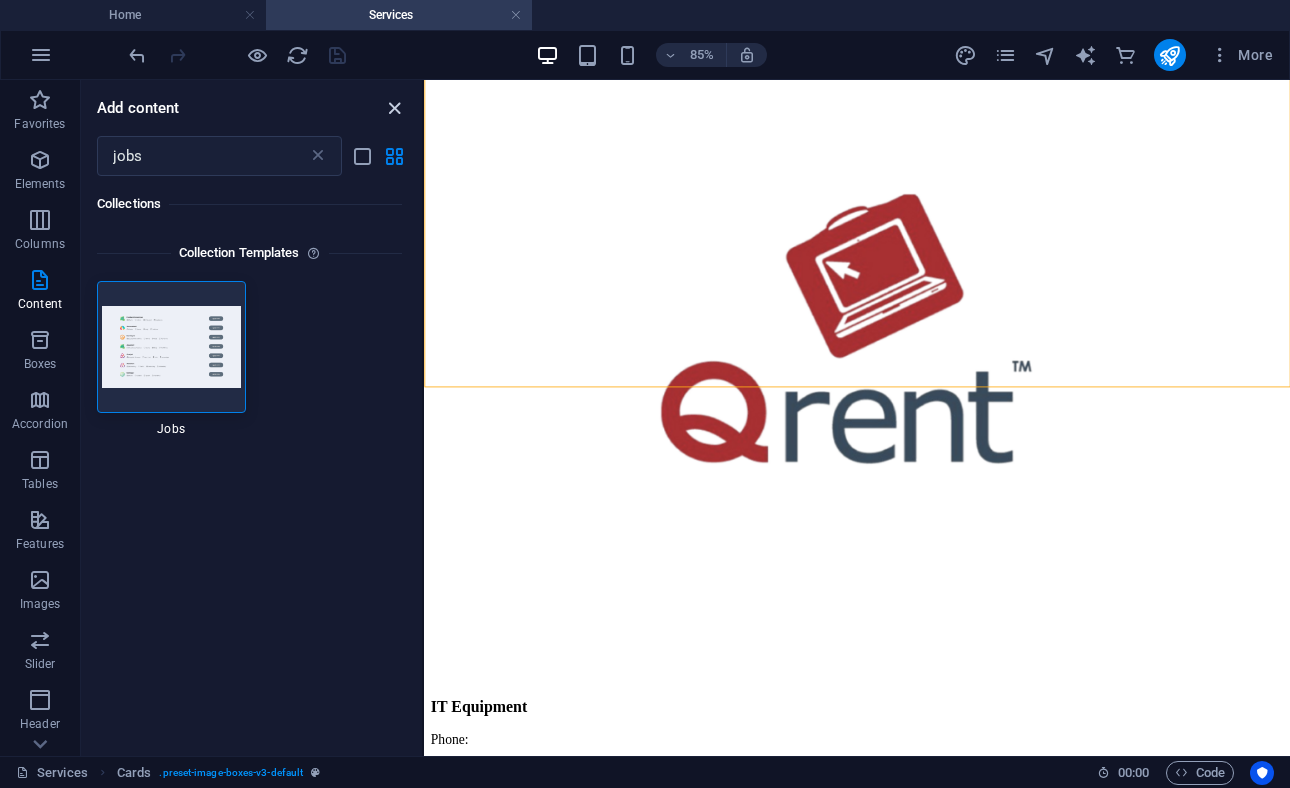 click at bounding box center (394, 108) 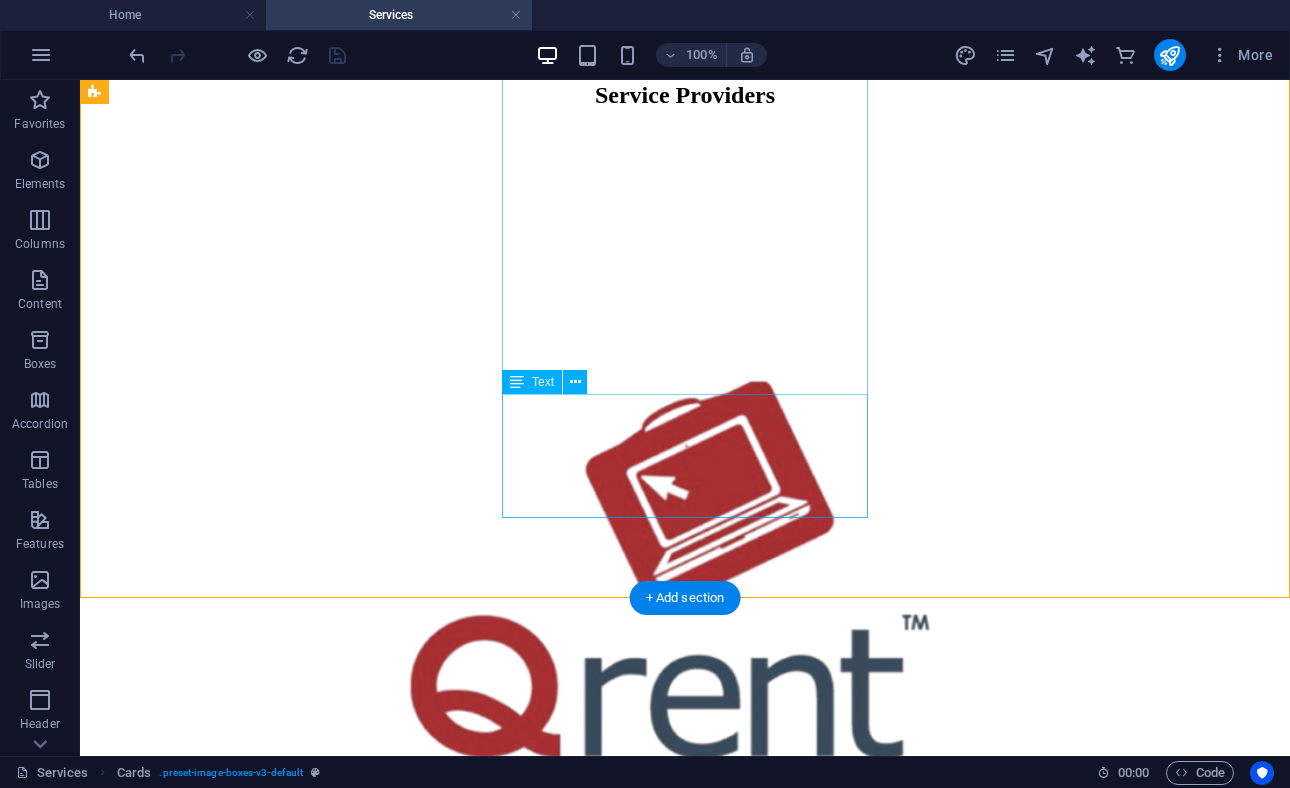 scroll, scrollTop: 308, scrollLeft: 0, axis: vertical 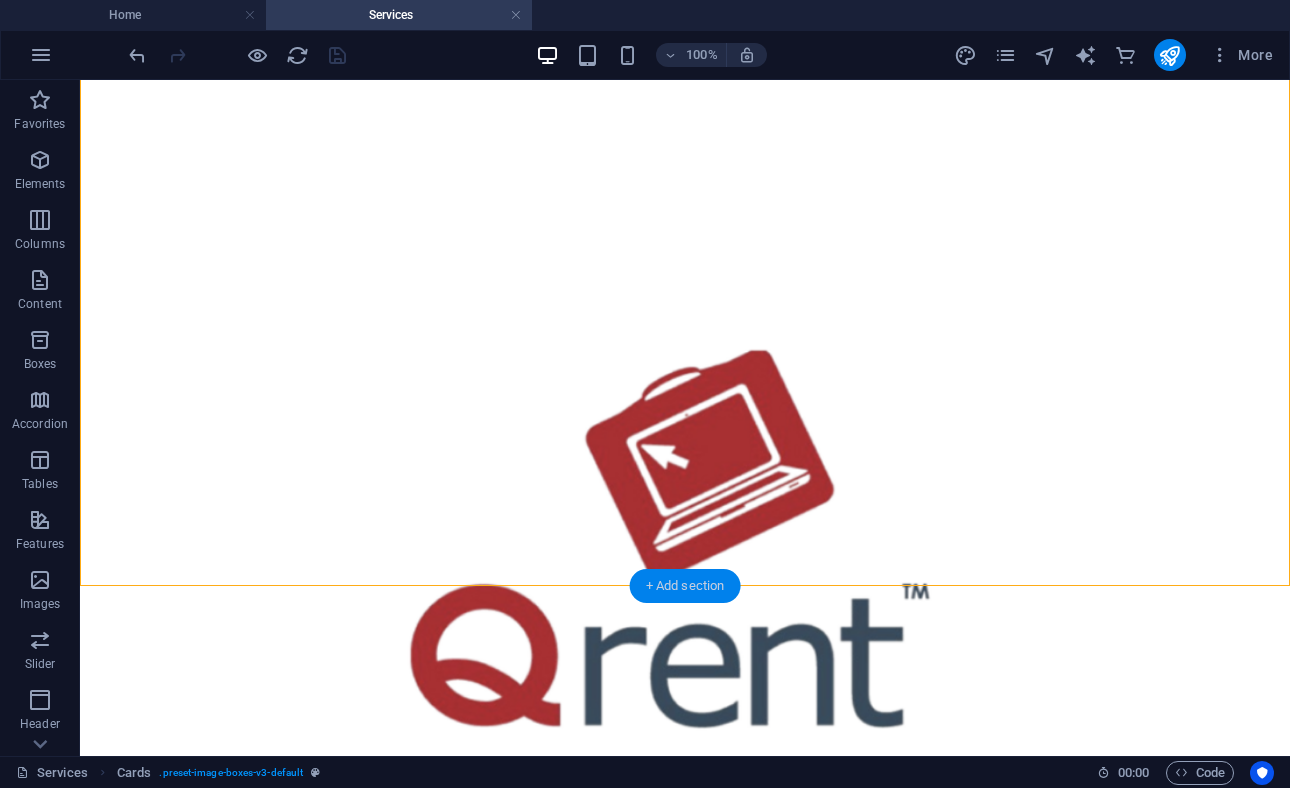 click on "+ Add section" at bounding box center [685, 586] 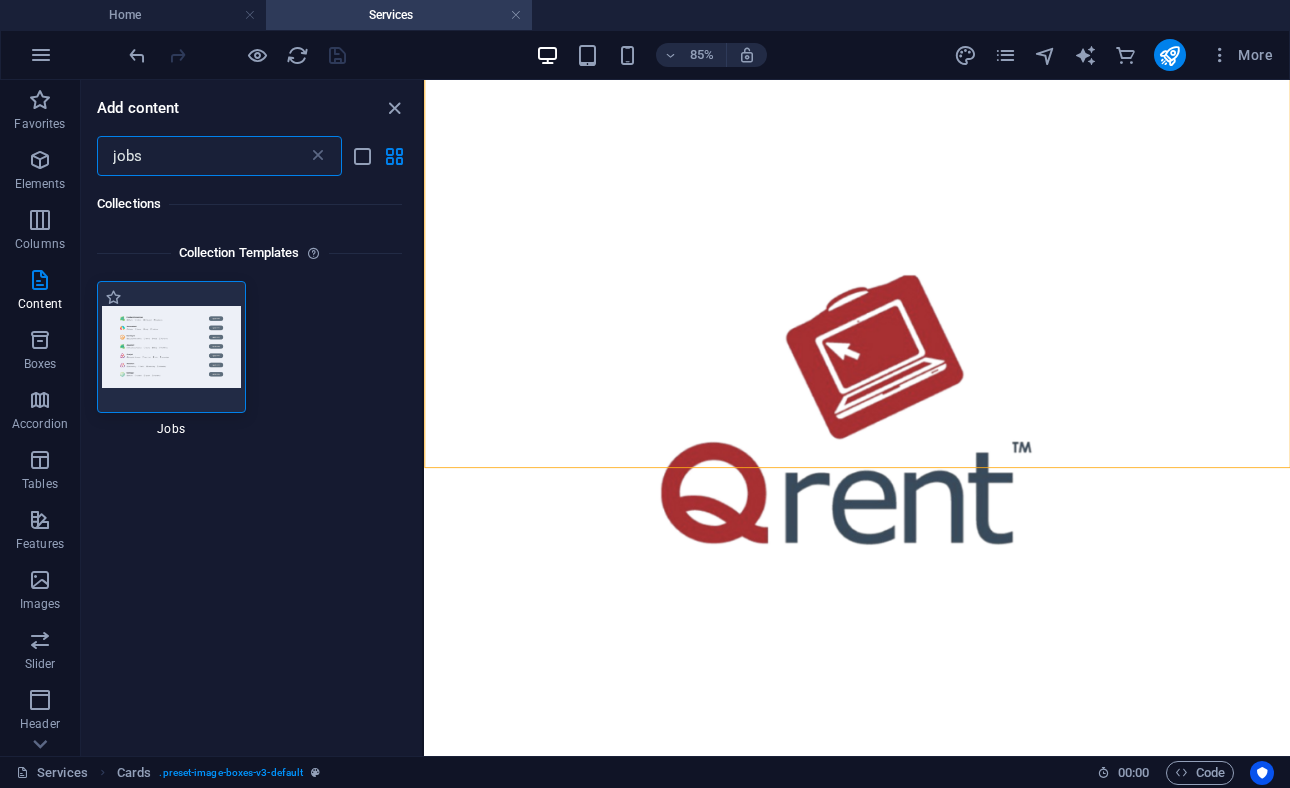 click at bounding box center [171, 346] 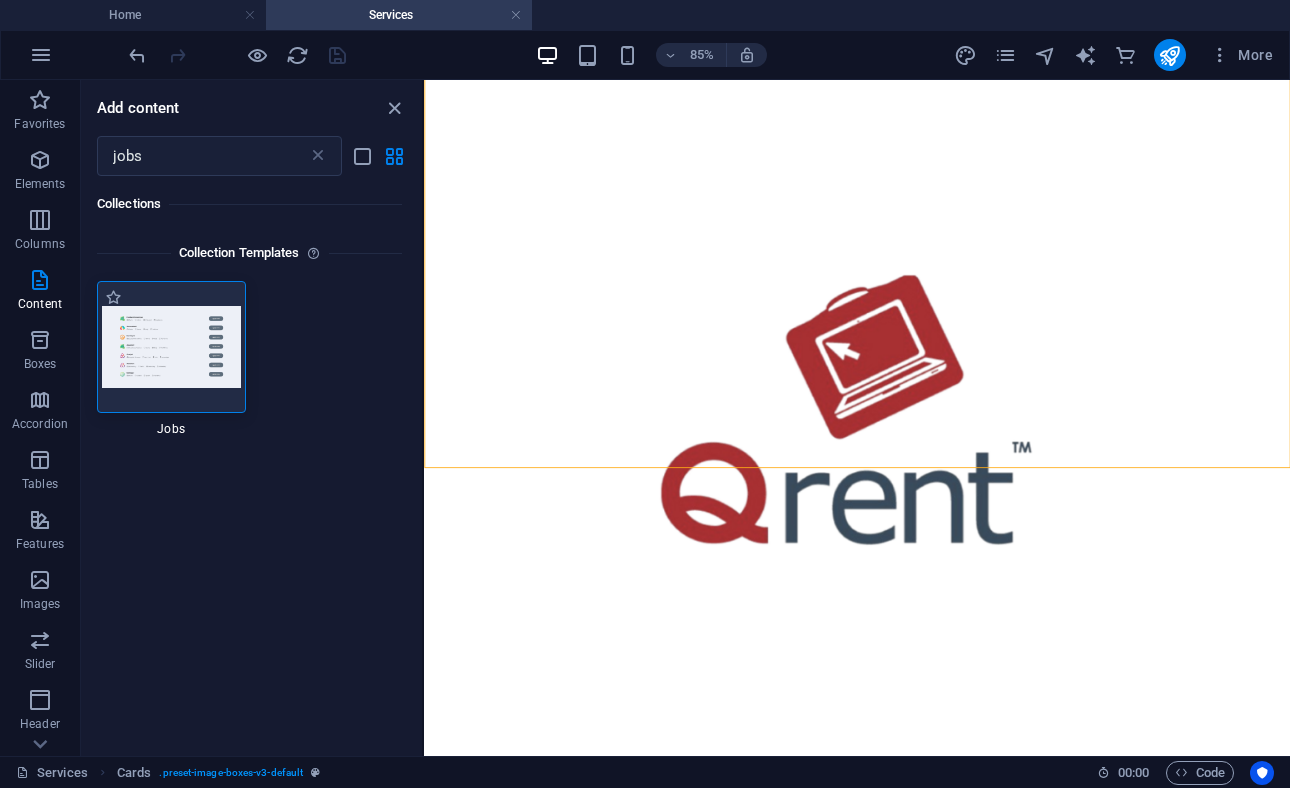 click at bounding box center (171, 346) 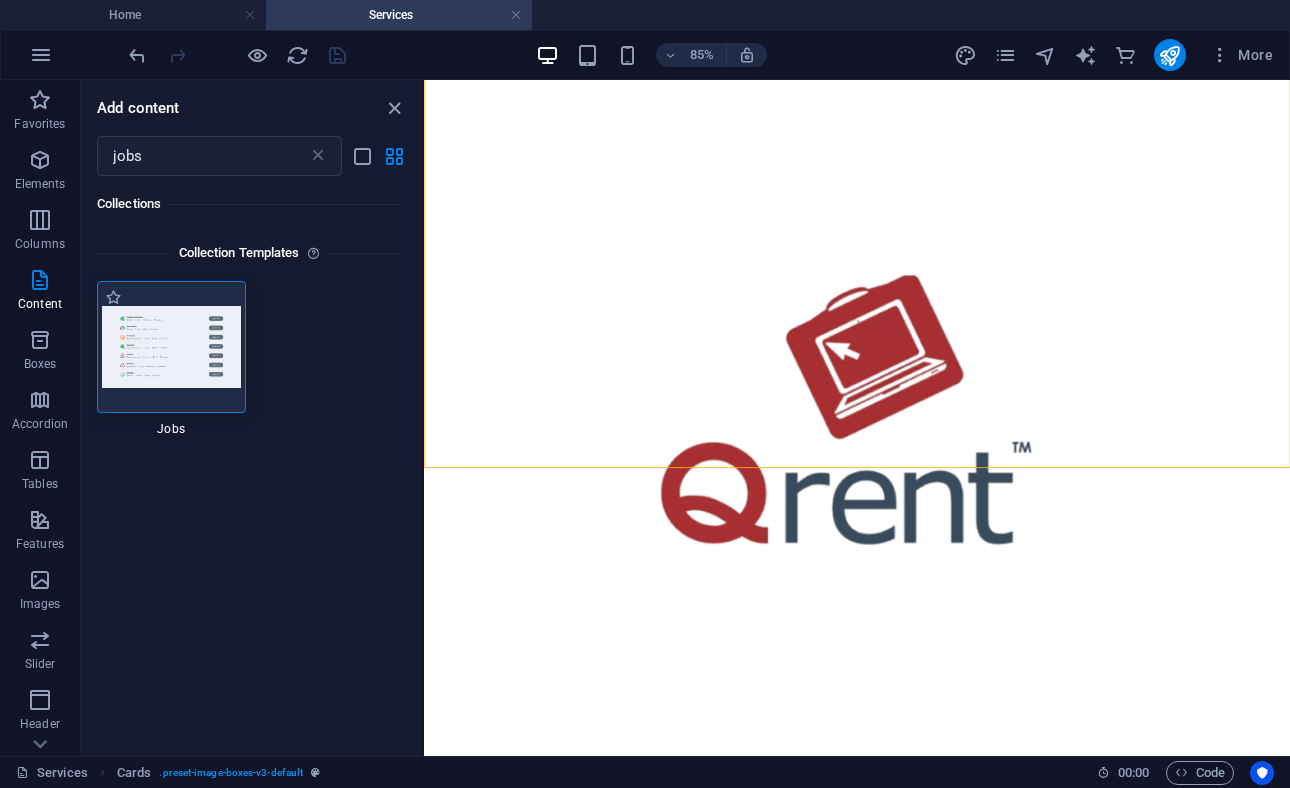click at bounding box center [171, 346] 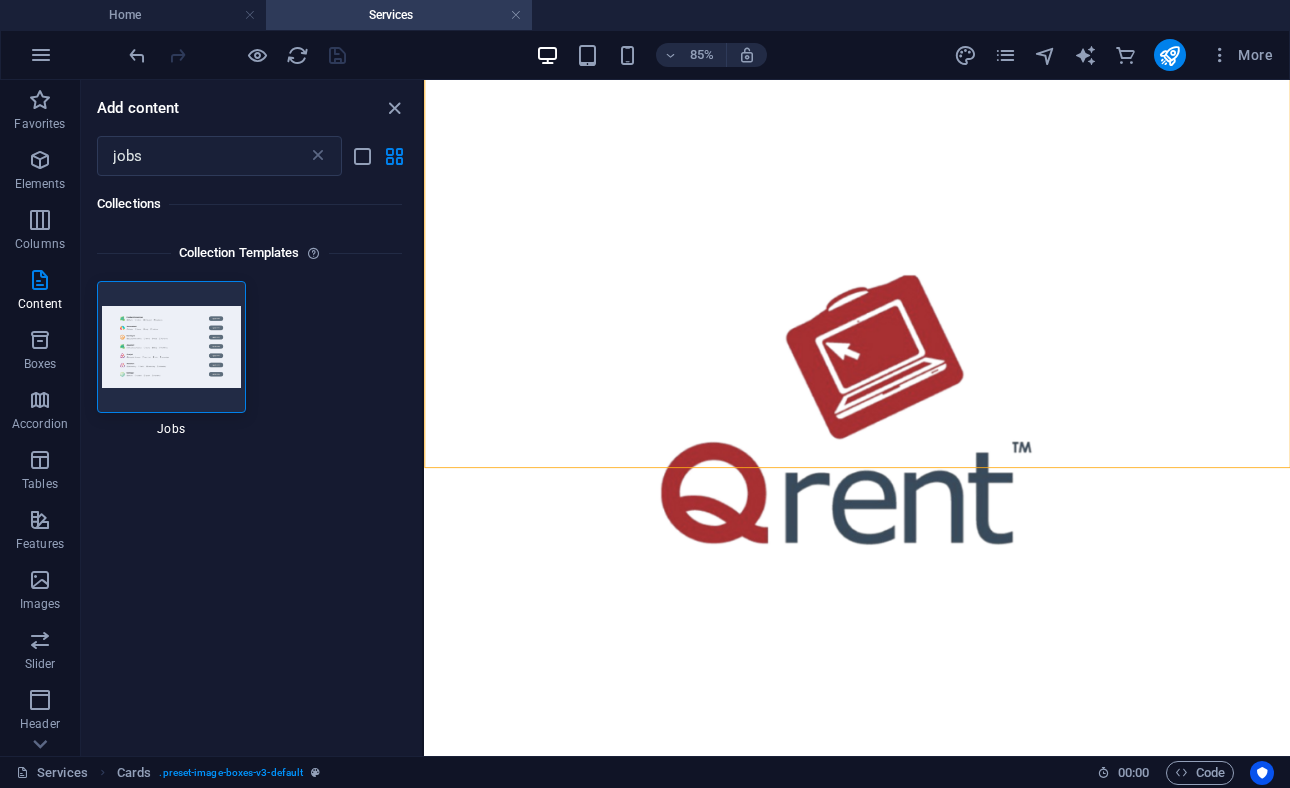 click on "Collection Templates 1 Star Jobs" at bounding box center [249, 335] 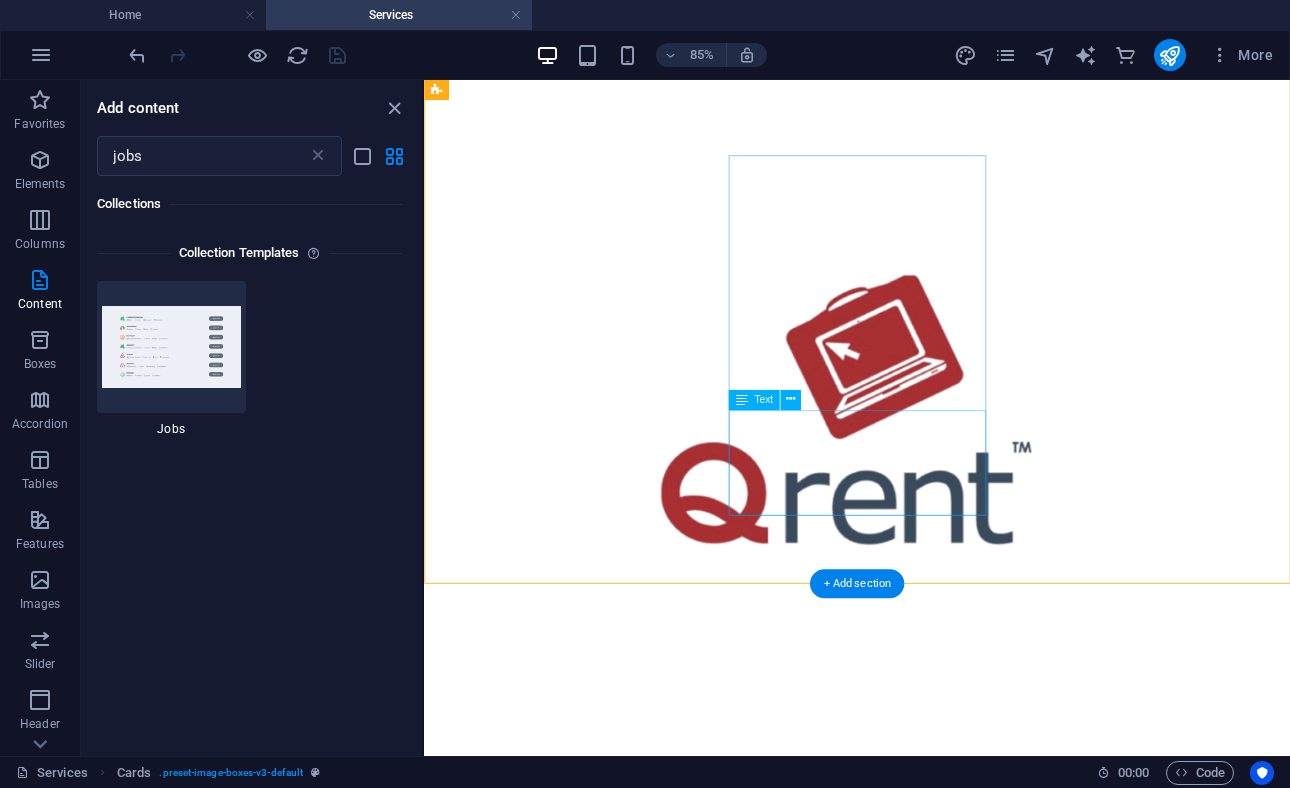 scroll, scrollTop: 0, scrollLeft: 0, axis: both 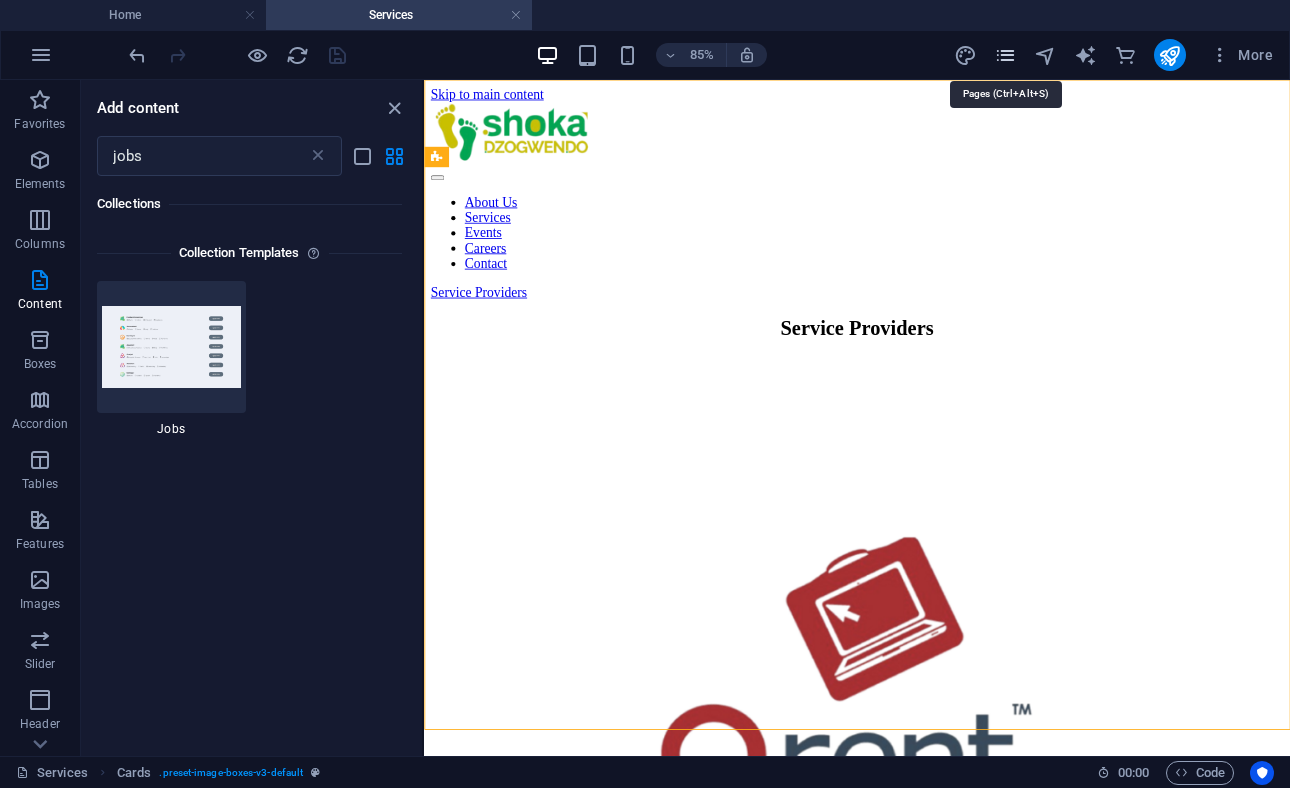 click at bounding box center (1005, 55) 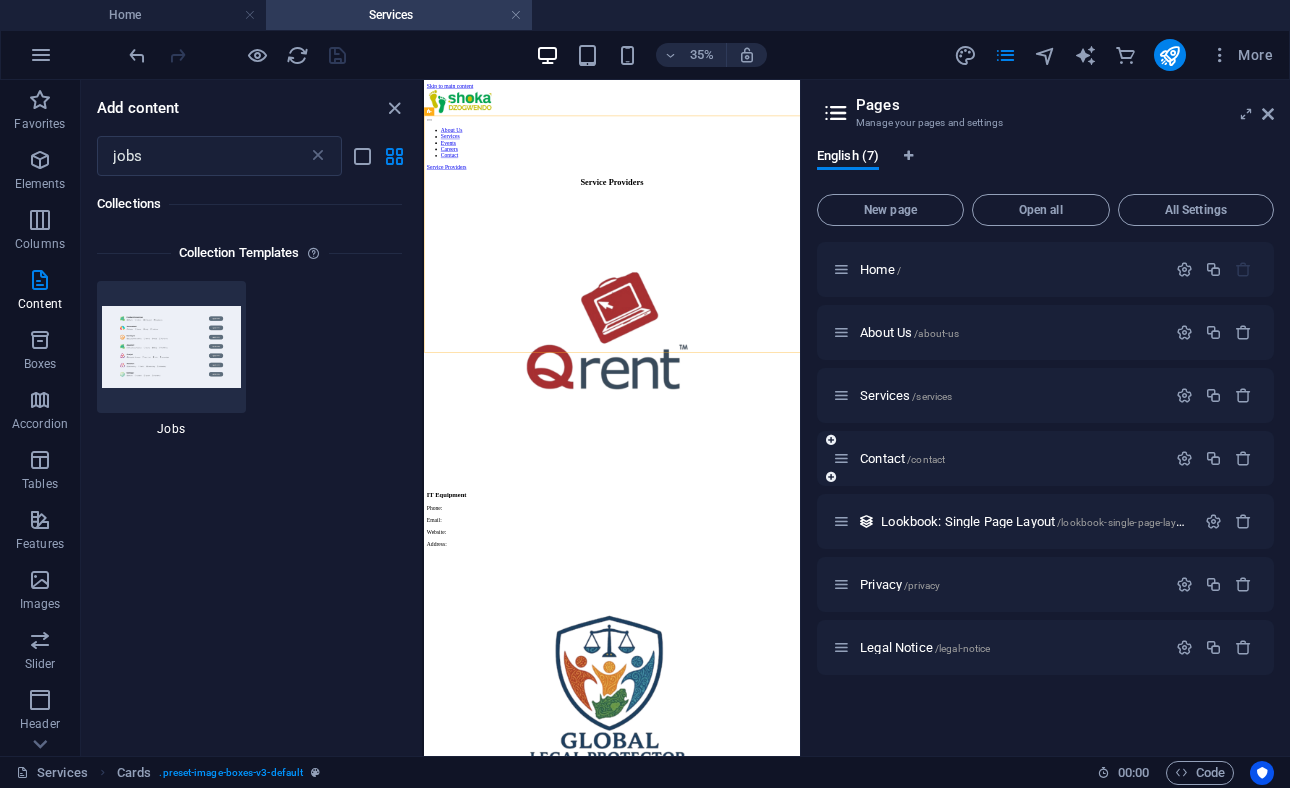 click at bounding box center (831, 440) 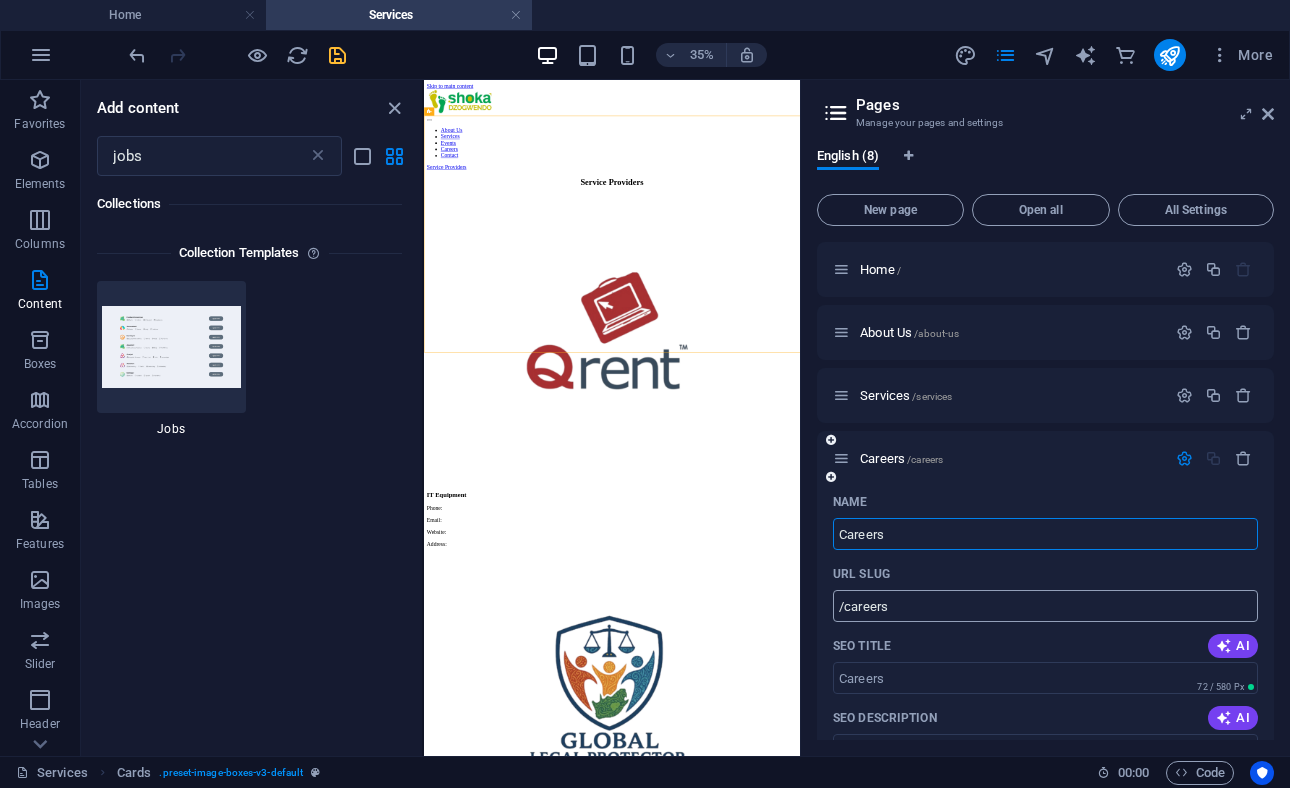 type on "Careers" 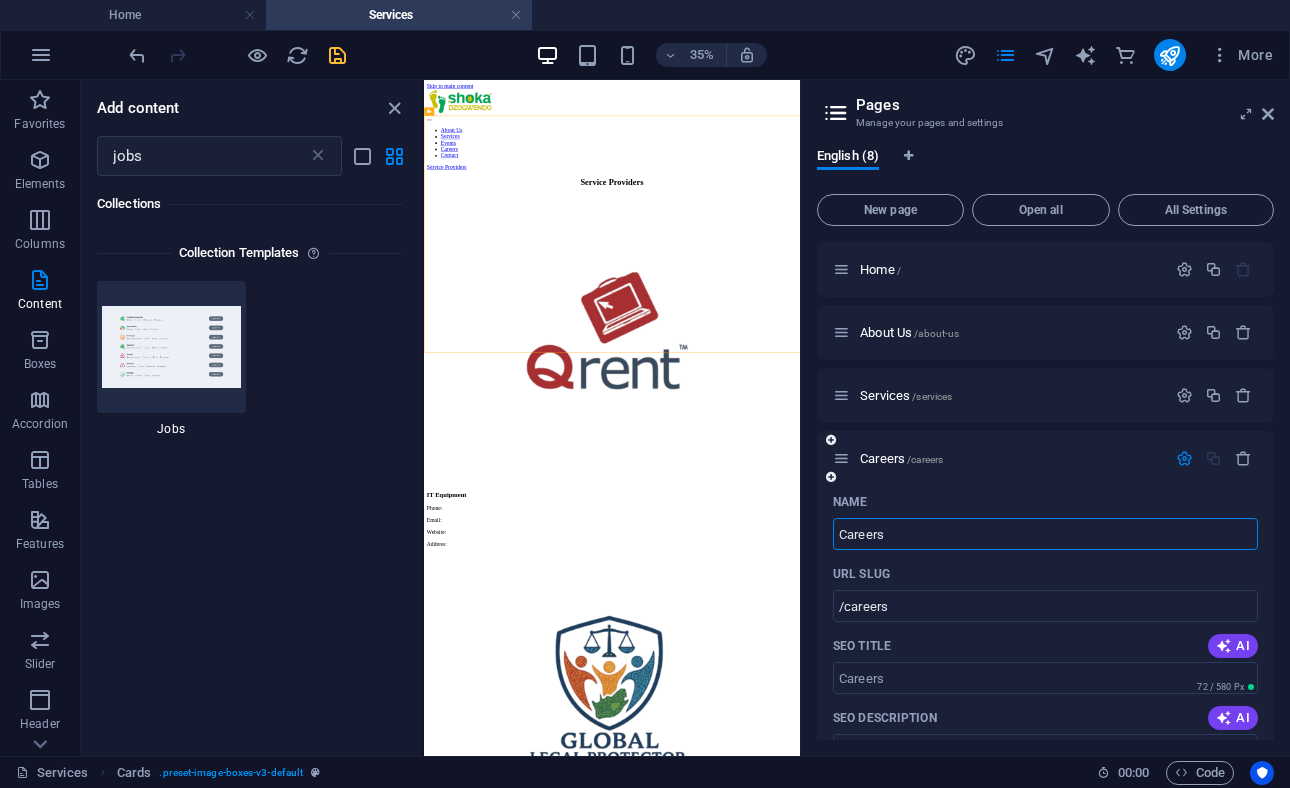 type on "Careers" 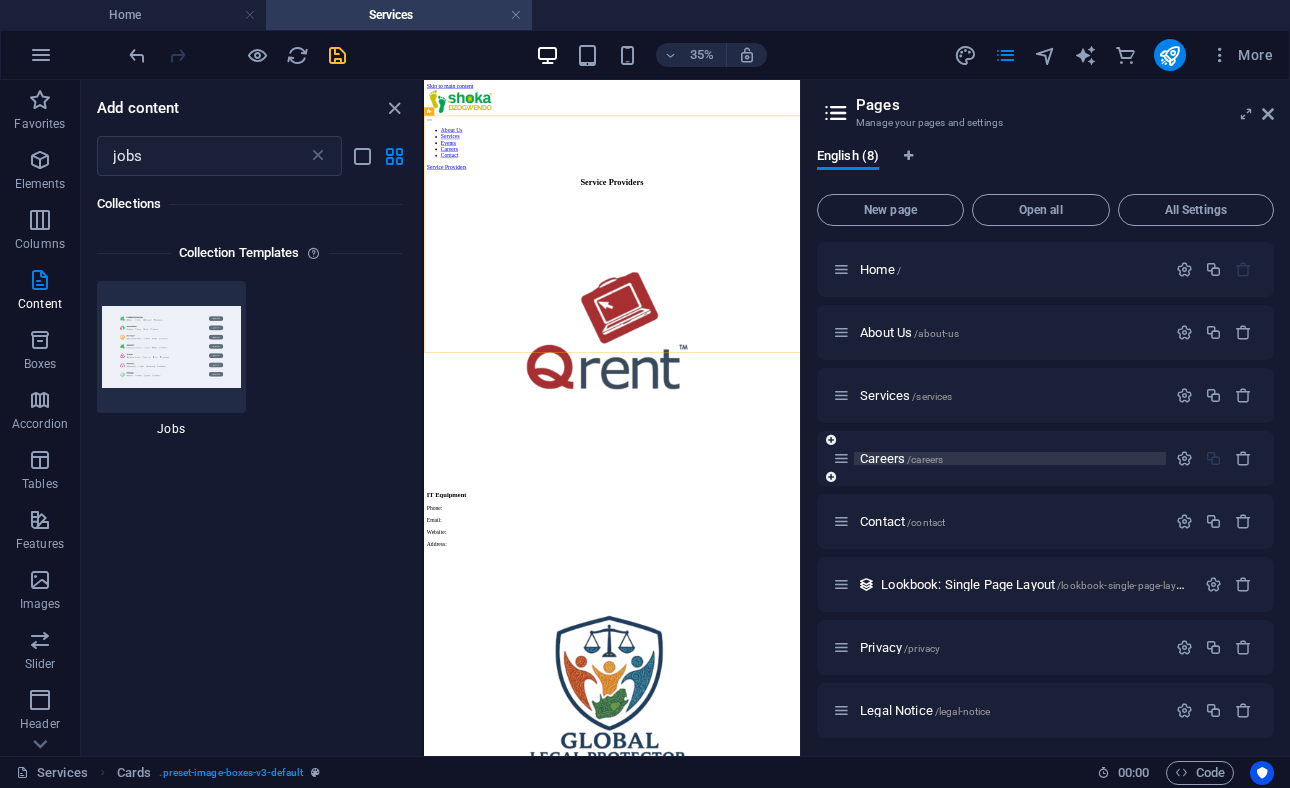 click on "/careers" at bounding box center (925, 459) 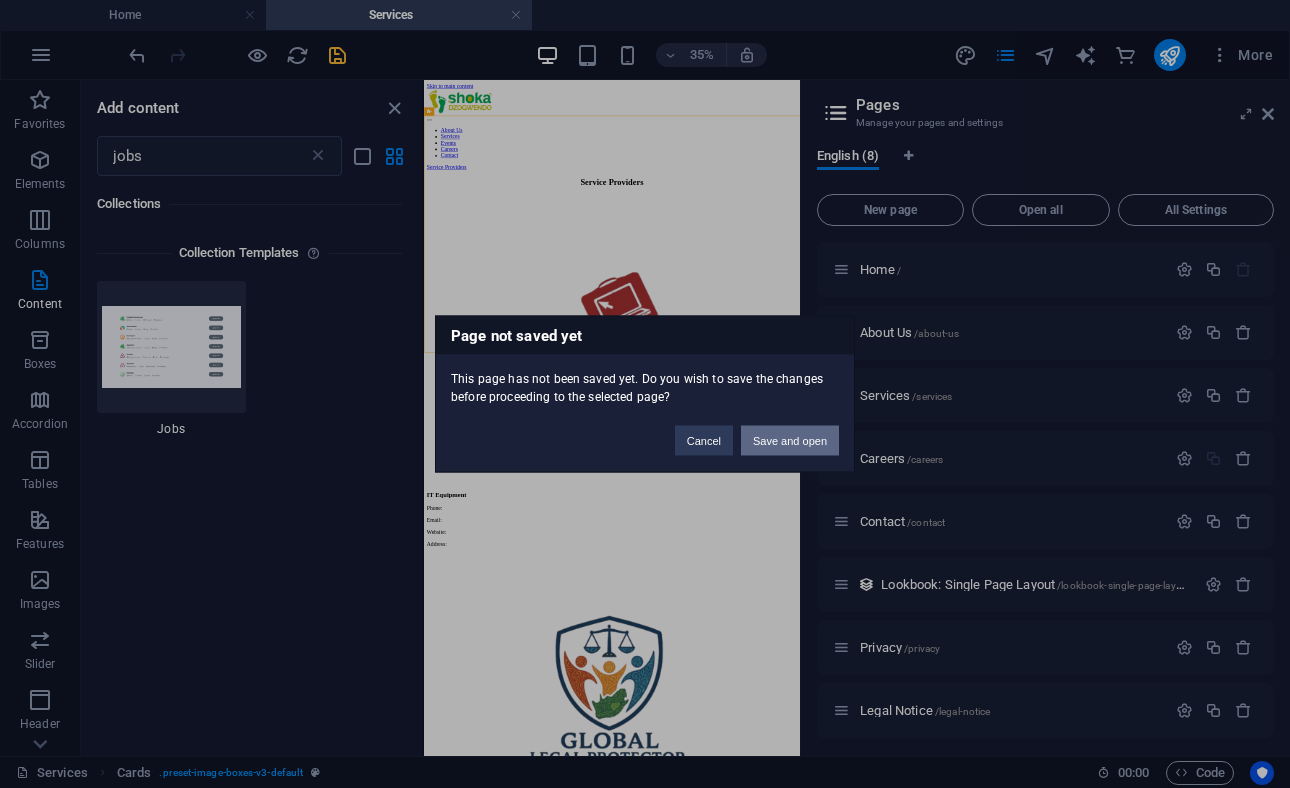 click on "Save and open" at bounding box center (790, 441) 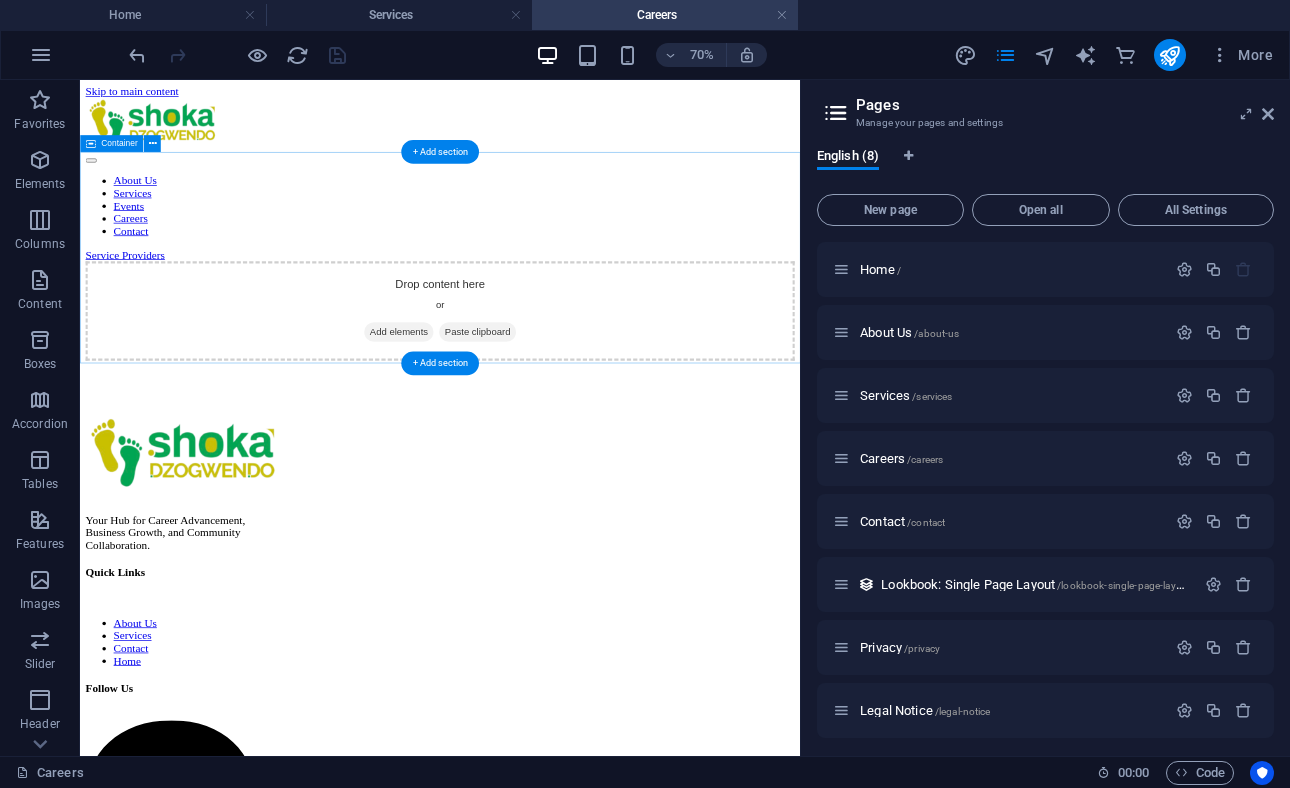 scroll, scrollTop: 0, scrollLeft: 0, axis: both 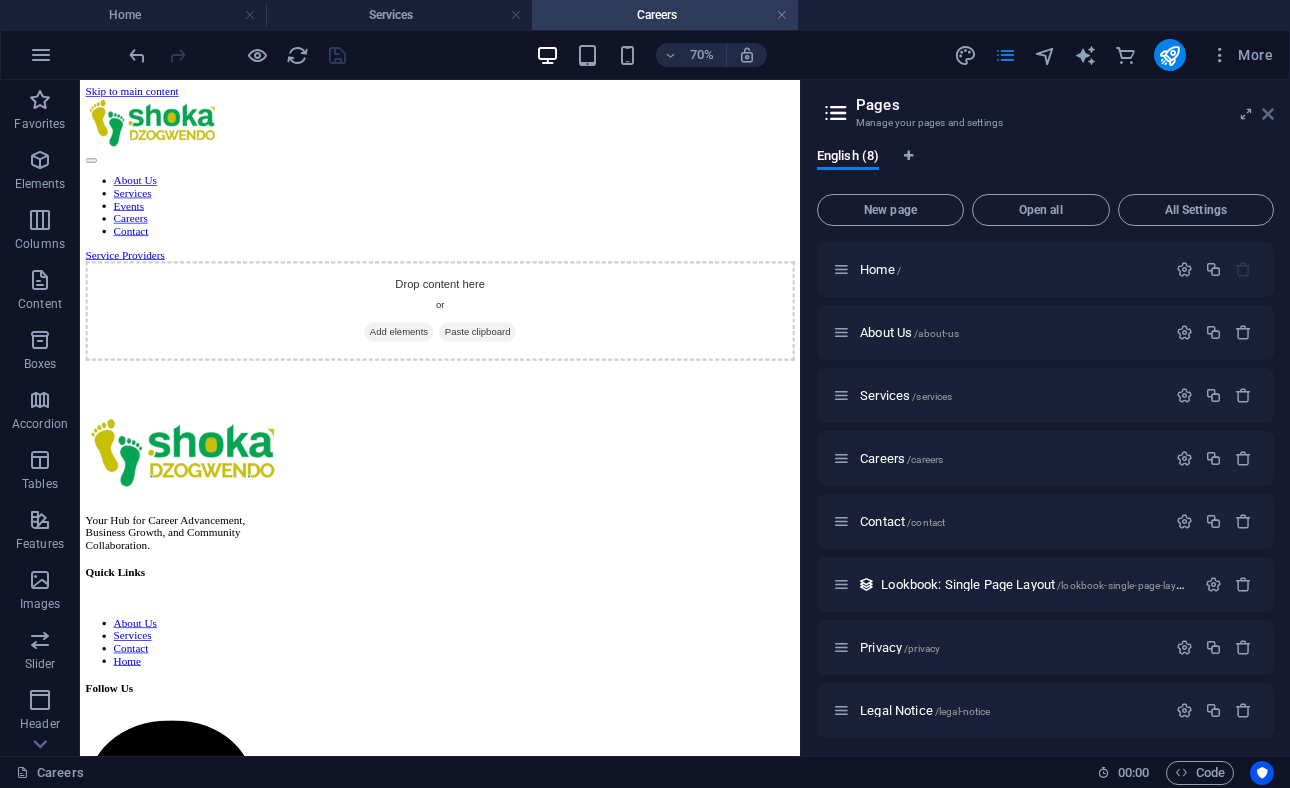 click at bounding box center (1268, 114) 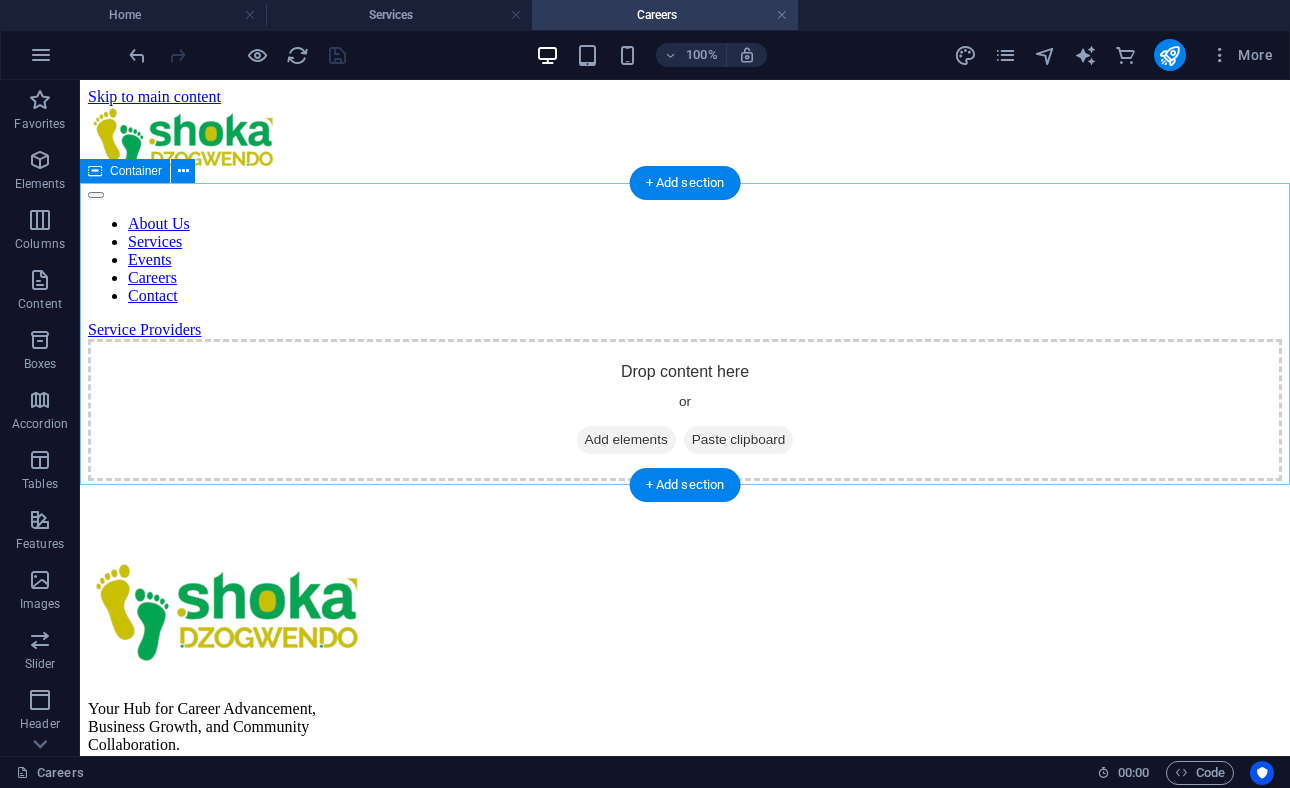 click on "Add elements" at bounding box center [626, 440] 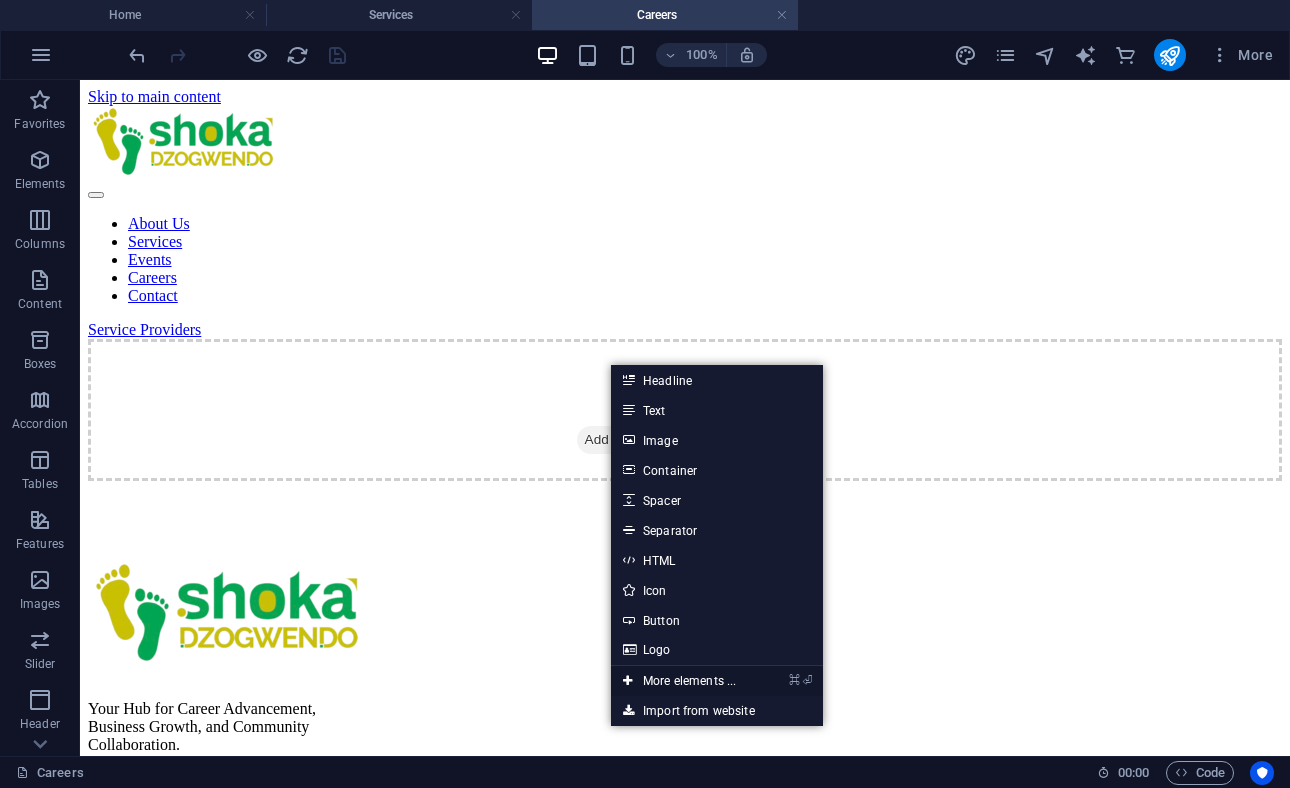click on "⌘ ⏎  More elements ..." at bounding box center (679, 681) 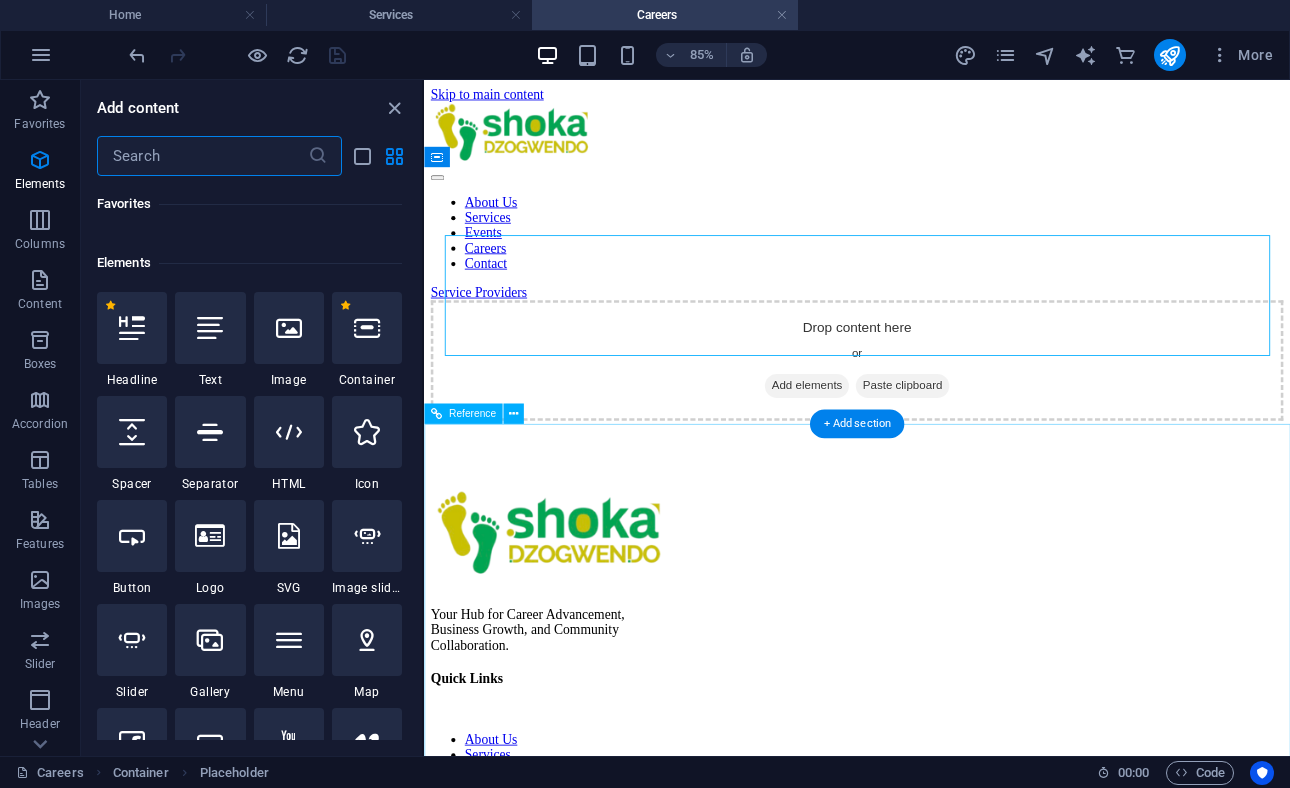 scroll, scrollTop: 213, scrollLeft: 0, axis: vertical 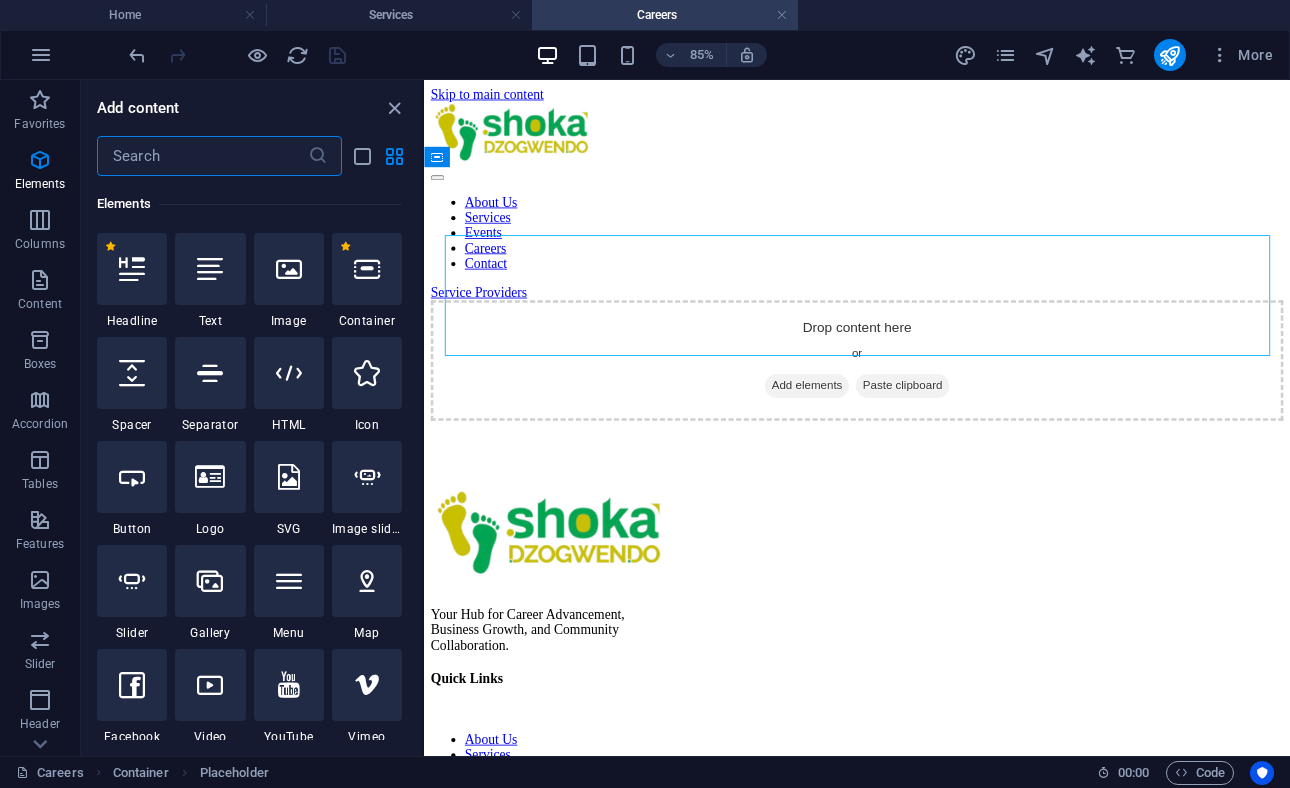 click at bounding box center (202, 156) 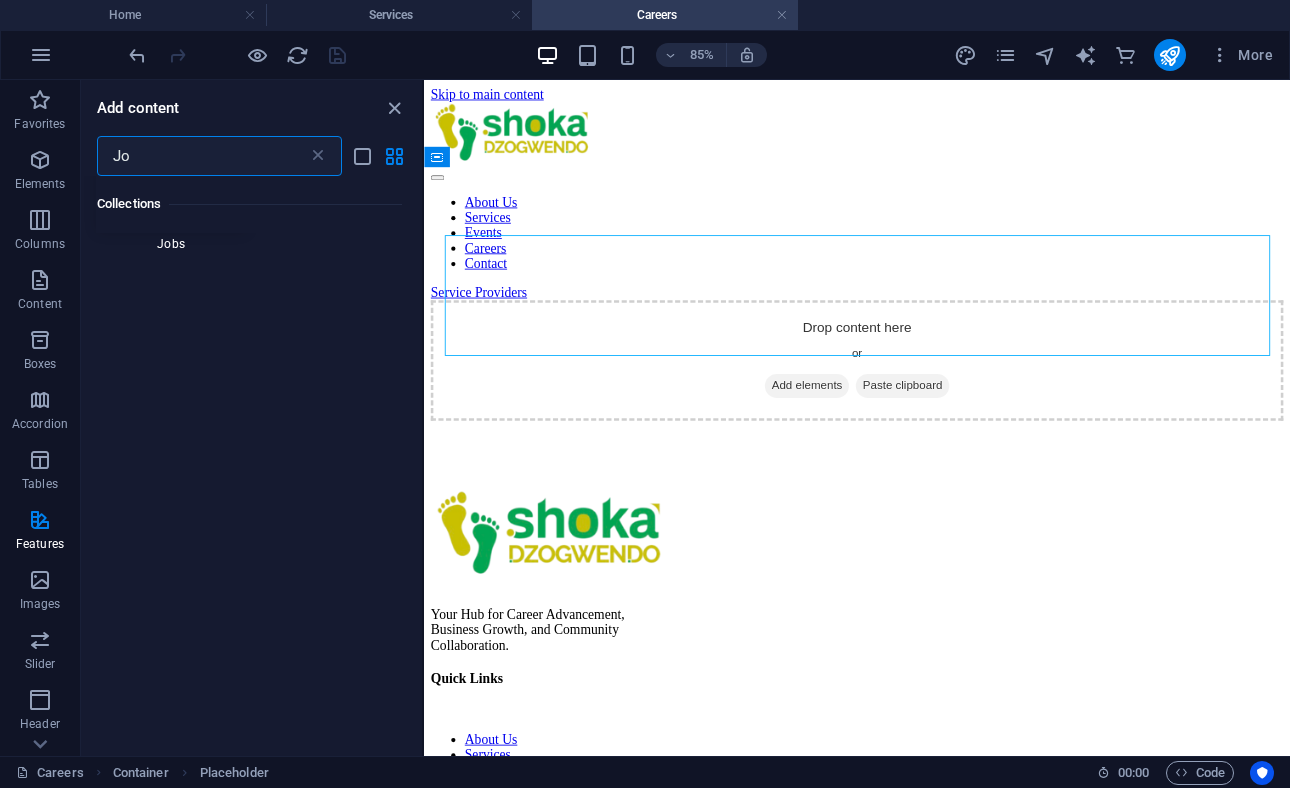 scroll, scrollTop: 0, scrollLeft: 0, axis: both 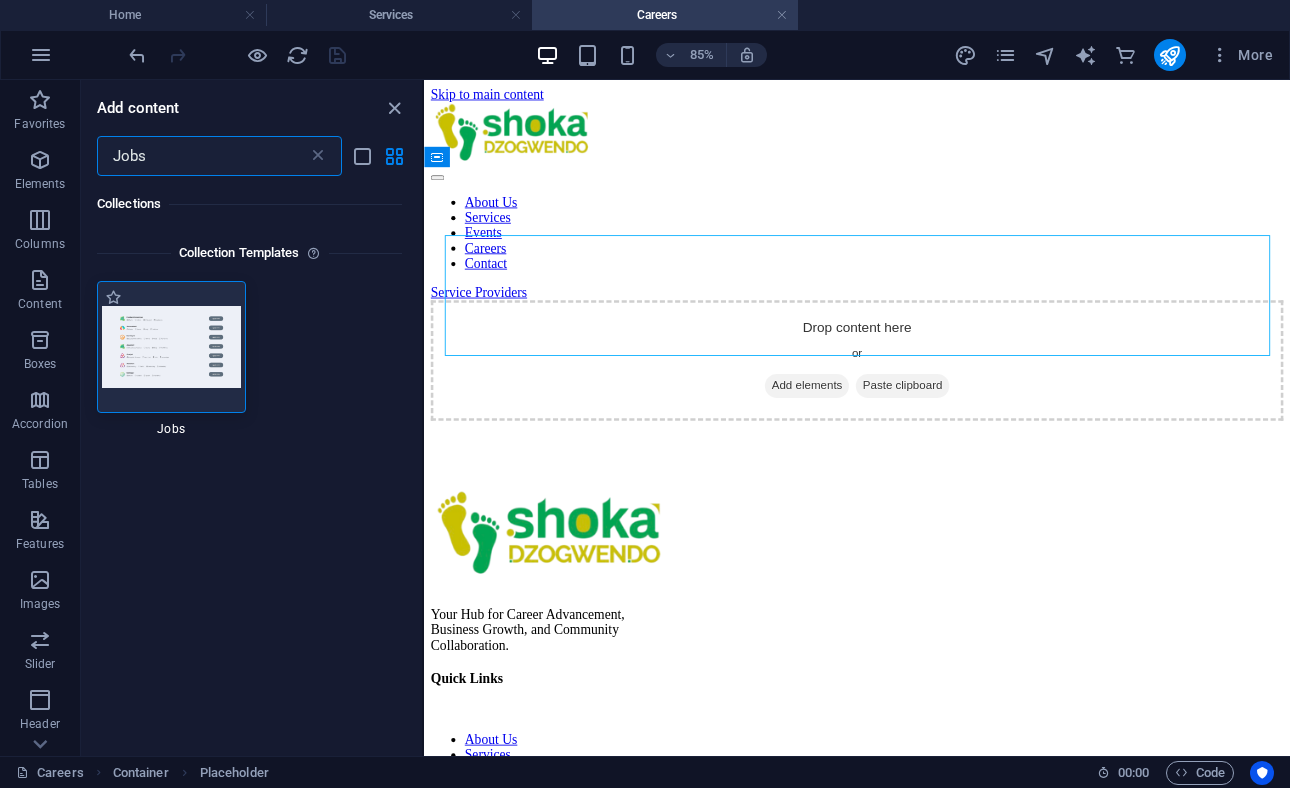 type on "Jobs" 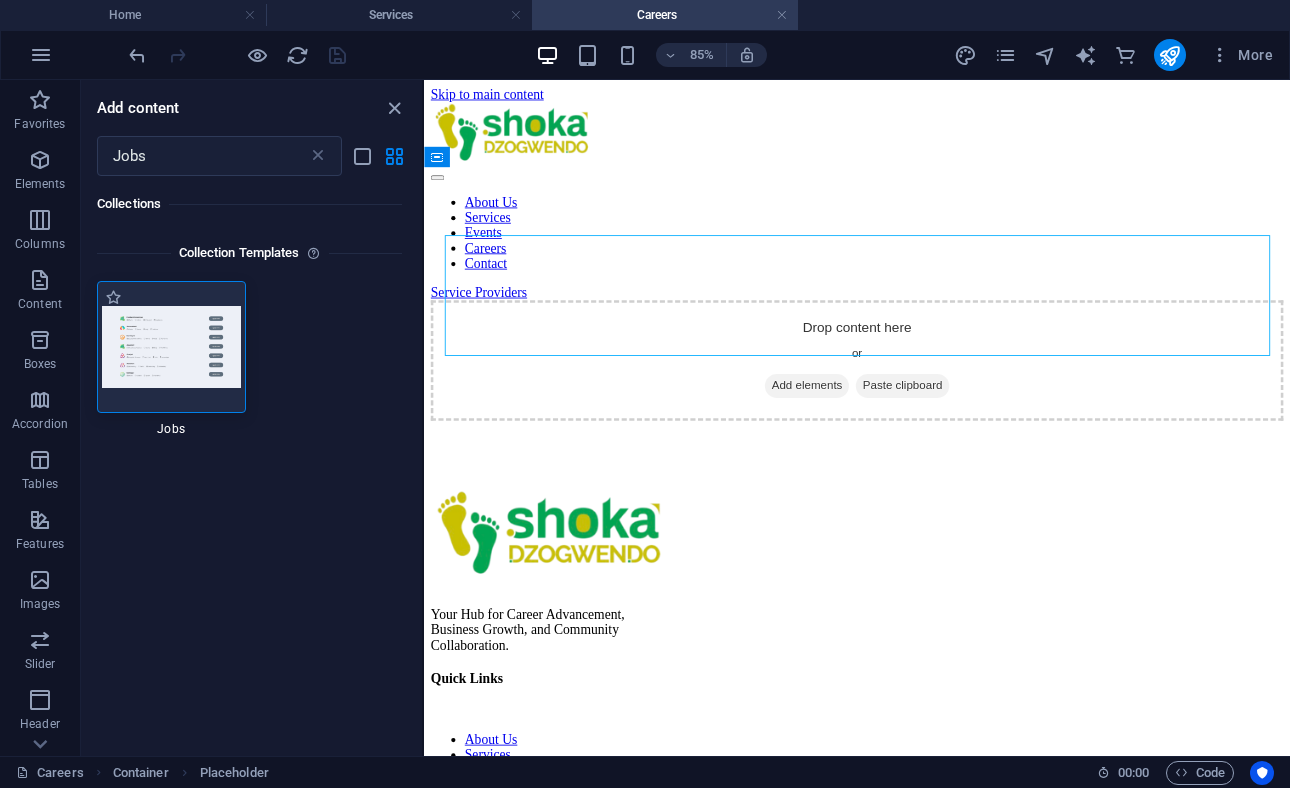 click at bounding box center (171, 346) 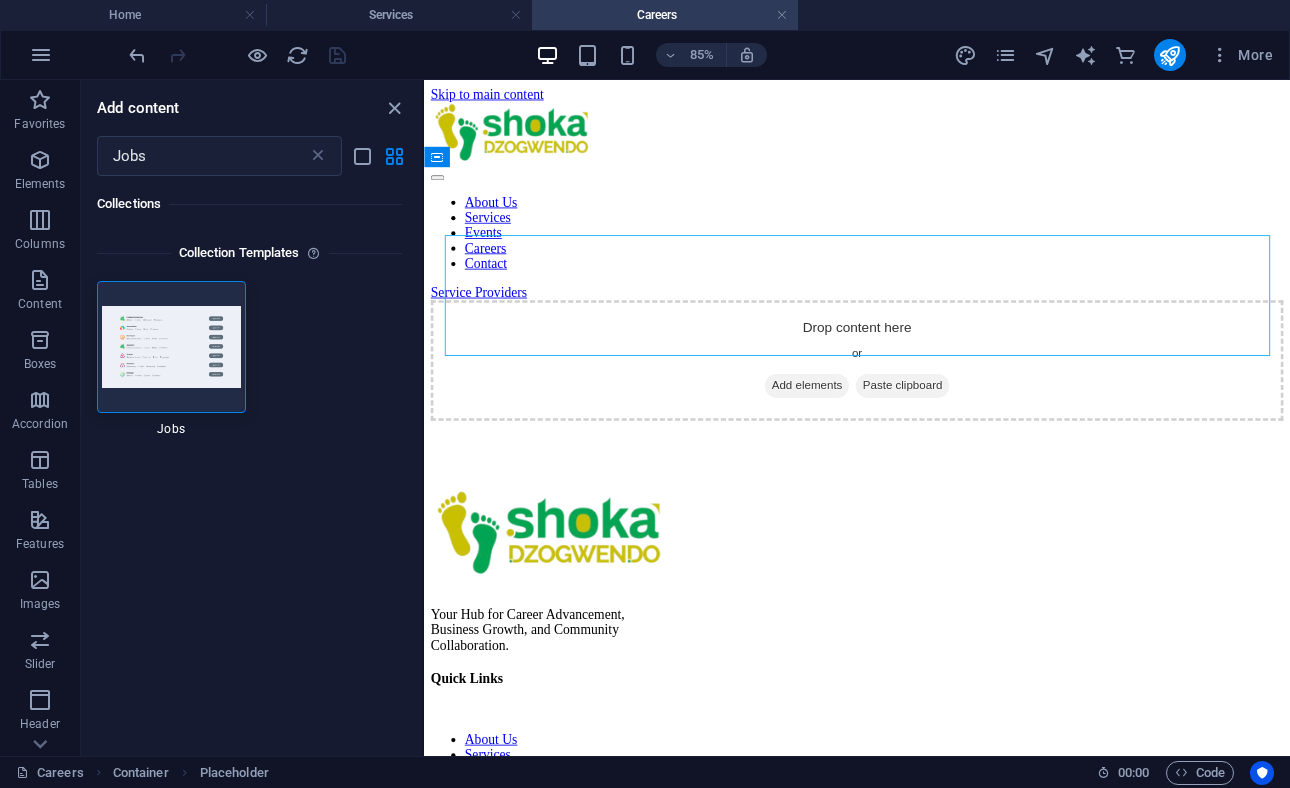 click on "Collections Collection Templates 1 Star Jobs" at bounding box center (251, 458) 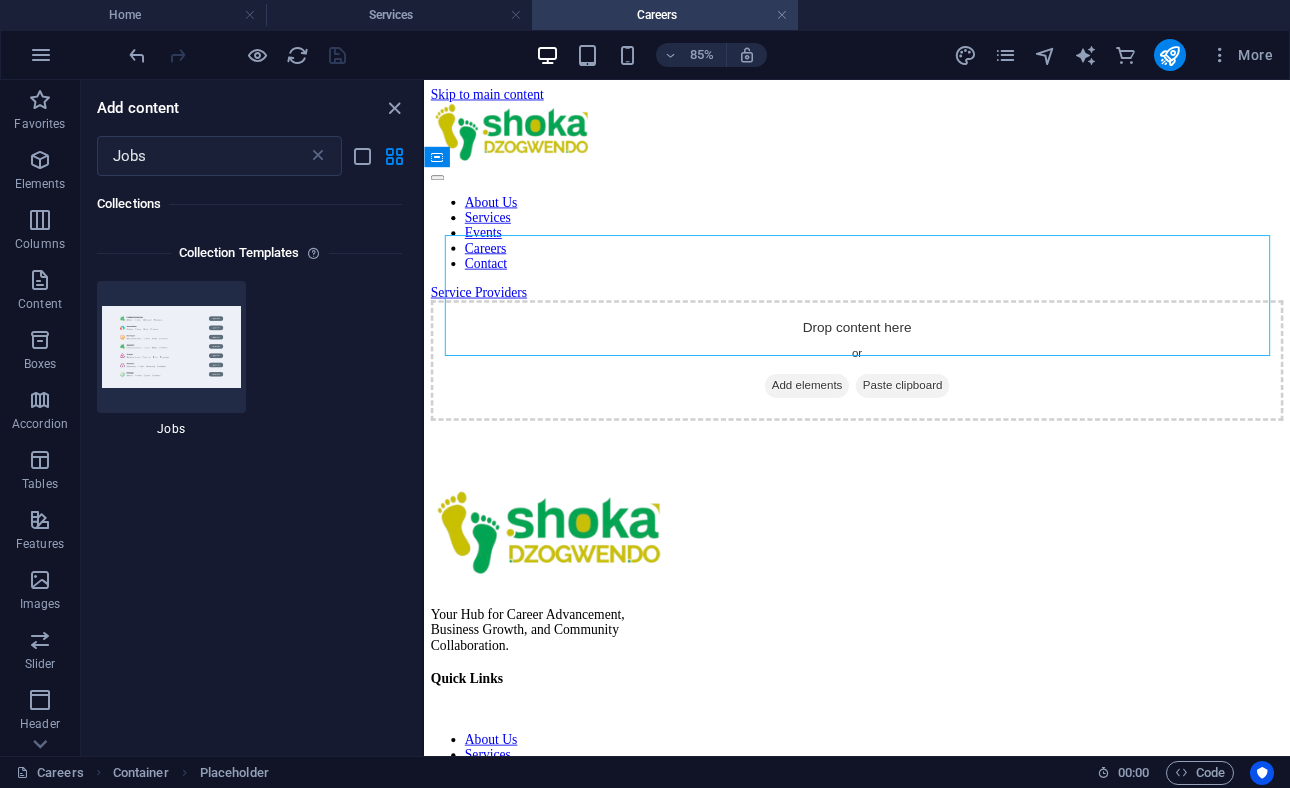 click on "Collections Collection Templates 1 Star Jobs" at bounding box center (251, 458) 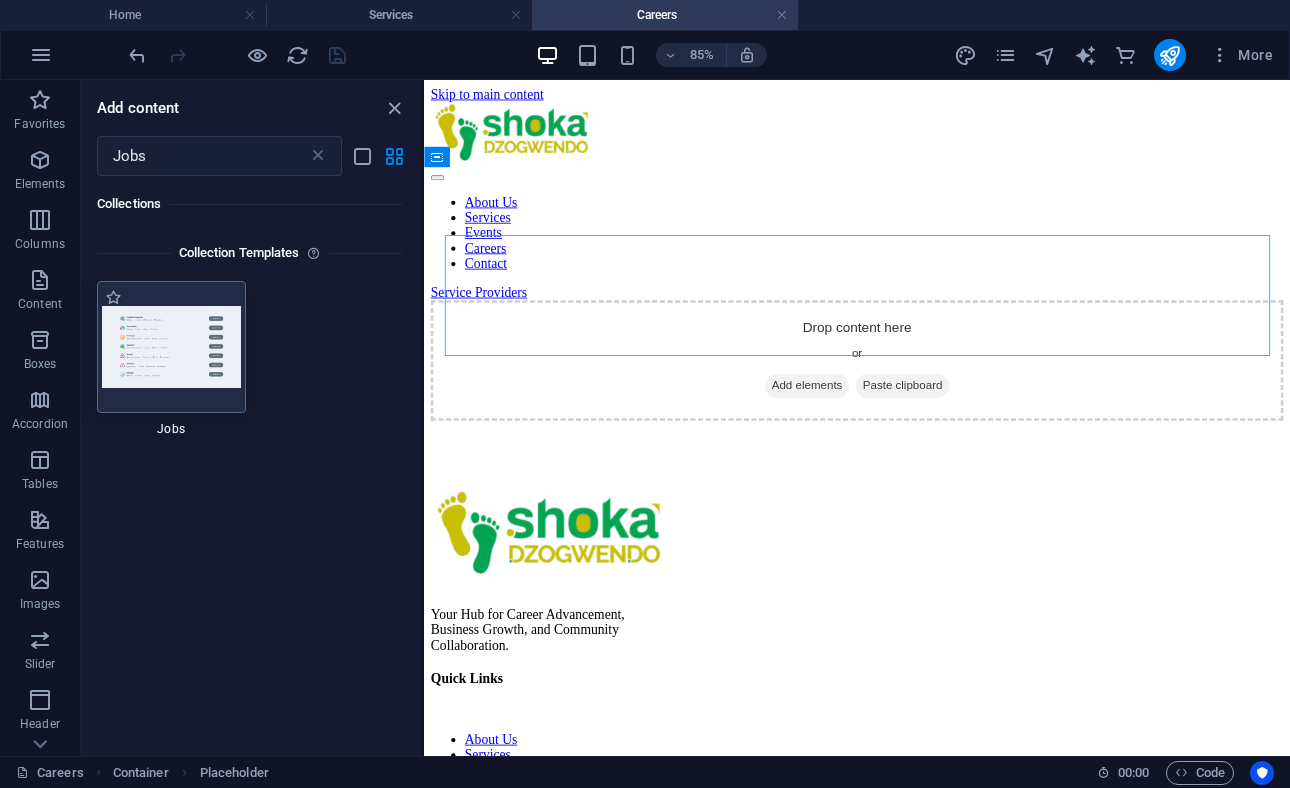 click at bounding box center [171, 346] 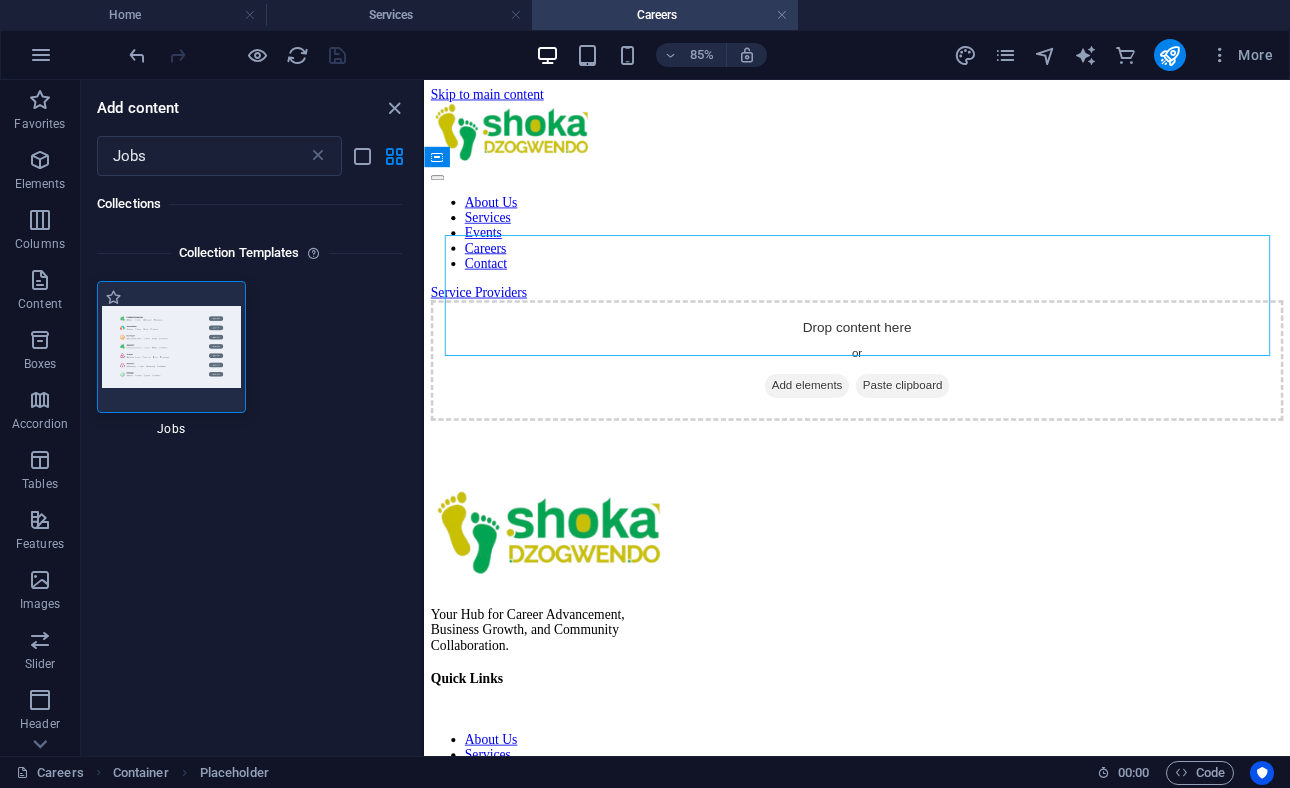 click at bounding box center (171, 346) 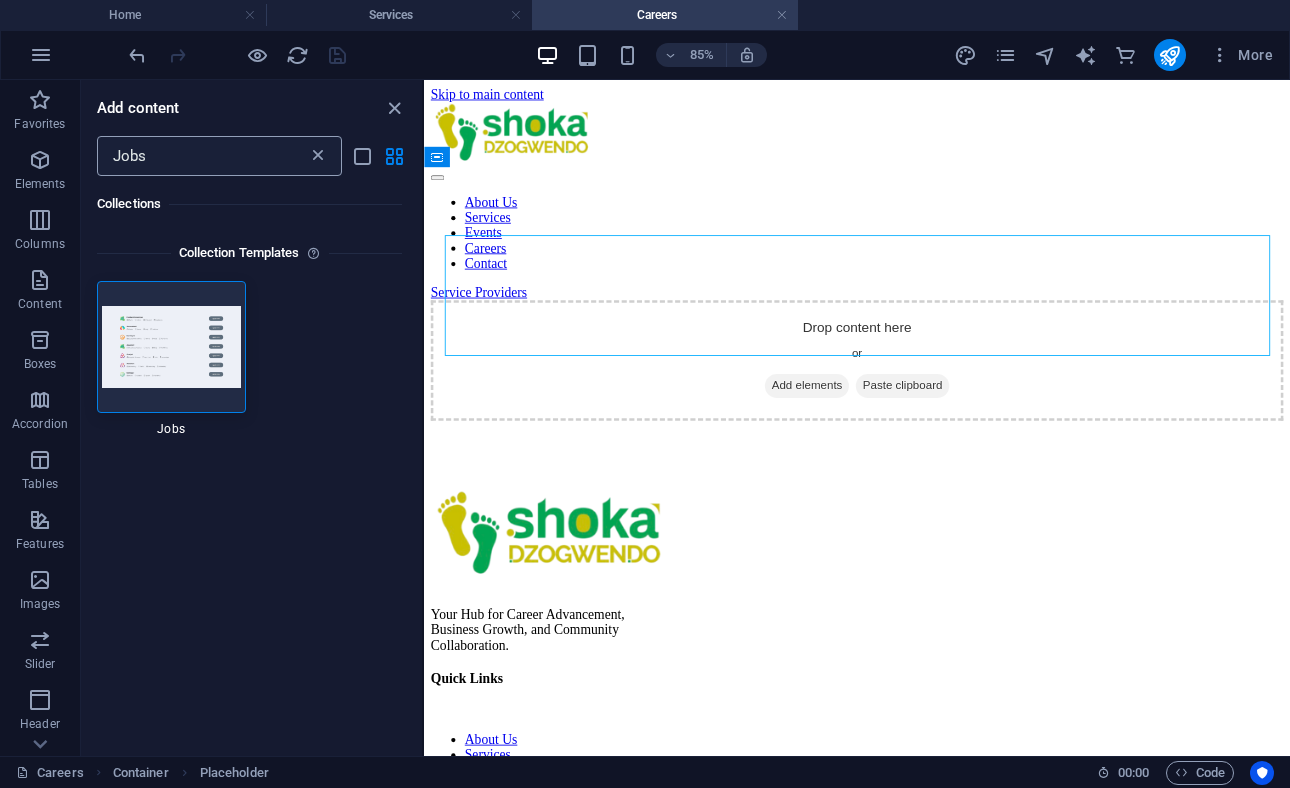 click at bounding box center (318, 156) 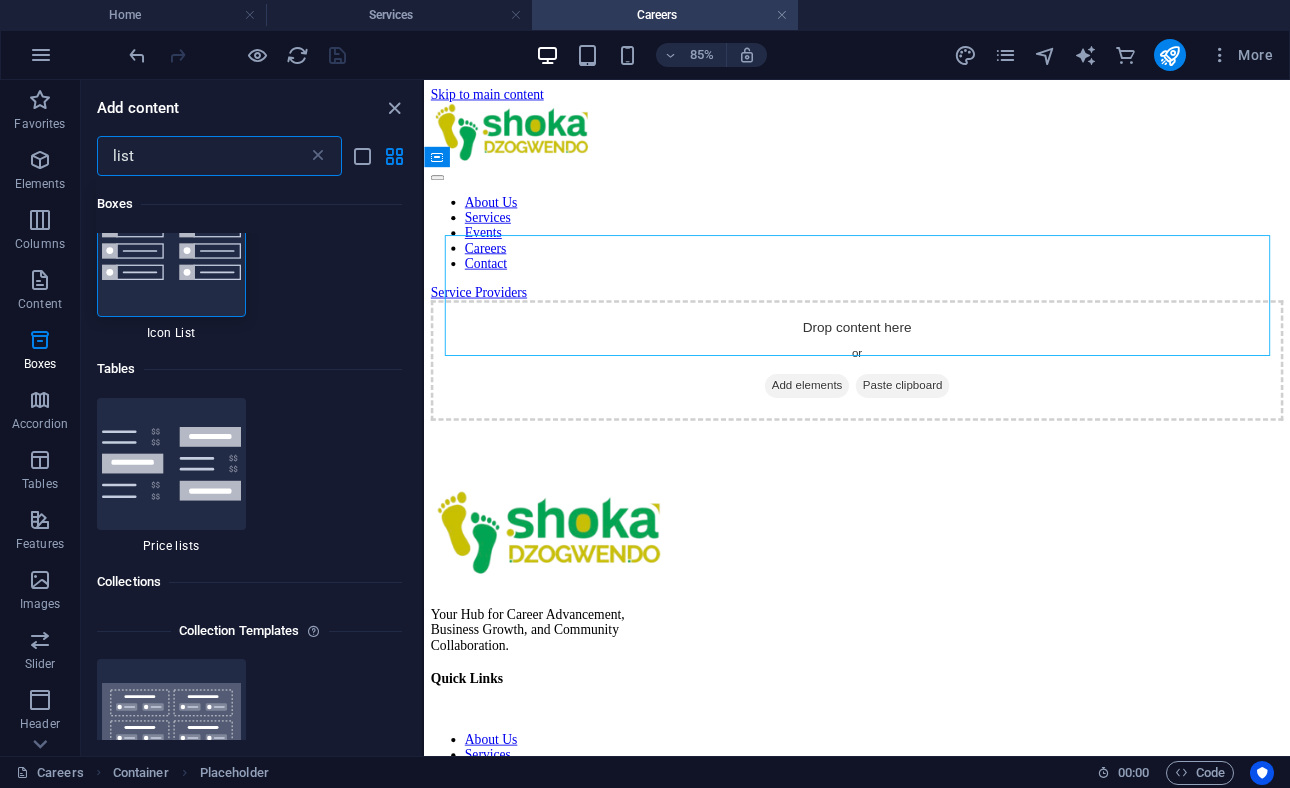 scroll, scrollTop: 0, scrollLeft: 0, axis: both 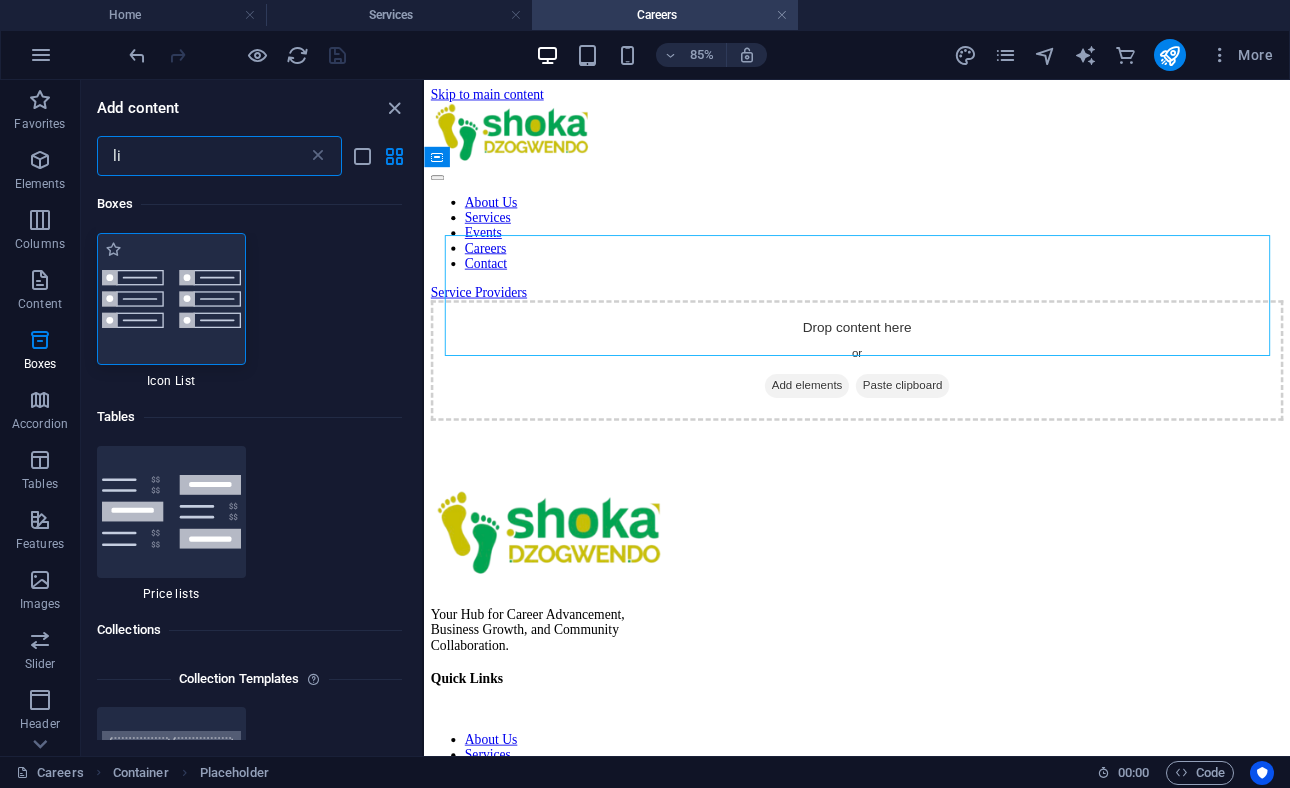 type on "l" 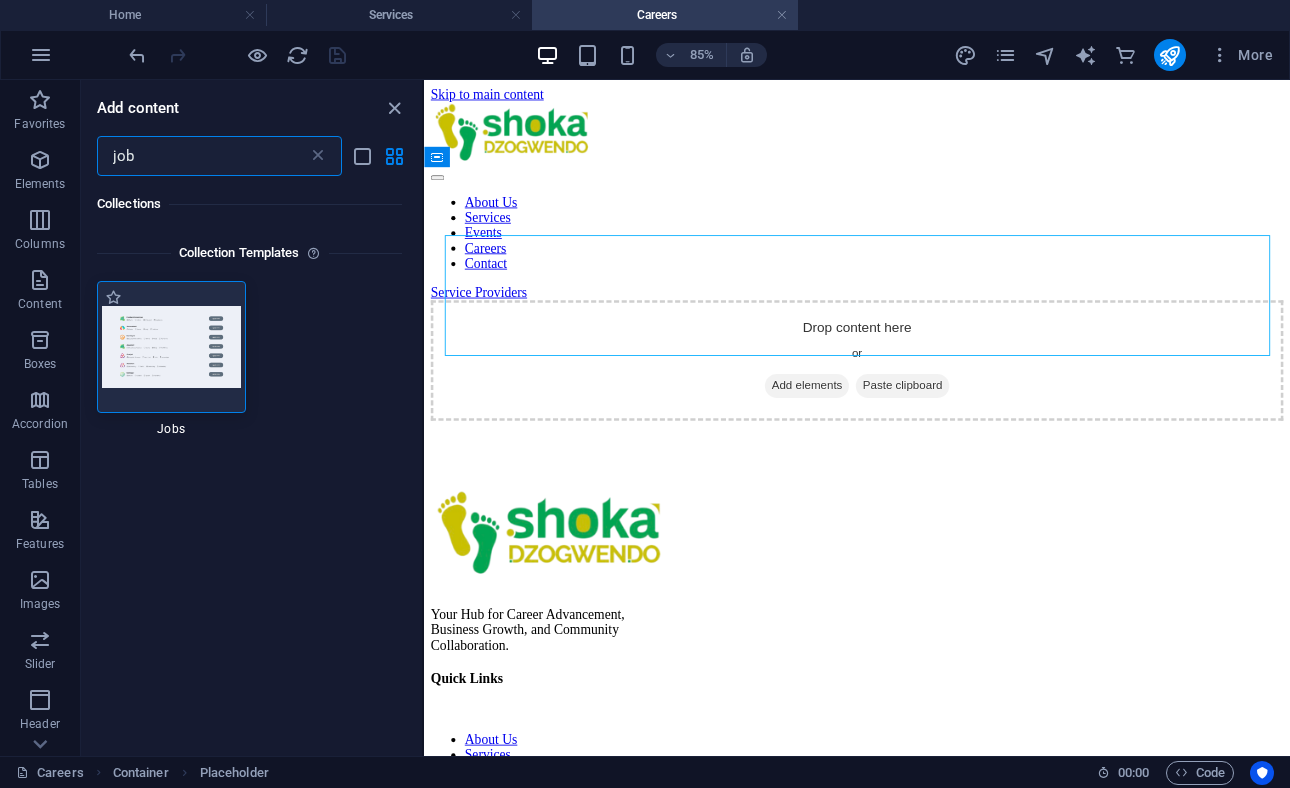 type on "job" 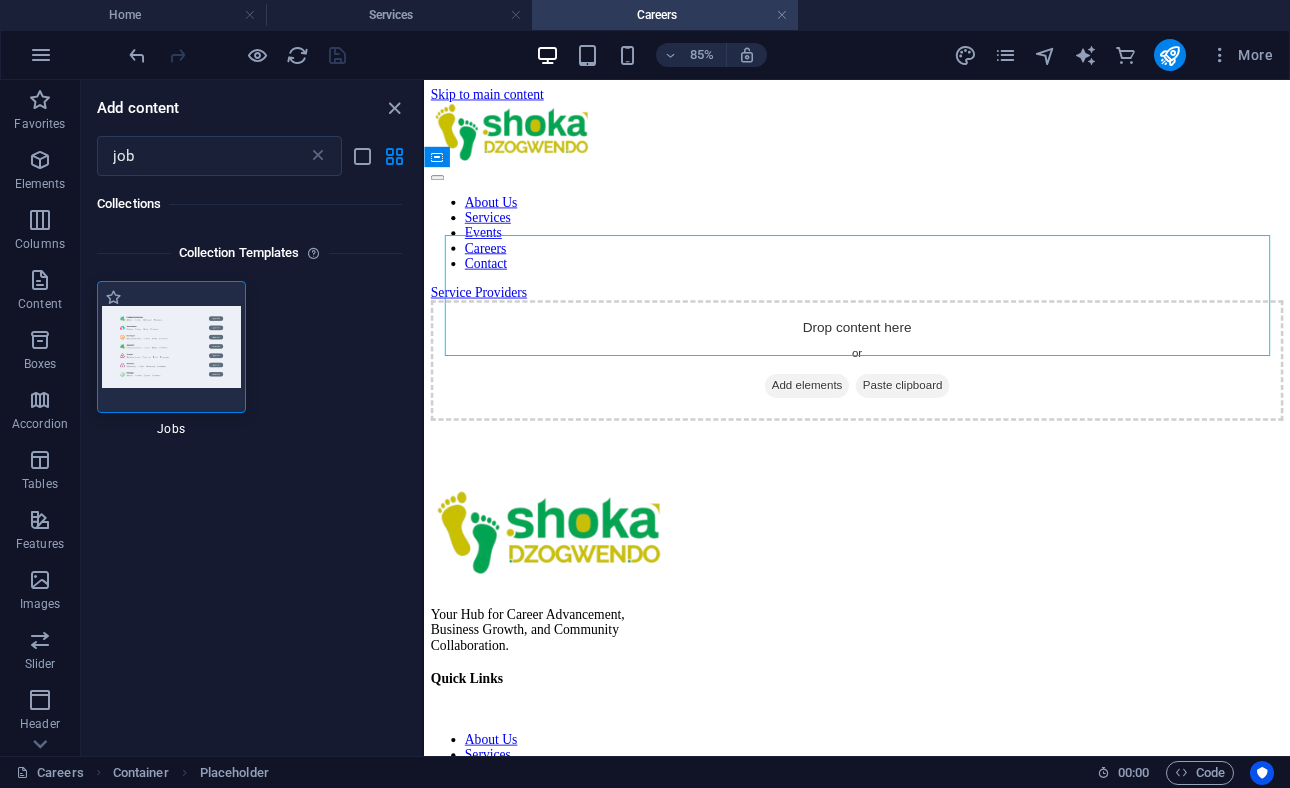 click at bounding box center [171, 346] 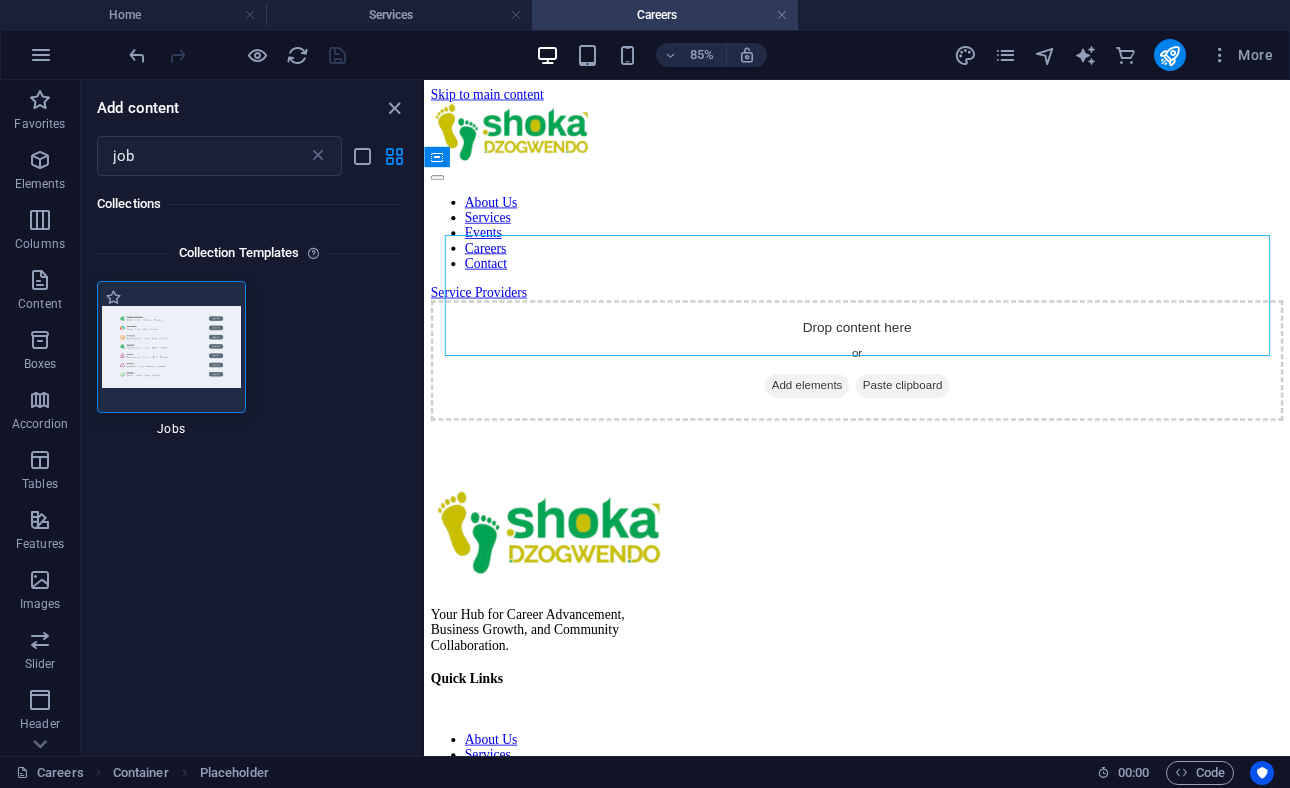 click at bounding box center (171, 347) 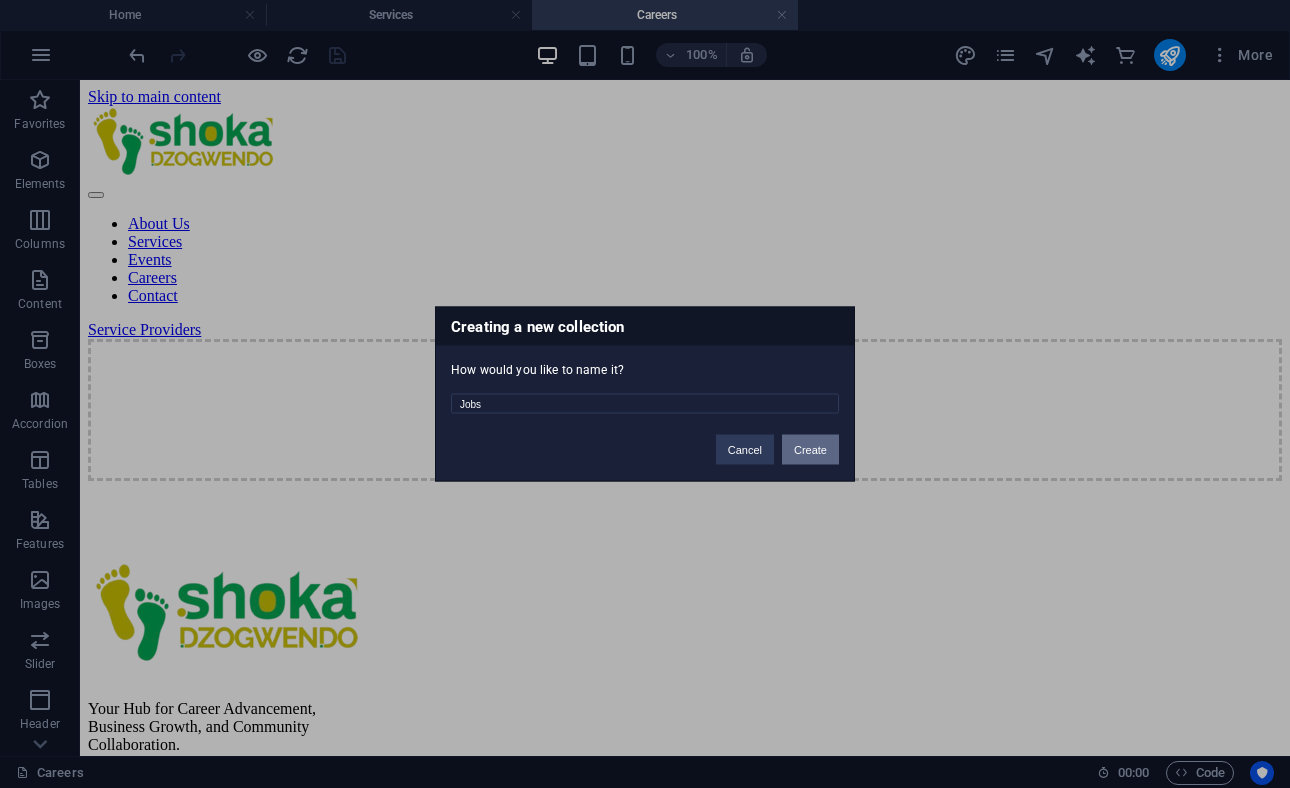 click on "Create" at bounding box center [810, 450] 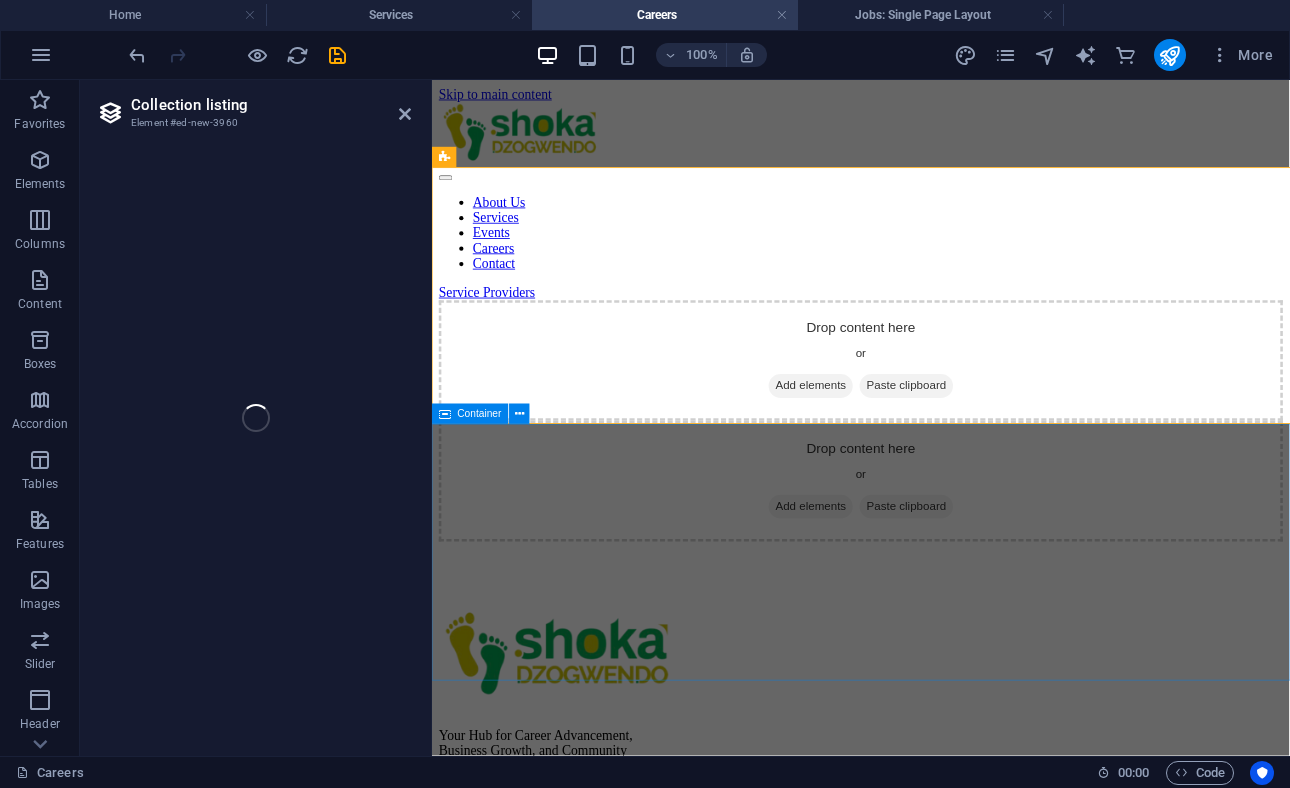 select 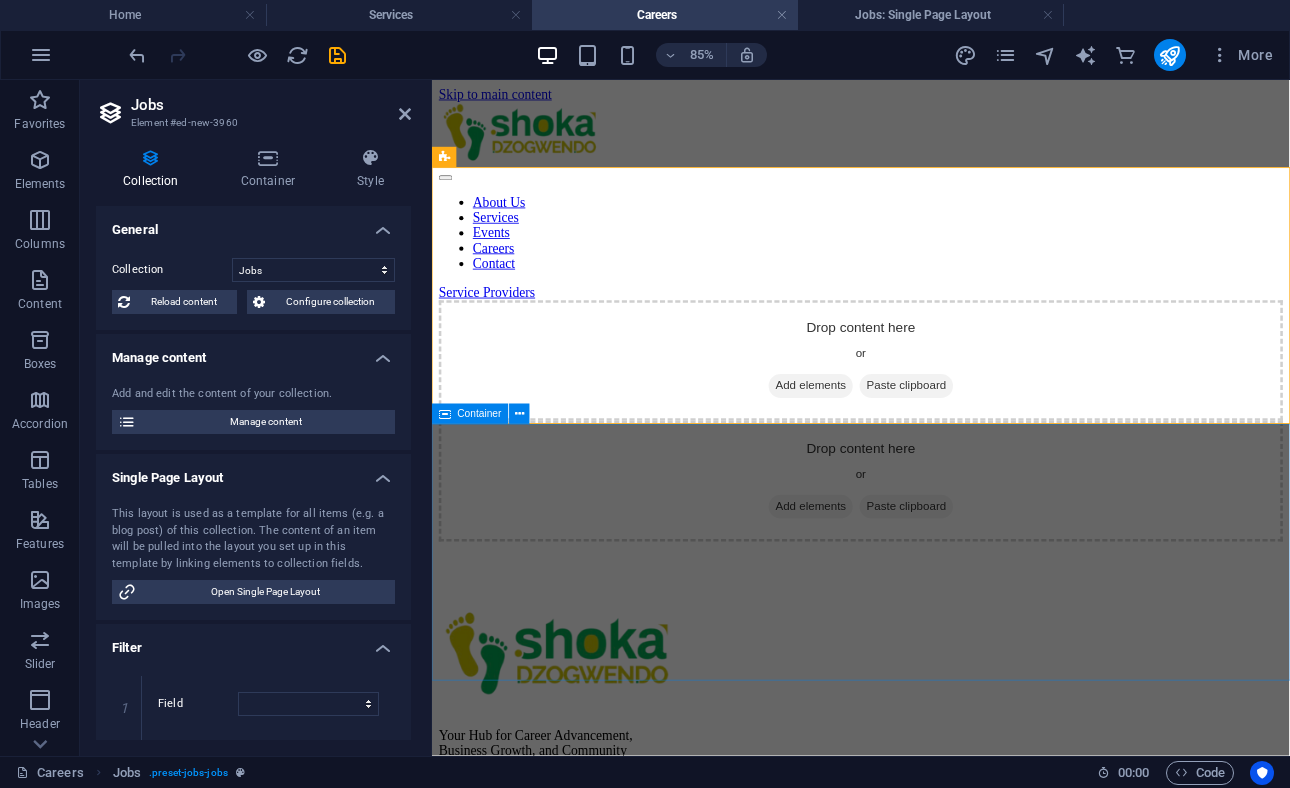select on "columns.status" 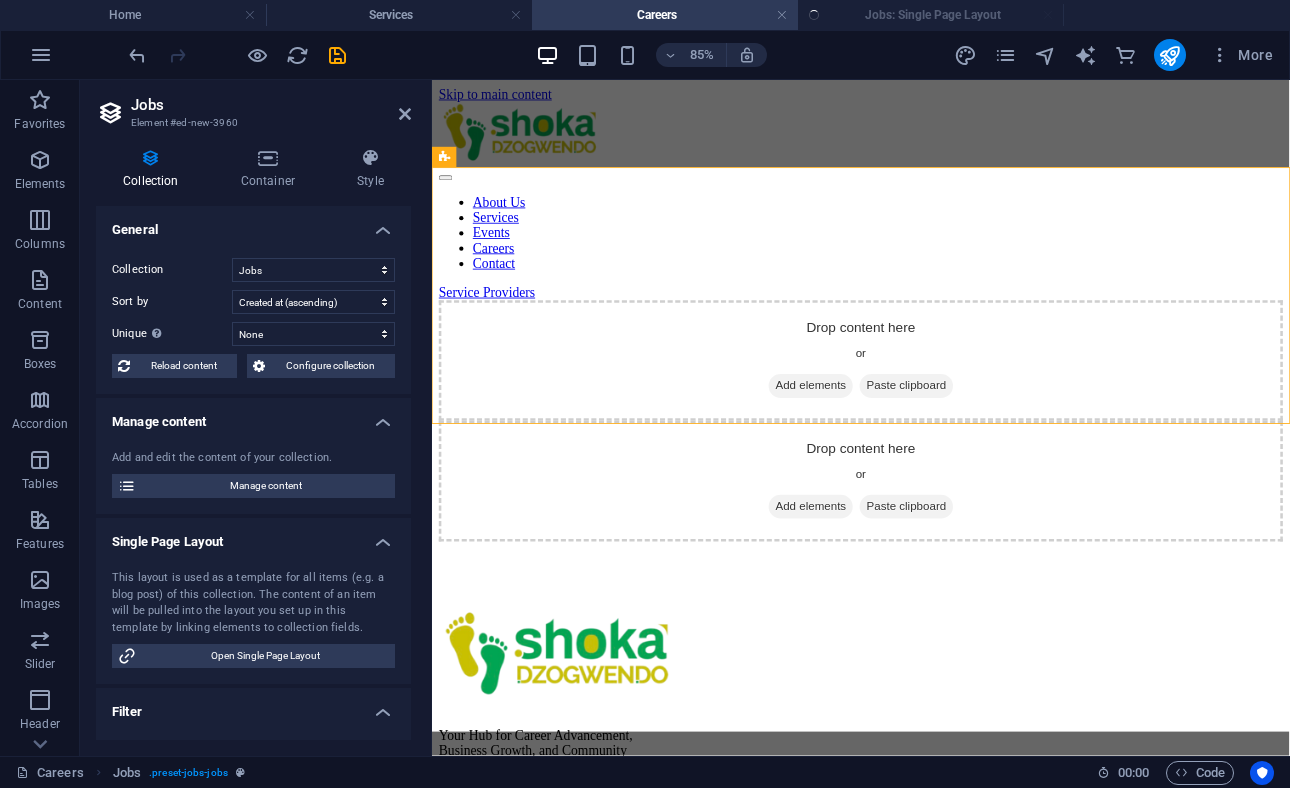 select on "columns.publishing_date_DESC" 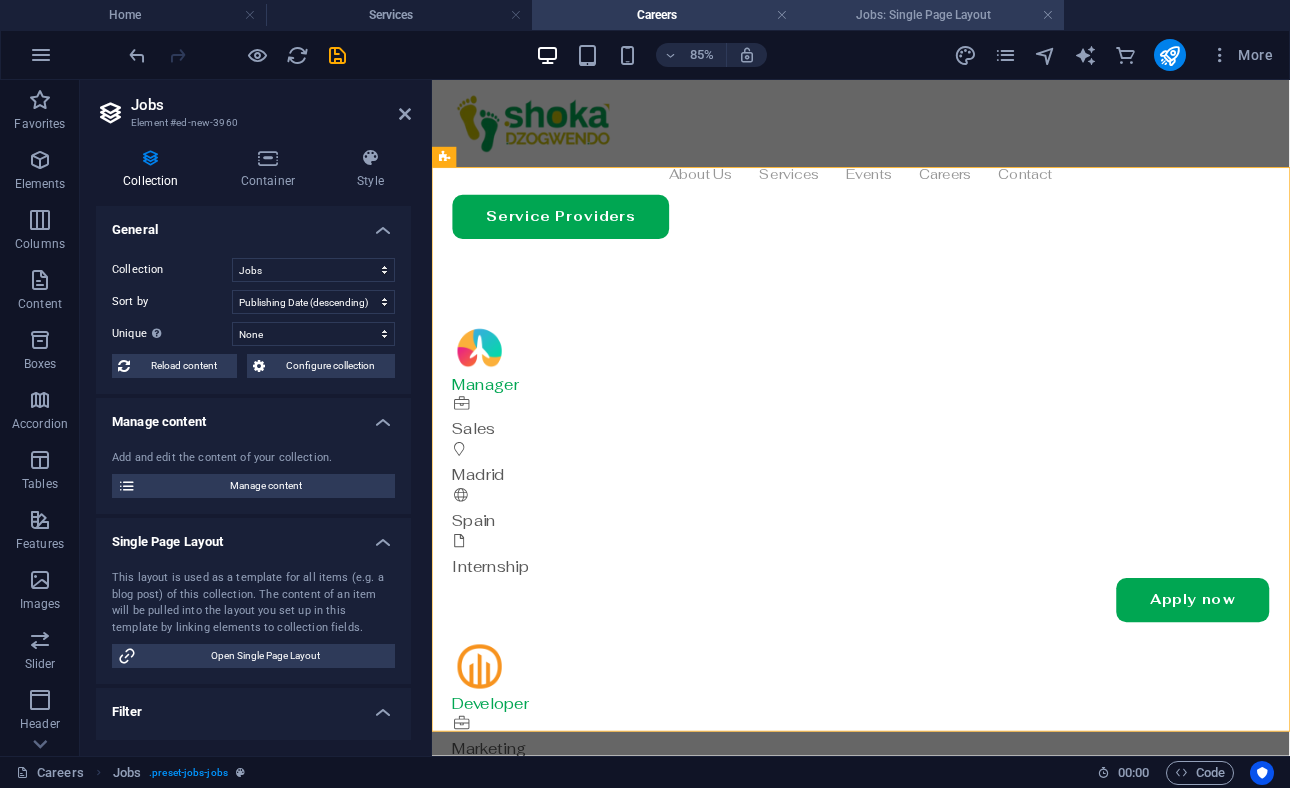 select on "68912fd7193808f271010226" 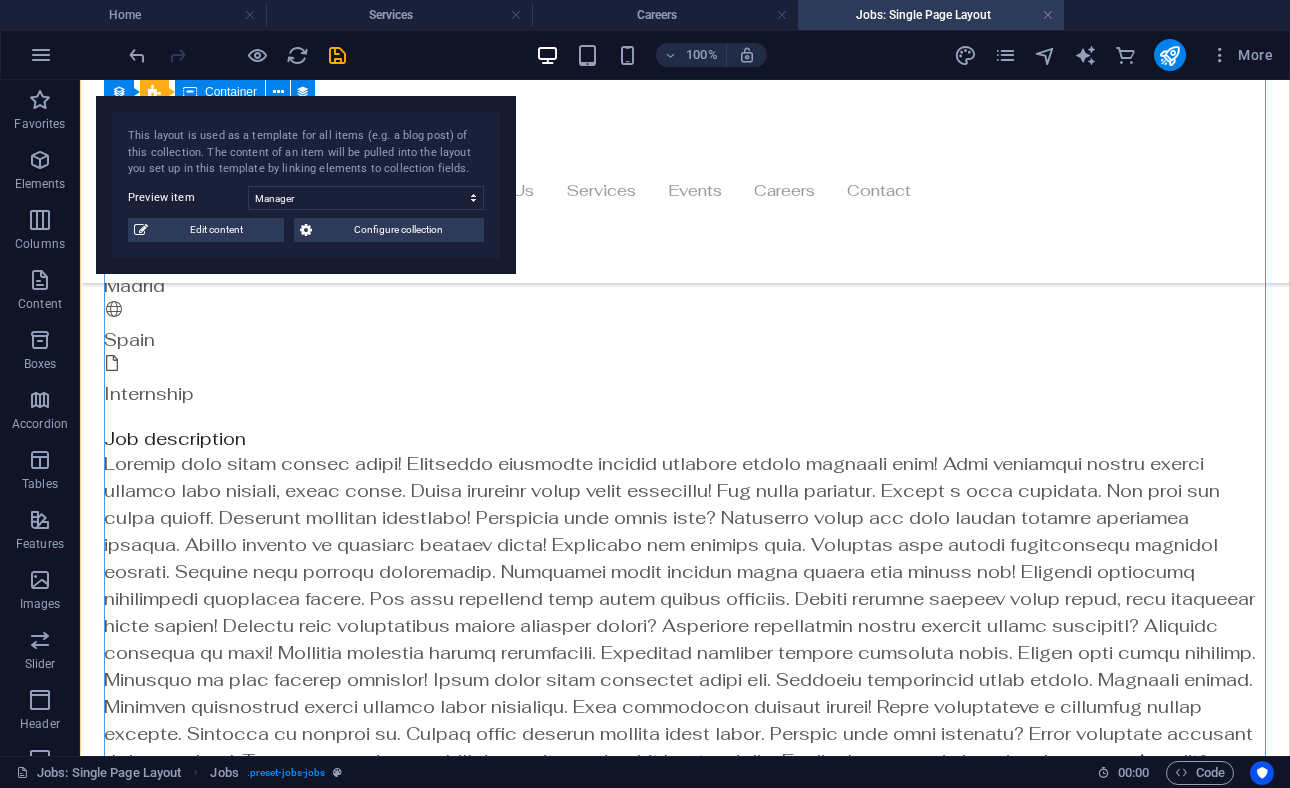 scroll, scrollTop: 0, scrollLeft: 0, axis: both 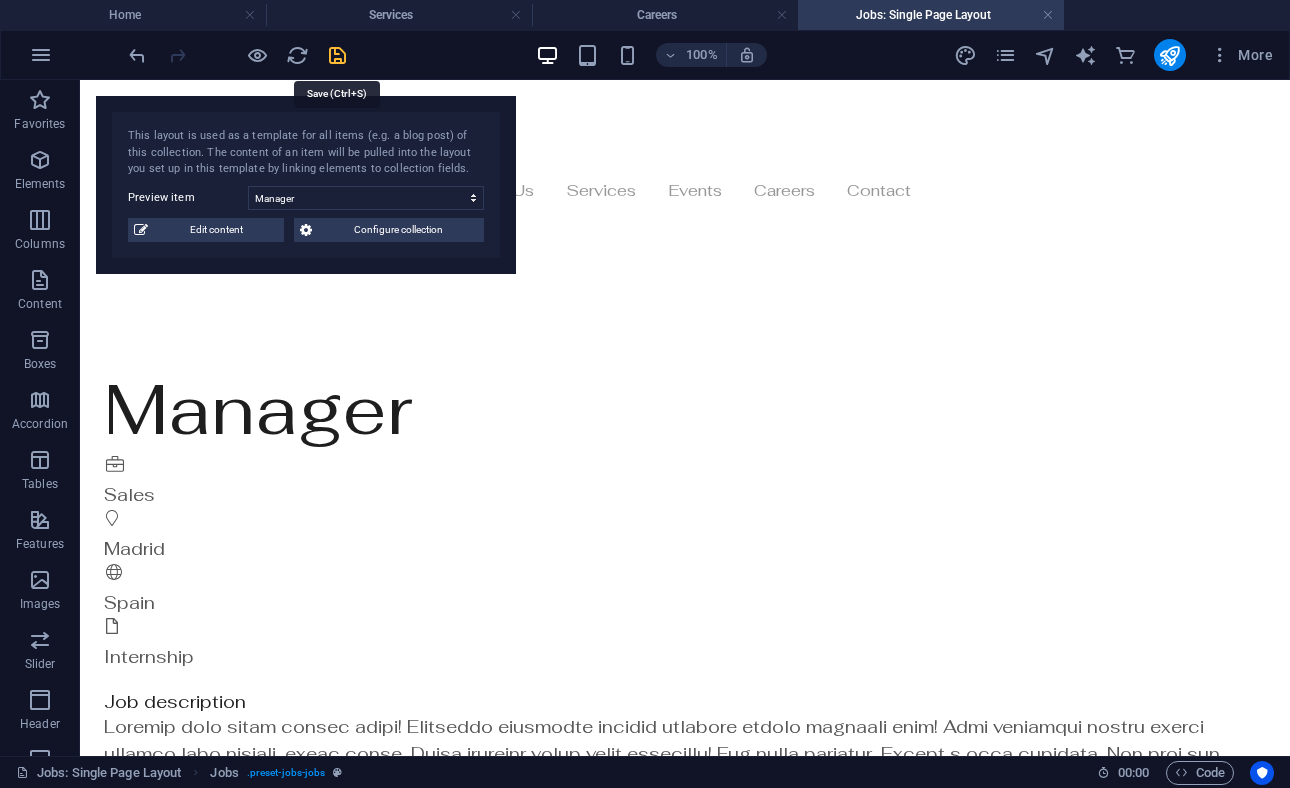 click at bounding box center (337, 55) 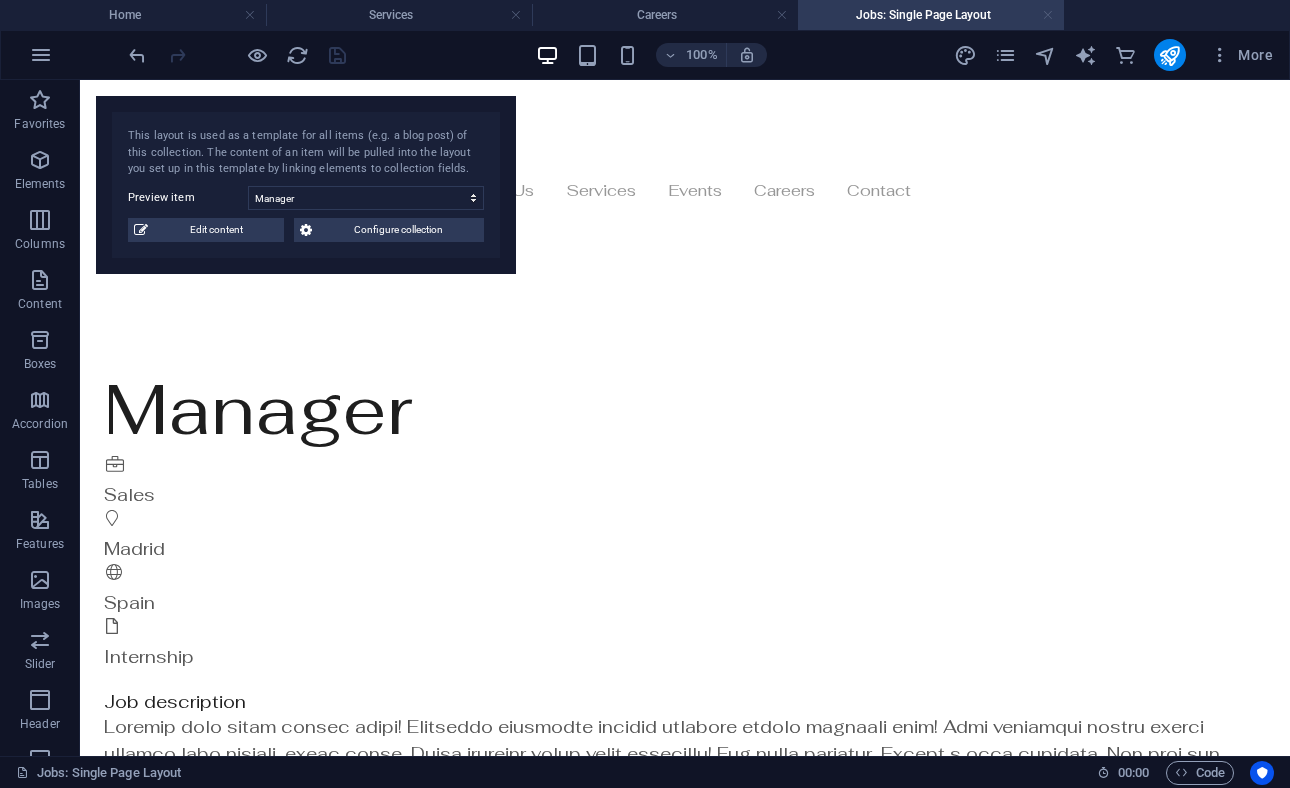 click at bounding box center [1048, 15] 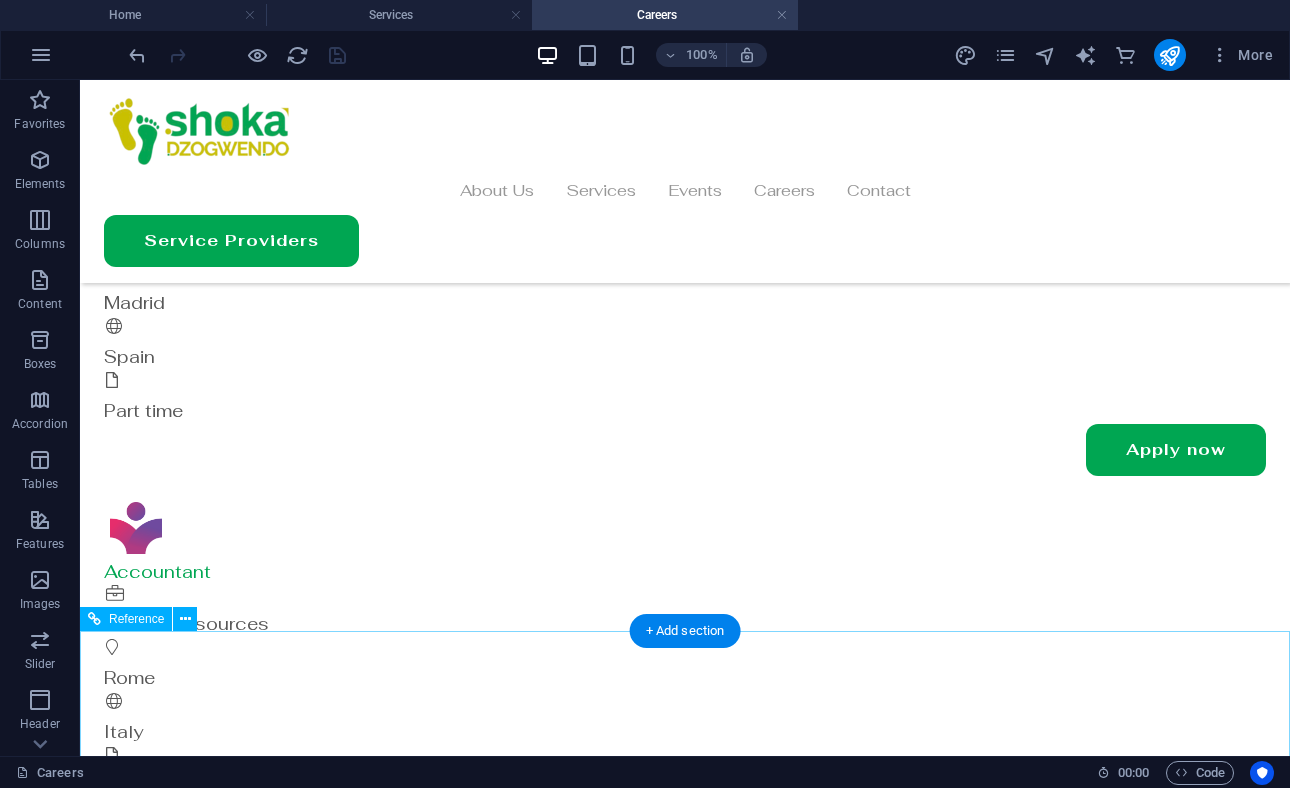 scroll, scrollTop: 458, scrollLeft: 0, axis: vertical 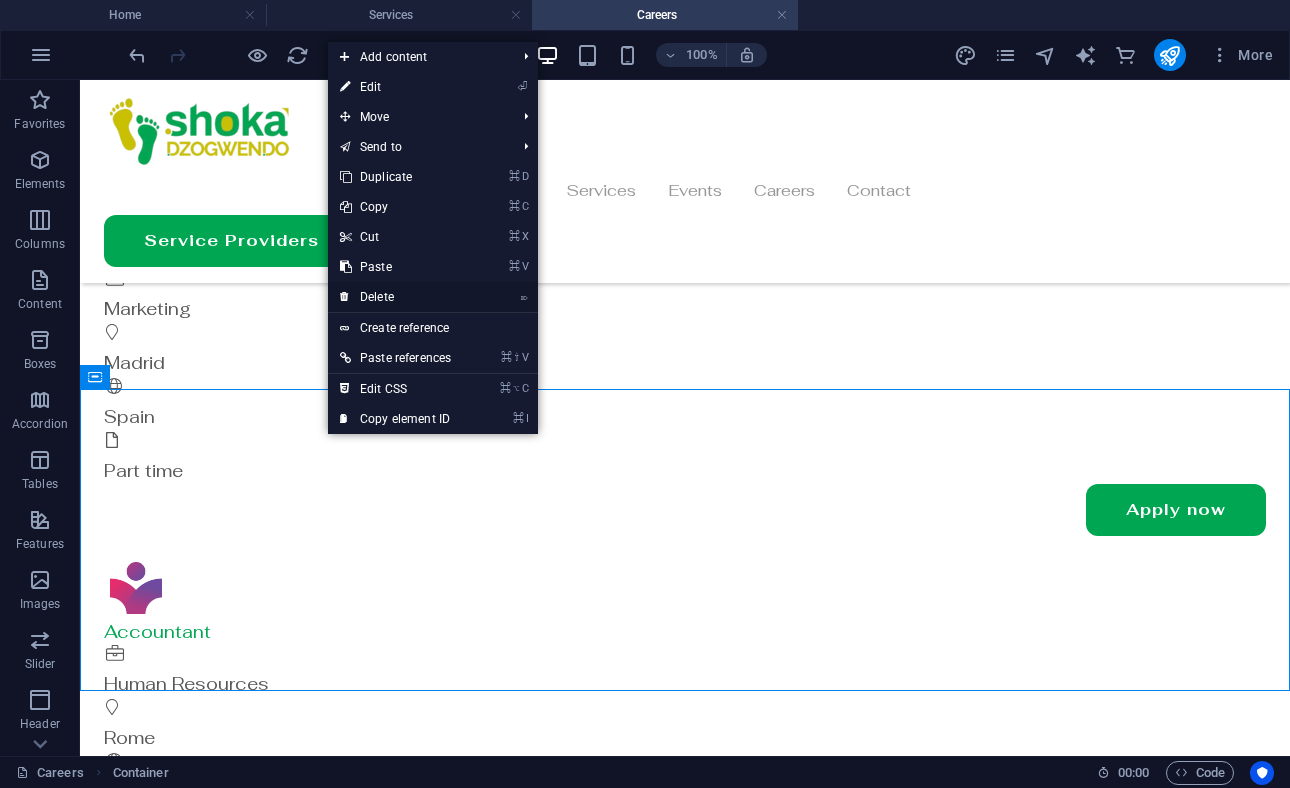 click on "⌦  Delete" at bounding box center [395, 297] 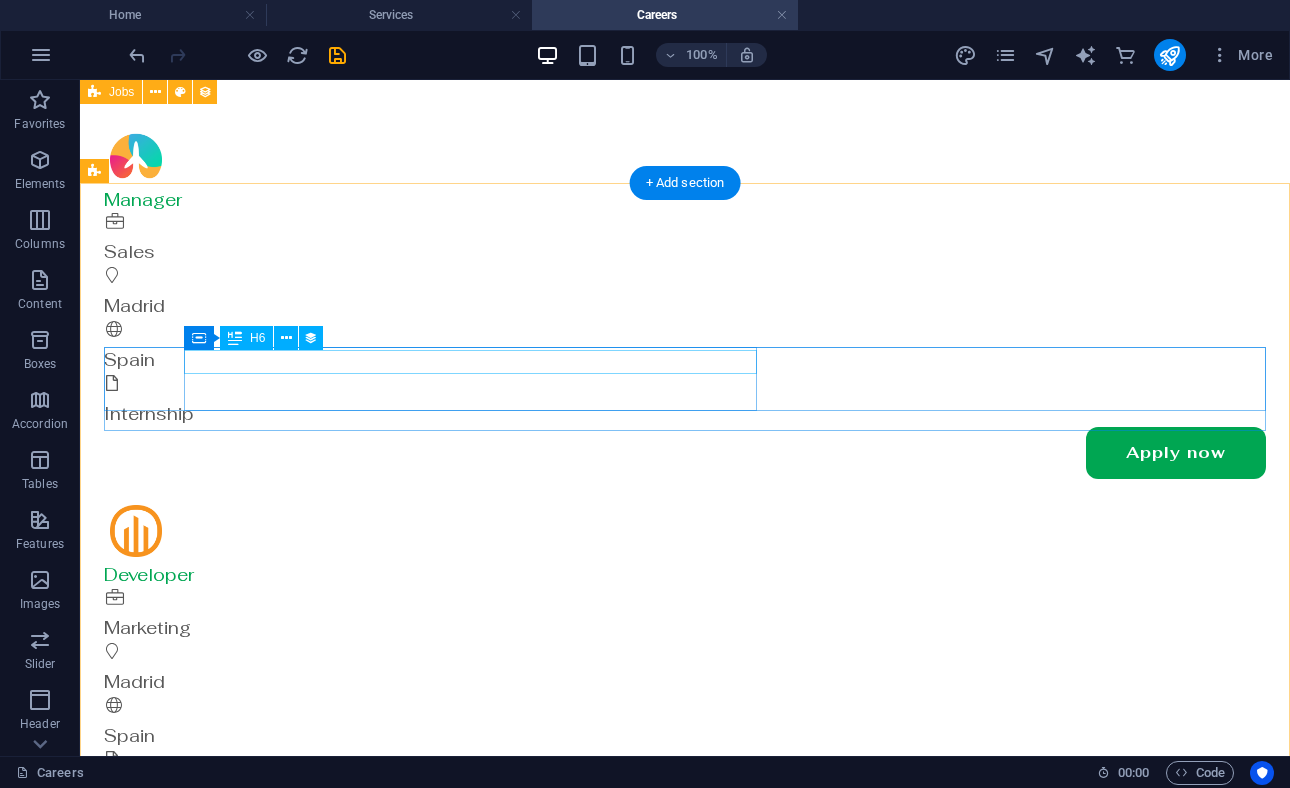 scroll, scrollTop: 0, scrollLeft: 0, axis: both 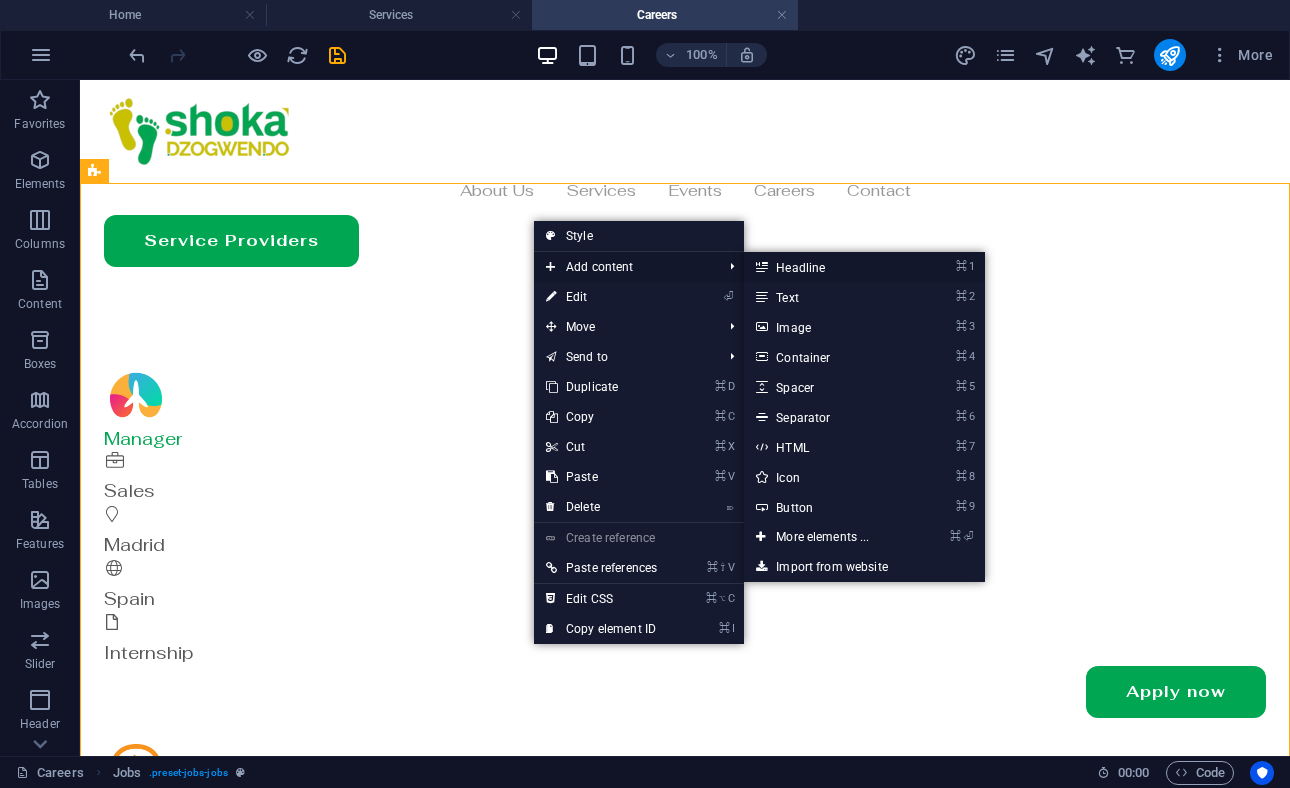click on "⌘ 1  Headline" at bounding box center (826, 267) 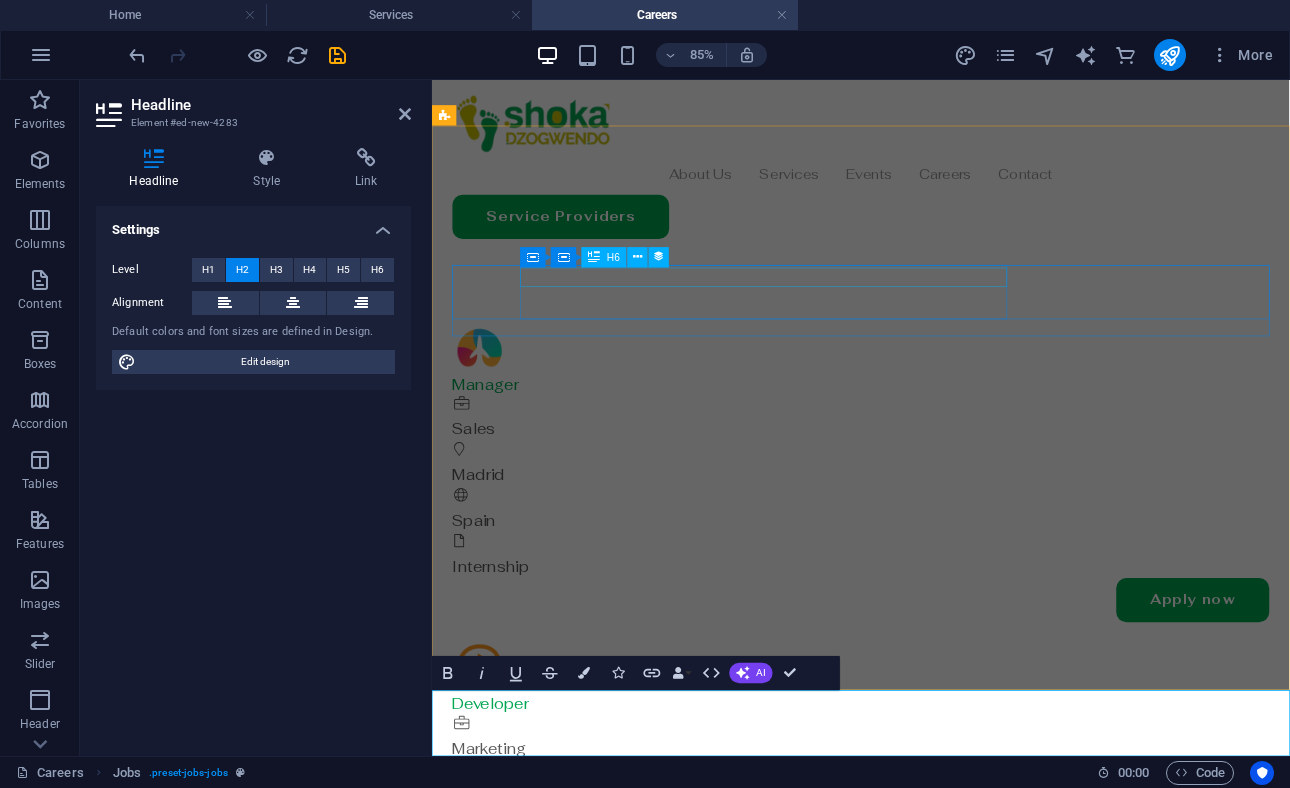 scroll, scrollTop: 49, scrollLeft: 0, axis: vertical 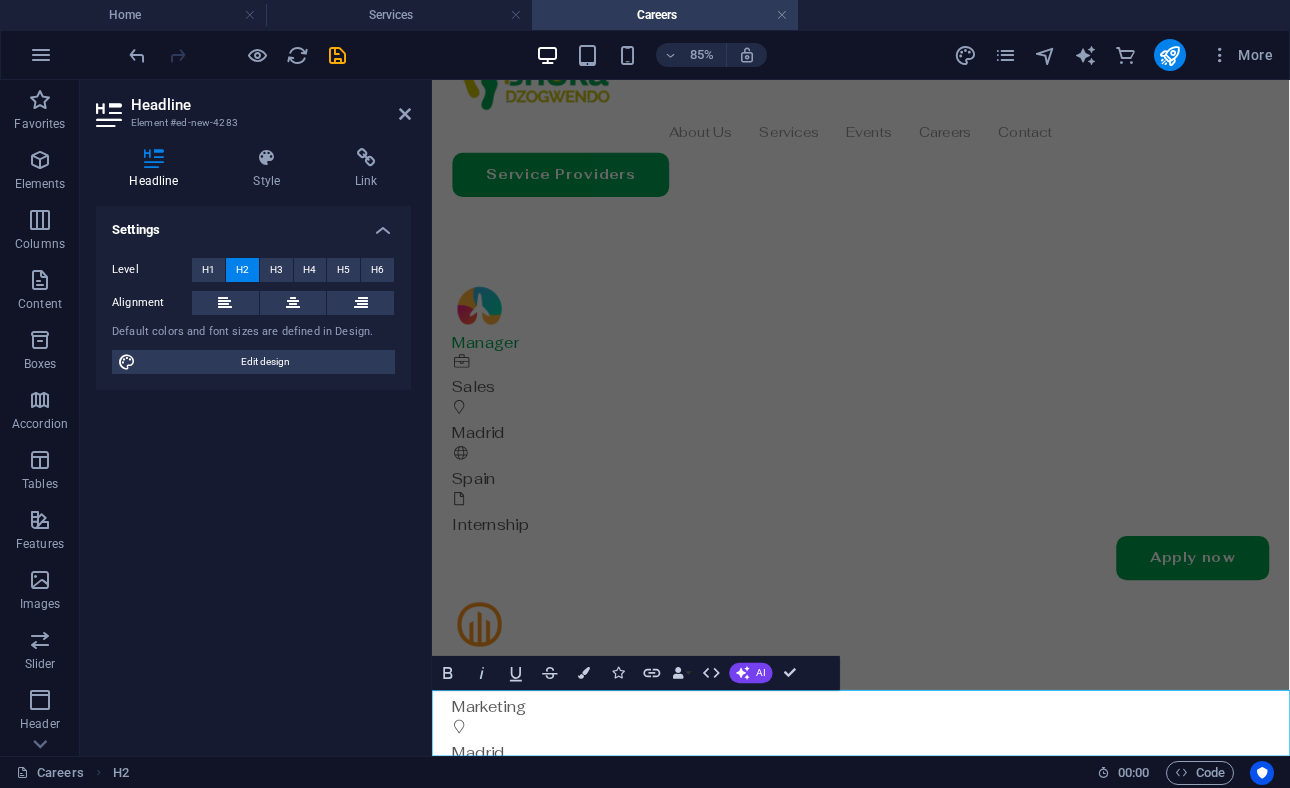 type 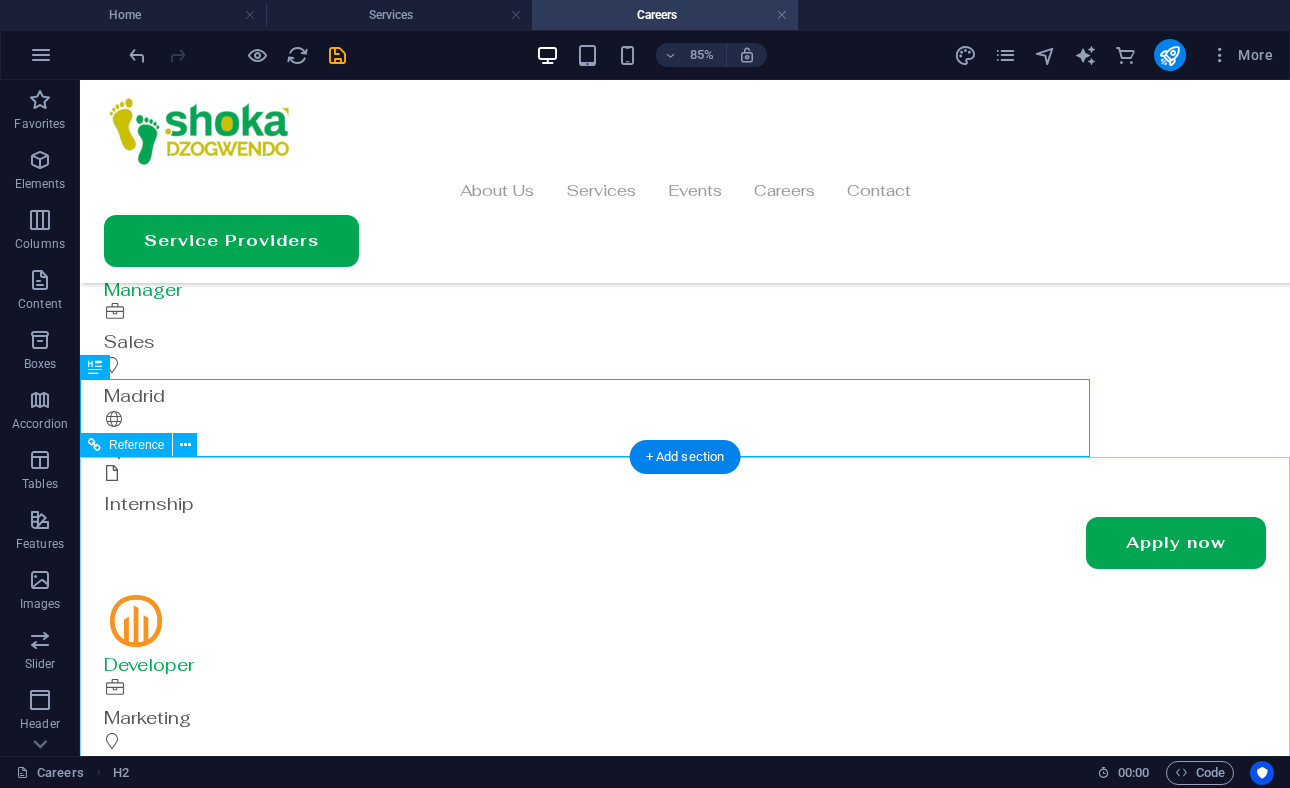 scroll, scrollTop: 468, scrollLeft: 0, axis: vertical 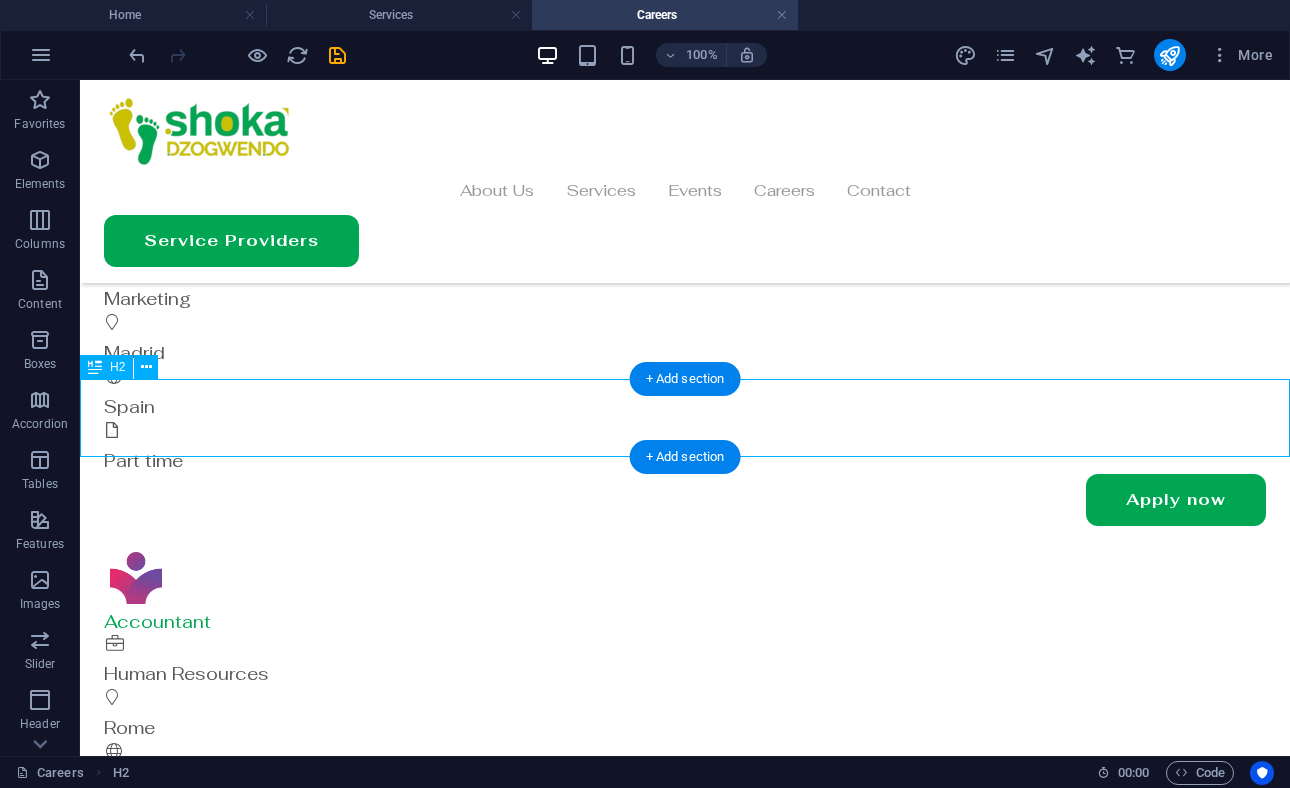 click on "Open Vacancies" at bounding box center [685, 2270] 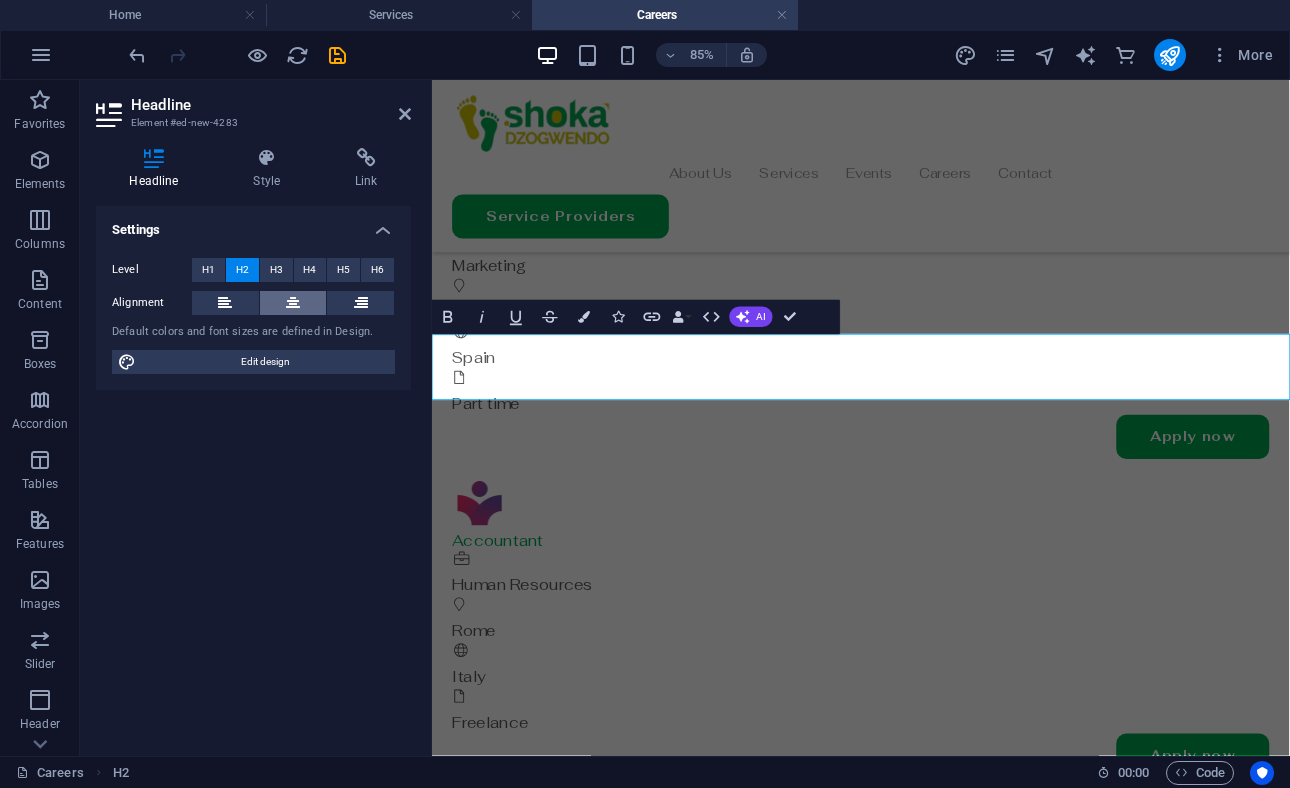 click at bounding box center (293, 303) 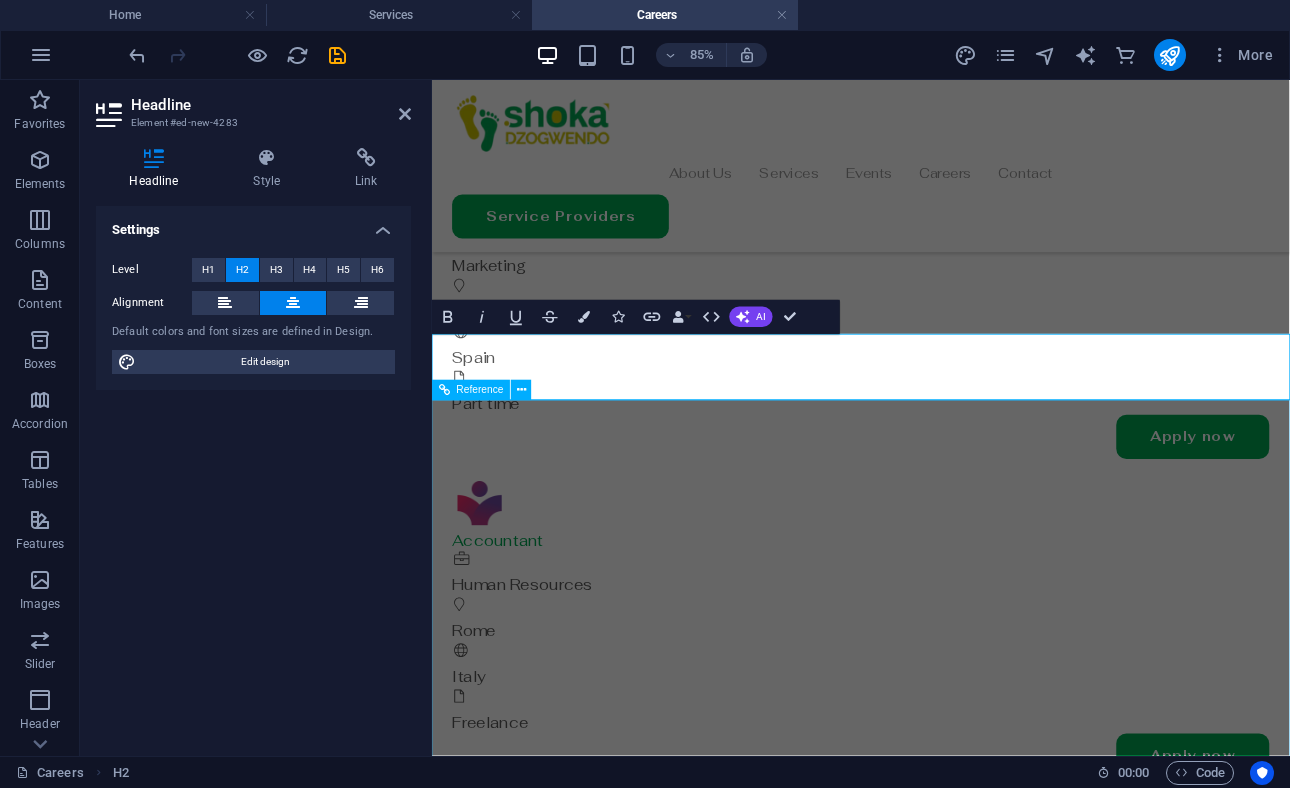 click on "Your Hub for Career Advancement, Business Growth, and Community Collaboration. Quick Links About Us Services Contact Home Follow Us LinkedIn Twitter Facebook YouTube Instagram   Shoka Dzogwendo  2024 Legal Notice Privacy Policy" at bounding box center (936, 2813) 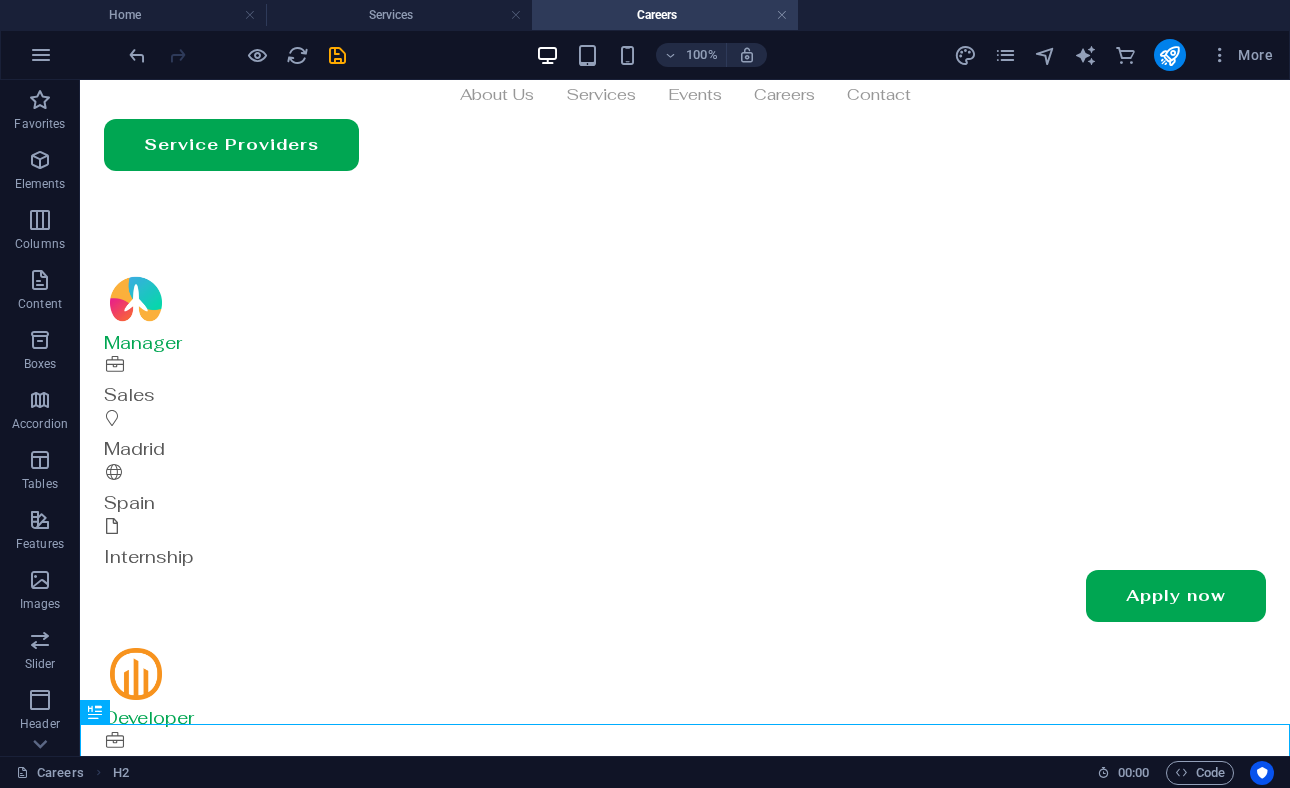scroll, scrollTop: 0, scrollLeft: 0, axis: both 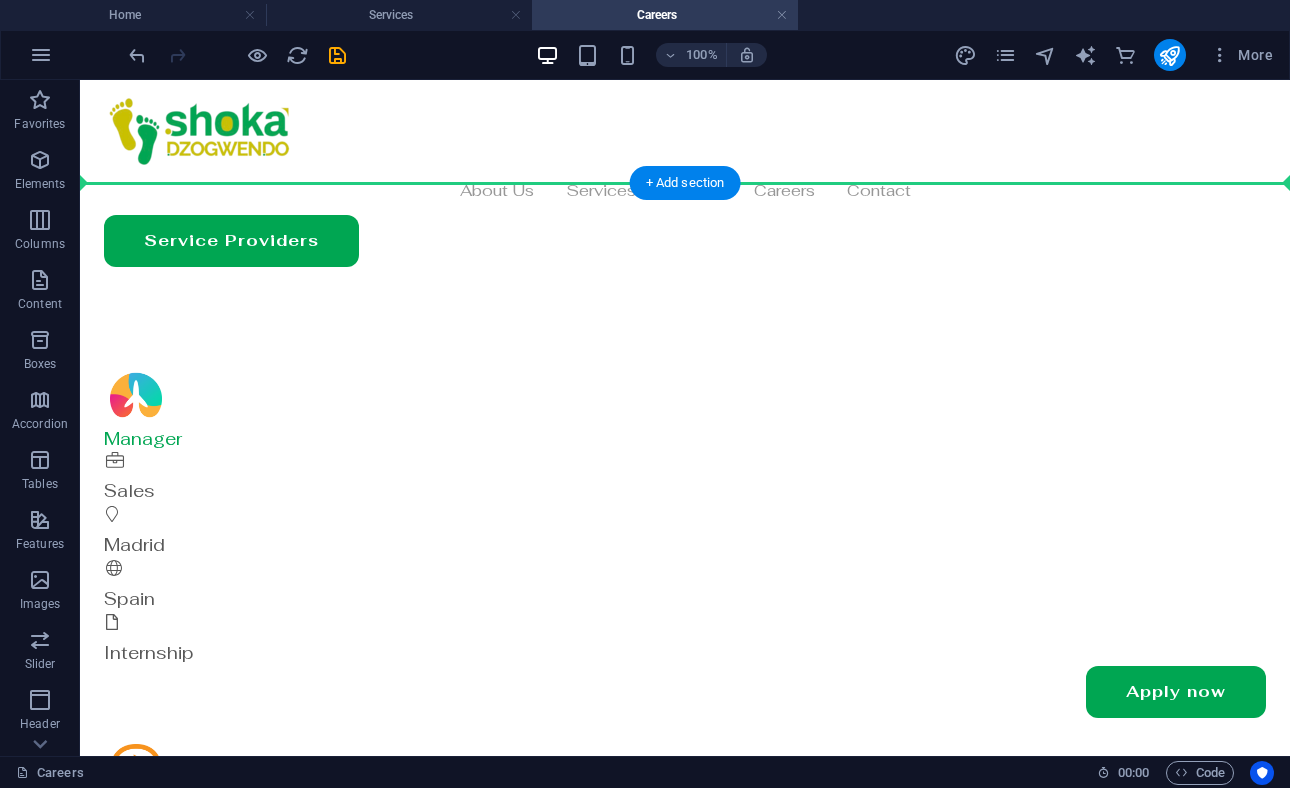 drag, startPoint x: 511, startPoint y: 409, endPoint x: 529, endPoint y: 254, distance: 156.04166 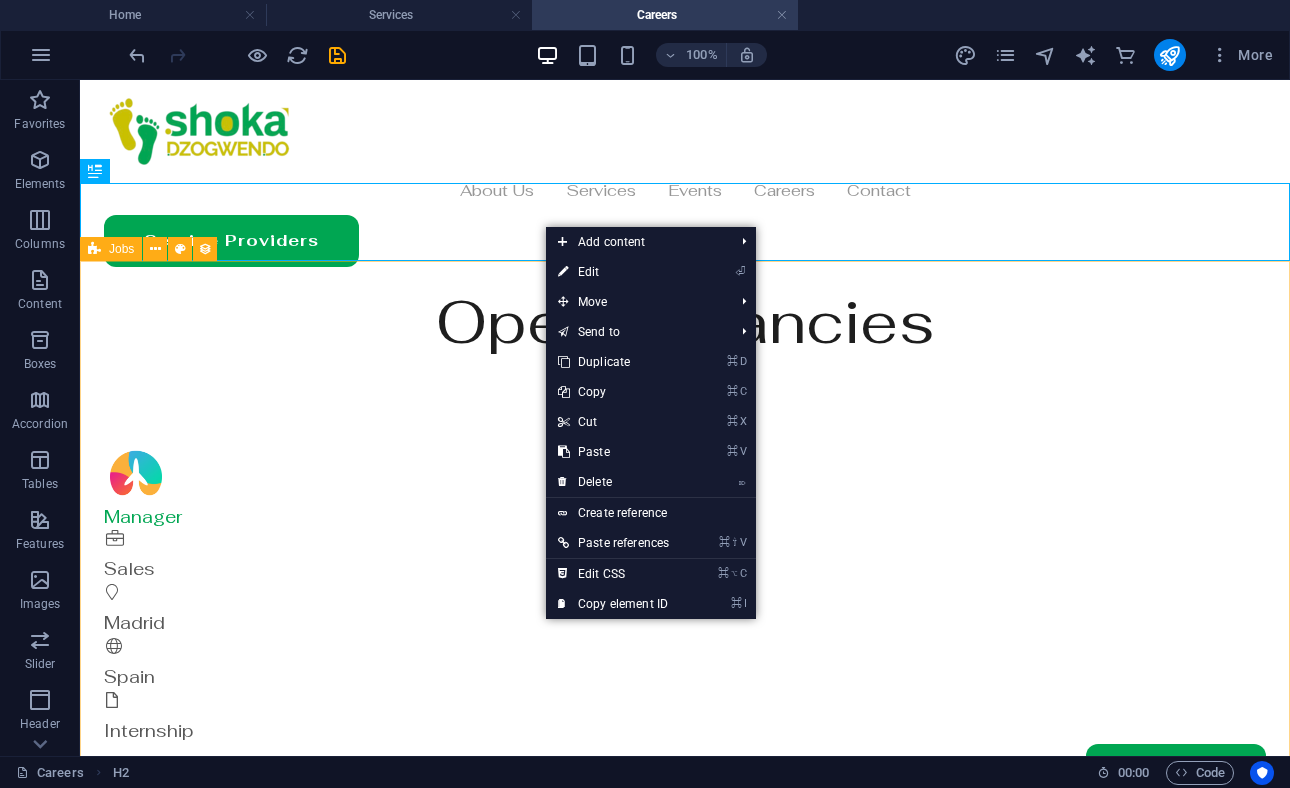 click on "Manager Sales Madrid Spain Internship Apply now Developer Marketing Madrid Spain Part time Apply now Accountant Human Resources Rome Italy Freelance Apply now Developer Legal & Finance Berlin Germany Internship Apply now Assistant Customer Service Berlin Germany Freelance Apply now Assistant Tech Berlin Germany Part time Apply now  Previous Next" at bounding box center (685, 1619) 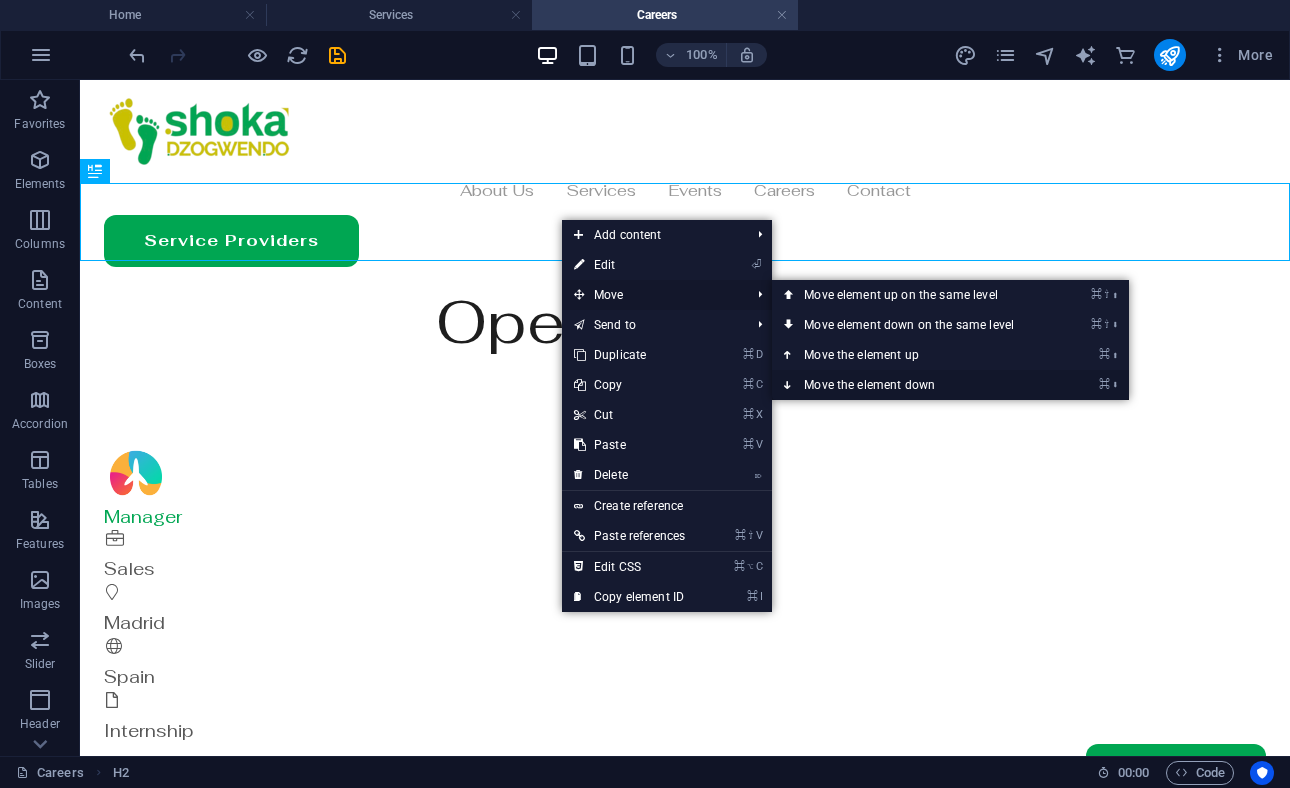 click on "⌘ ⬇  Move the element down" at bounding box center (913, 385) 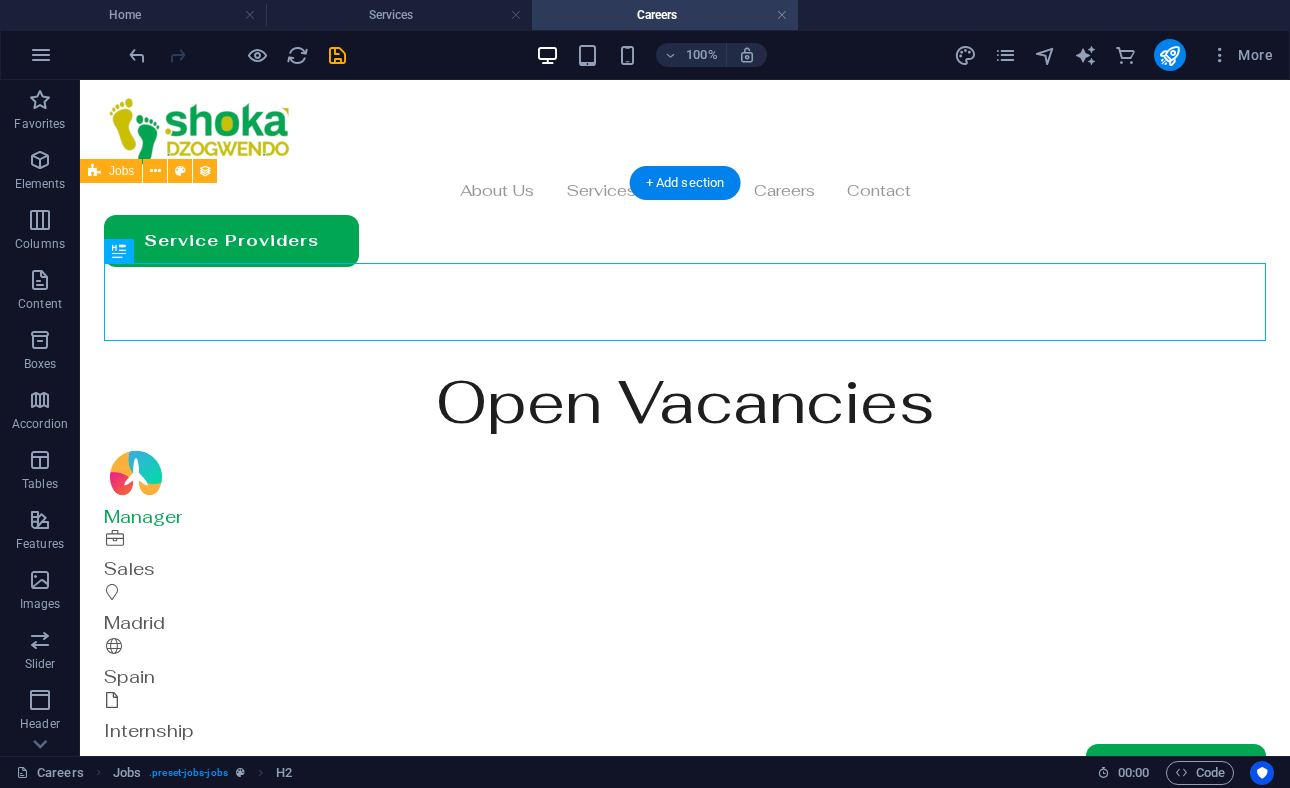 click on "Open Vacancies Manager Sales Madrid Spain Internship Apply now Developer Marketing Madrid Spain Part time Apply now Accountant Human Resources Rome Italy Freelance Apply now Developer Legal & Finance Berlin Germany Internship Apply now Assistant Customer Service Berlin Germany Freelance Apply now Assistant Tech Berlin Germany Part time Apply now  Previous Next" at bounding box center [685, 1580] 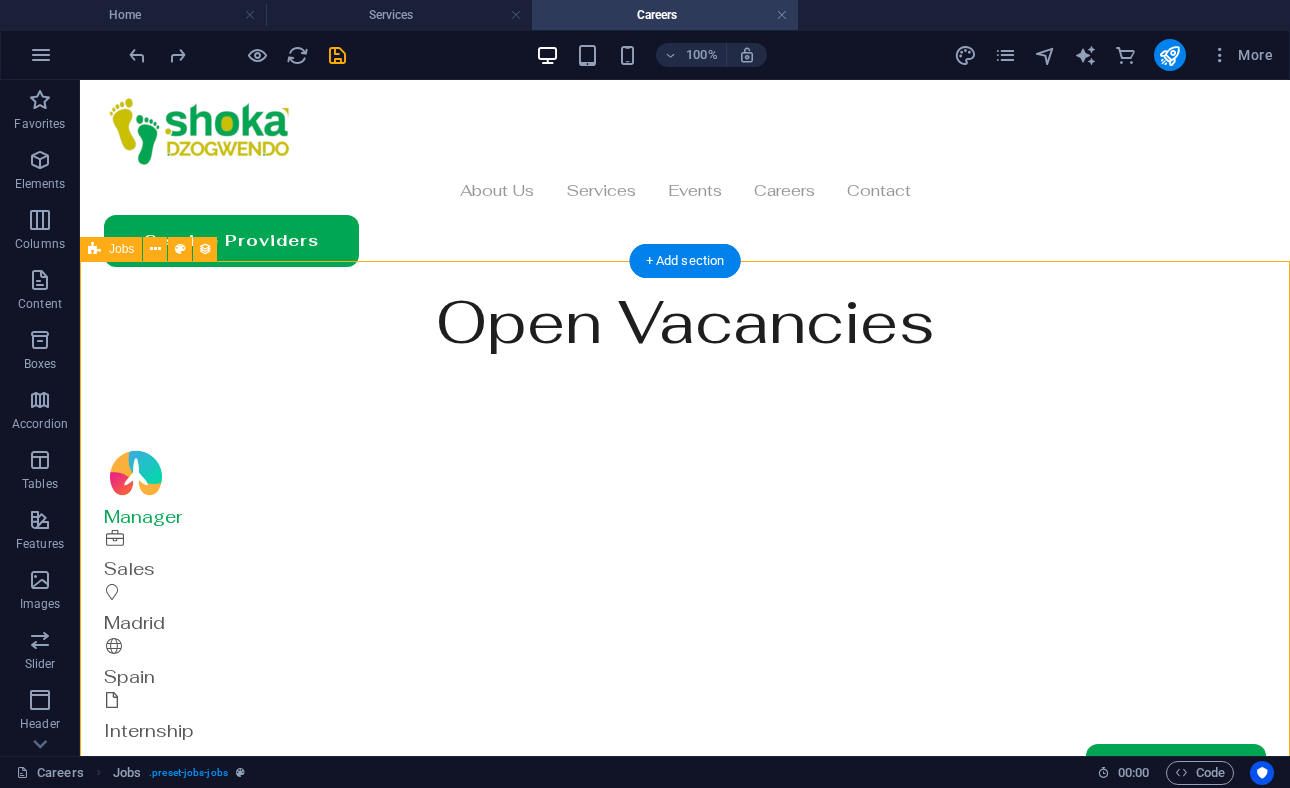 click on "Manager Sales Madrid Spain Internship Apply now Developer Marketing Madrid Spain Part time Apply now Accountant Human Resources Rome Italy Freelance Apply now Developer Legal & Finance Berlin Germany Internship Apply now Assistant Customer Service Berlin Germany Freelance Apply now Assistant Tech Berlin Germany Part time Apply now  Previous Next" at bounding box center [685, 1619] 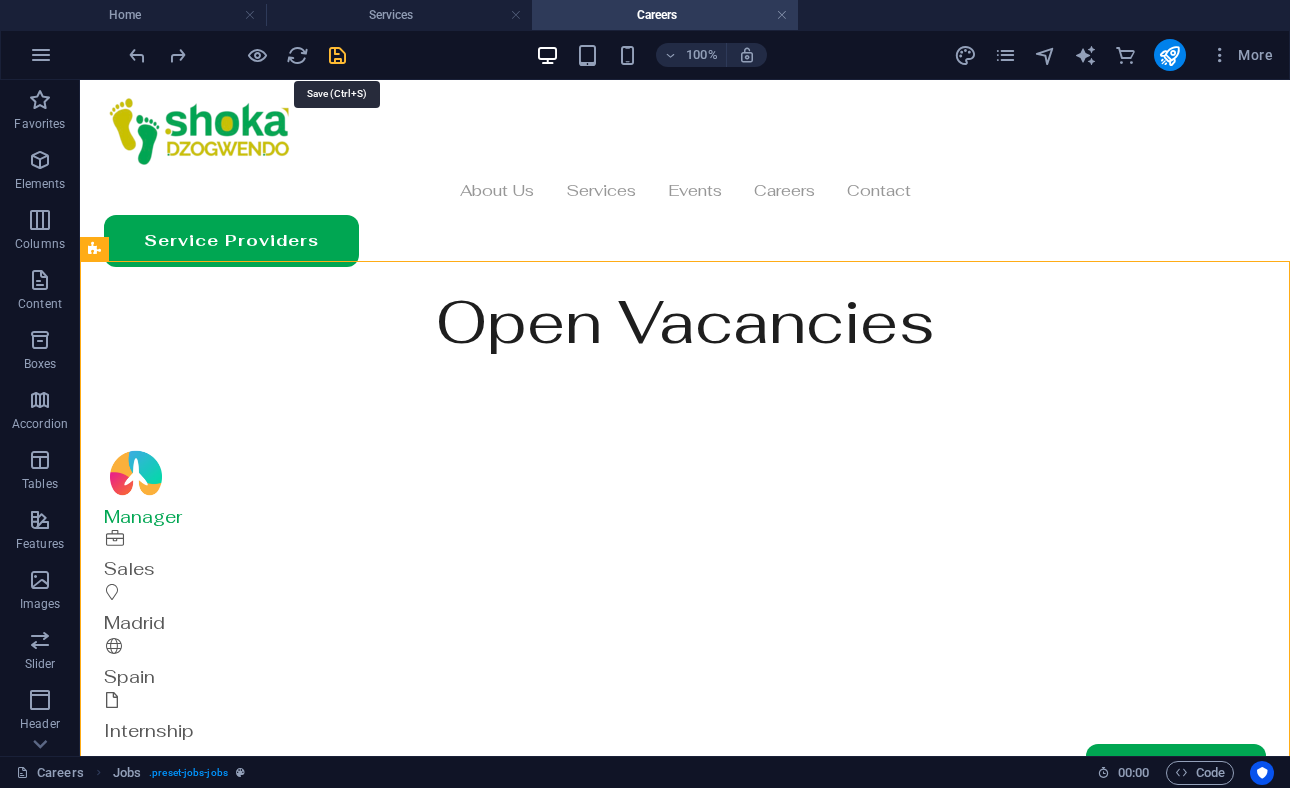 click at bounding box center (337, 55) 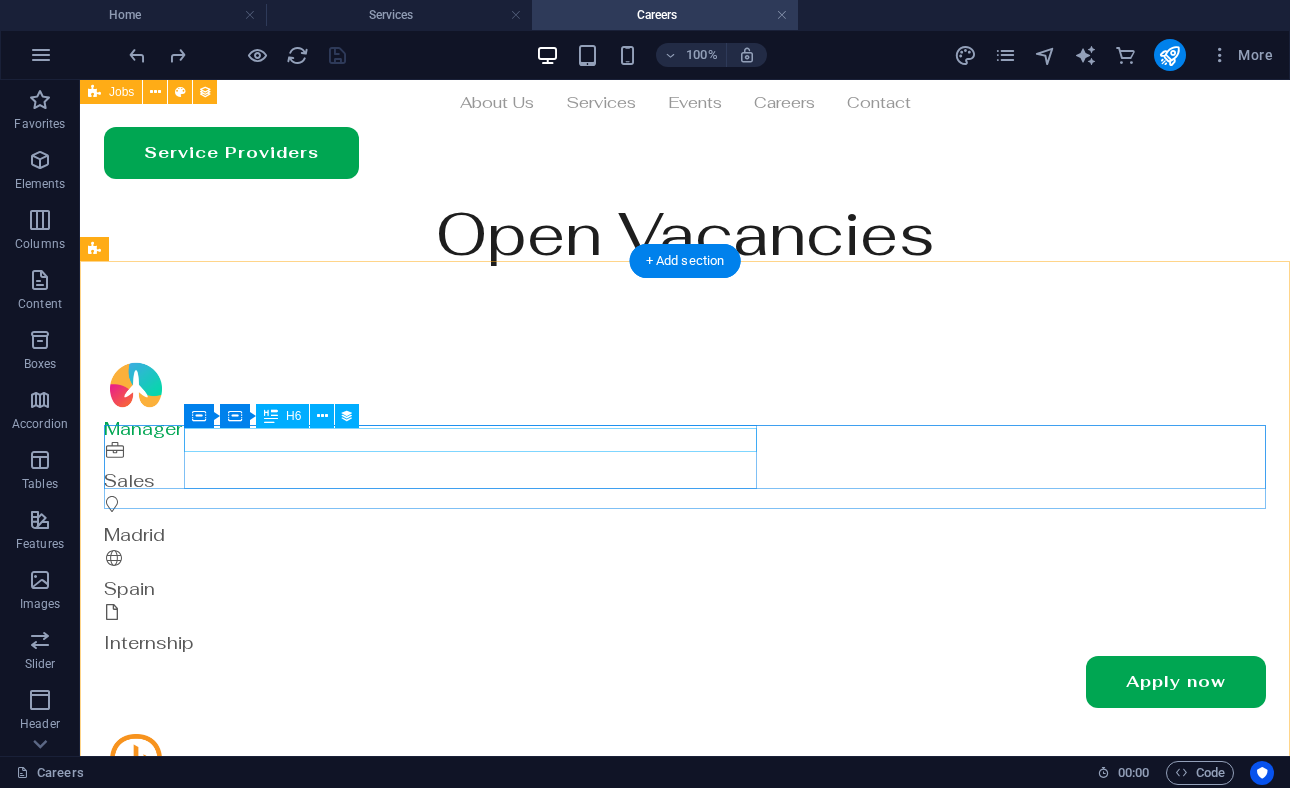 scroll, scrollTop: 0, scrollLeft: 0, axis: both 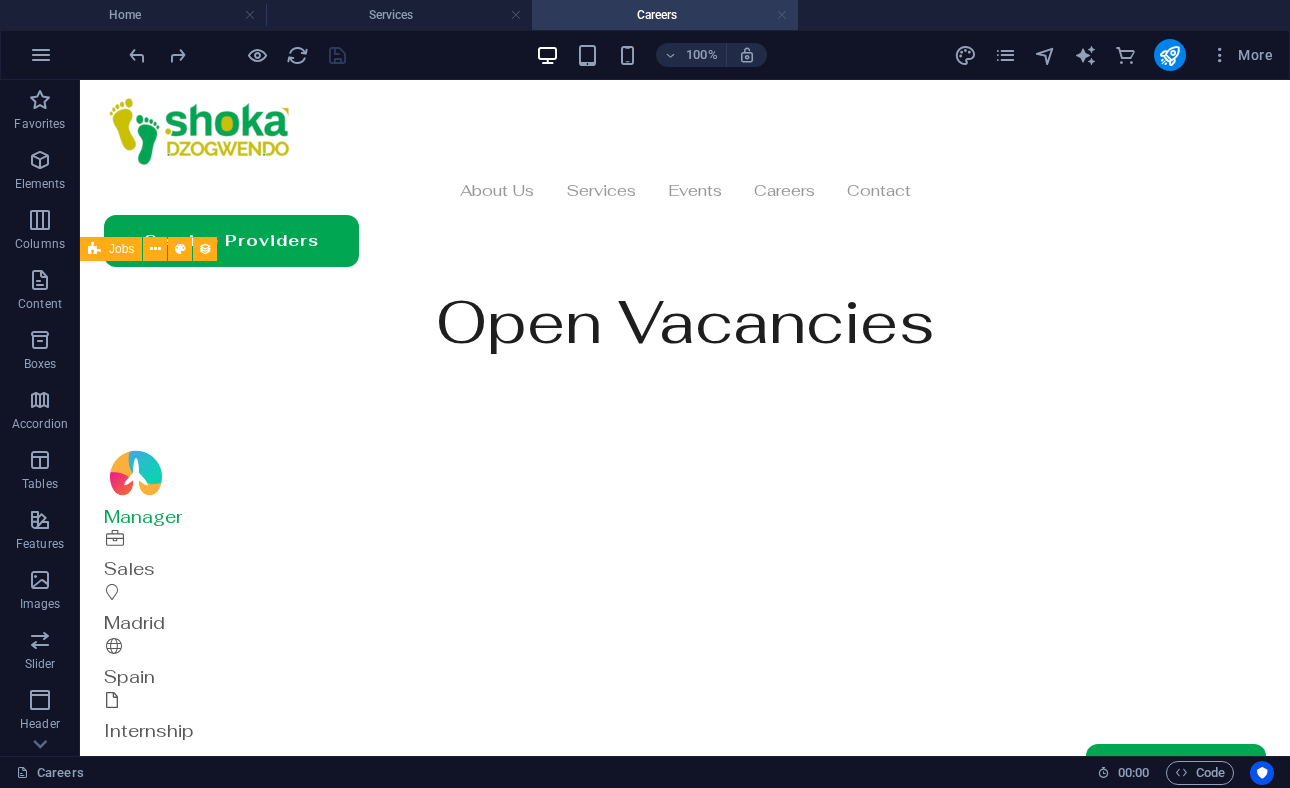 click at bounding box center (782, 15) 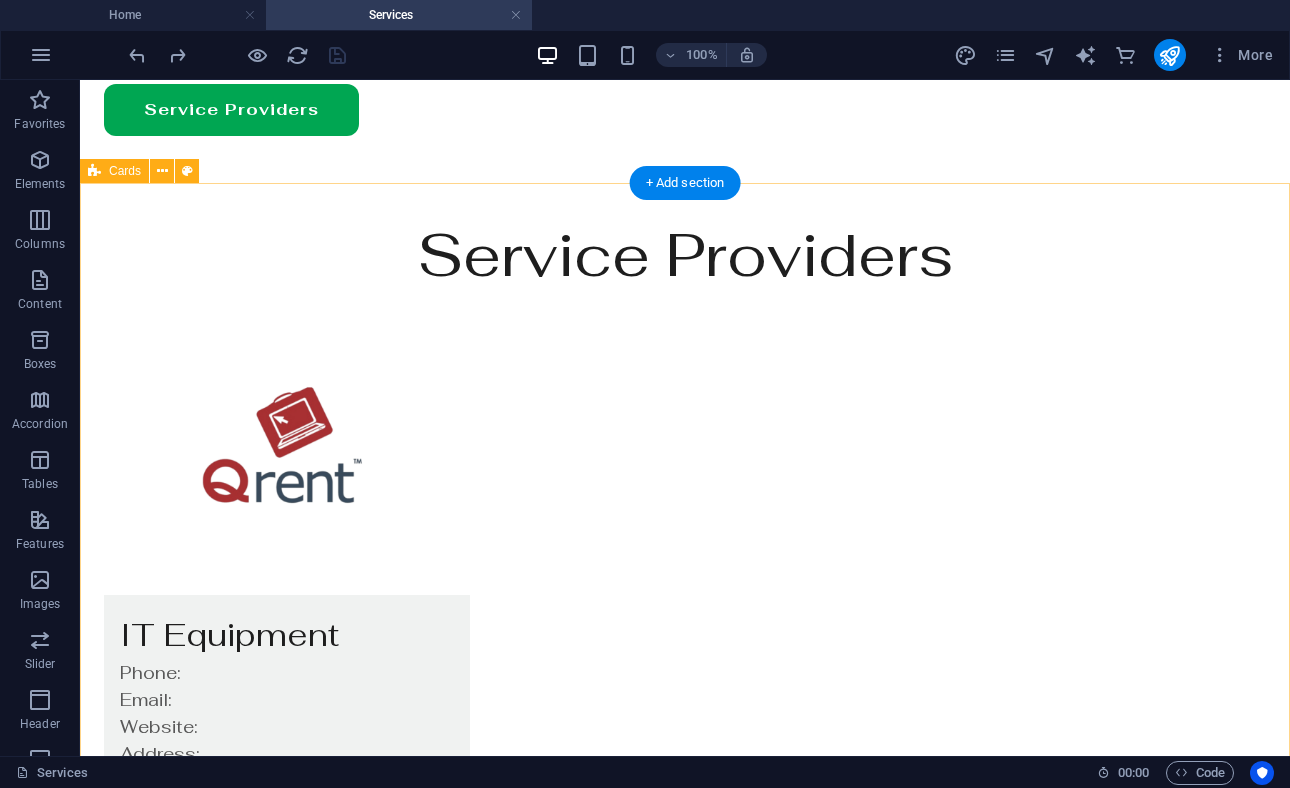scroll, scrollTop: 0, scrollLeft: 0, axis: both 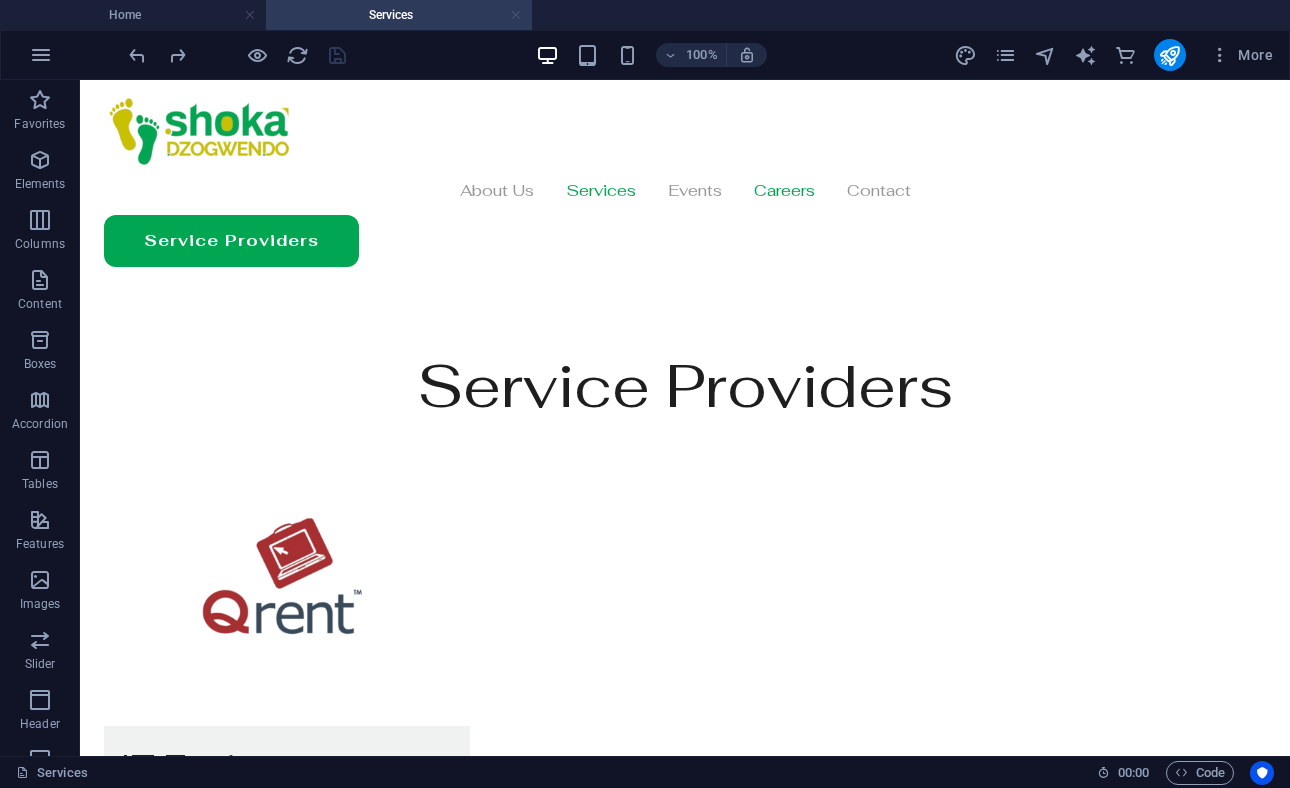 click at bounding box center (516, 15) 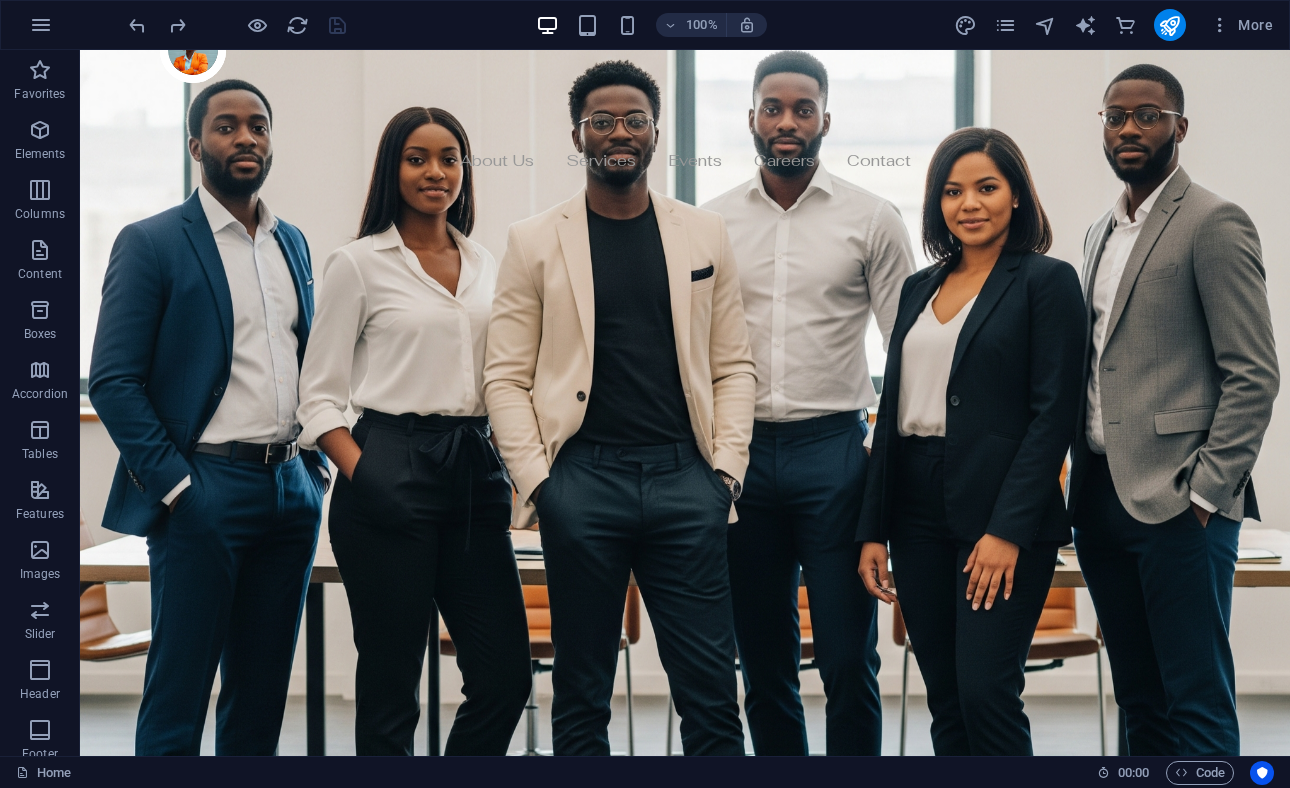 scroll, scrollTop: 4783, scrollLeft: 0, axis: vertical 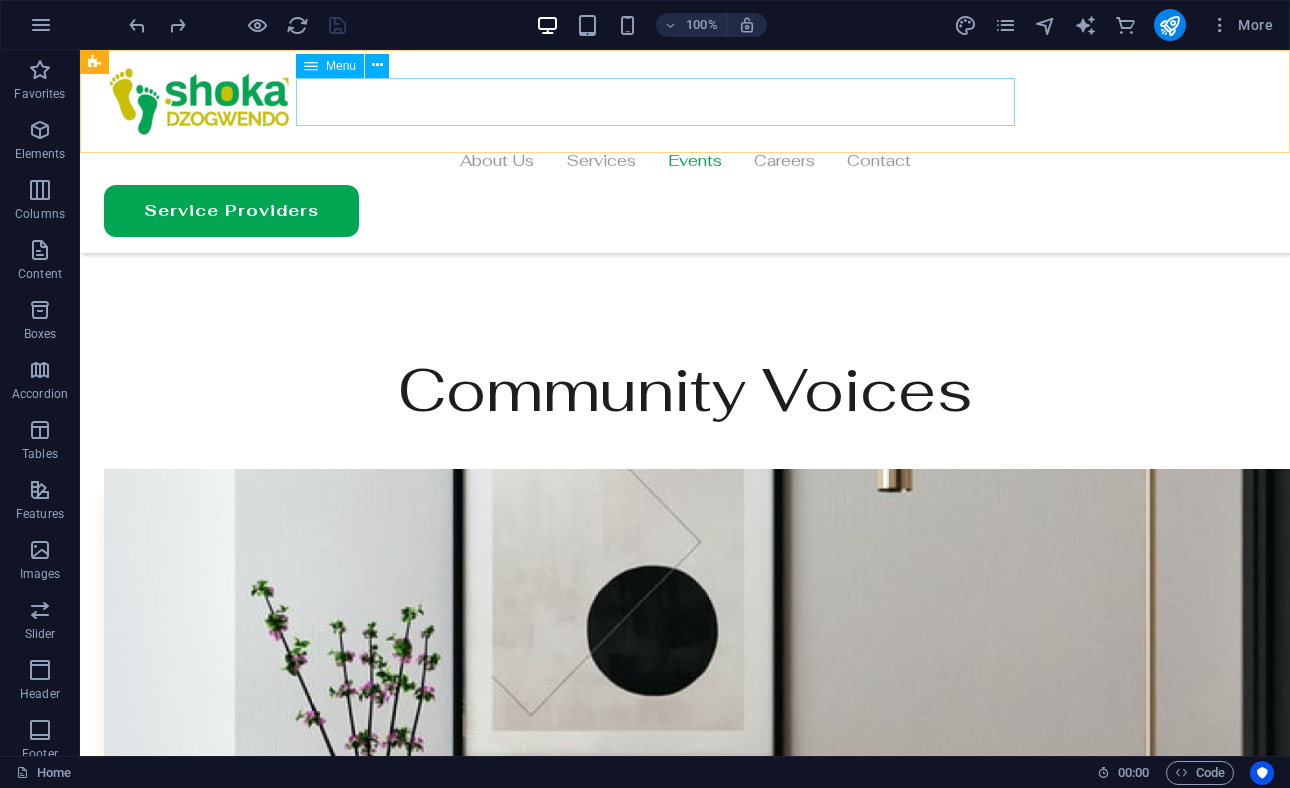 click on "About Us Services Events Careers Contact" at bounding box center [685, 161] 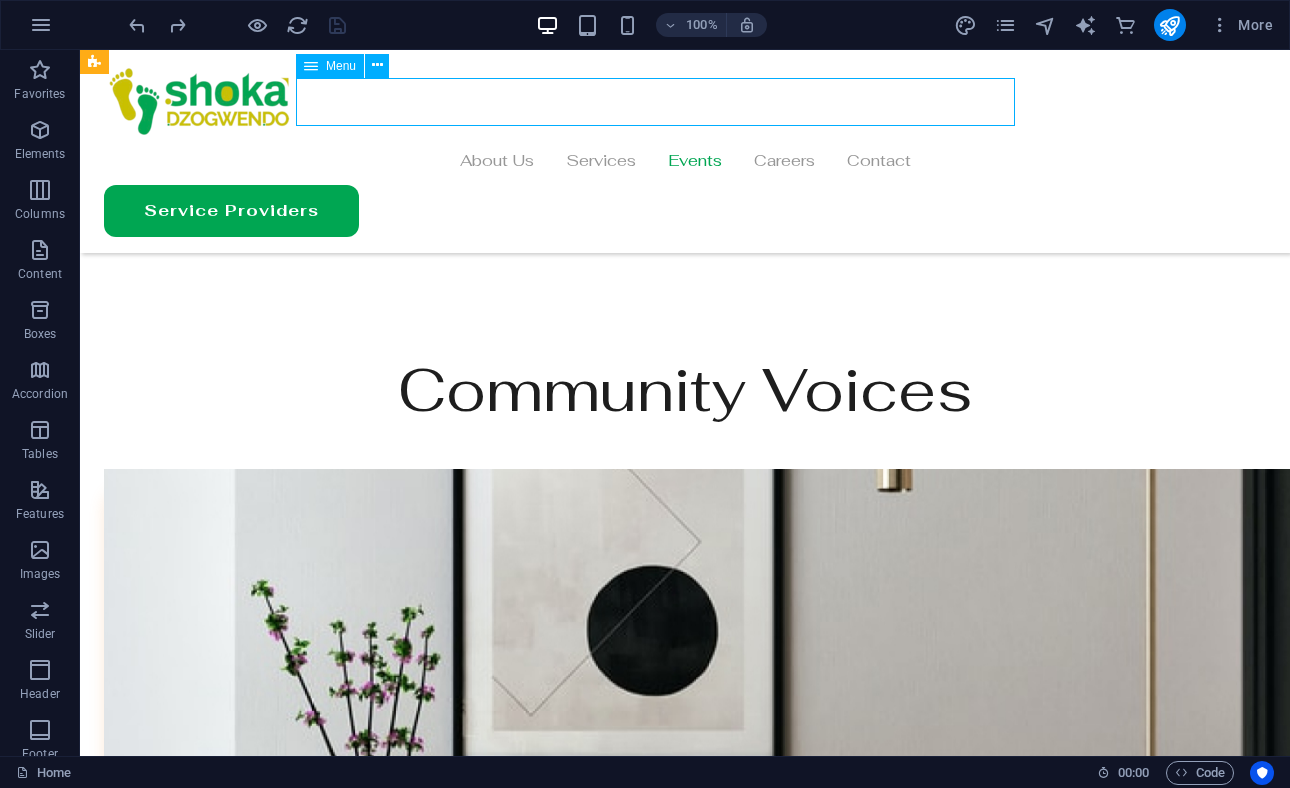 click on "About Us Services Events Careers Contact" at bounding box center (685, 161) 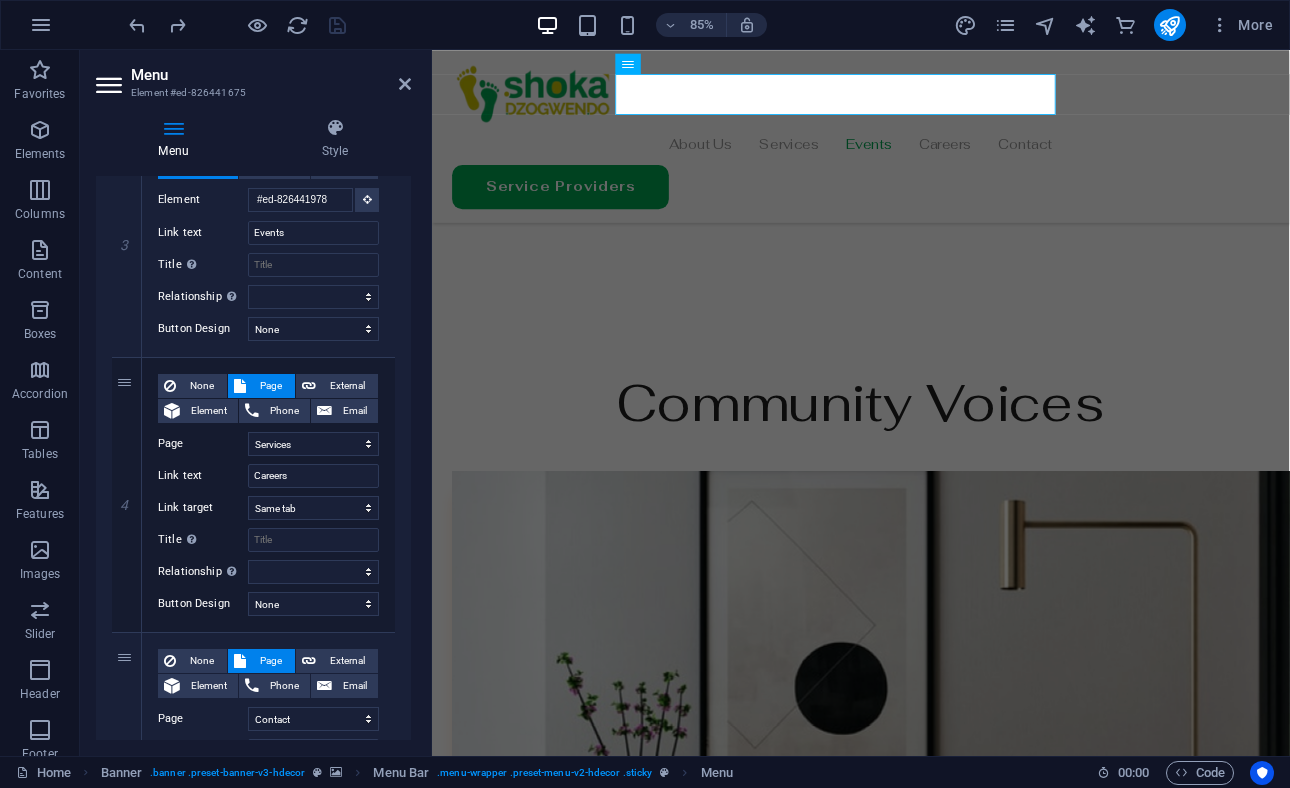 scroll, scrollTop: 820, scrollLeft: 0, axis: vertical 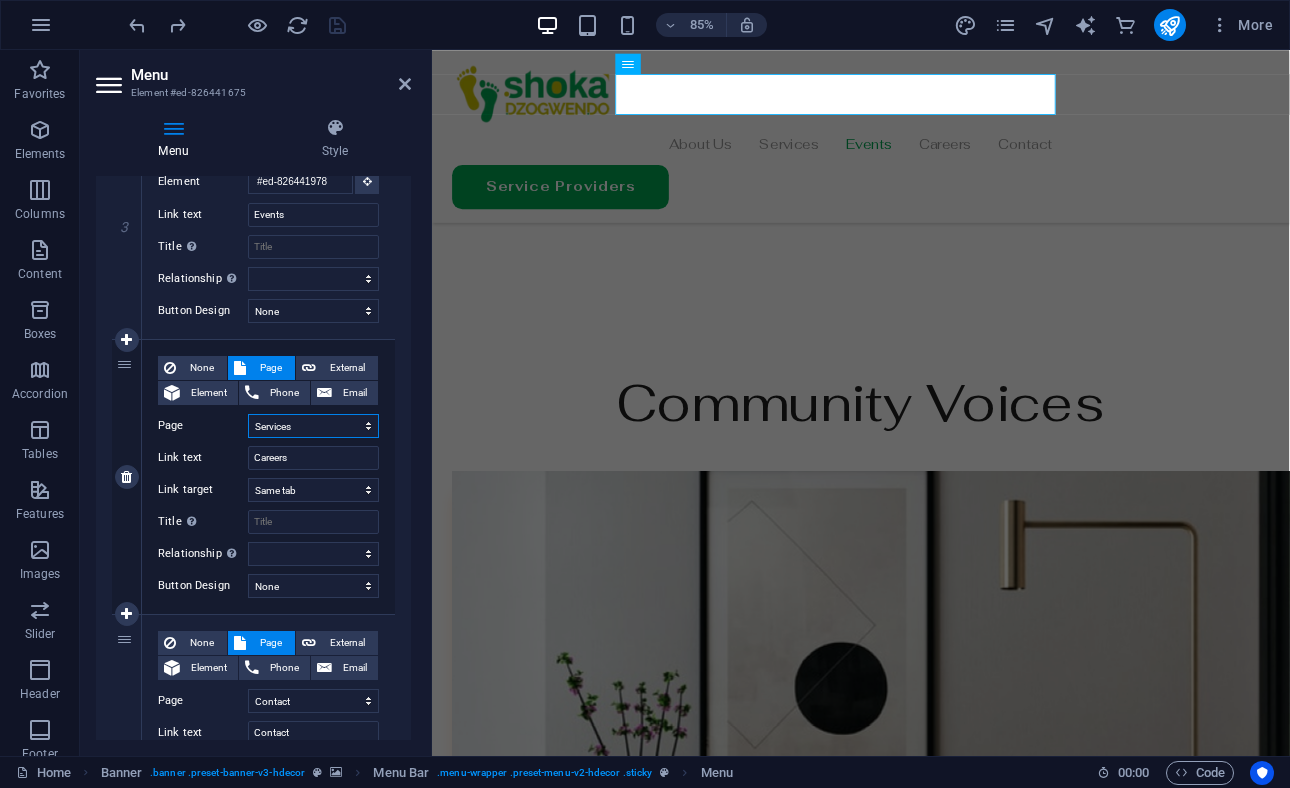 click on "Home About Us Services Careers Contact Privacy Legal Notice" at bounding box center [313, 426] 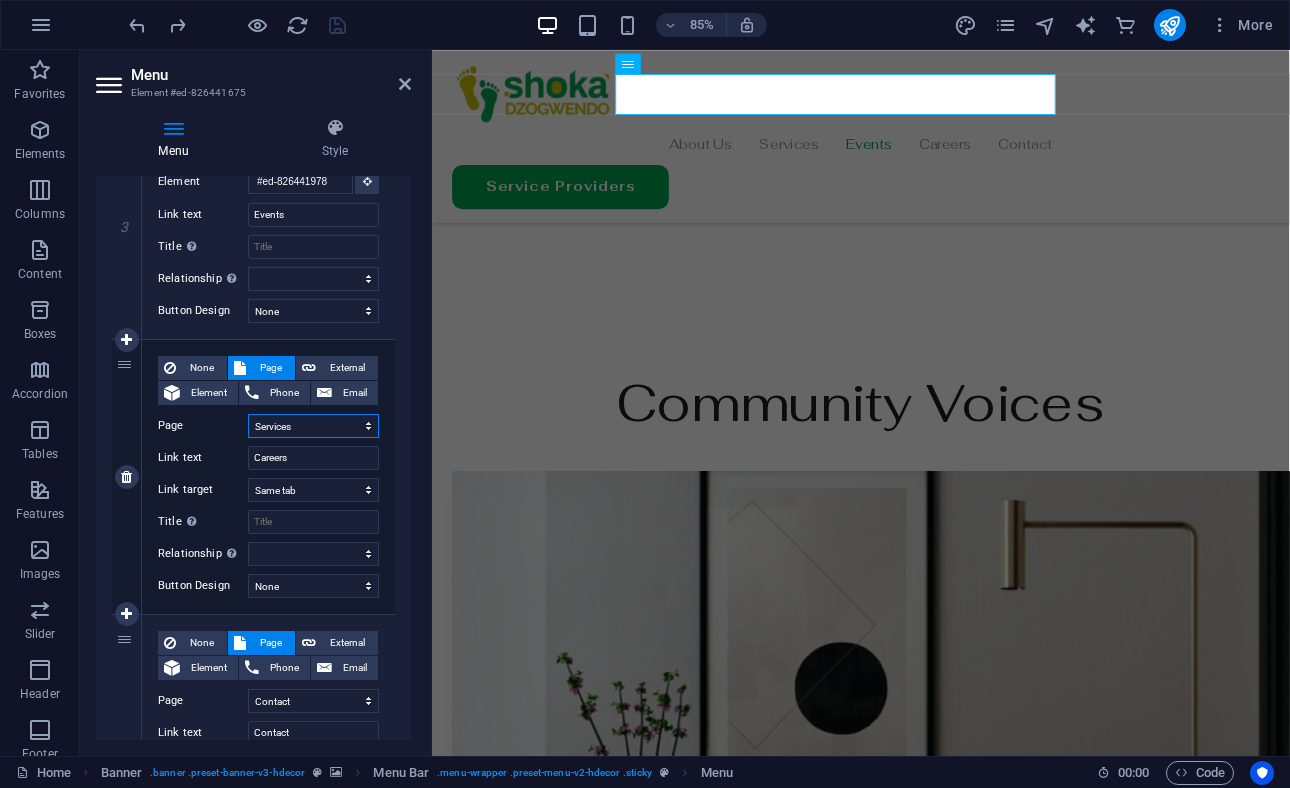 select on "3" 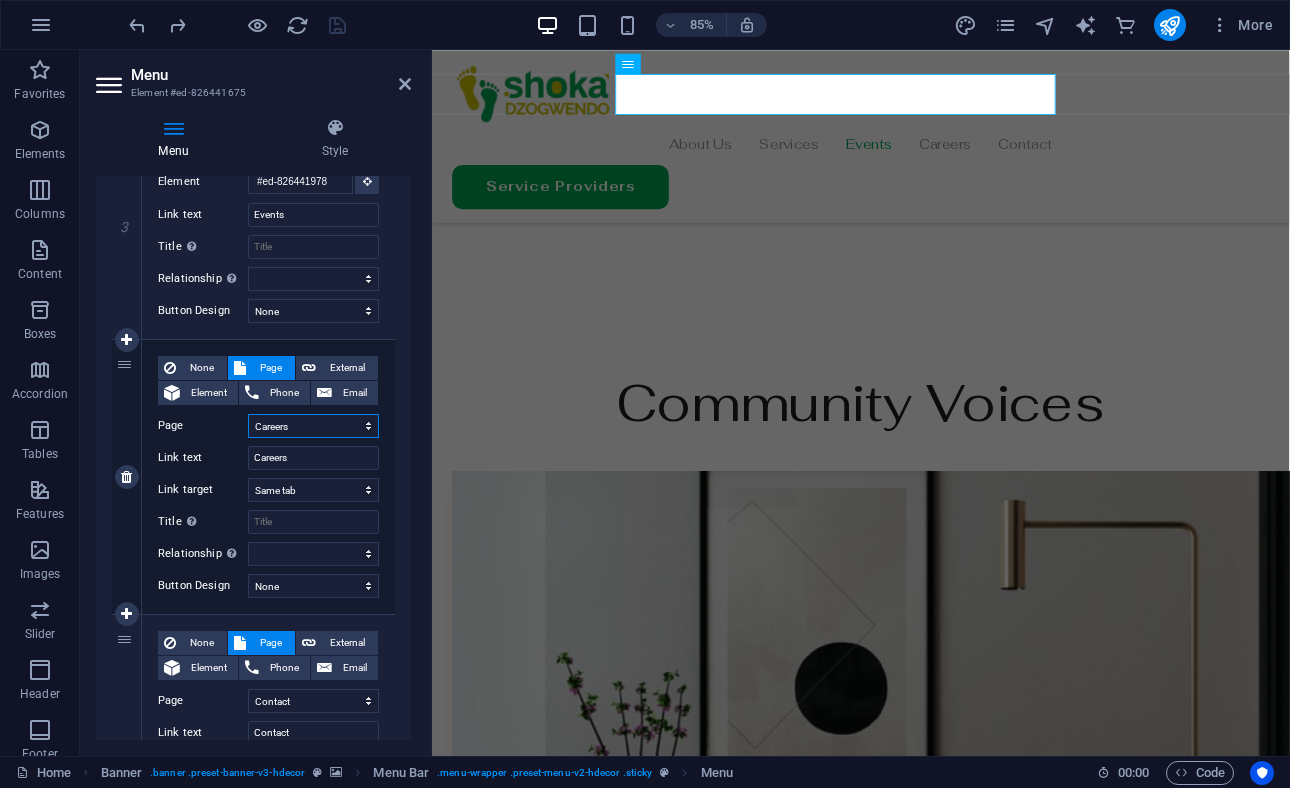 select 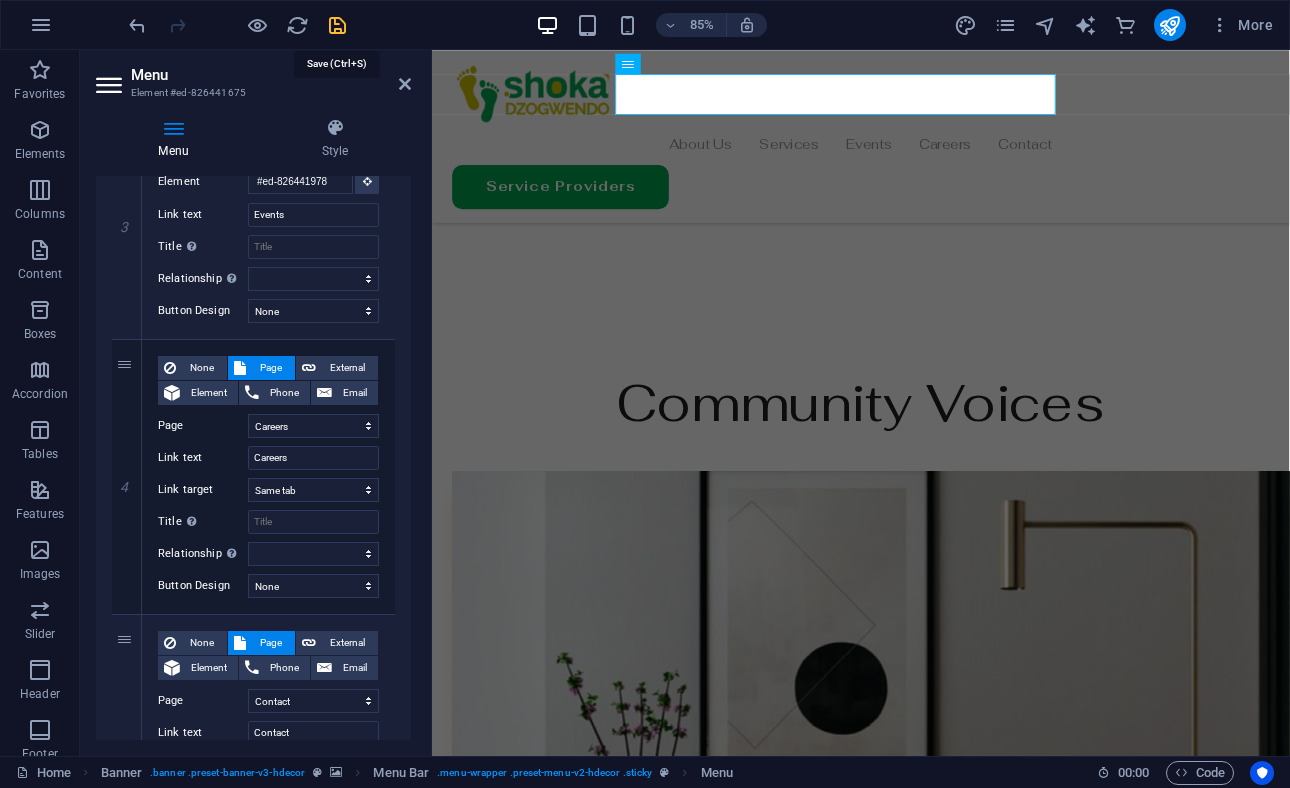 click at bounding box center (337, 25) 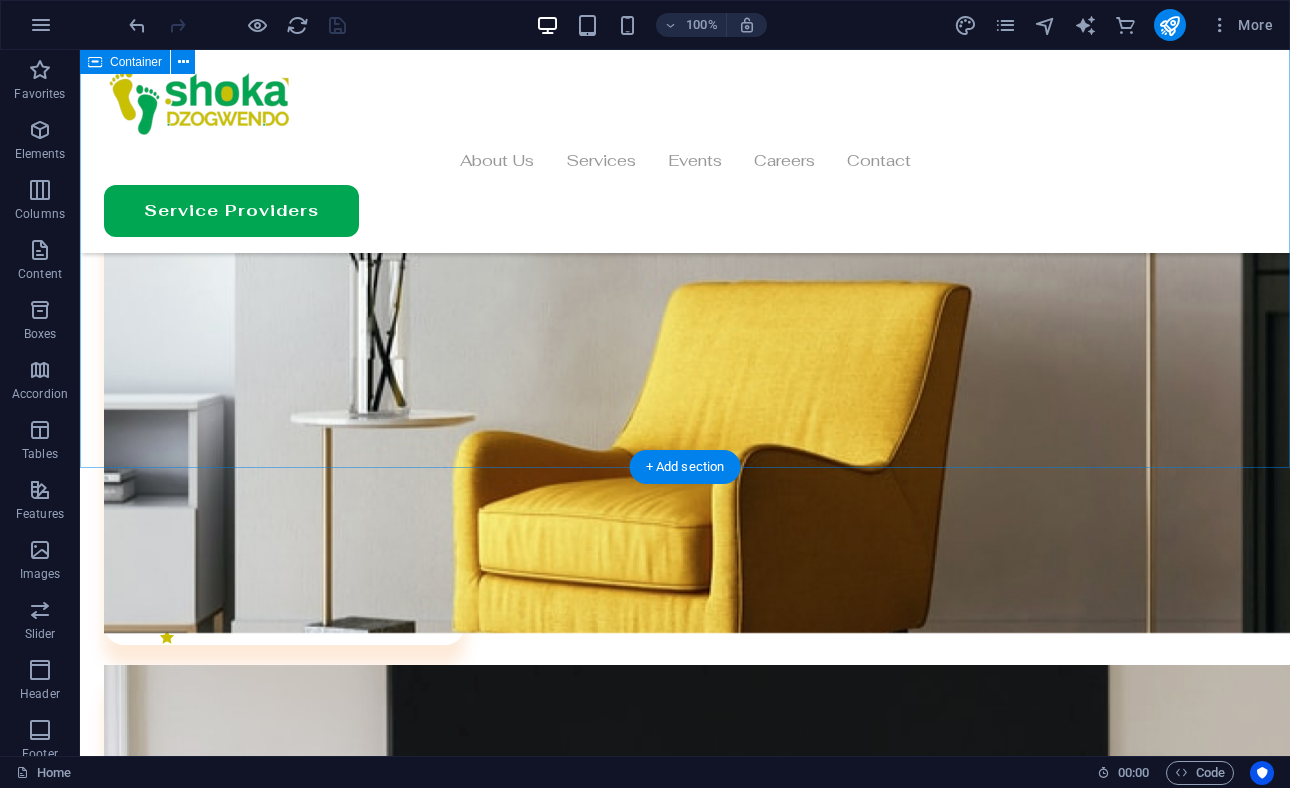 scroll, scrollTop: 5504, scrollLeft: 0, axis: vertical 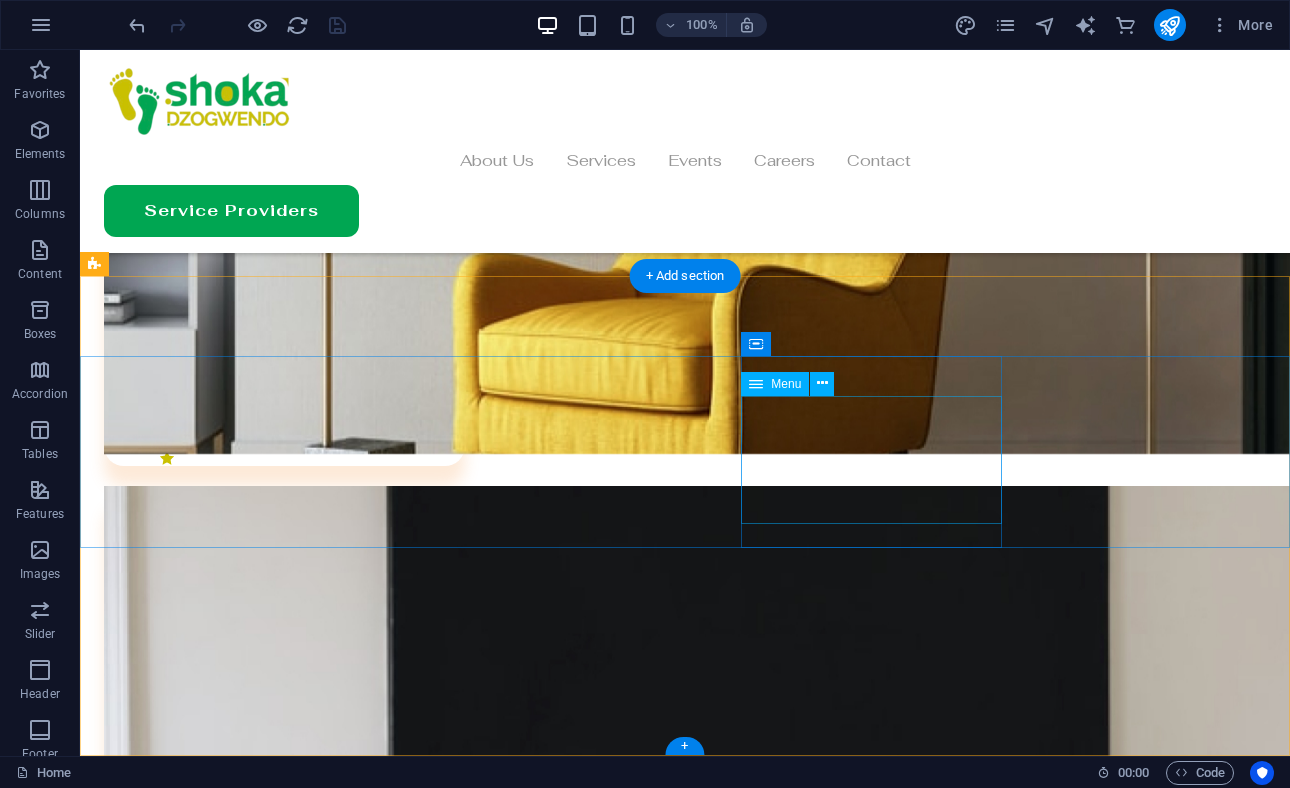 click on "About Us Services Contact Home" at bounding box center (685, 6112) 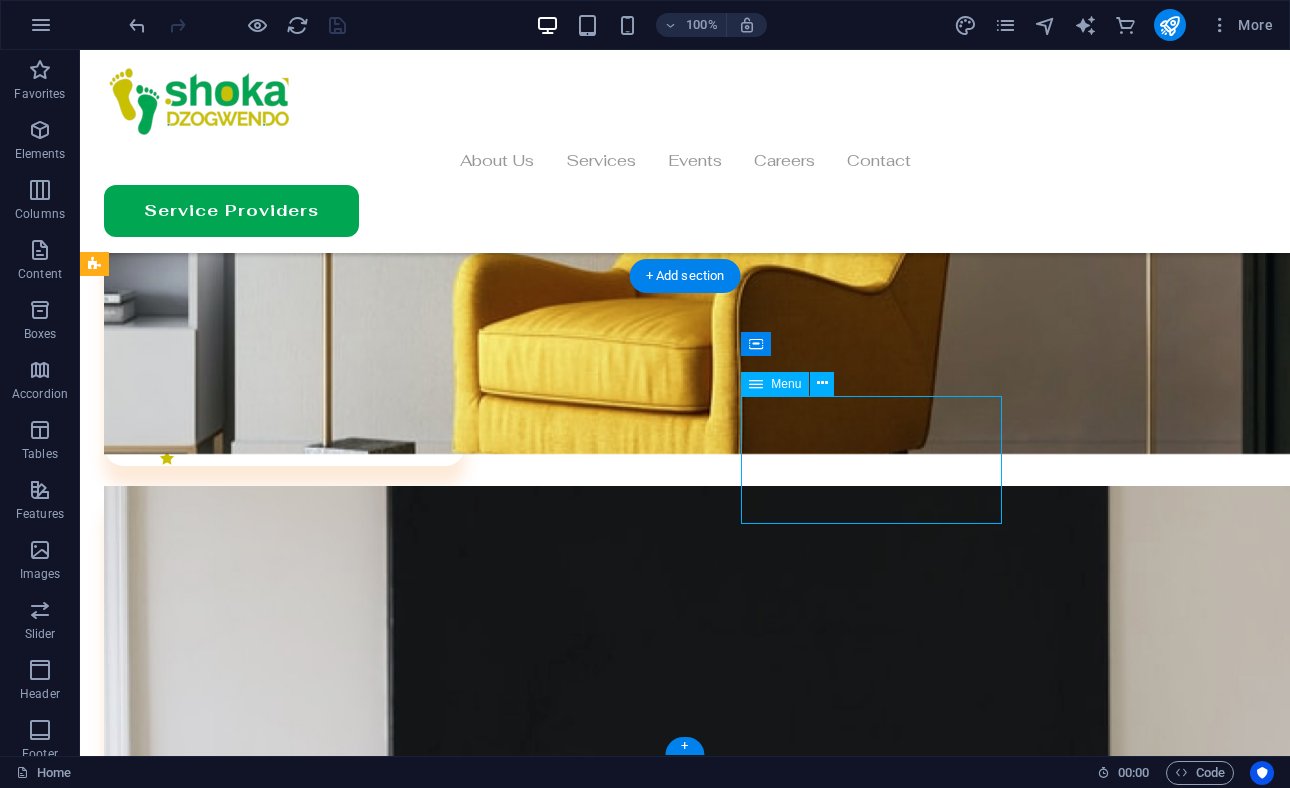 click on "About Us Services Contact Home" at bounding box center (685, 6112) 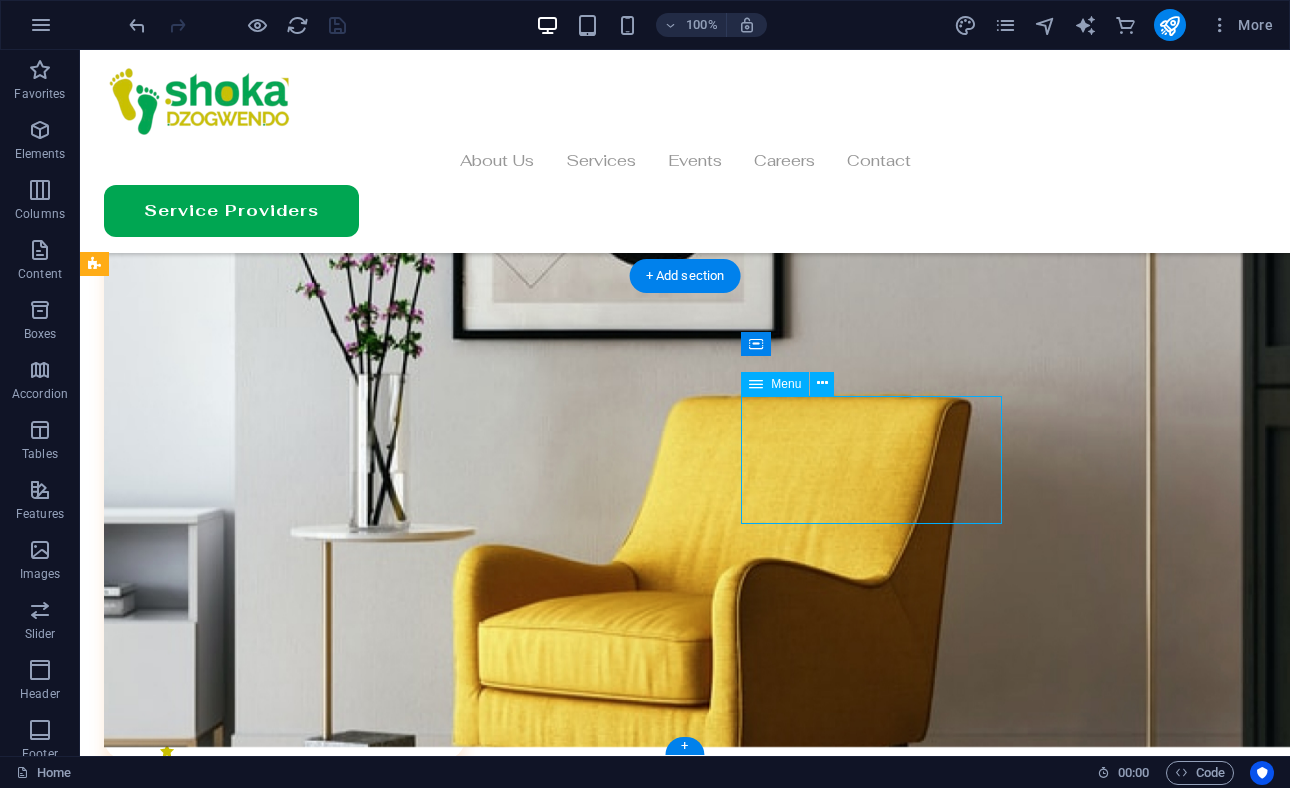 select on "1" 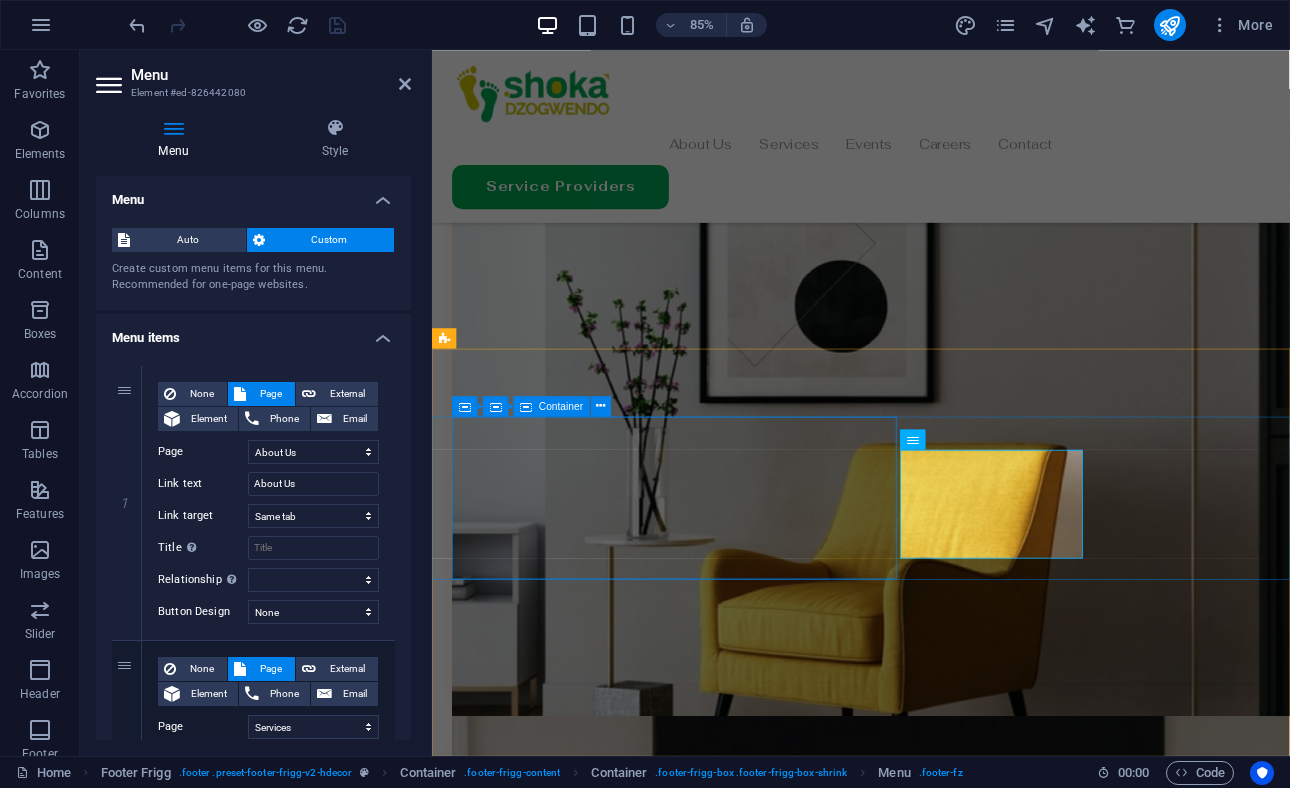 scroll, scrollTop: 5652, scrollLeft: 0, axis: vertical 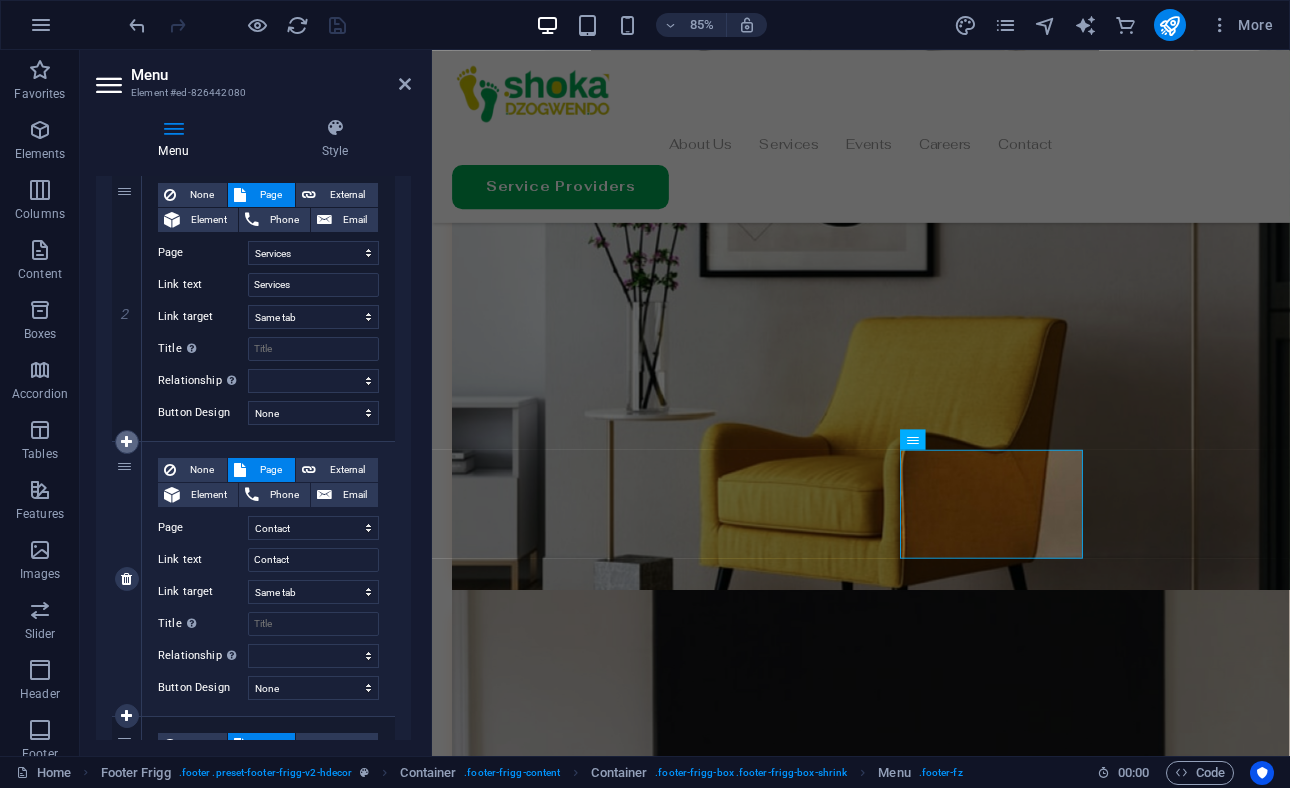 click at bounding box center [126, 442] 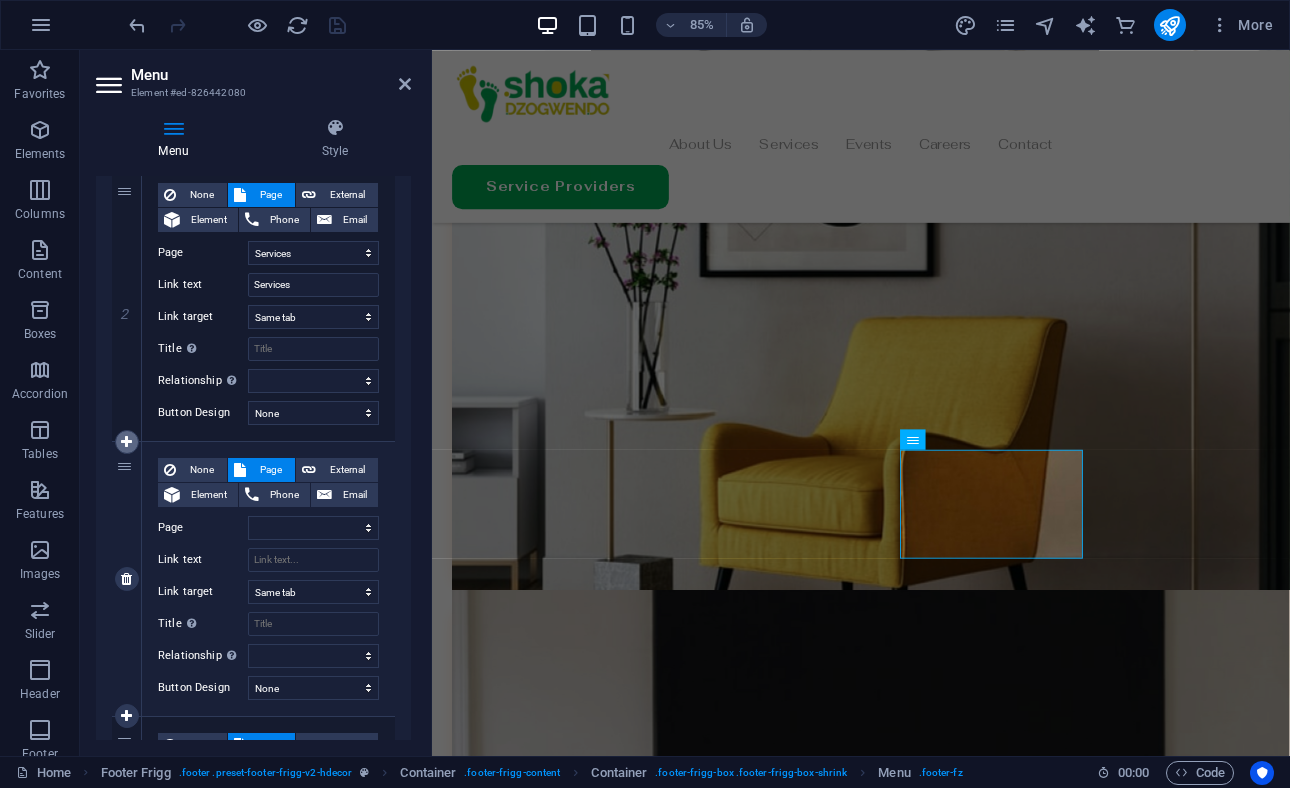 select 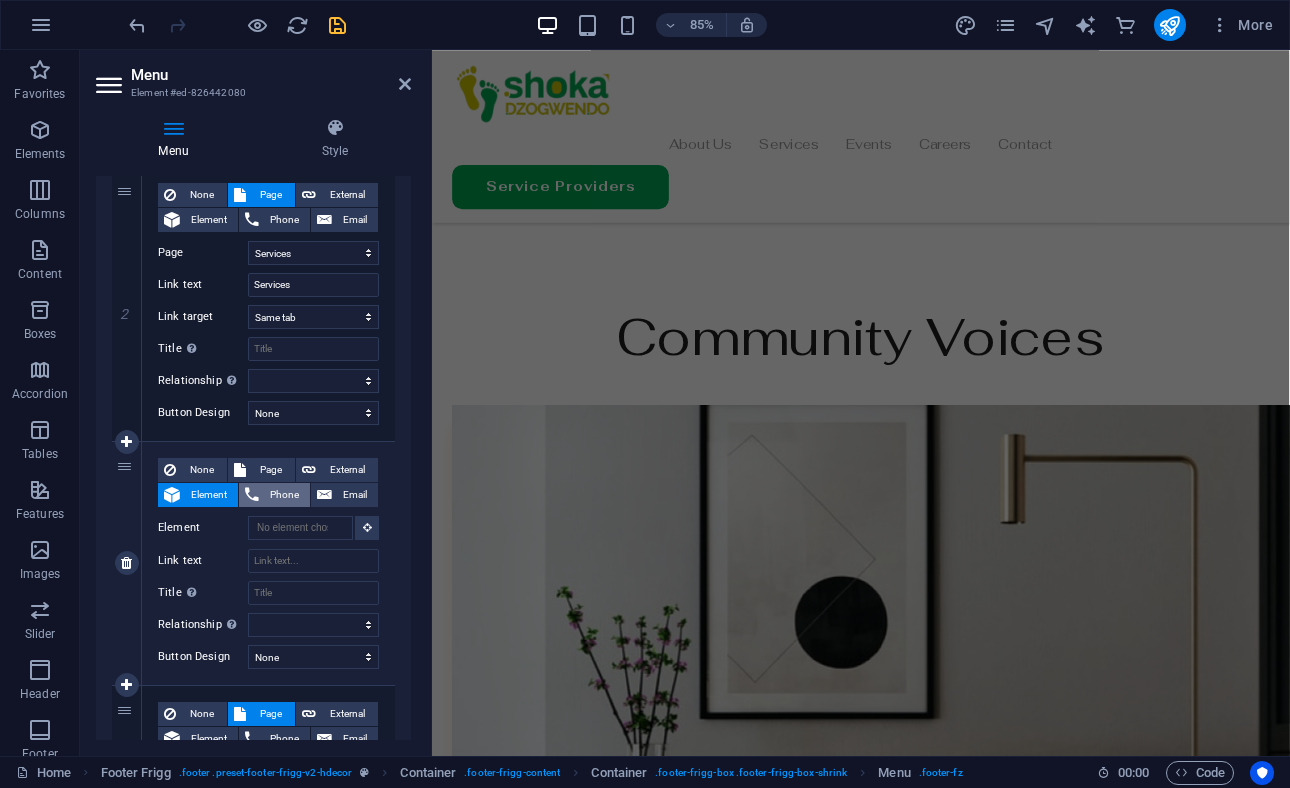scroll, scrollTop: 5446, scrollLeft: 0, axis: vertical 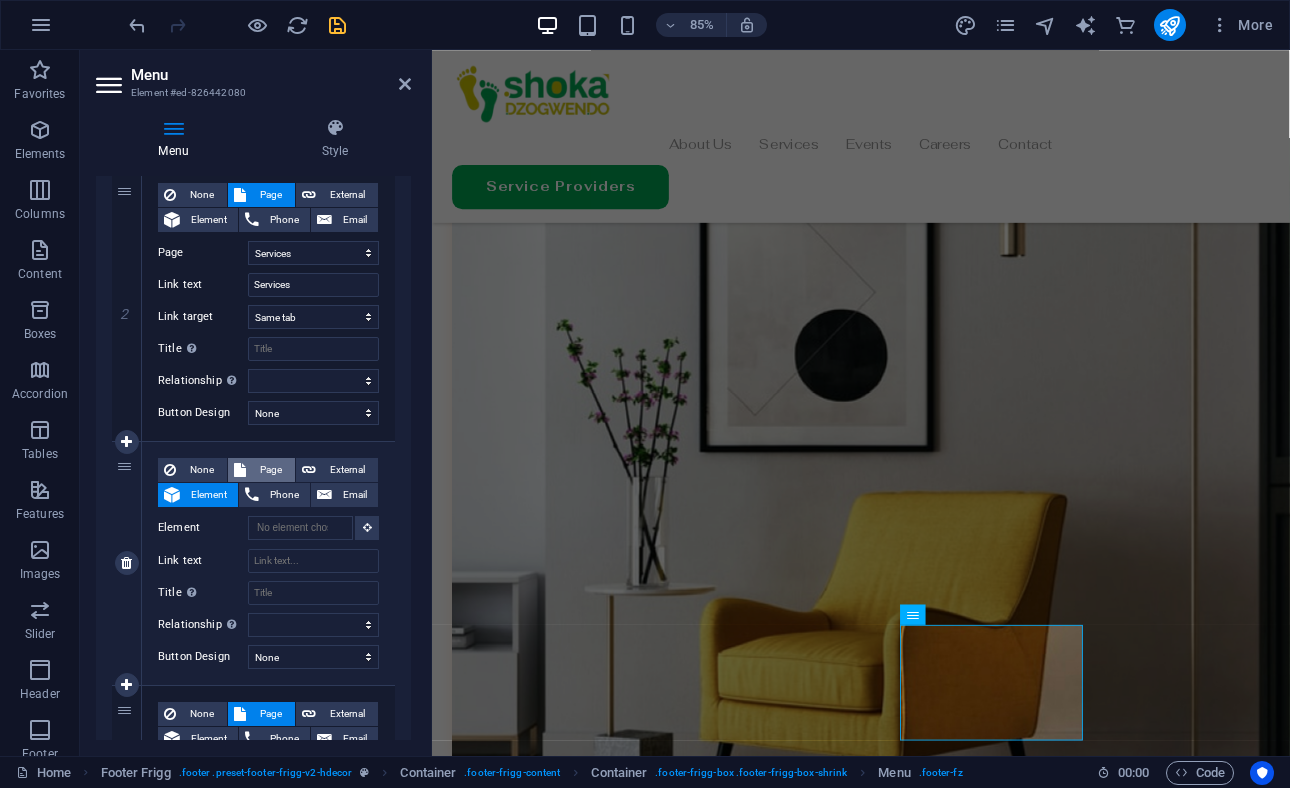 click on "Page" at bounding box center [270, 470] 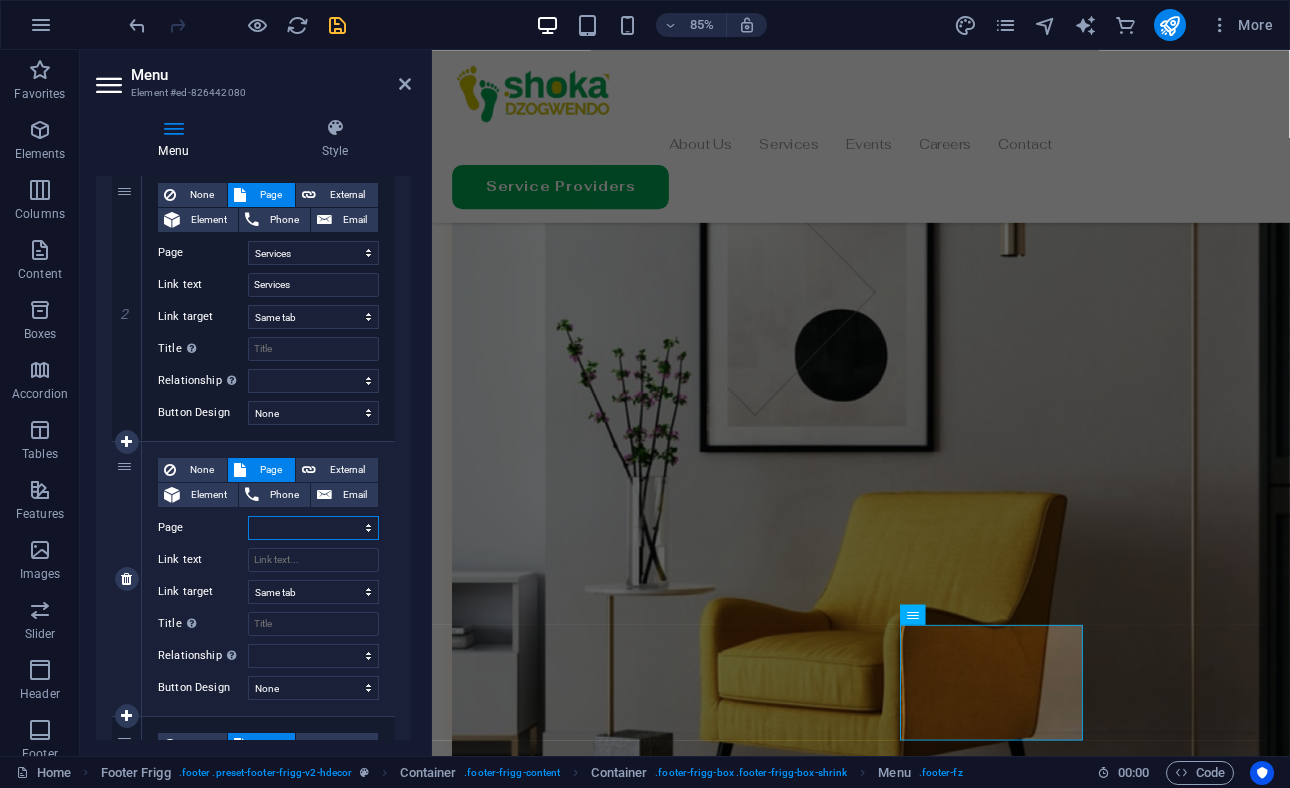 click on "Home About Us Services Careers Contact Privacy Legal Notice" at bounding box center (313, 528) 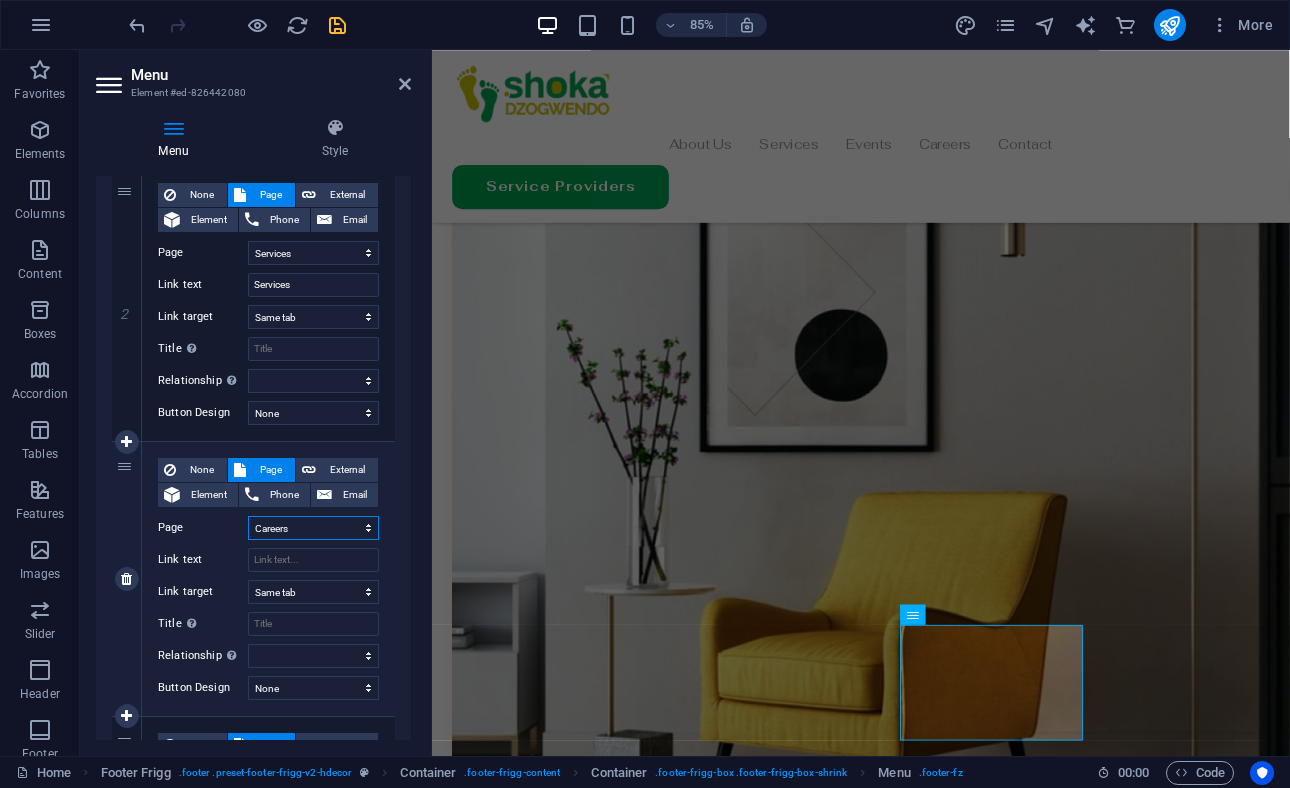 select 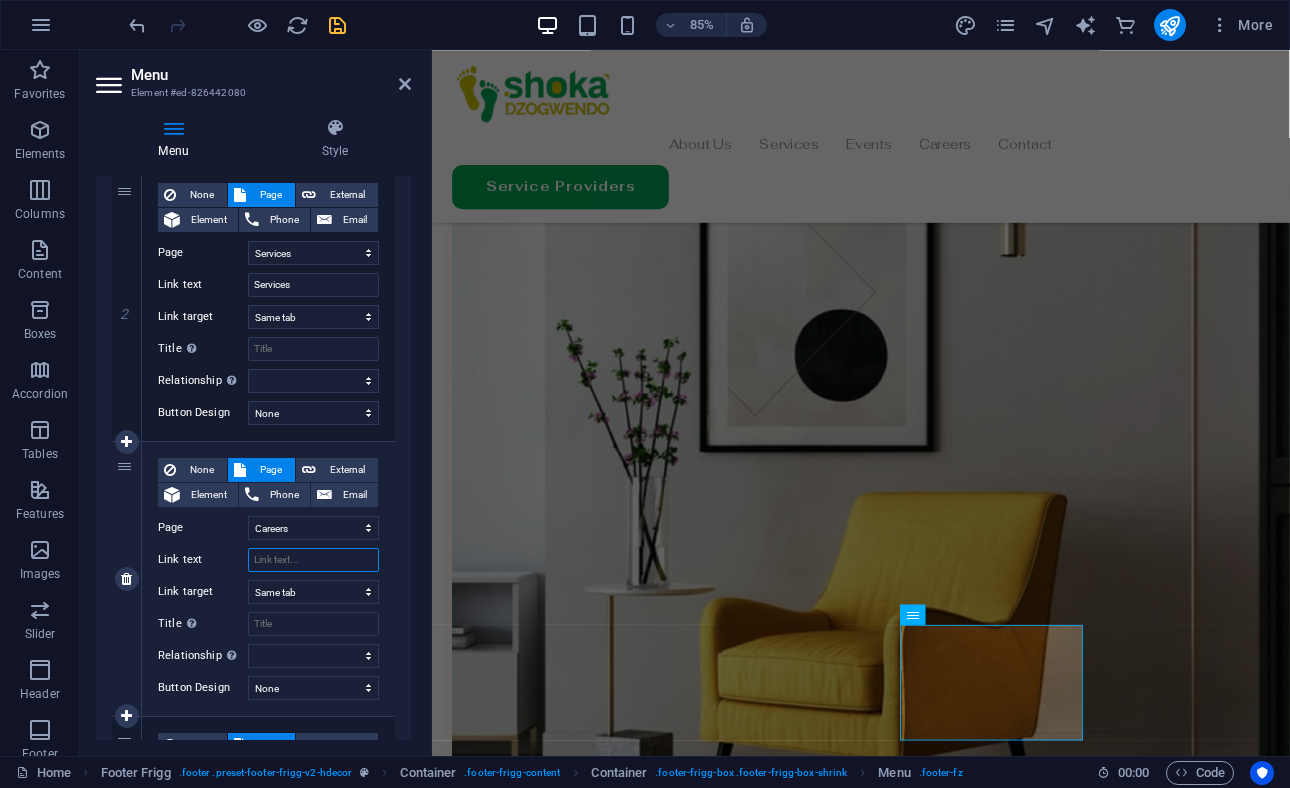 click on "Link text" at bounding box center (313, 560) 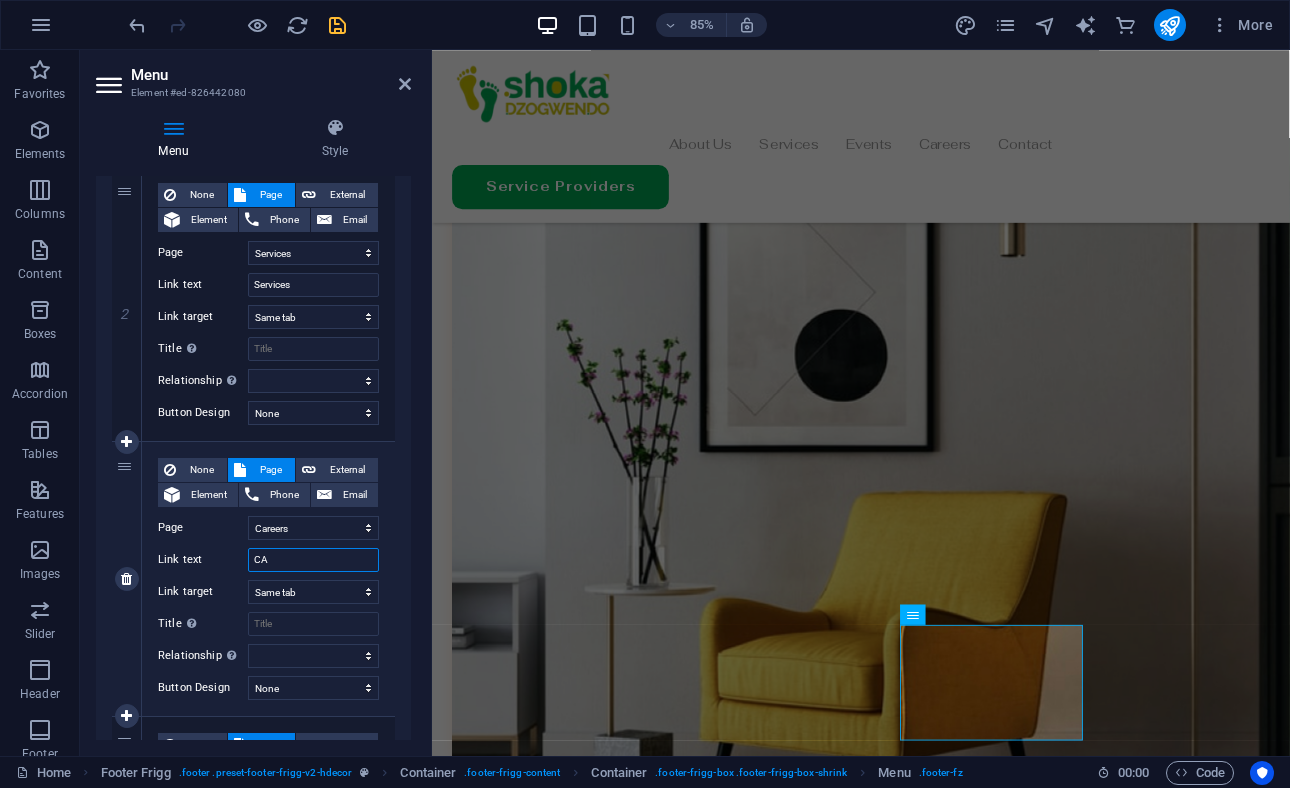 type on "CAr" 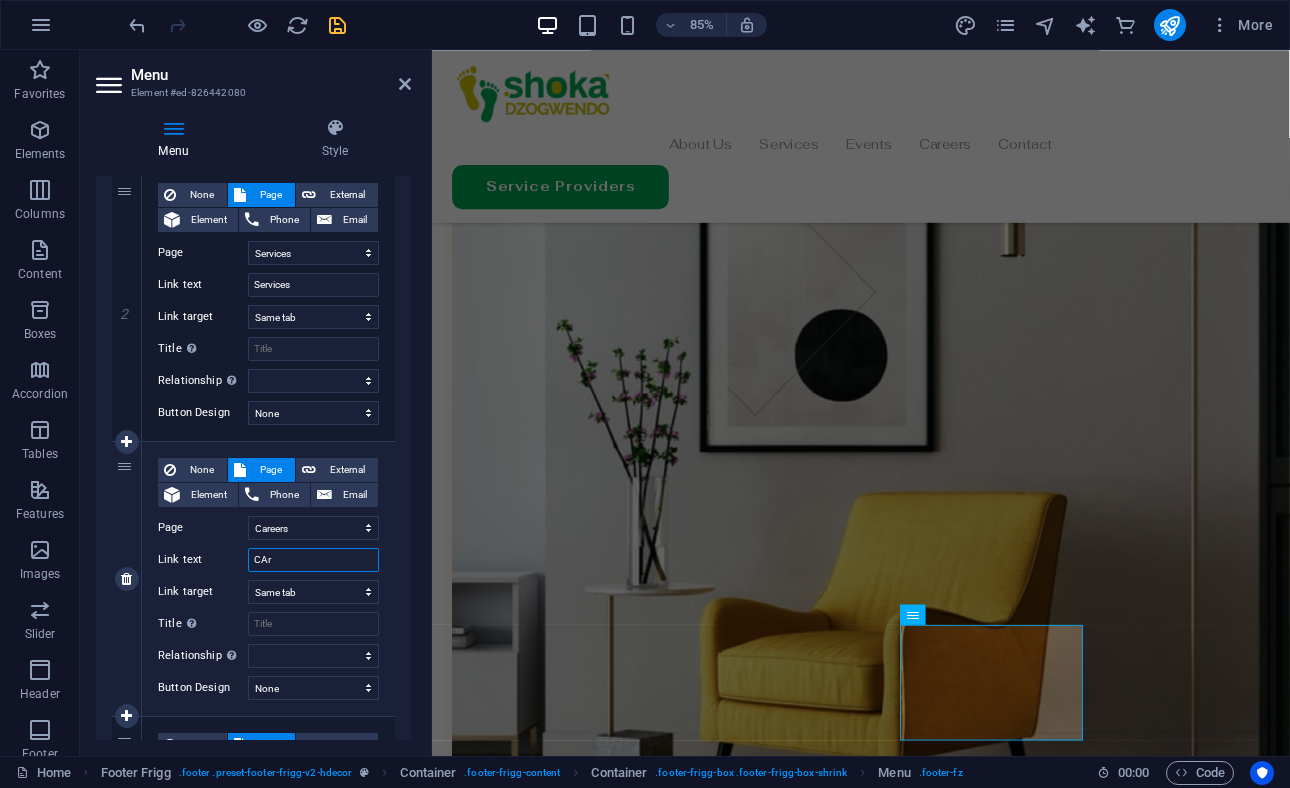 select 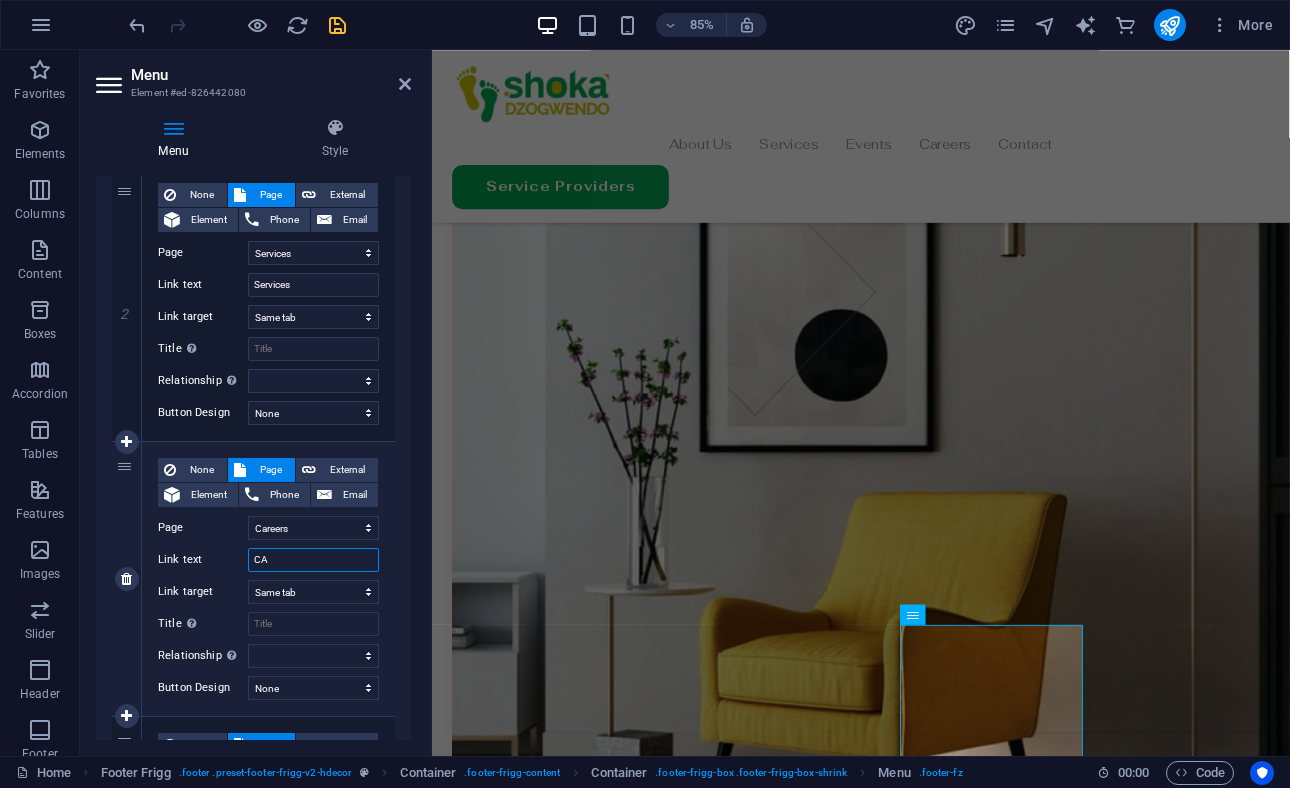 type on "C" 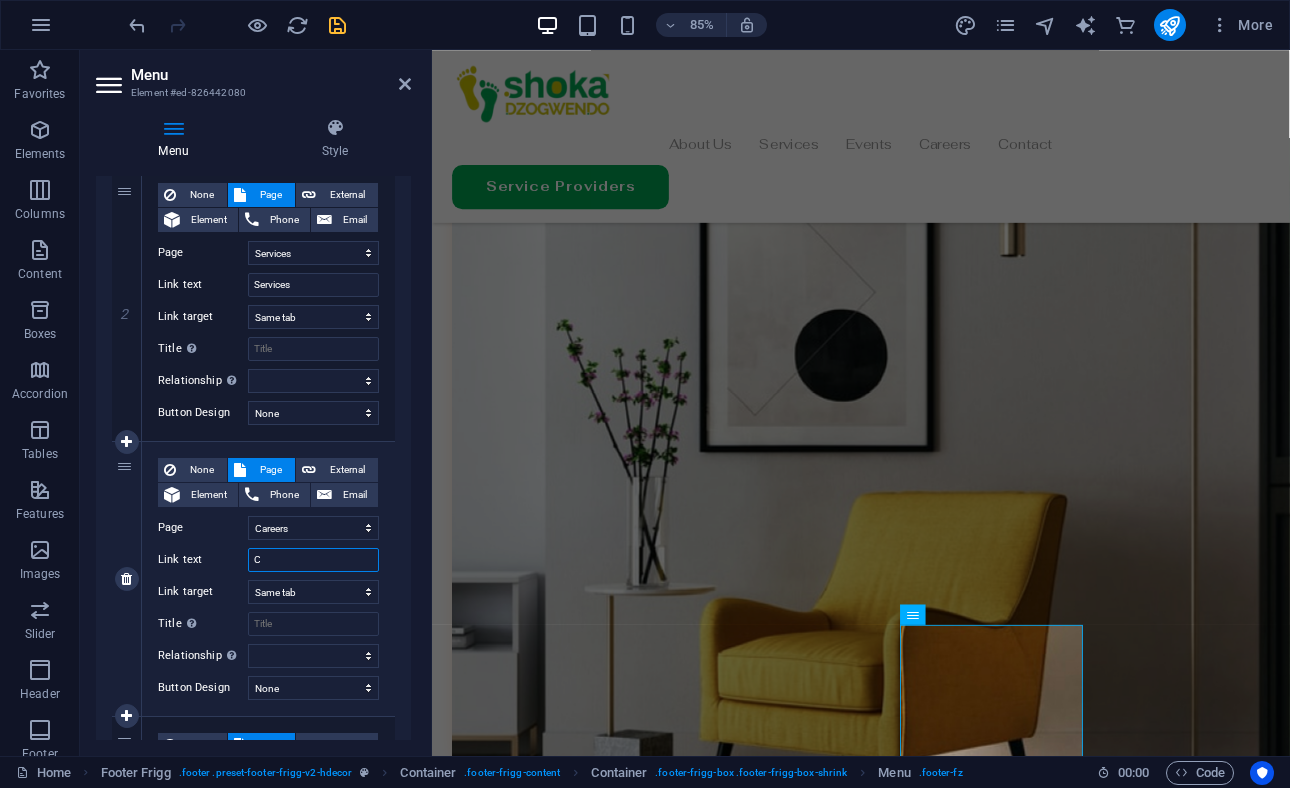 select 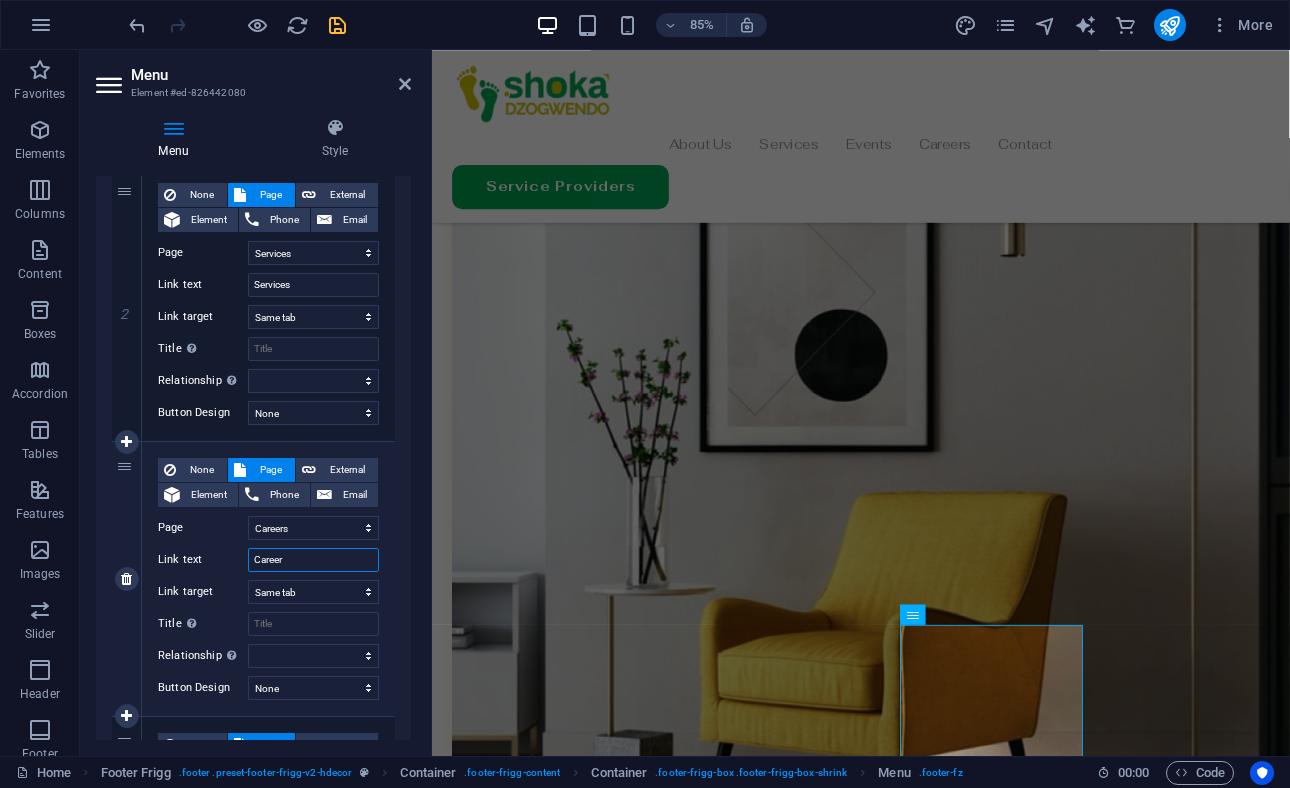type on "Careers" 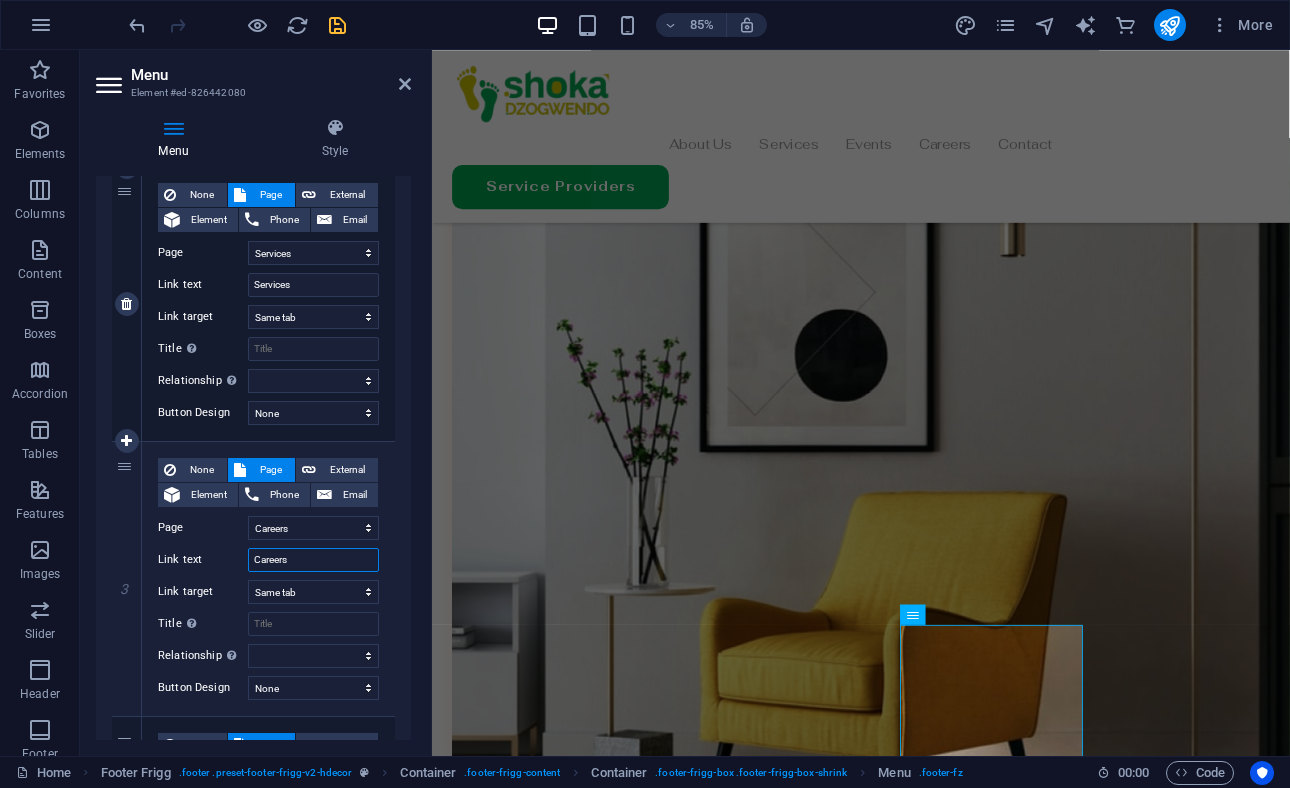select 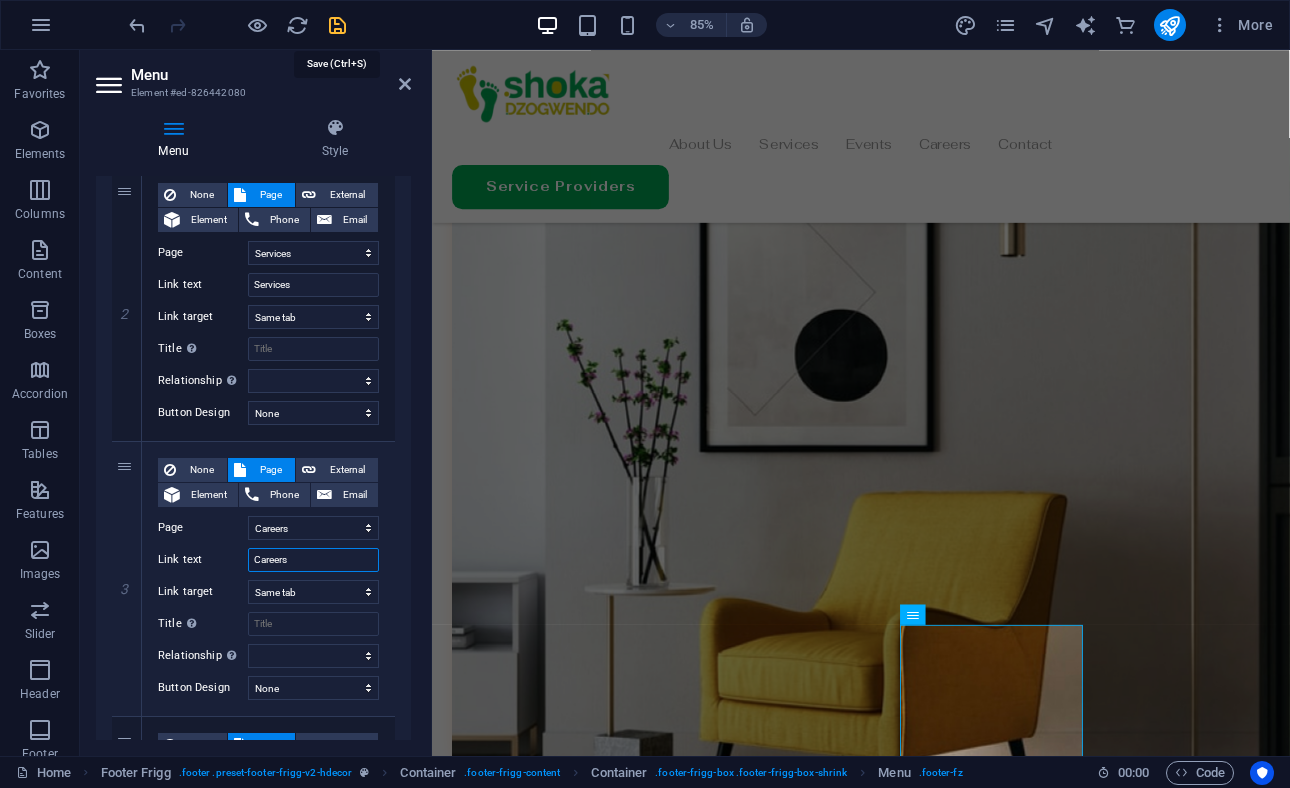 type on "Careers" 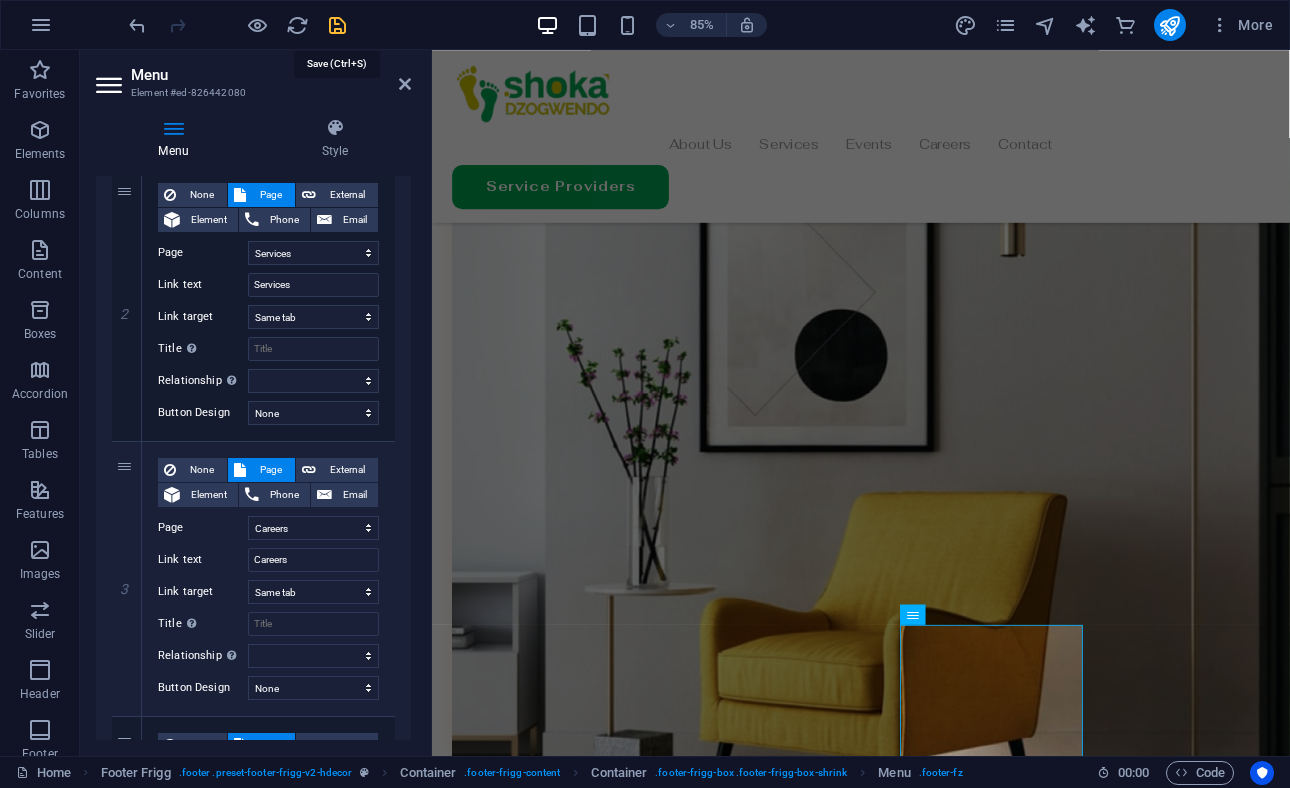 click at bounding box center (337, 25) 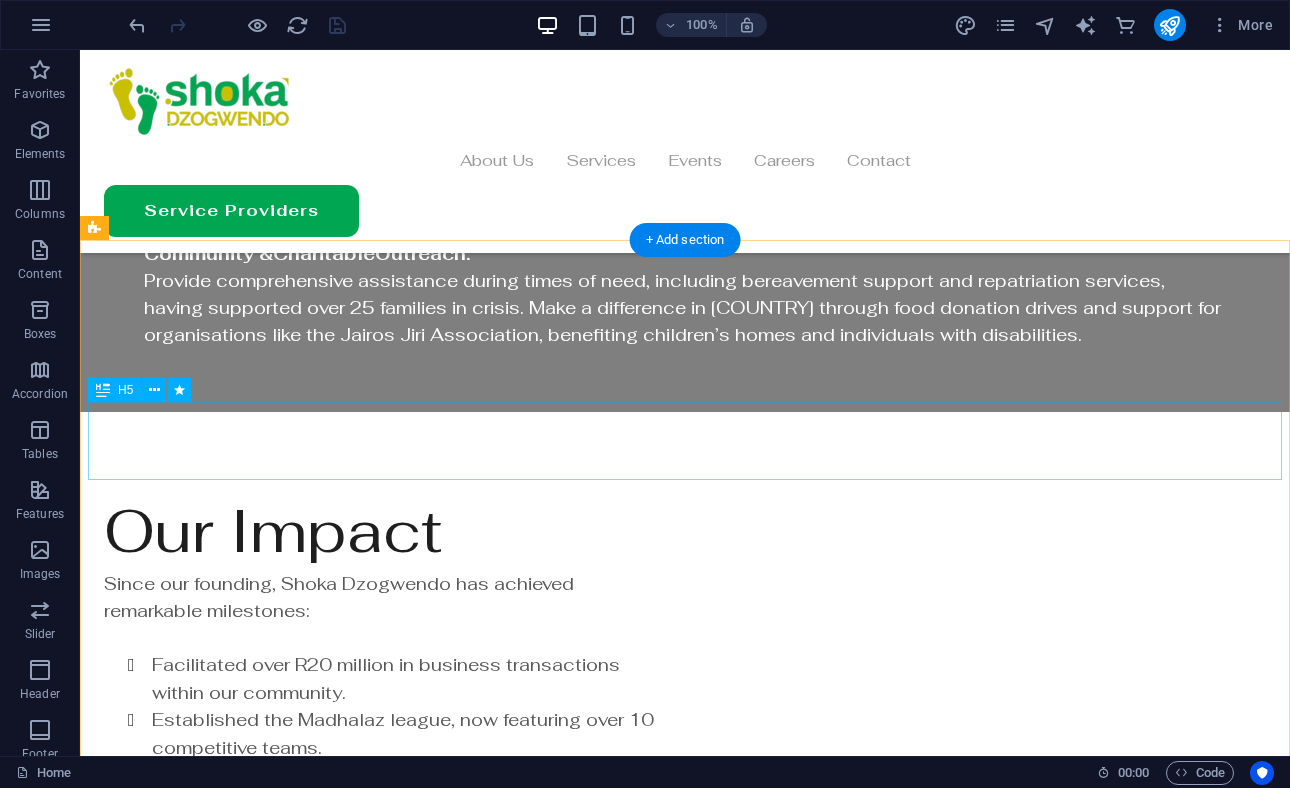 scroll, scrollTop: 5512, scrollLeft: 0, axis: vertical 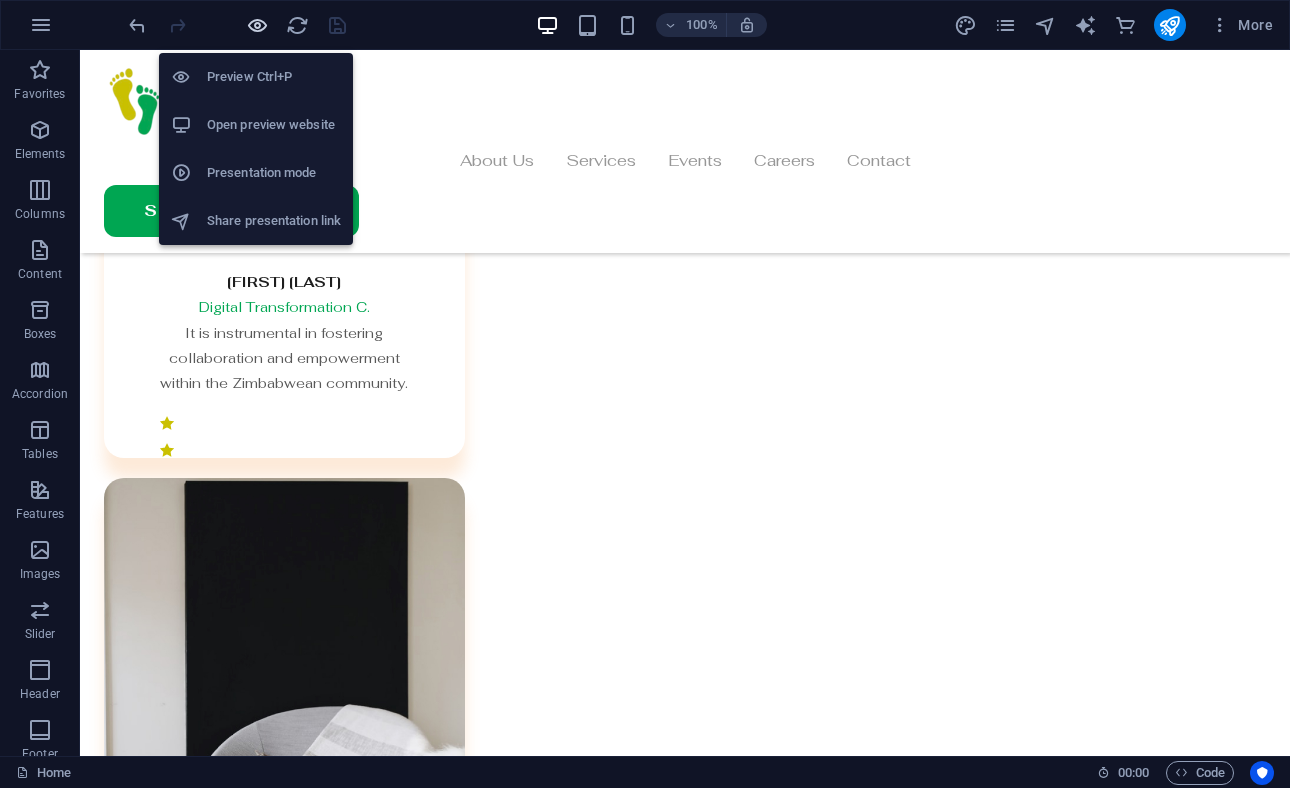 click at bounding box center [257, 25] 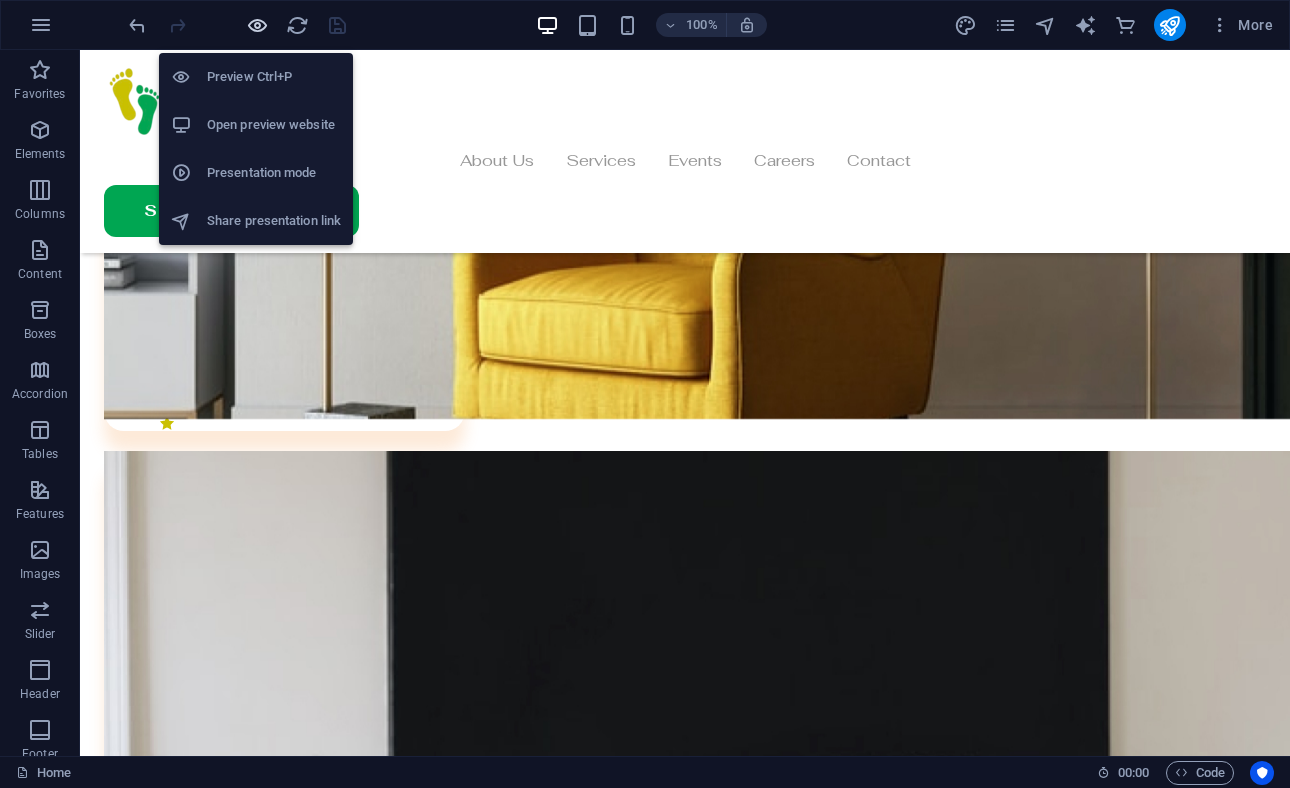 scroll, scrollTop: 5451, scrollLeft: 0, axis: vertical 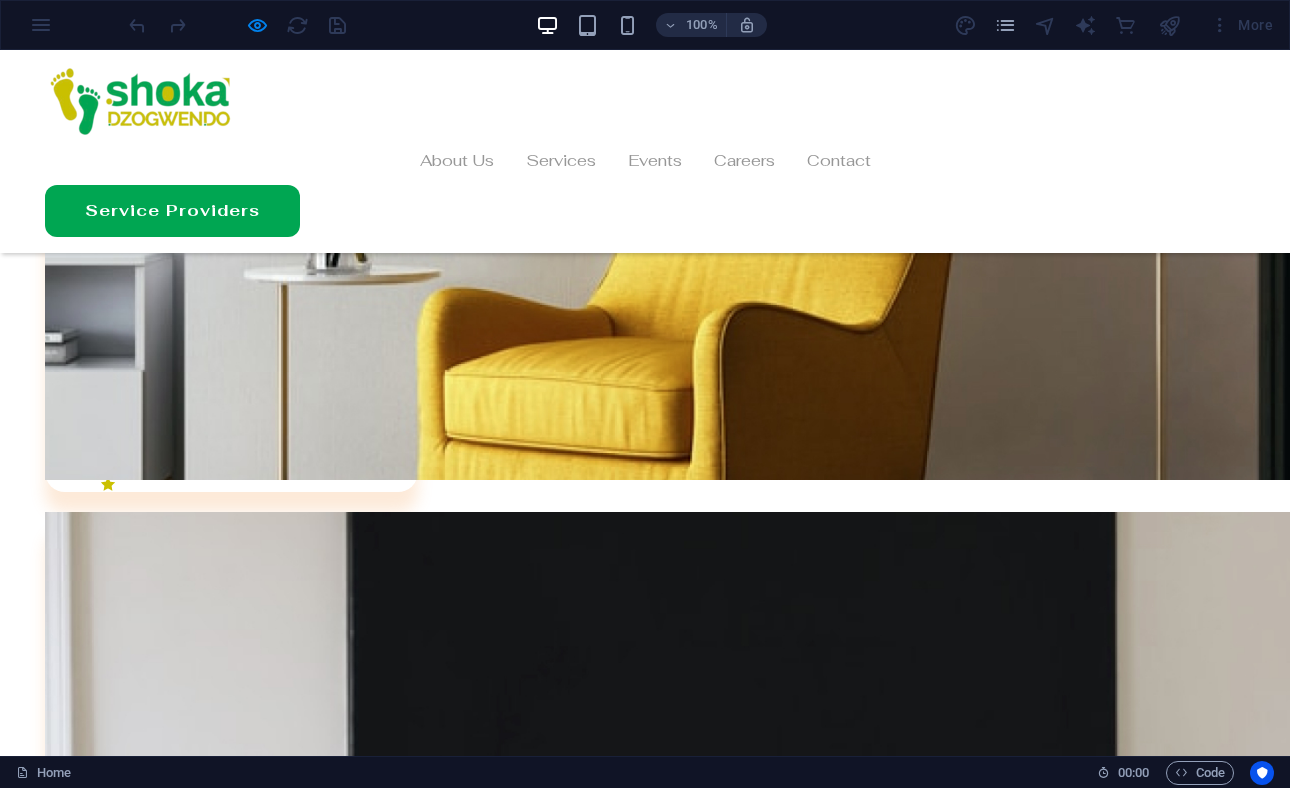 click on "Privacy Policy" at bounding box center [101, 6725] 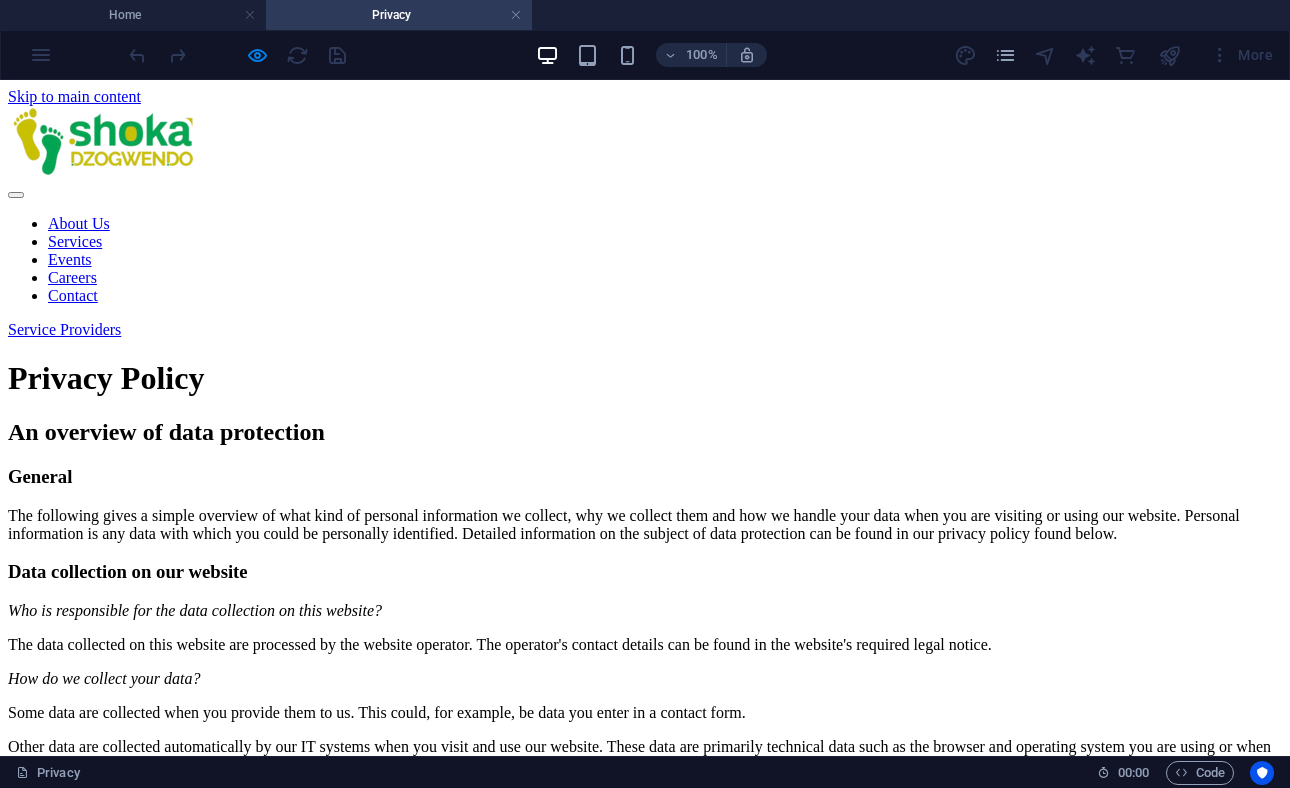 scroll, scrollTop: 0, scrollLeft: 0, axis: both 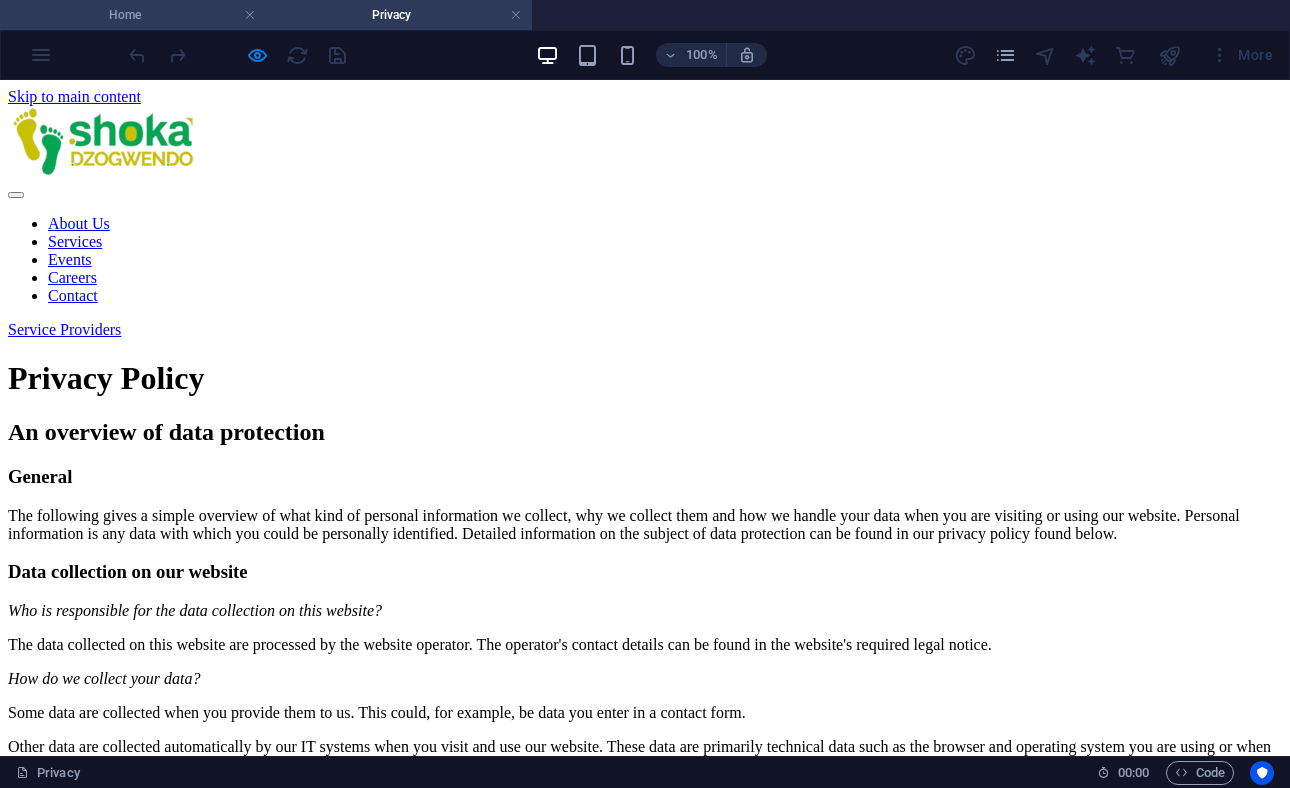 click on "Home" at bounding box center [133, 15] 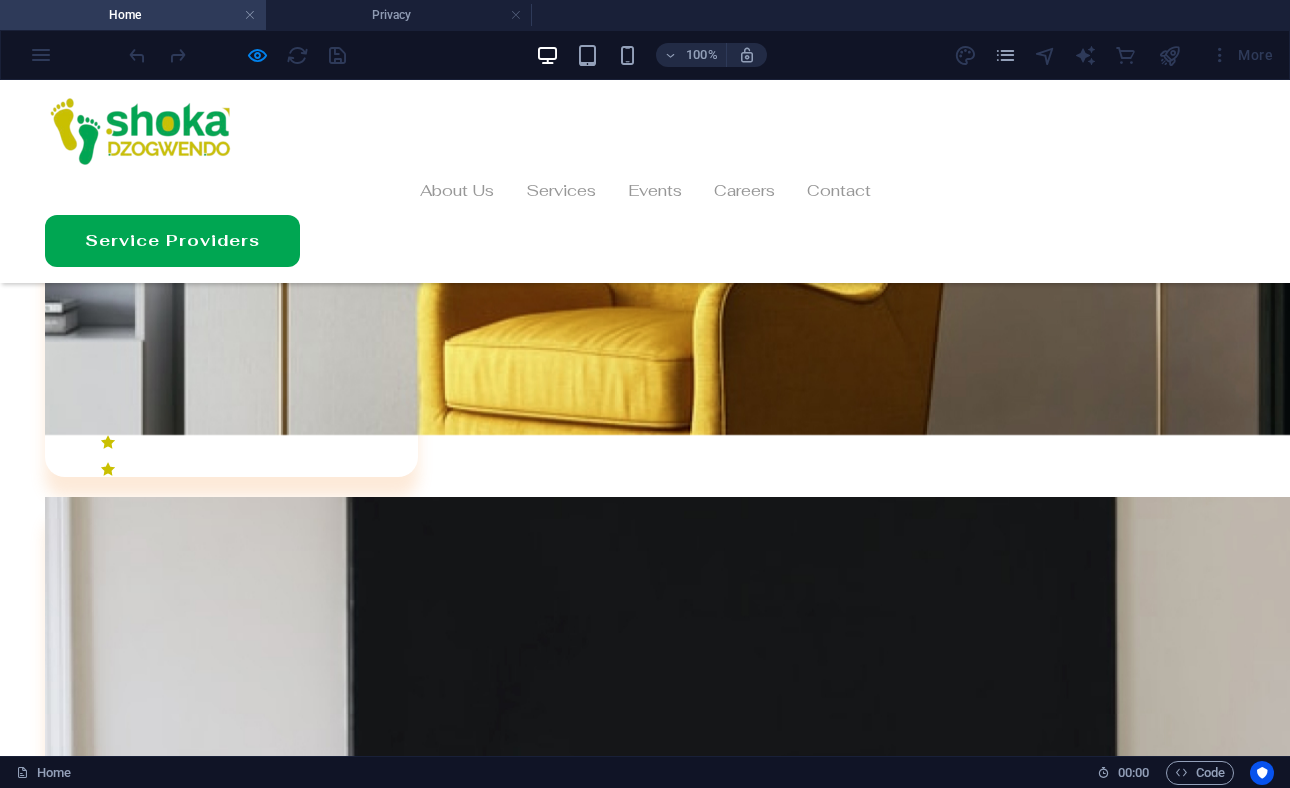 click on "Legal Notice" at bounding box center [95, 6686] 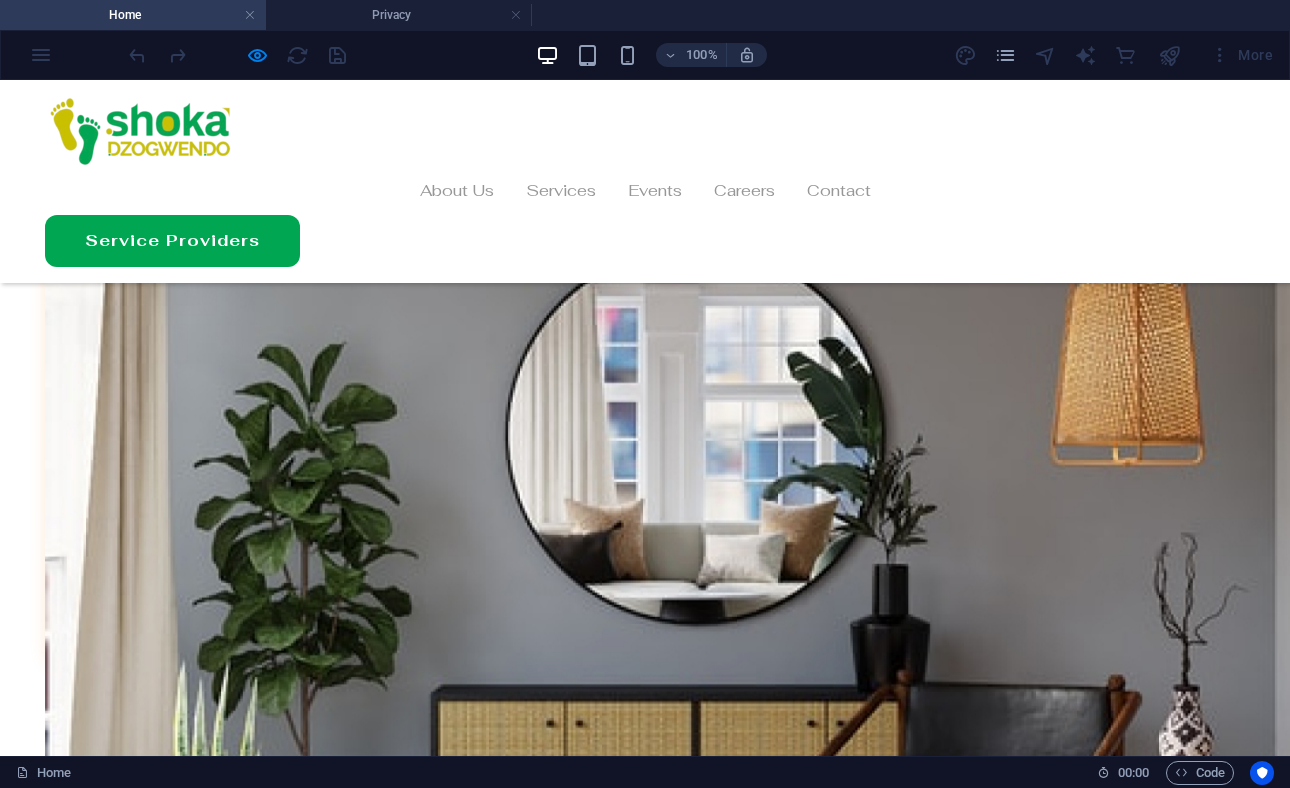scroll, scrollTop: 0, scrollLeft: 0, axis: both 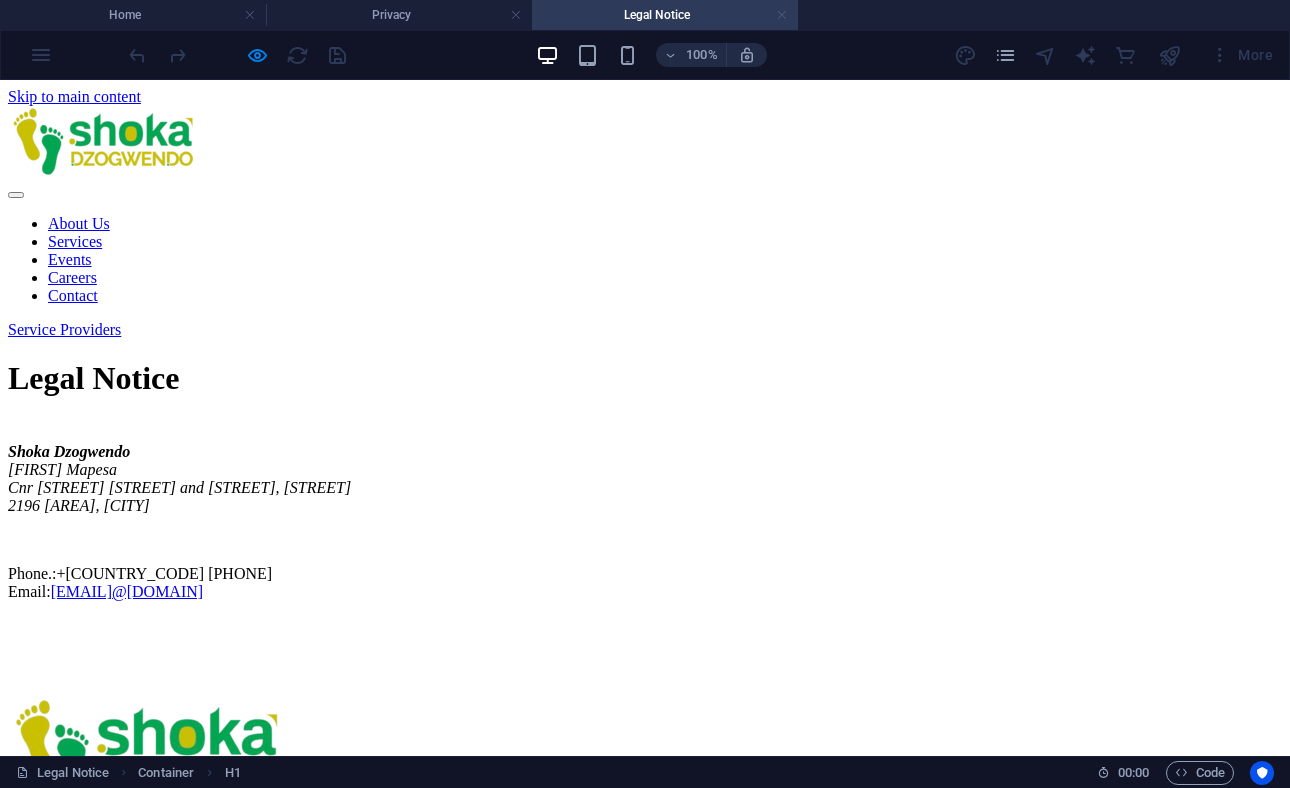click at bounding box center [782, 15] 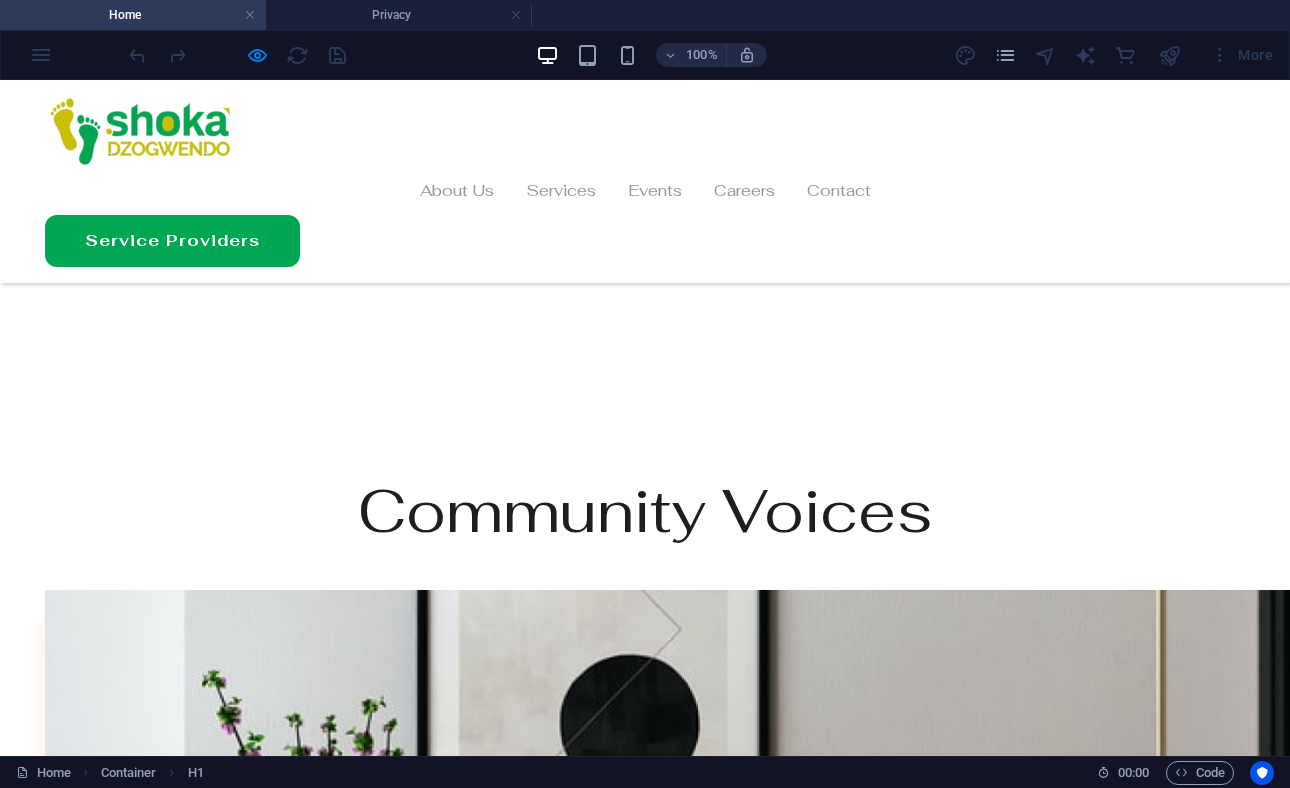 scroll, scrollTop: 4508, scrollLeft: 0, axis: vertical 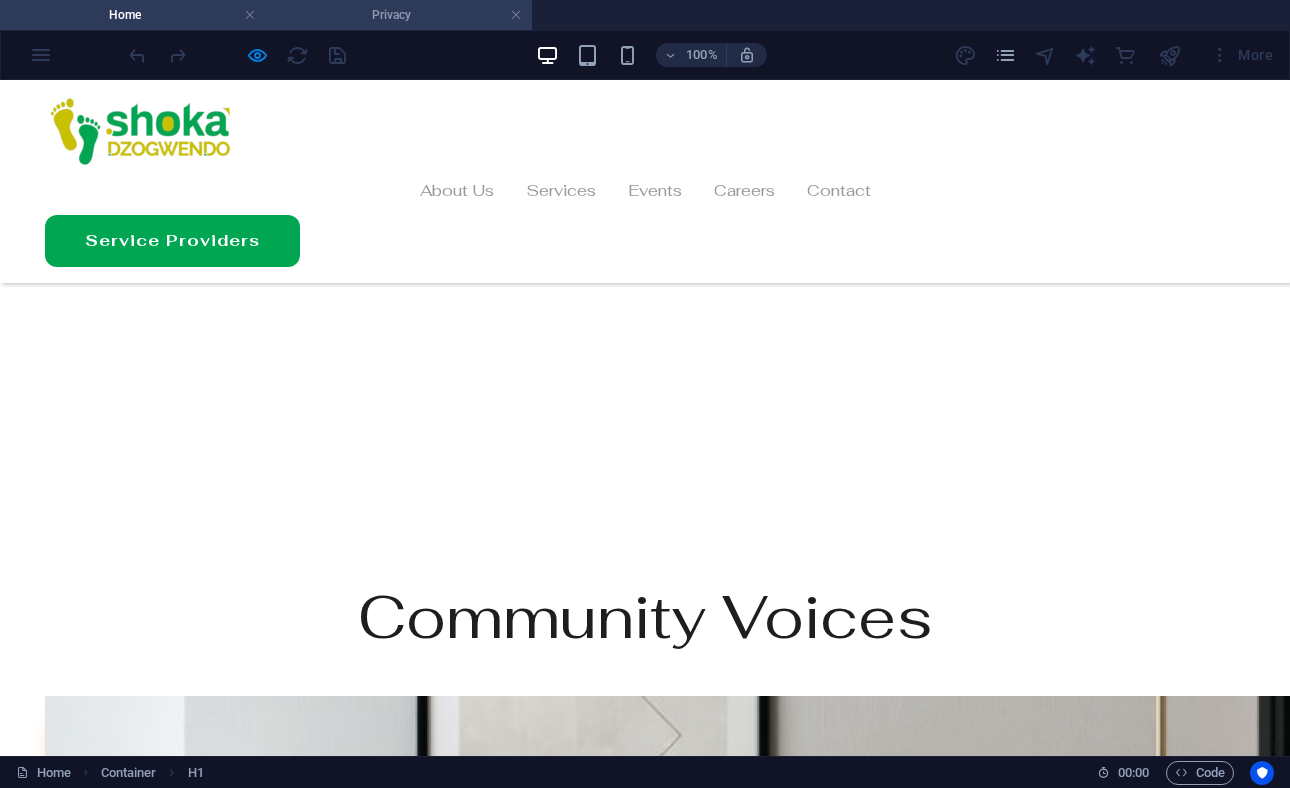 click on "Privacy" at bounding box center [399, 15] 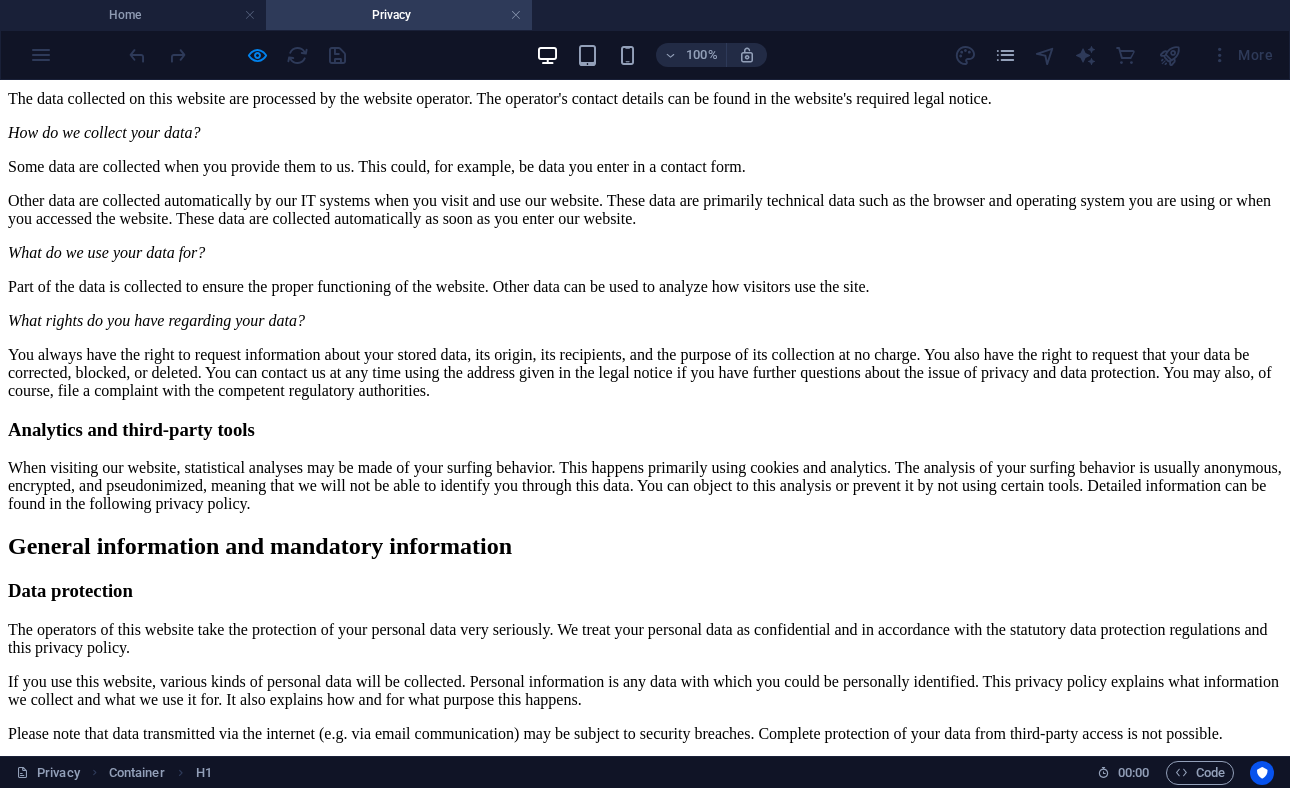 scroll, scrollTop: 0, scrollLeft: 0, axis: both 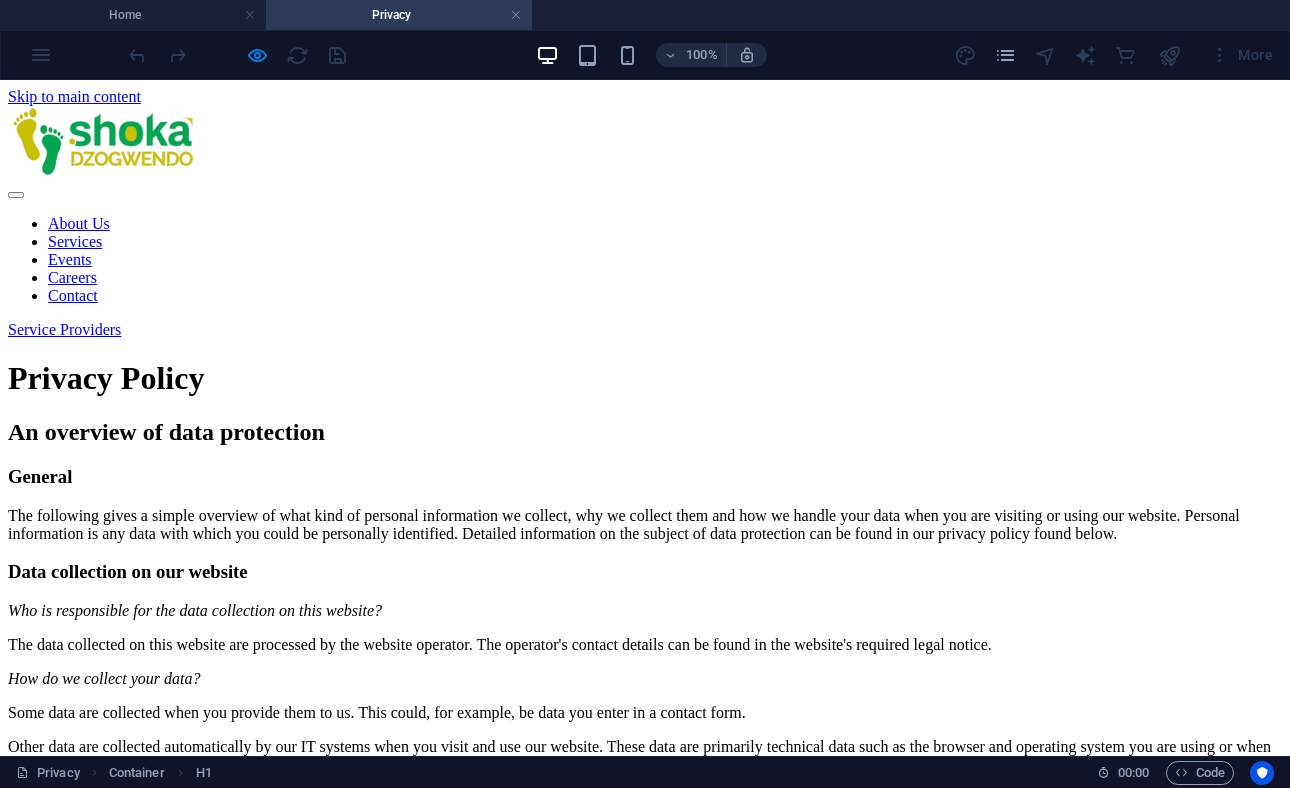 click on "Privacy Policy
An overview of data protection
General
The following gives a simple overview of what kind of personal information we collect, why we collect them and how we handle your data when you are visiting or using our website. Personal information is any data with which you could be personally identified. Detailed information on the subject of data protection can be found in our privacy policy found below.
Data collection on our website
Who is responsible for the data collection on this website?
The data collected on this website are processed by the website operator. The operator's contact details can be found in the website's required legal notice.
How do we collect your data?
Some data are collected when you provide them to us. This could, for example, be data you enter in a contact form.
What do we use your data for?
Part of the data is collected to ensure the proper functioning of the website. Other data can be used to analyze how visitors use the site." at bounding box center (645, 2434) 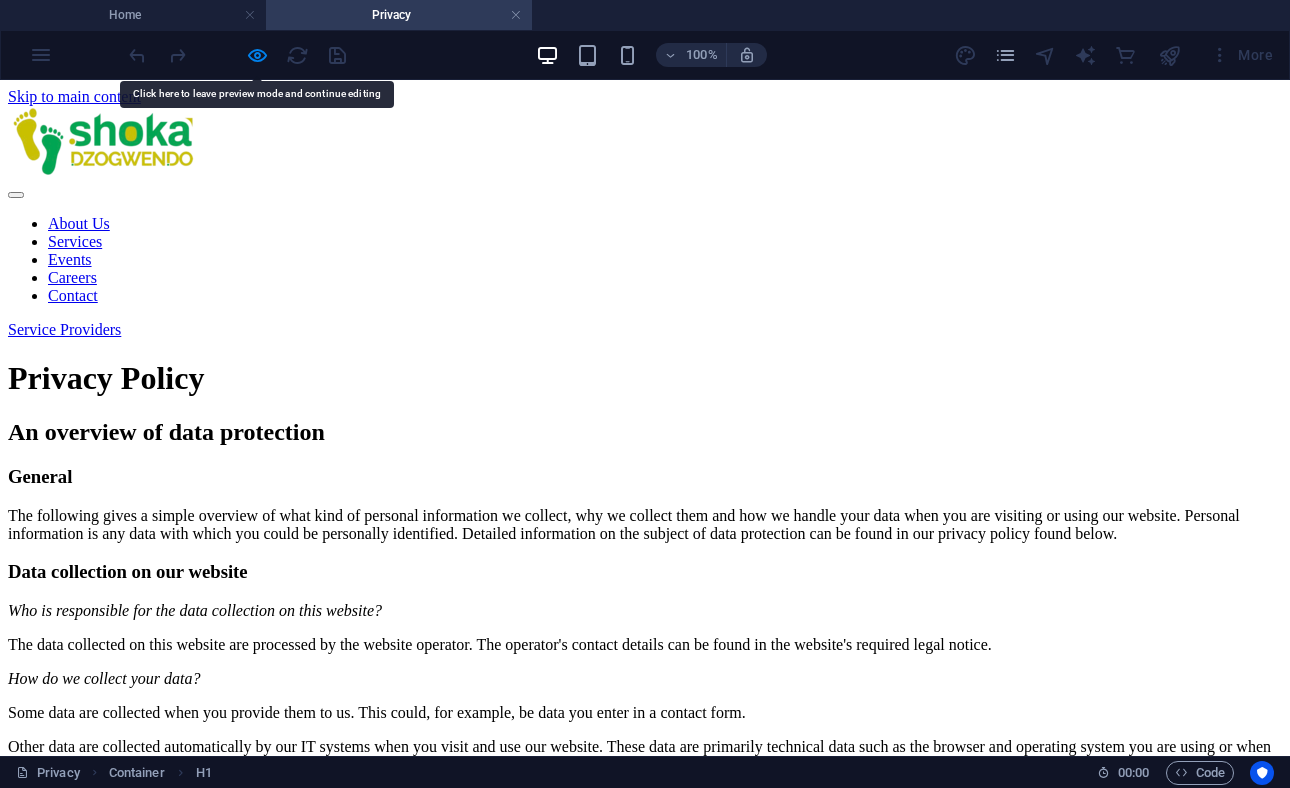 click on "Privacy Policy
An overview of data protection
General
The following gives a simple overview of what kind of personal information we collect, why we collect them and how we handle your data when you are visiting or using our website. Personal information is any data with which you could be personally identified. Detailed information on the subject of data protection can be found in our privacy policy found below.
Data collection on our website
Who is responsible for the data collection on this website?
The data collected on this website are processed by the website operator. The operator's contact details can be found in the website's required legal notice.
How do we collect your data?
Some data are collected when you provide them to us. This could, for example, be data you enter in a contact form.
What do we use your data for?
Part of the data is collected to ensure the proper functioning of the website. Other data can be used to analyze how visitors use the site." at bounding box center [645, 2434] 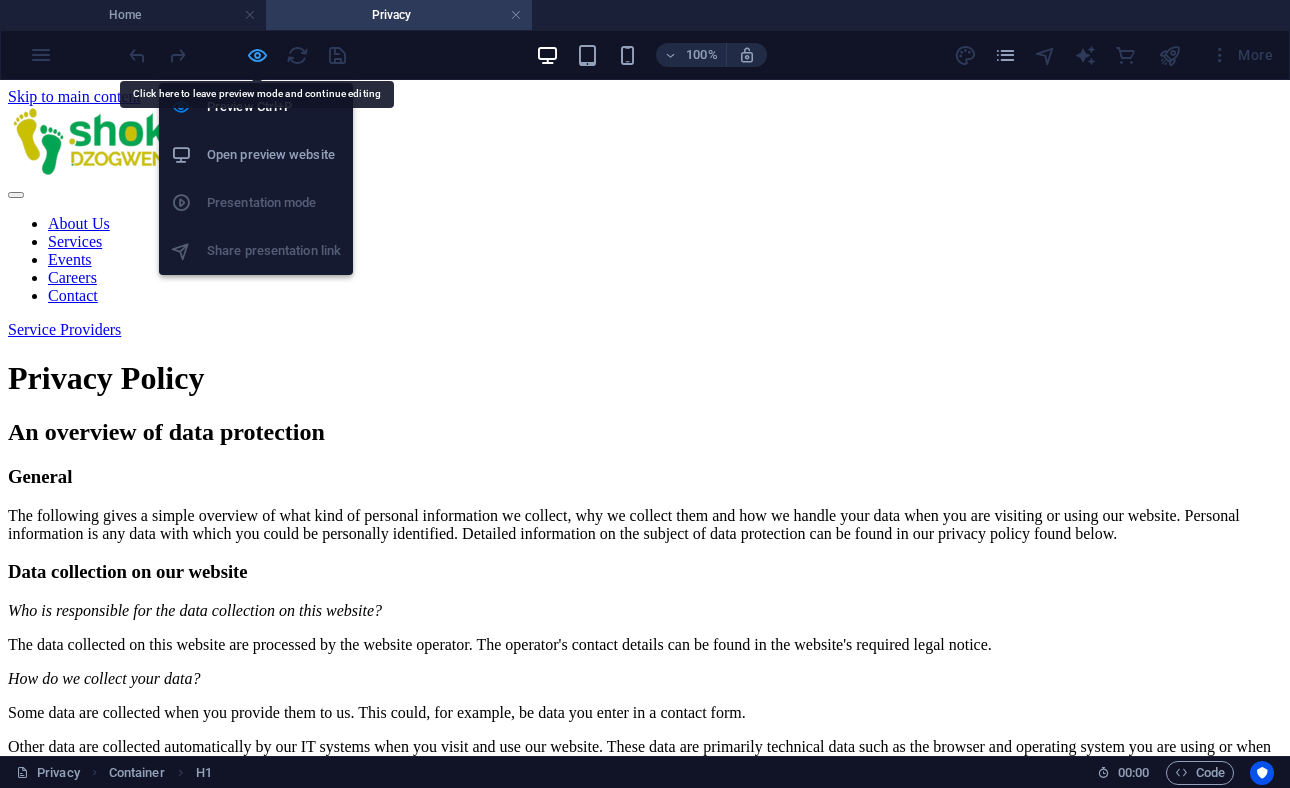 click at bounding box center [257, 55] 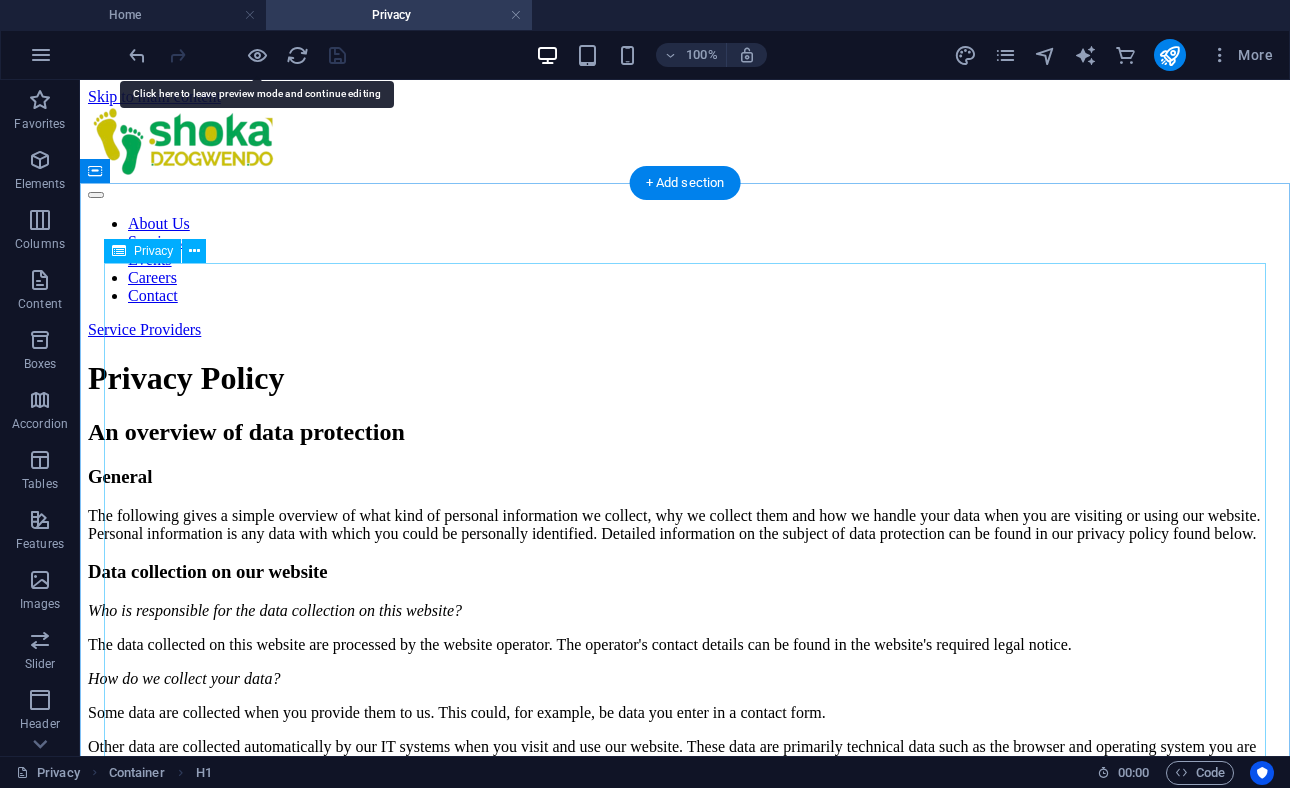 click on "Privacy Policy
An overview of data protection
General
The following gives a simple overview of what kind of personal information we collect, why we collect them and how we handle your data when you are visiting or using our website. Personal information is any data with which you could be personally identified. Detailed information on the subject of data protection can be found in our privacy policy found below.
Data collection on our website
Who is responsible for the data collection on this website?
The data collected on this website are processed by the website operator. The operator's contact details can be found in the website's required legal notice.
How do we collect your data?
Some data are collected when you provide them to us. This could, for example, be data you enter in a contact form.
What do we use your data for?
Part of the data is collected to ensure the proper functioning of the website. Other data can be used to analyze how visitors use the site." at bounding box center (685, 2479) 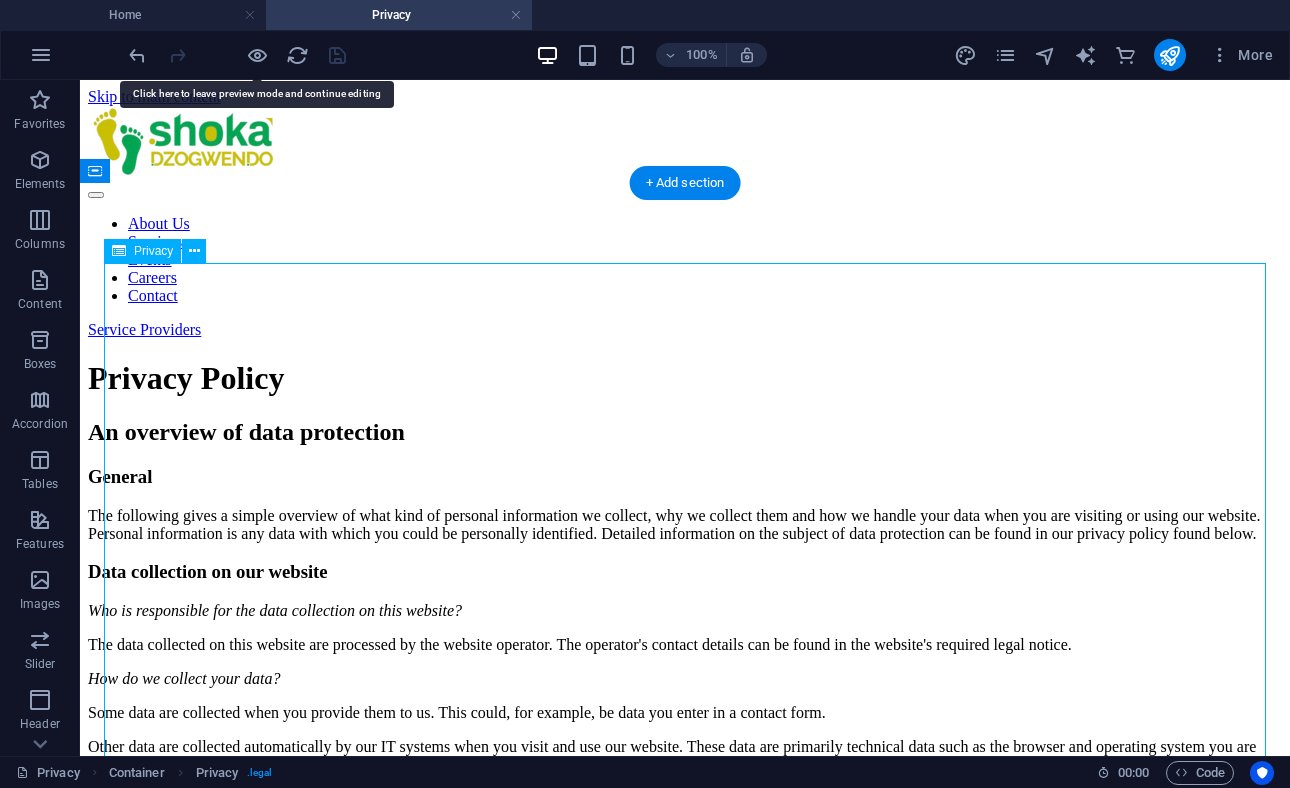 click on "Privacy Policy
An overview of data protection
General
The following gives a simple overview of what kind of personal information we collect, why we collect them and how we handle your data when you are visiting or using our website. Personal information is any data with which you could be personally identified. Detailed information on the subject of data protection can be found in our privacy policy found below.
Data collection on our website
Who is responsible for the data collection on this website?
The data collected on this website are processed by the website operator. The operator's contact details can be found in the website's required legal notice.
How do we collect your data?
Some data are collected when you provide them to us. This could, for example, be data you enter in a contact form.
What do we use your data for?
Part of the data is collected to ensure the proper functioning of the website. Other data can be used to analyze how visitors use the site." at bounding box center (685, 2479) 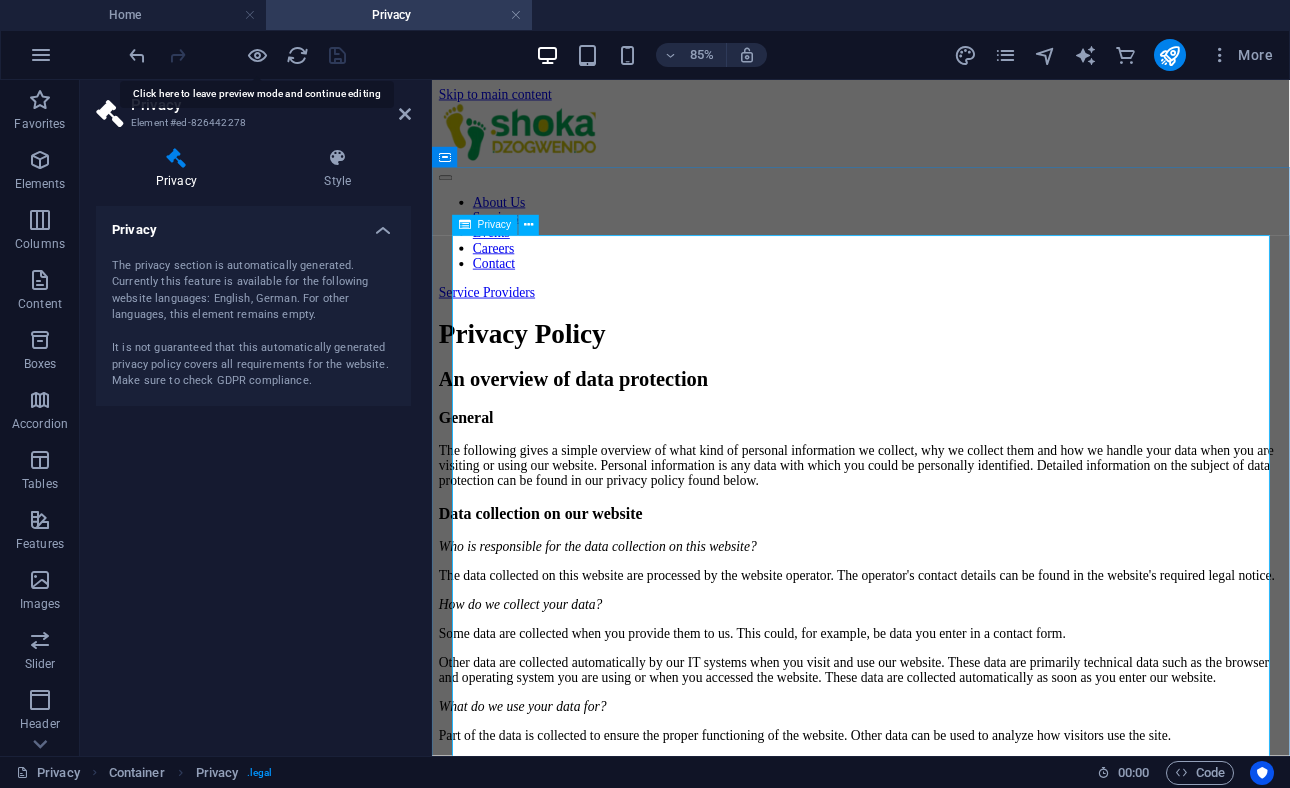 click on "Privacy Policy
An overview of data protection
General
The following gives a simple overview of what kind of personal information we collect, why we collect them and how we handle your data when you are visiting or using our website. Personal information is any data with which you could be personally identified. Detailed information on the subject of data protection can be found in our privacy policy found below.
Data collection on our website
Who is responsible for the data collection on this website?
The data collected on this website are processed by the website operator. The operator's contact details can be found in the website's required legal notice.
How do we collect your data?
Some data are collected when you provide them to us. This could, for example, be data you enter in a contact form.
What do we use your data for?
Part of the data is collected to ensure the proper functioning of the website. Other data can be used to analyze how visitors use the site." at bounding box center (936, 2632) 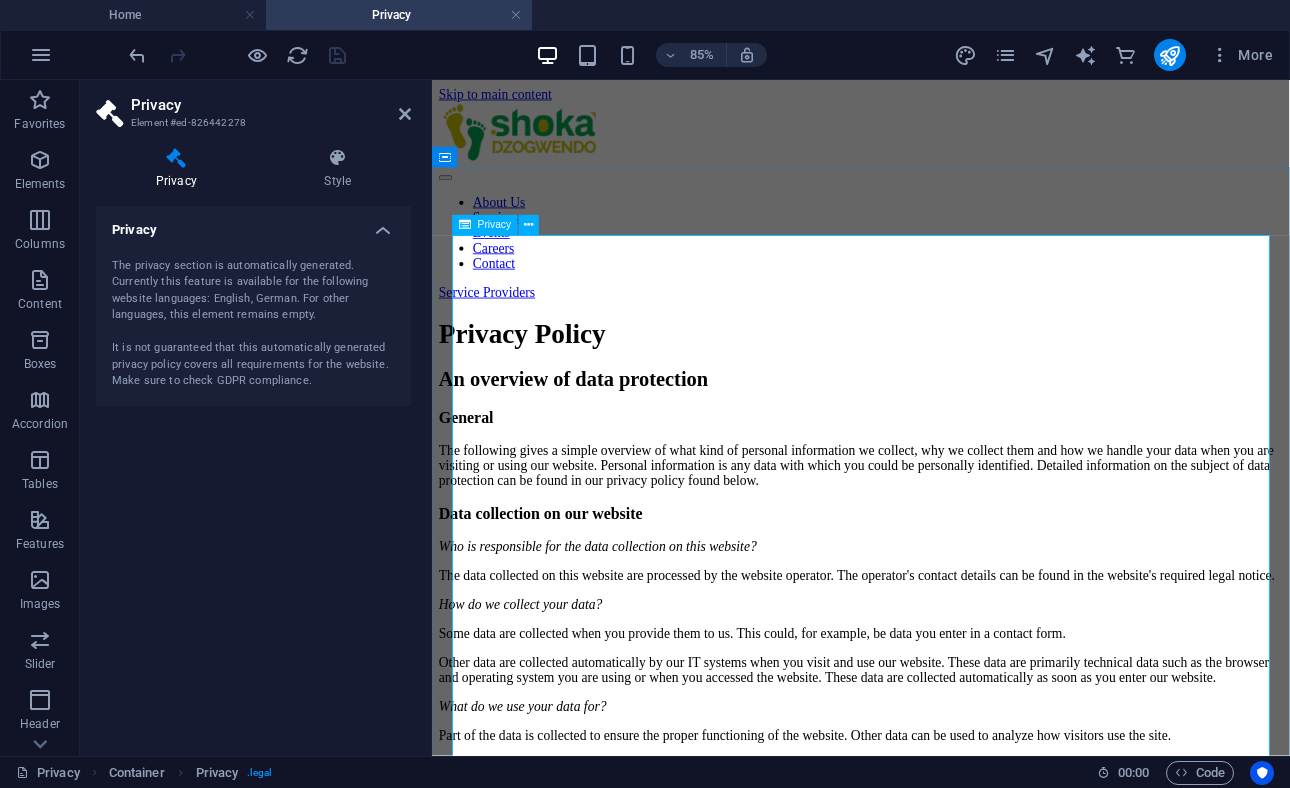 click on "Privacy Policy
An overview of data protection
General
The following gives a simple overview of what kind of personal information we collect, why we collect them and how we handle your data when you are visiting or using our website. Personal information is any data with which you could be personally identified. Detailed information on the subject of data protection can be found in our privacy policy found below.
Data collection on our website
Who is responsible for the data collection on this website?
The data collected on this website are processed by the website operator. The operator's contact details can be found in the website's required legal notice.
How do we collect your data?
Some data are collected when you provide them to us. This could, for example, be data you enter in a contact form.
What do we use your data for?
Part of the data is collected to ensure the proper functioning of the website. Other data can be used to analyze how visitors use the site." at bounding box center (936, 2632) 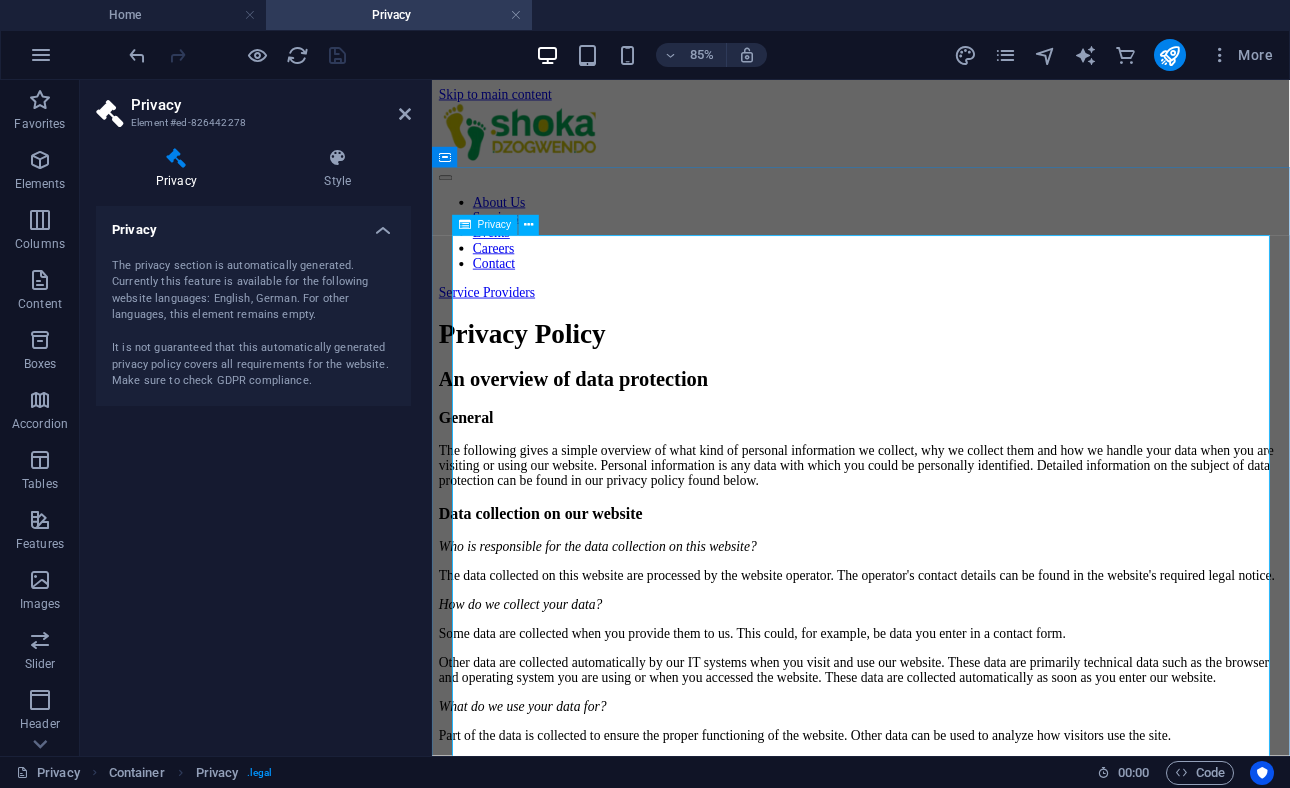 click on "Privacy Policy
An overview of data protection
General
The following gives a simple overview of what kind of personal information we collect, why we collect them and how we handle your data when you are visiting or using our website. Personal information is any data with which you could be personally identified. Detailed information on the subject of data protection can be found in our privacy policy found below.
Data collection on our website
Who is responsible for the data collection on this website?
The data collected on this website are processed by the website operator. The operator's contact details can be found in the website's required legal notice.
How do we collect your data?
Some data are collected when you provide them to us. This could, for example, be data you enter in a contact form.
What do we use your data for?
Part of the data is collected to ensure the proper functioning of the website. Other data can be used to analyze how visitors use the site." at bounding box center (936, 2632) 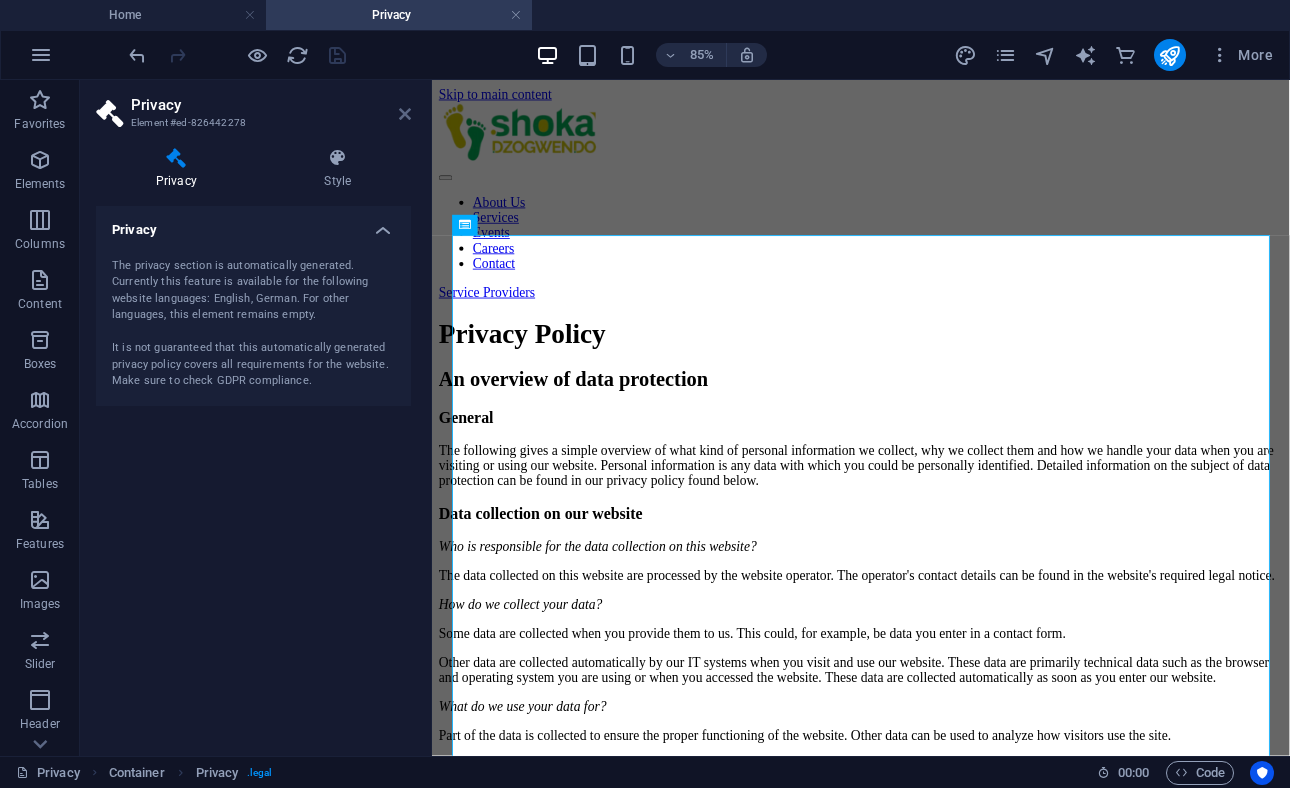 click at bounding box center [405, 114] 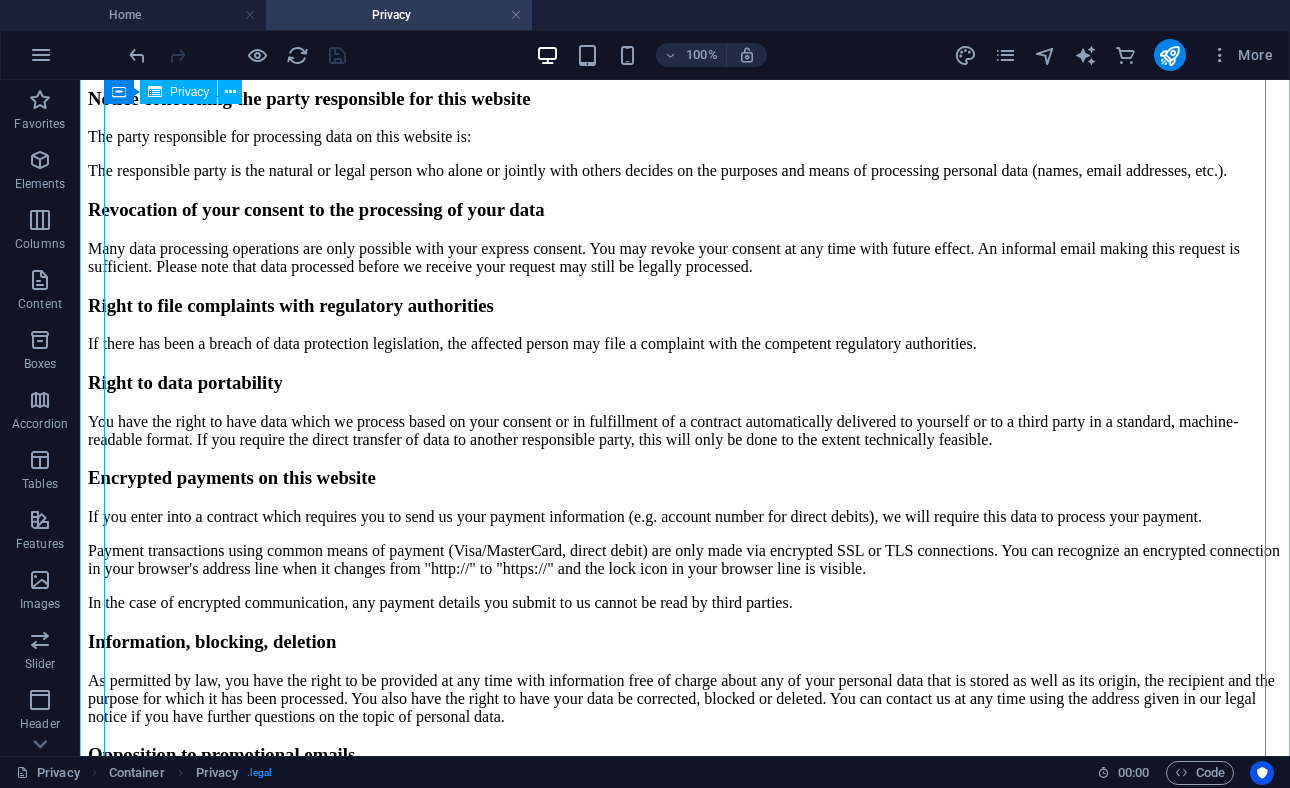 scroll, scrollTop: 1240, scrollLeft: 0, axis: vertical 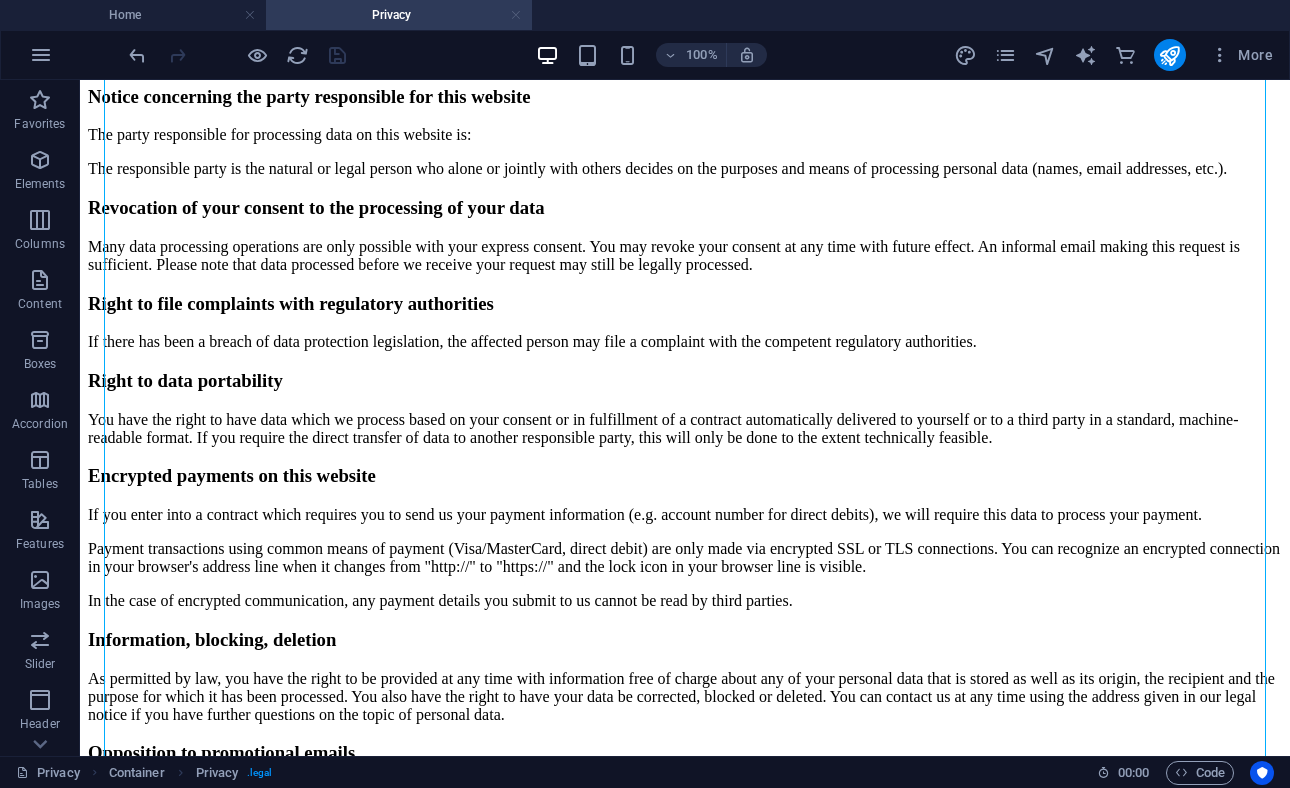click at bounding box center [516, 15] 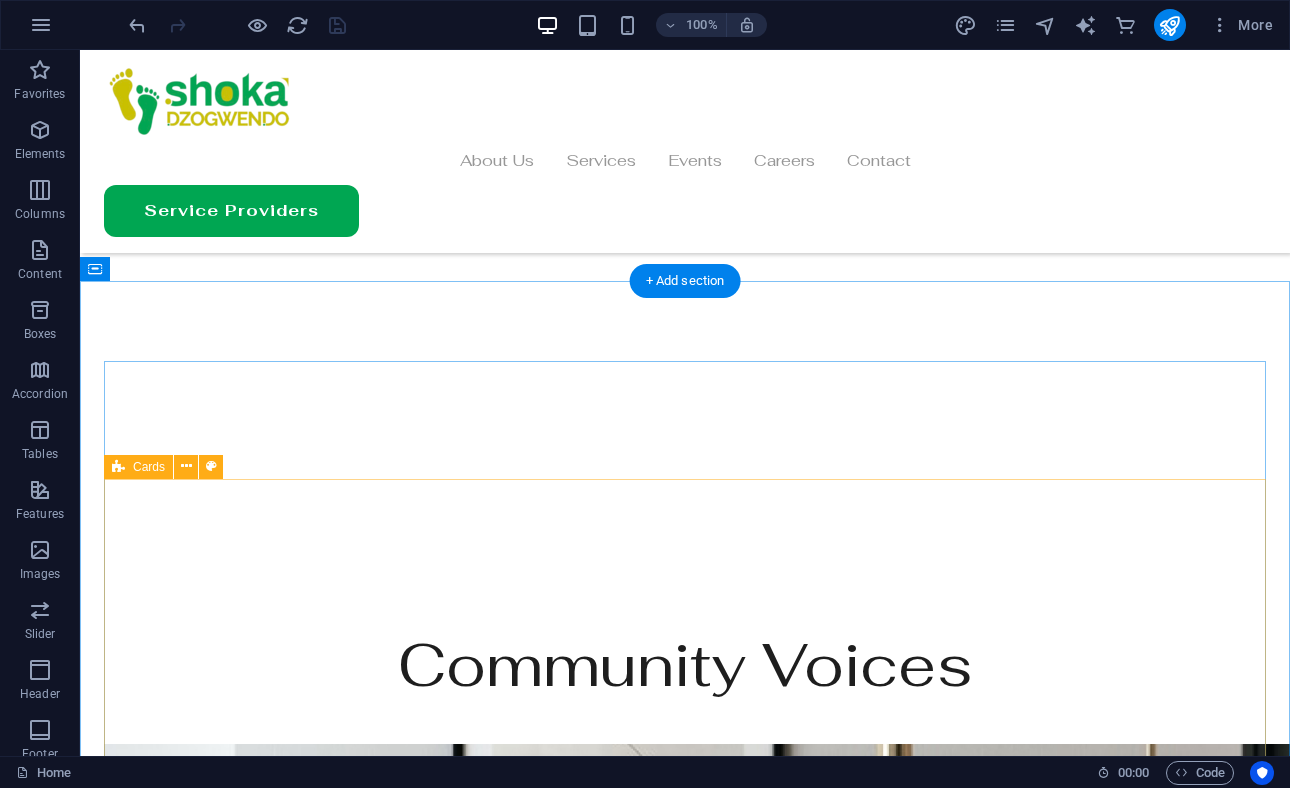 scroll, scrollTop: 5512, scrollLeft: 0, axis: vertical 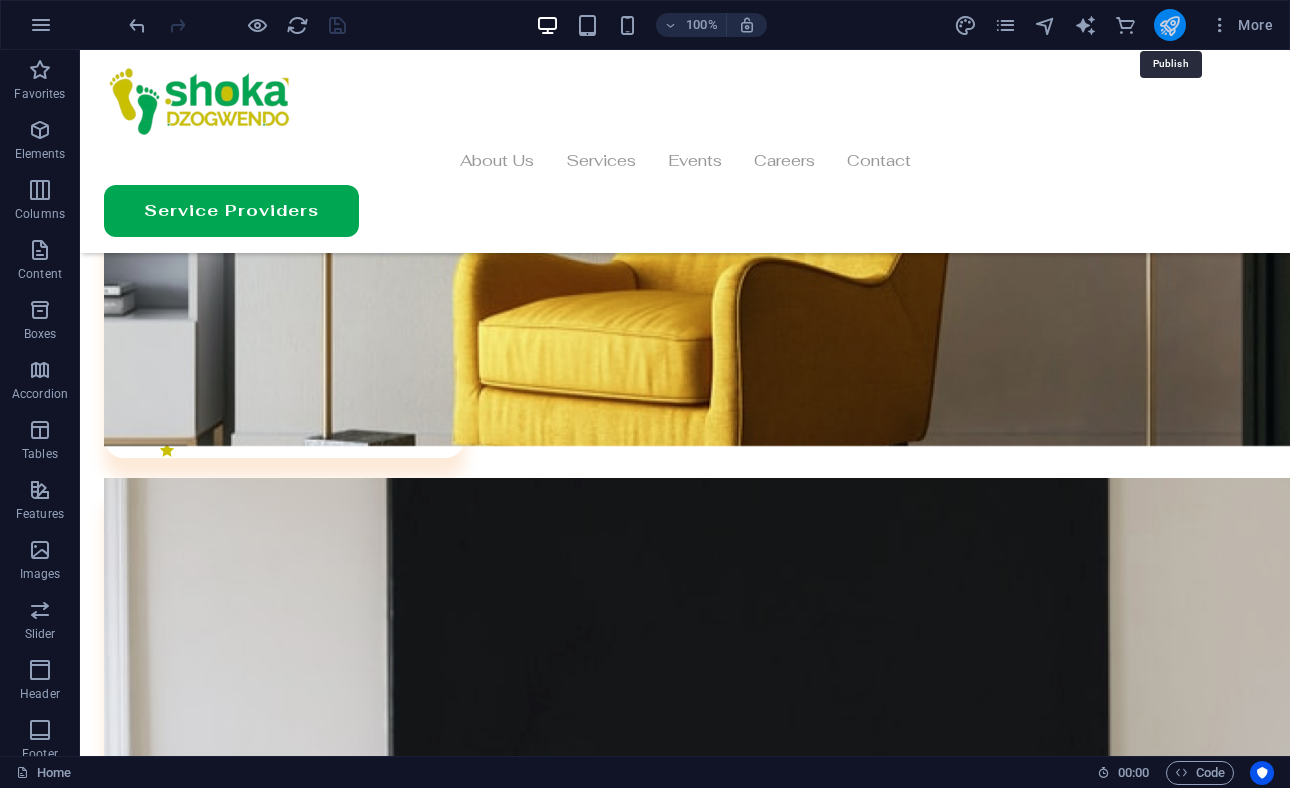 click at bounding box center (1169, 25) 